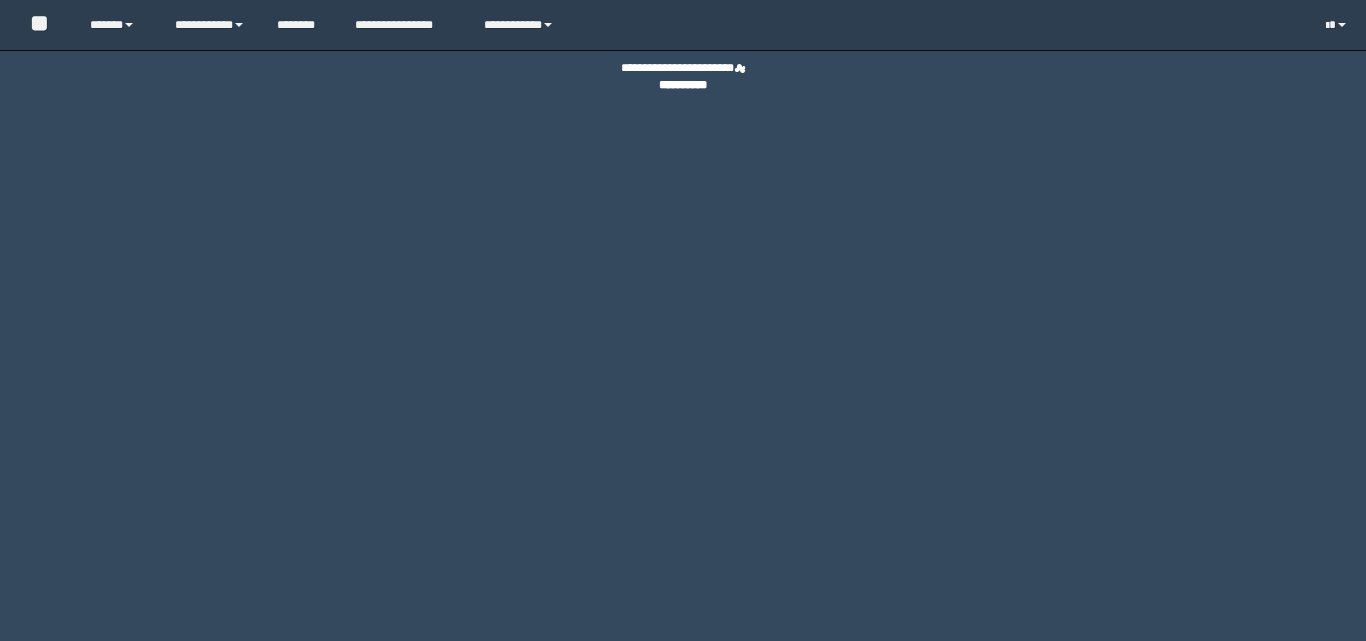 scroll, scrollTop: 0, scrollLeft: 0, axis: both 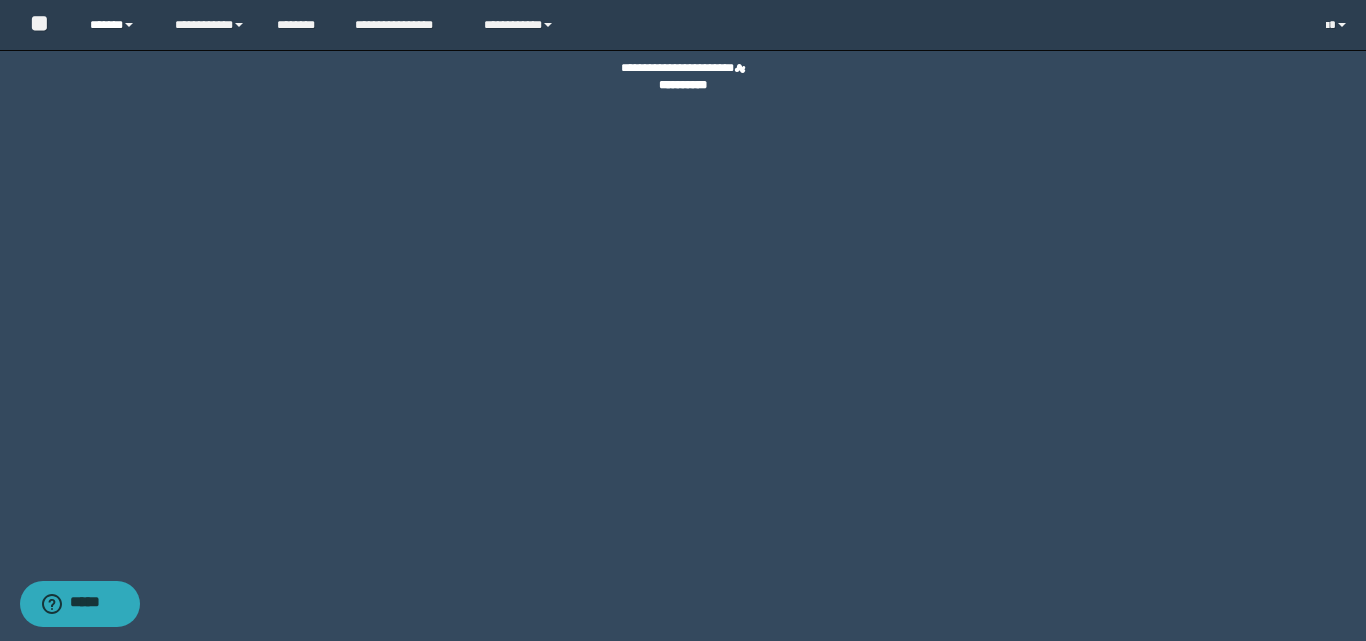 click at bounding box center (129, 25) 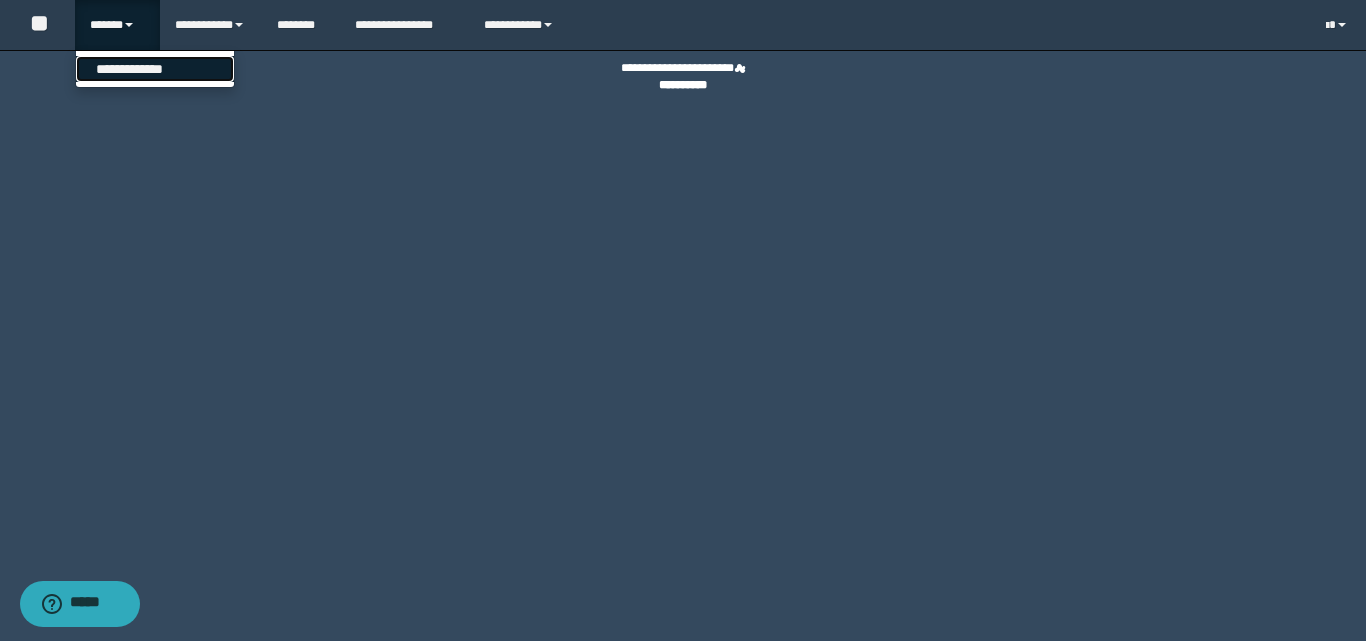 click on "**********" at bounding box center (155, 69) 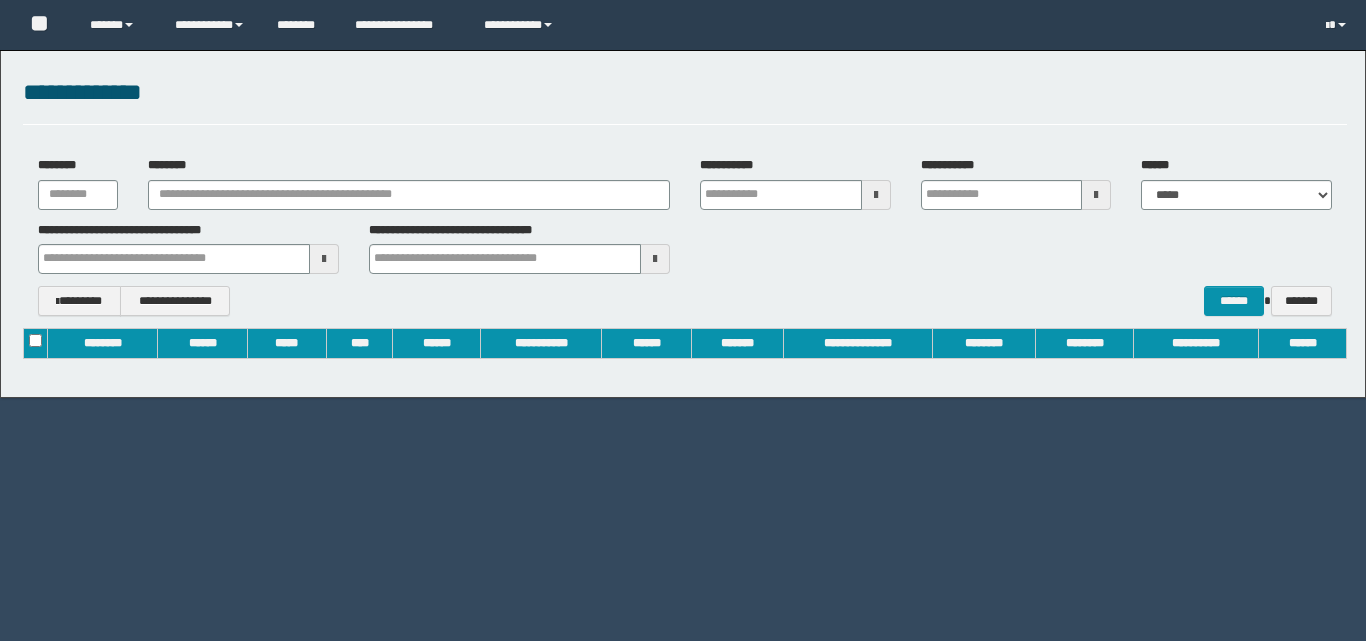 scroll, scrollTop: 0, scrollLeft: 0, axis: both 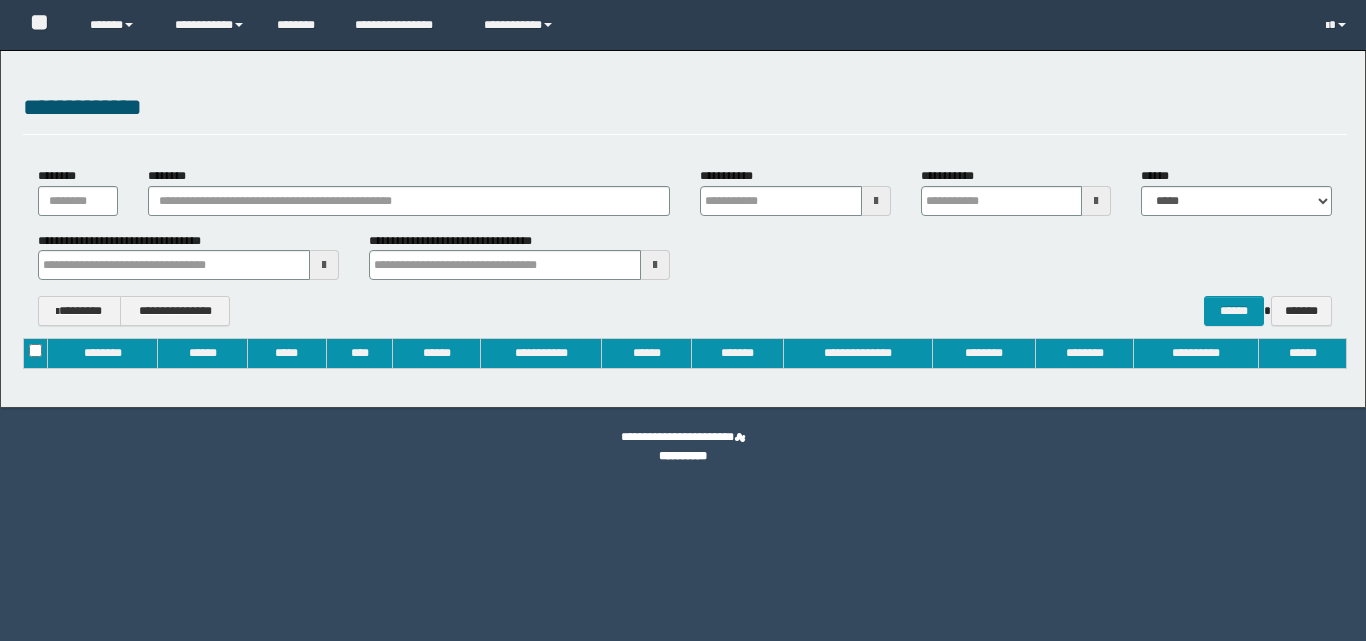 type on "**********" 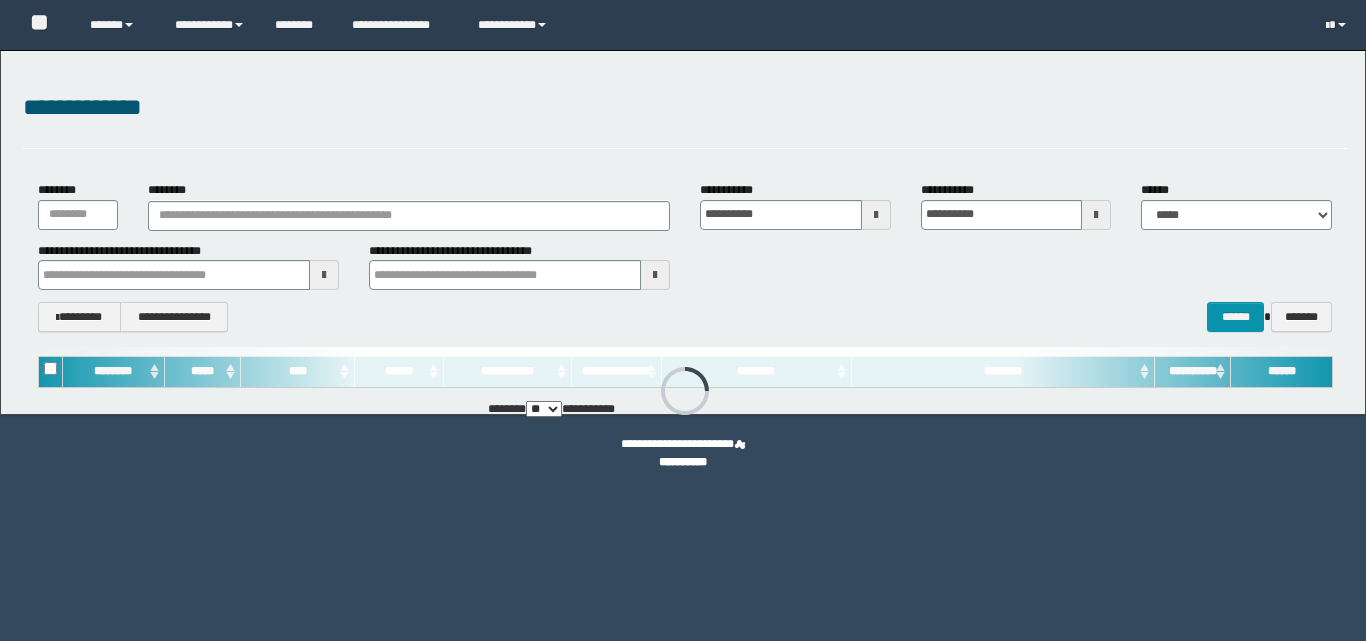 scroll, scrollTop: 0, scrollLeft: 0, axis: both 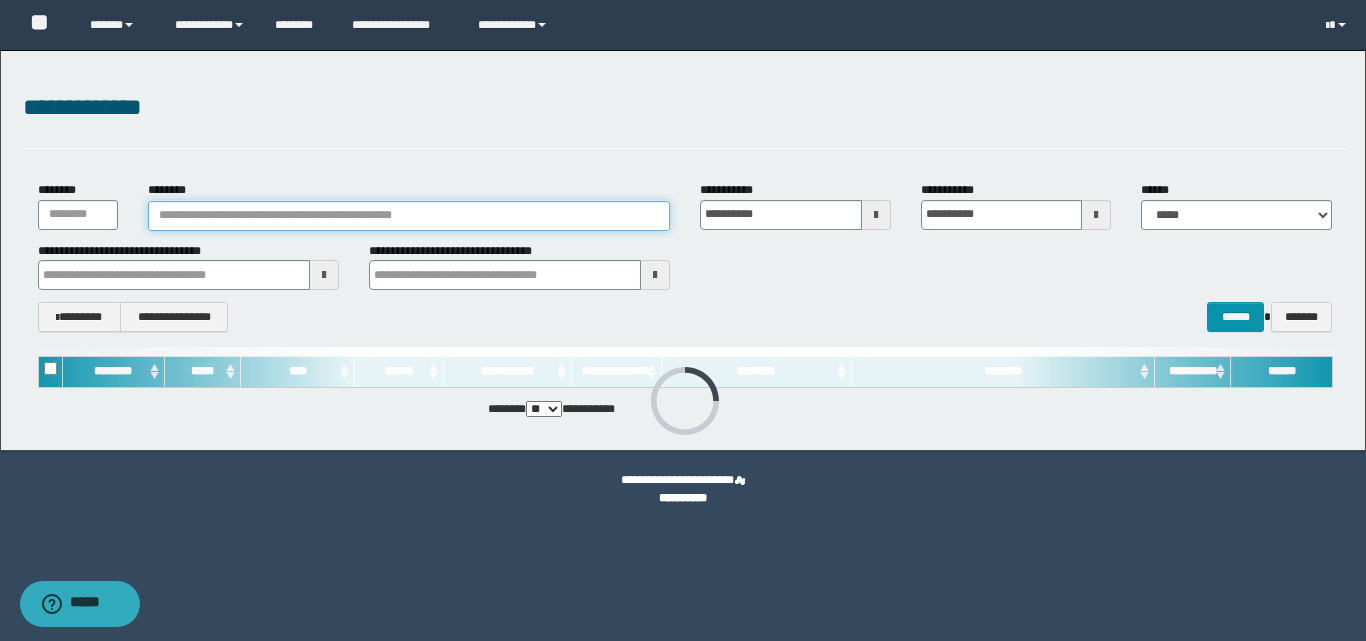 click on "********" at bounding box center (409, 216) 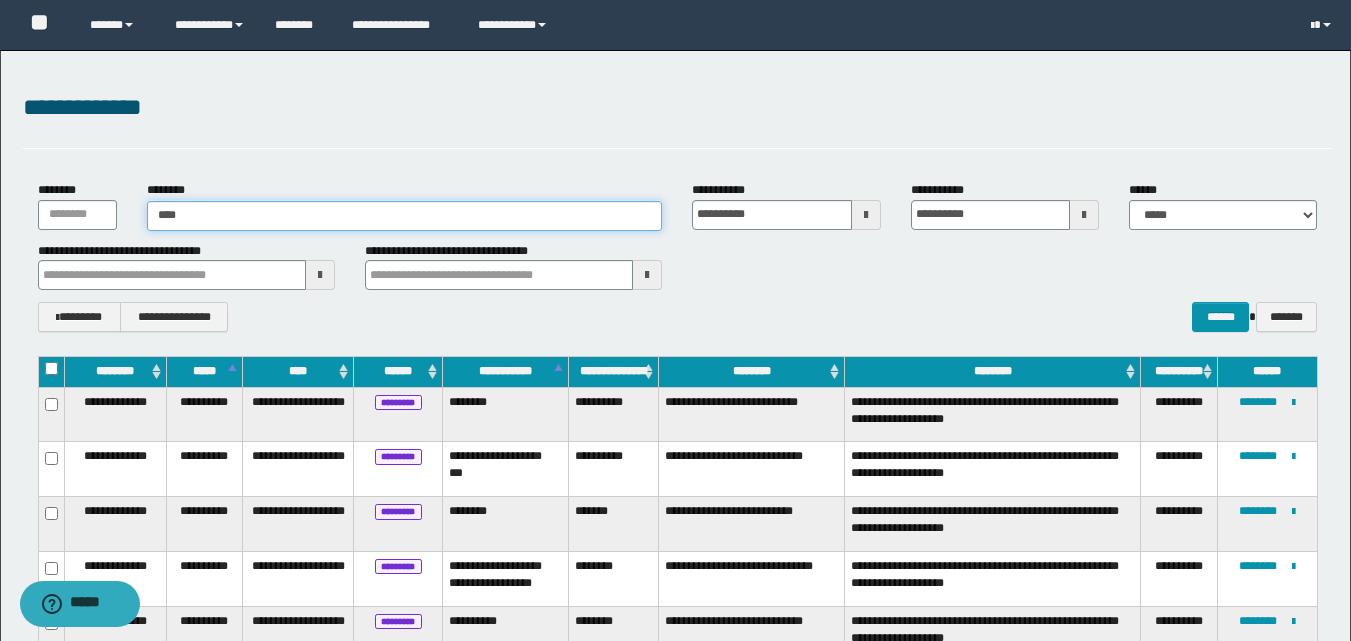 type on "*****" 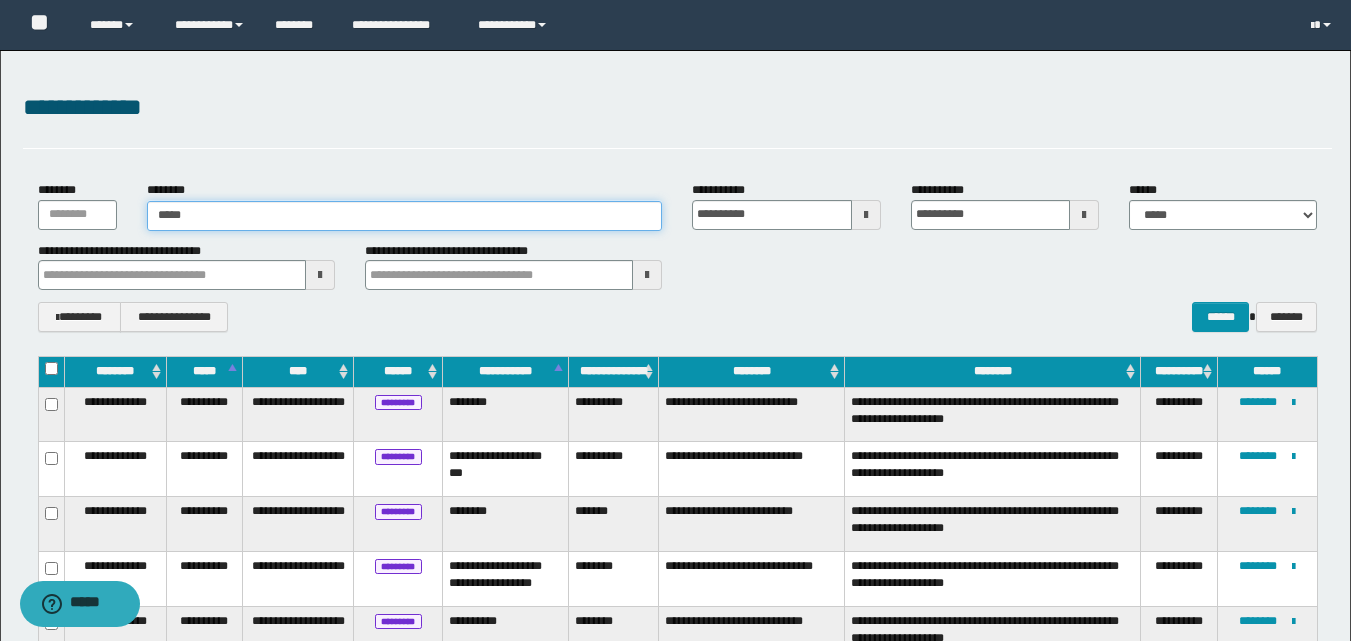 type on "*****" 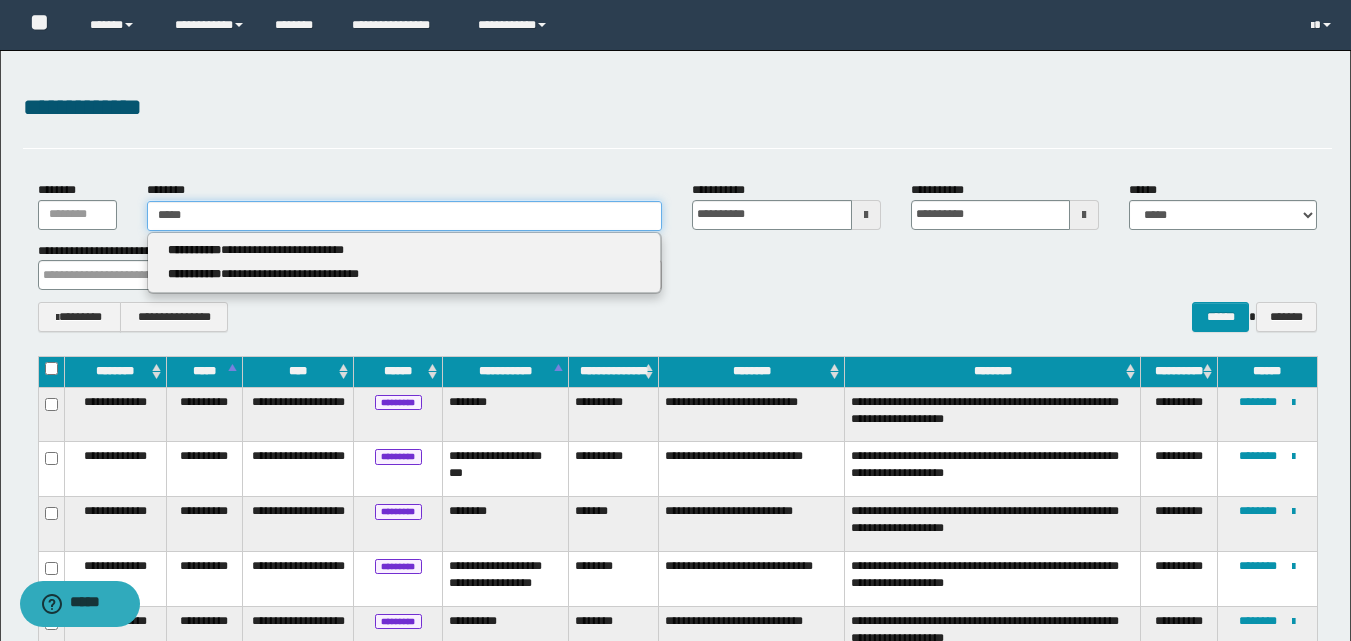 type 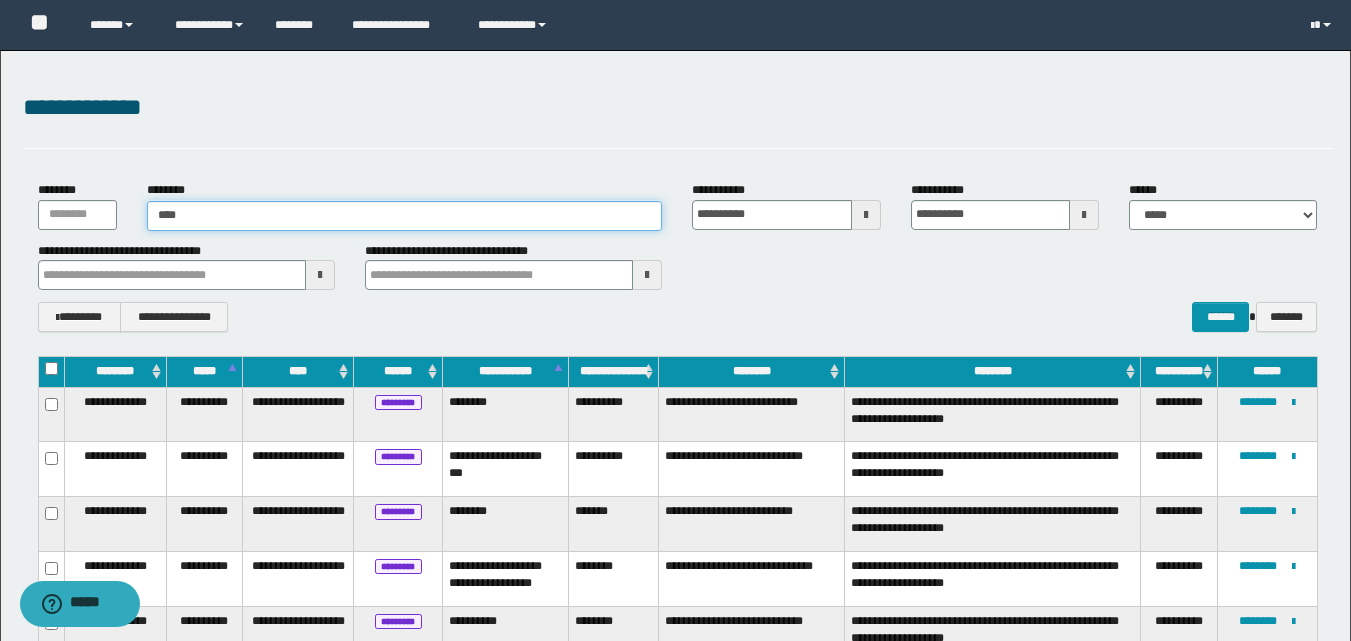 type on "****" 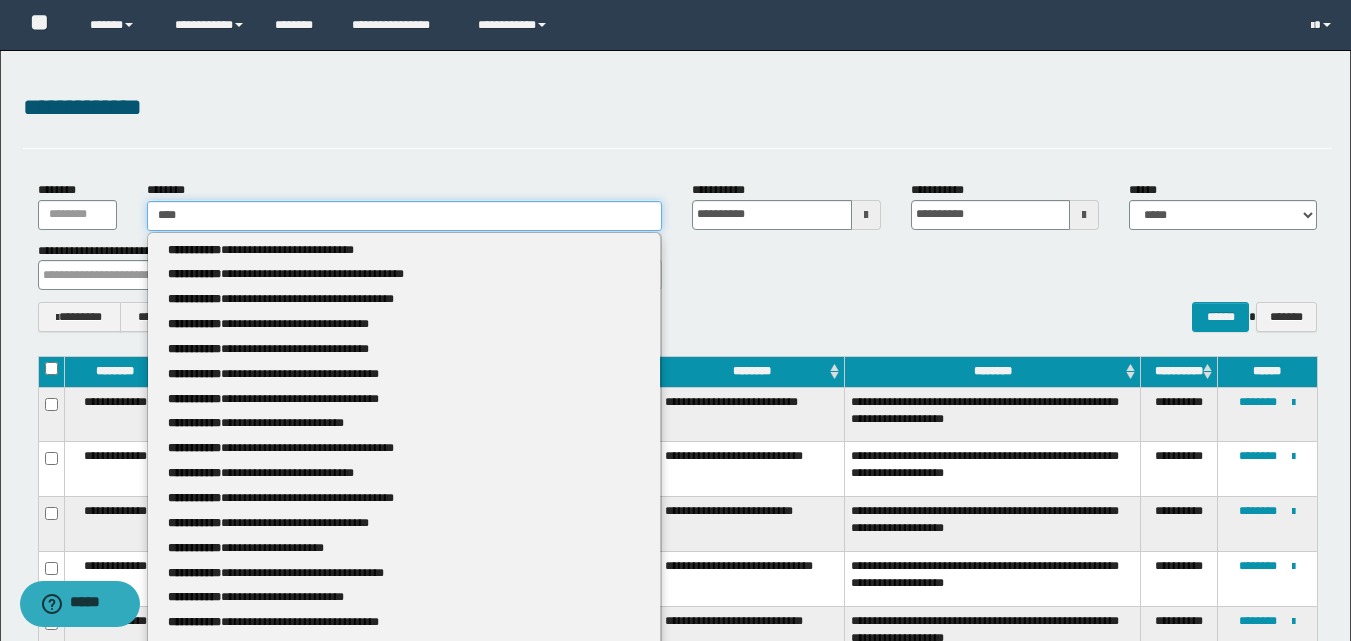 type 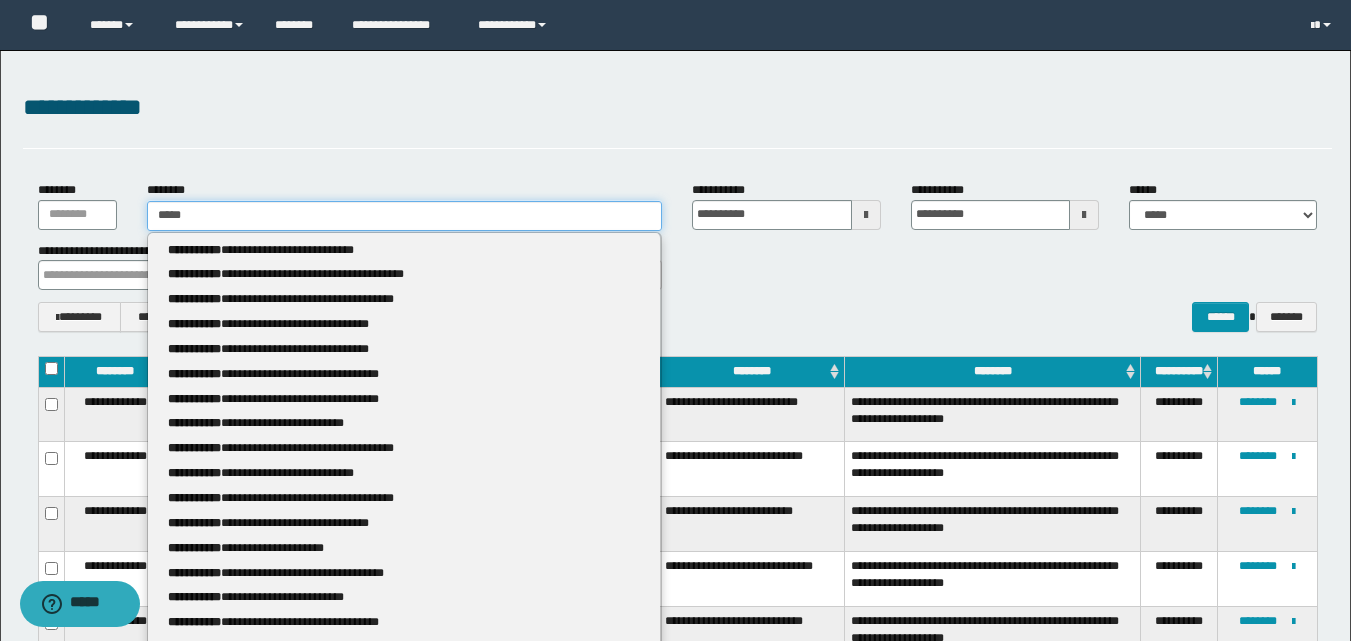 type on "*****" 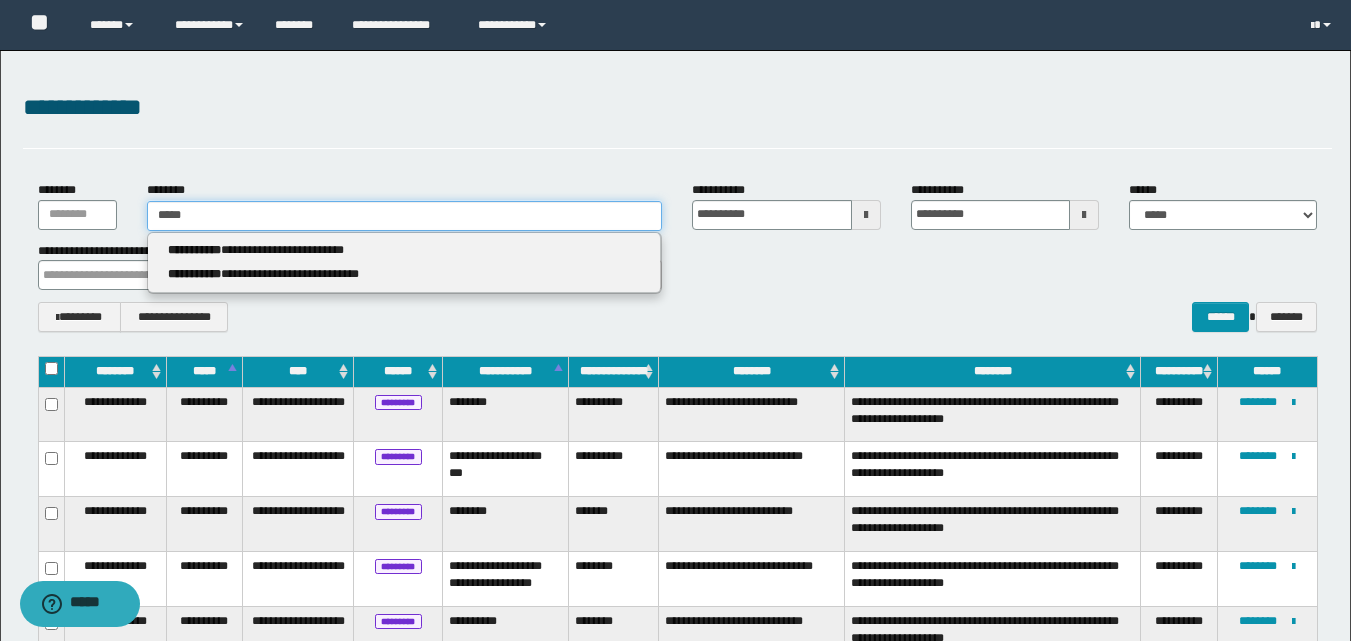 type 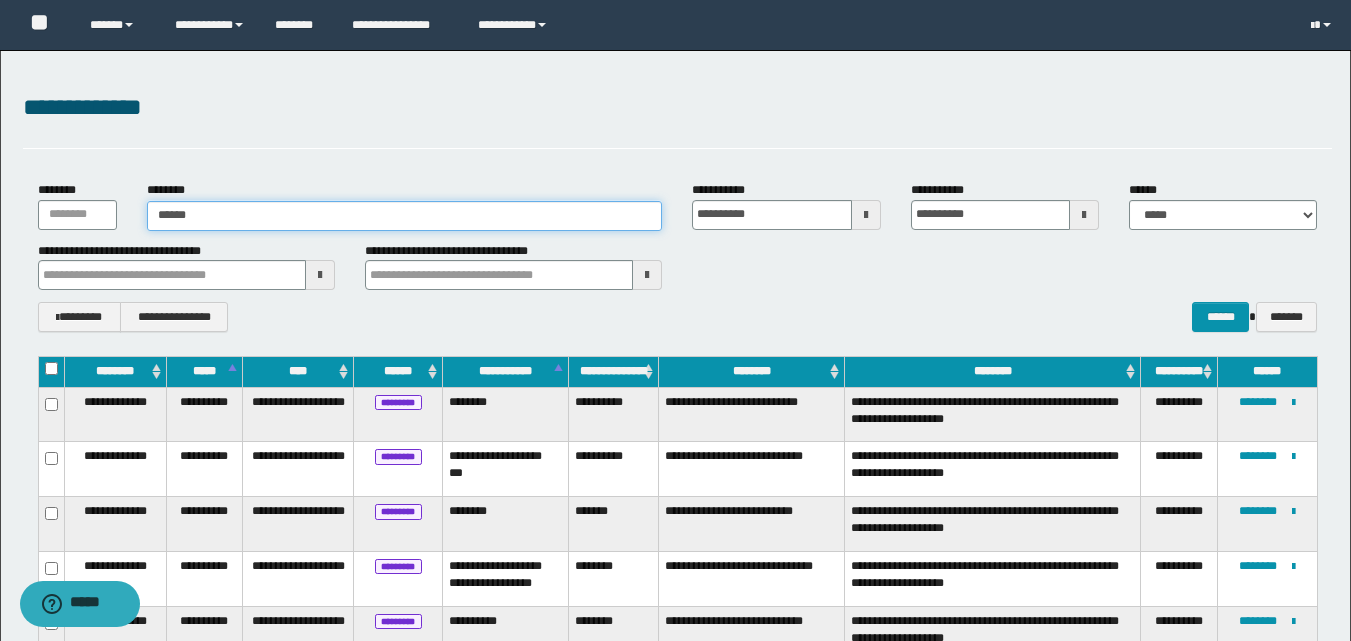 type on "*******" 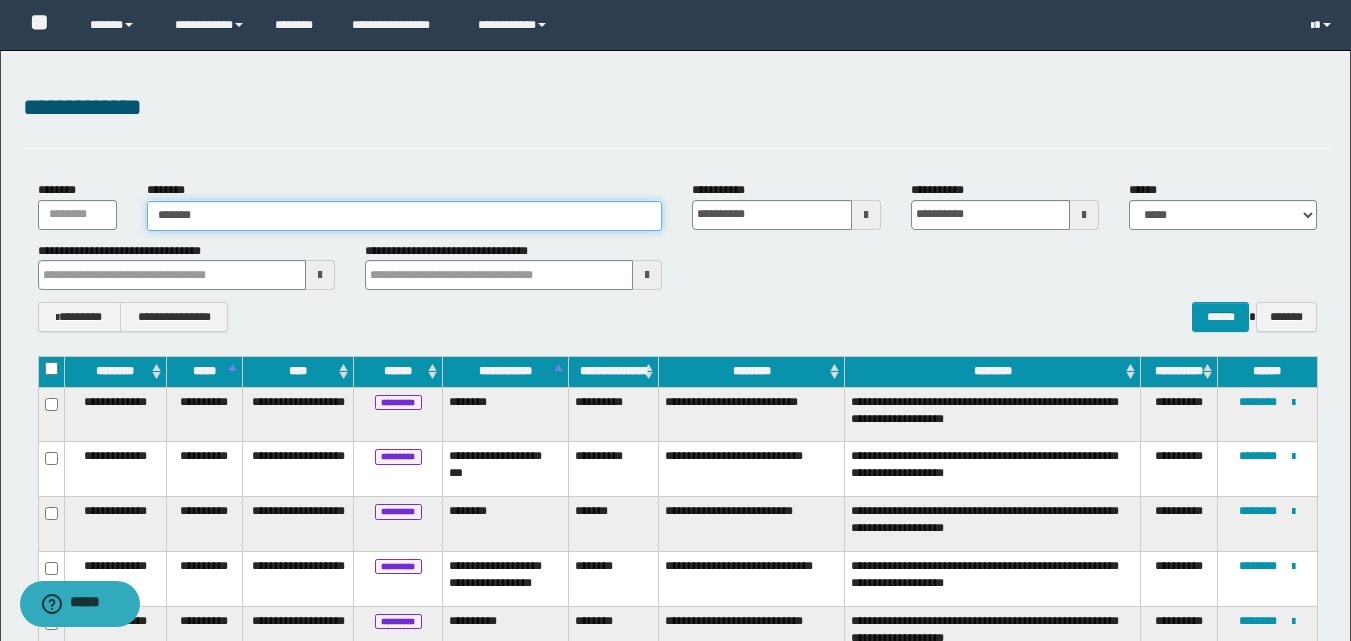 type on "*******" 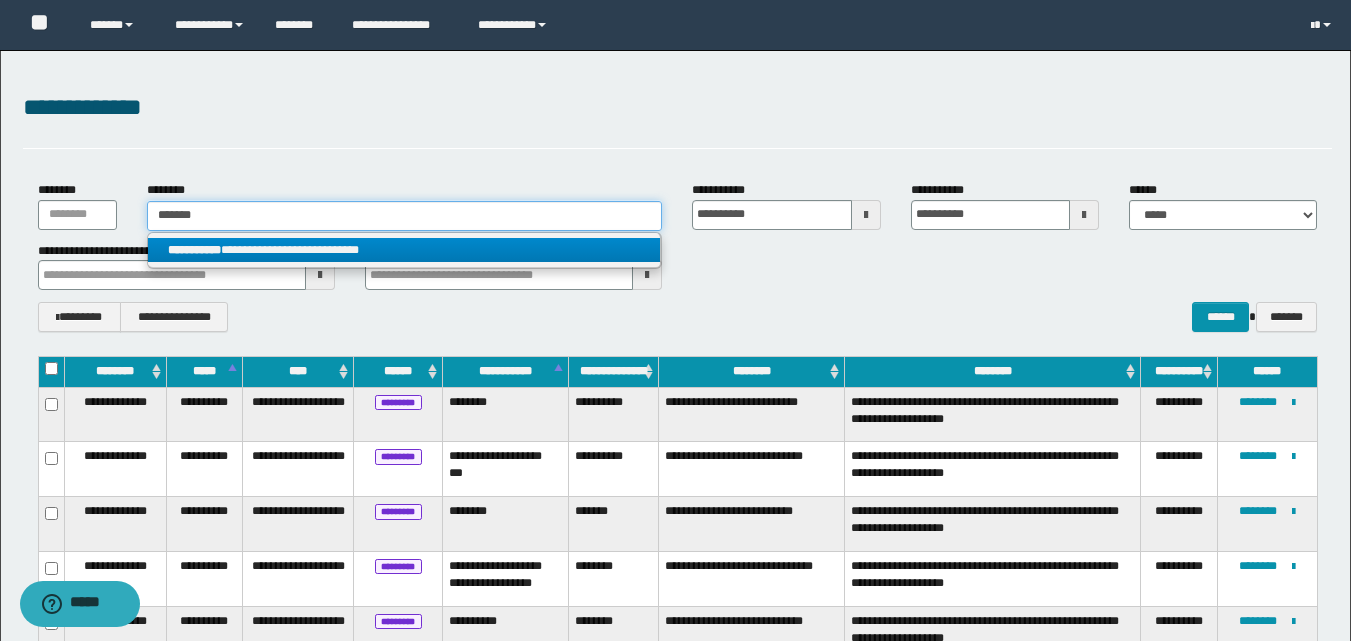 type on "*******" 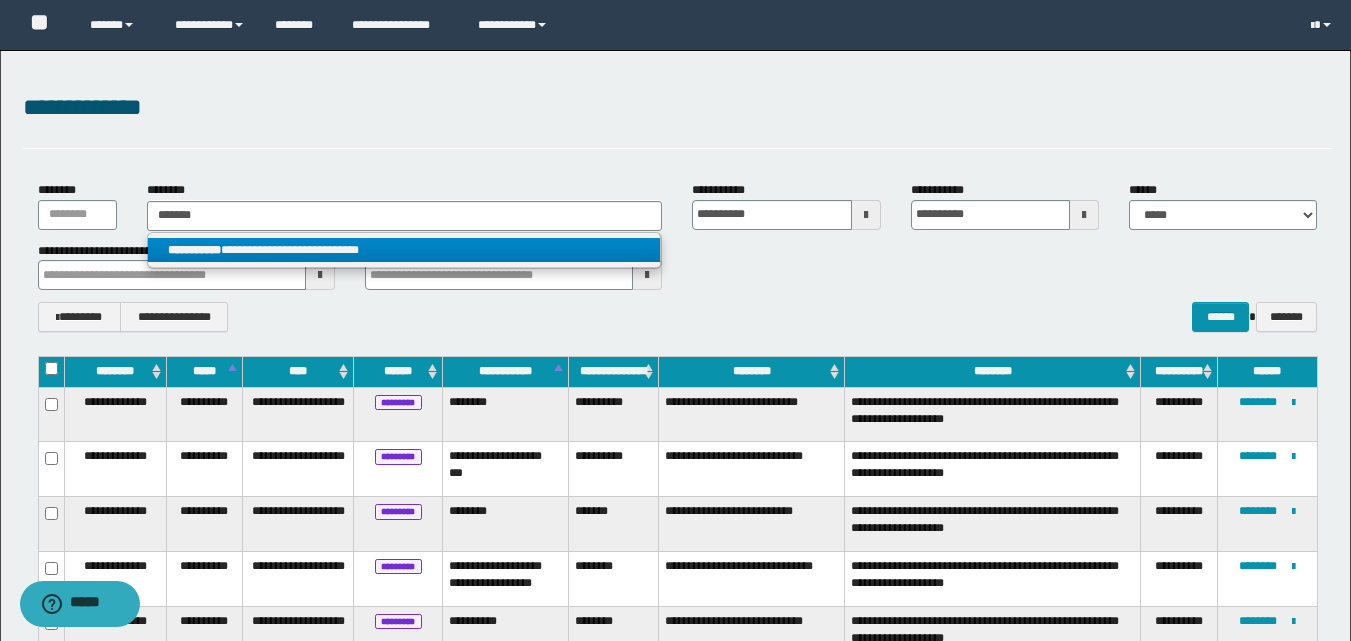 click on "**********" at bounding box center [404, 250] 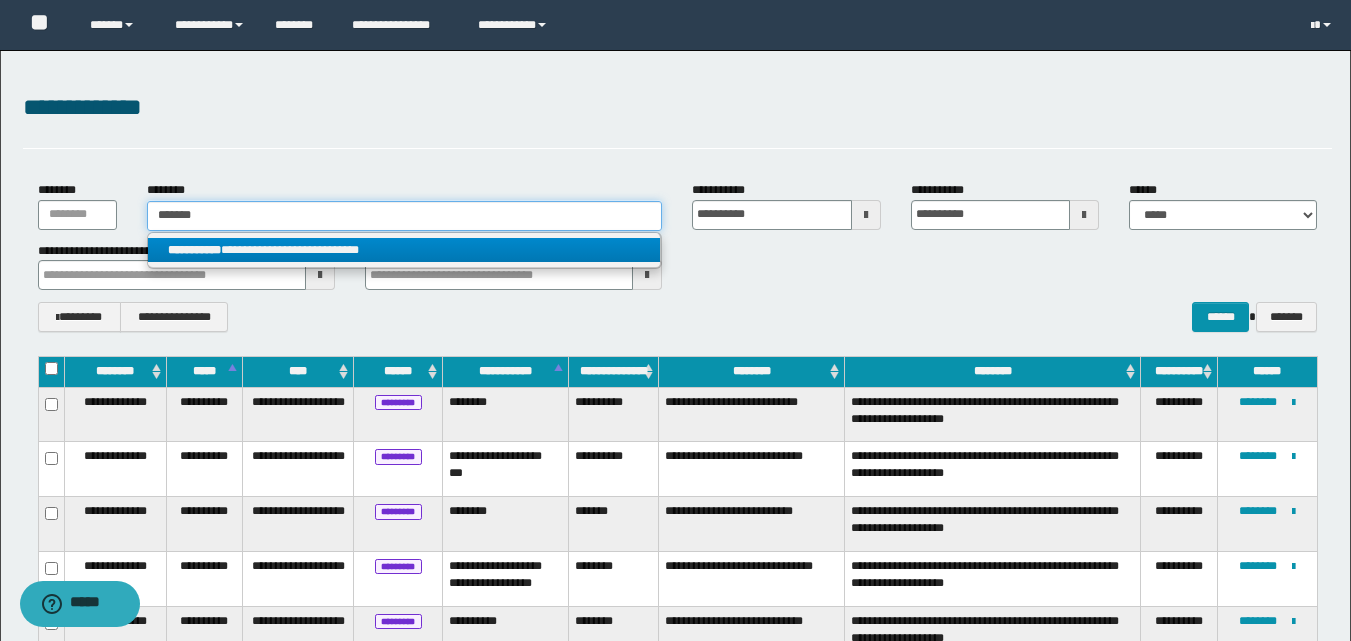 type 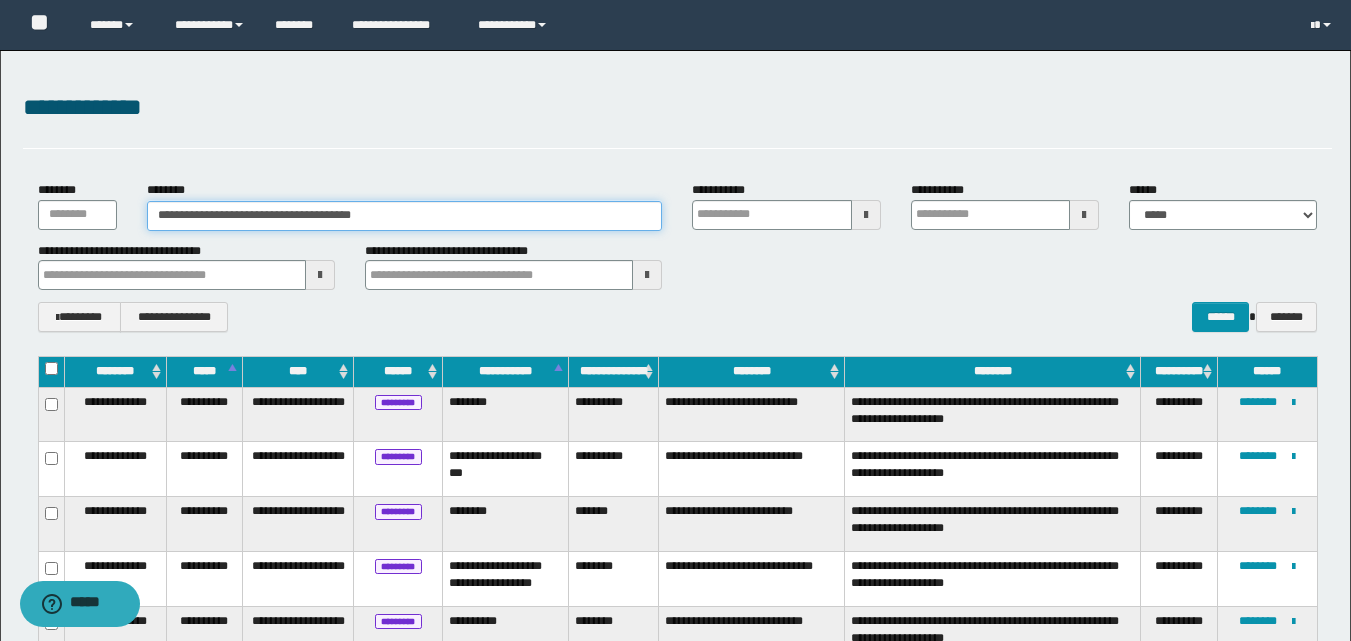 type 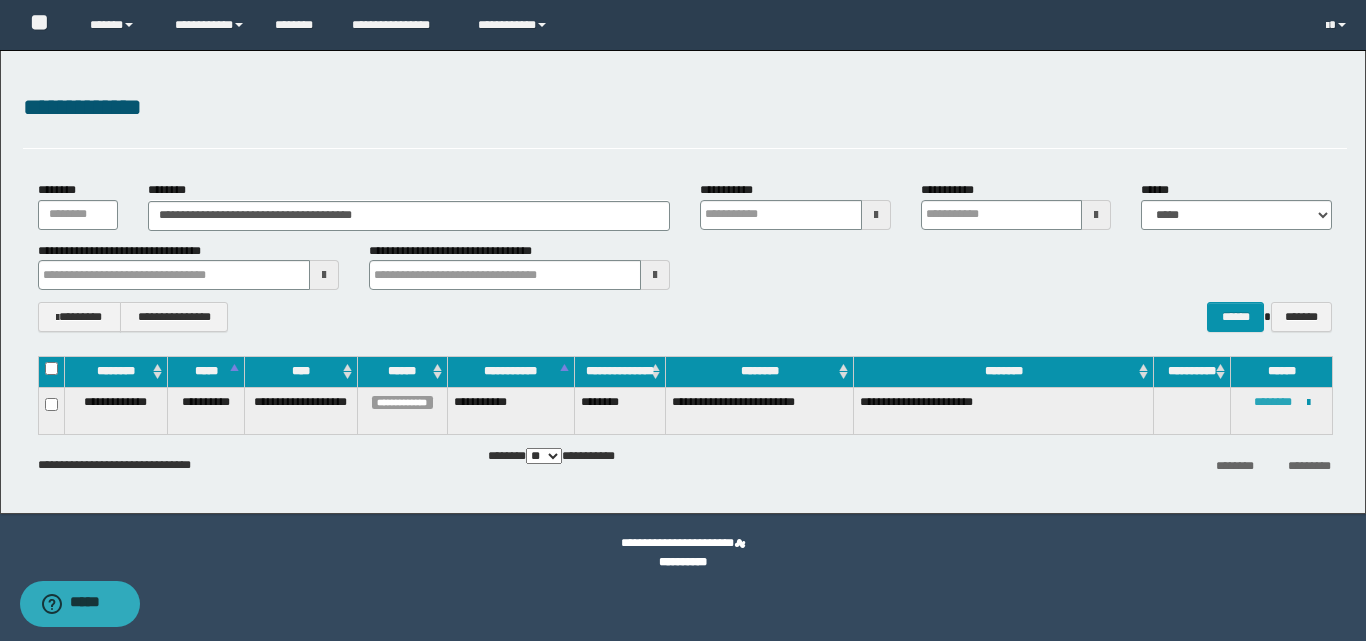 click on "********" at bounding box center (1273, 402) 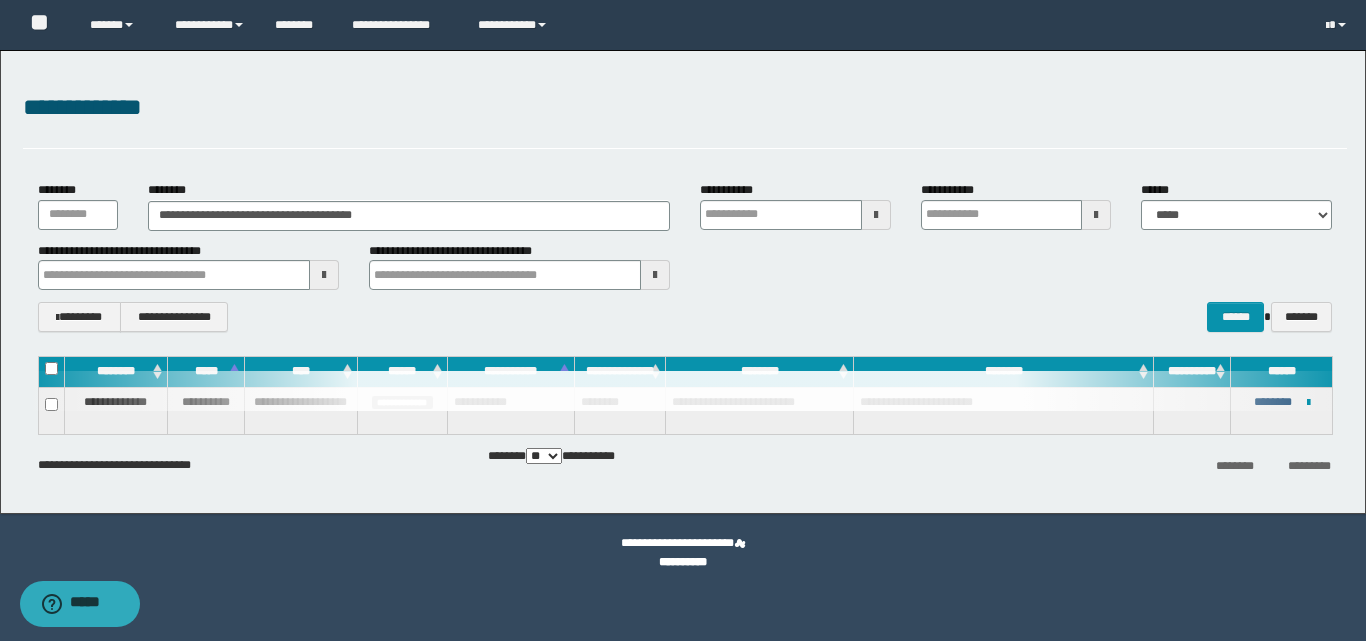 type 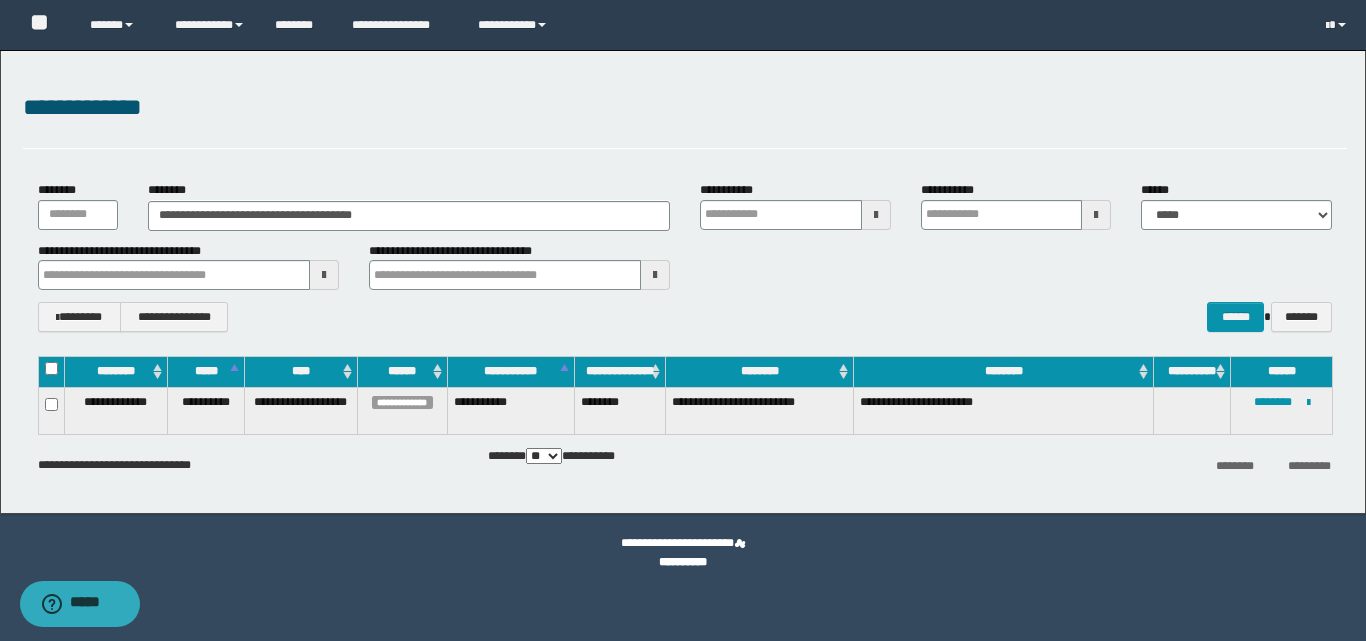 type 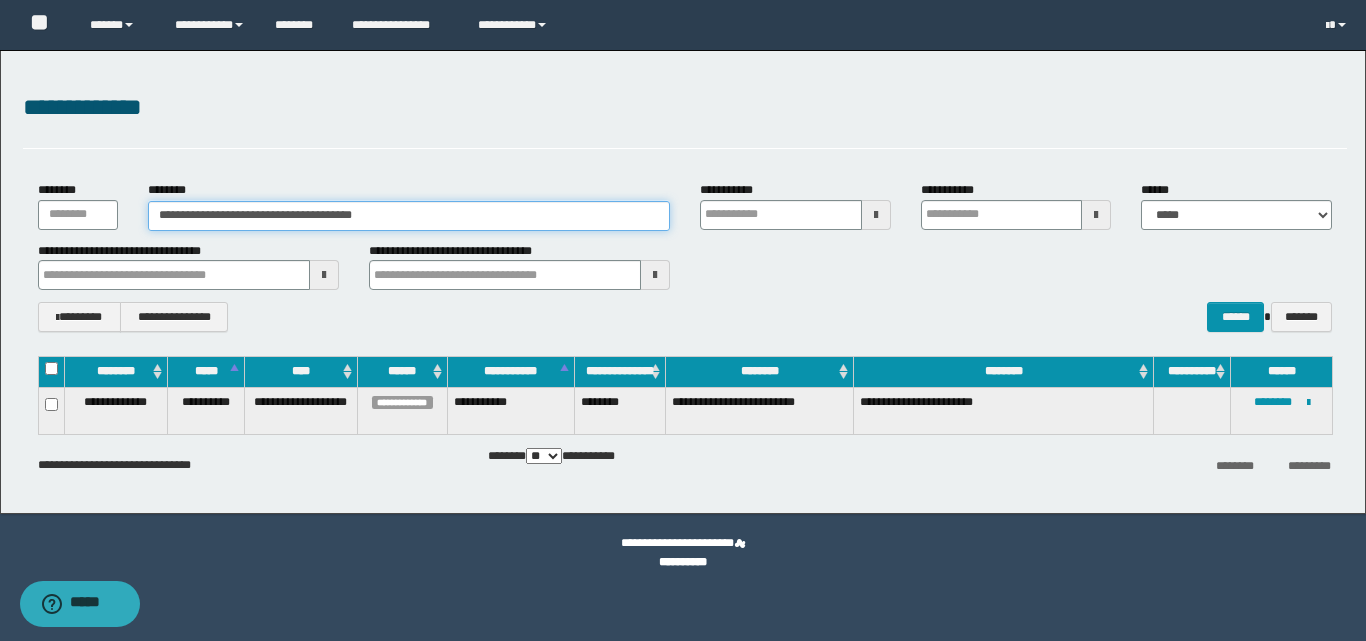 click on "**********" at bounding box center [409, 216] 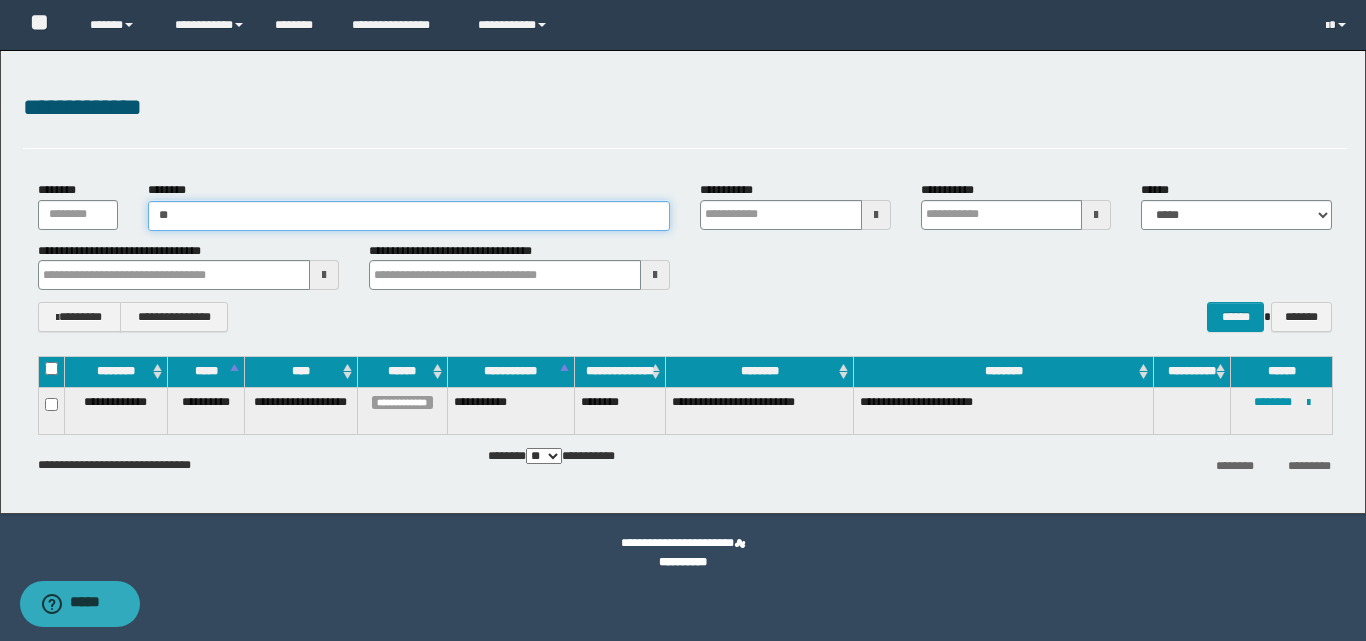 type on "*" 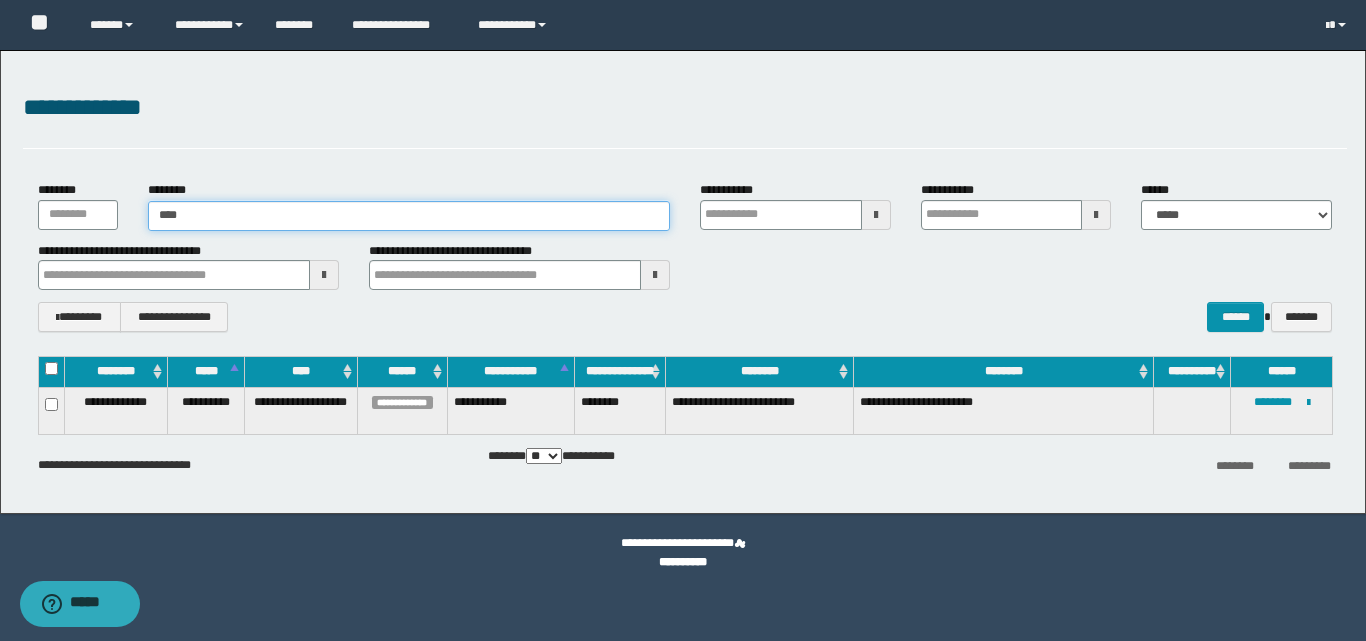 type on "*****" 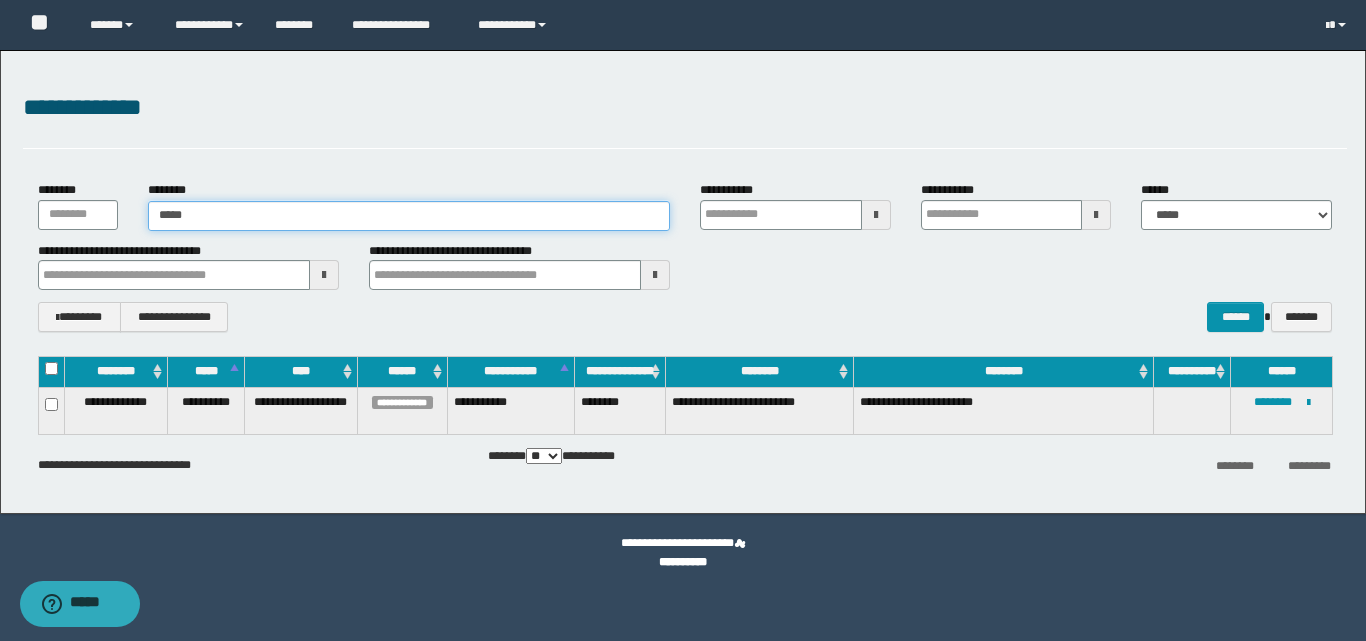type on "*****" 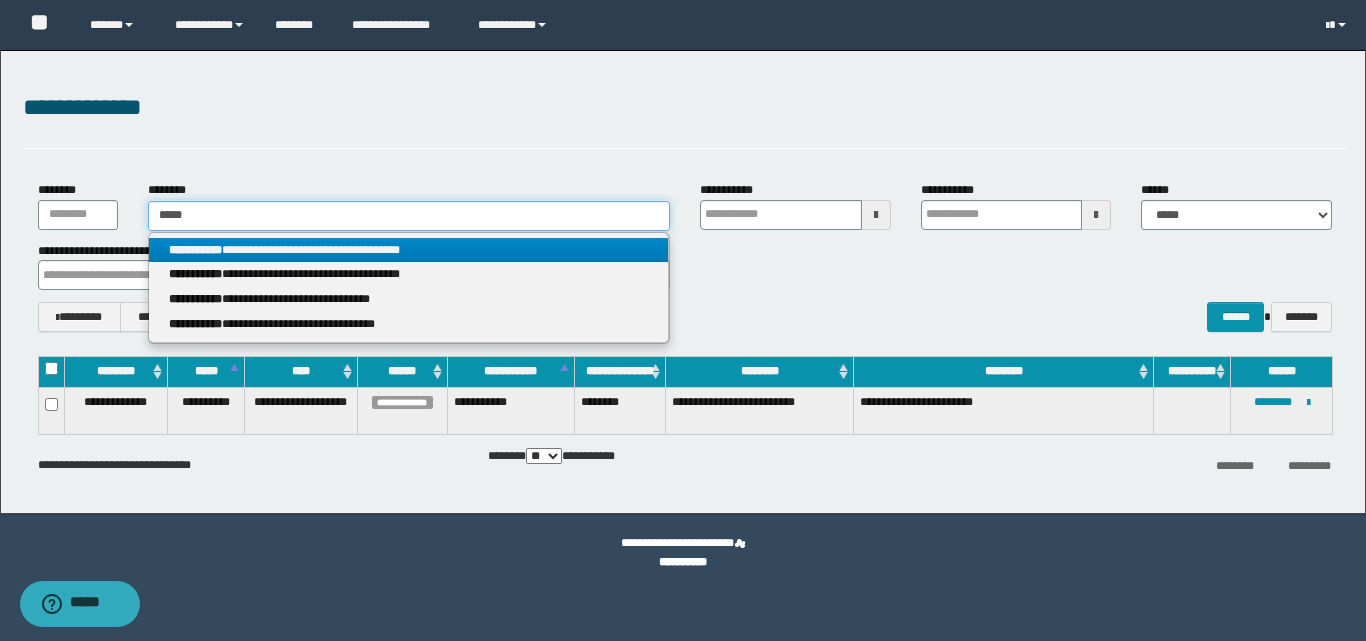 type on "*****" 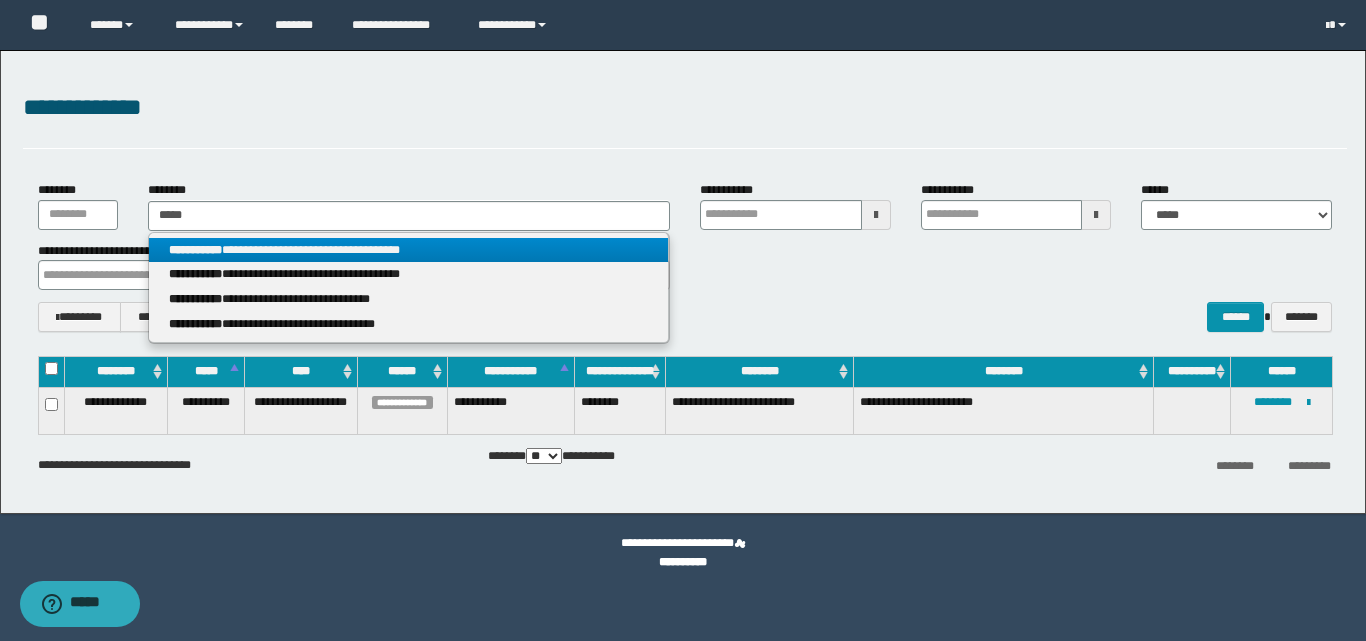 click on "**********" at bounding box center [408, 250] 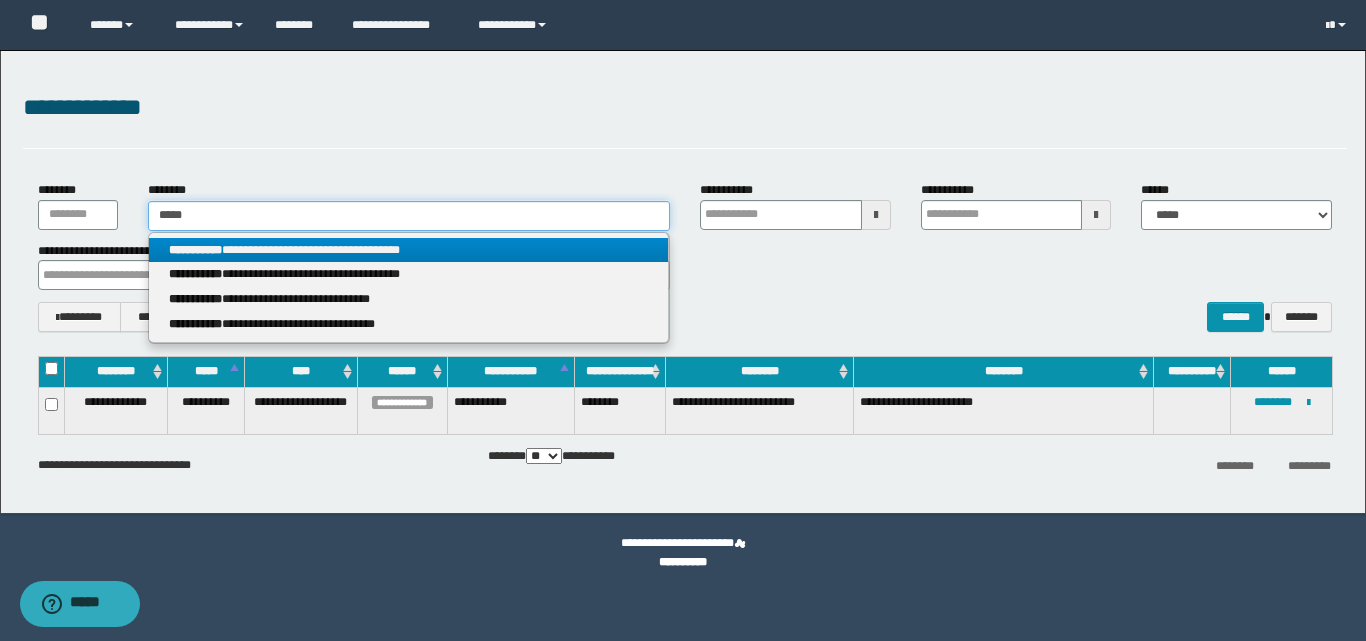 type 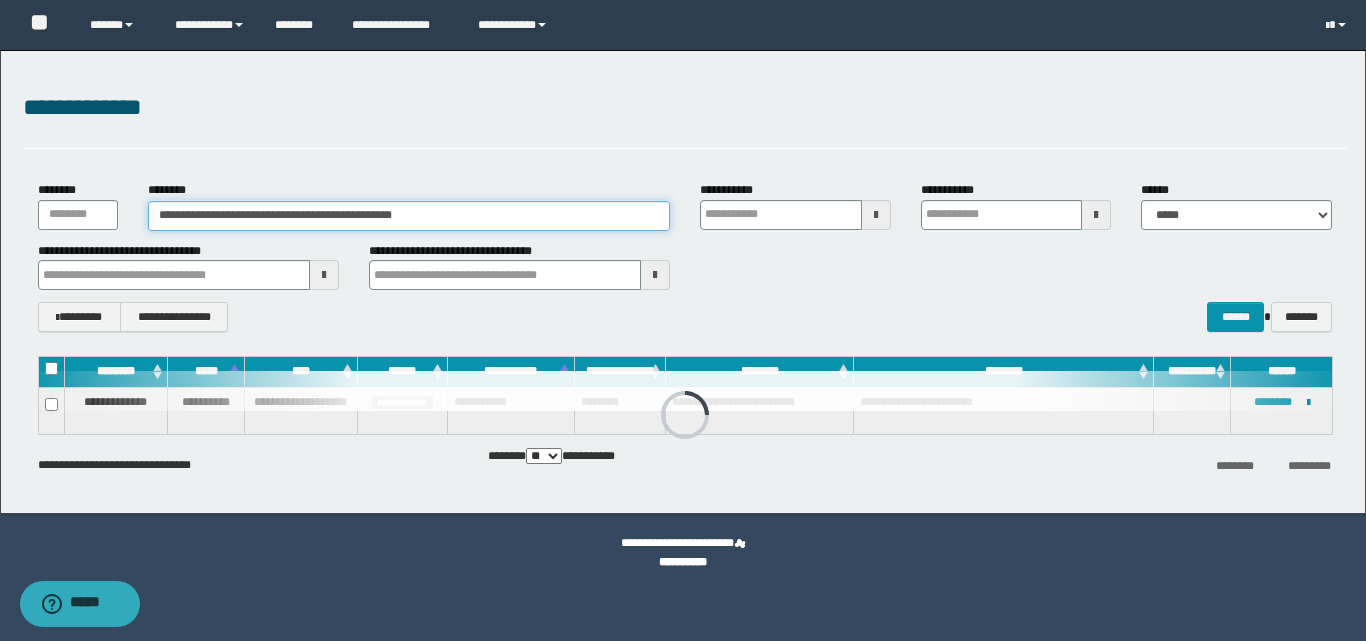 type 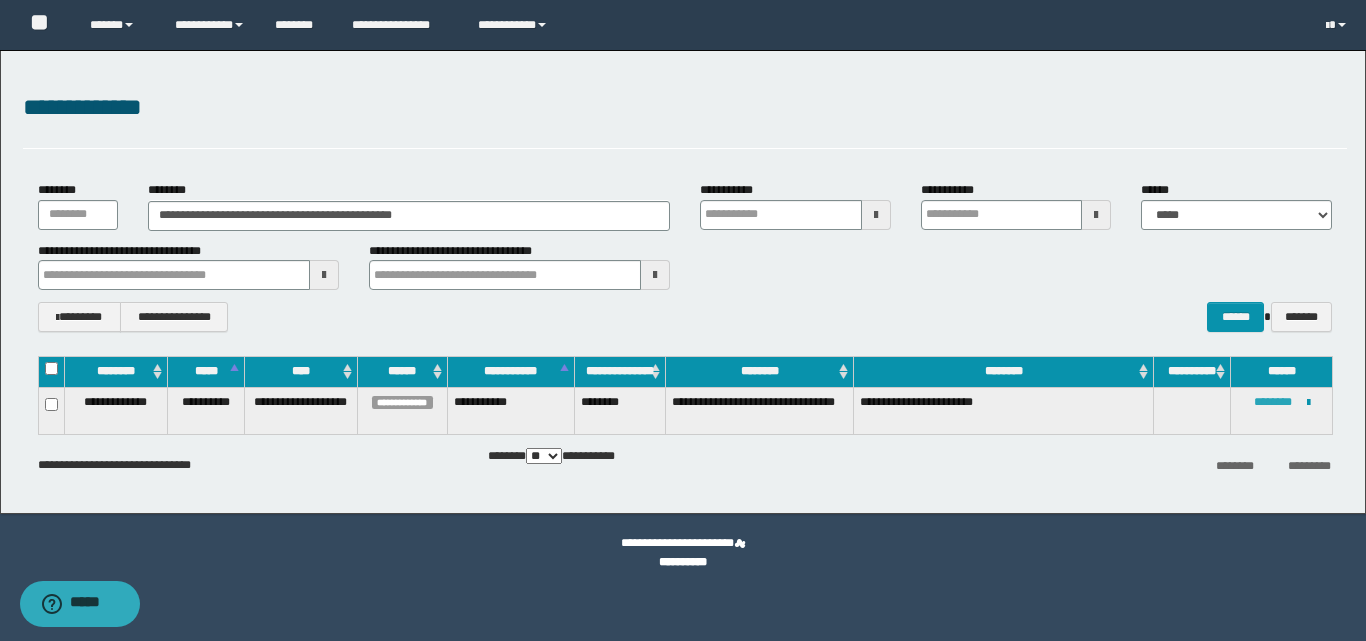 click on "********" at bounding box center [1273, 402] 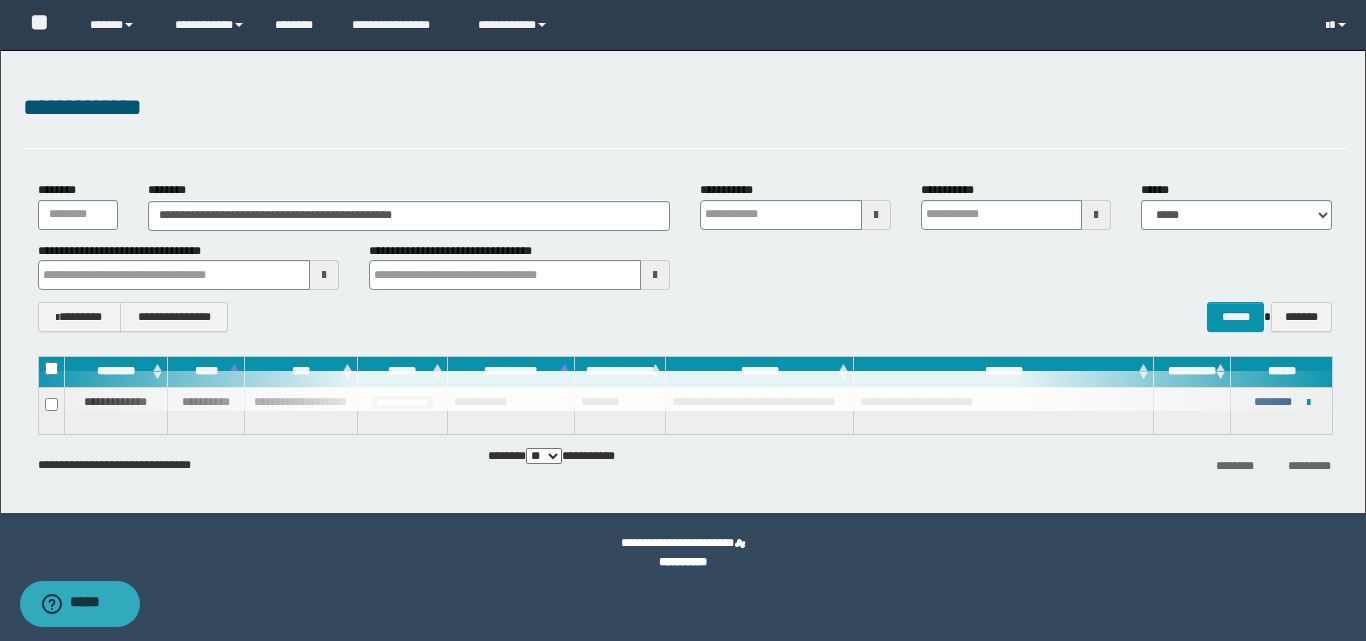 type 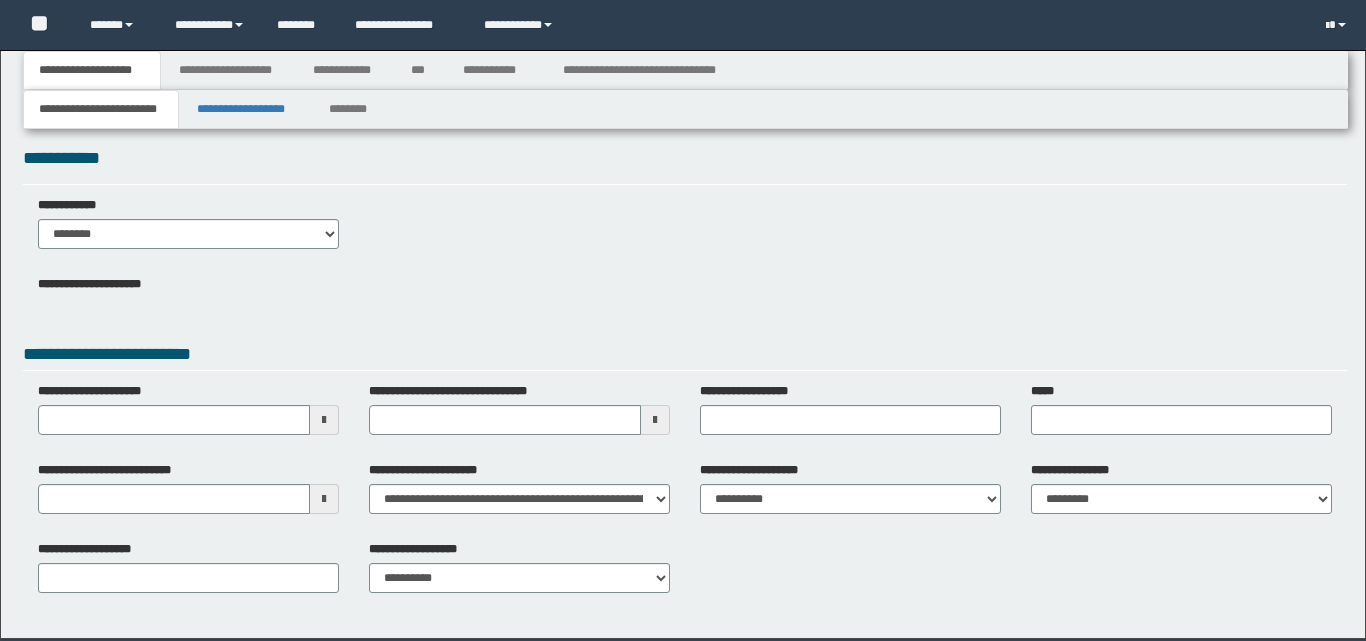 scroll, scrollTop: 0, scrollLeft: 0, axis: both 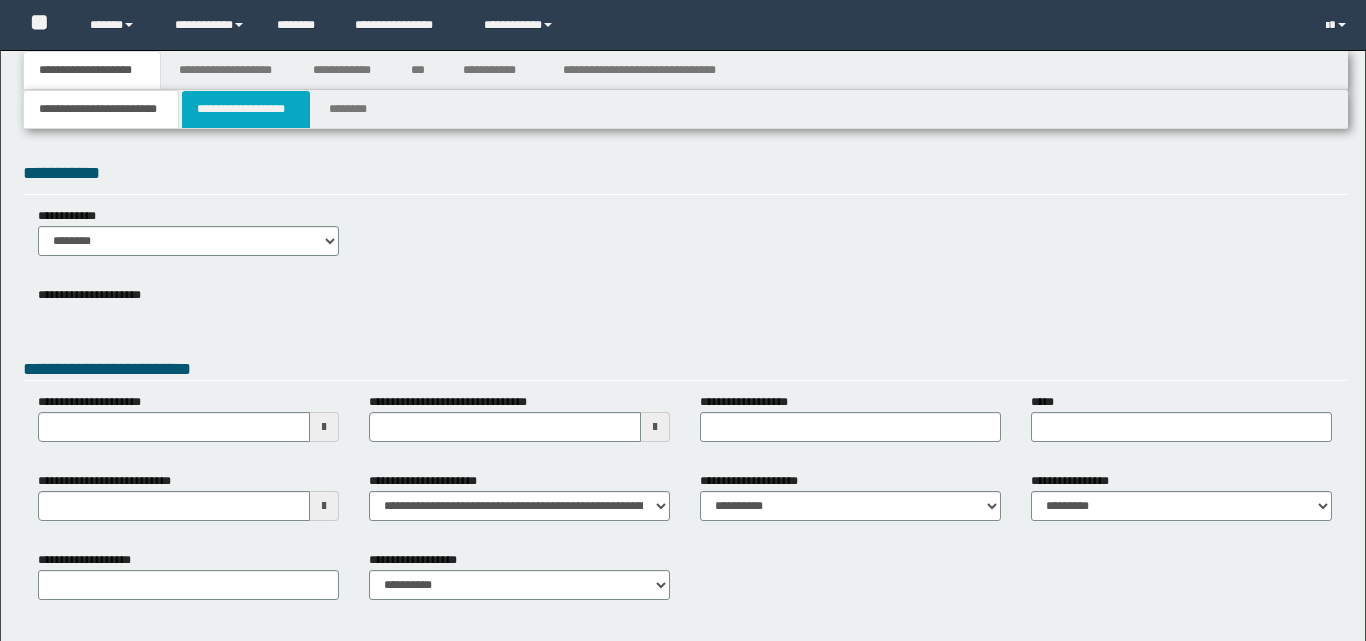 type 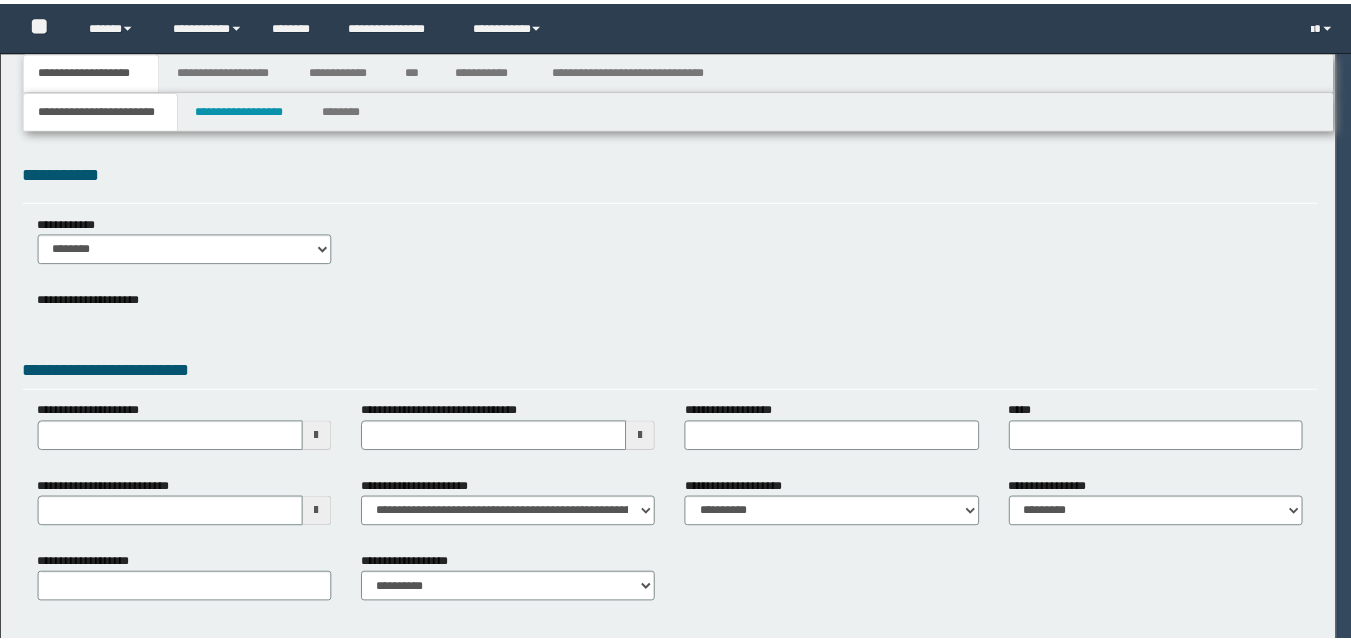 scroll, scrollTop: 0, scrollLeft: 0, axis: both 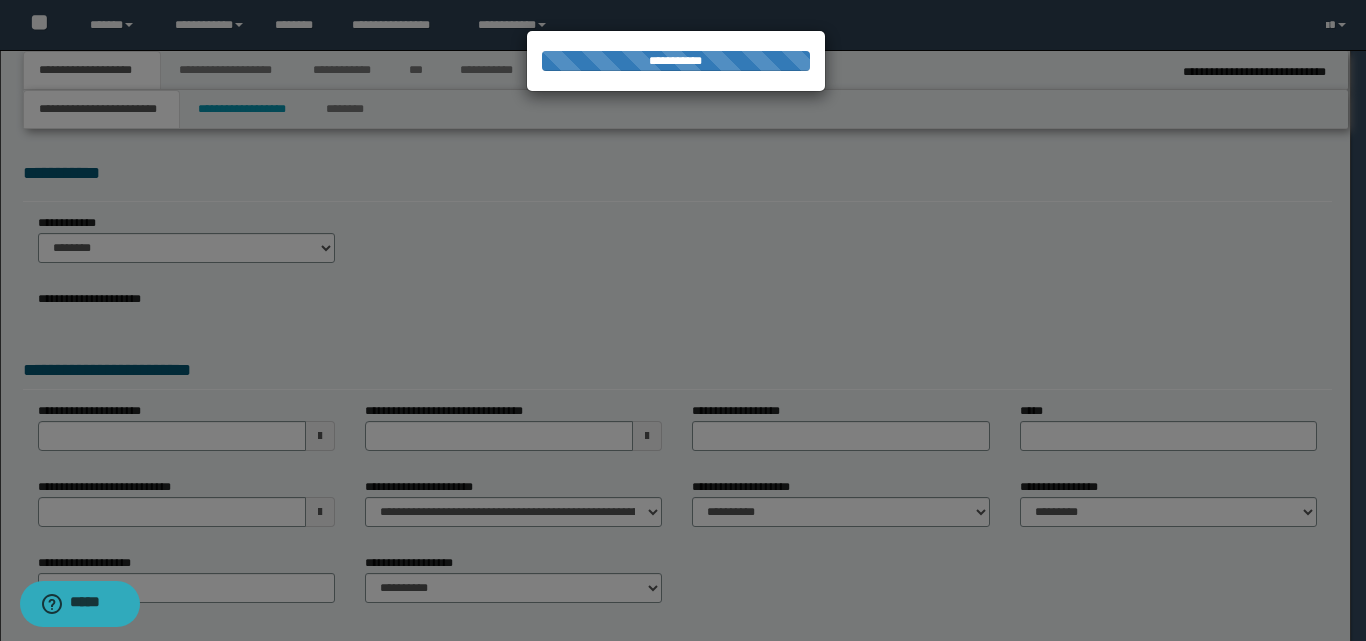 type on "**********" 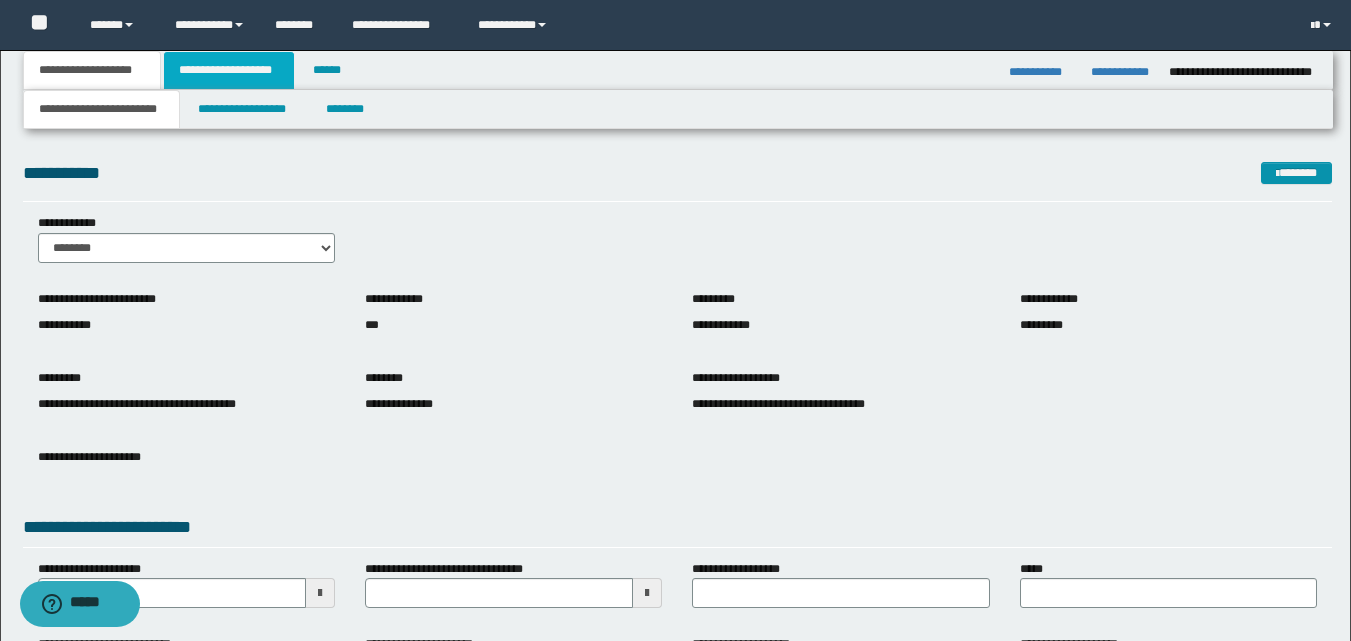 click on "**********" at bounding box center [229, 70] 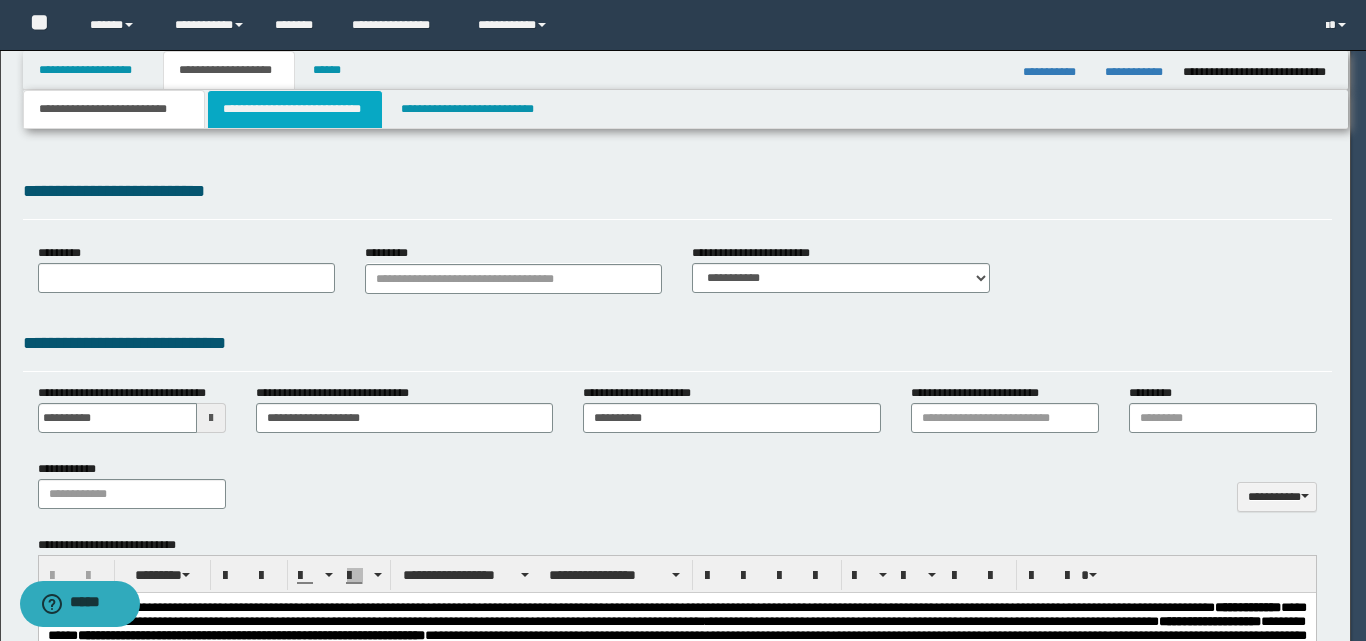 scroll, scrollTop: 0, scrollLeft: 0, axis: both 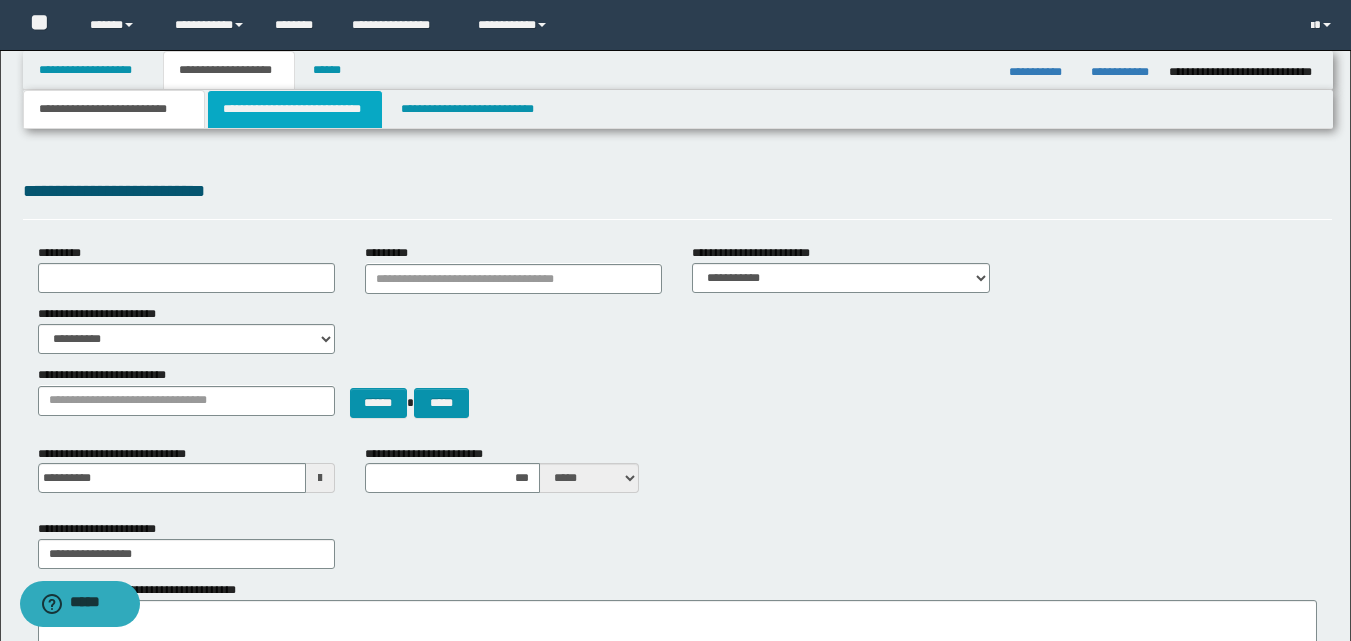 click on "**********" at bounding box center [295, 109] 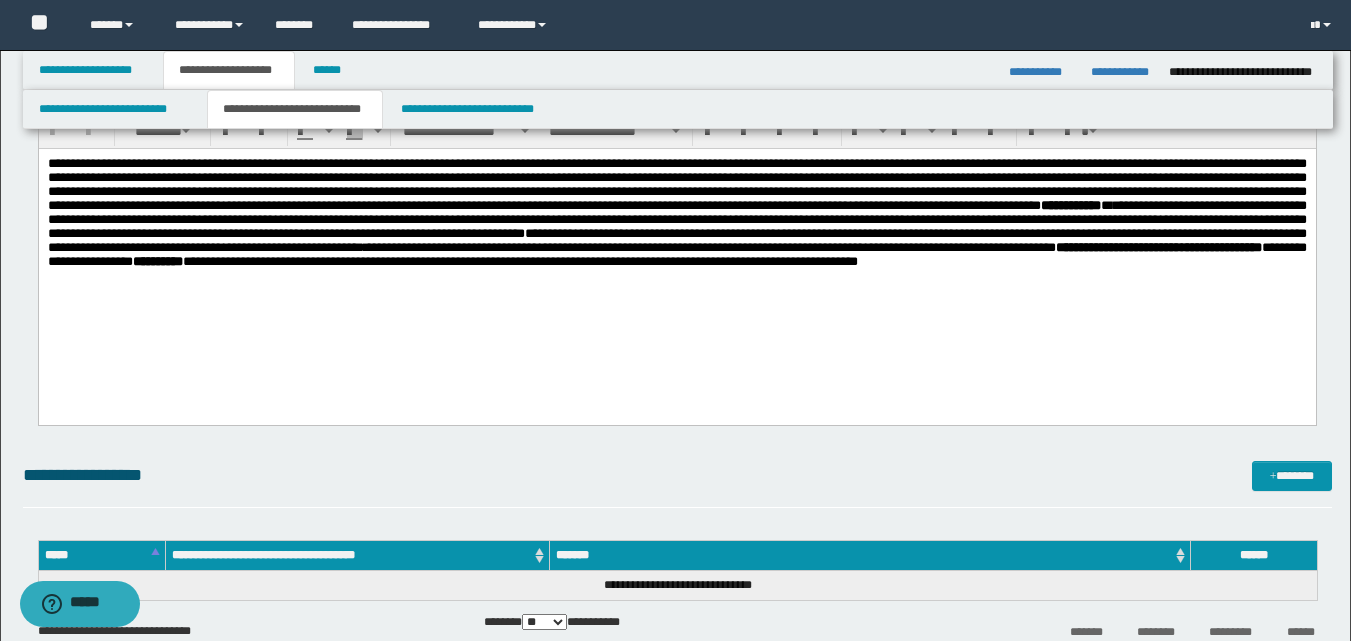 scroll, scrollTop: 200, scrollLeft: 0, axis: vertical 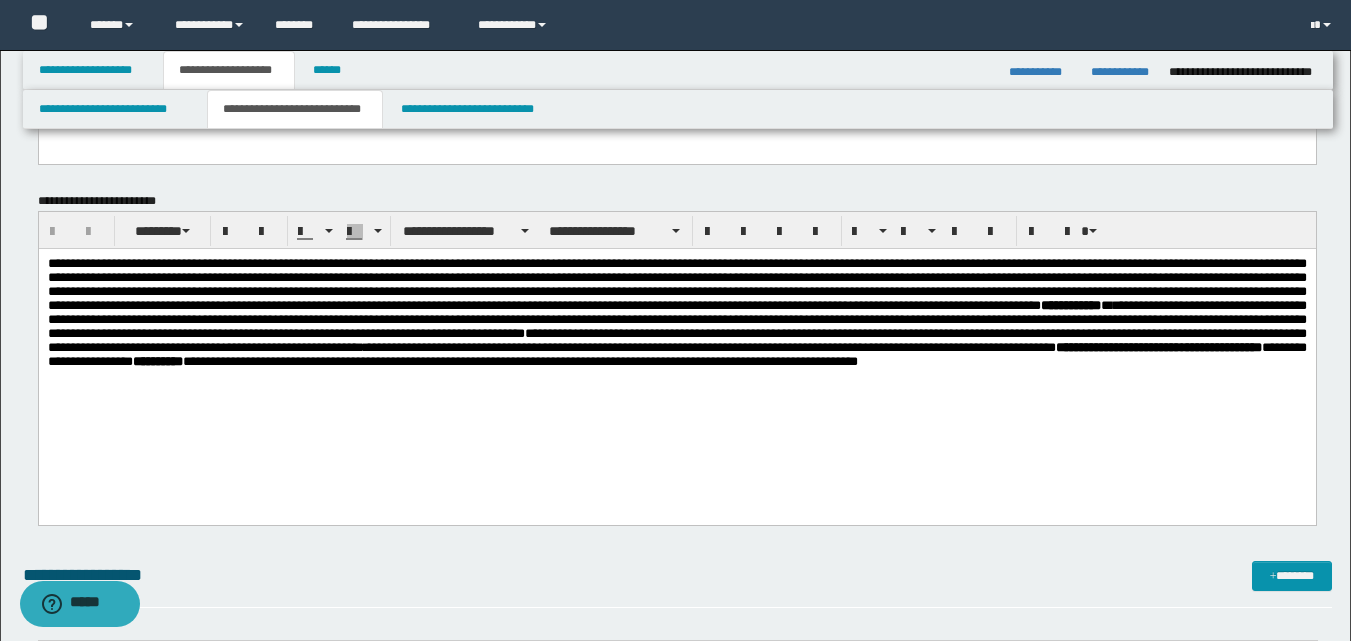 click on "**********" at bounding box center [676, 283] 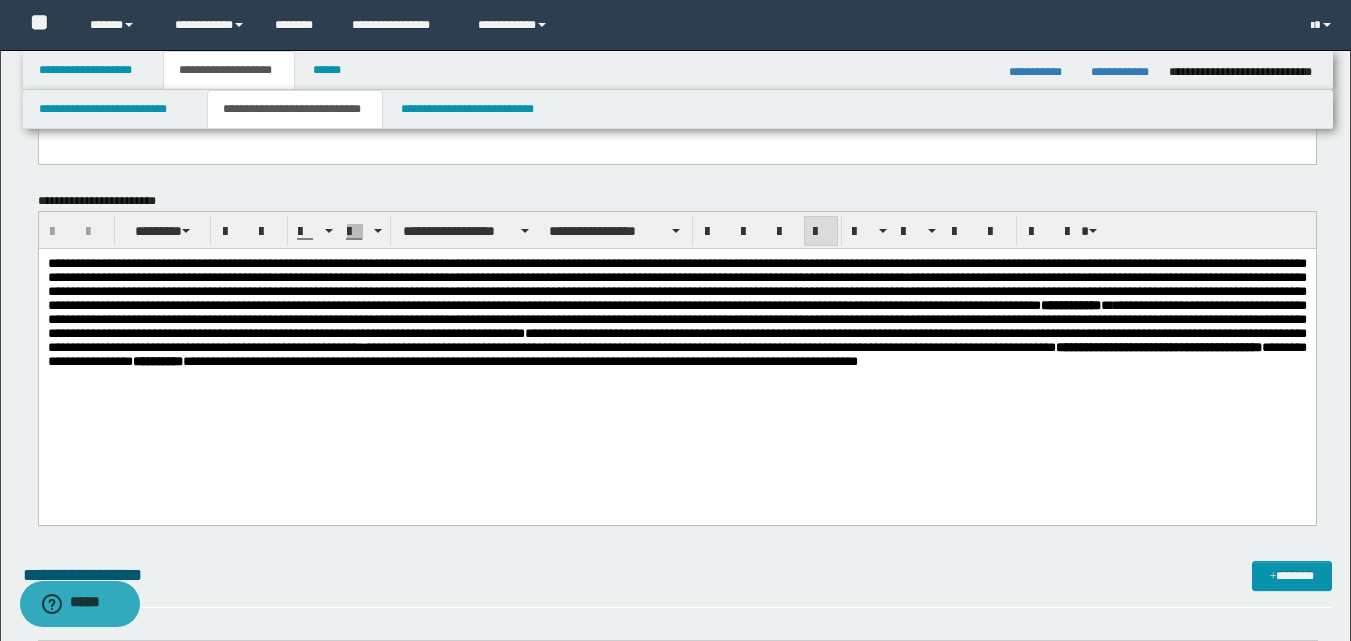 type 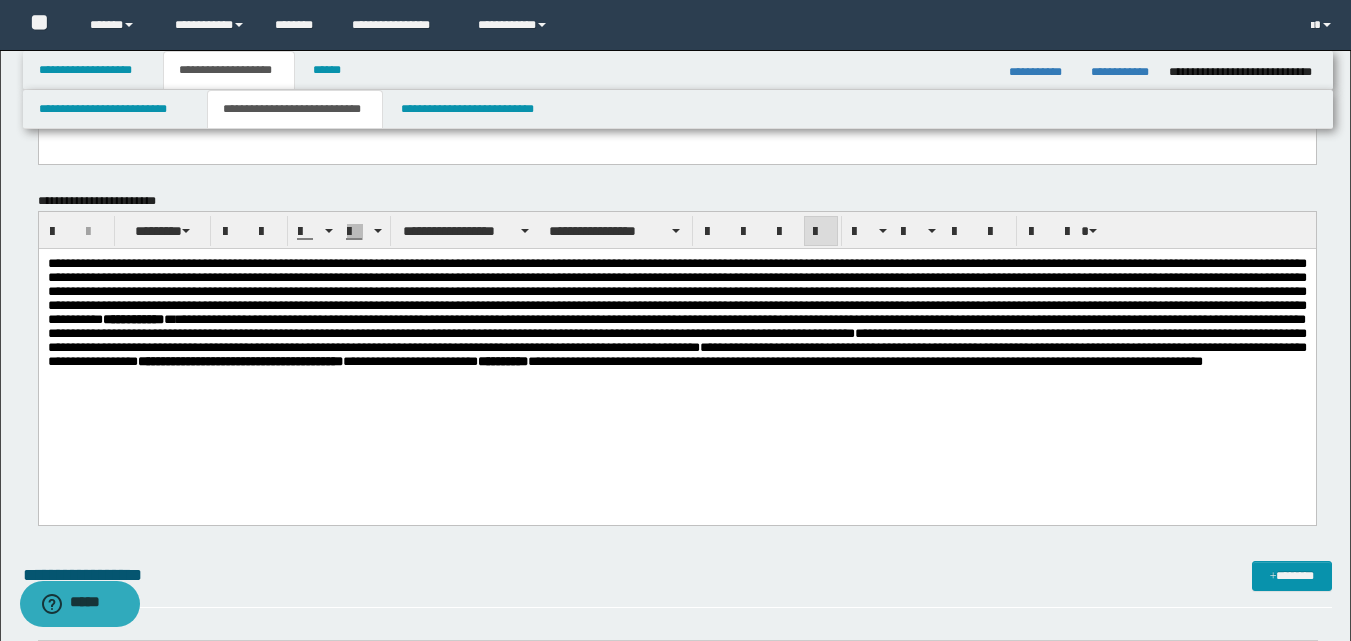click on "**********" at bounding box center (676, 290) 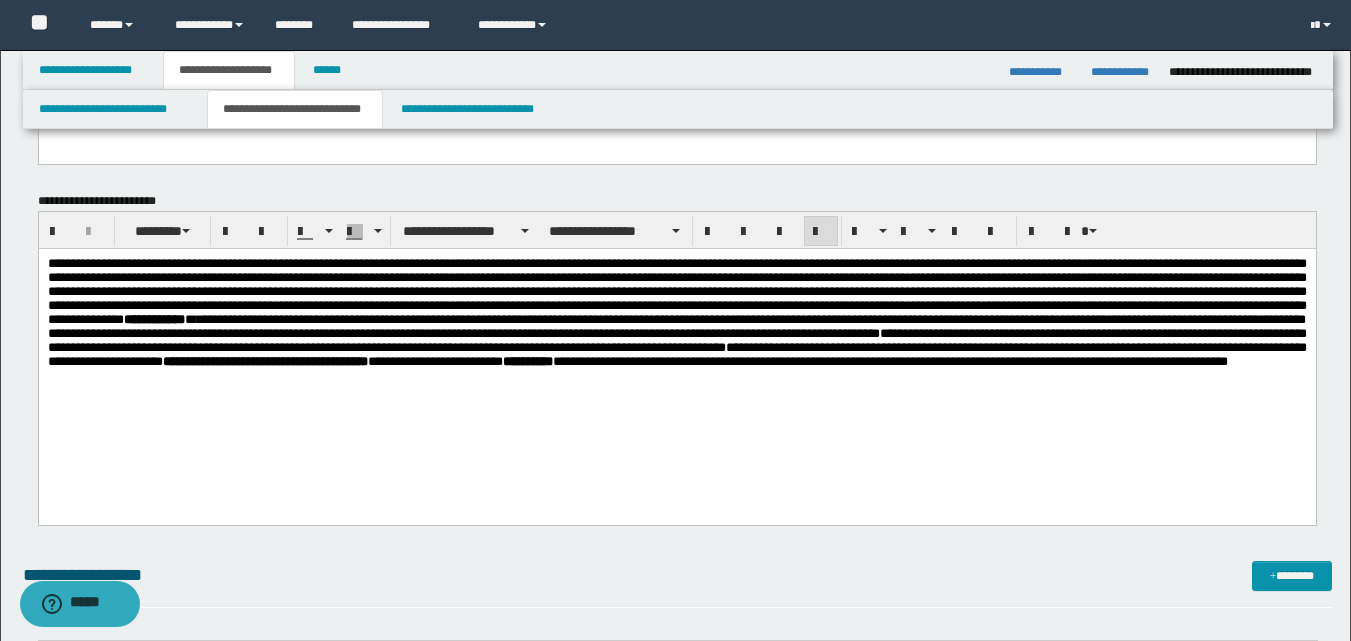 click on "**********" at bounding box center (676, 290) 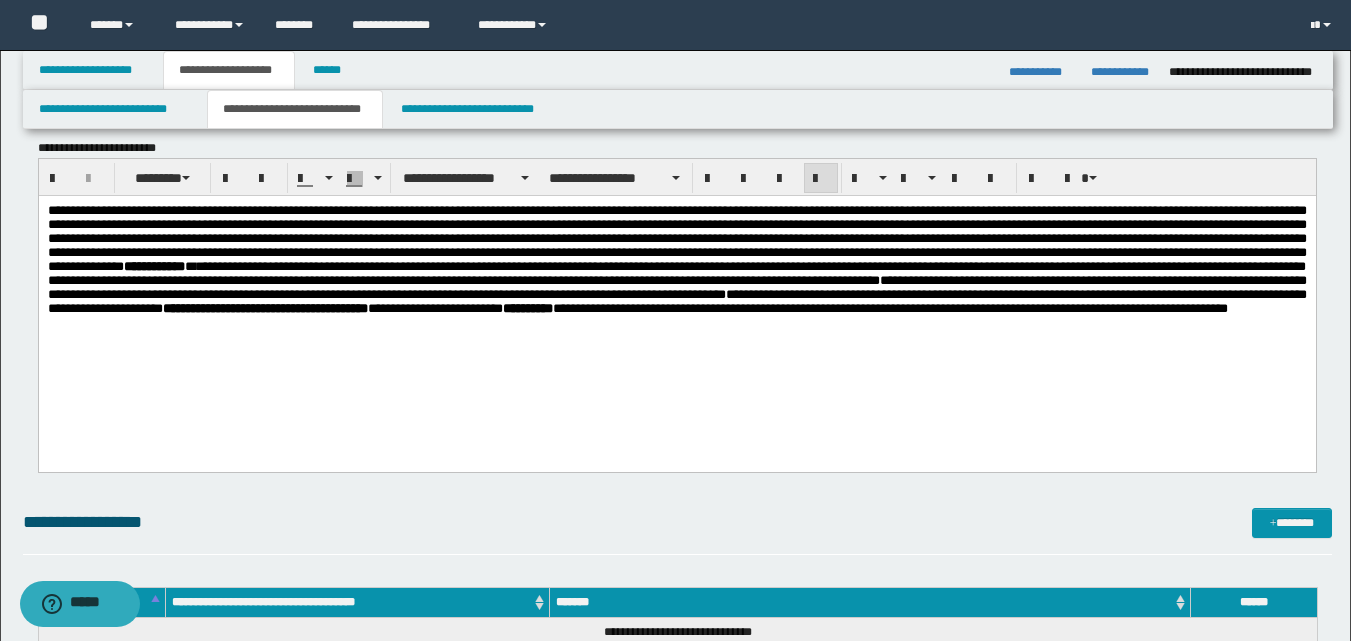scroll, scrollTop: 300, scrollLeft: 0, axis: vertical 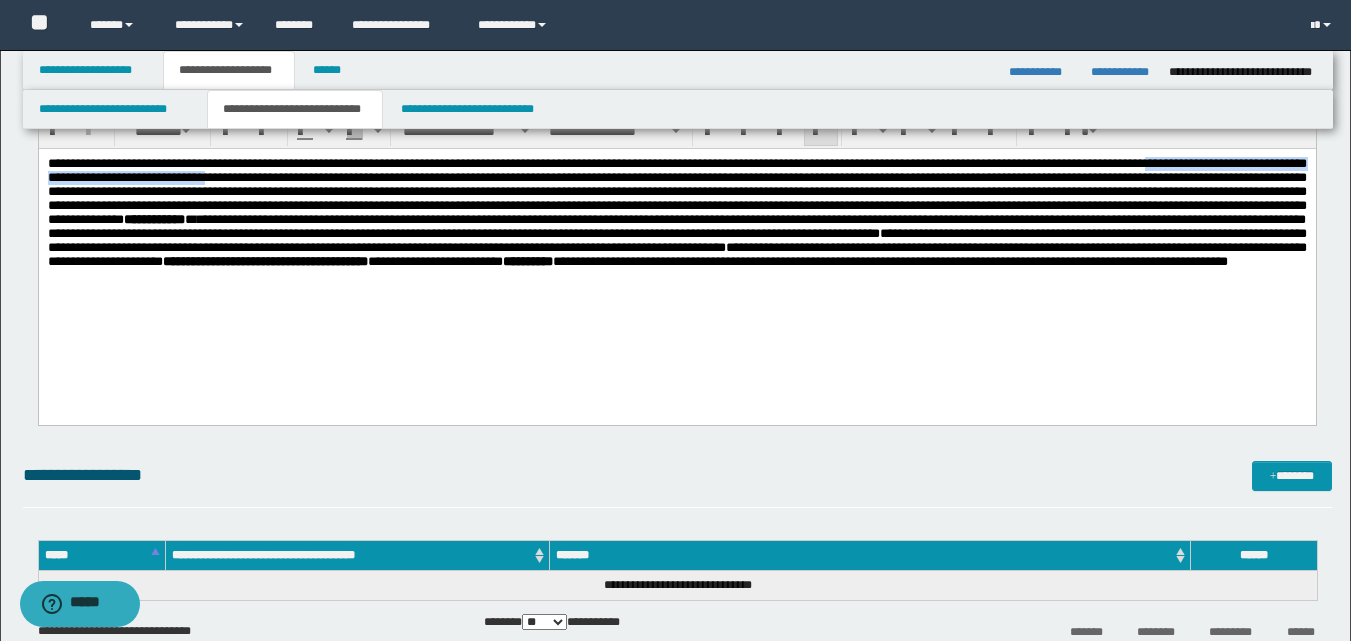 drag, startPoint x: 101, startPoint y: 177, endPoint x: 584, endPoint y: 177, distance: 483 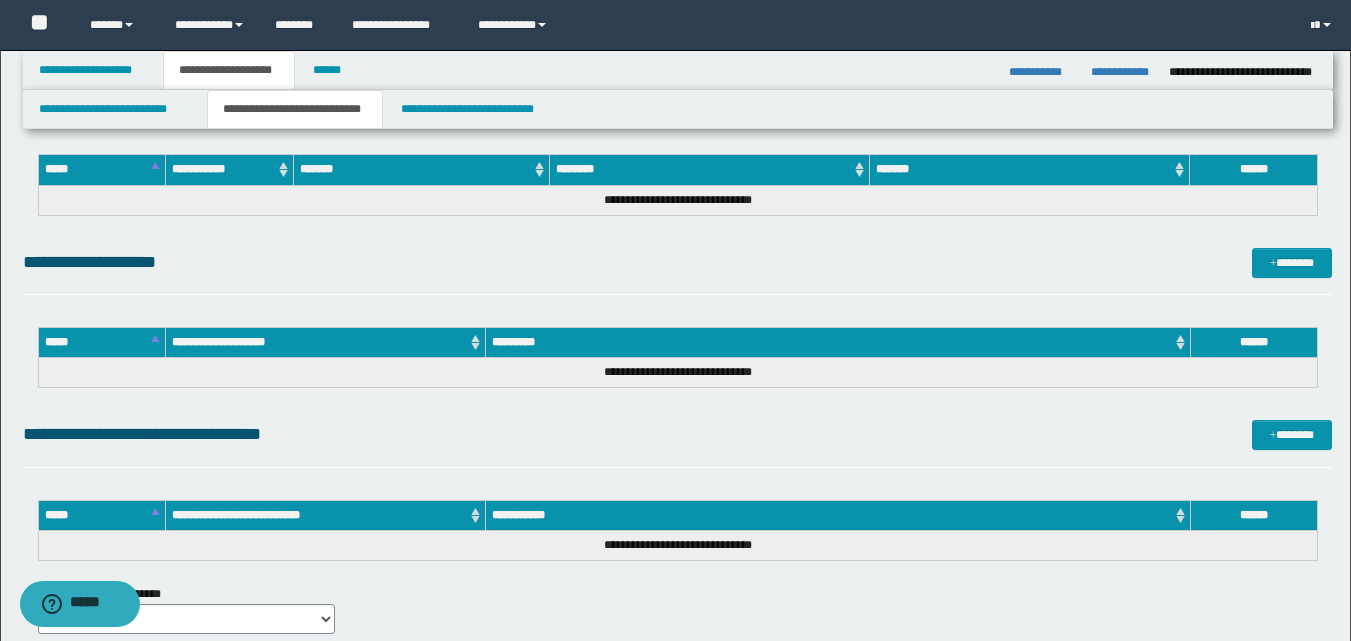 scroll, scrollTop: 898, scrollLeft: 0, axis: vertical 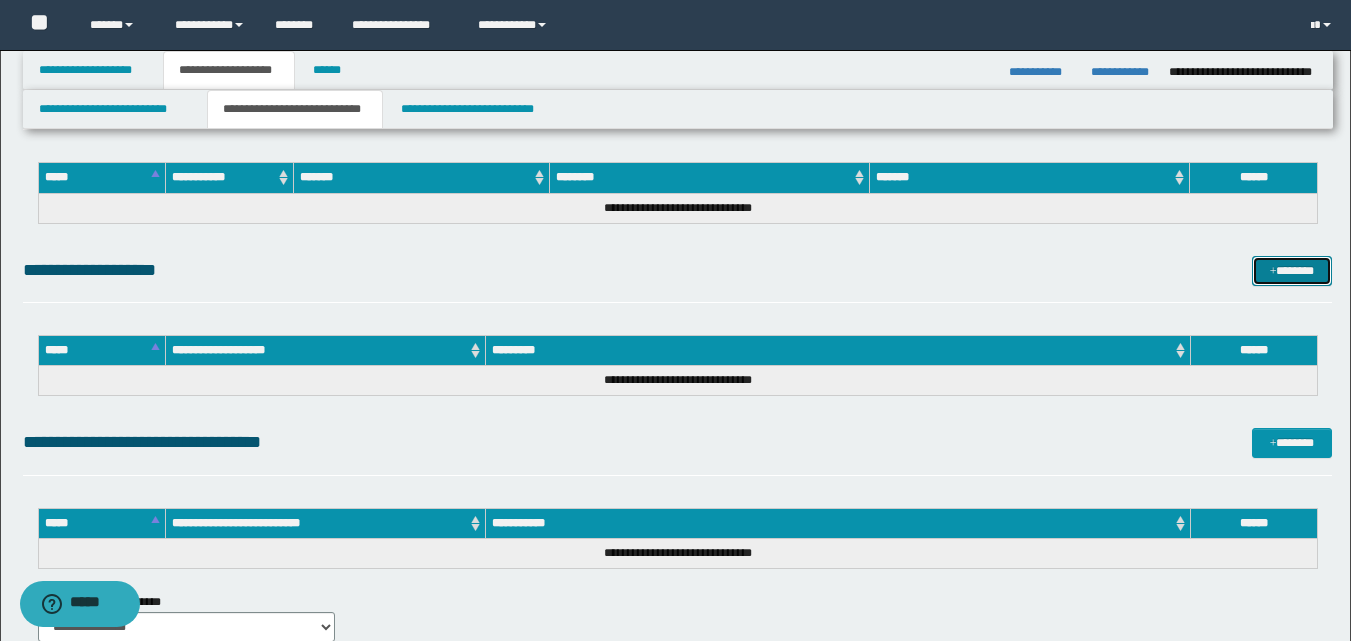 click on "*******" at bounding box center [1292, 271] 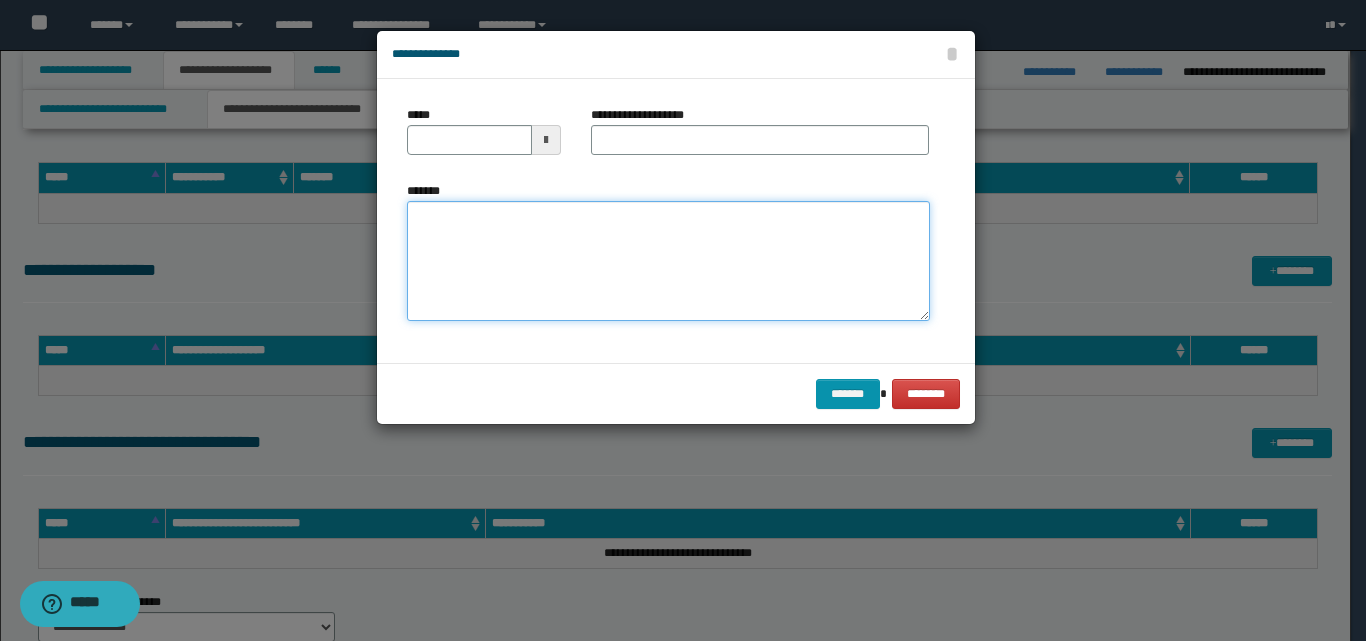 paste on "**********" 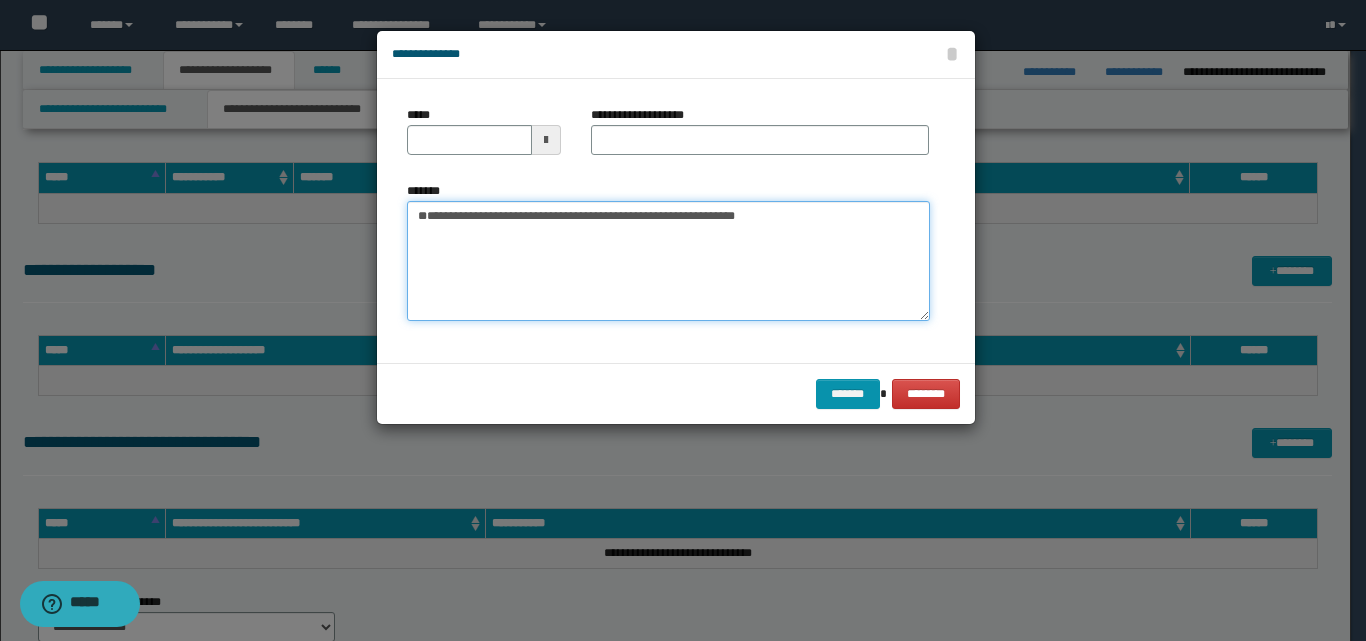 type 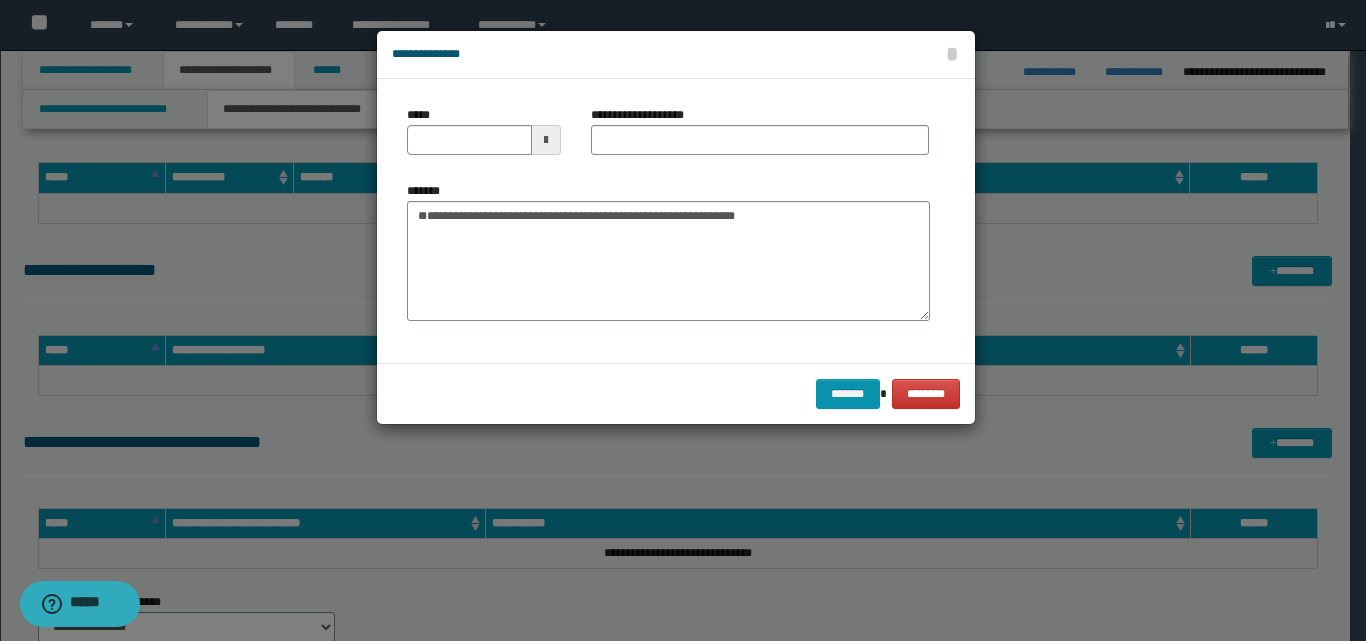 click at bounding box center (546, 140) 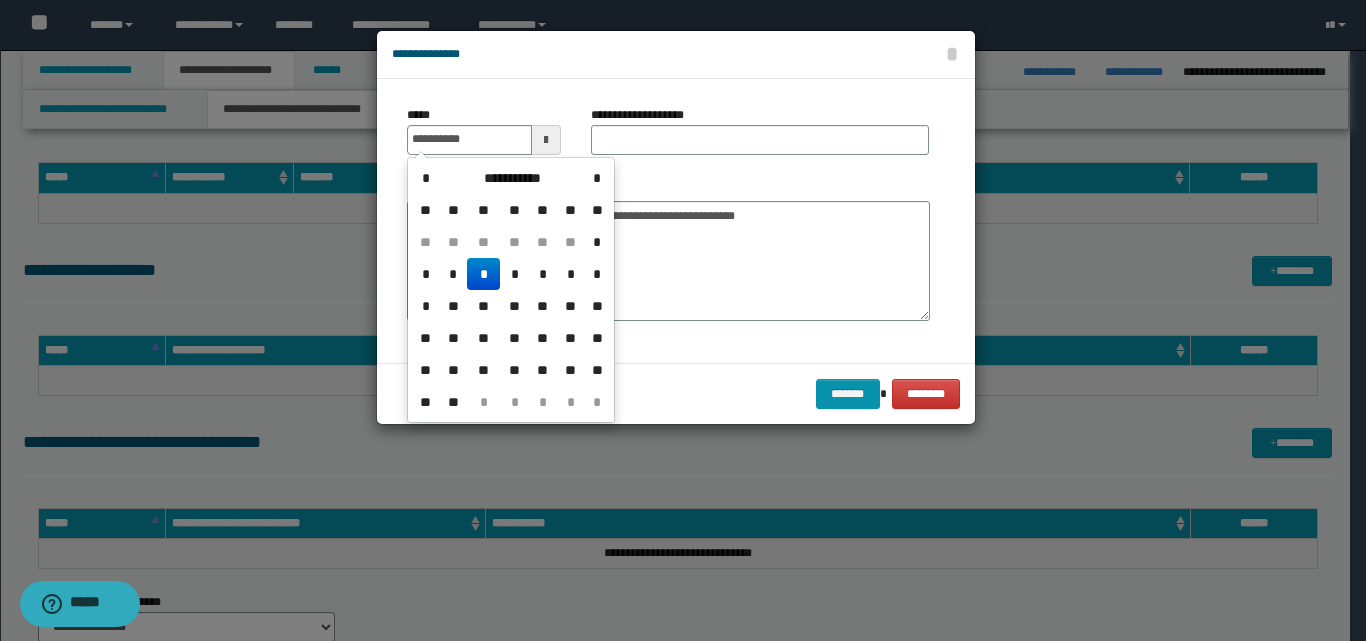 click on "*" at bounding box center [483, 274] 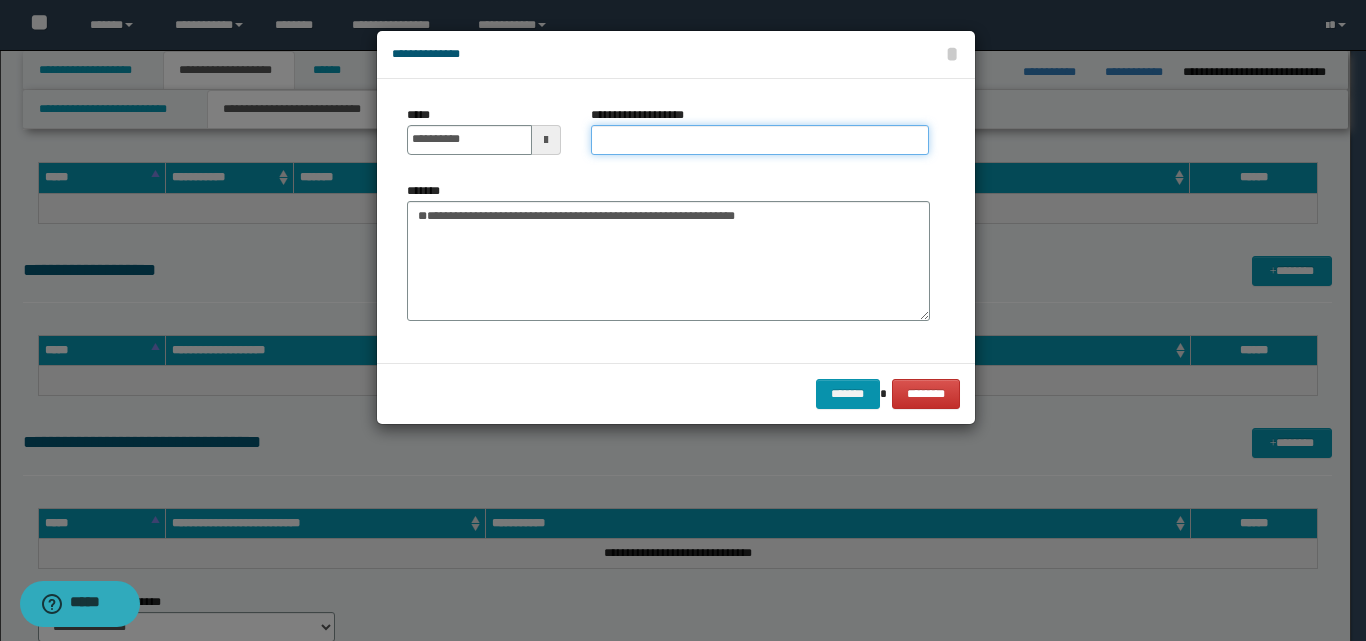 click on "**********" at bounding box center (760, 140) 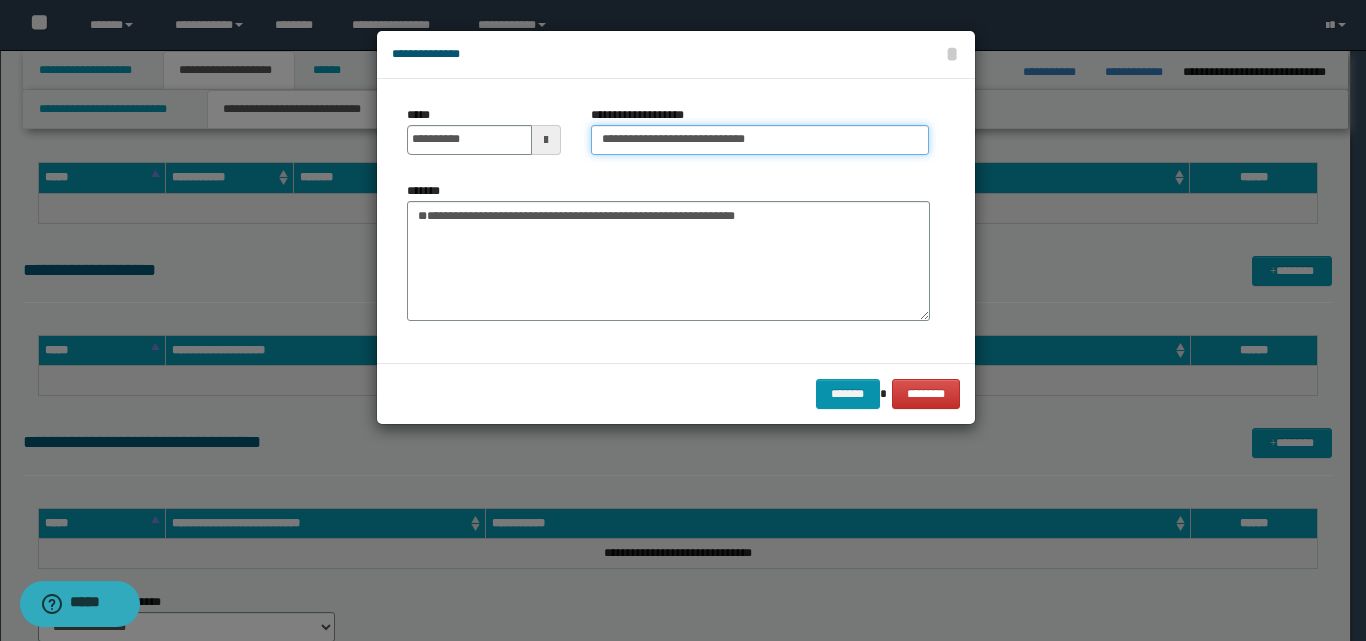 type on "**********" 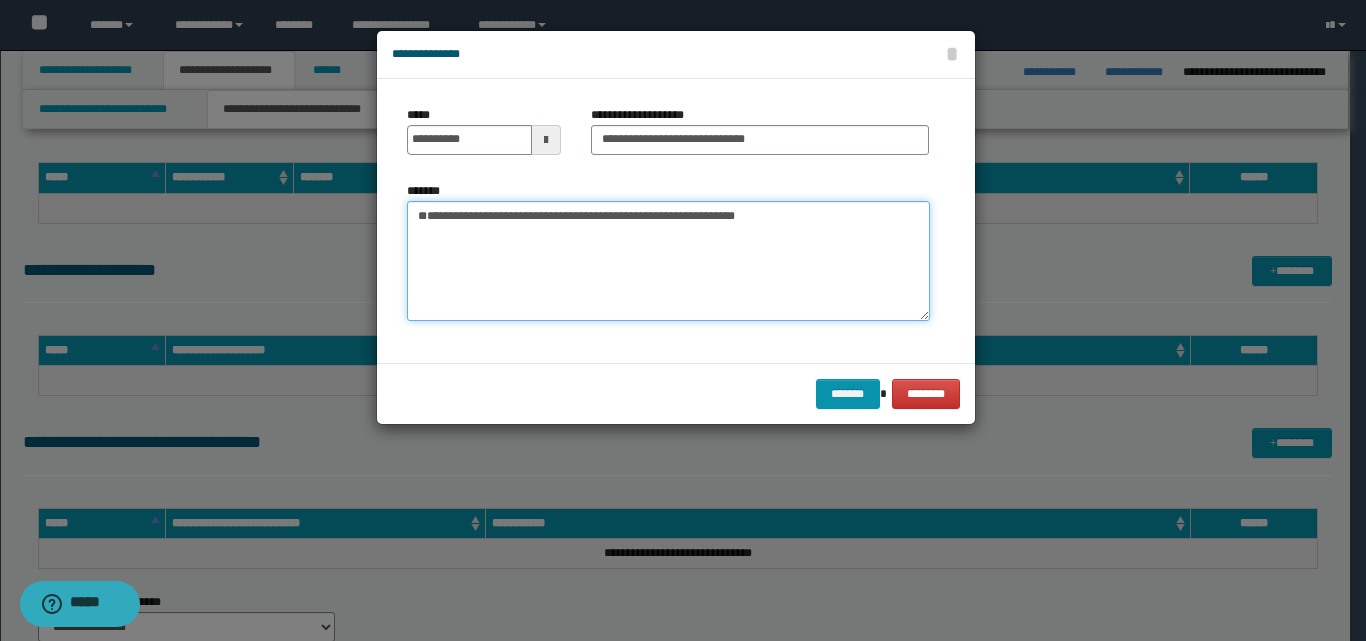 click on "**********" at bounding box center [668, 261] 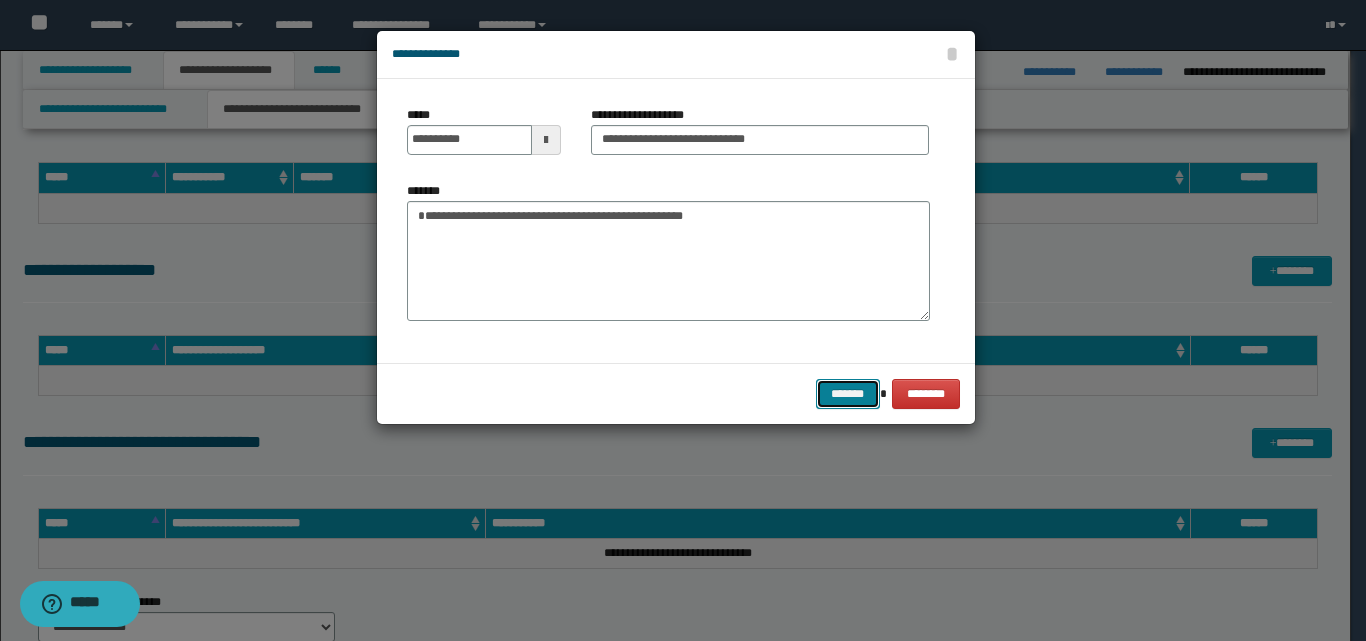click on "*******" at bounding box center [848, 394] 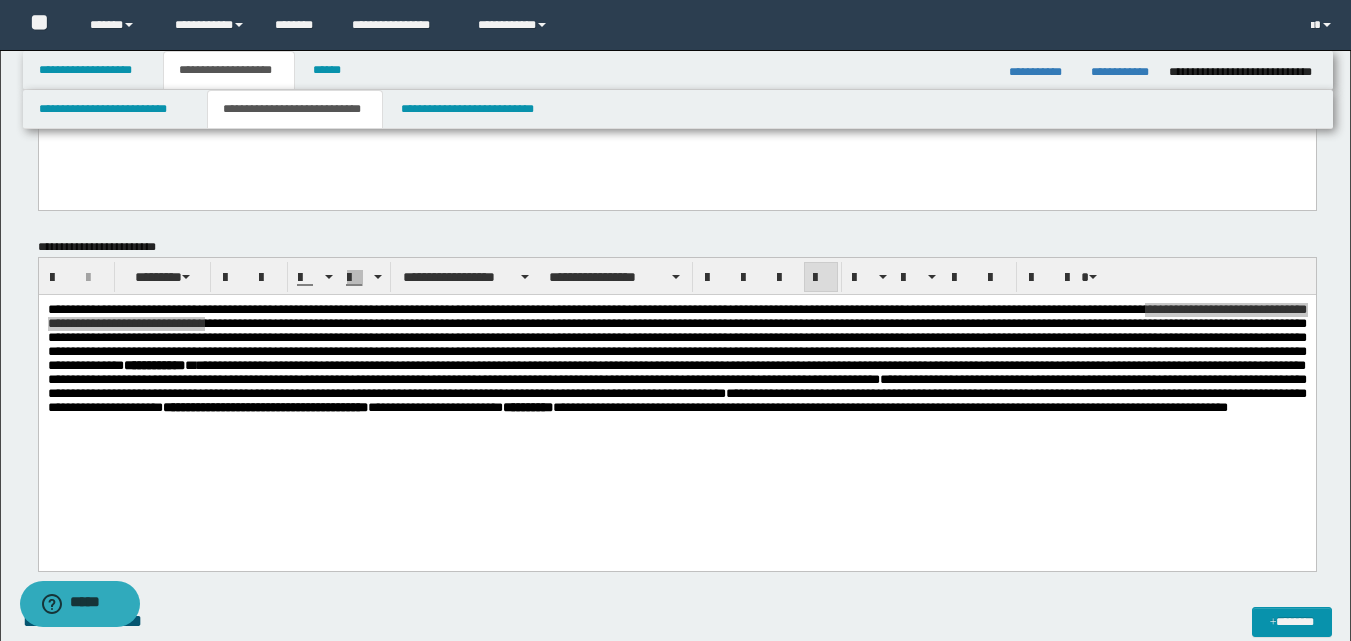 scroll, scrollTop: 200, scrollLeft: 0, axis: vertical 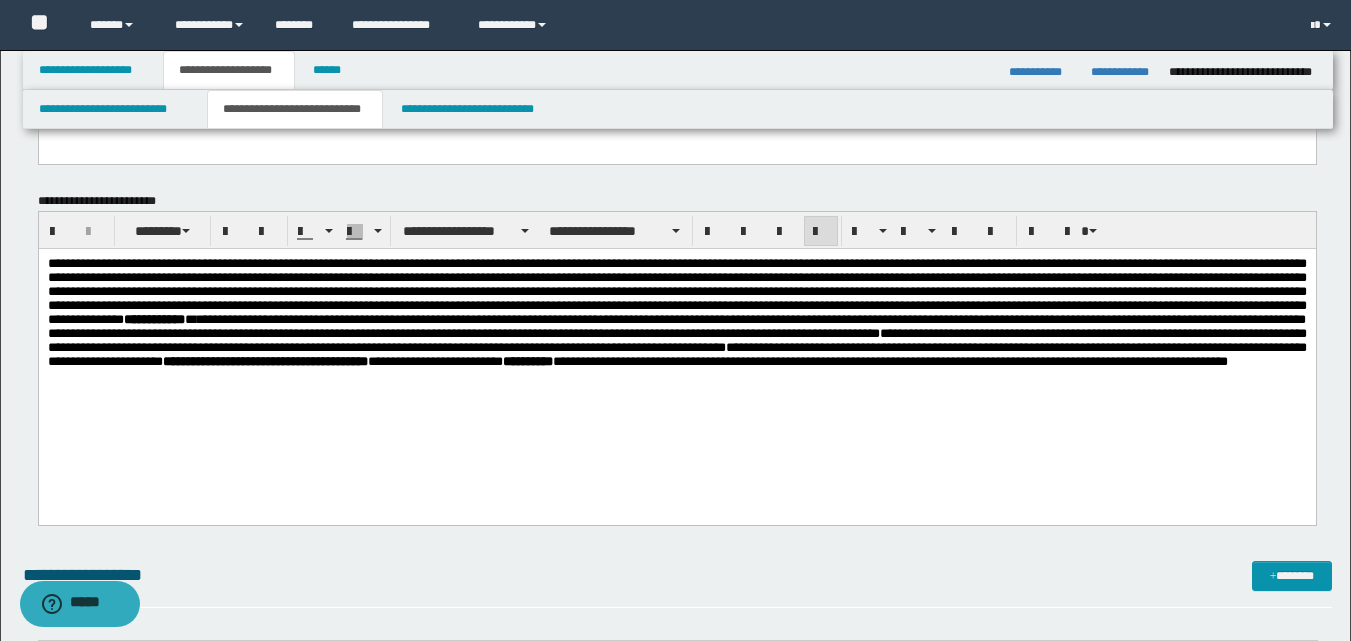 click on "**********" at bounding box center (676, 337) 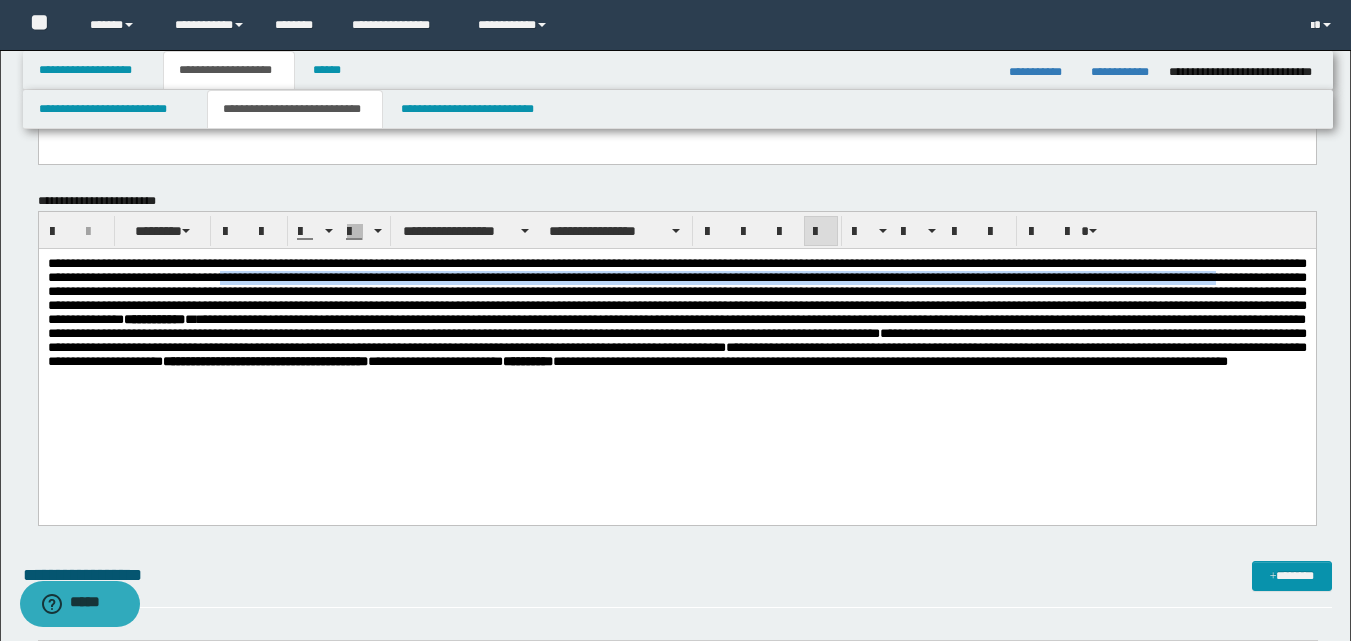 drag, startPoint x: 598, startPoint y: 276, endPoint x: 532, endPoint y: 299, distance: 69.89278 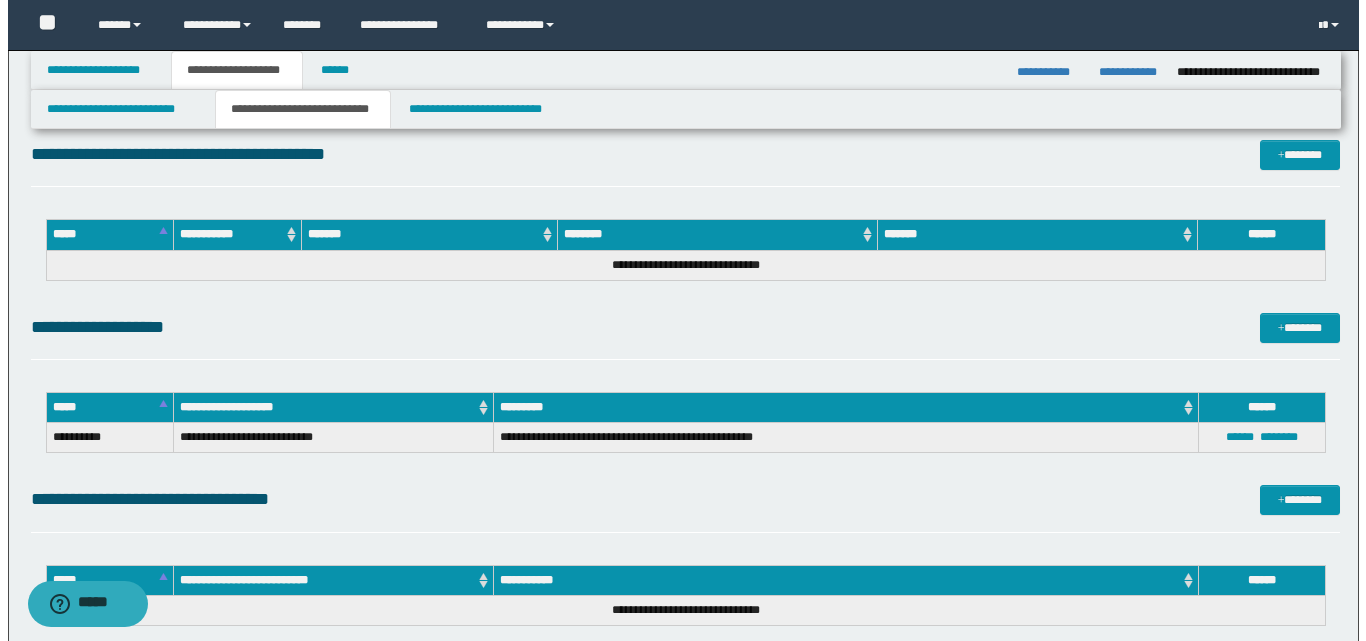 scroll, scrollTop: 900, scrollLeft: 0, axis: vertical 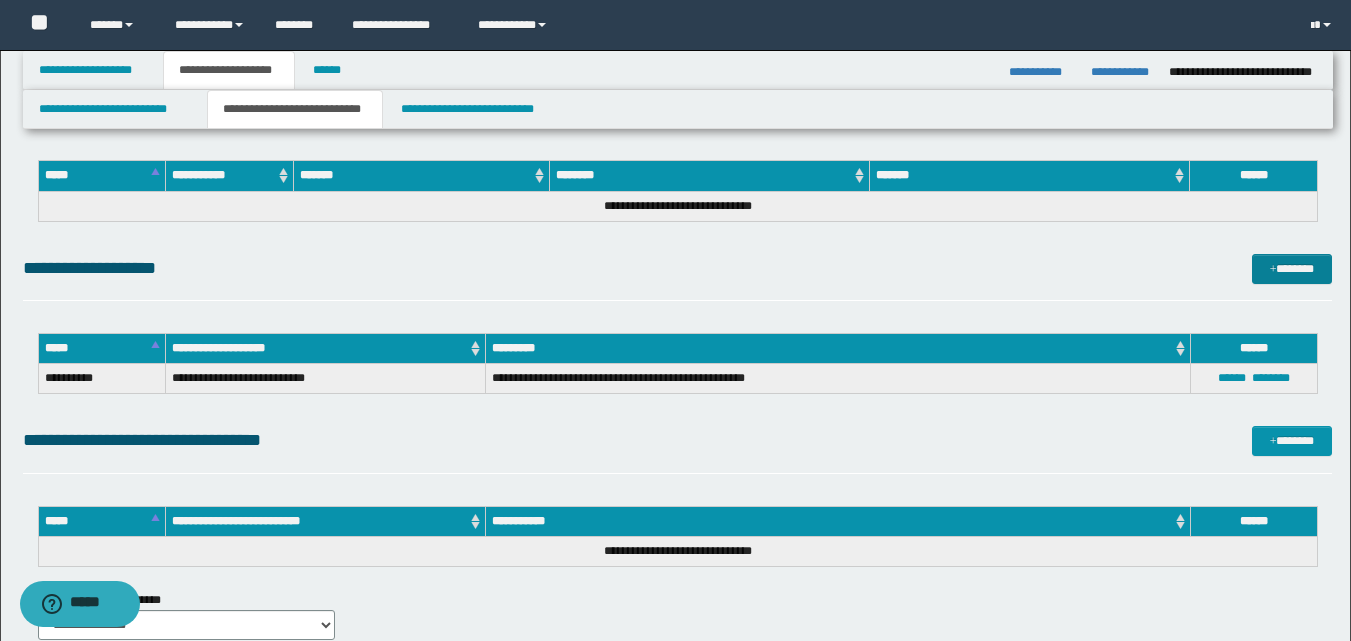 click on "*******" at bounding box center [1292, 269] 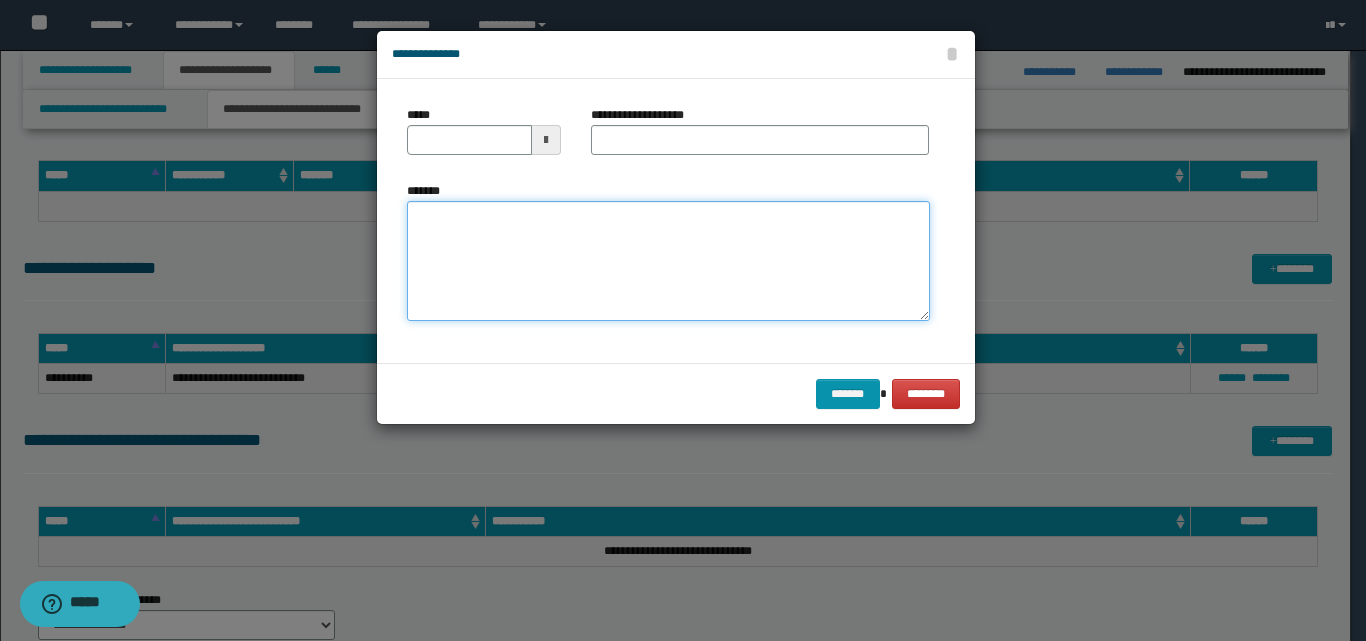 paste on "**********" 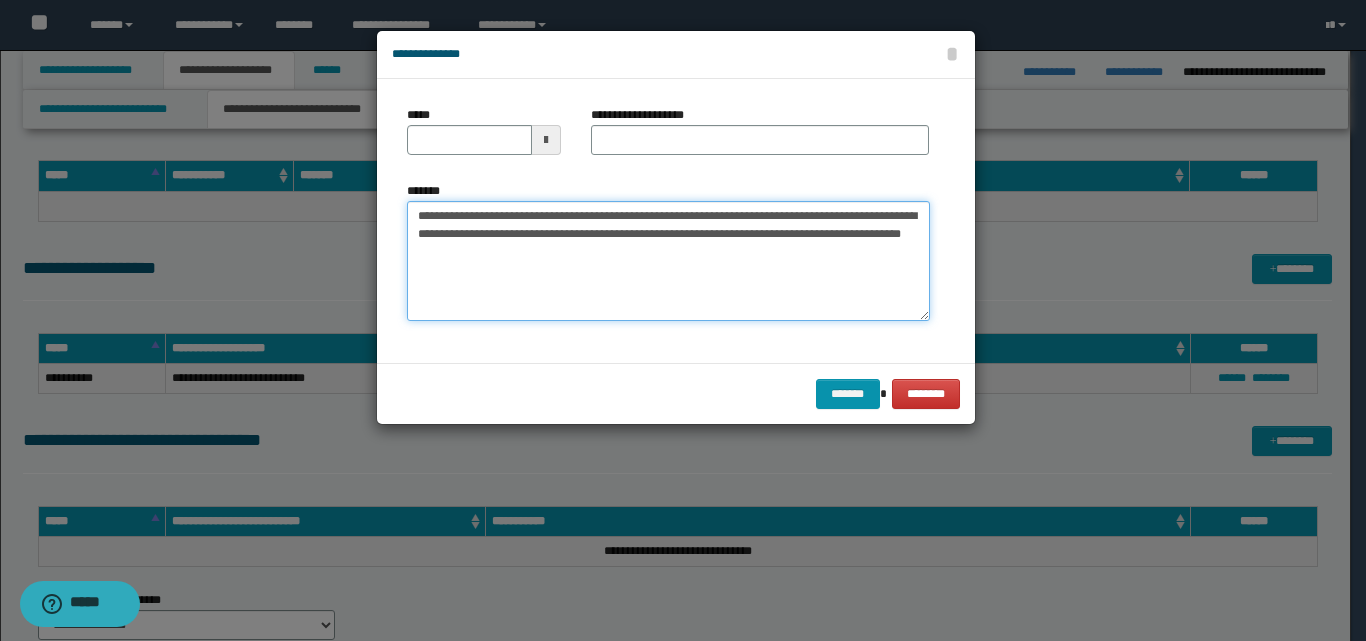 type on "**********" 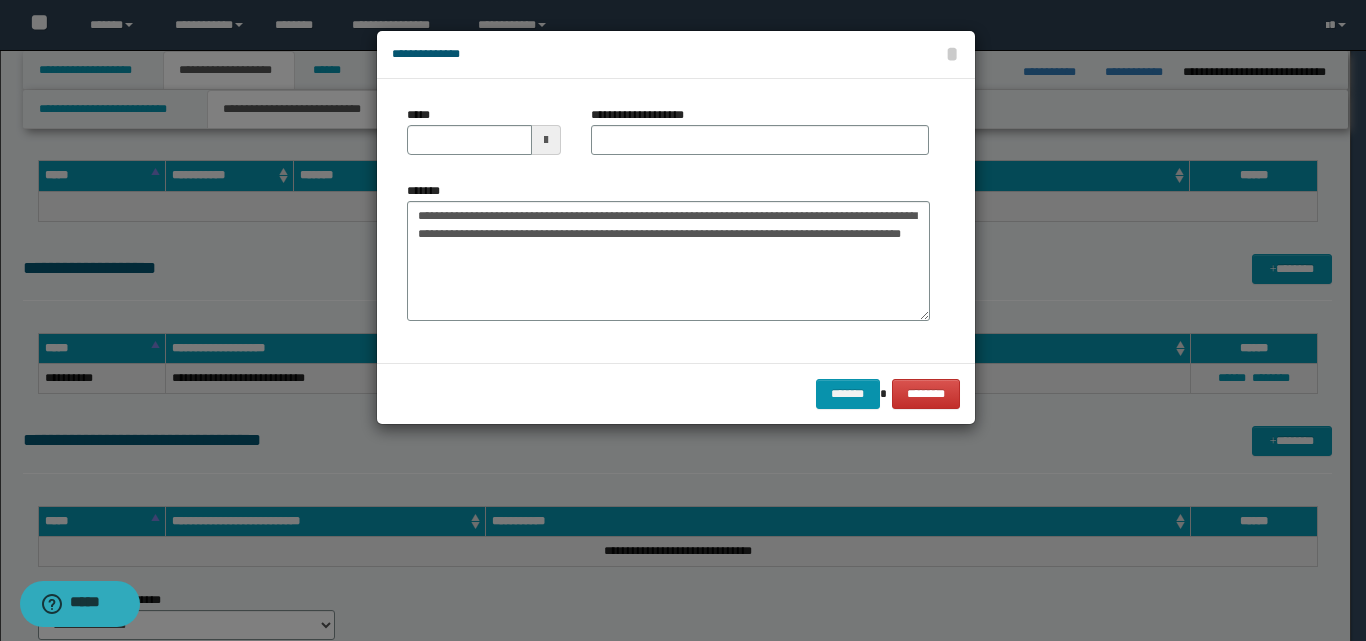 click at bounding box center [546, 140] 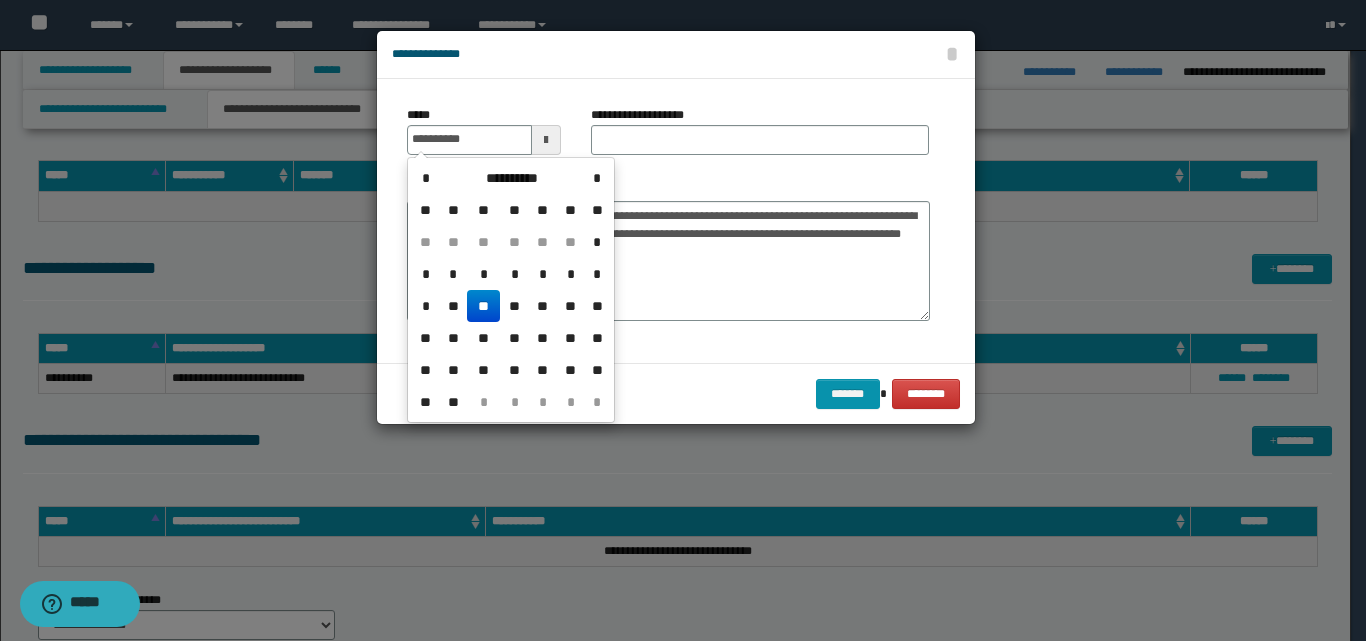 click on "**" at bounding box center [483, 306] 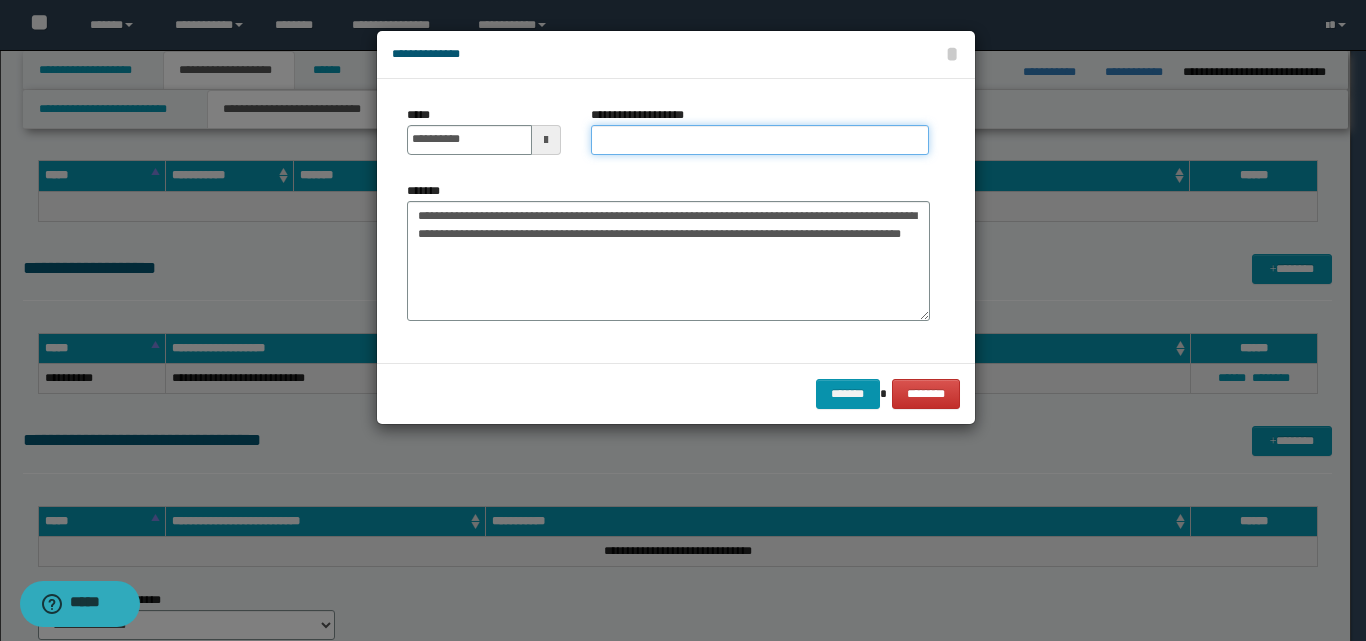 click on "**********" at bounding box center [760, 140] 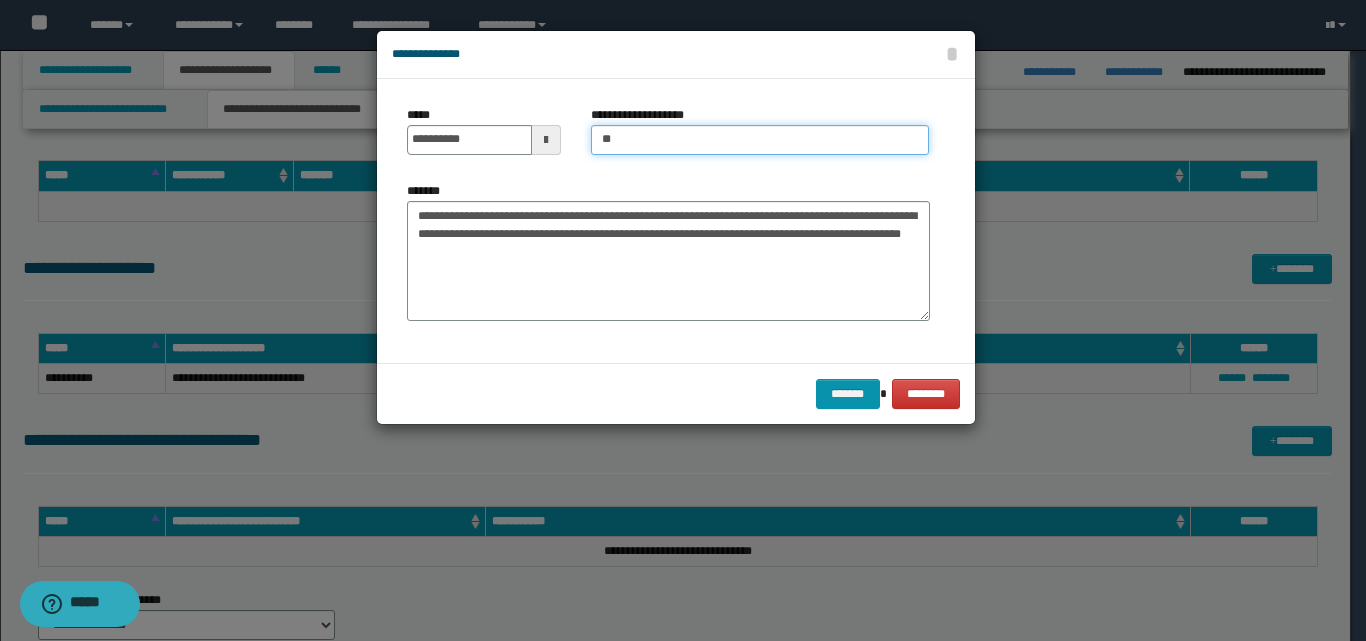 type on "**********" 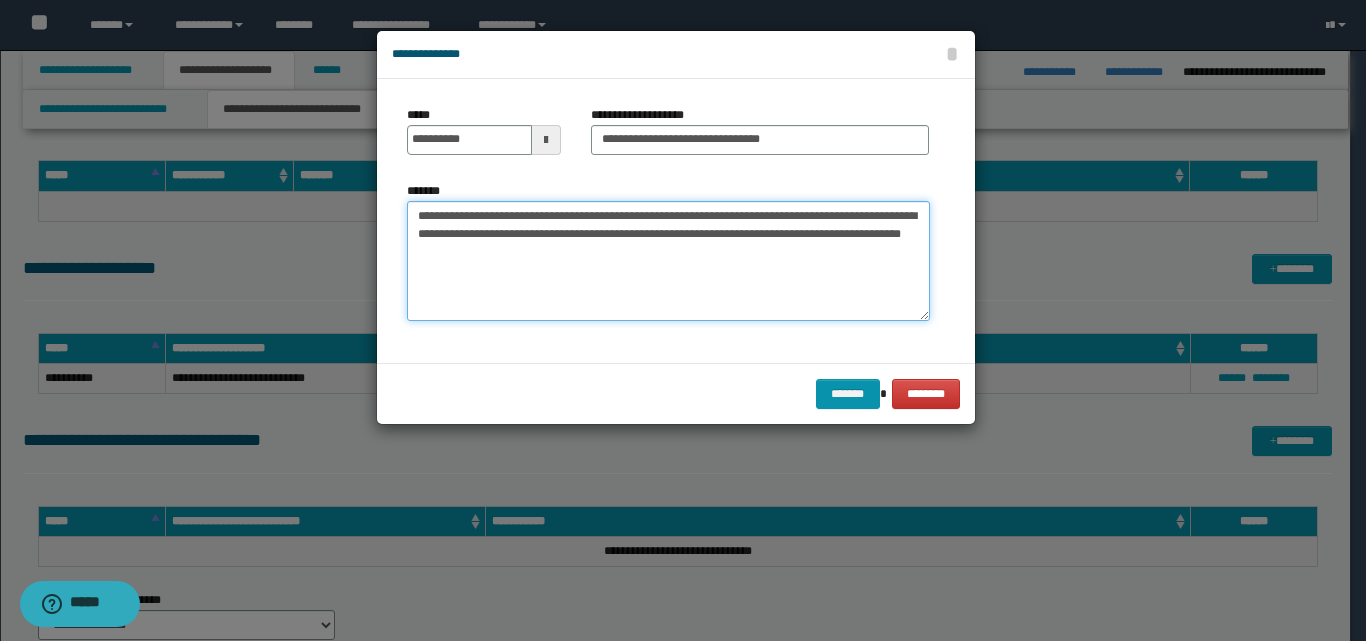 click on "**********" at bounding box center (668, 261) 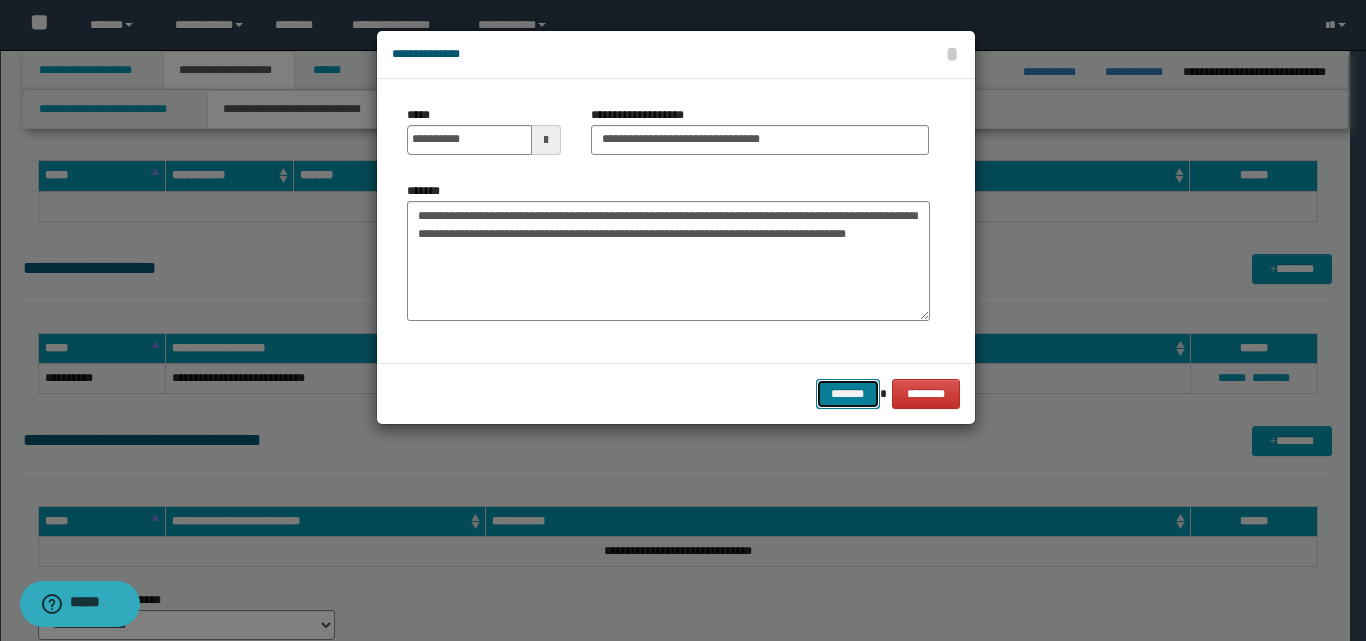 click on "*******" at bounding box center (848, 394) 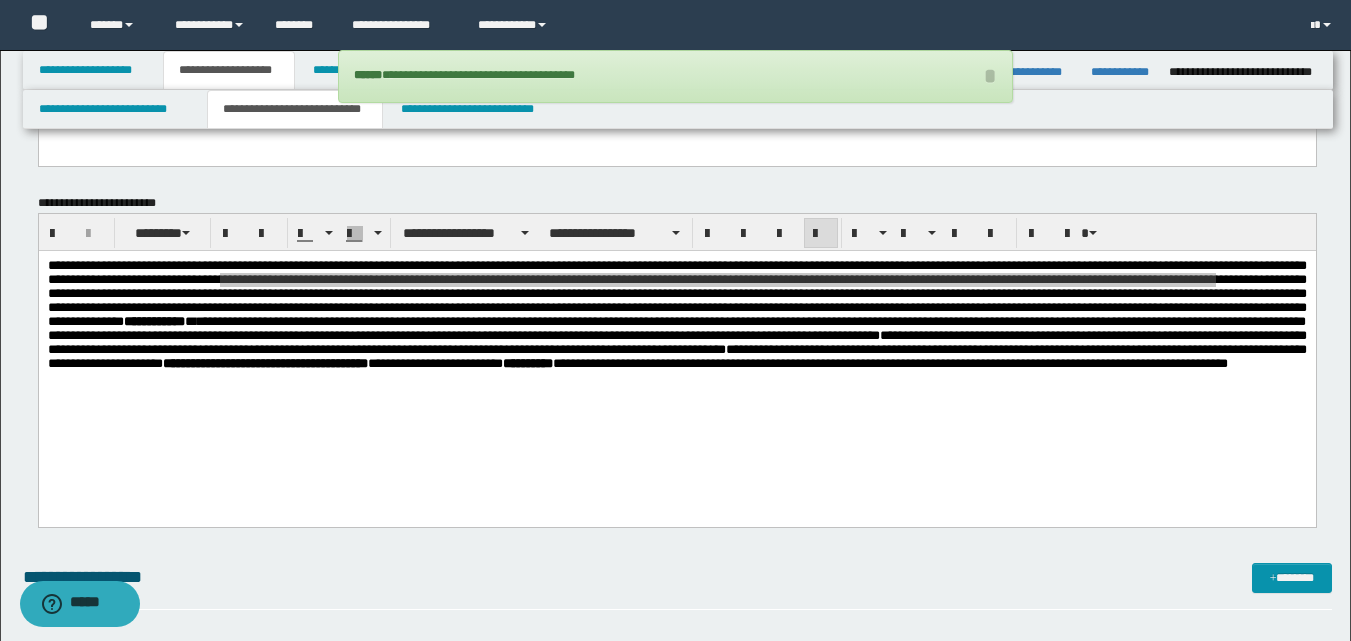 scroll, scrollTop: 200, scrollLeft: 0, axis: vertical 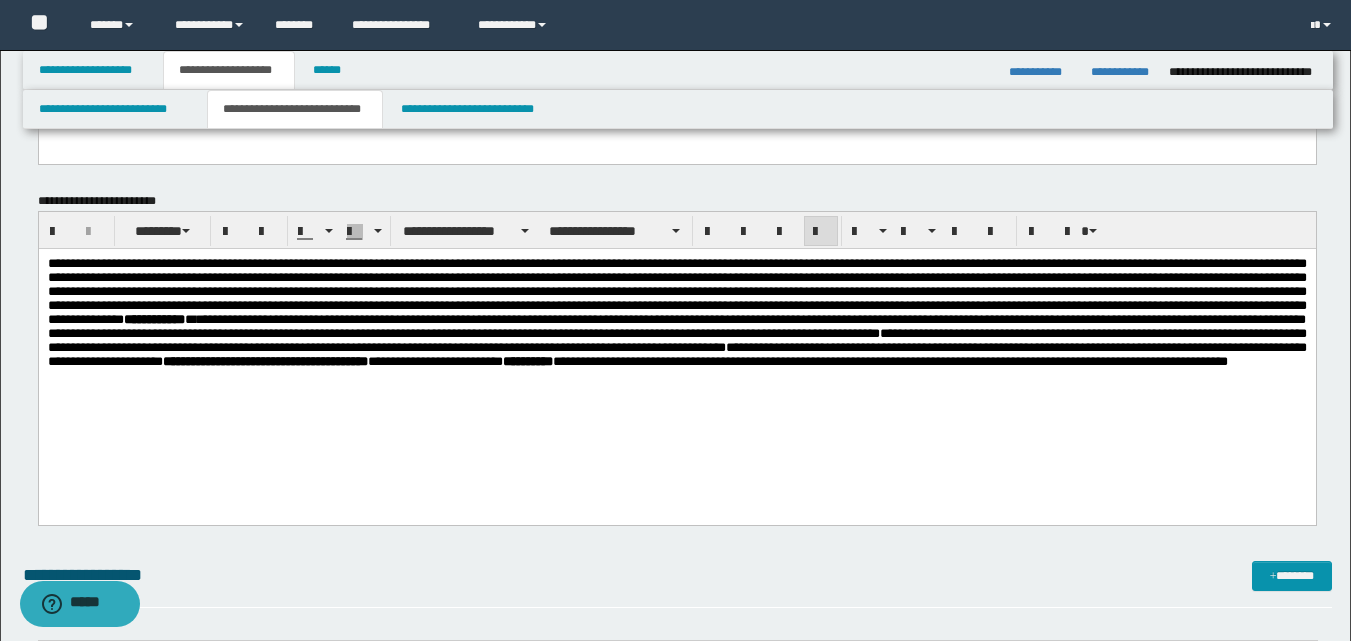 click on "**********" at bounding box center [676, 337] 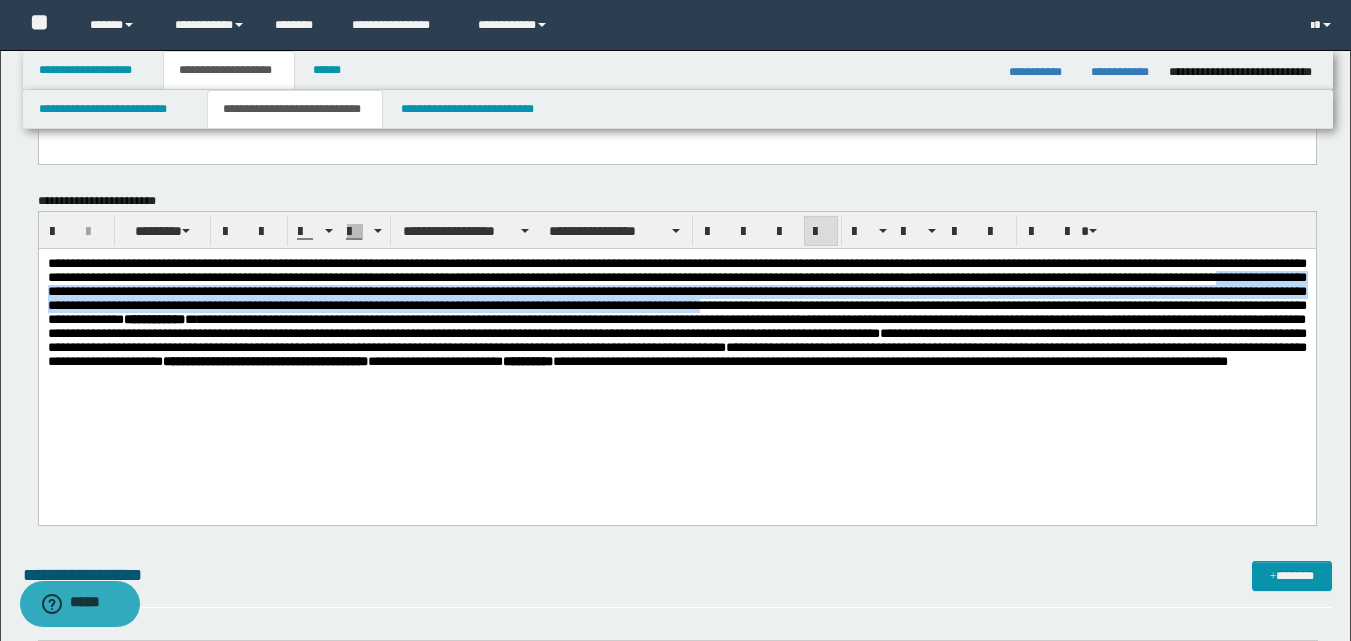 drag, startPoint x: 534, startPoint y: 293, endPoint x: 470, endPoint y: 326, distance: 72.00694 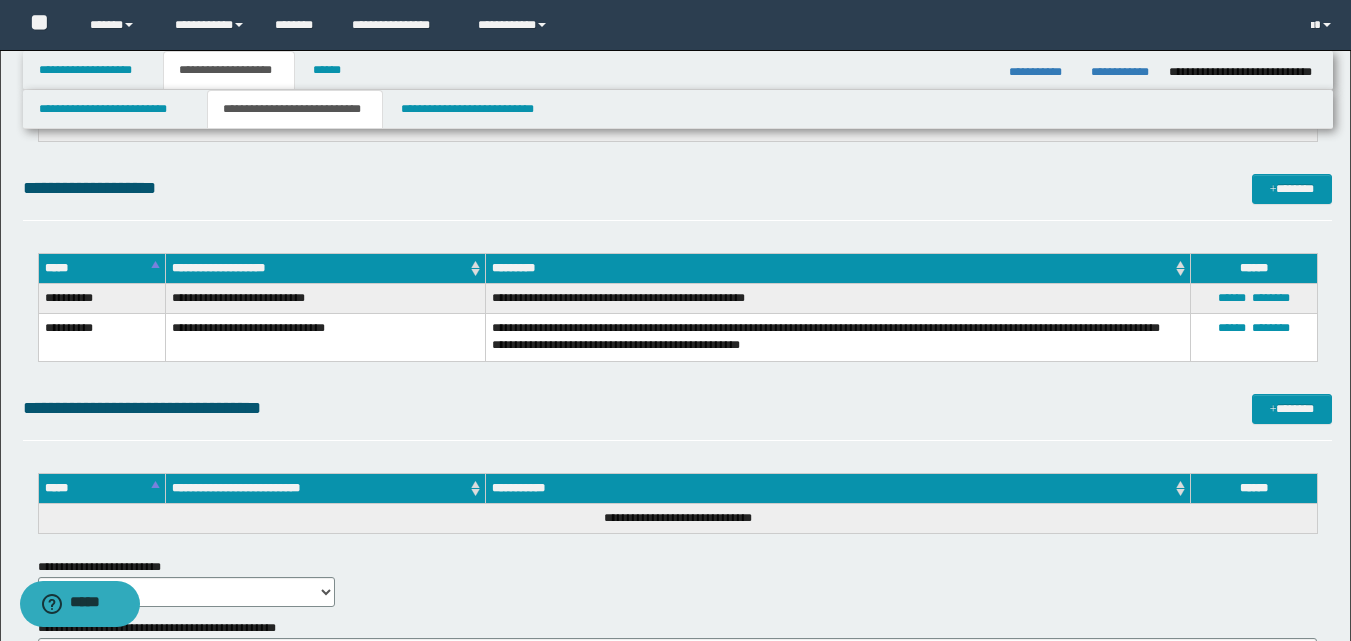 scroll, scrollTop: 1000, scrollLeft: 0, axis: vertical 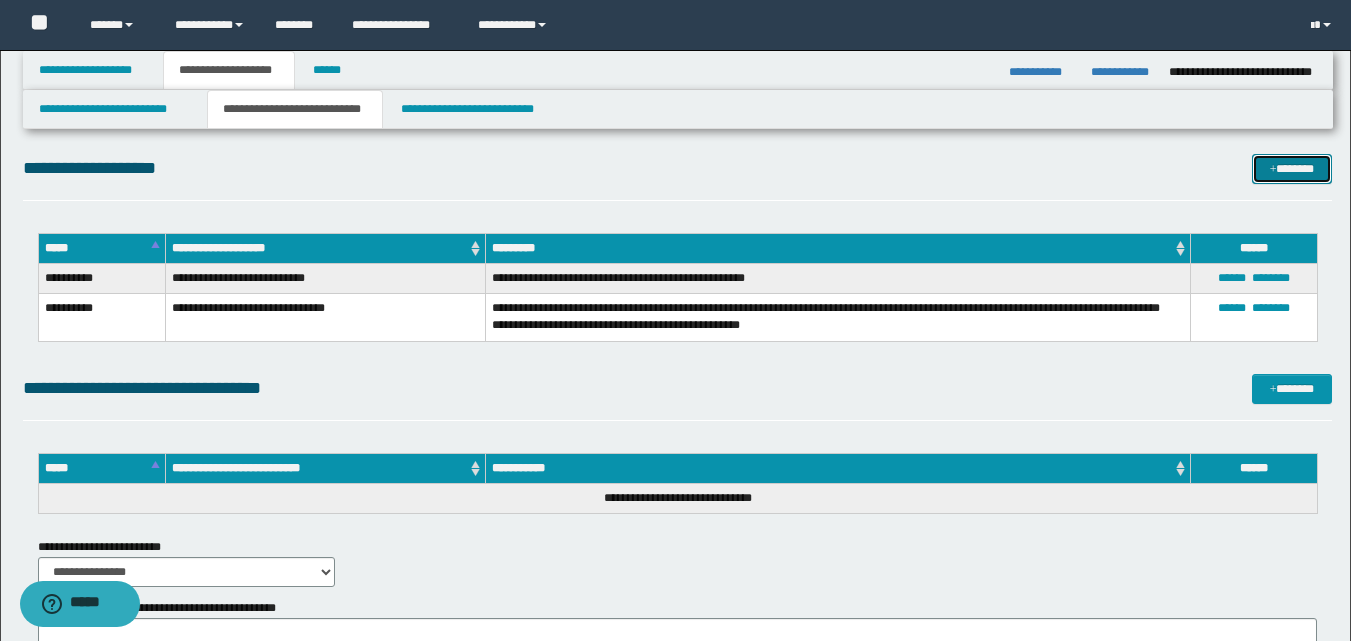click on "*******" at bounding box center (1292, 169) 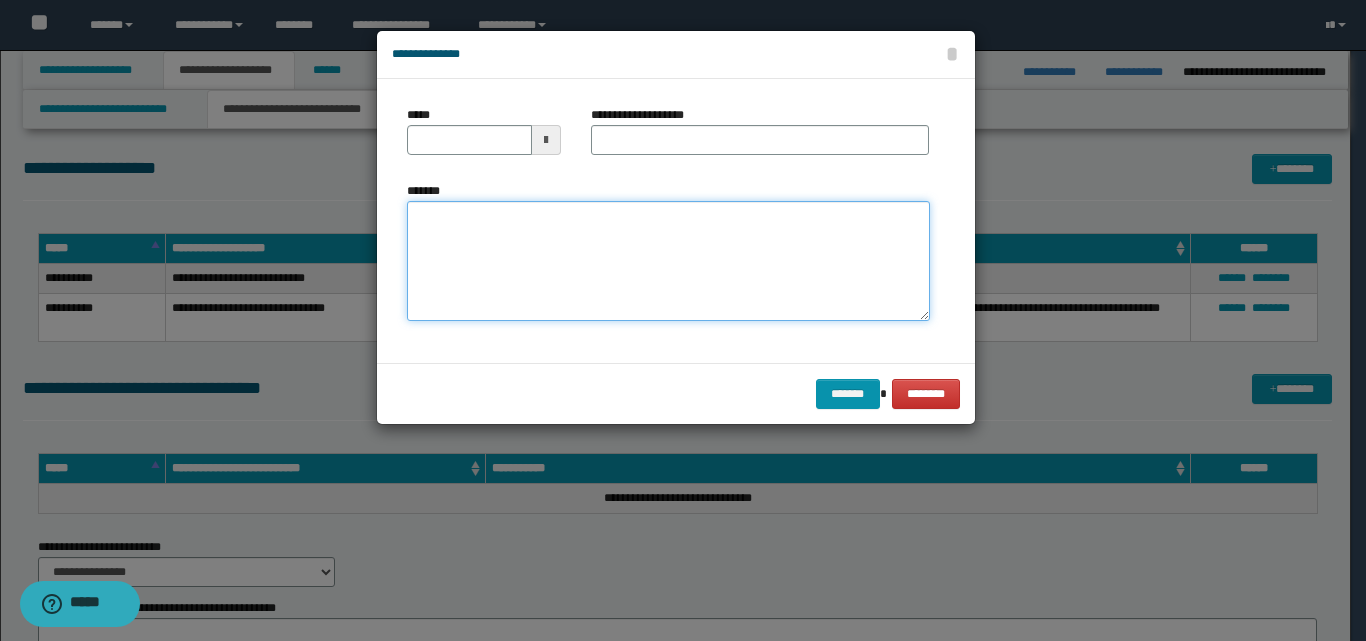 paste on "**********" 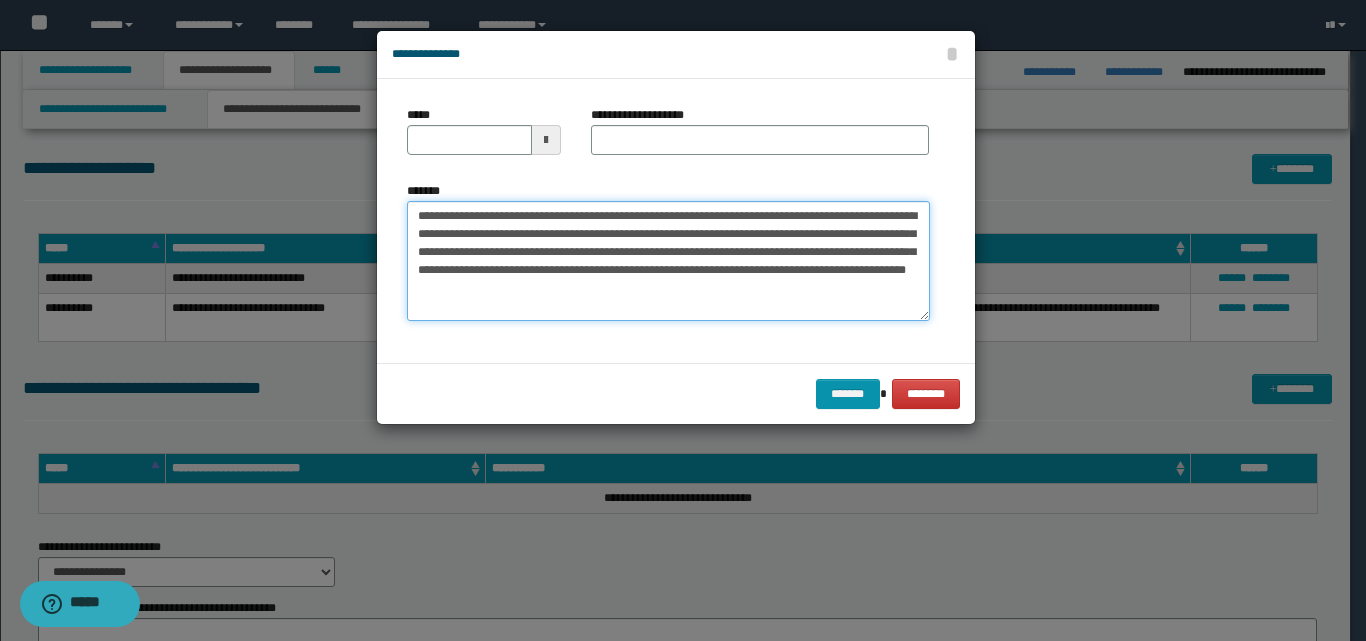type on "**********" 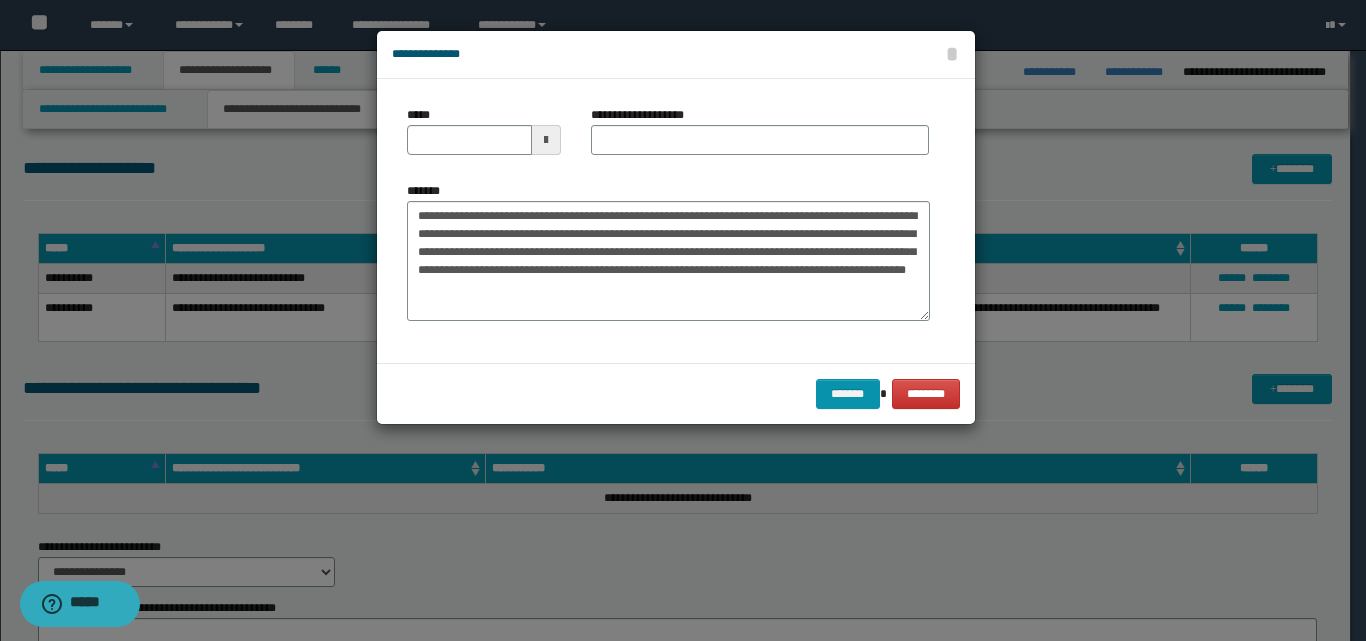 click at bounding box center (546, 140) 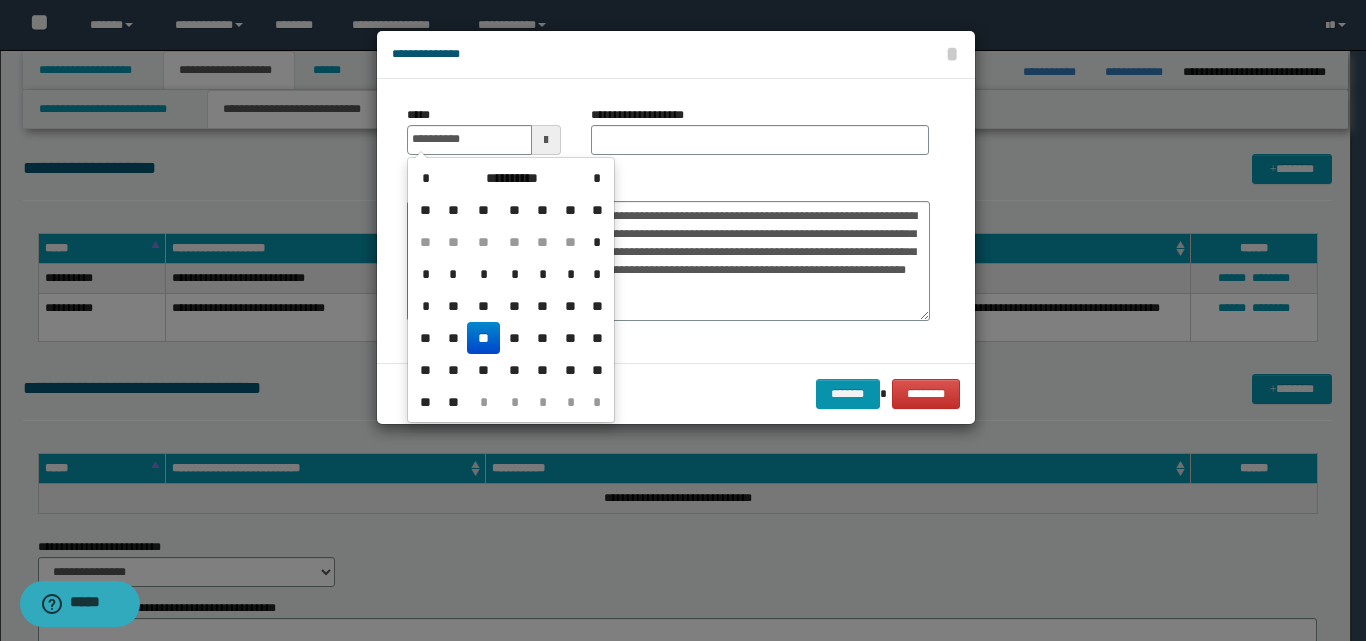 click on "**" at bounding box center [483, 338] 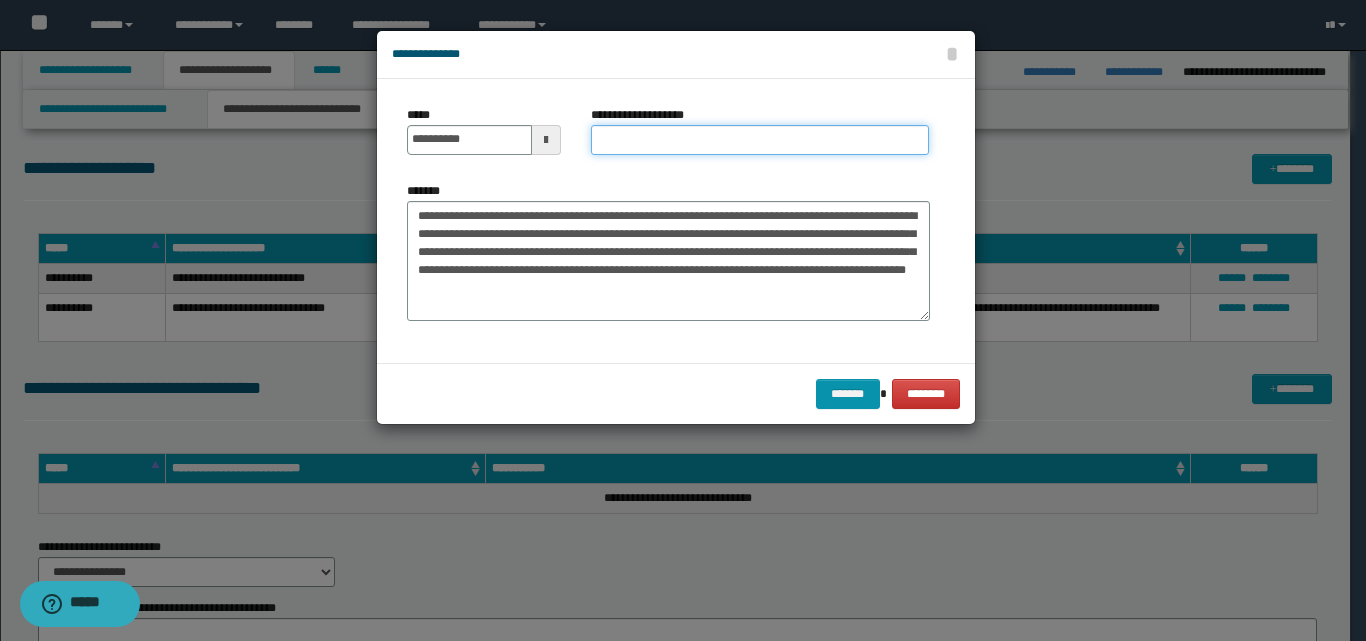 click on "**********" at bounding box center (760, 140) 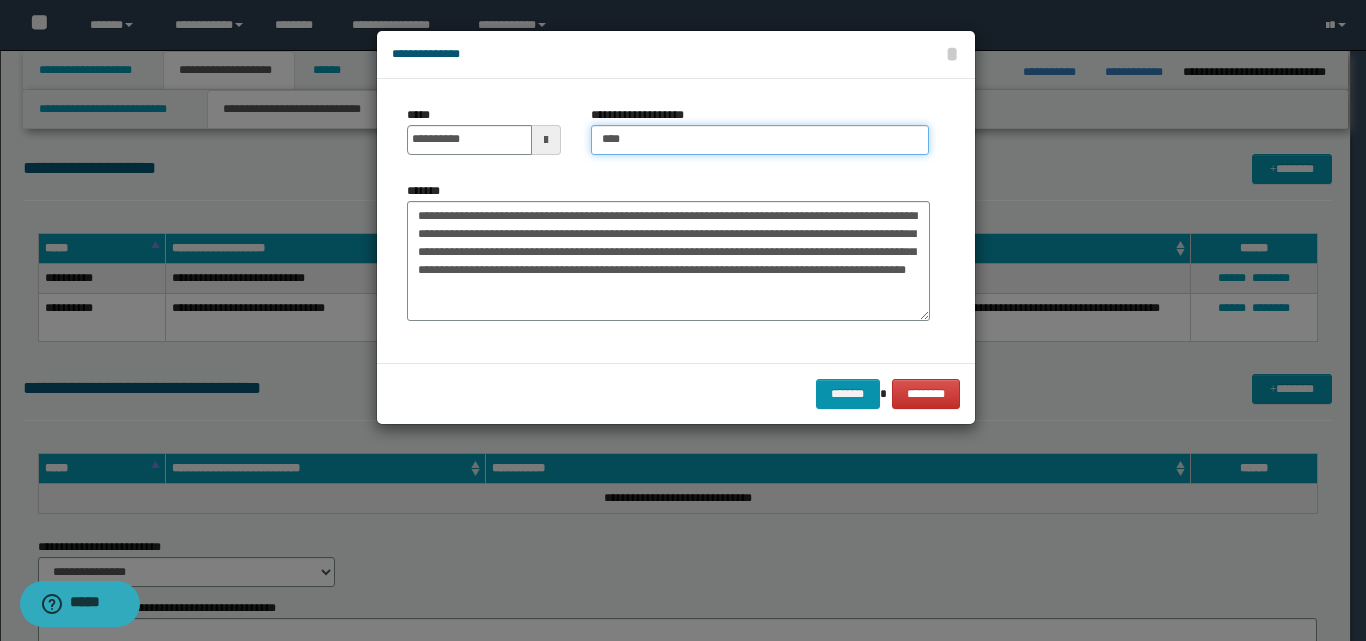 type on "**********" 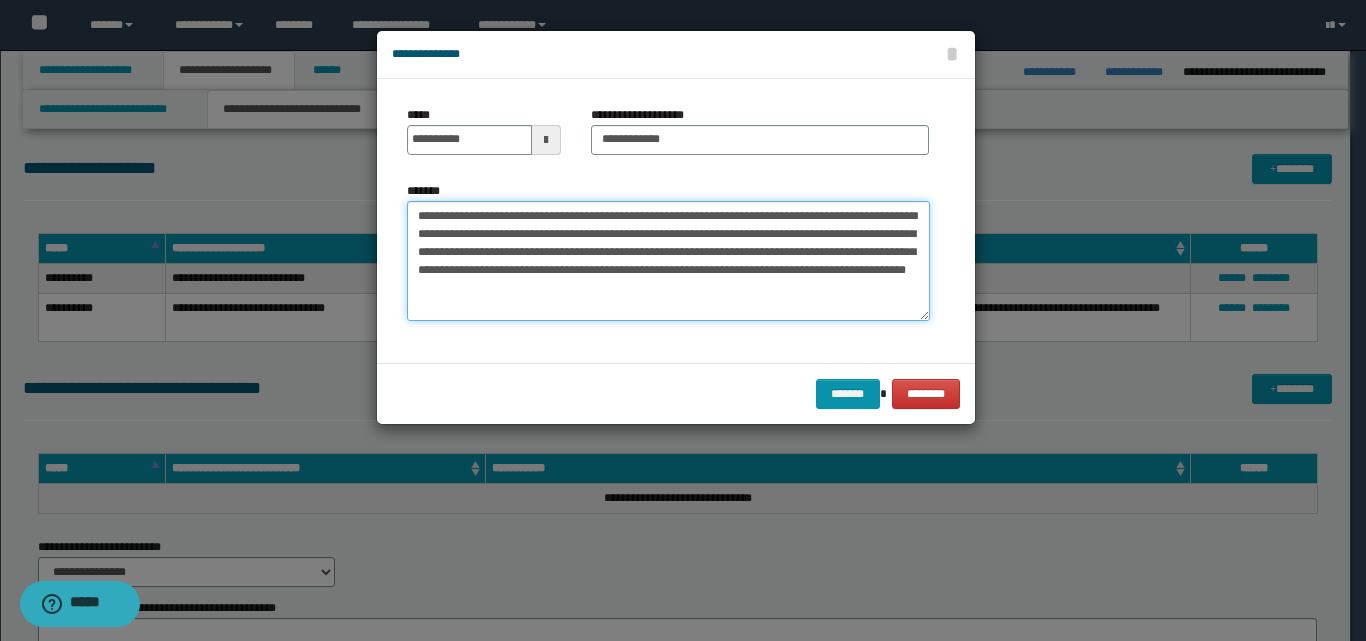 click on "**********" at bounding box center (668, 261) 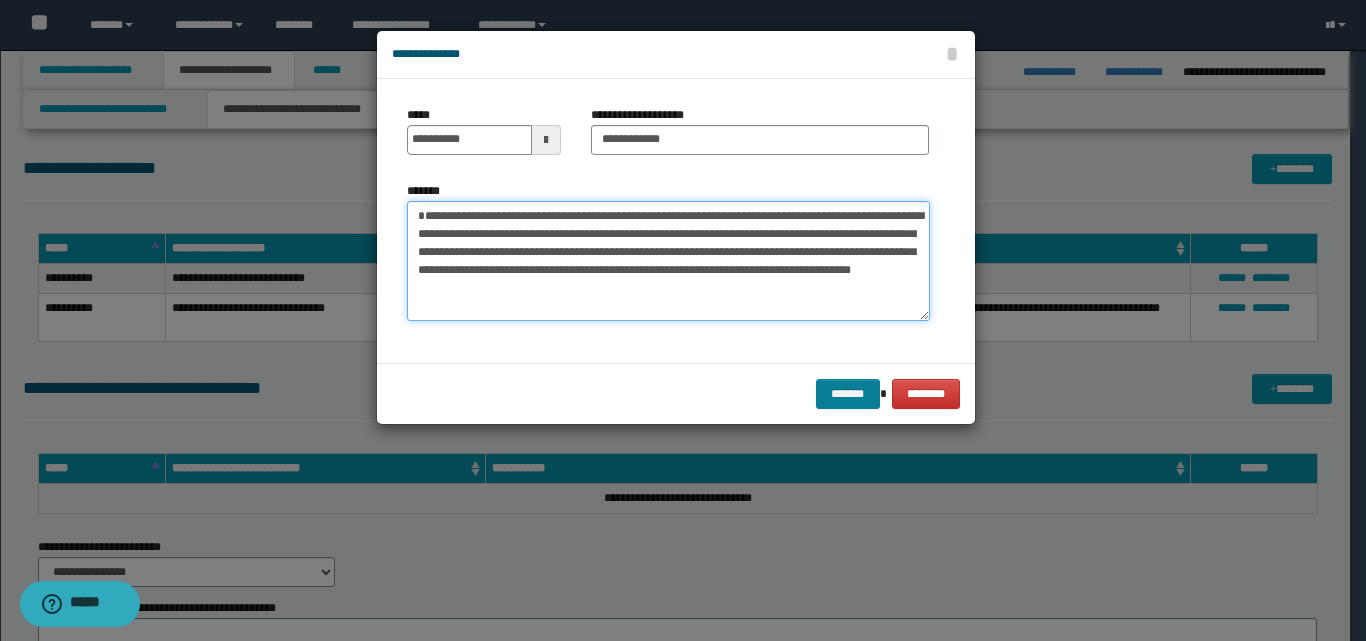 type on "**********" 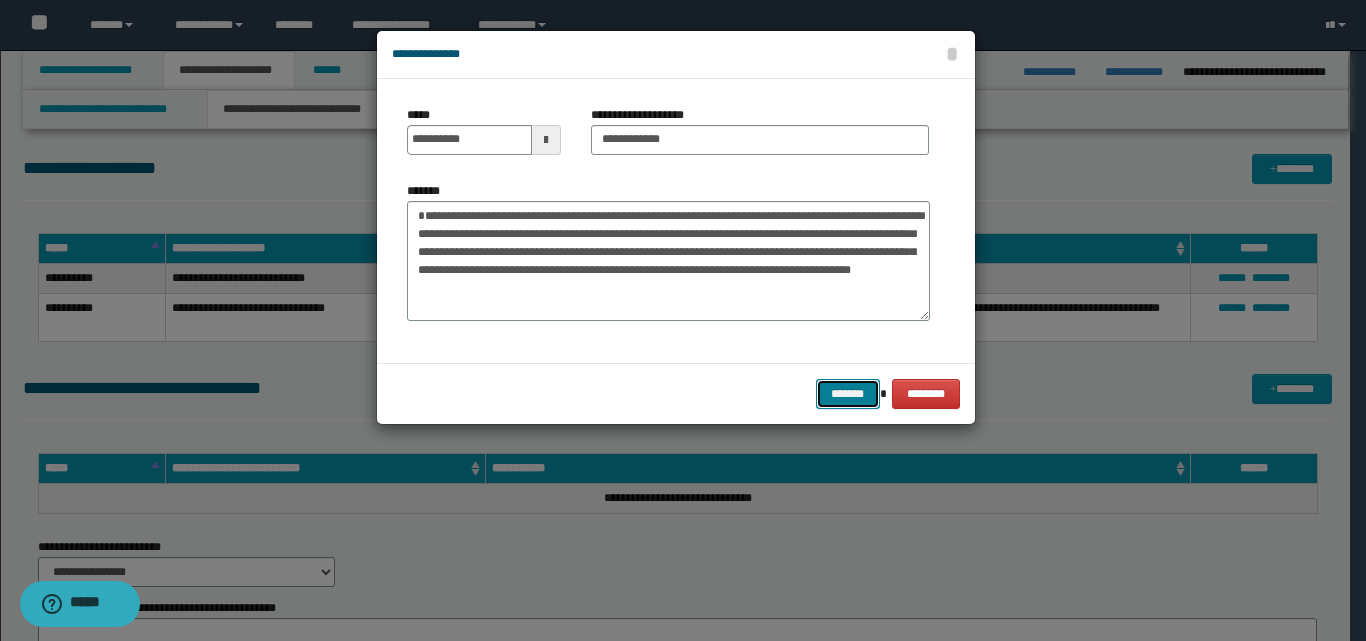 click on "*******" at bounding box center [848, 394] 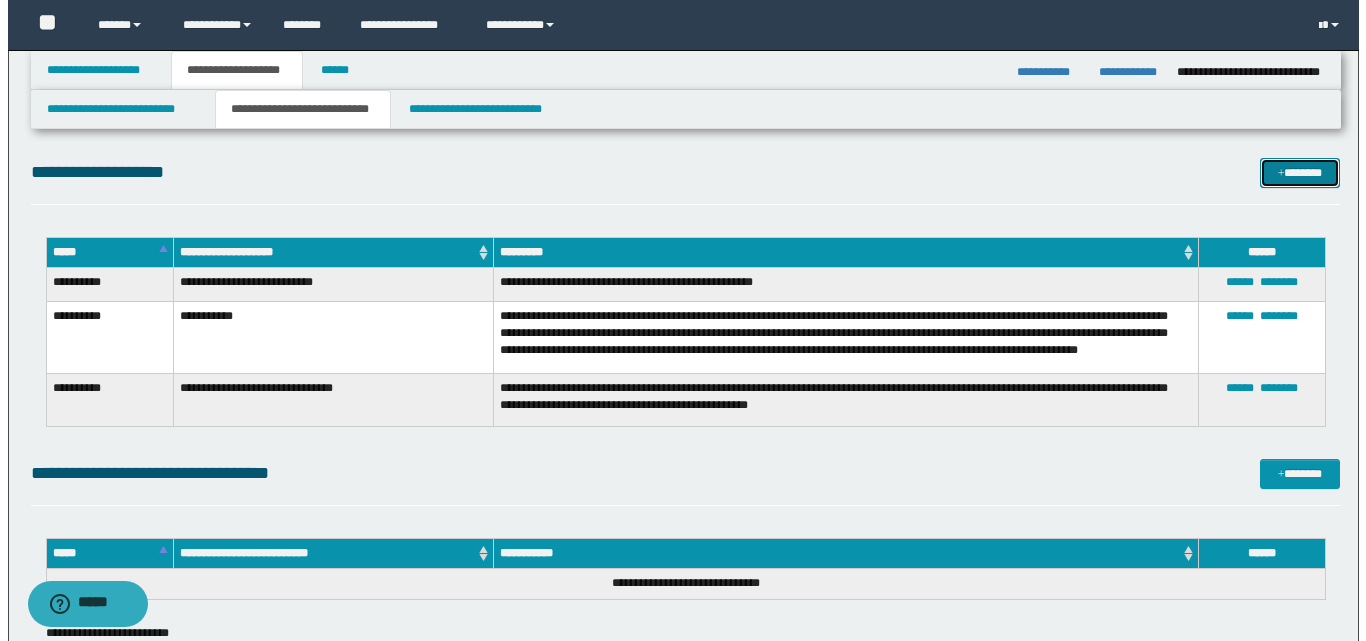 scroll, scrollTop: 1000, scrollLeft: 0, axis: vertical 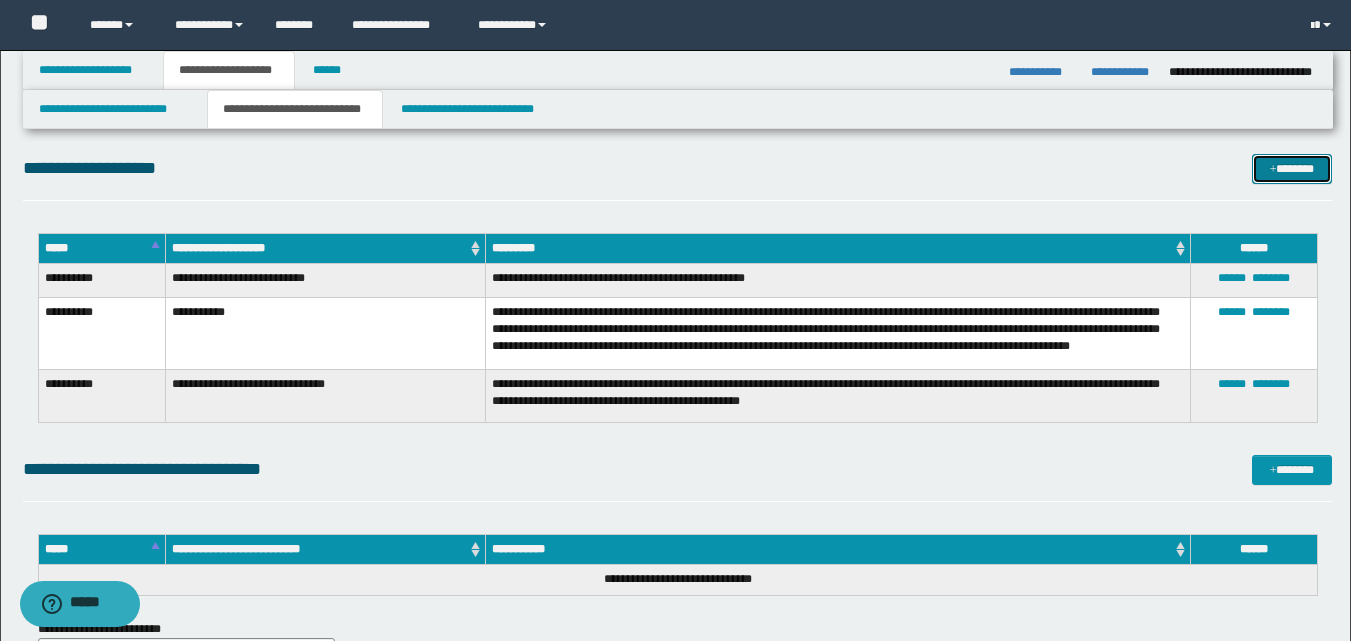 click on "*******" at bounding box center [1292, 169] 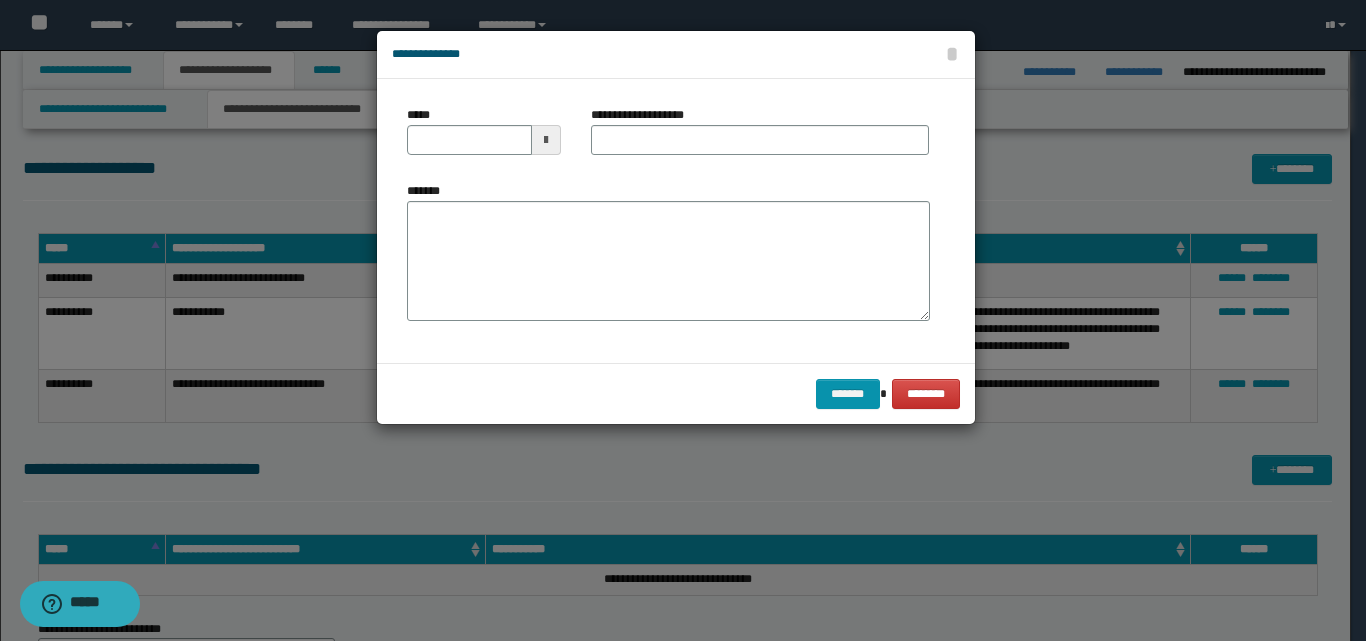 click at bounding box center (546, 140) 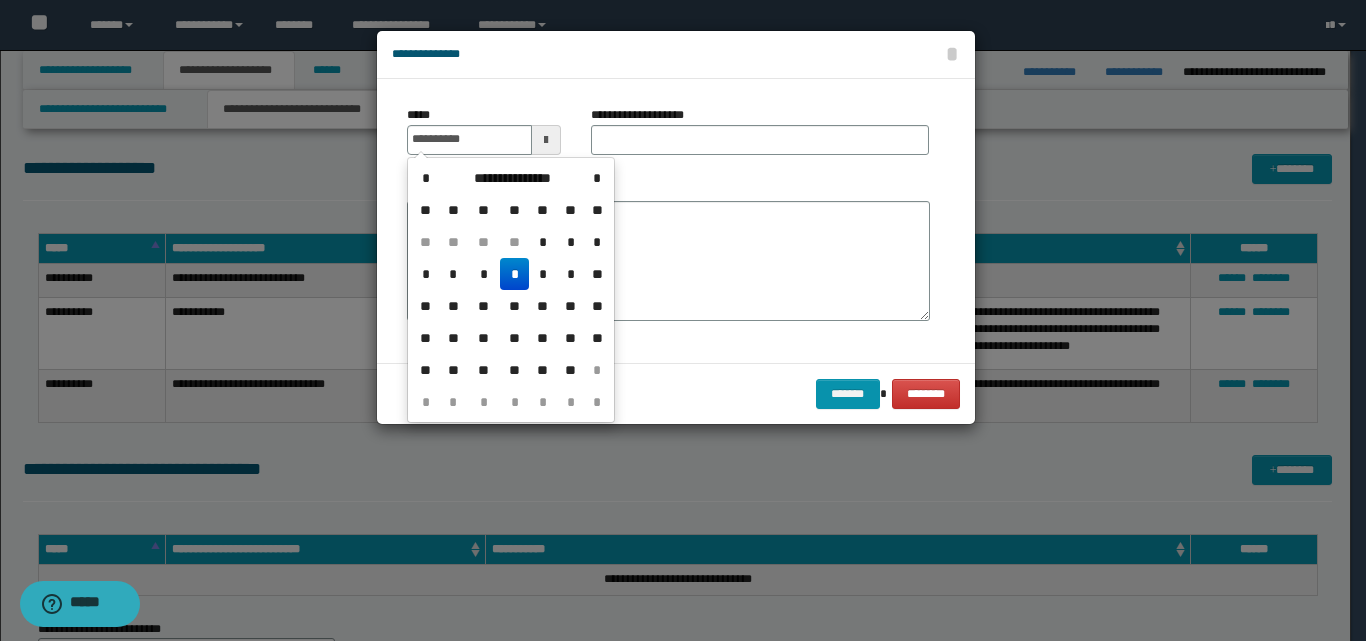drag, startPoint x: 518, startPoint y: 278, endPoint x: 548, endPoint y: 234, distance: 53.25411 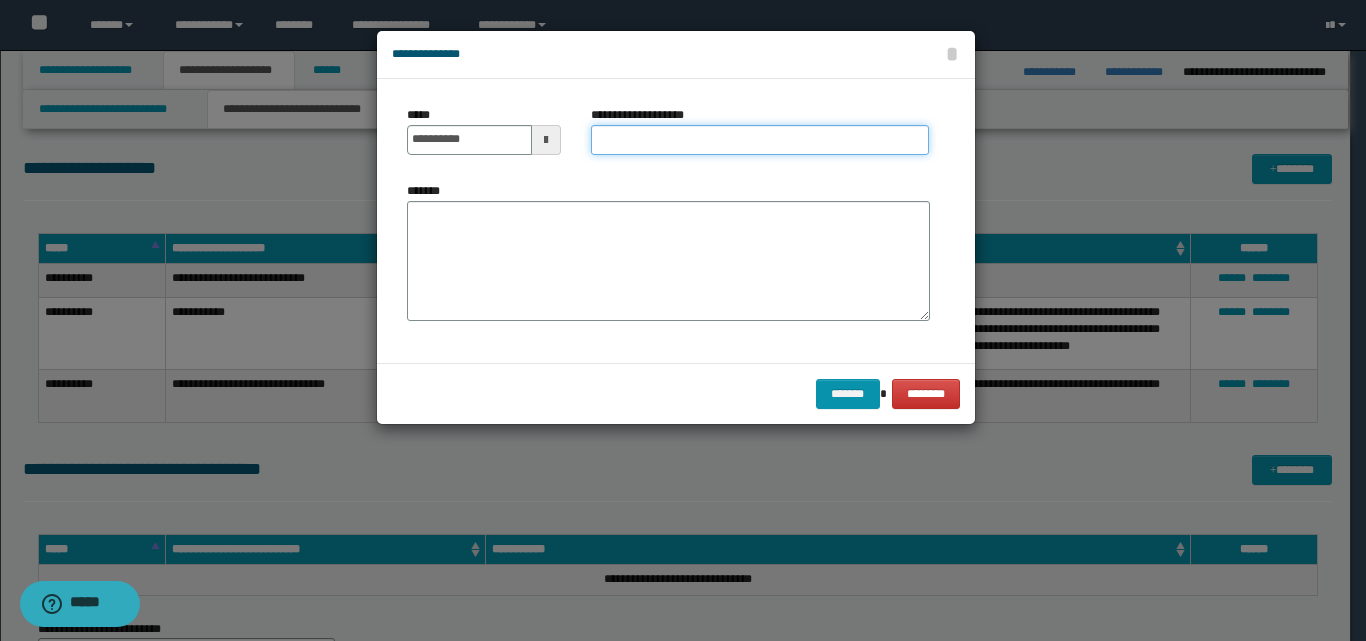 click on "**********" at bounding box center (760, 140) 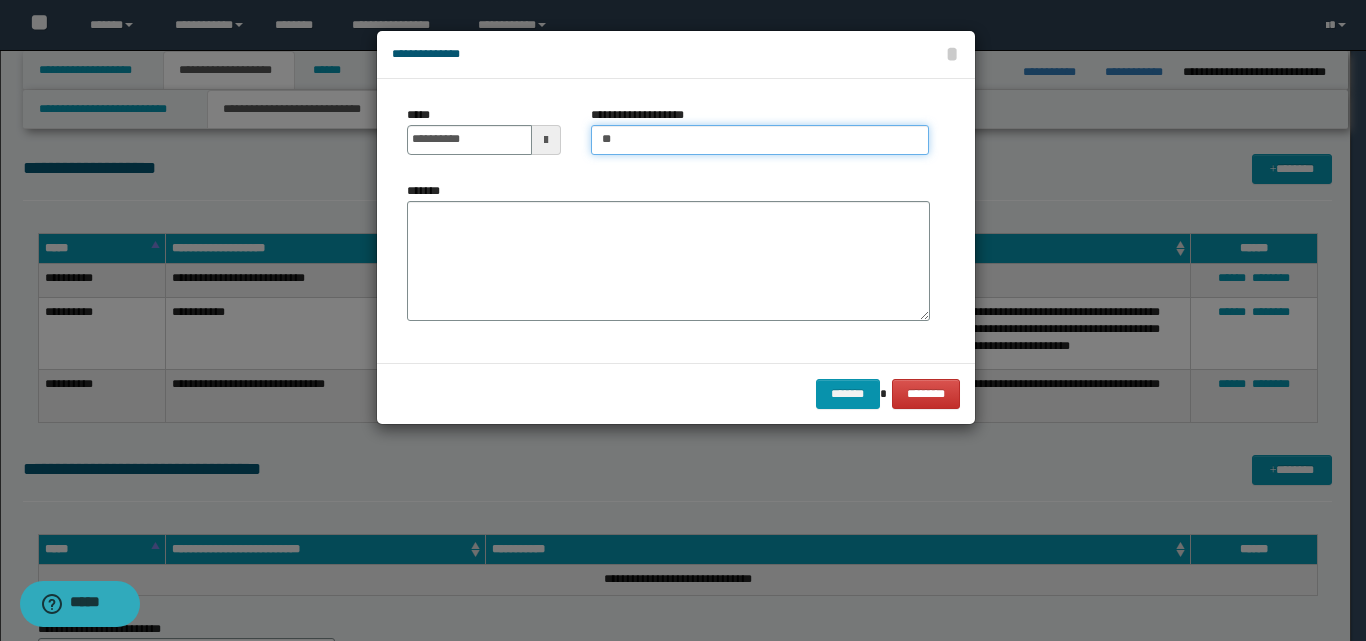 type on "**********" 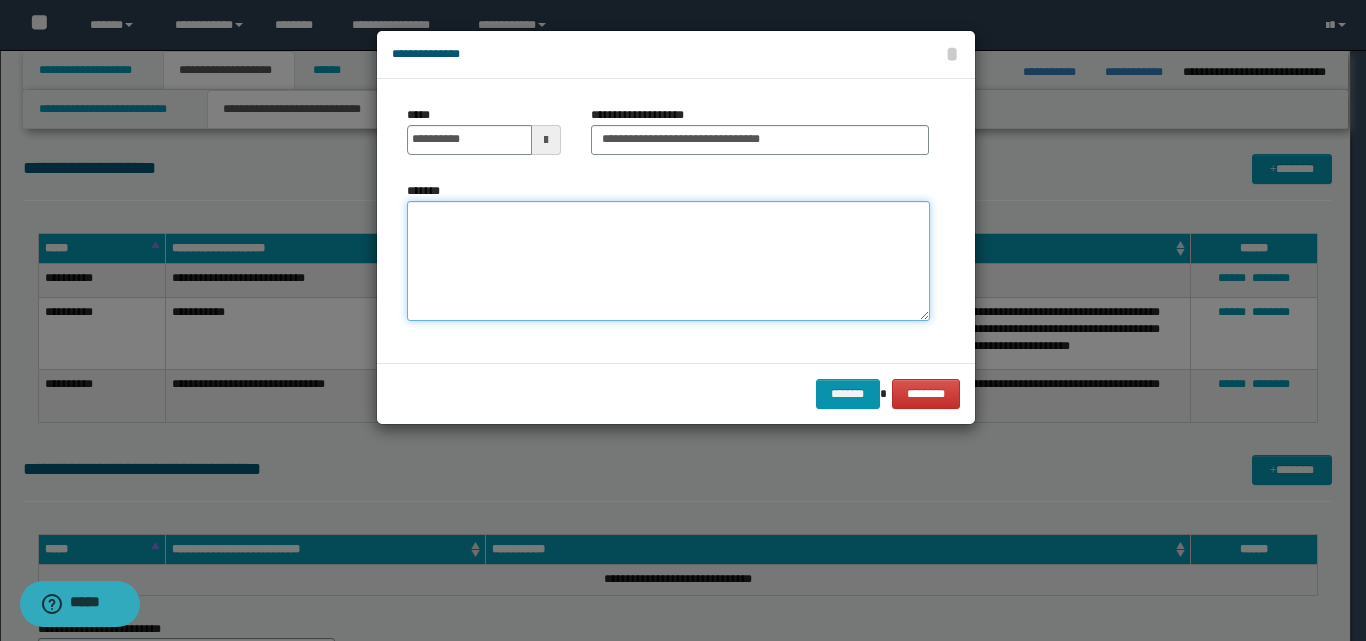 click on "*******" at bounding box center (668, 261) 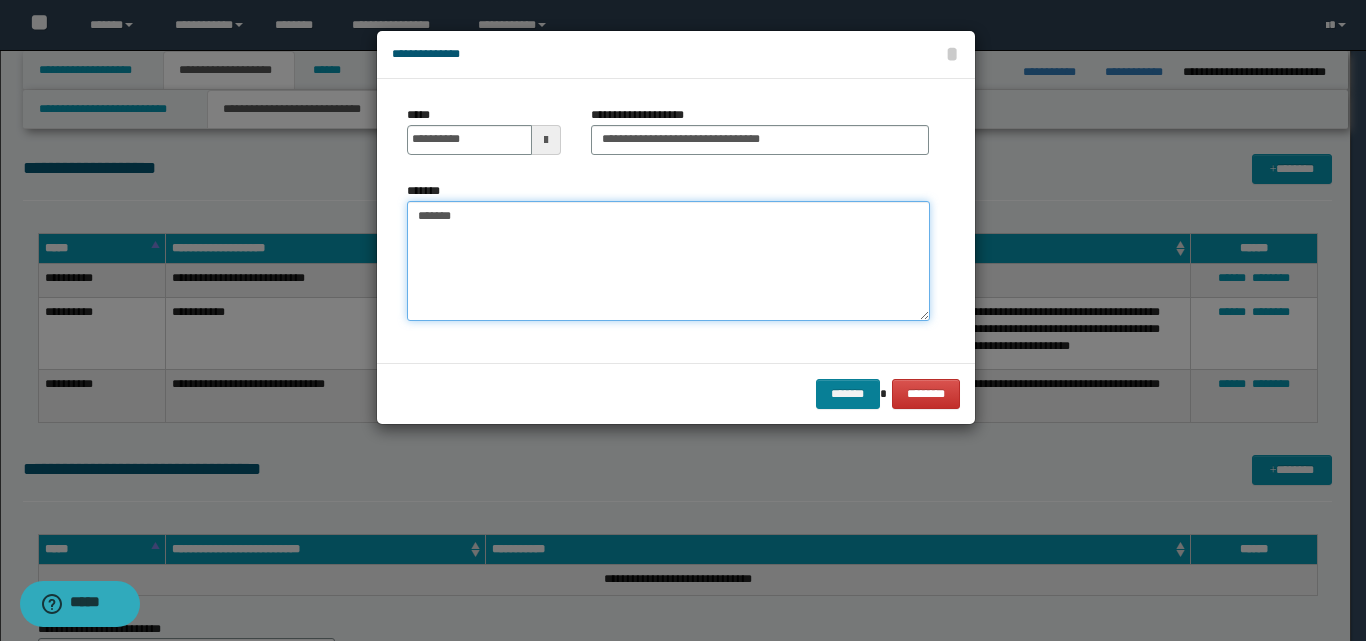 type on "******" 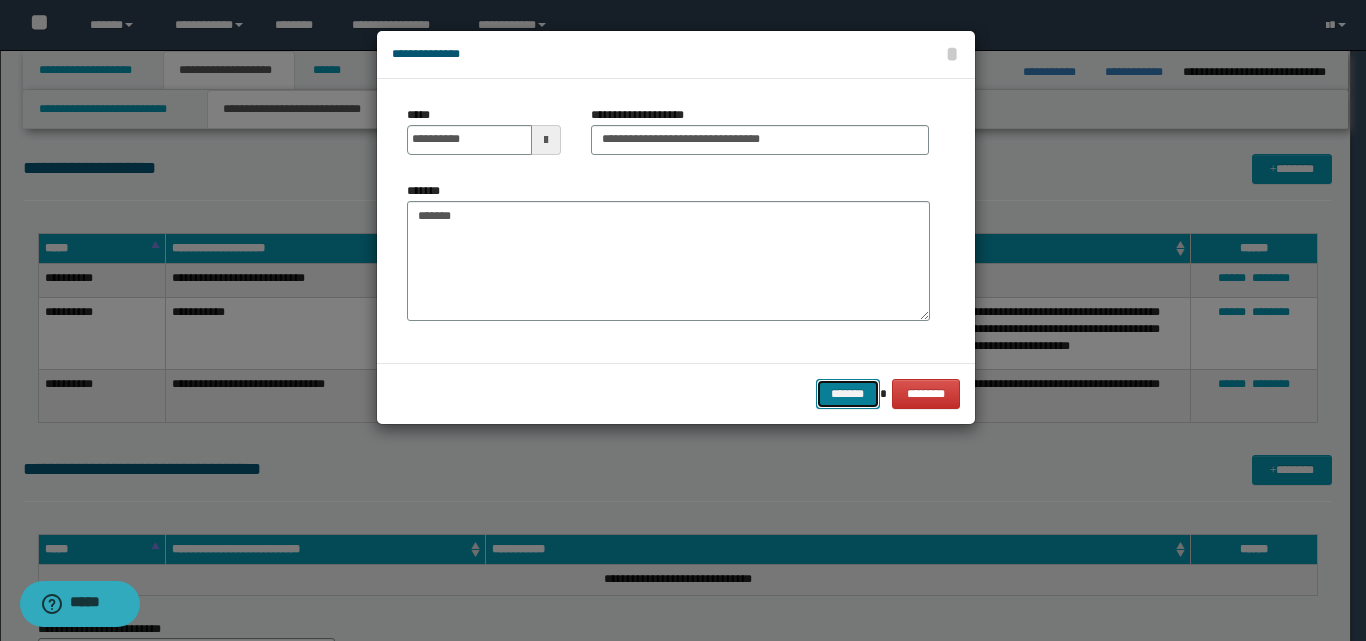 click on "*******" at bounding box center (848, 394) 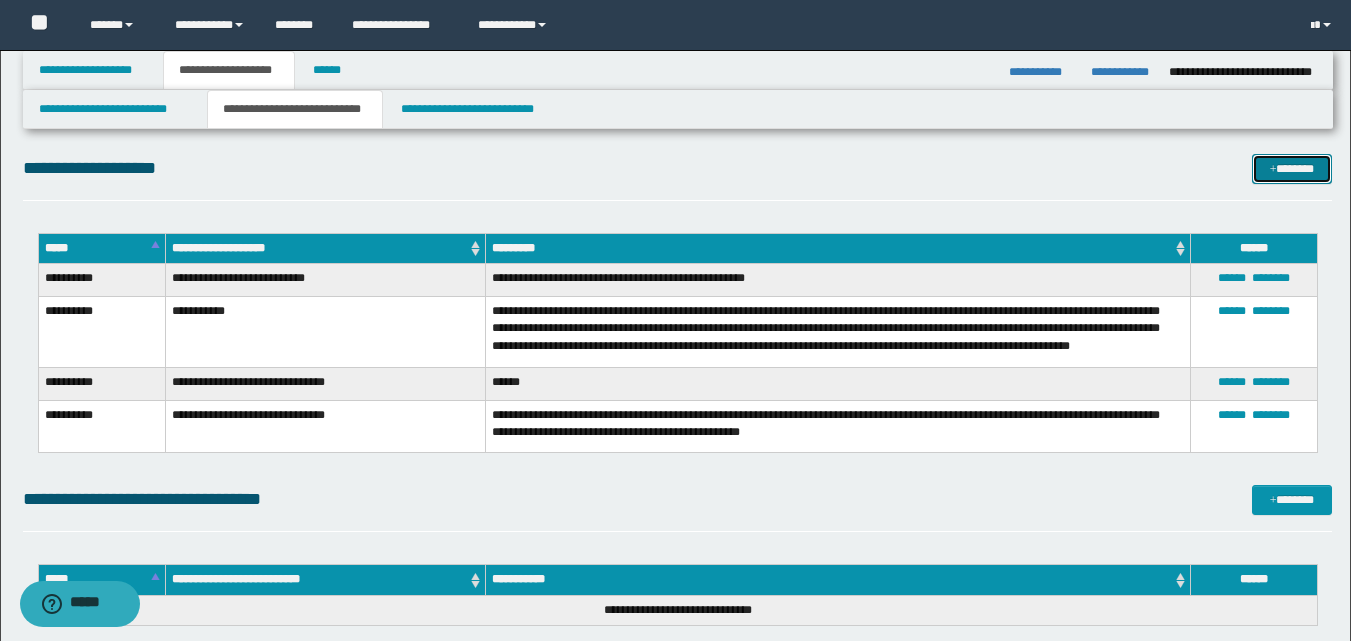 drag, startPoint x: 1297, startPoint y: 172, endPoint x: 1259, endPoint y: 172, distance: 38 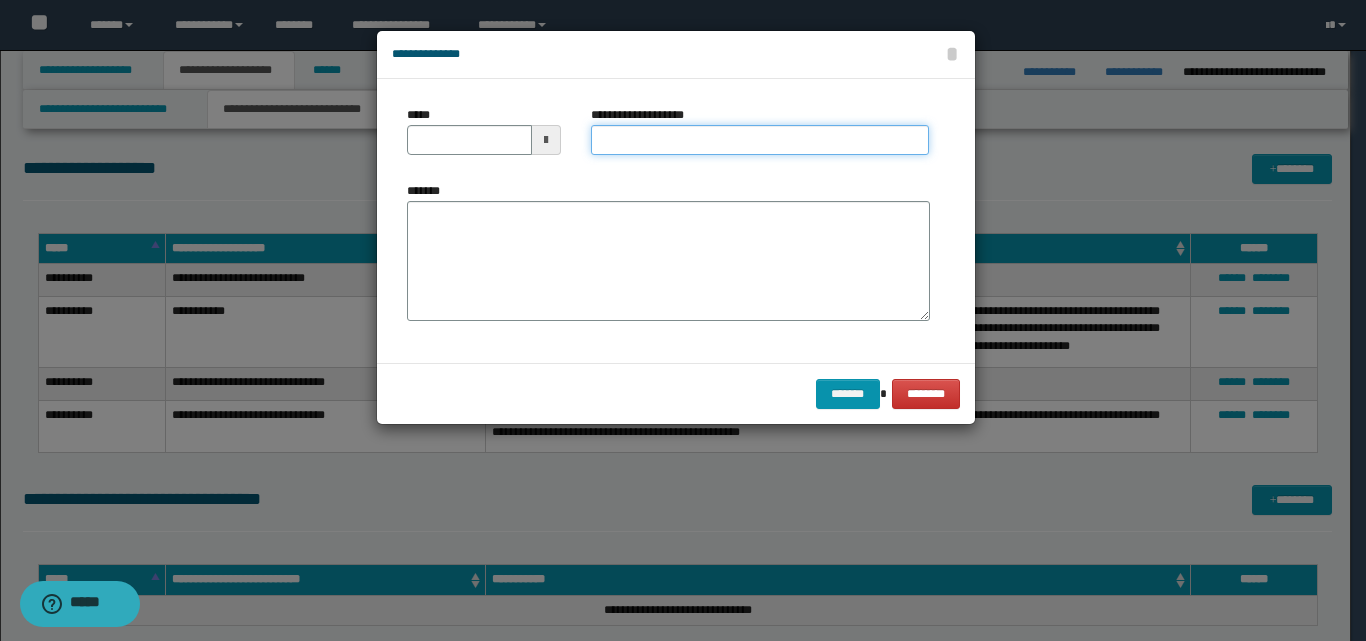 click on "**********" at bounding box center (760, 140) 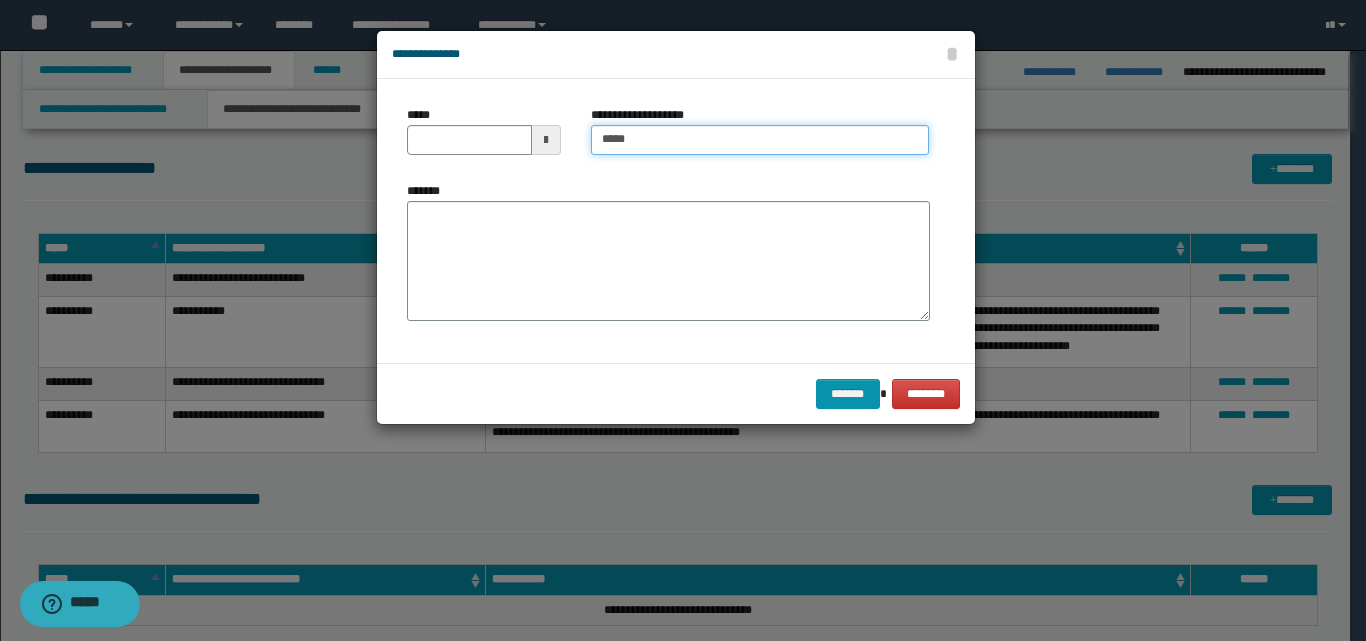 type on "**********" 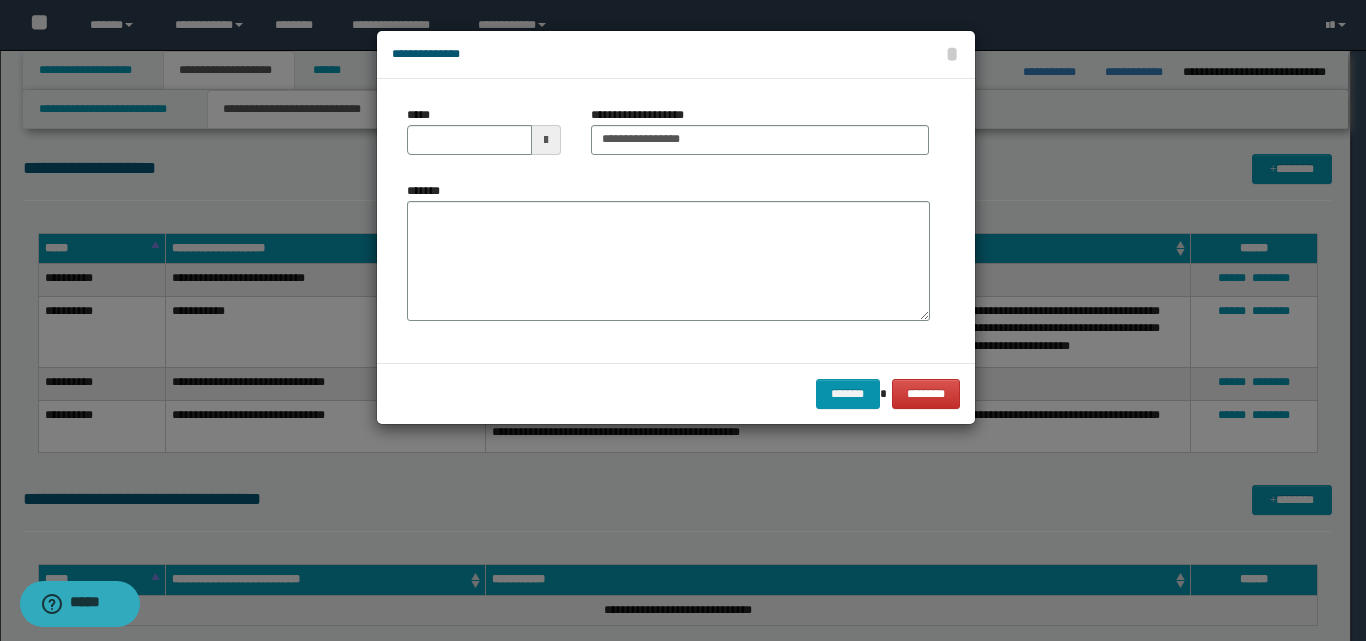 click at bounding box center [546, 140] 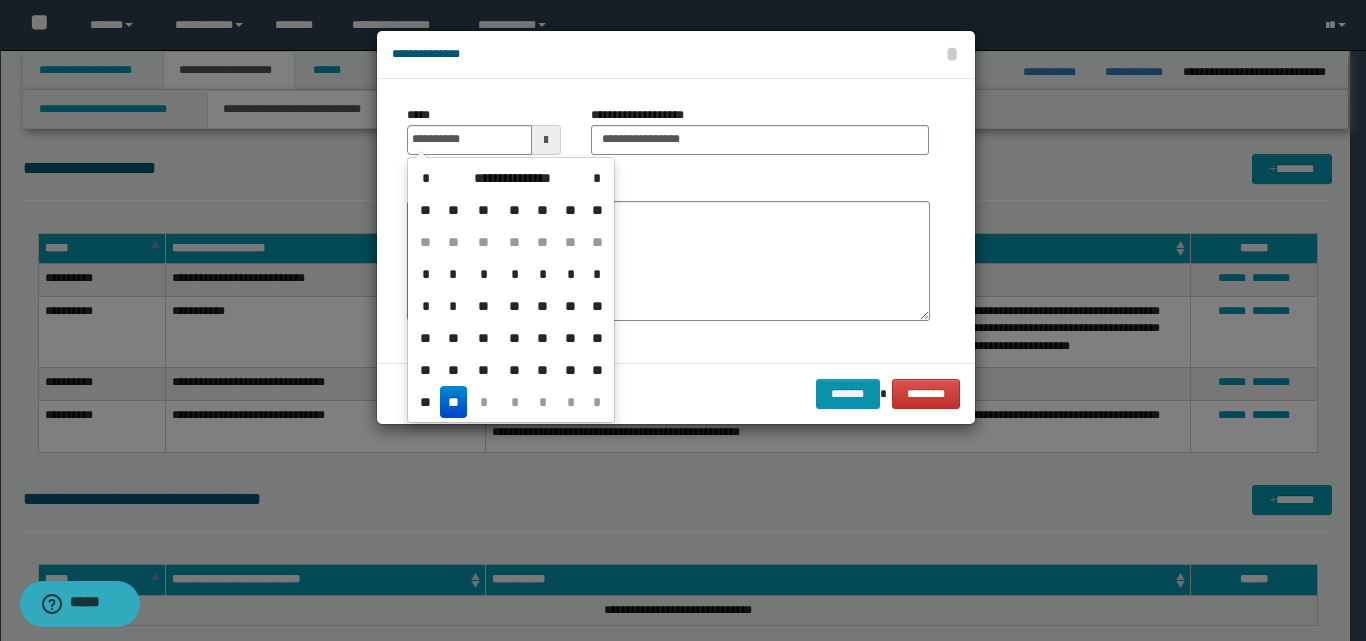 click on "**" at bounding box center (454, 402) 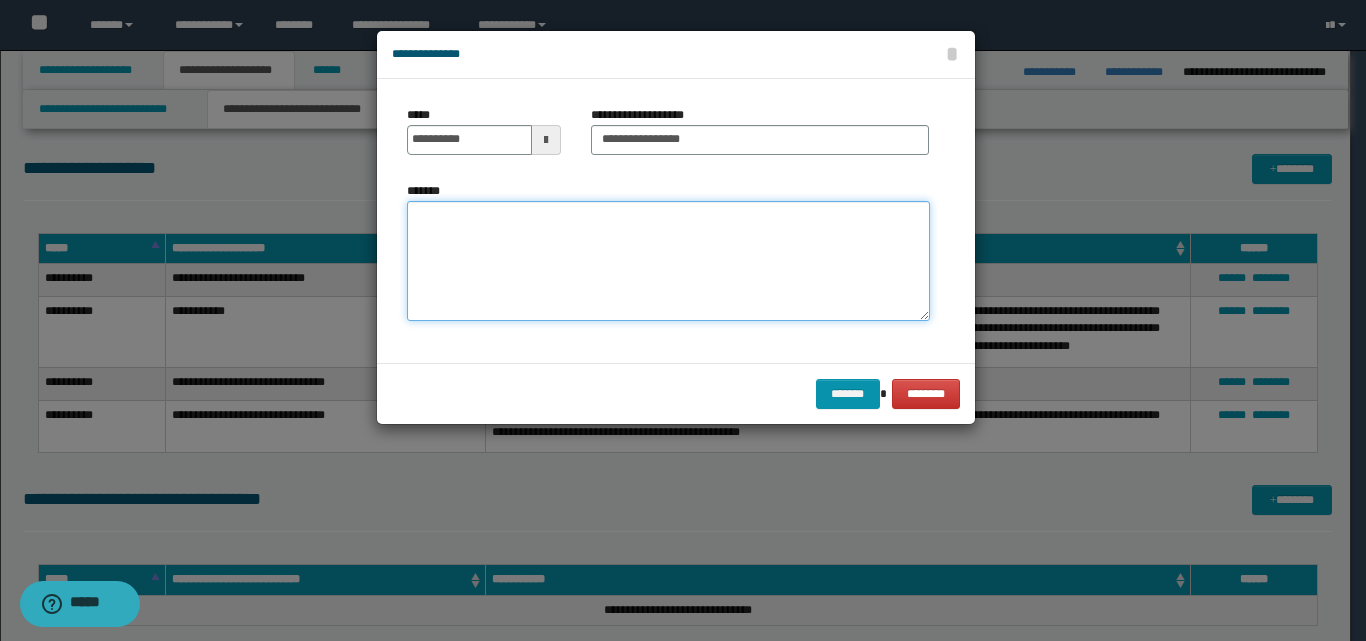 click on "*******" at bounding box center [668, 261] 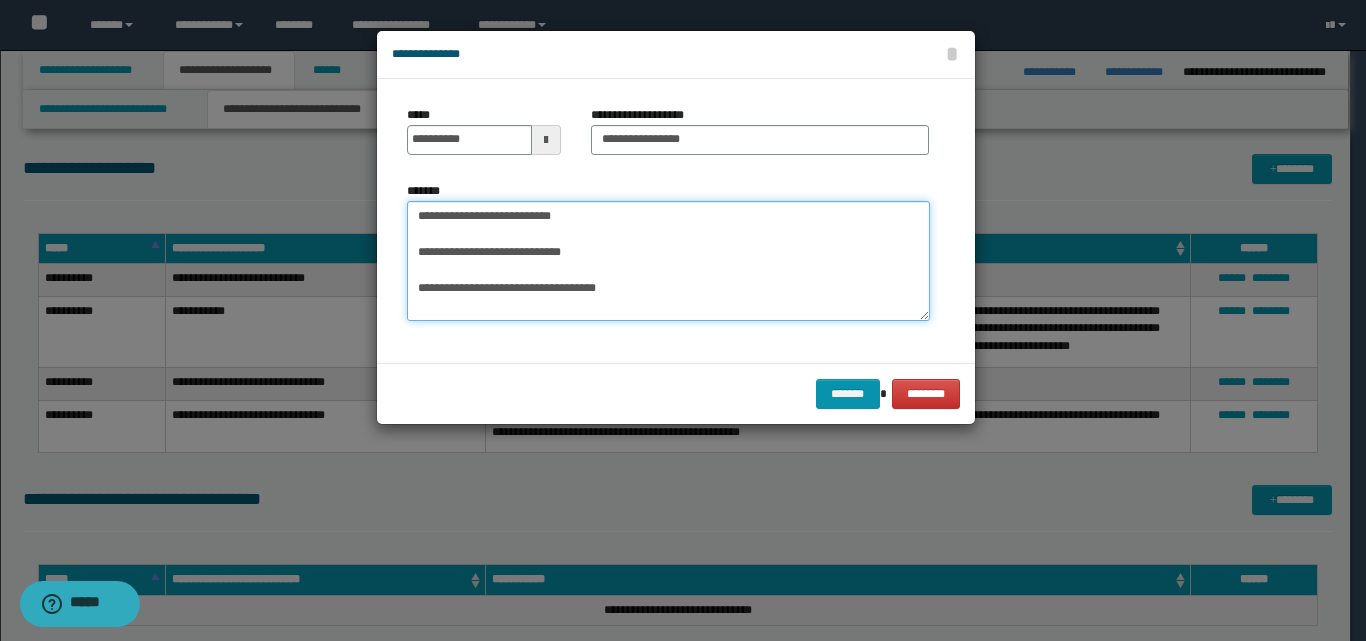 click on "**********" at bounding box center (668, 261) 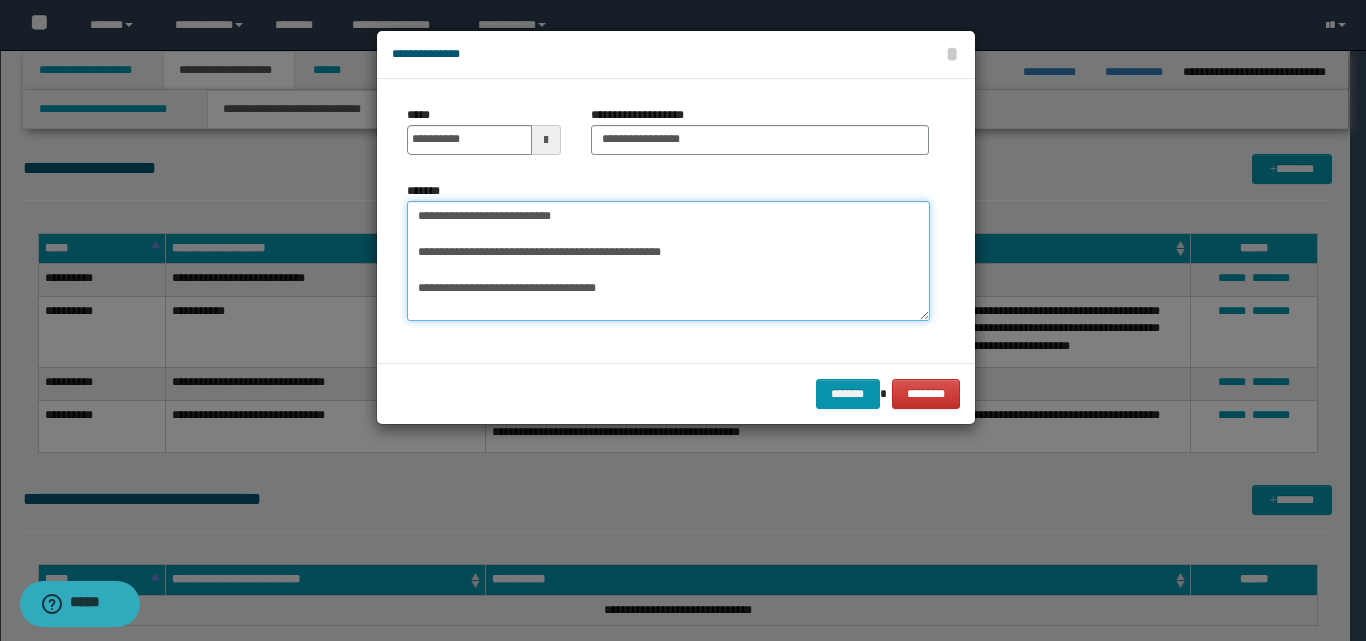 click on "**********" at bounding box center (668, 261) 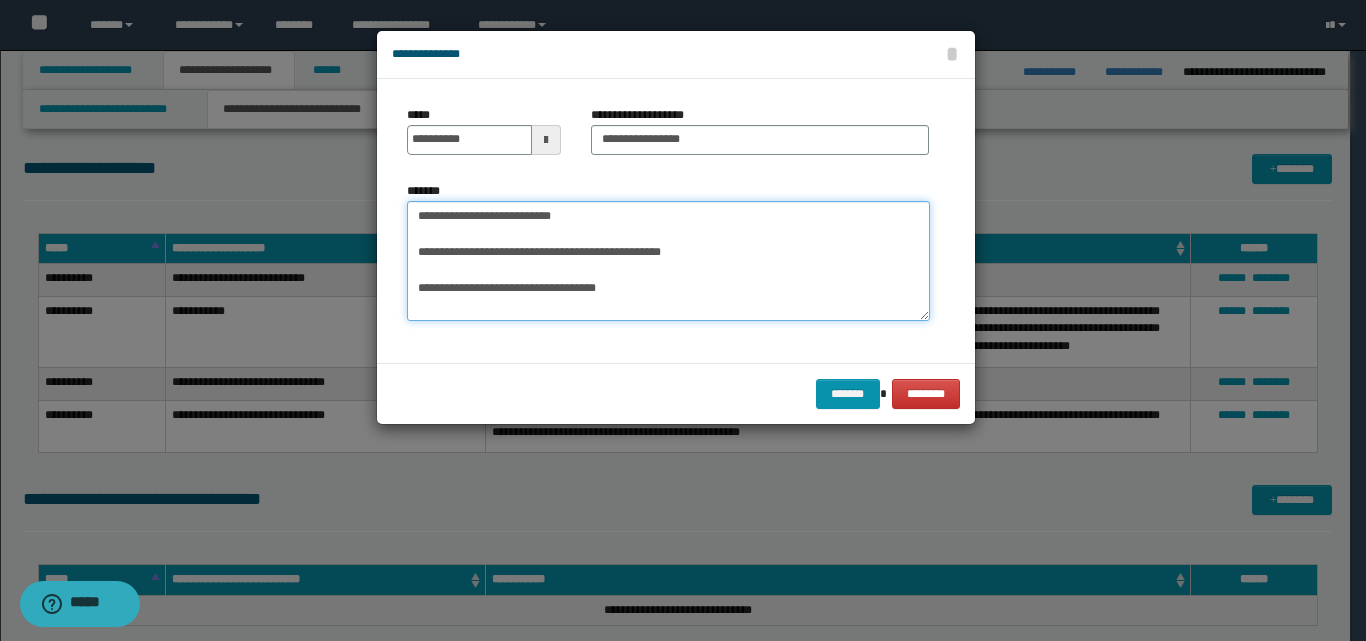 click on "**********" at bounding box center [668, 261] 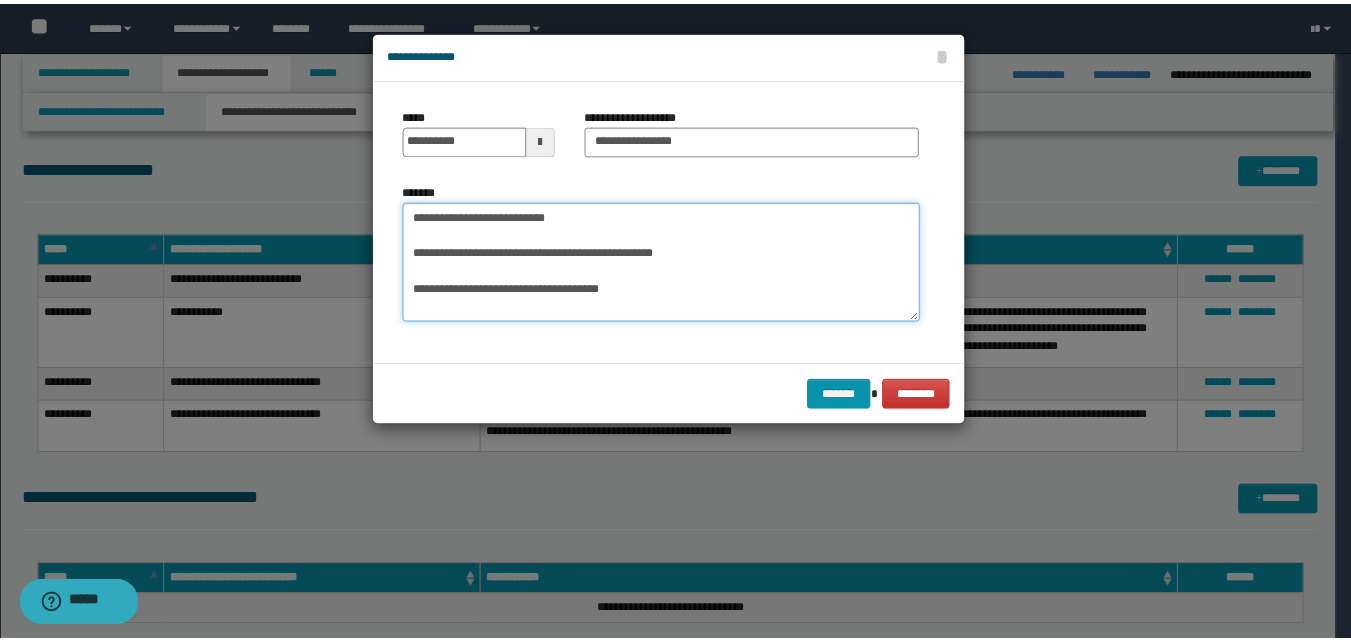scroll, scrollTop: 12, scrollLeft: 0, axis: vertical 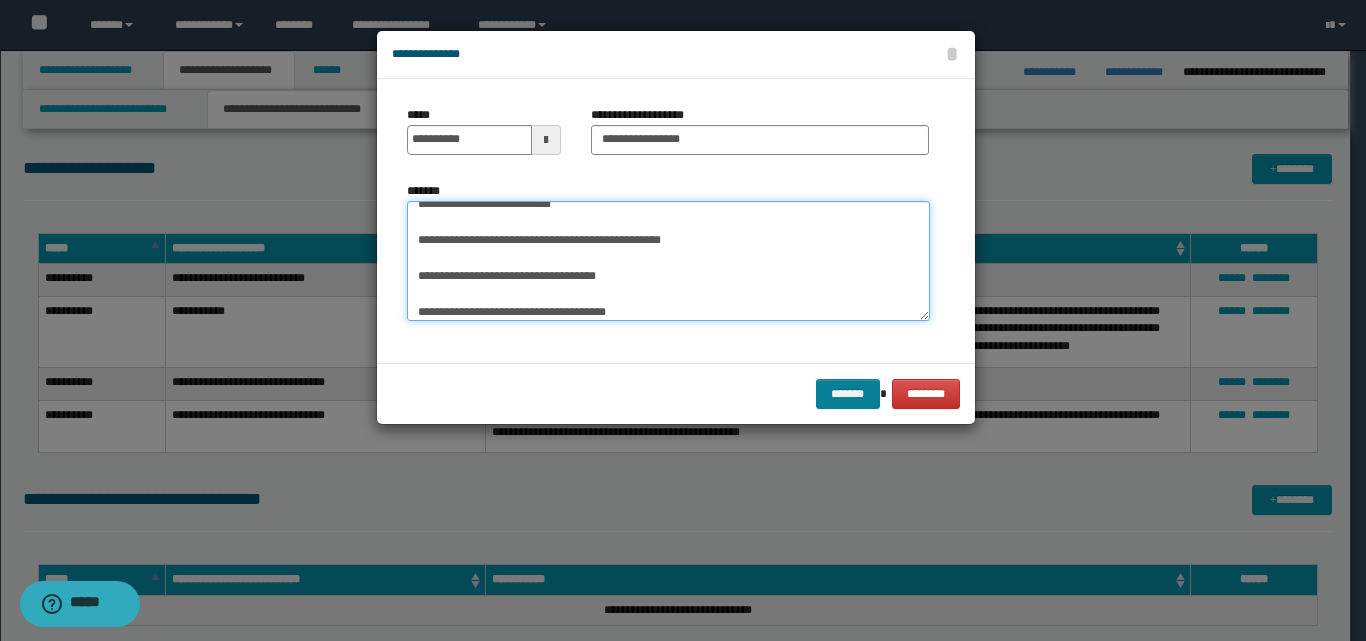 type on "**********" 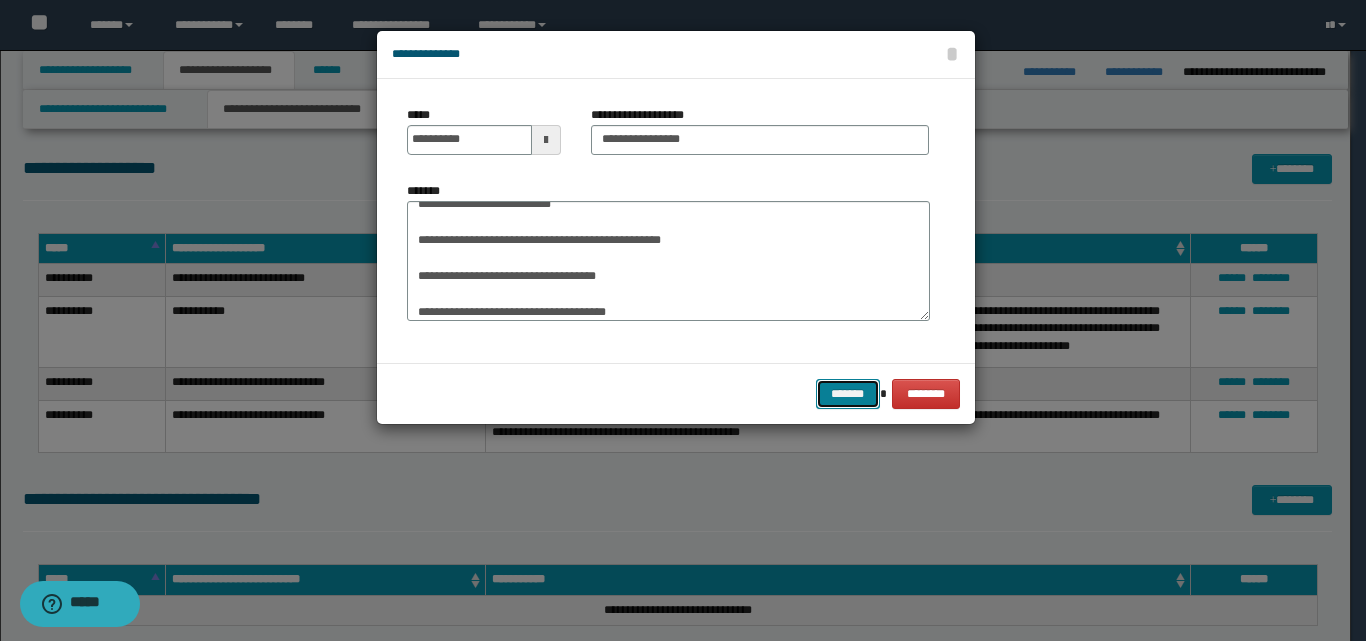 click on "*******" at bounding box center (848, 394) 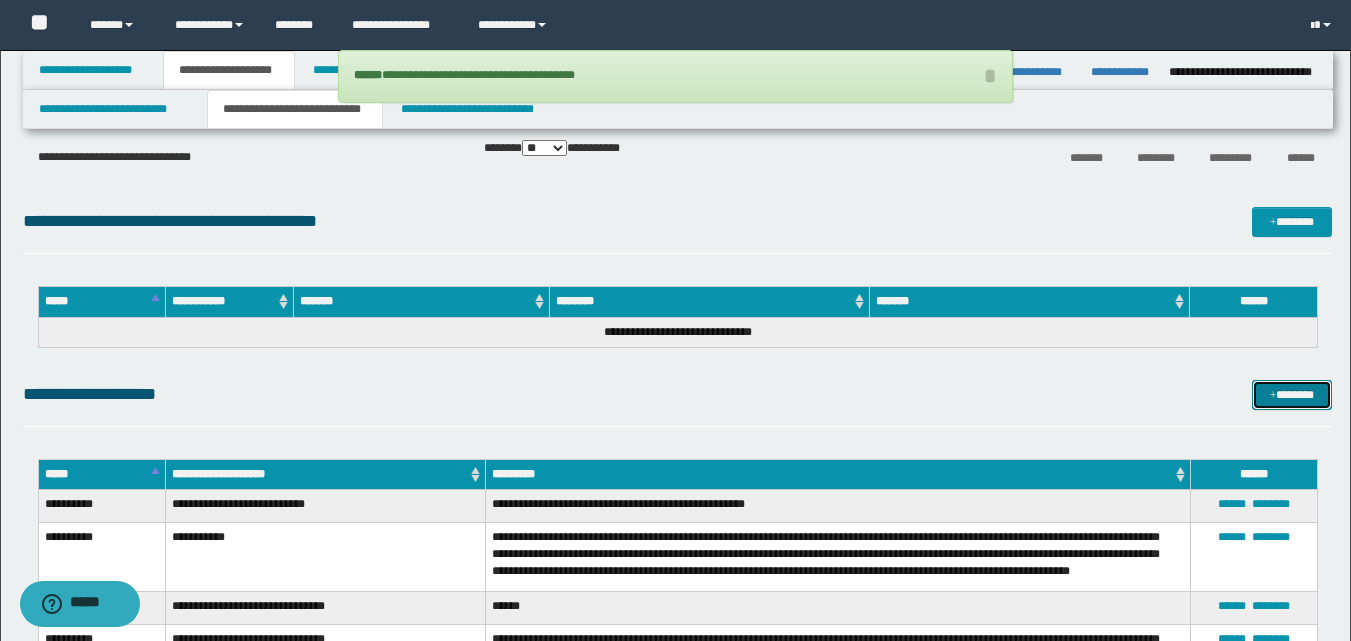 scroll, scrollTop: 600, scrollLeft: 0, axis: vertical 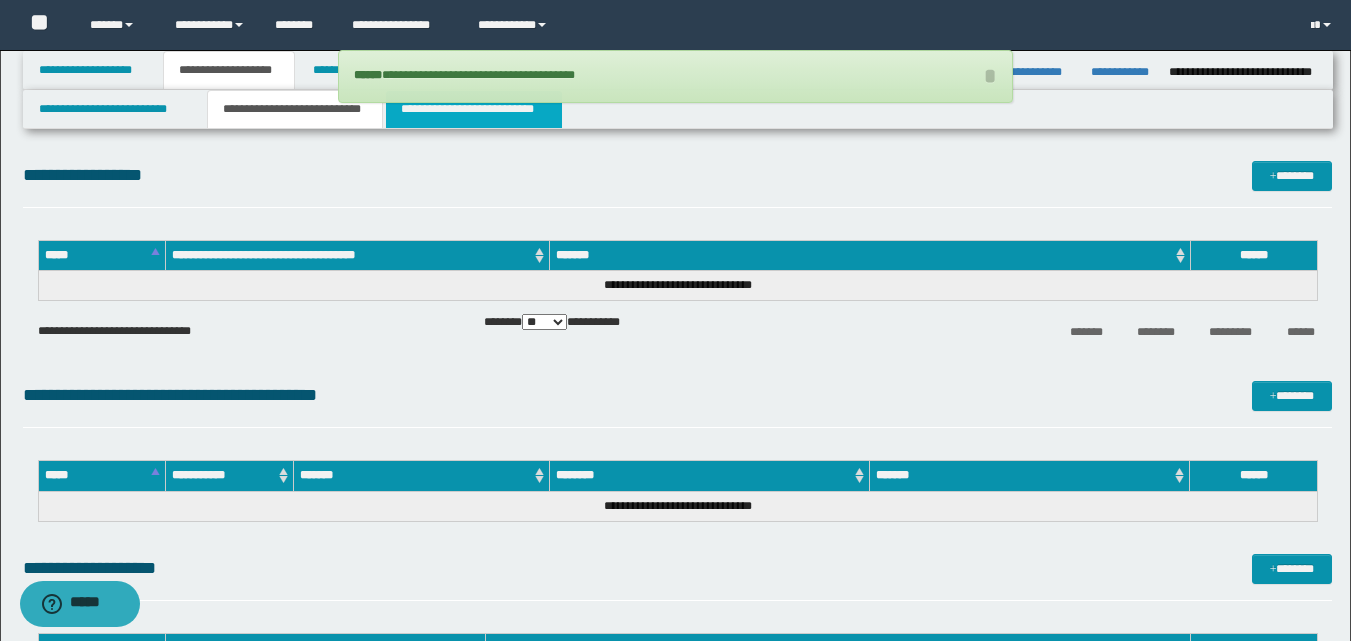 click on "**********" at bounding box center (474, 109) 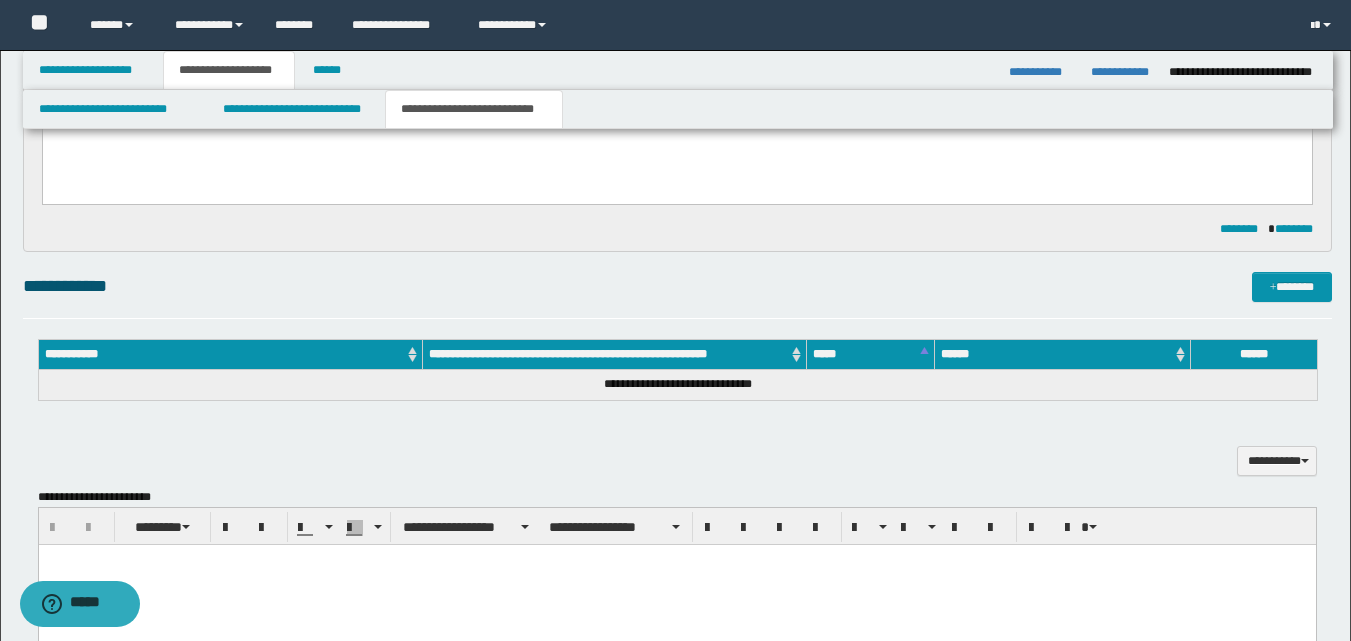 scroll, scrollTop: 300, scrollLeft: 0, axis: vertical 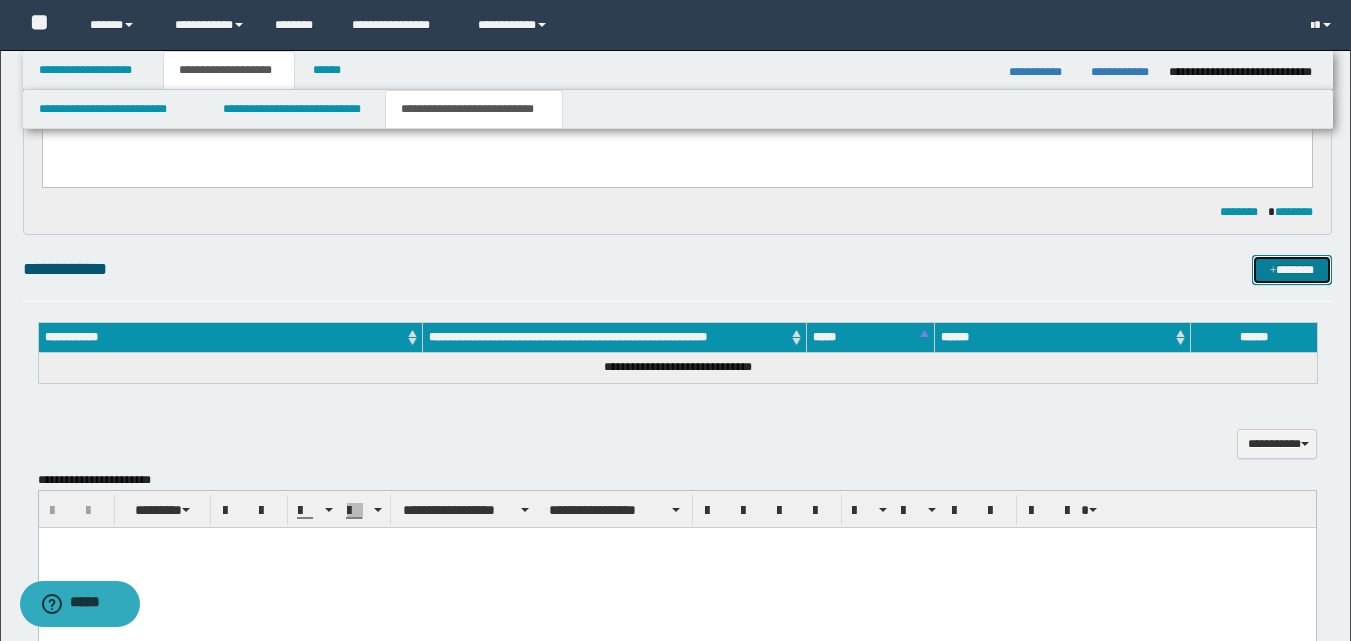 click on "*******" at bounding box center [1292, 270] 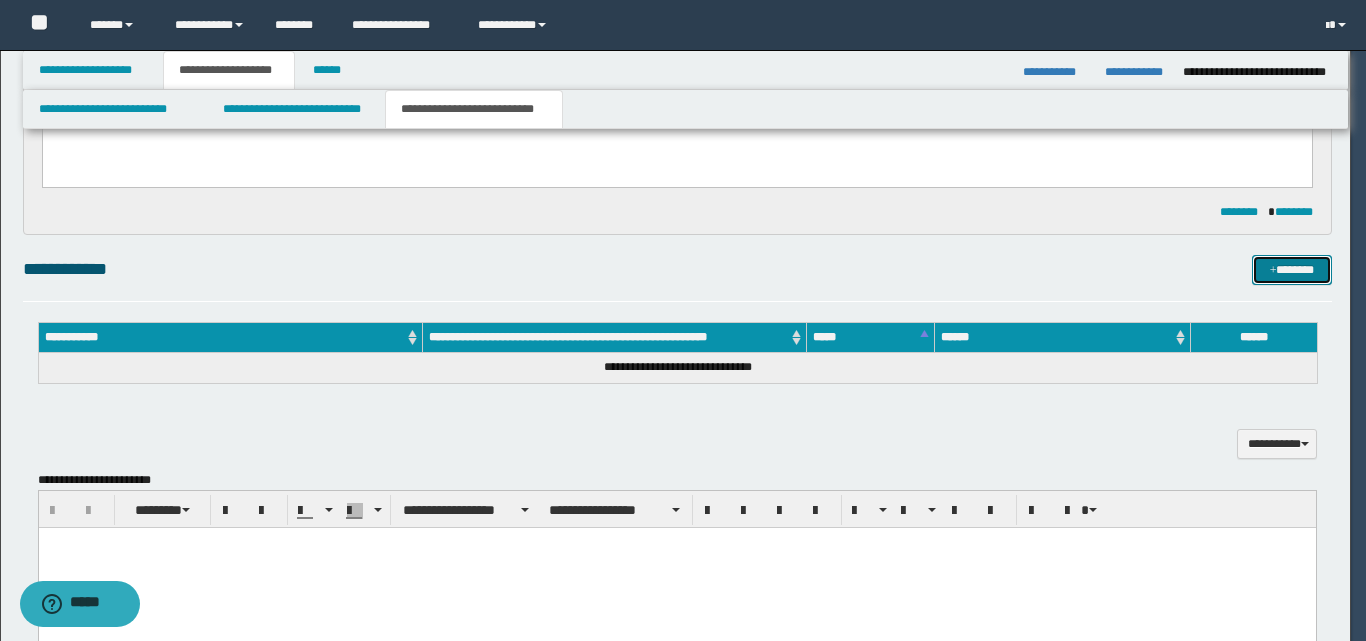 type 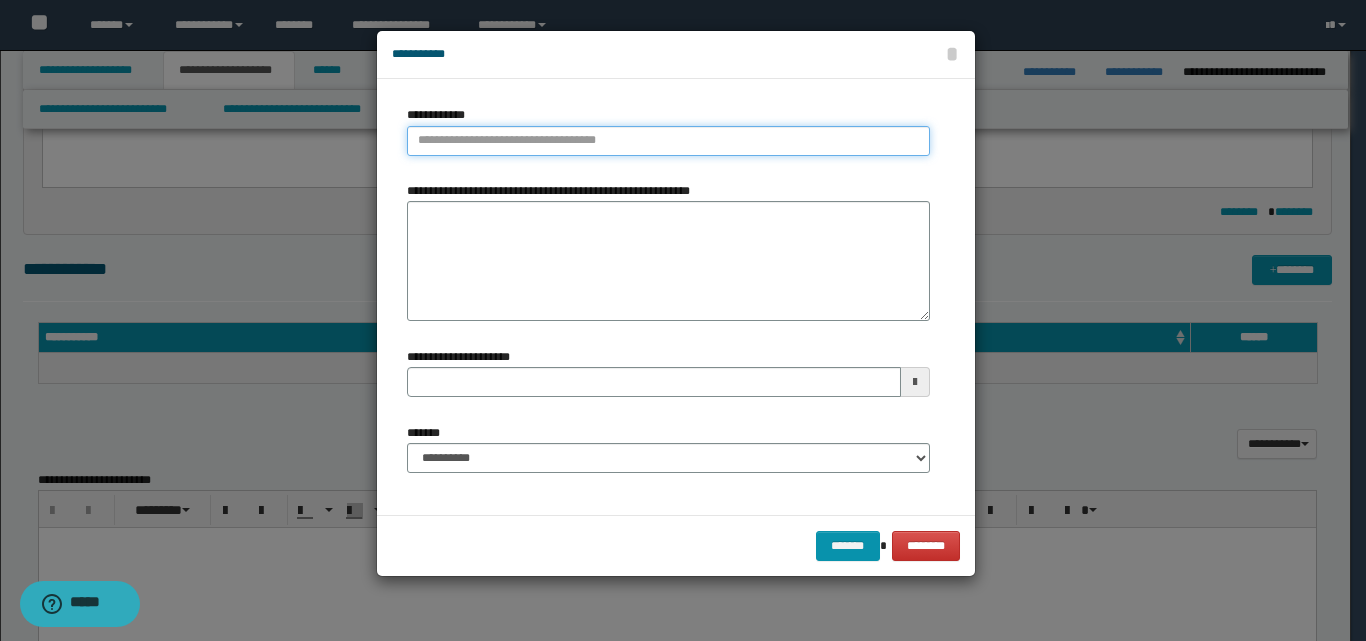 click on "**********" at bounding box center (668, 141) 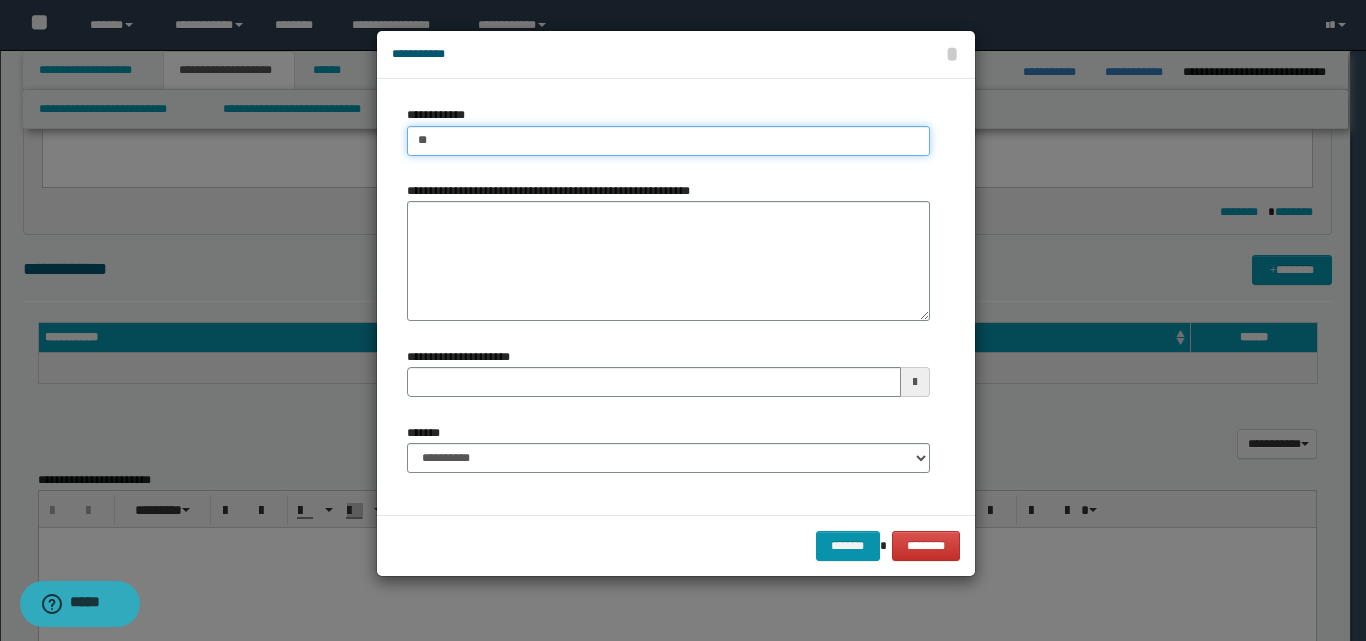 type on "***" 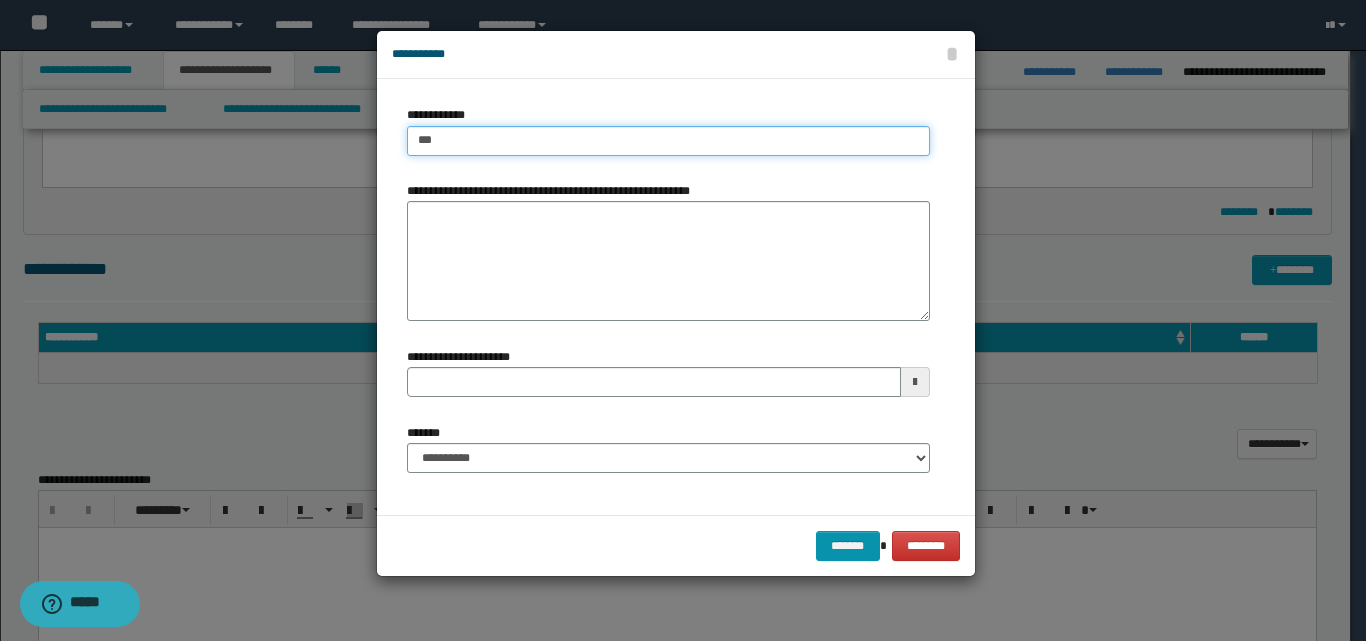 type on "***" 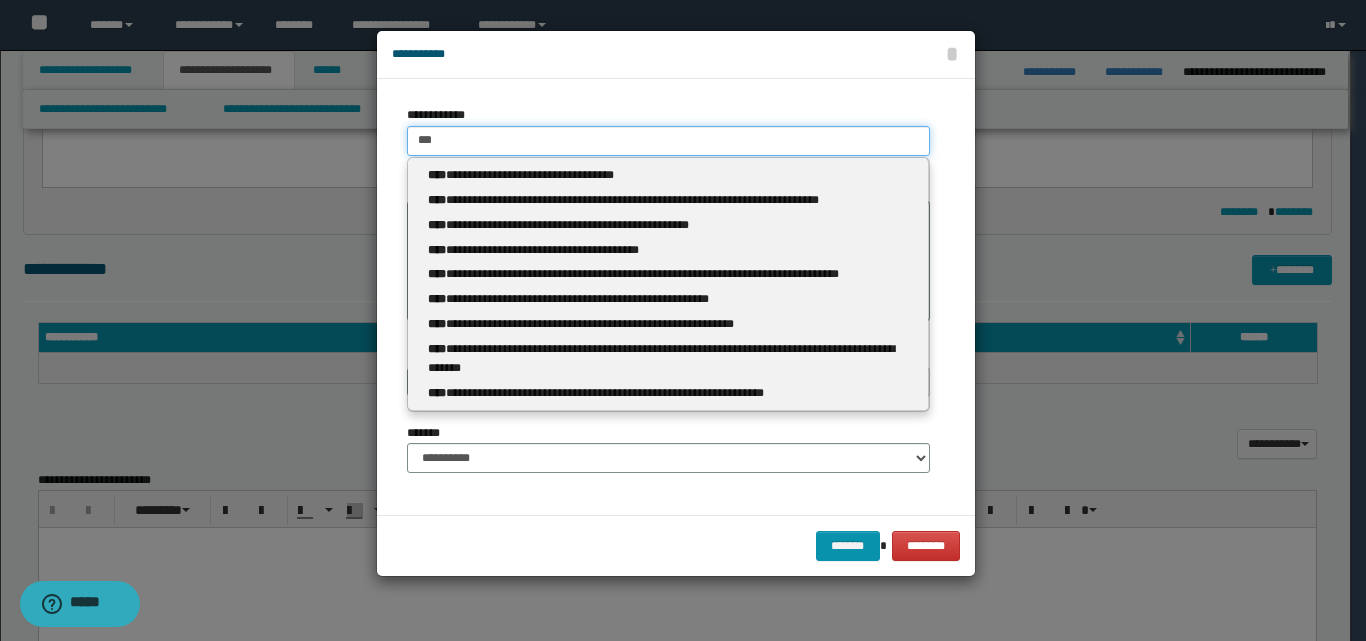 type 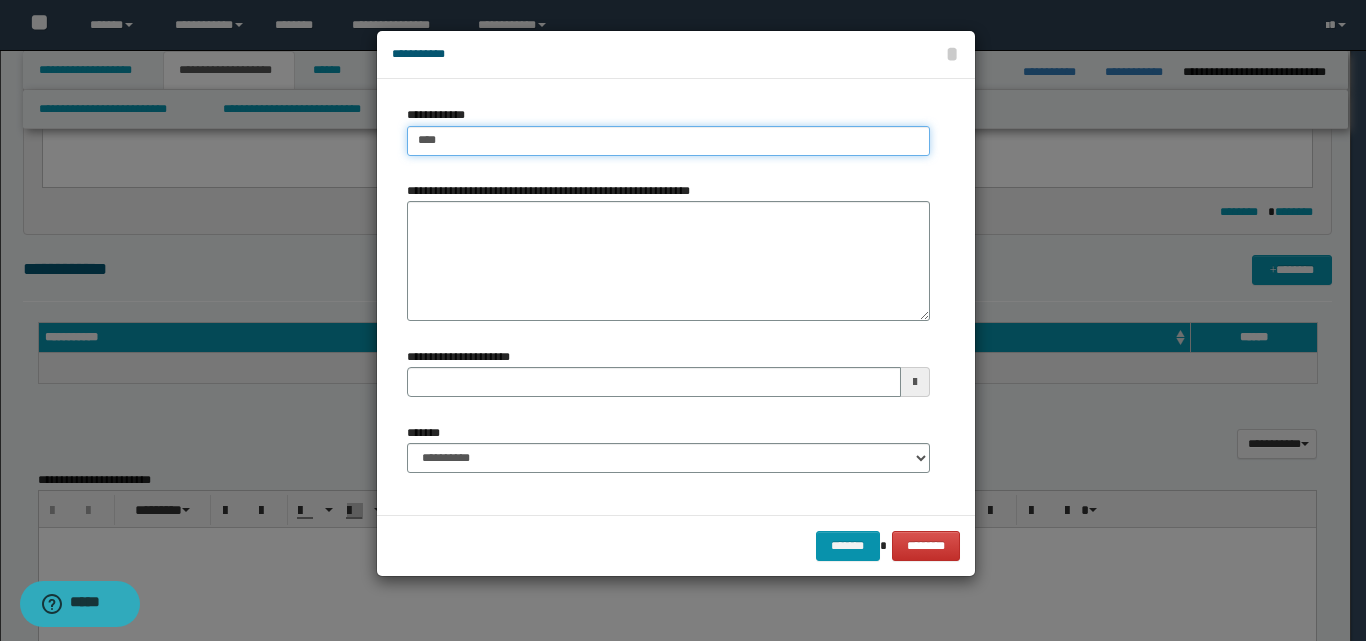 type on "****" 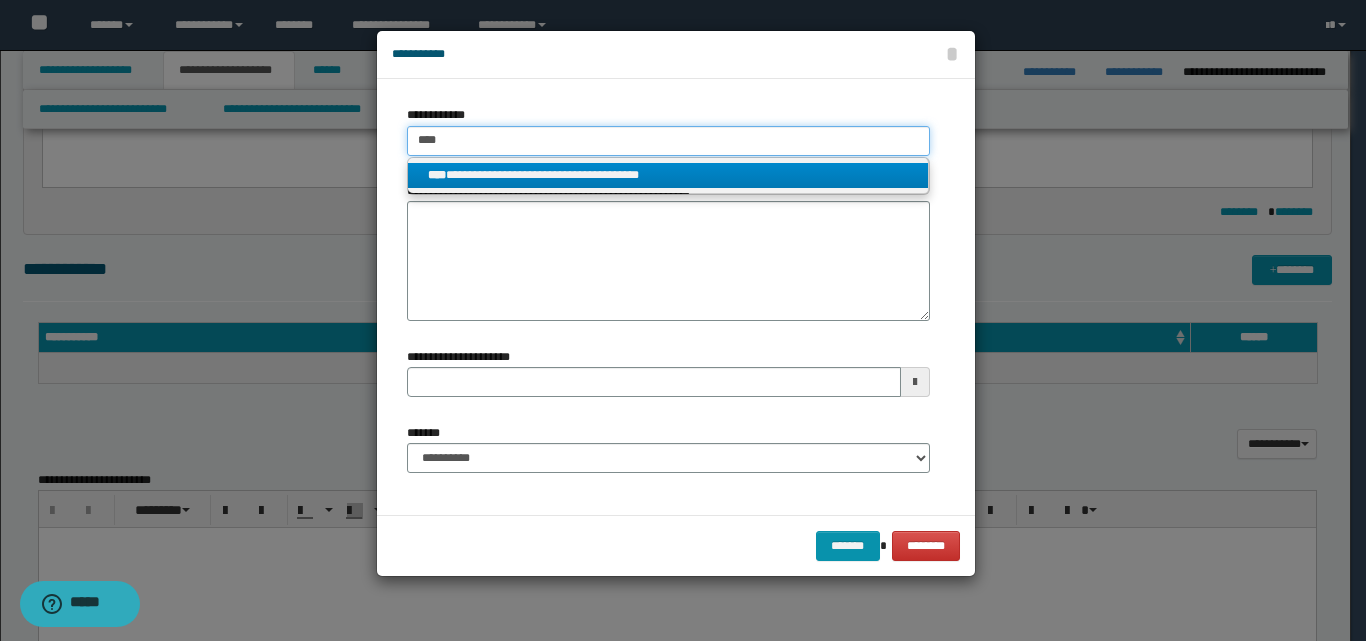 type on "****" 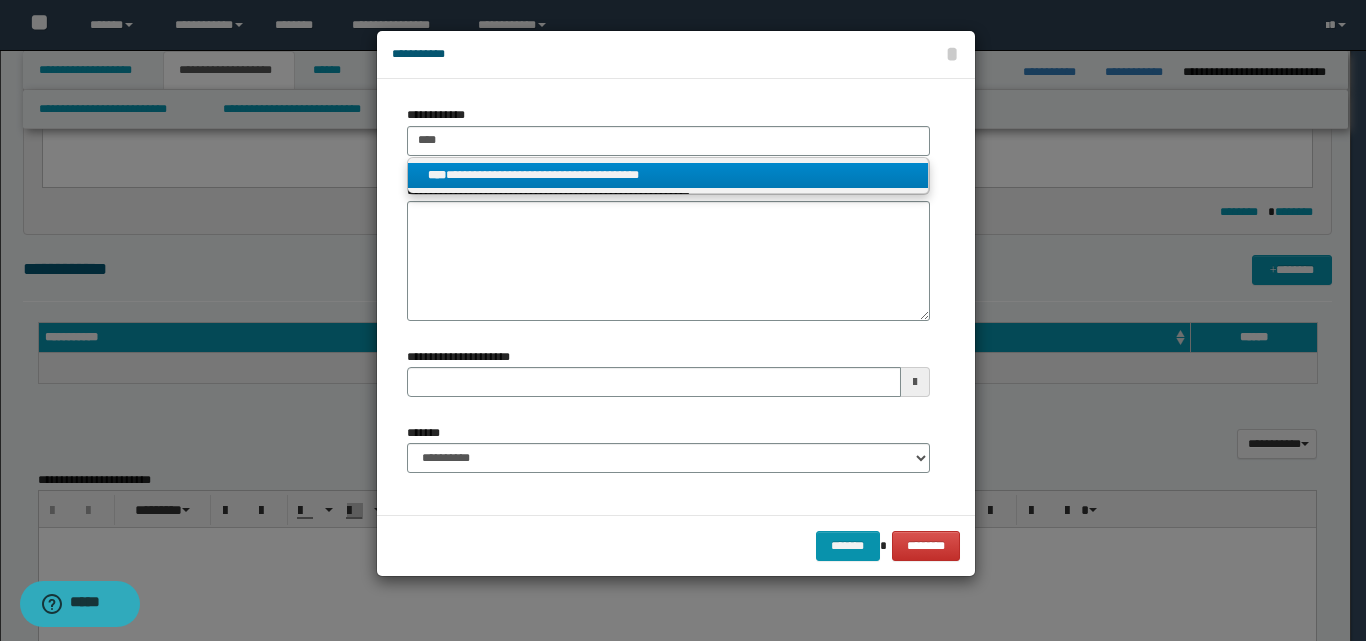 drag, startPoint x: 577, startPoint y: 174, endPoint x: 583, endPoint y: 187, distance: 14.3178215 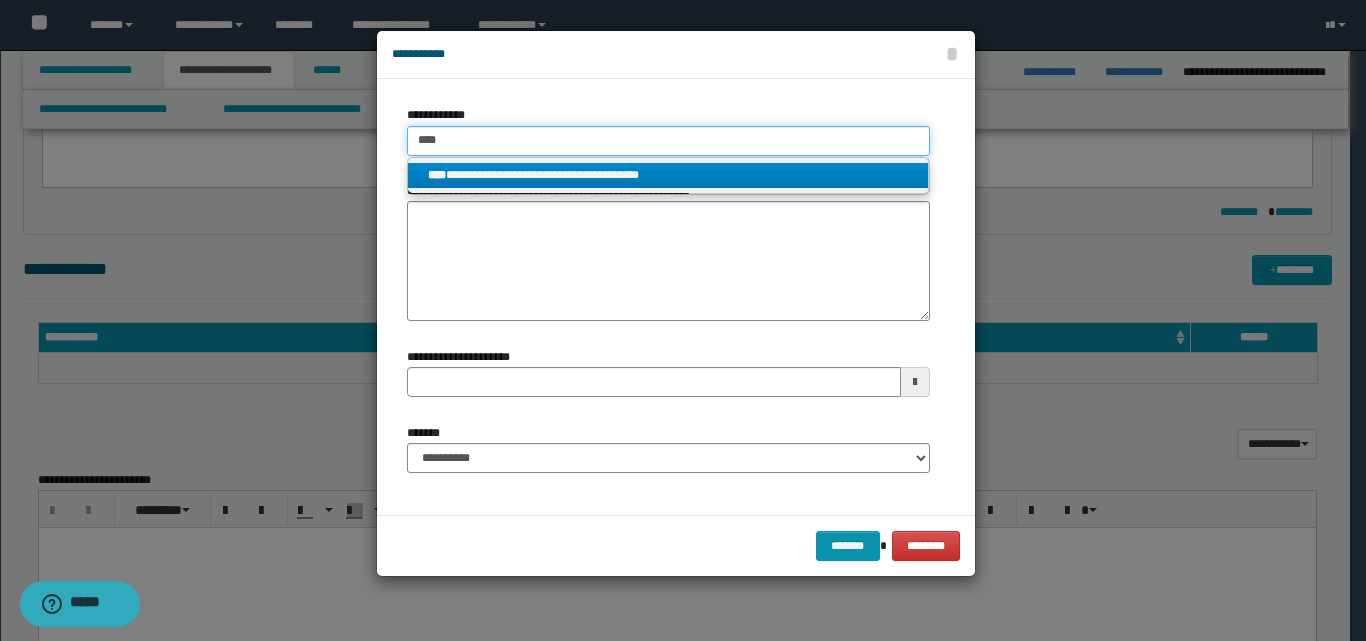 type 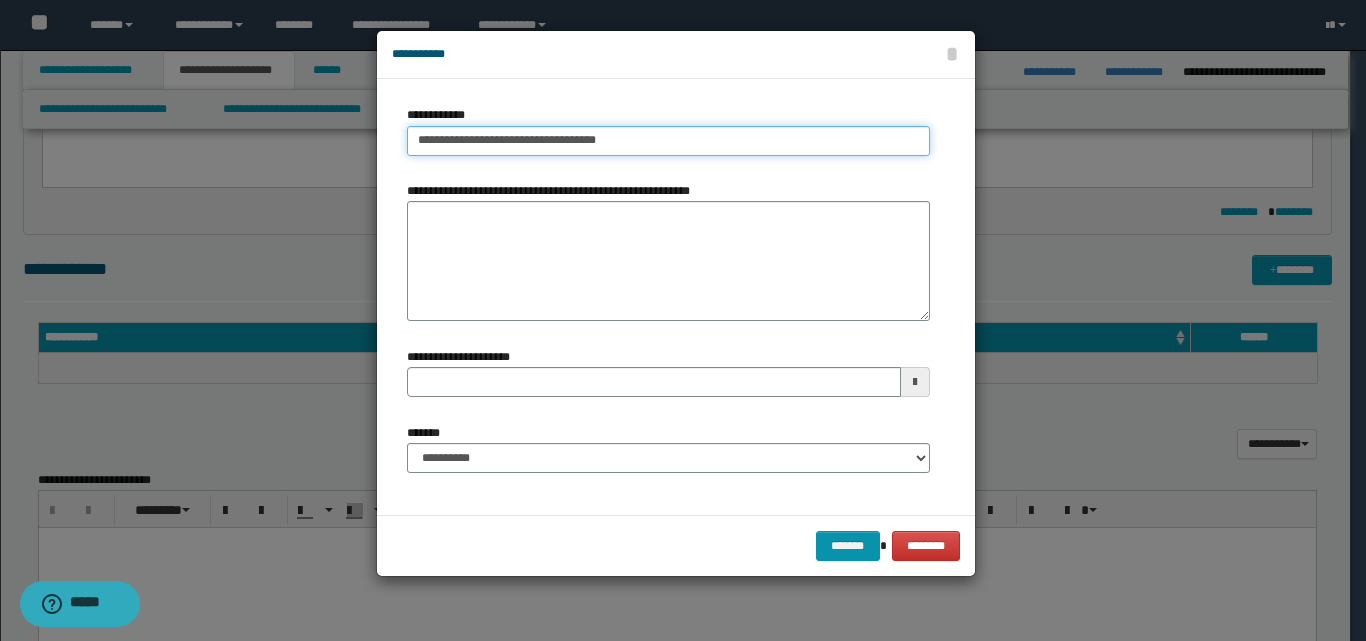 type 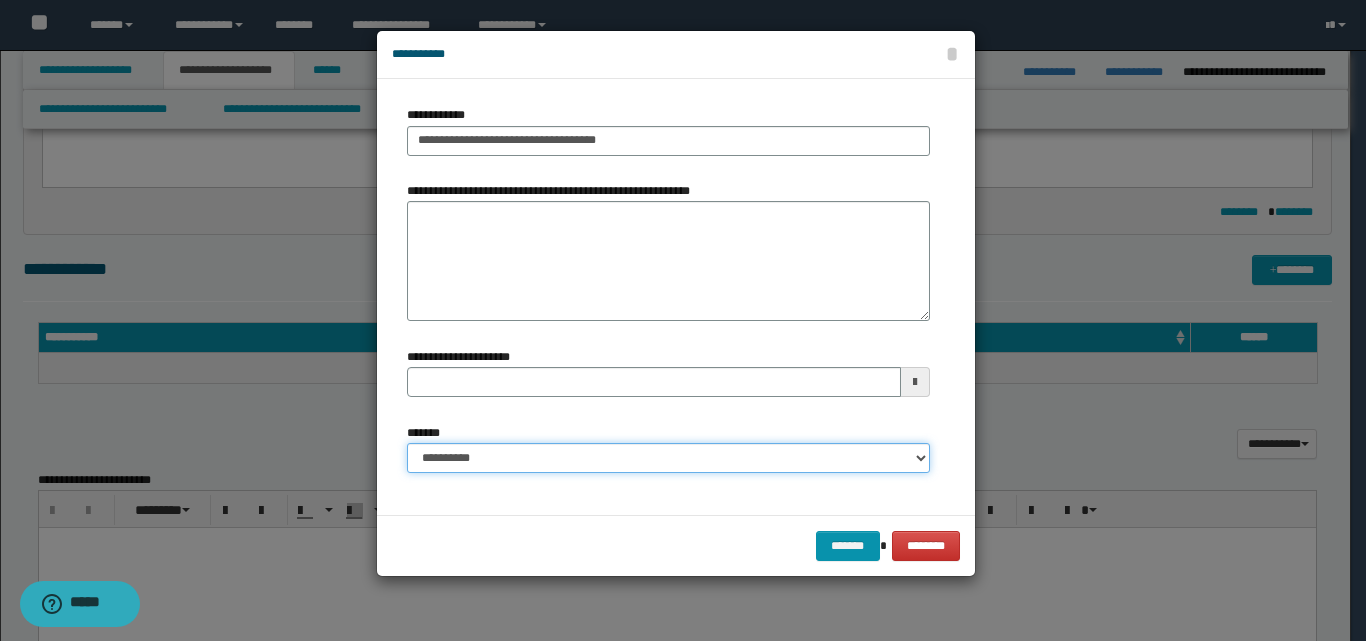 drag, startPoint x: 922, startPoint y: 455, endPoint x: 907, endPoint y: 450, distance: 15.811388 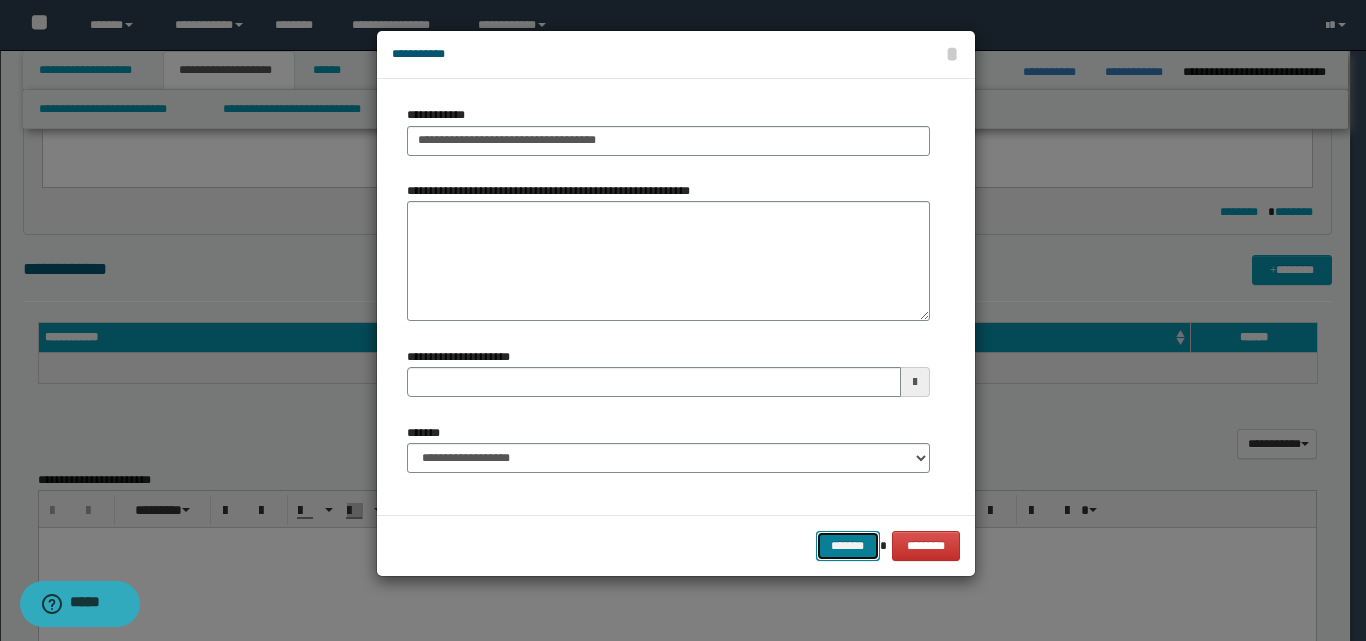 drag, startPoint x: 849, startPoint y: 549, endPoint x: 847, endPoint y: 539, distance: 10.198039 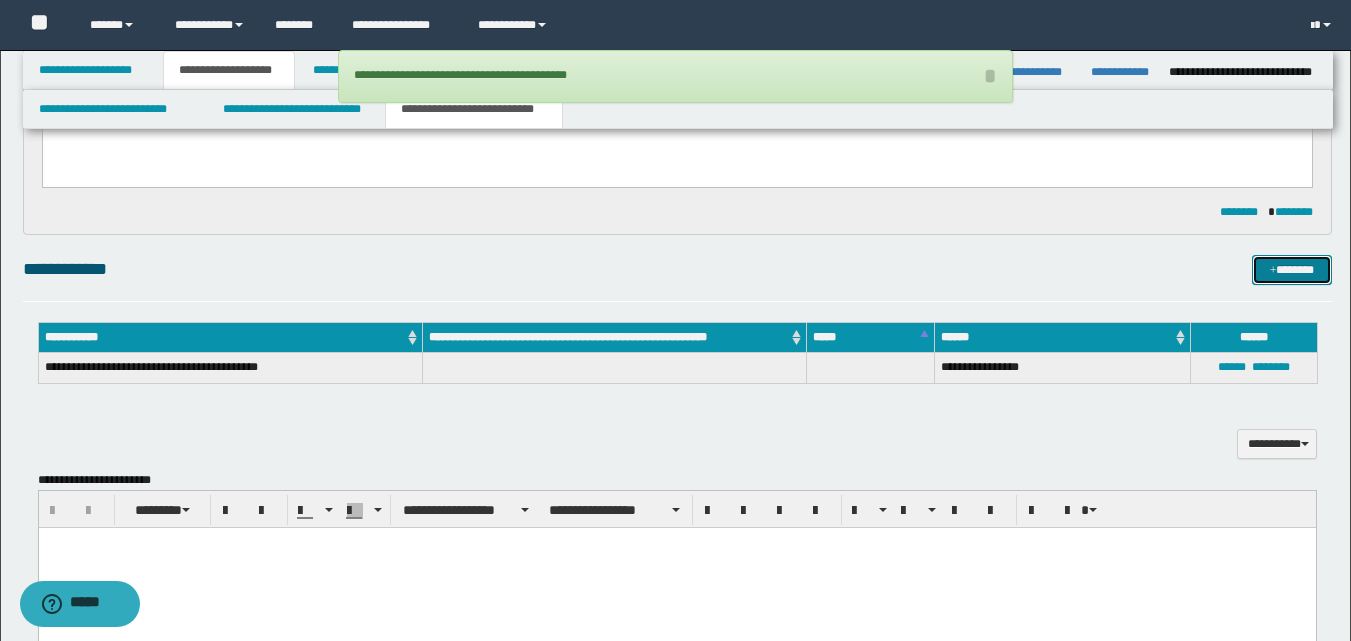 scroll, scrollTop: 0, scrollLeft: 0, axis: both 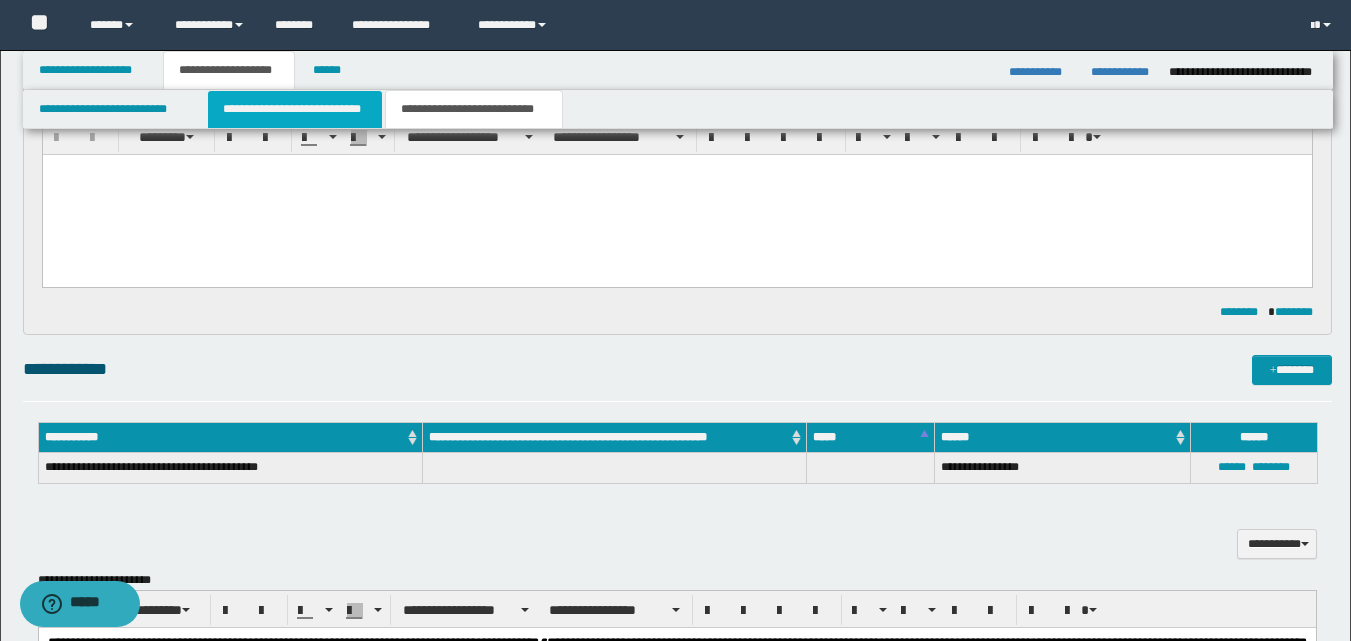 click on "**********" at bounding box center (295, 109) 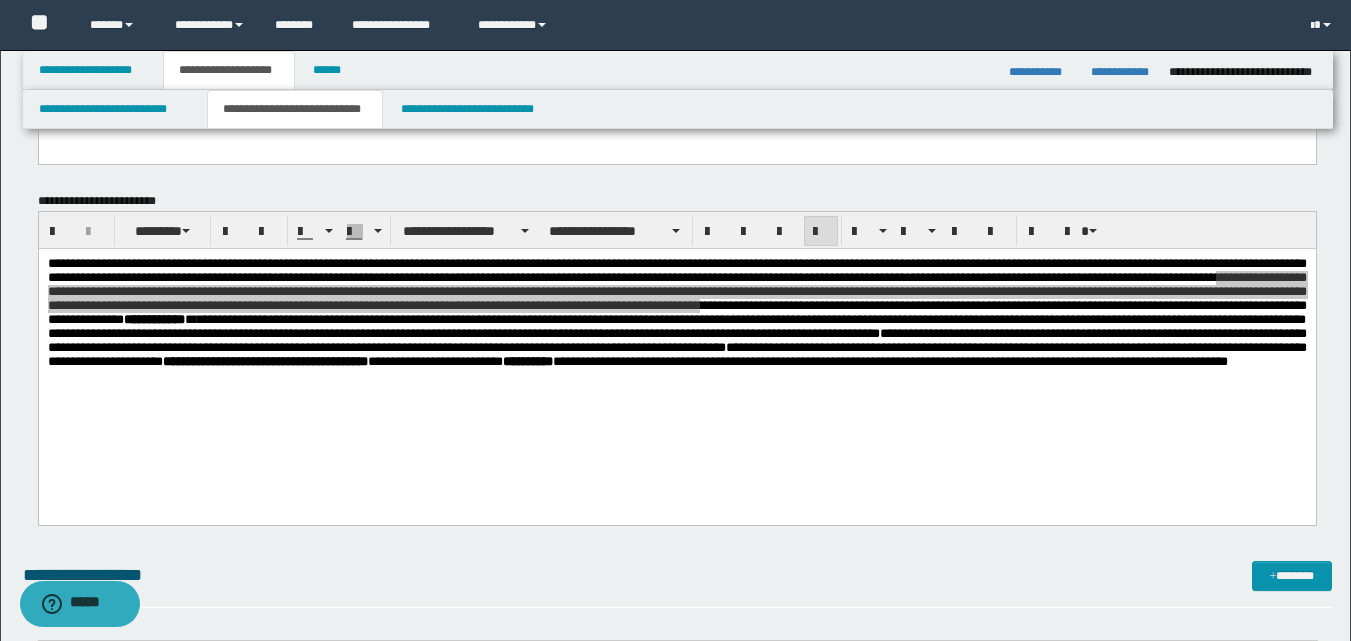 click on "**********" at bounding box center (677, 575) 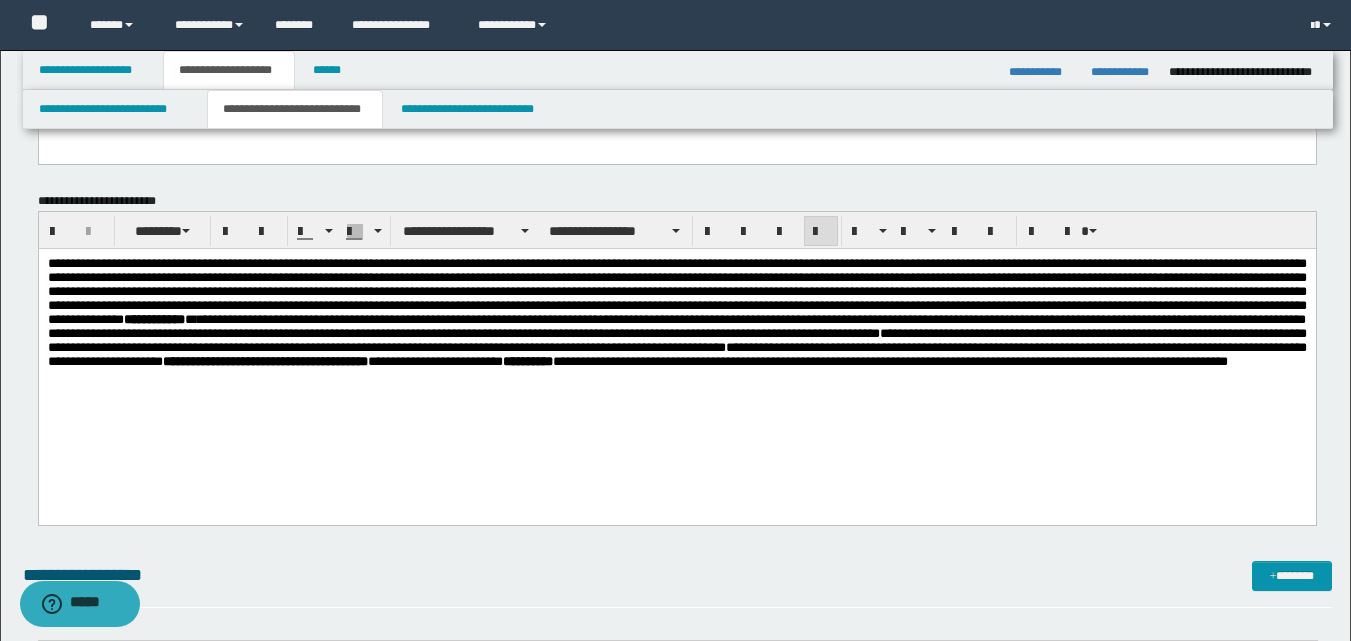 click on "**********" at bounding box center (676, 337) 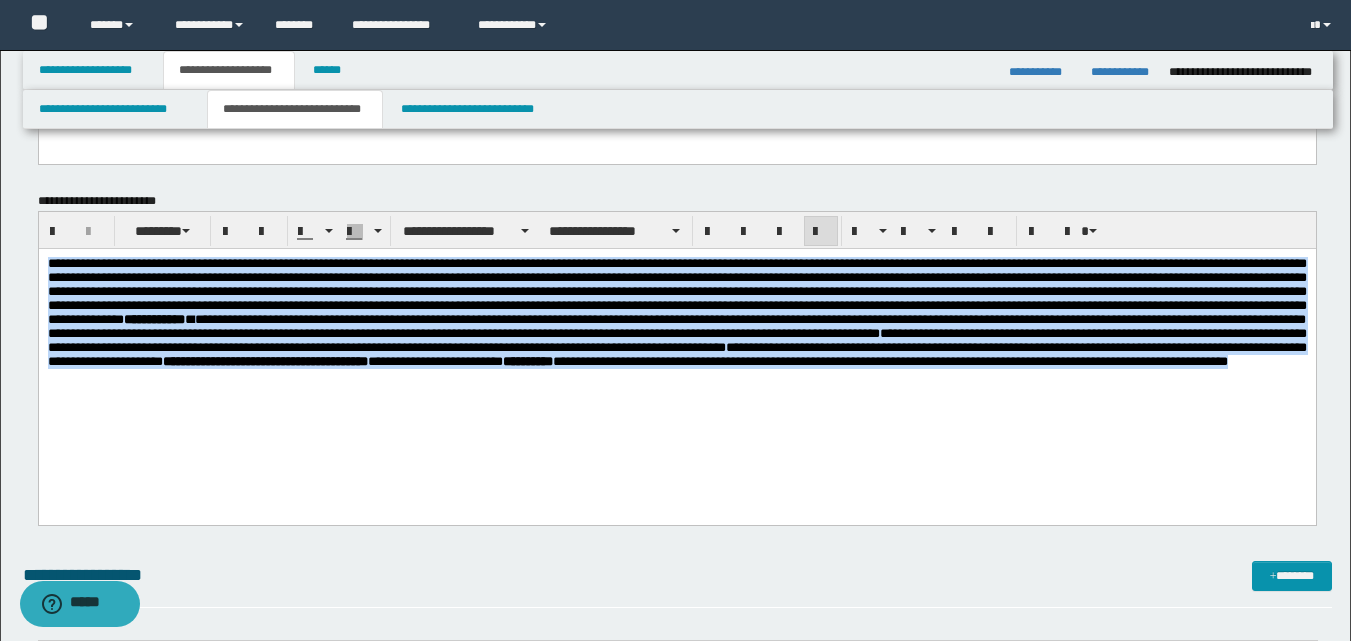 drag, startPoint x: 48, startPoint y: 262, endPoint x: 1122, endPoint y: 428, distance: 1086.7529 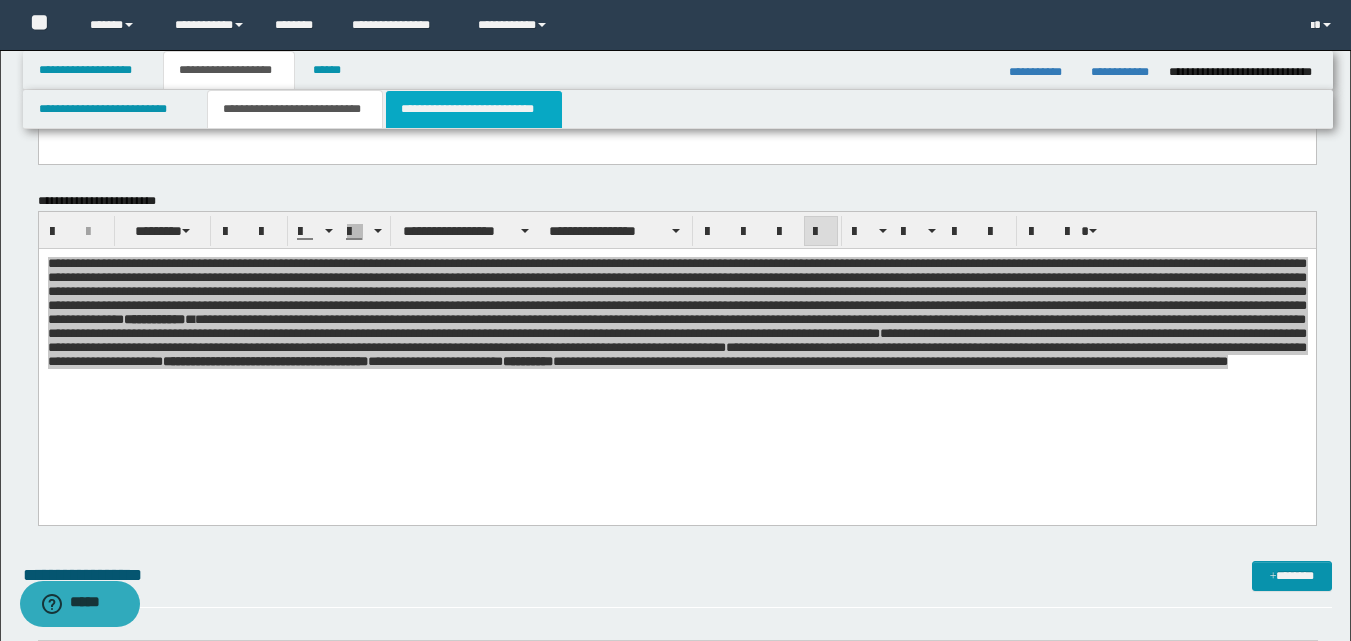 click on "**********" at bounding box center (474, 109) 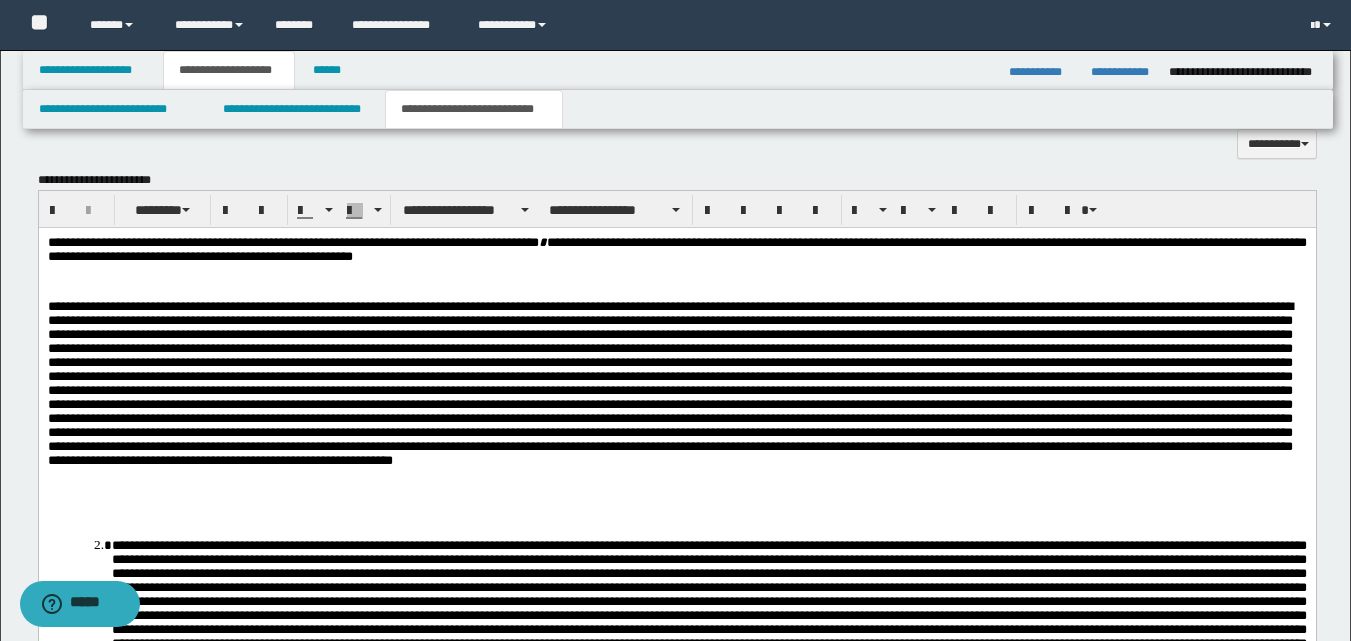 scroll, scrollTop: 700, scrollLeft: 0, axis: vertical 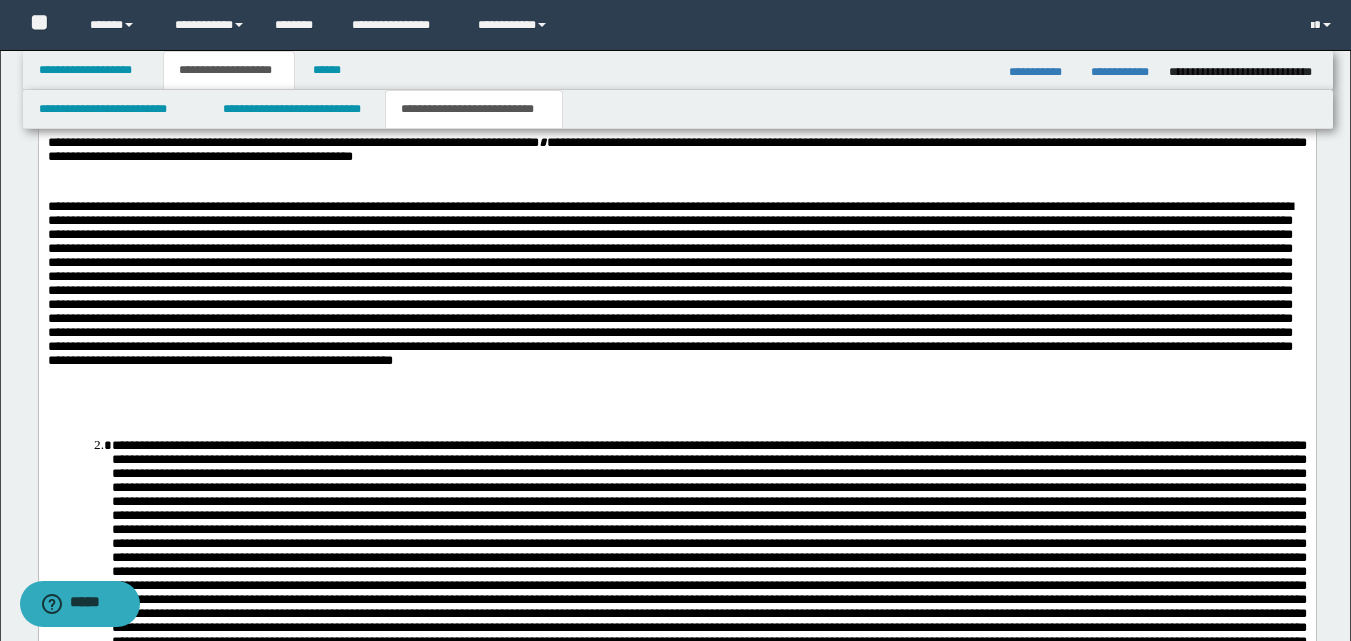 drag, startPoint x: 122, startPoint y: 208, endPoint x: 284, endPoint y: 285, distance: 179.36833 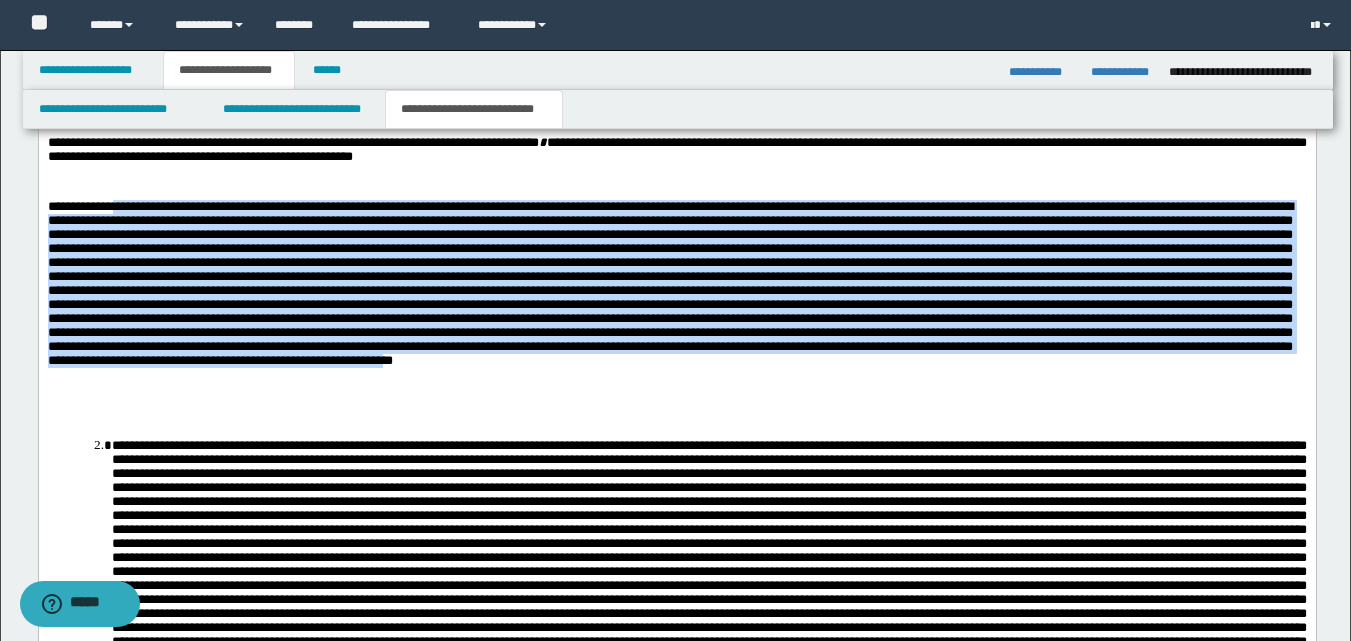 drag, startPoint x: 125, startPoint y: 206, endPoint x: 335, endPoint y: 375, distance: 269.55704 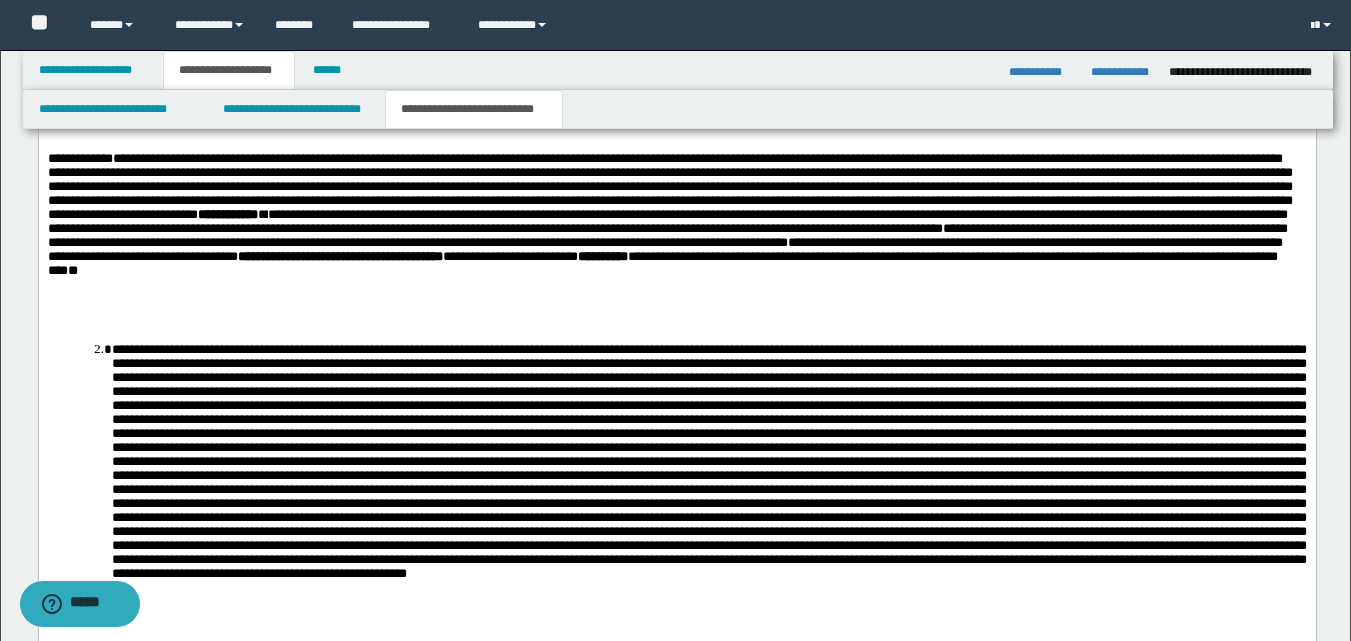 scroll, scrollTop: 700, scrollLeft: 0, axis: vertical 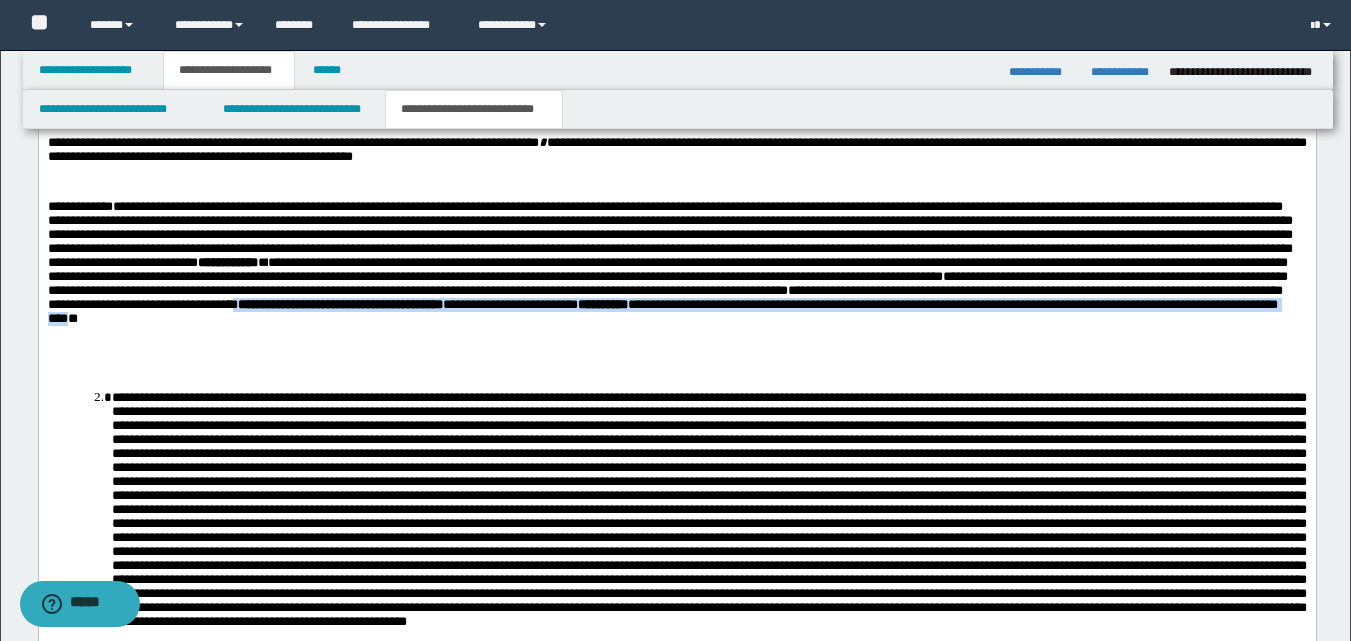 drag, startPoint x: 1053, startPoint y: 335, endPoint x: 1155, endPoint y: 355, distance: 103.94229 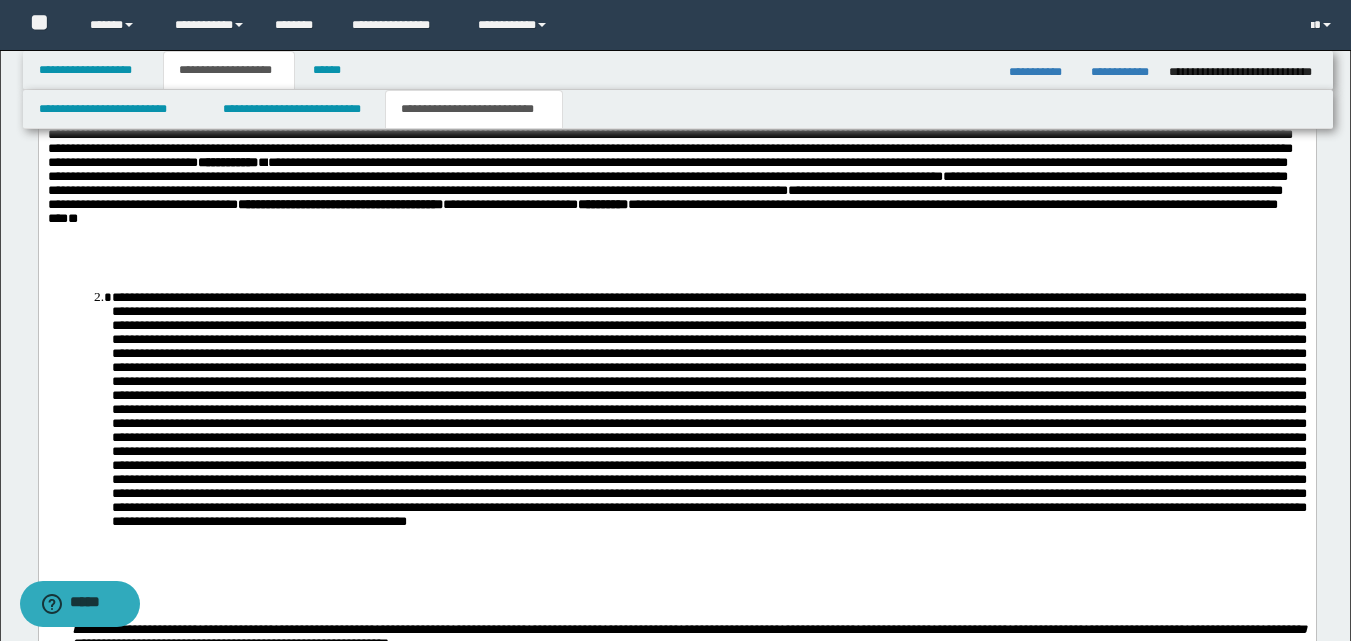 click at bounding box center (708, 433) 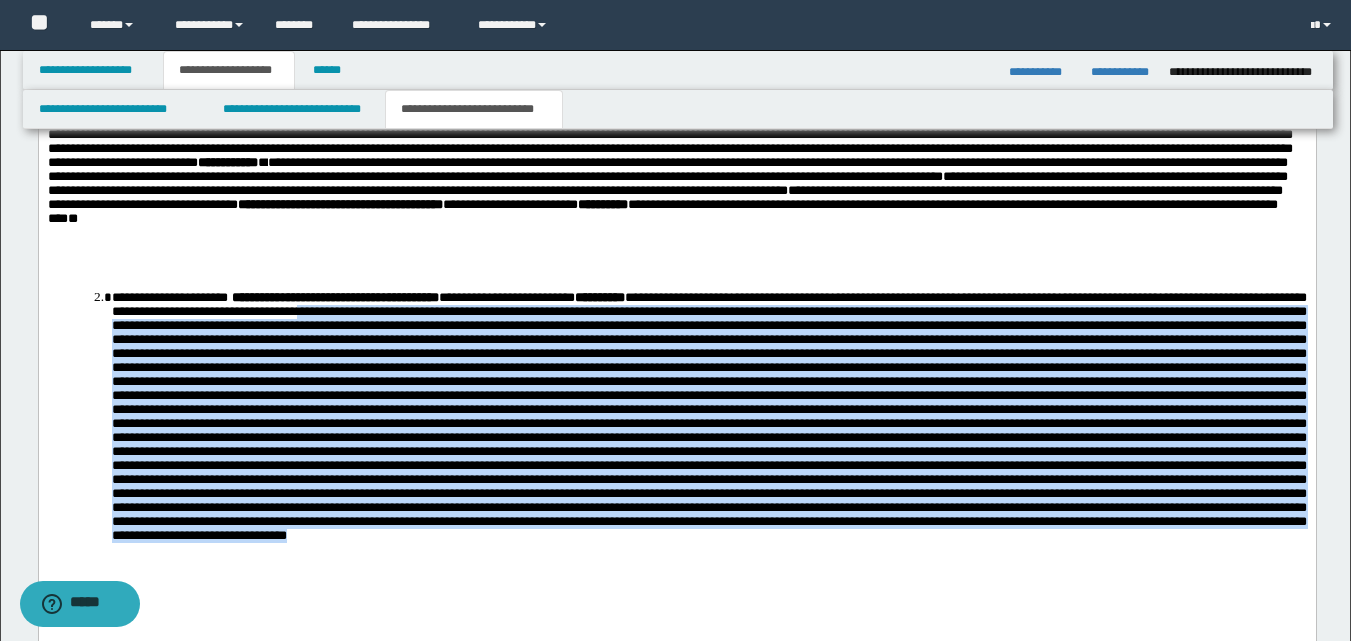 drag, startPoint x: 729, startPoint y: 312, endPoint x: 962, endPoint y: 600, distance: 370.44974 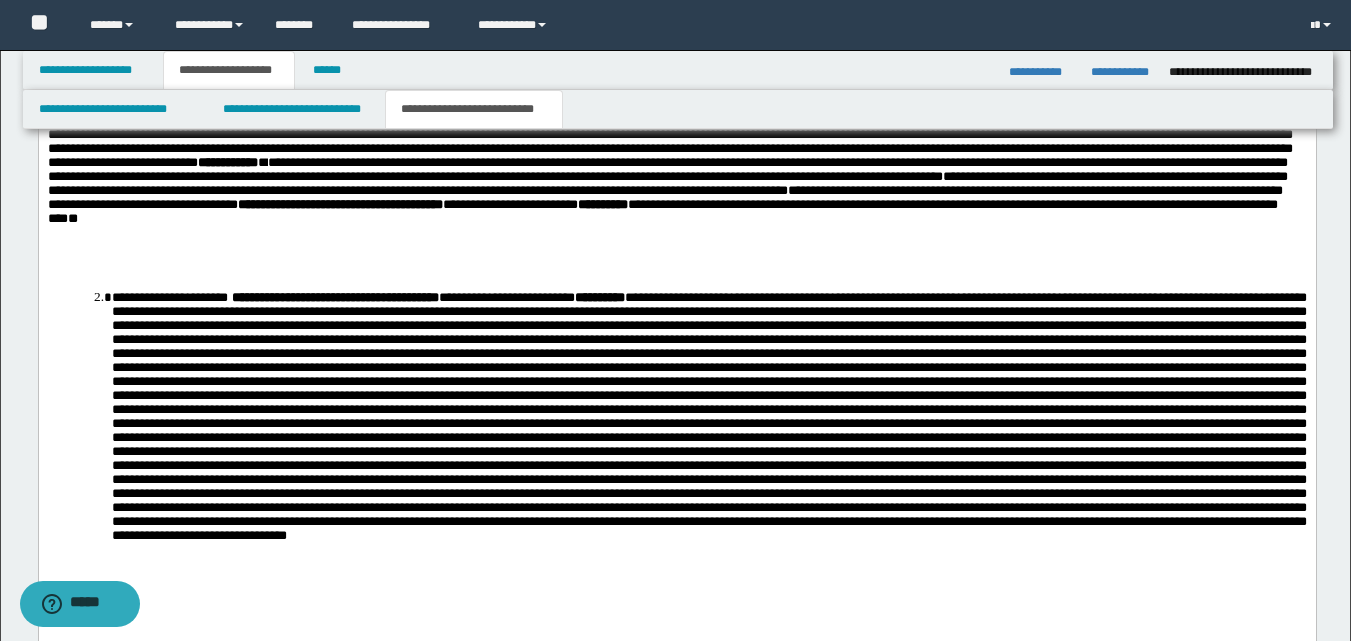 click on "**********" at bounding box center (676, 641) 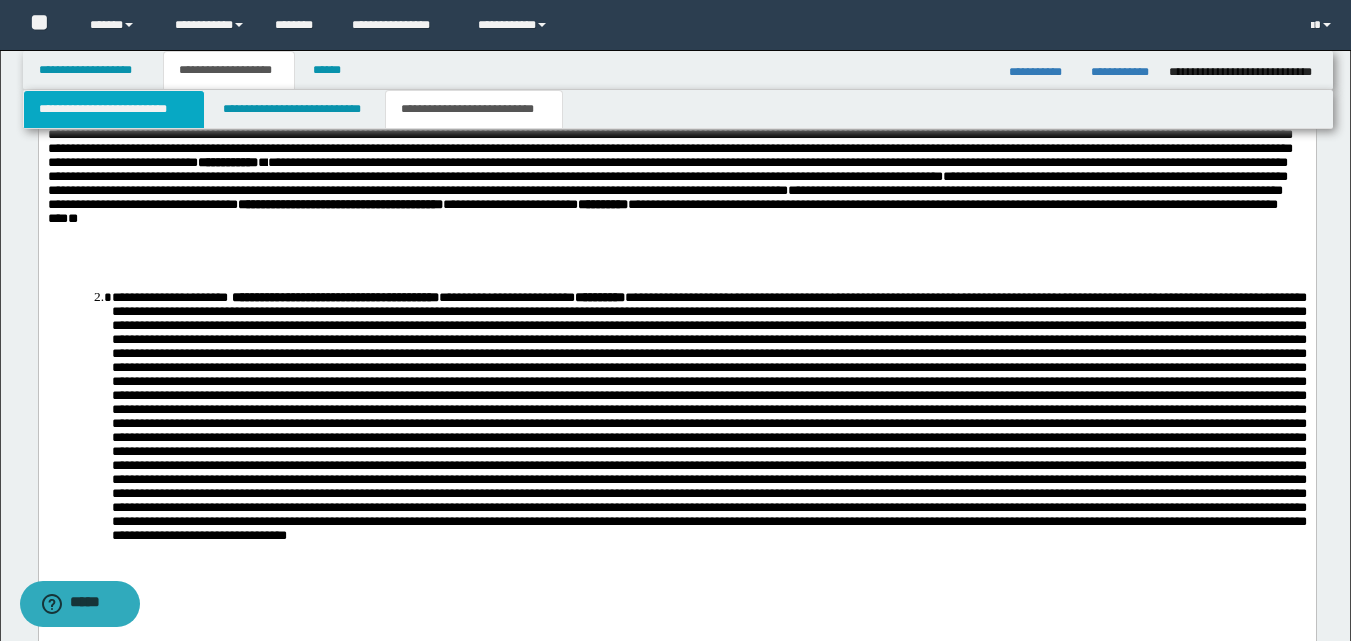 click on "**********" at bounding box center (114, 109) 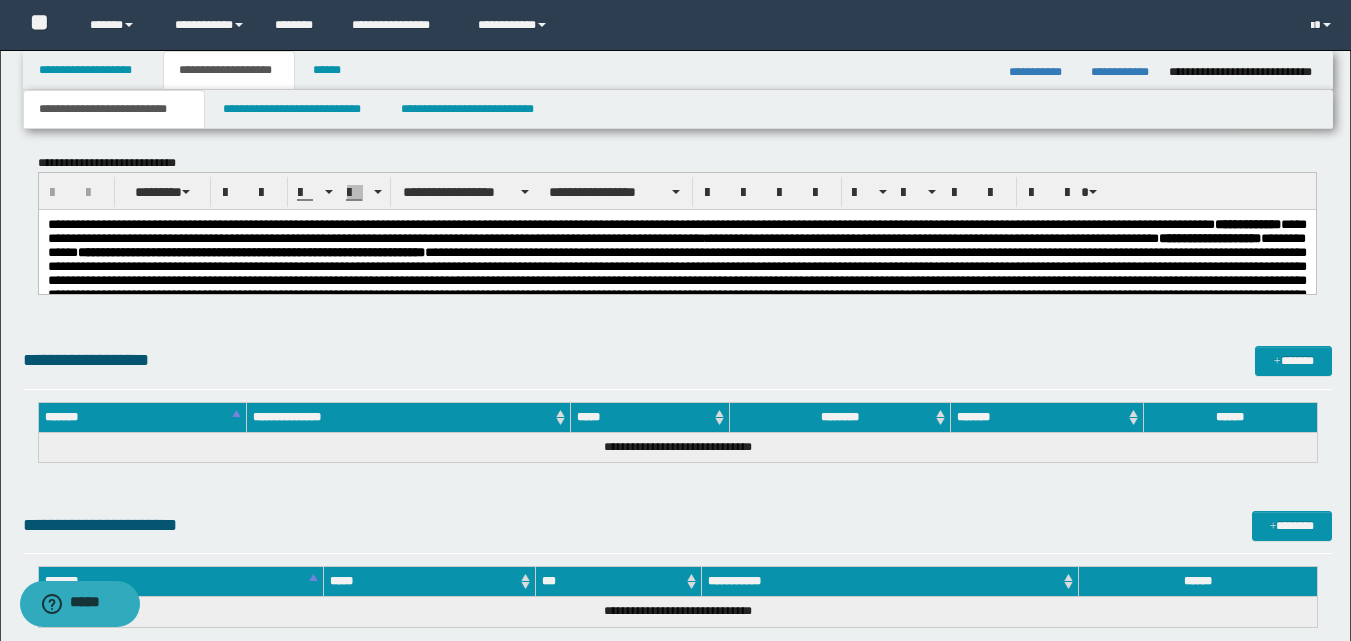 scroll, scrollTop: 900, scrollLeft: 0, axis: vertical 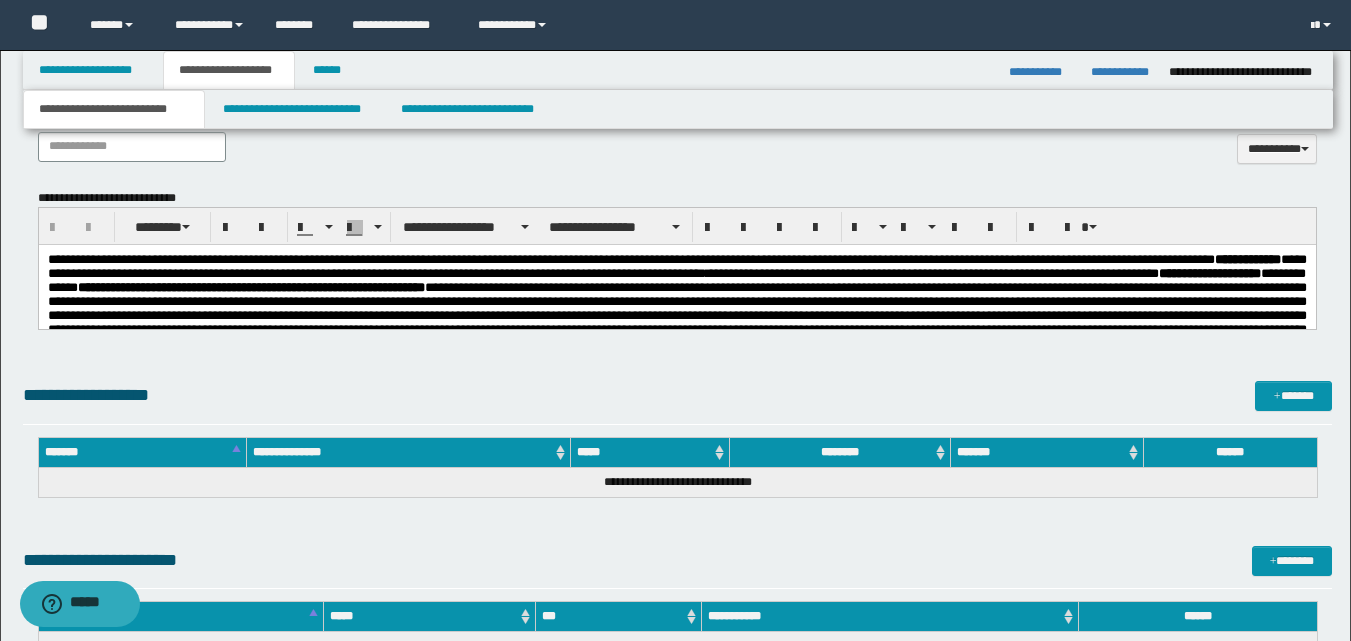 click on "**********" at bounding box center (676, 369) 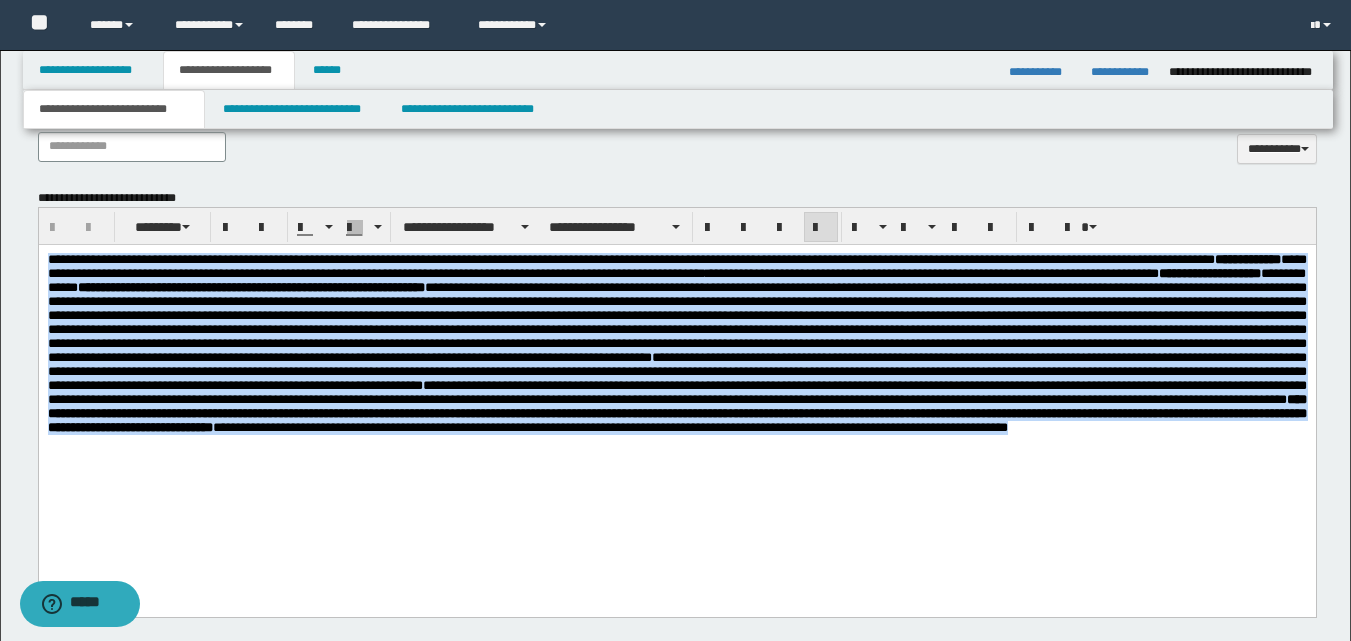 drag, startPoint x: 46, startPoint y: 260, endPoint x: 1128, endPoint y: 515, distance: 1111.6425 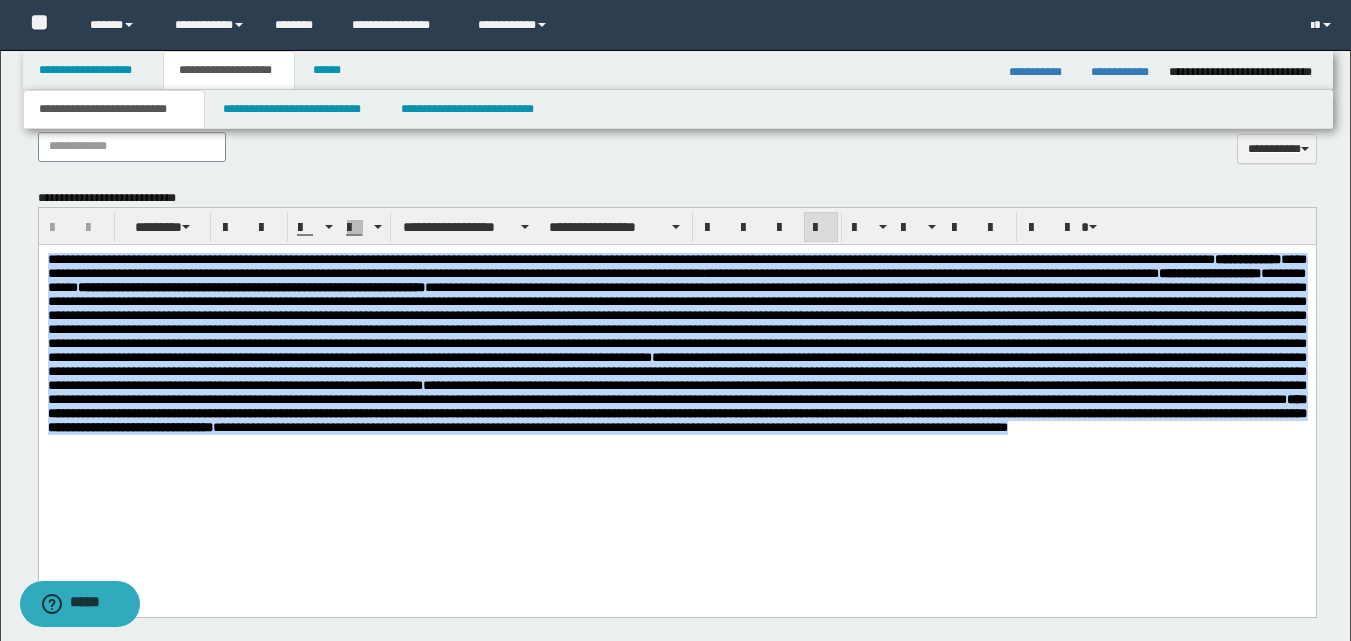 click on "**********" at bounding box center (676, 369) 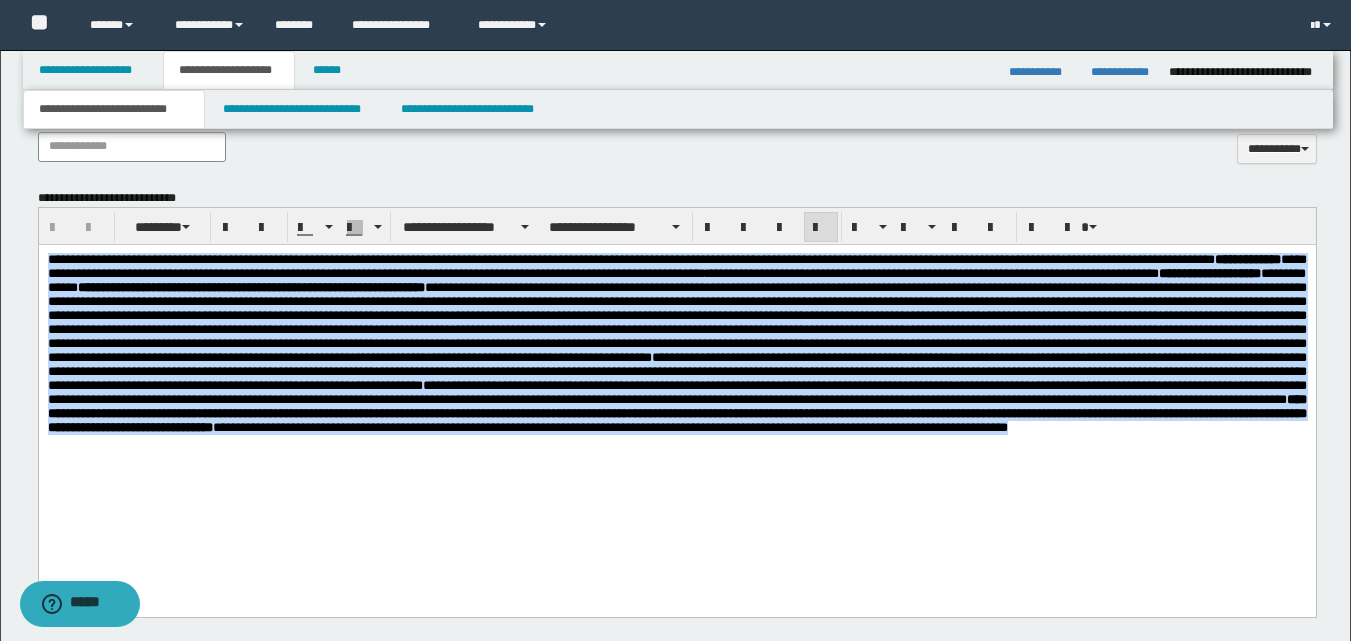 copy on "**********" 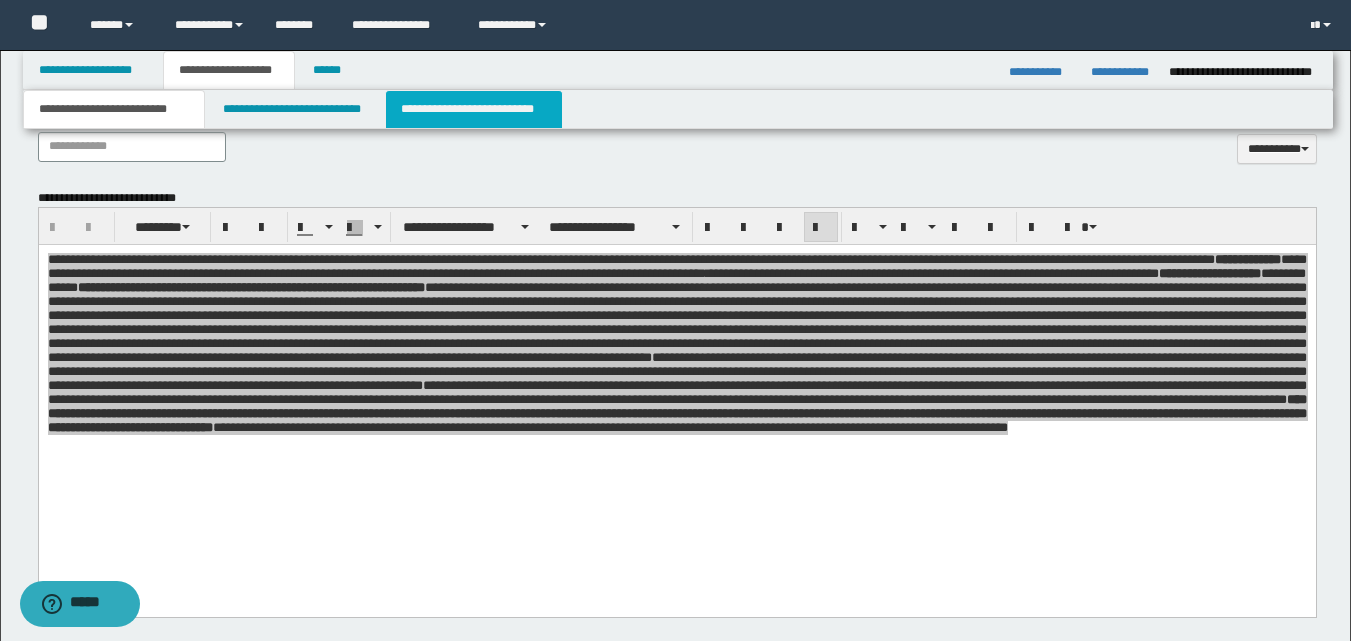 click on "**********" at bounding box center [474, 109] 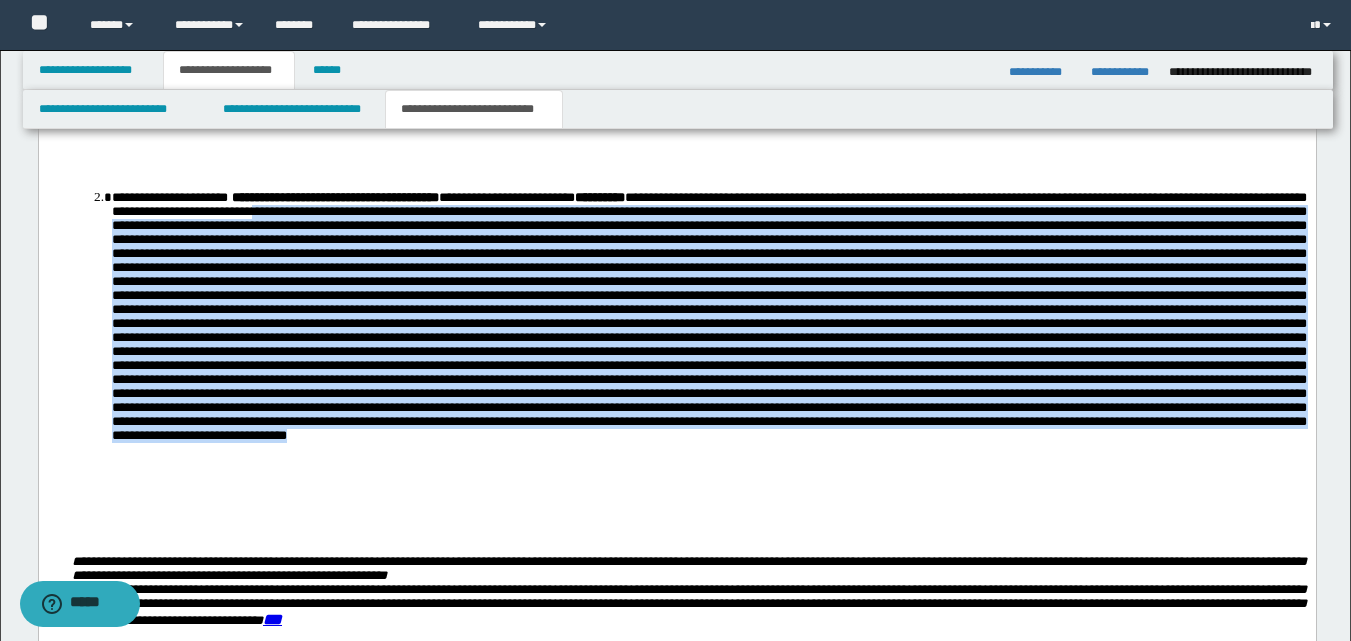drag, startPoint x: 662, startPoint y: 214, endPoint x: 986, endPoint y: 502, distance: 433.4974 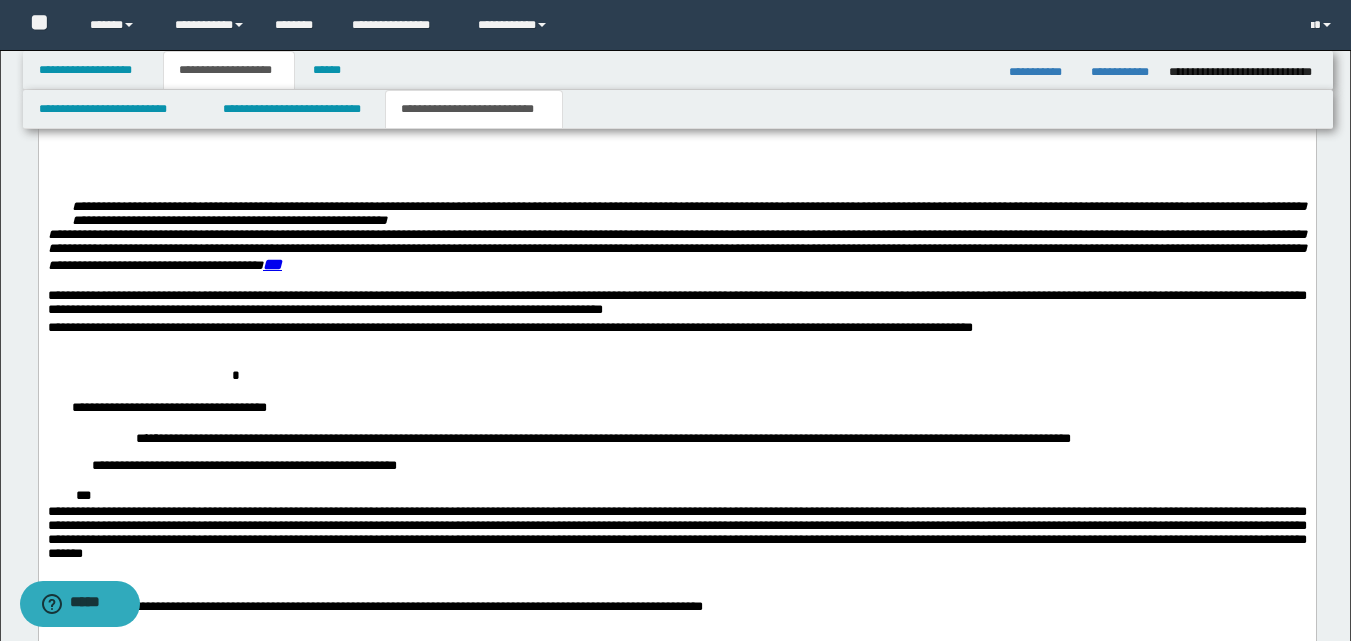 scroll, scrollTop: 1300, scrollLeft: 0, axis: vertical 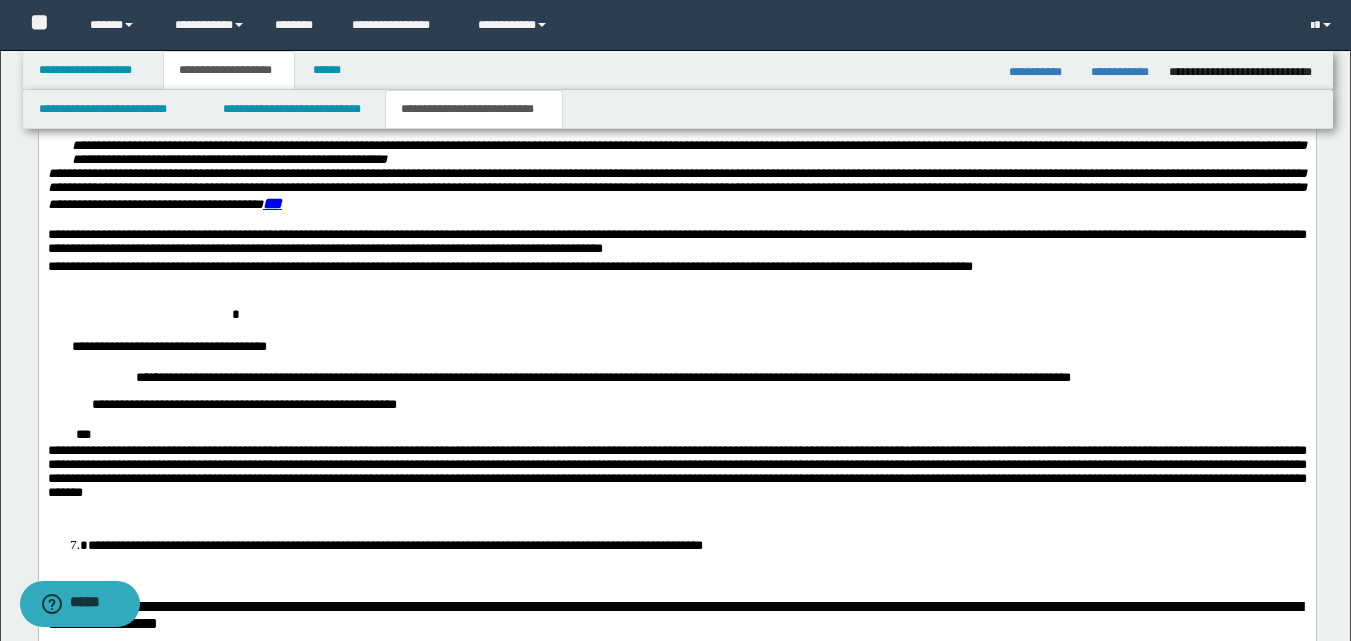 click on "**********" at bounding box center [676, 244] 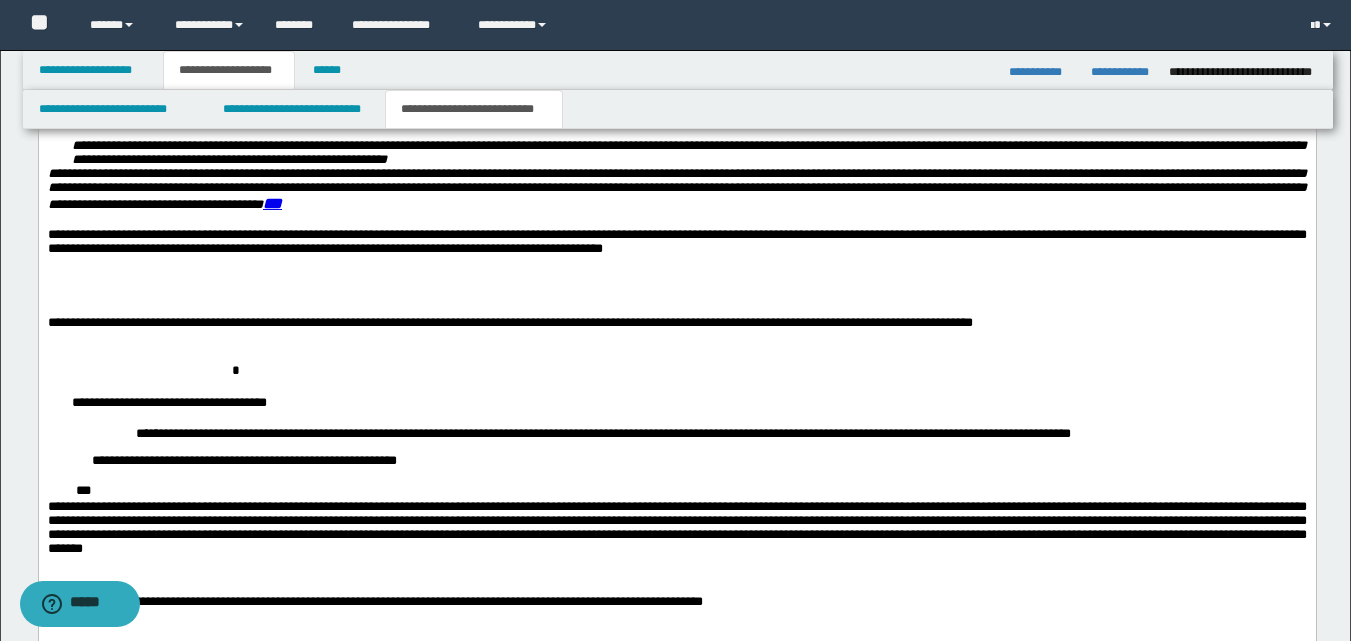 click on "**********" at bounding box center [676, 332] 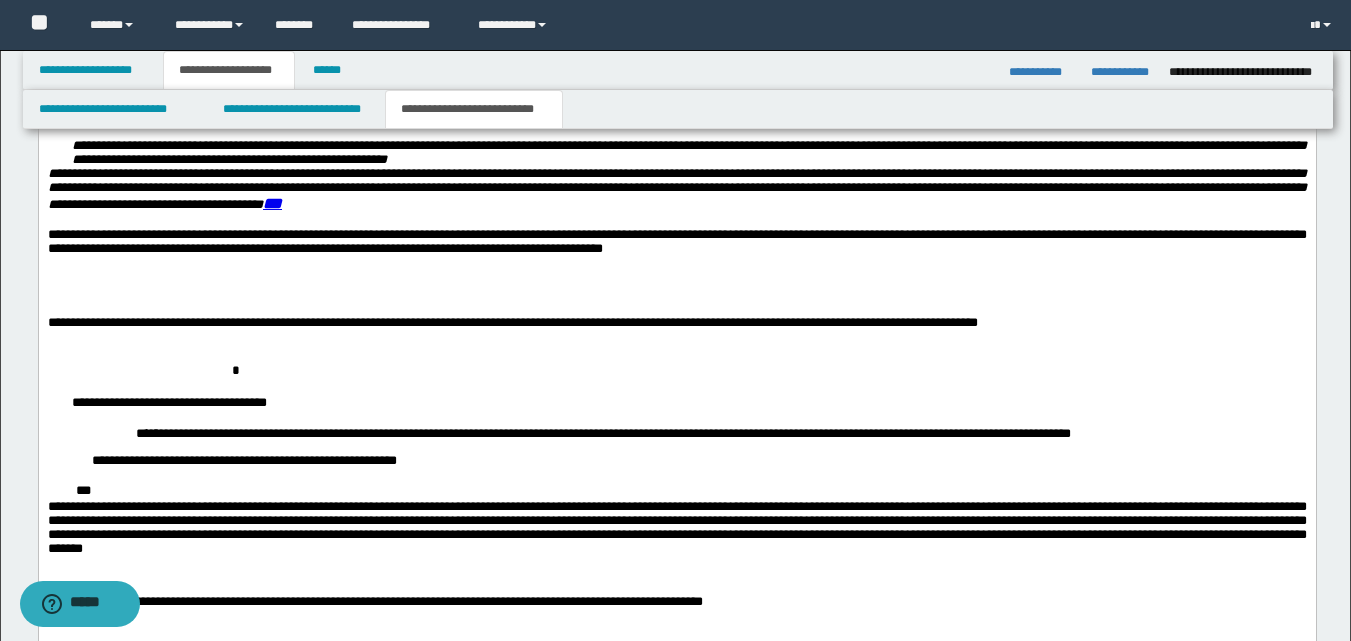 click on "**********" at bounding box center [676, 332] 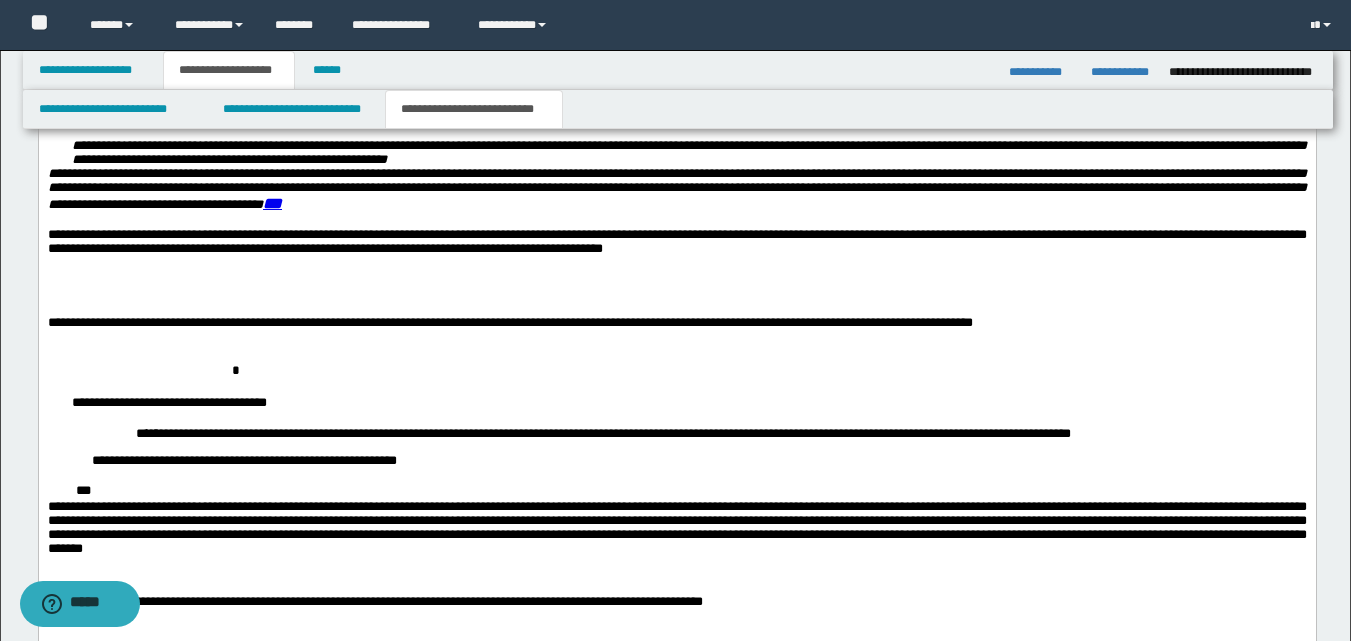 click on "**********" at bounding box center [676, 332] 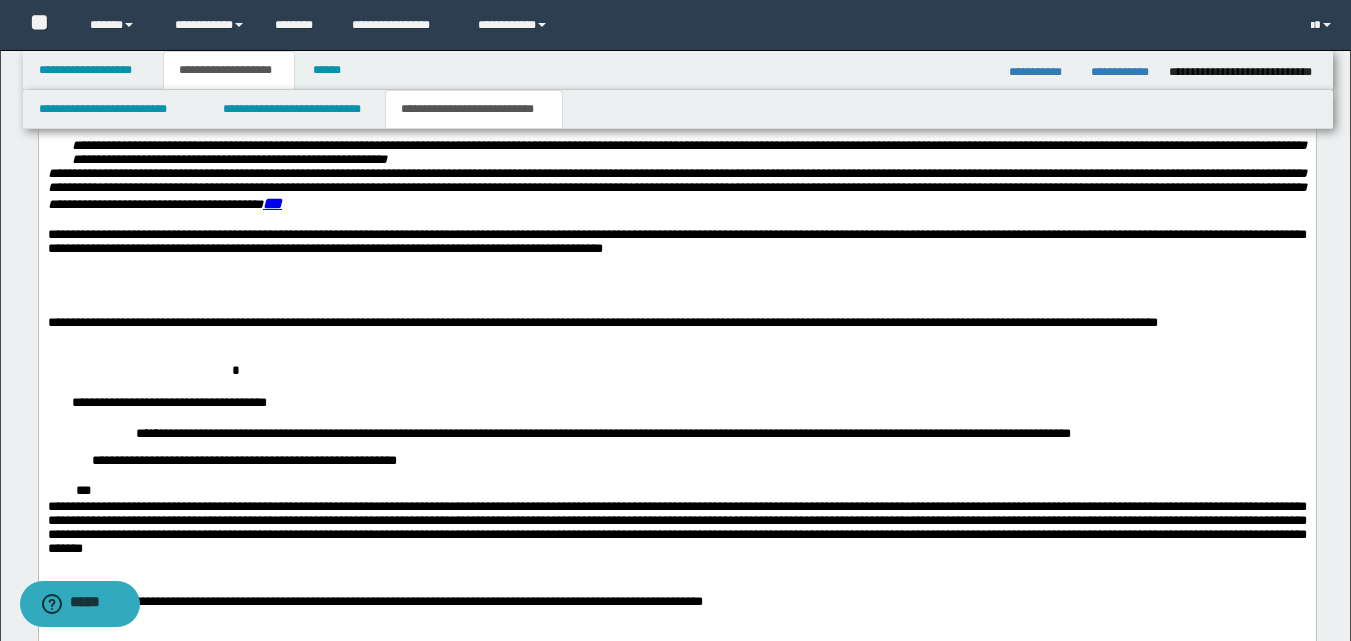 click on "**********" at bounding box center (676, 332) 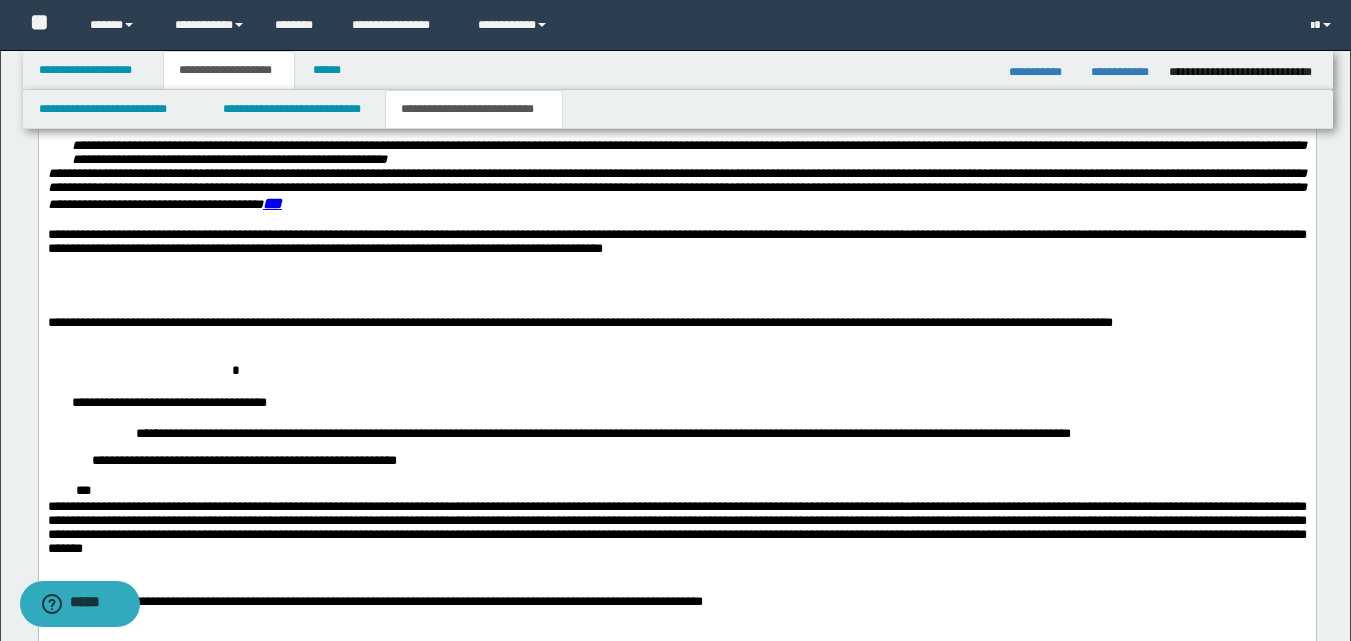click on "**********" at bounding box center [676, 332] 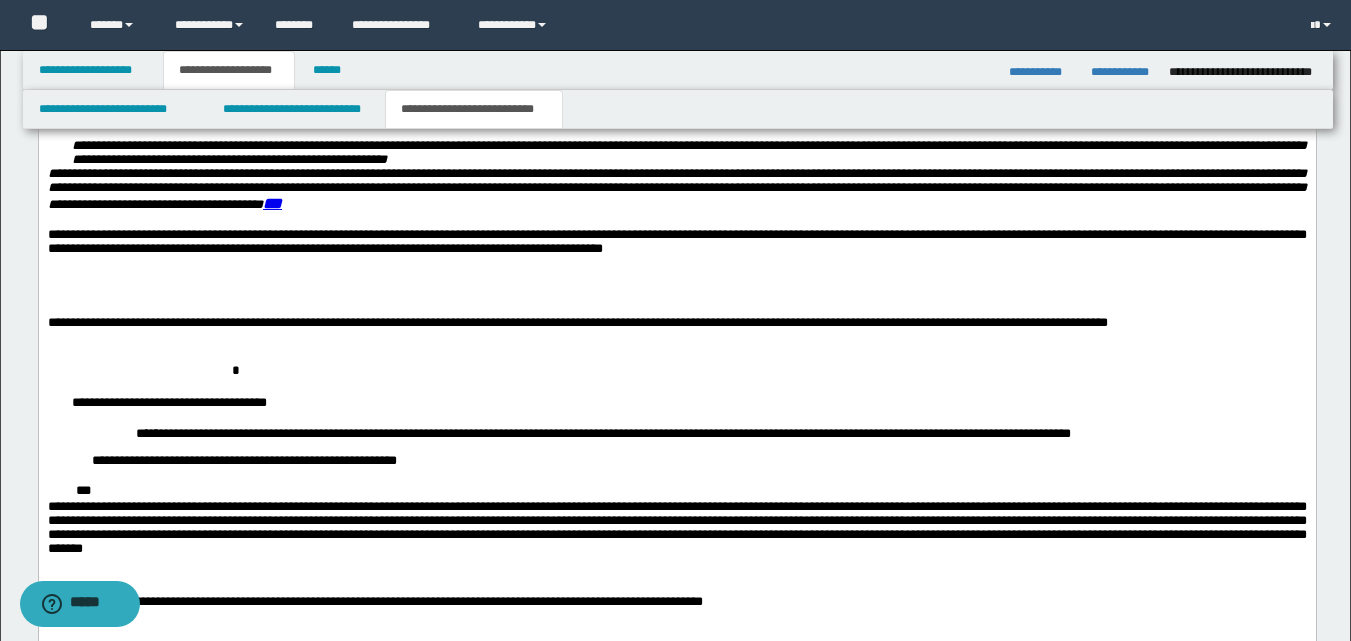 click on "**********" at bounding box center (676, 332) 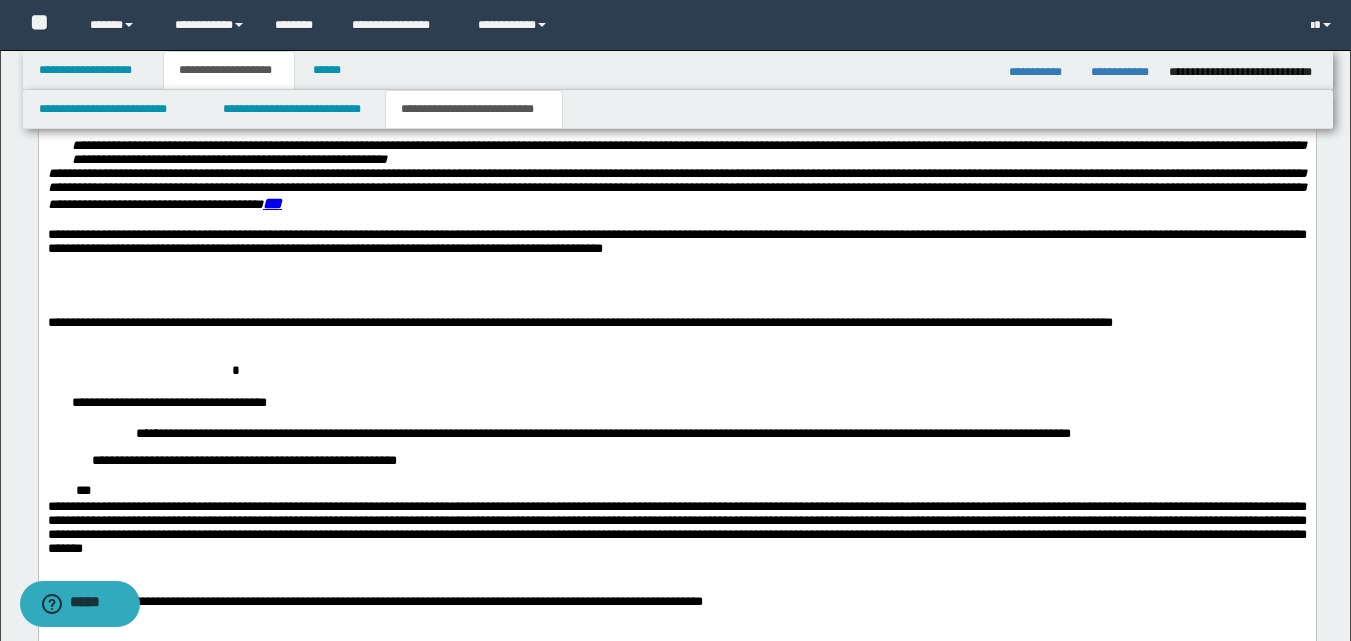 scroll, scrollTop: 1400, scrollLeft: 0, axis: vertical 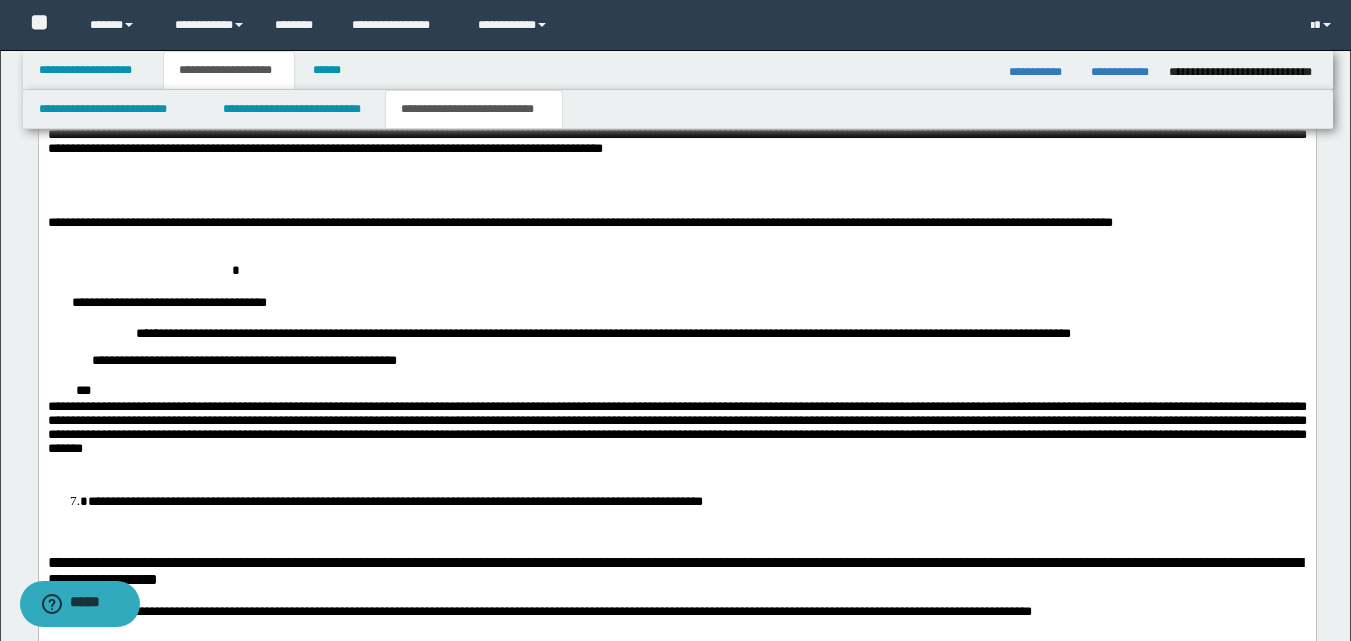 click on "**********" at bounding box center (676, 232) 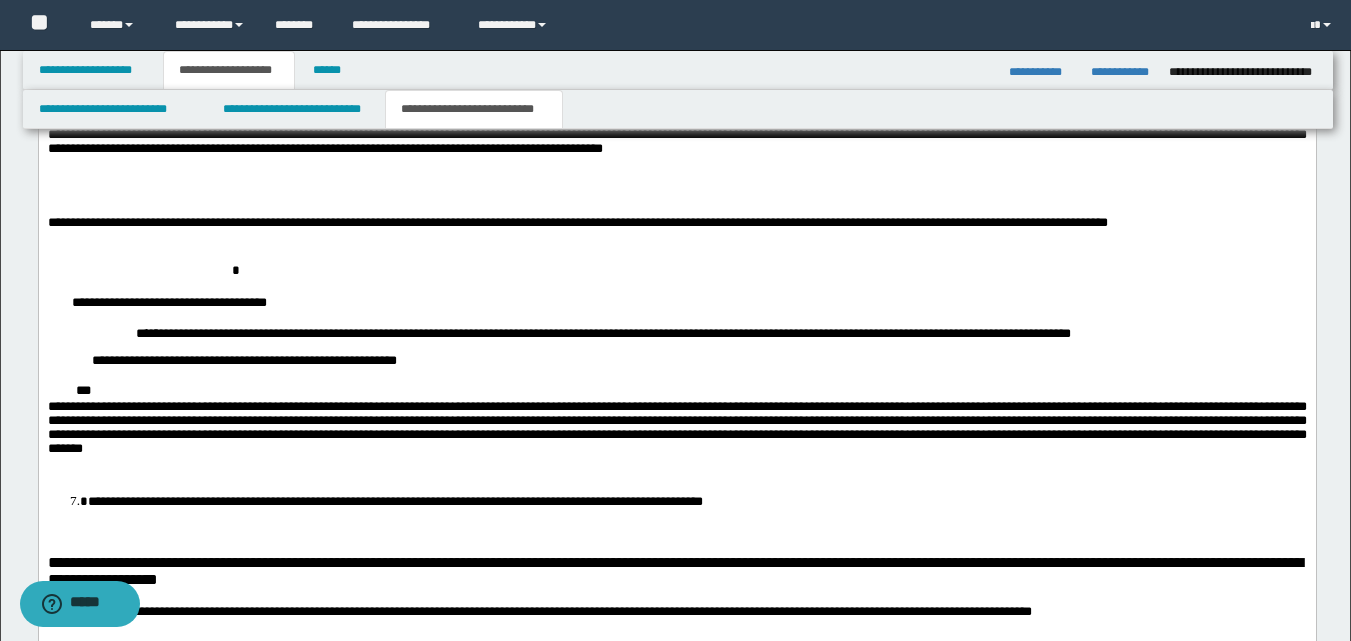 click on "**********" at bounding box center [676, 232] 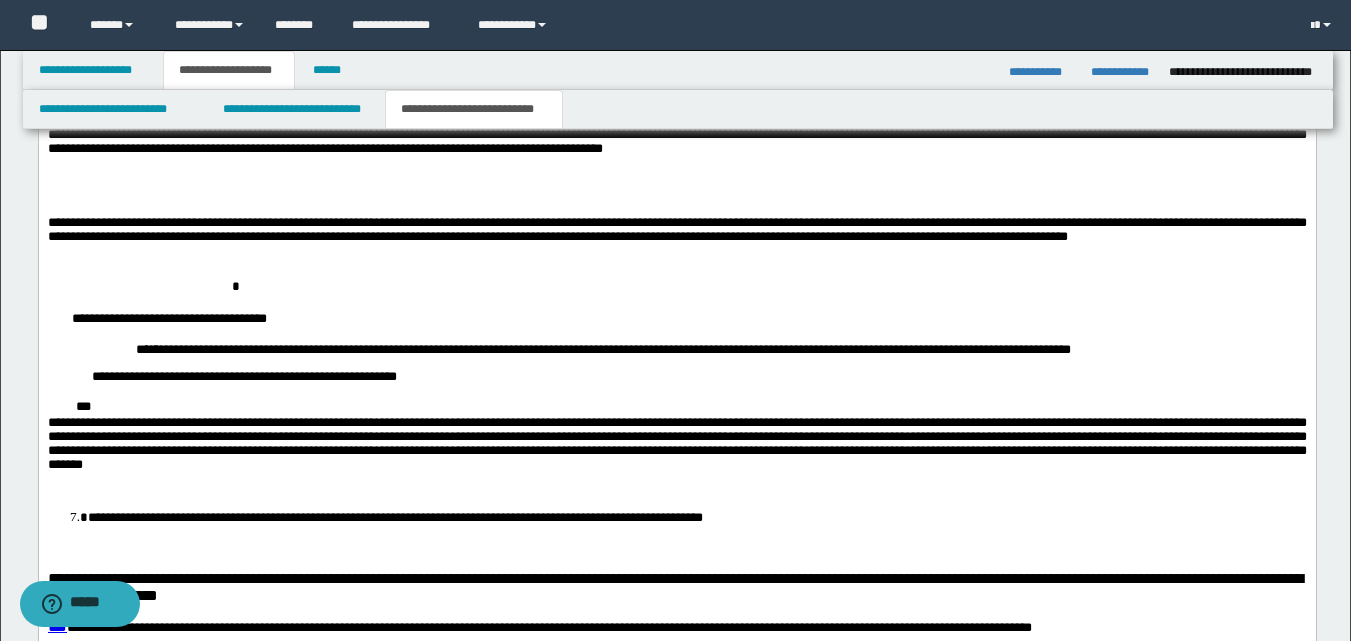 click on "**********" at bounding box center [676, 240] 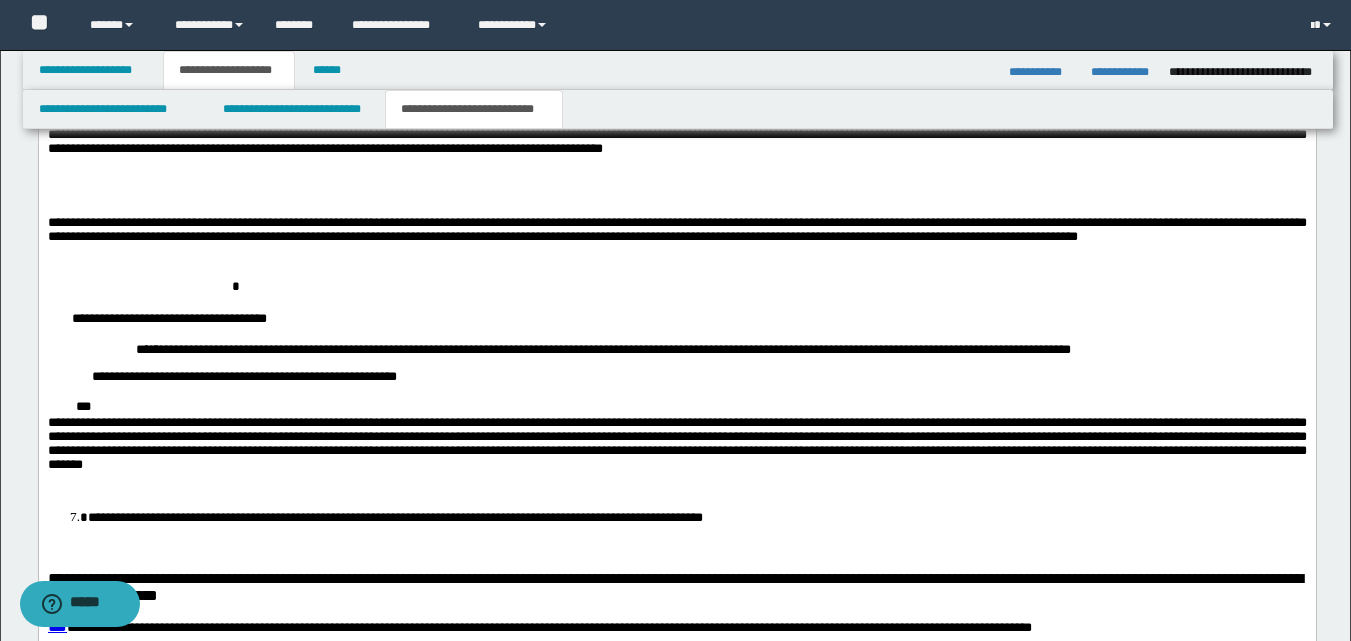 click on "**********" at bounding box center (676, 240) 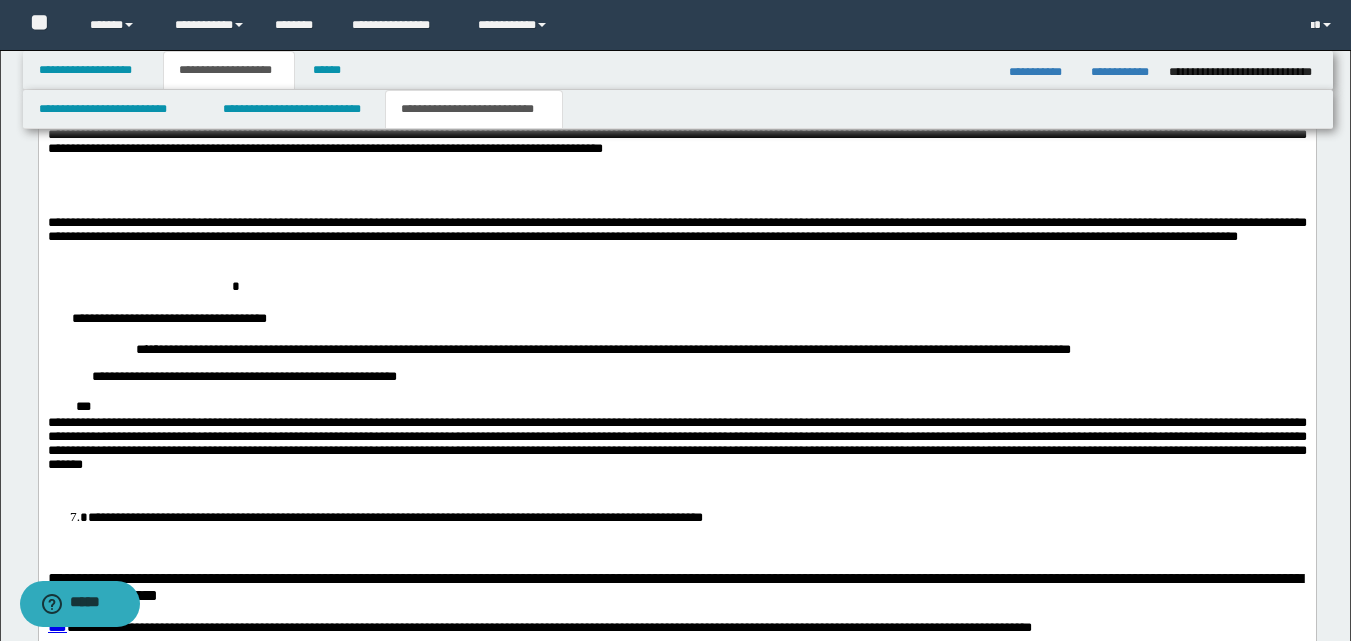 click on "**********" at bounding box center (676, 349) 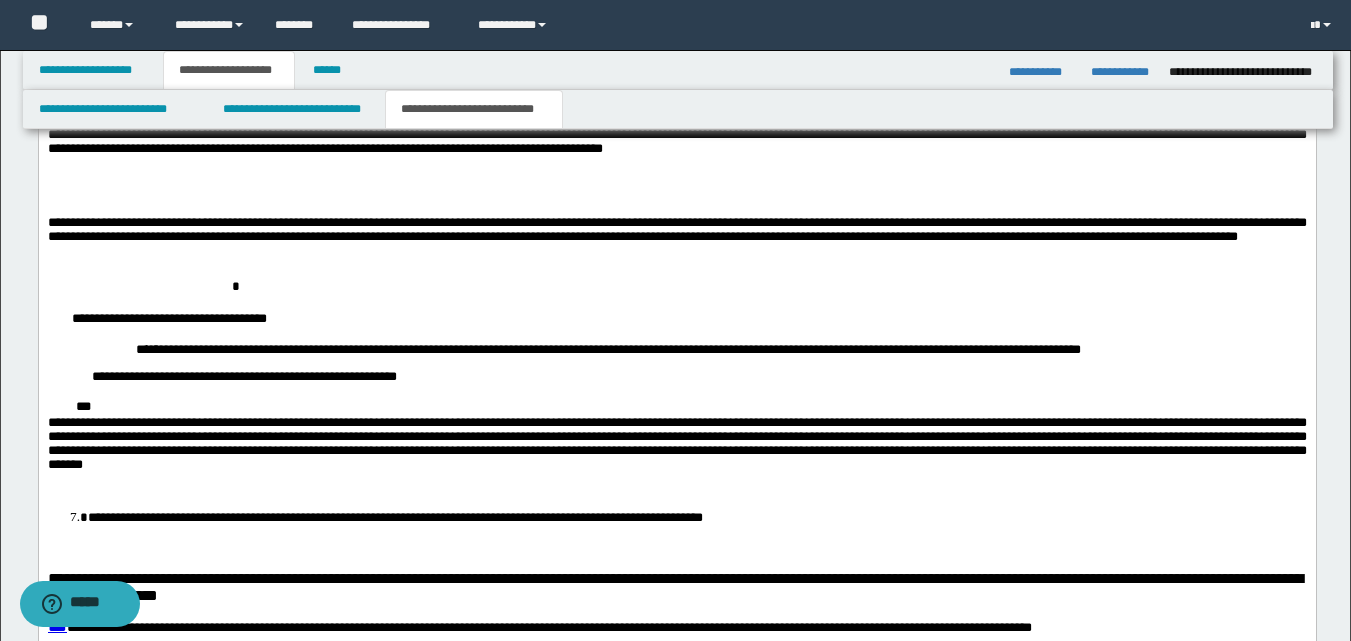 click on "**********" at bounding box center (732, 349) 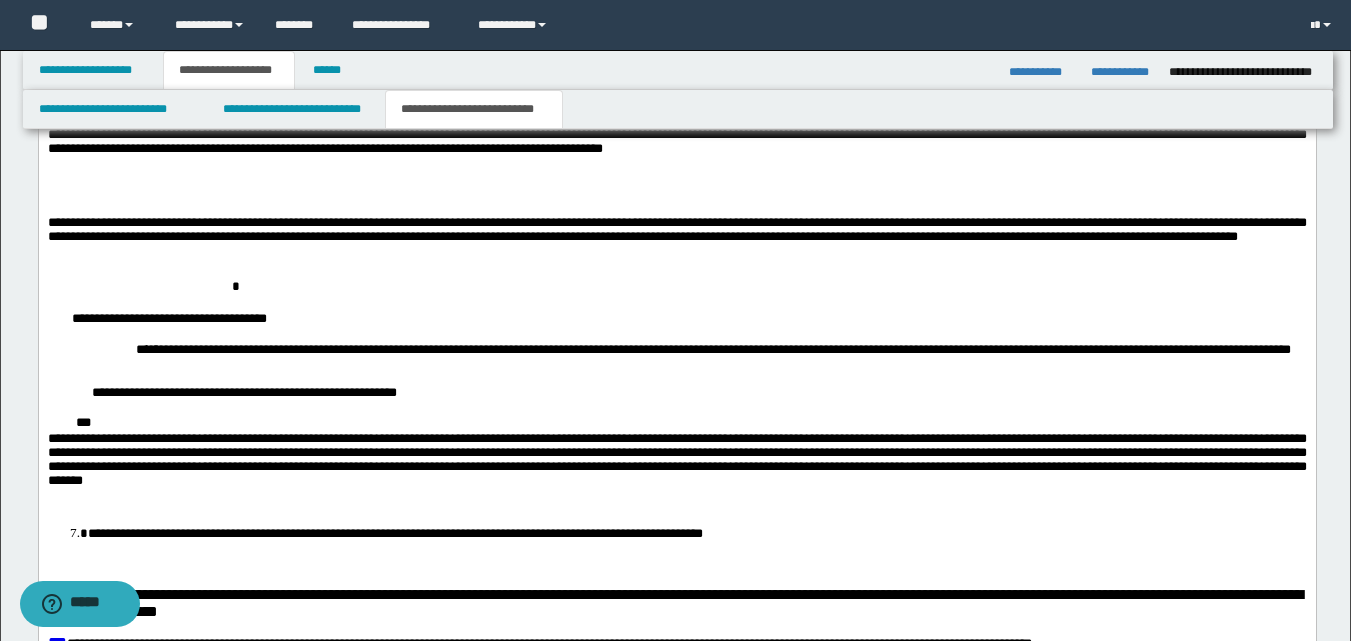 click on "**********" at bounding box center [732, 357] 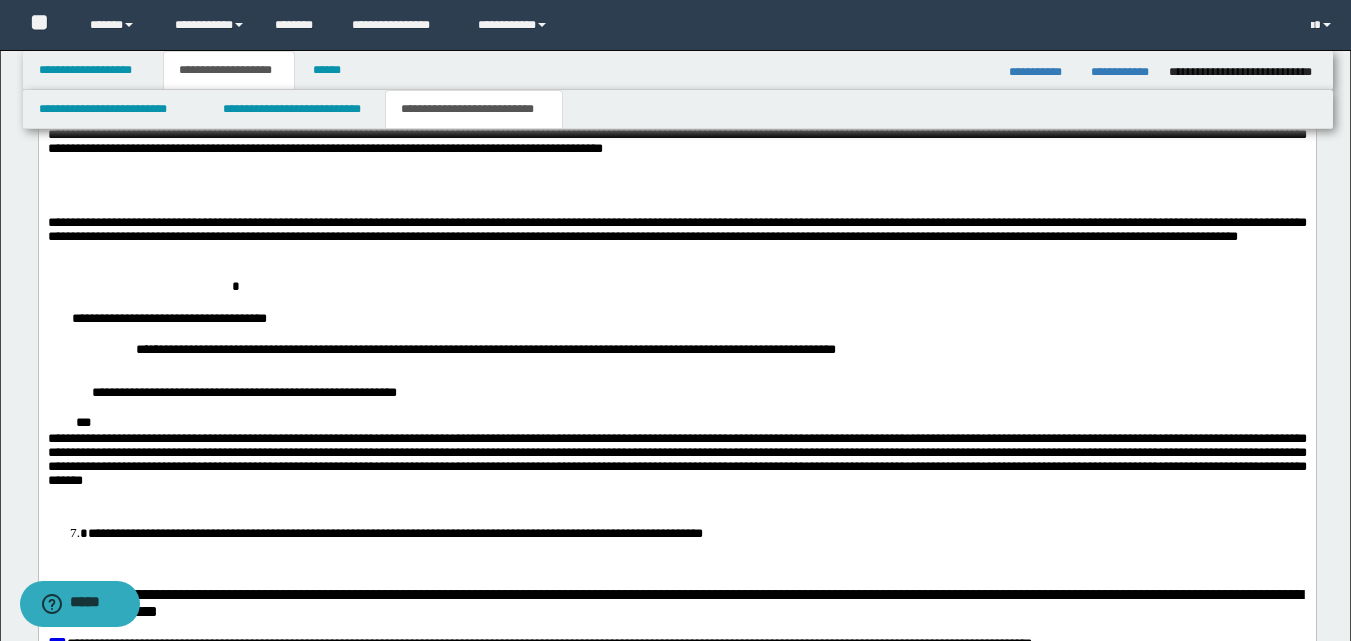 click on "**********" at bounding box center [732, 357] 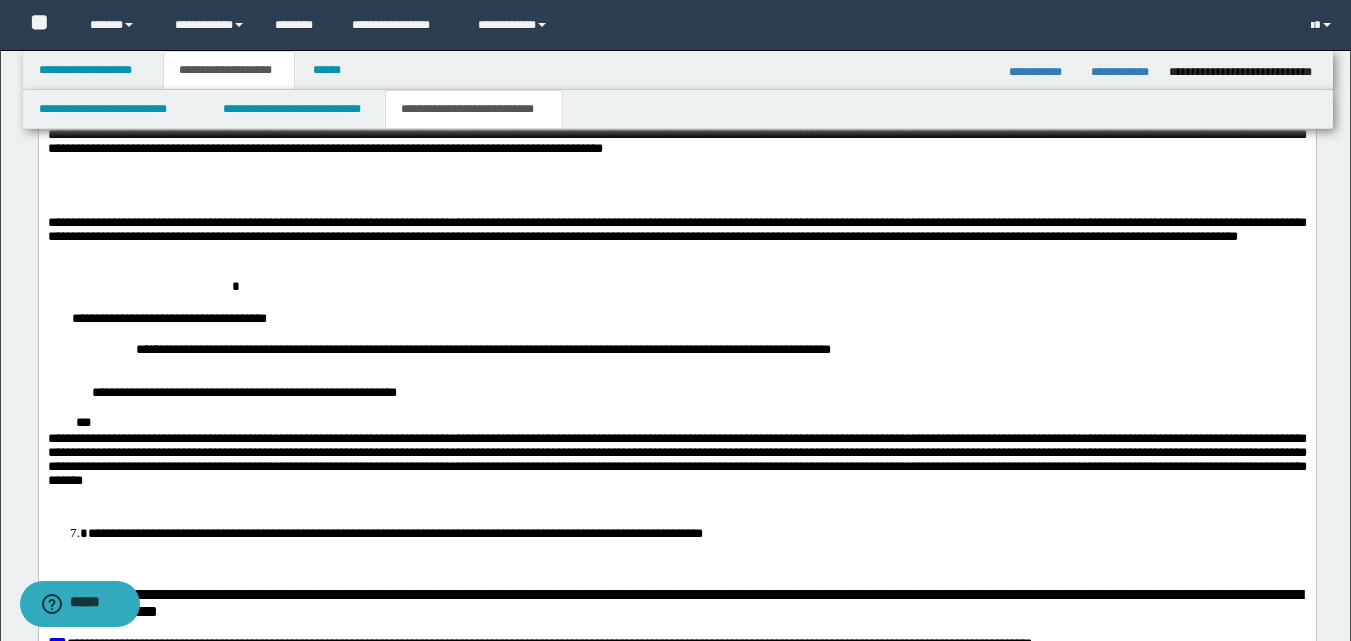 click on "**********" at bounding box center [732, 357] 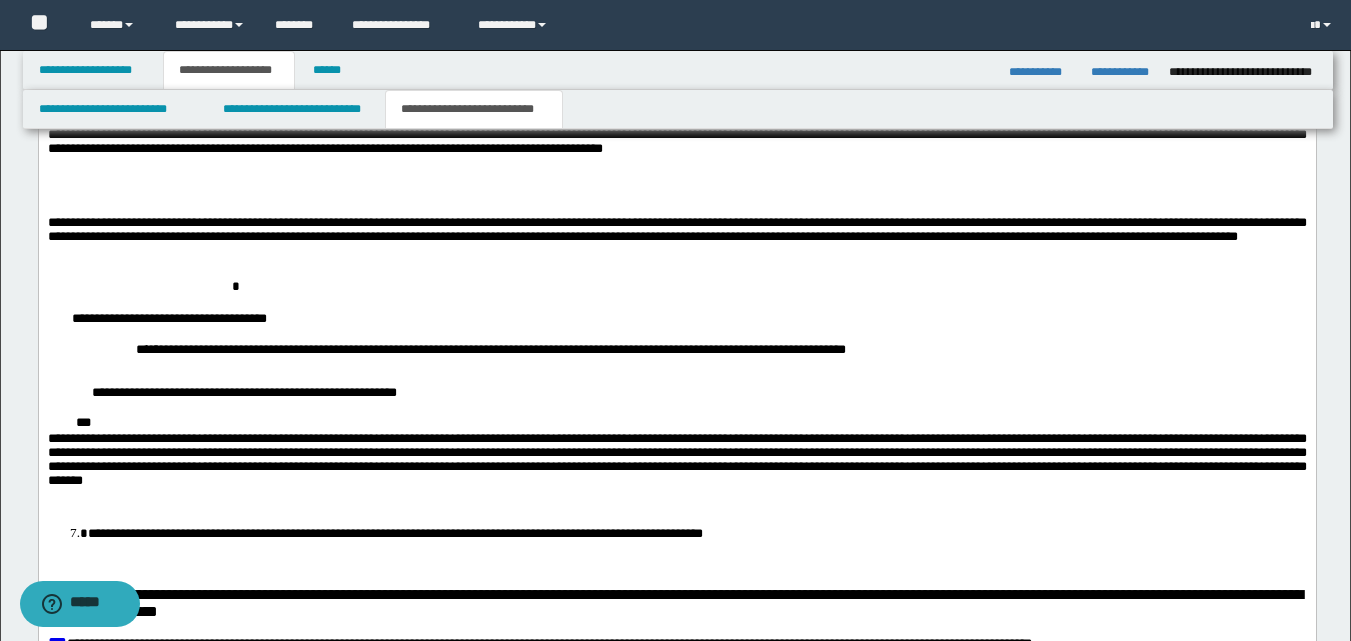 click on "**********" at bounding box center [732, 357] 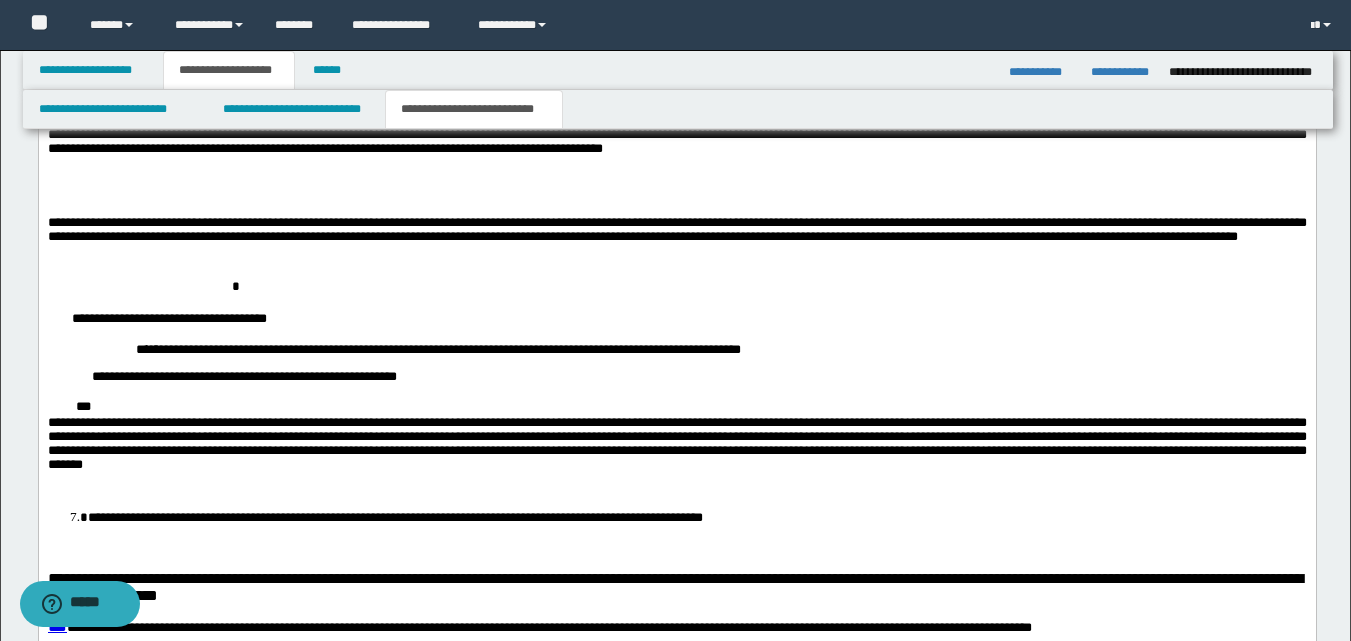click on "**********" at bounding box center (676, 378) 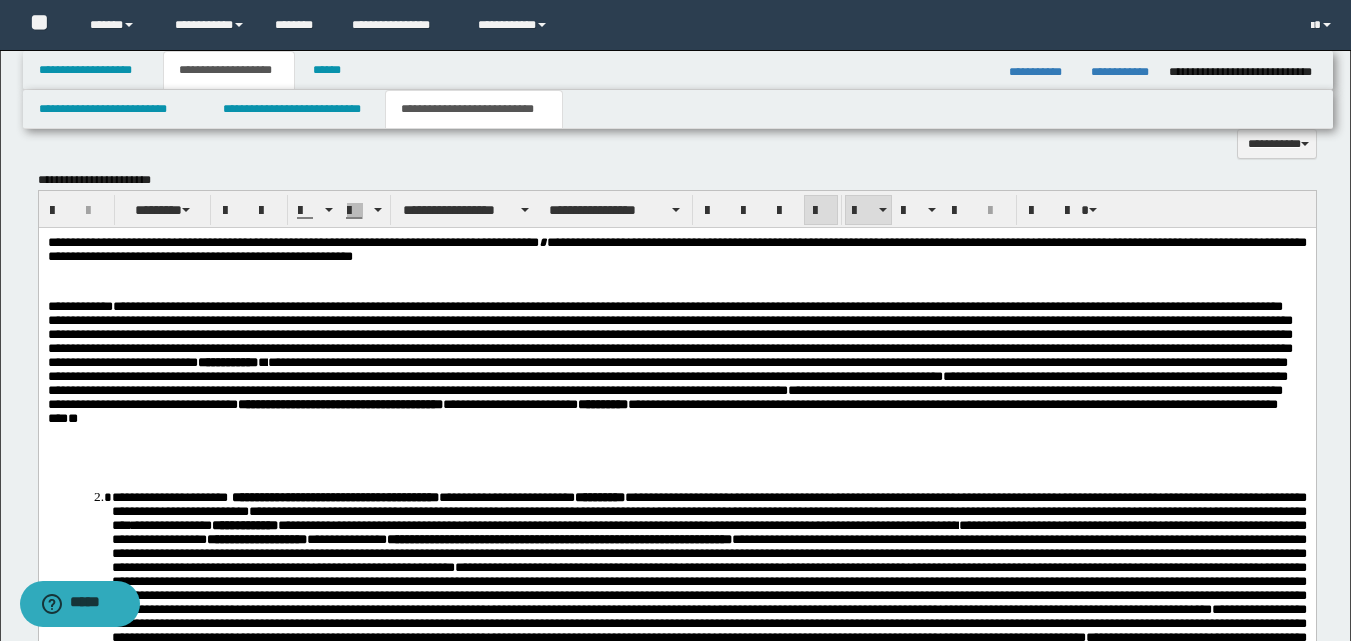 scroll, scrollTop: 700, scrollLeft: 0, axis: vertical 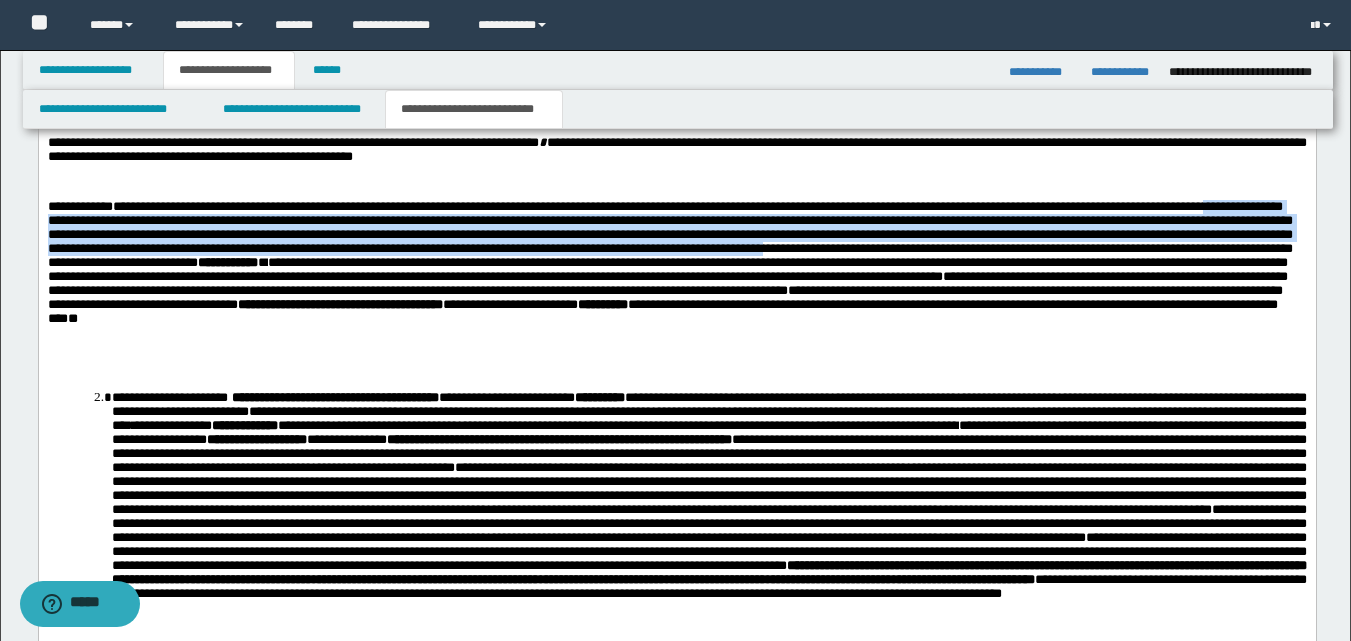 drag, startPoint x: 169, startPoint y: 217, endPoint x: 550, endPoint y: 270, distance: 384.6687 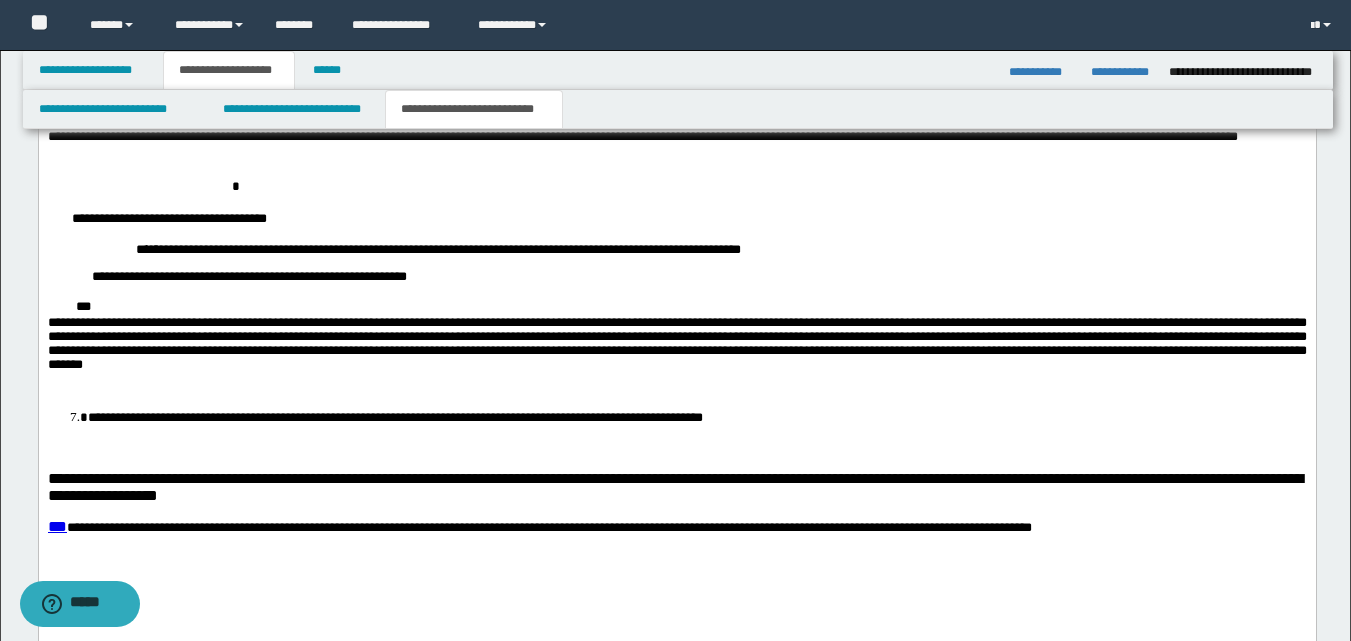 scroll, scrollTop: 1600, scrollLeft: 0, axis: vertical 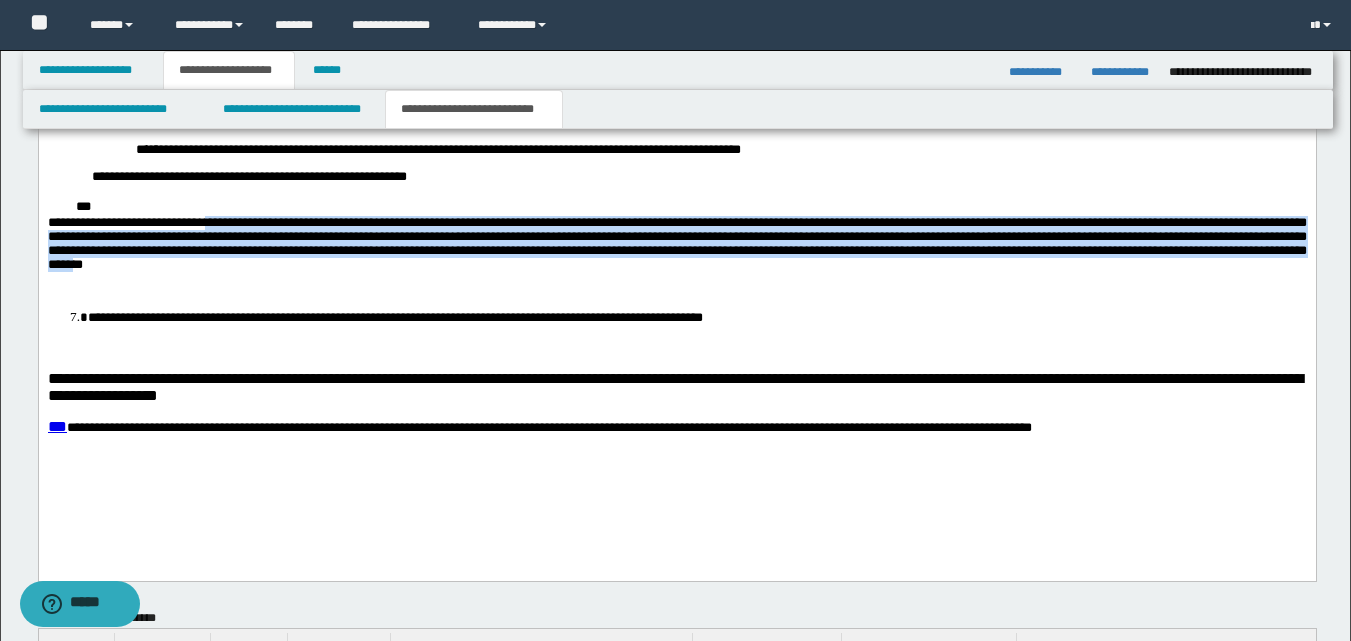 drag, startPoint x: 295, startPoint y: 241, endPoint x: 581, endPoint y: 284, distance: 289.21445 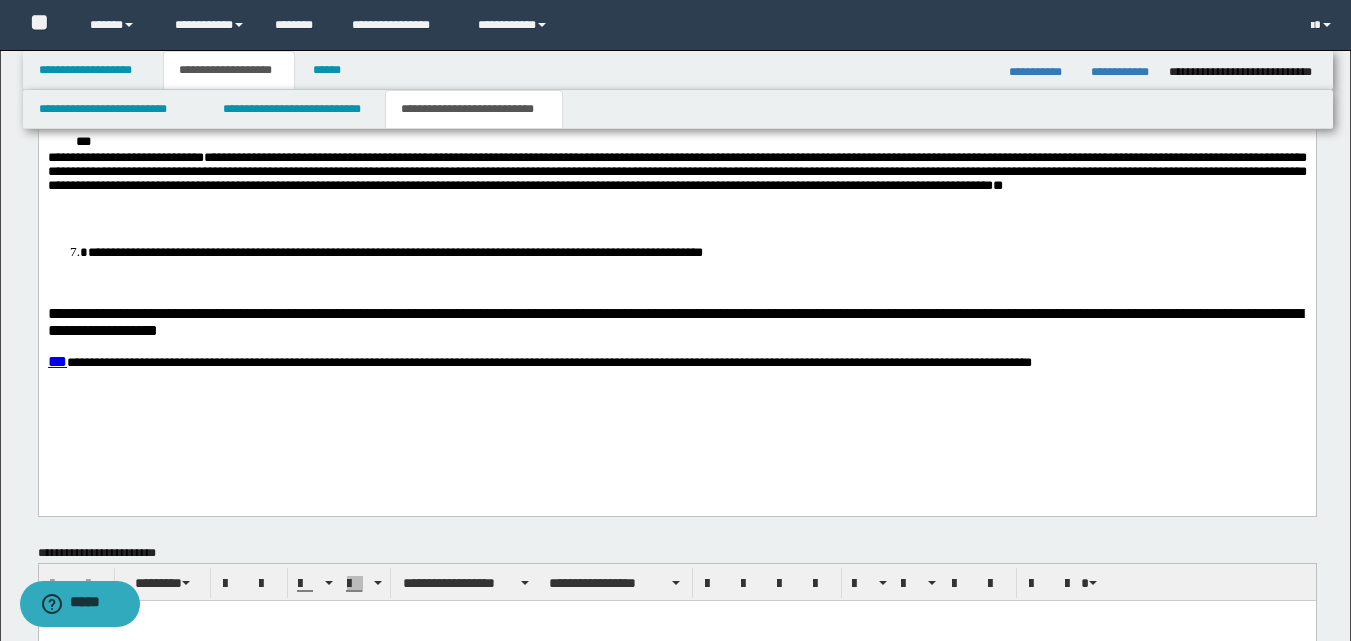 scroll, scrollTop: 1700, scrollLeft: 0, axis: vertical 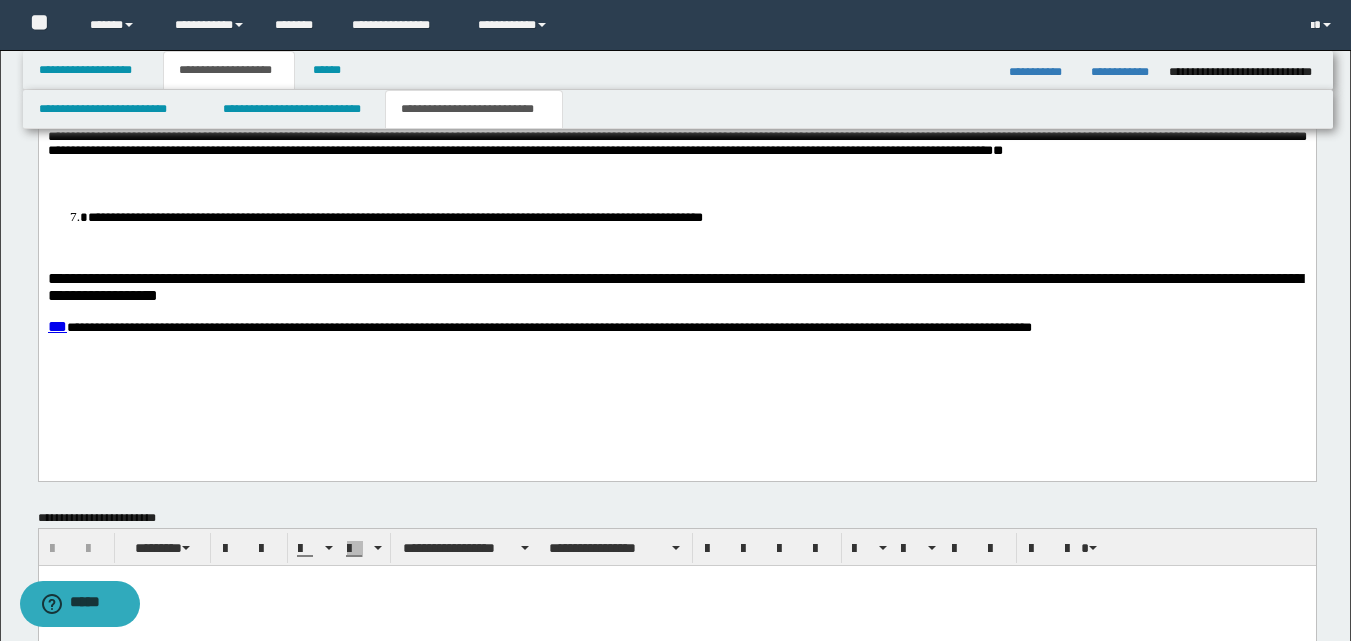 click on "**********" at bounding box center [674, 287] 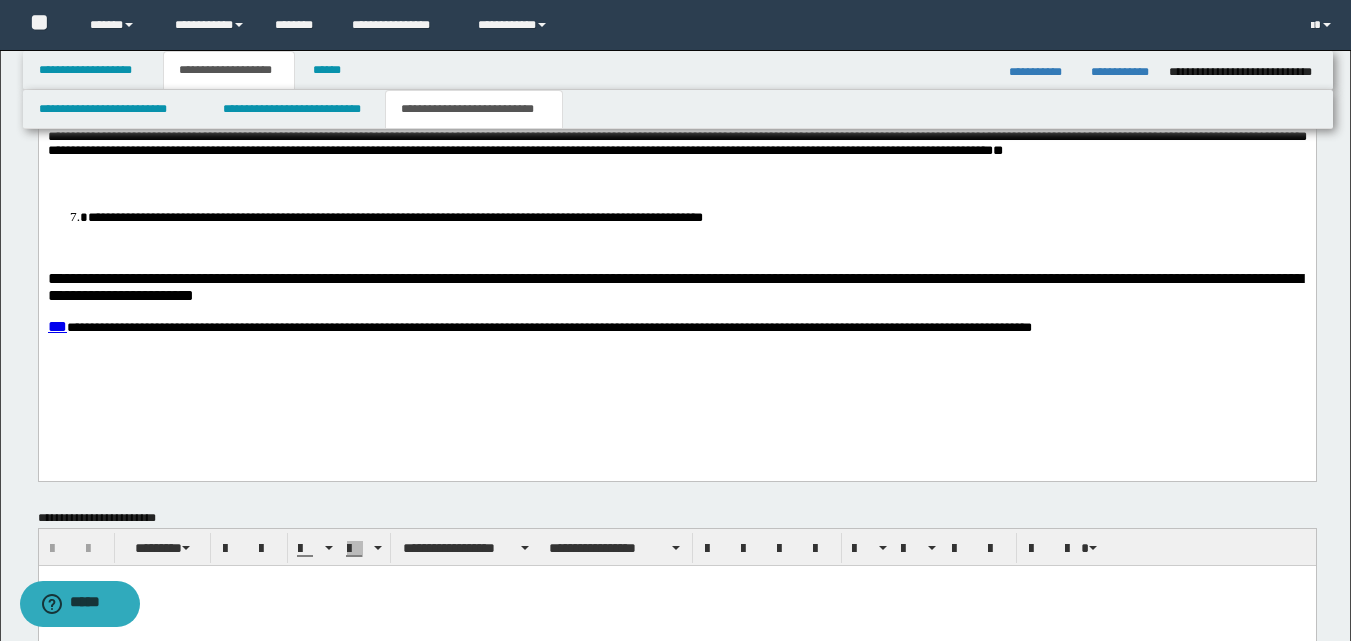 click on "**********" at bounding box center [676, 287] 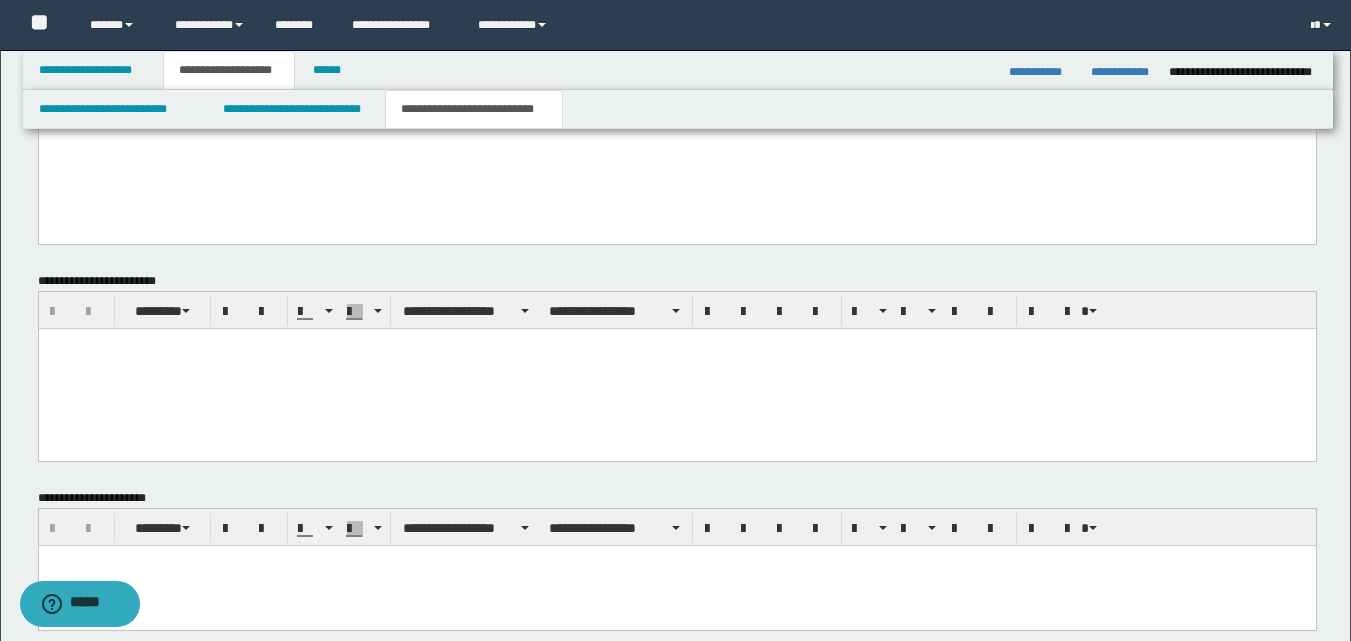 scroll, scrollTop: 2050, scrollLeft: 0, axis: vertical 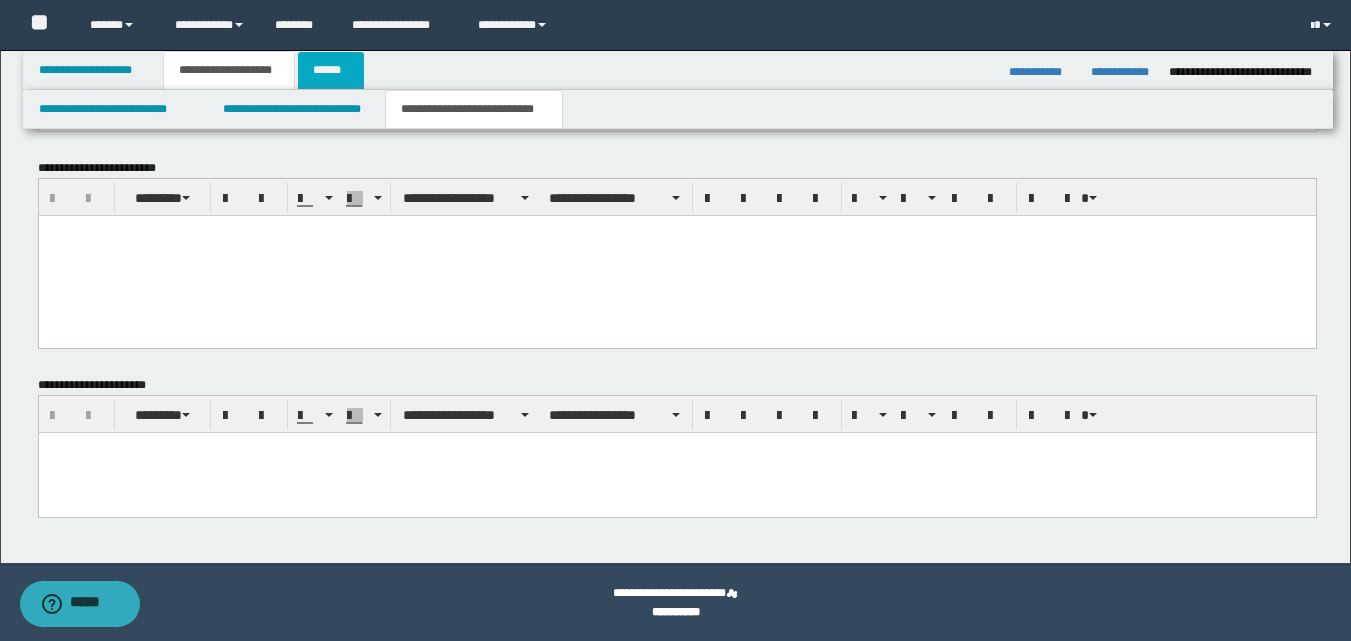 click on "******" at bounding box center [331, 70] 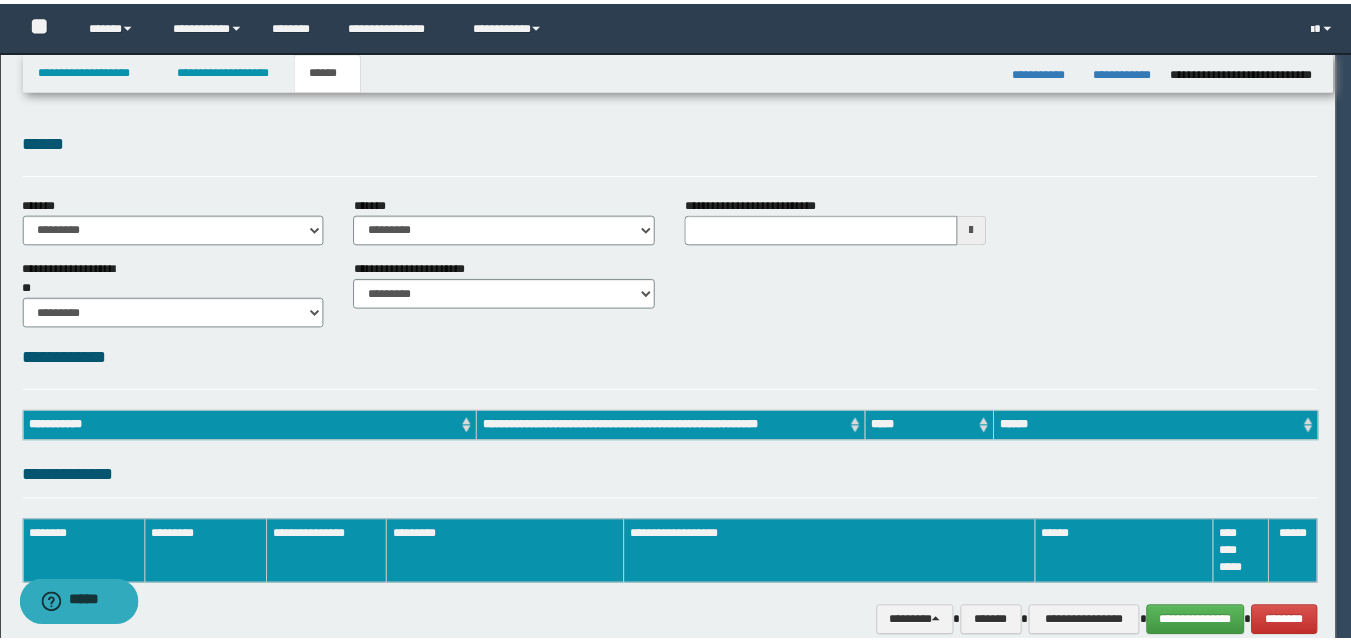 scroll, scrollTop: 0, scrollLeft: 0, axis: both 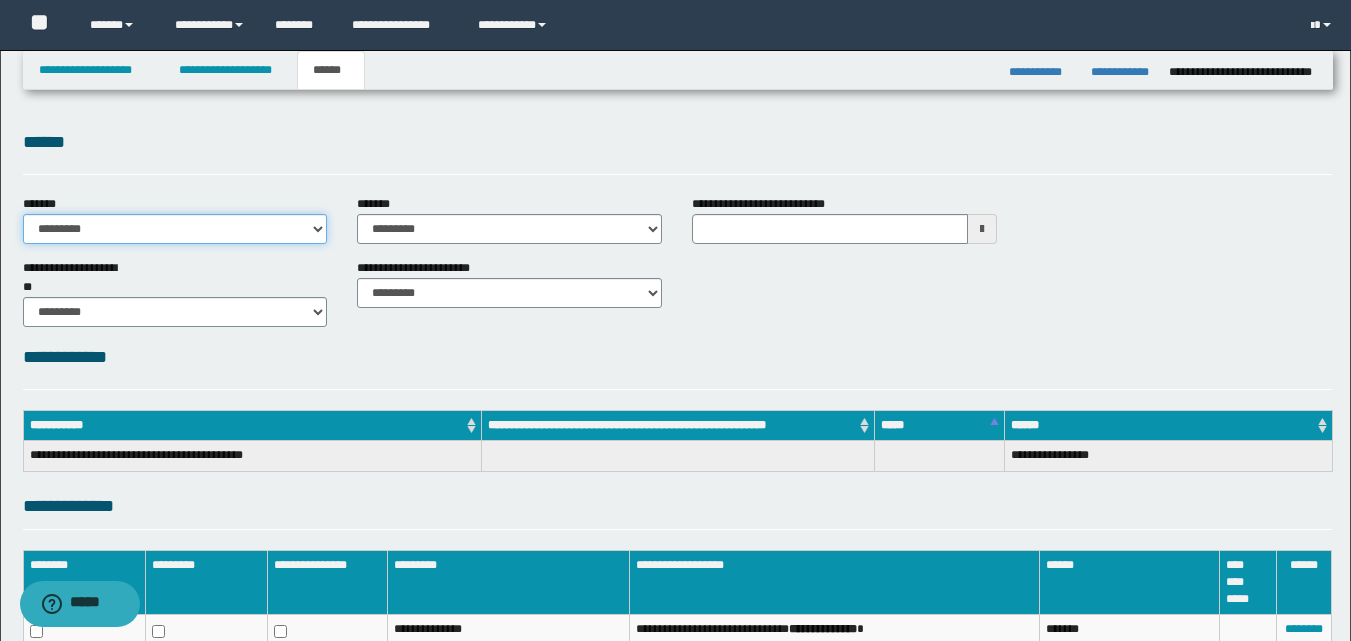 click on "**********" at bounding box center [175, 229] 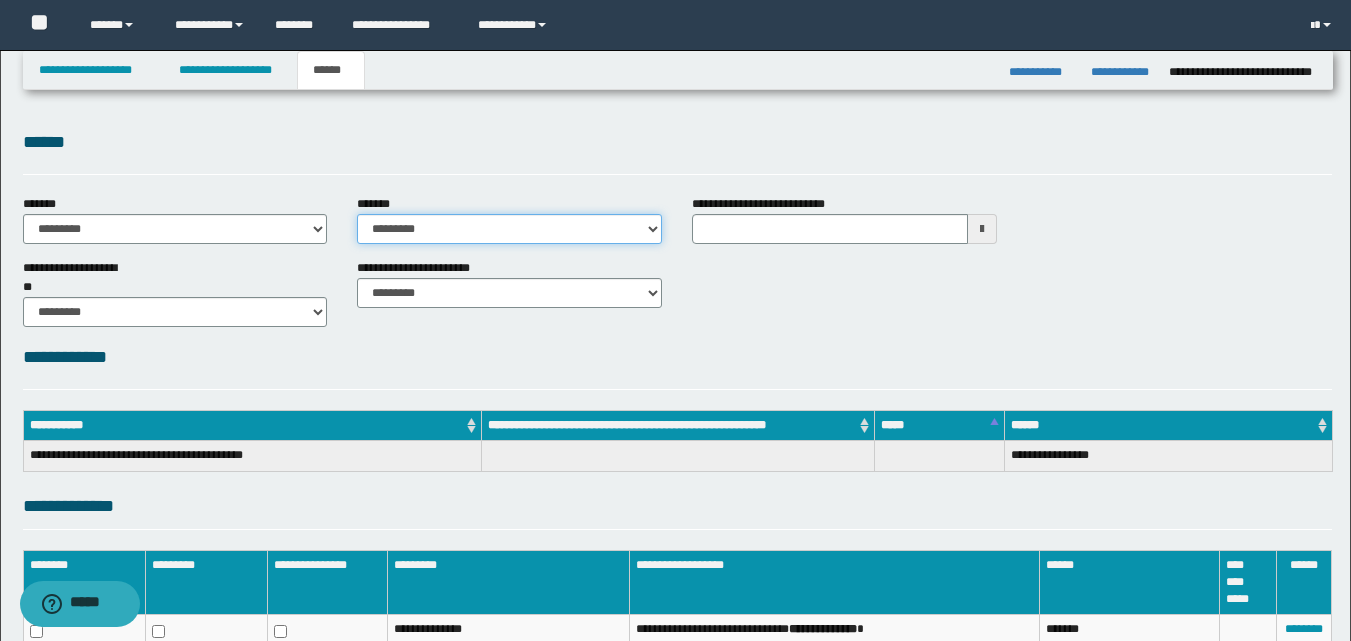 click on "**********" at bounding box center (509, 229) 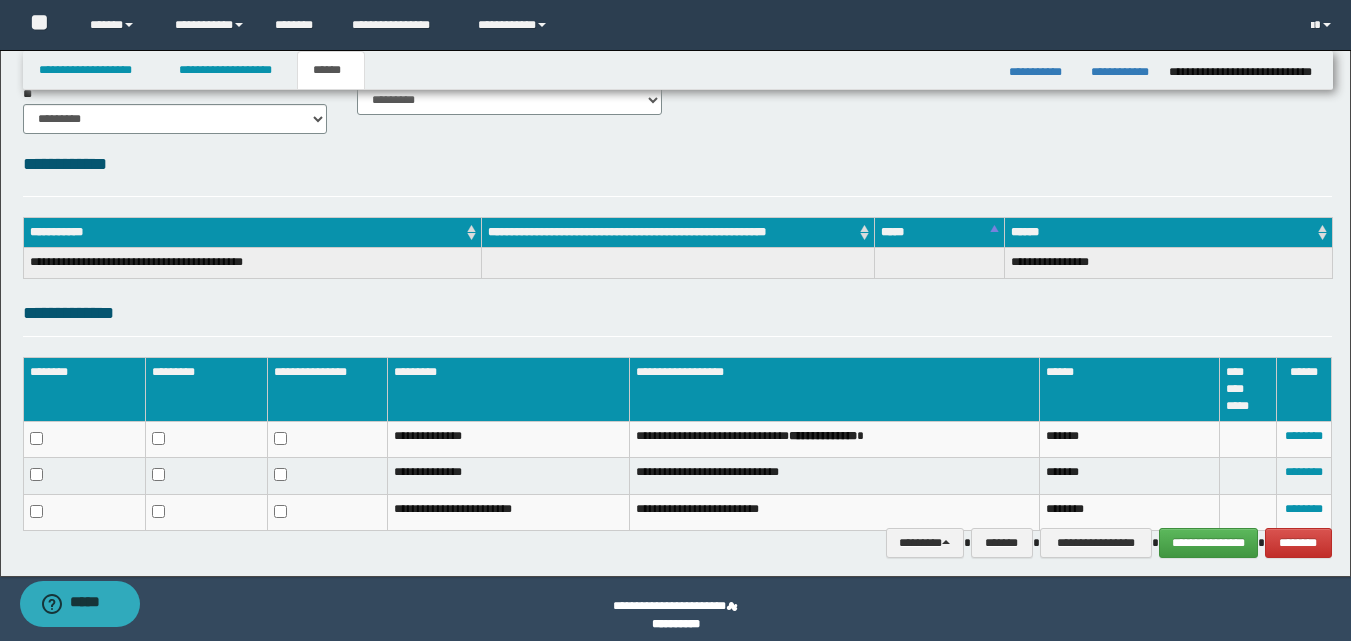 scroll, scrollTop: 206, scrollLeft: 0, axis: vertical 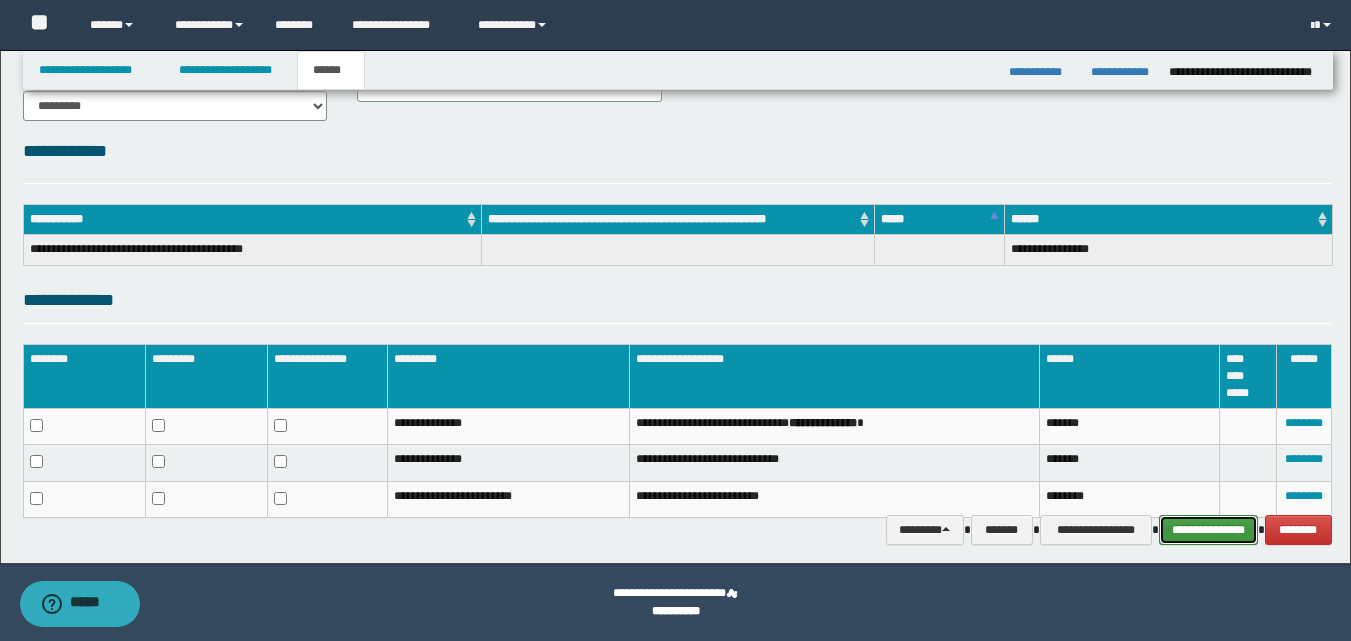 click on "**********" at bounding box center (1208, 530) 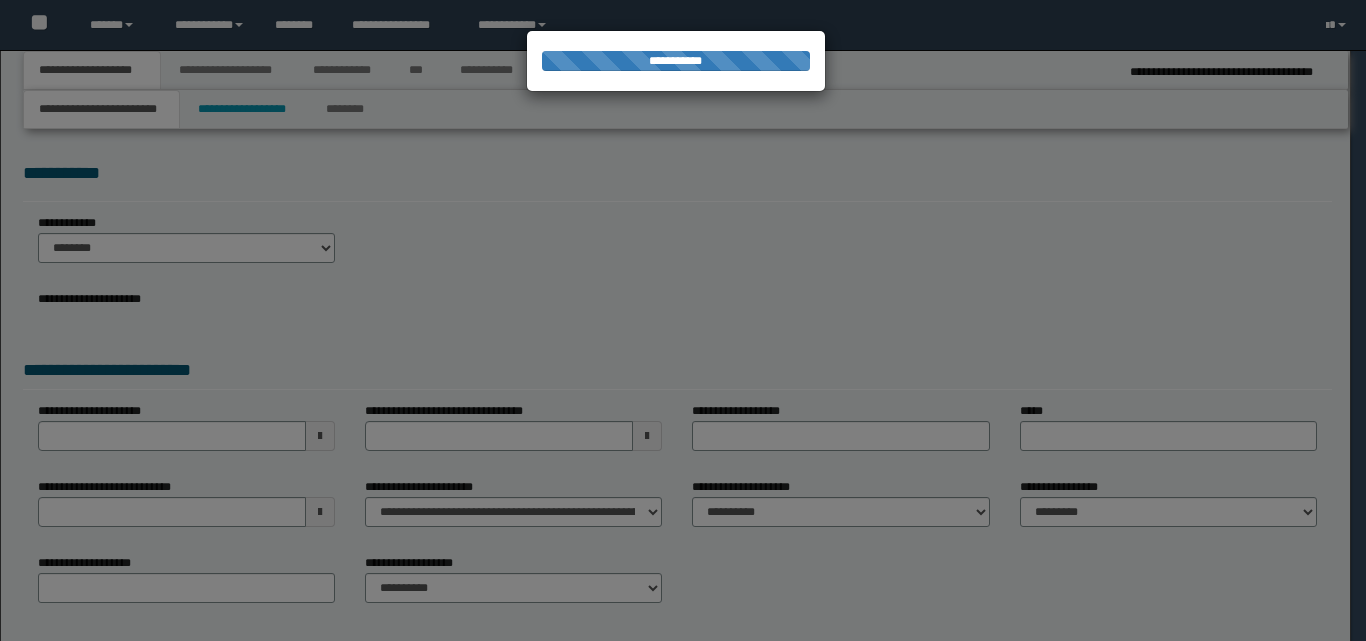 scroll, scrollTop: 0, scrollLeft: 0, axis: both 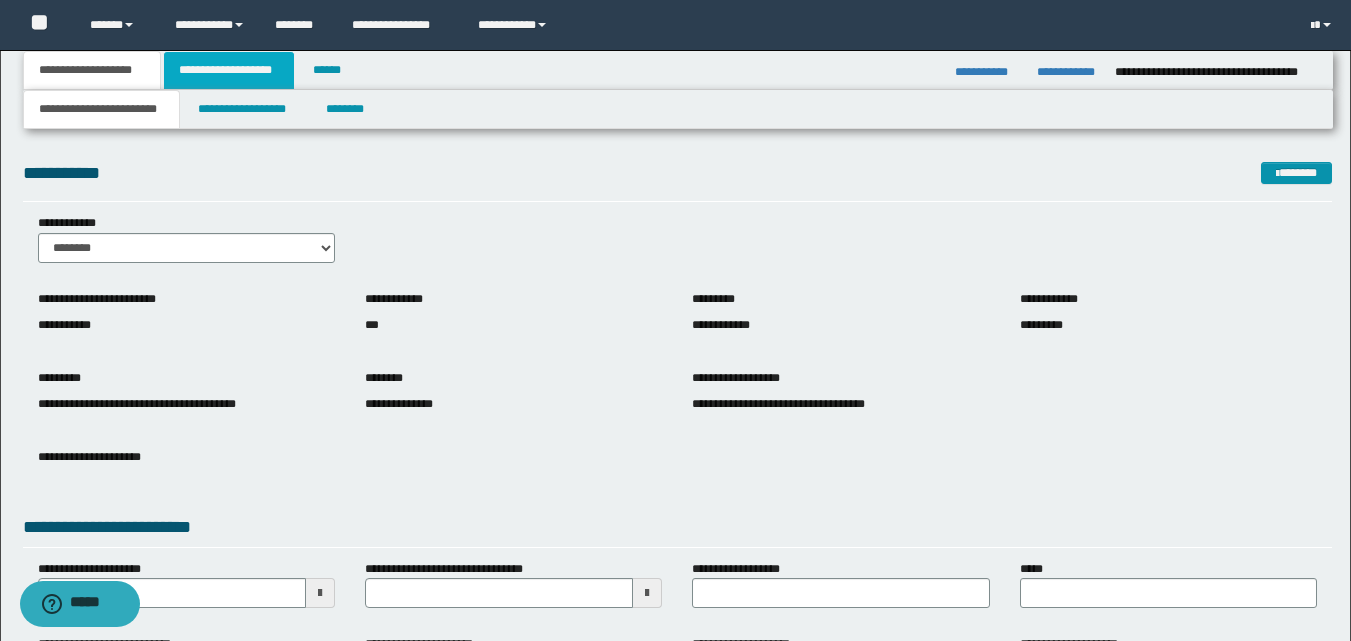 click on "**********" at bounding box center [229, 70] 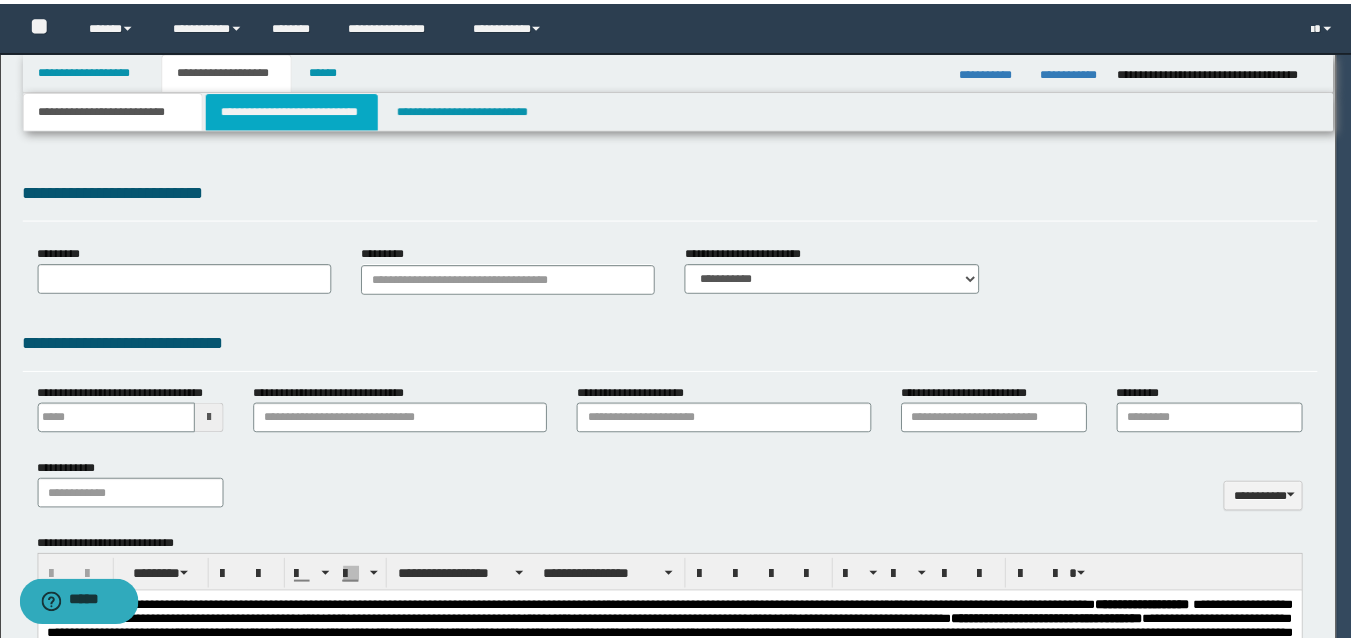 scroll, scrollTop: 0, scrollLeft: 0, axis: both 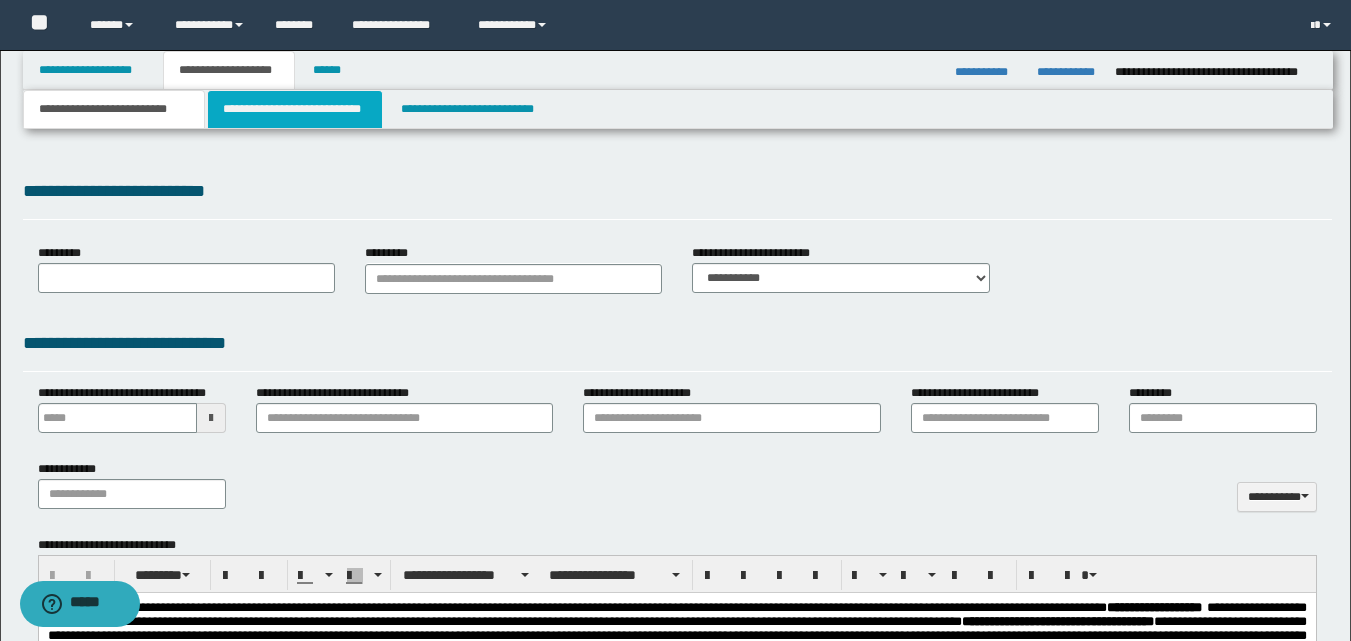 click on "**********" at bounding box center (295, 109) 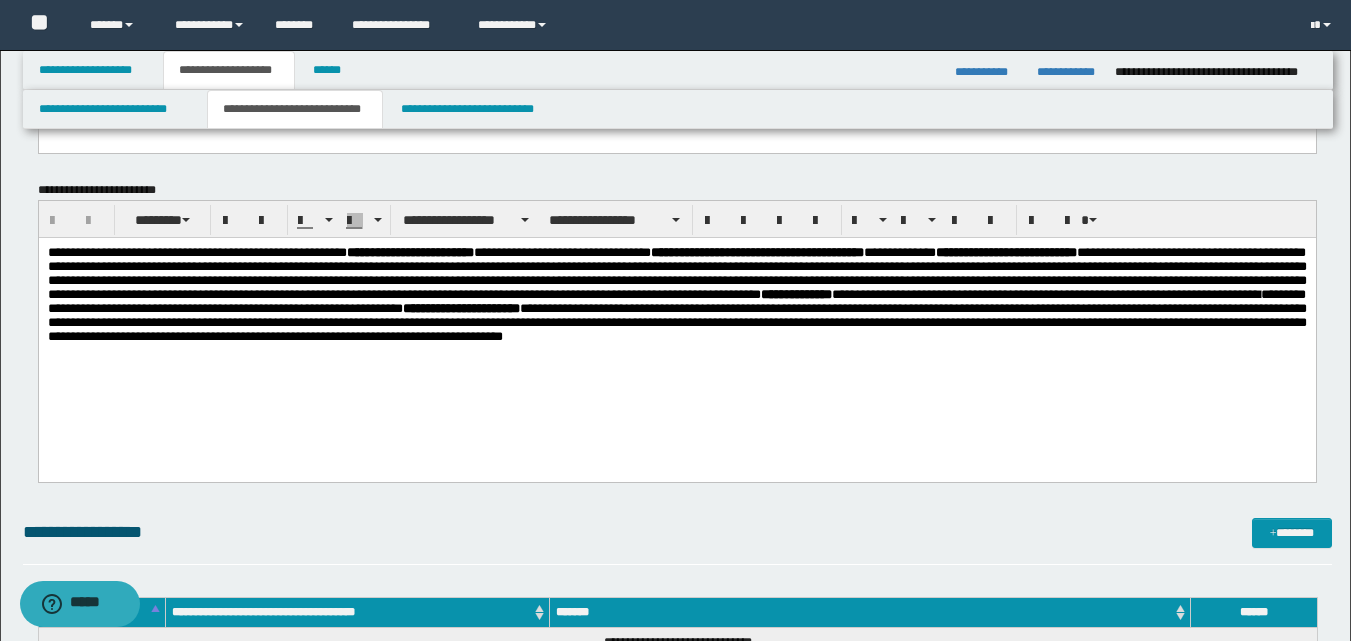scroll, scrollTop: 300, scrollLeft: 0, axis: vertical 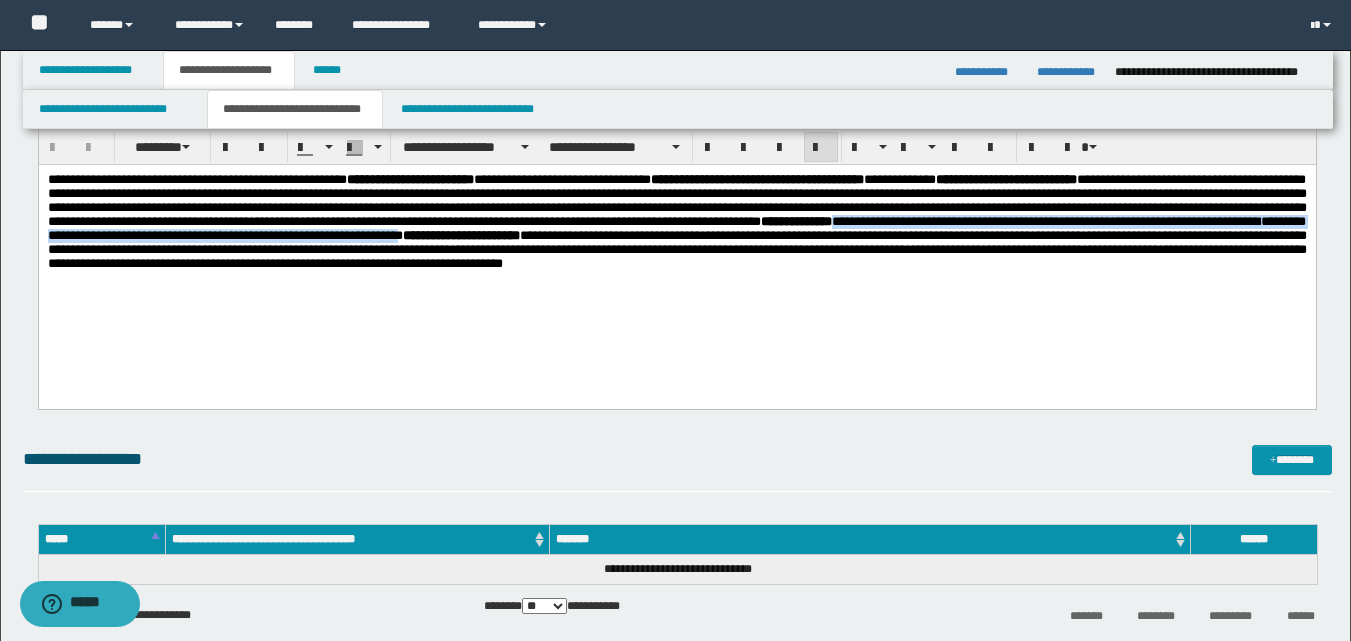 drag, startPoint x: 555, startPoint y: 242, endPoint x: 291, endPoint y: 259, distance: 264.54678 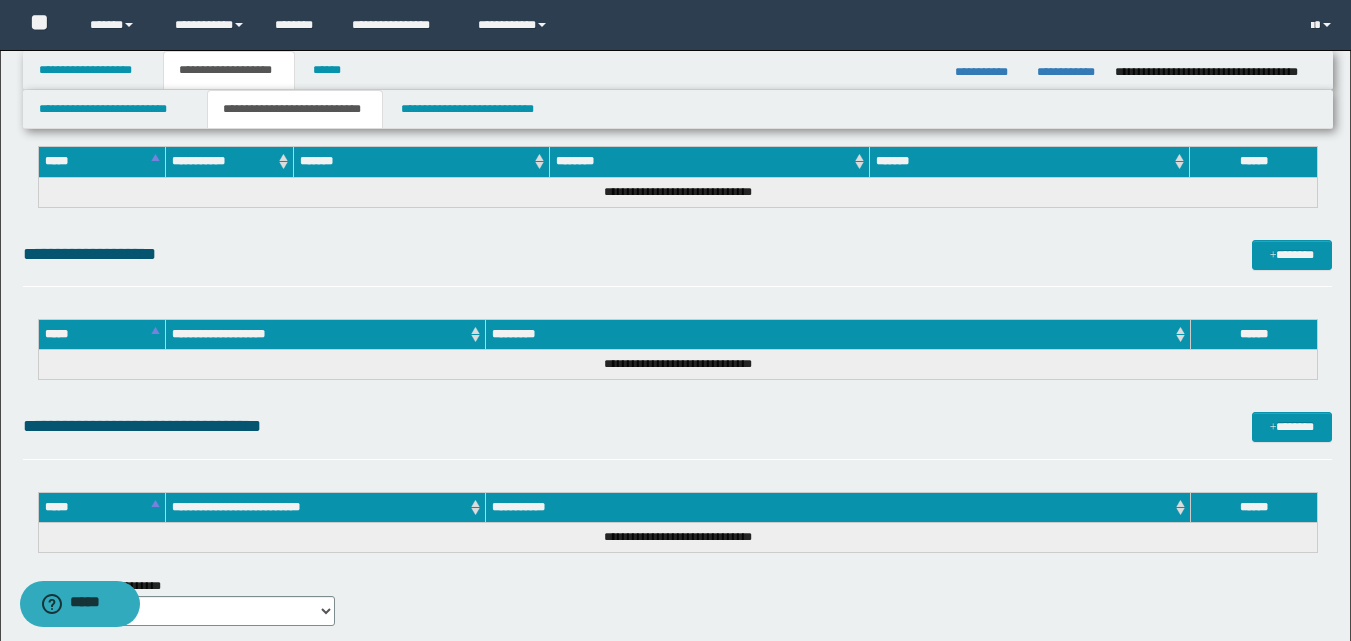 scroll, scrollTop: 900, scrollLeft: 0, axis: vertical 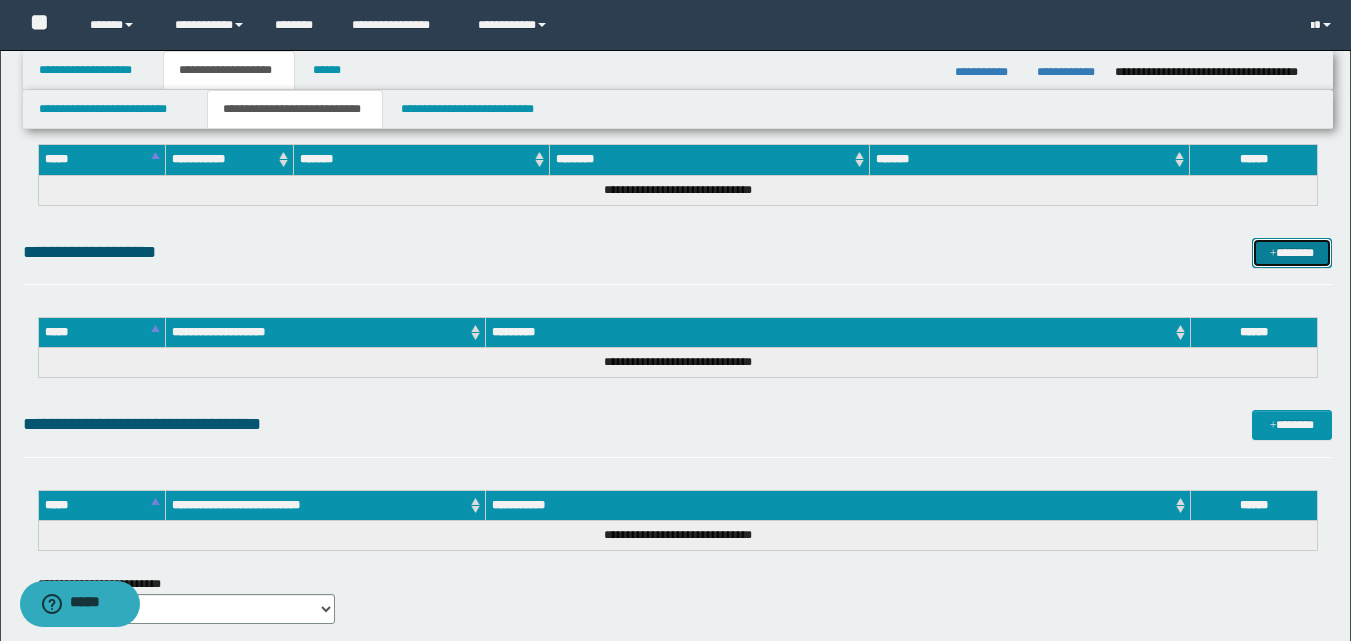 click on "*******" at bounding box center [1292, 253] 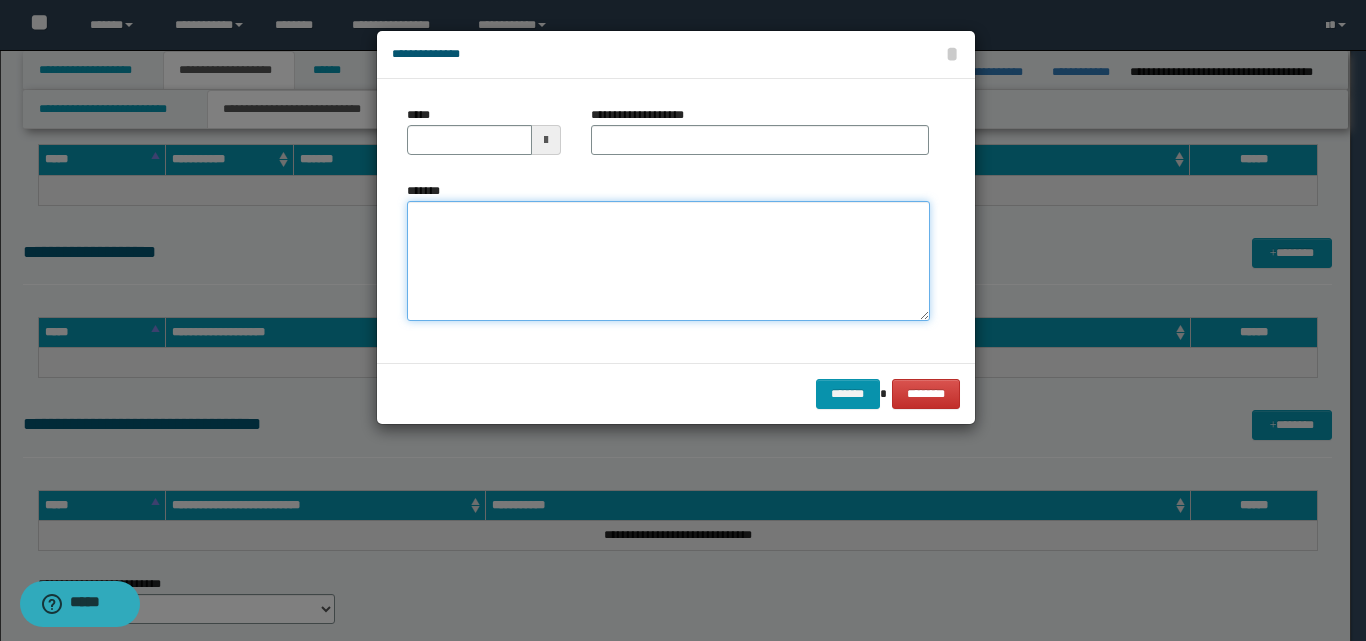 paste on "**********" 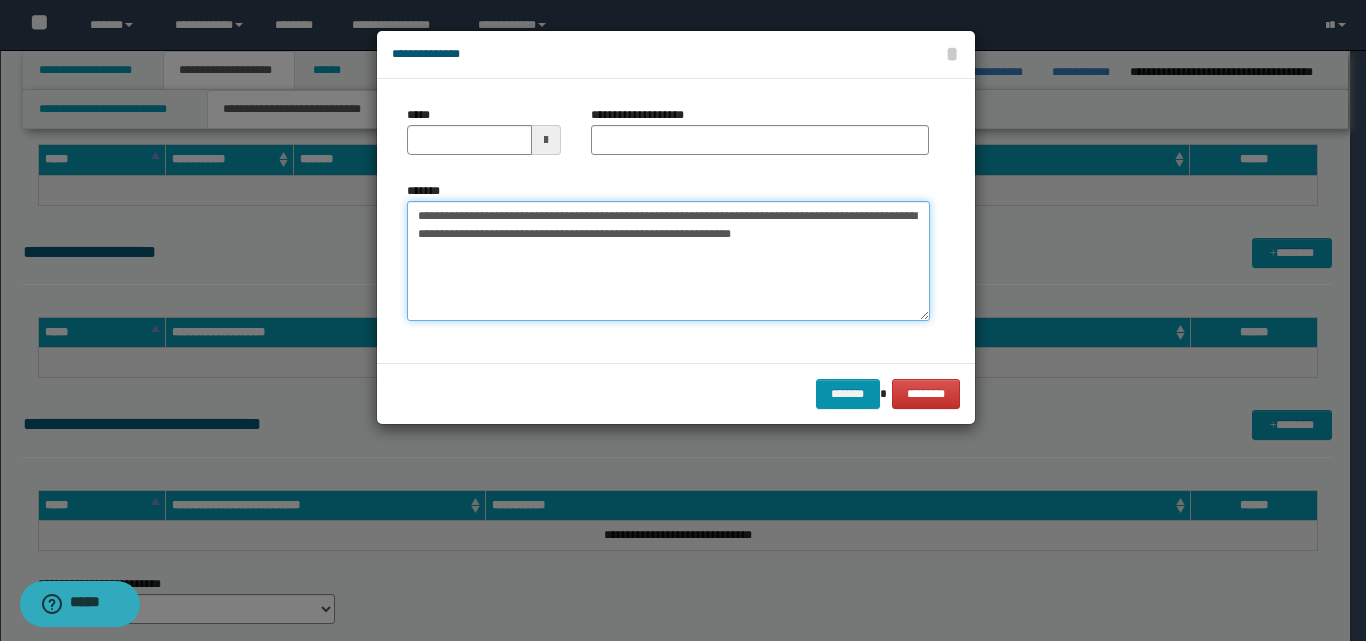 type on "**********" 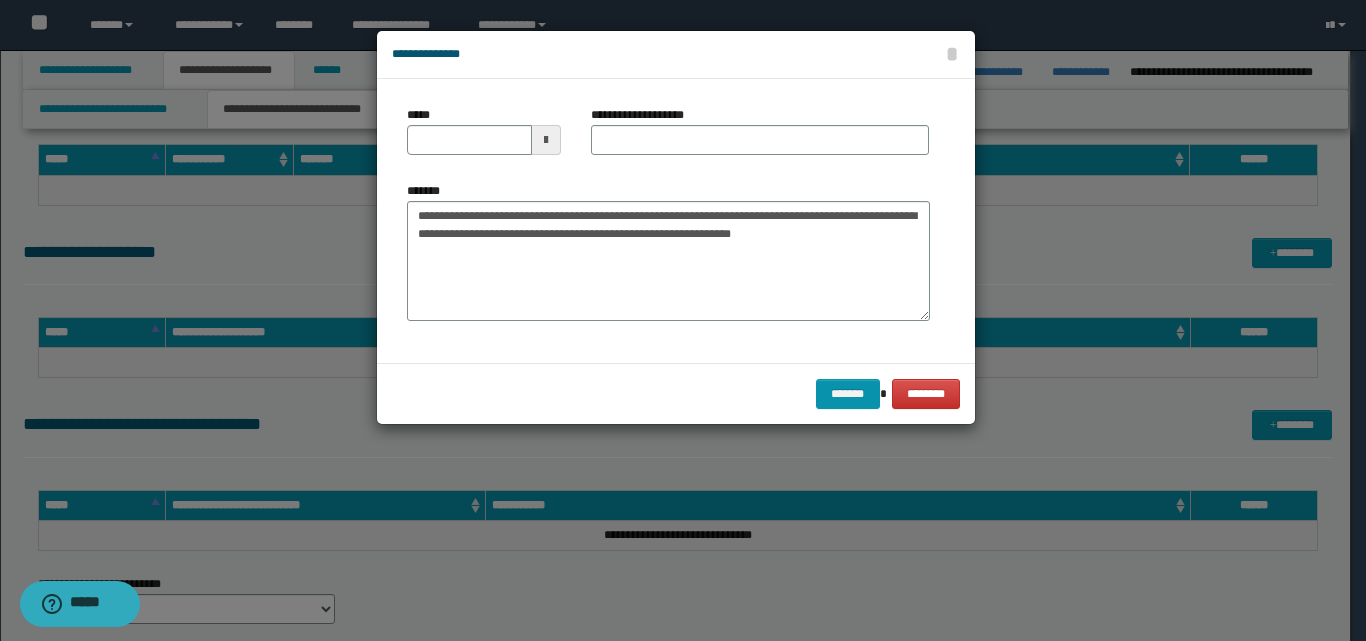 click at bounding box center (546, 140) 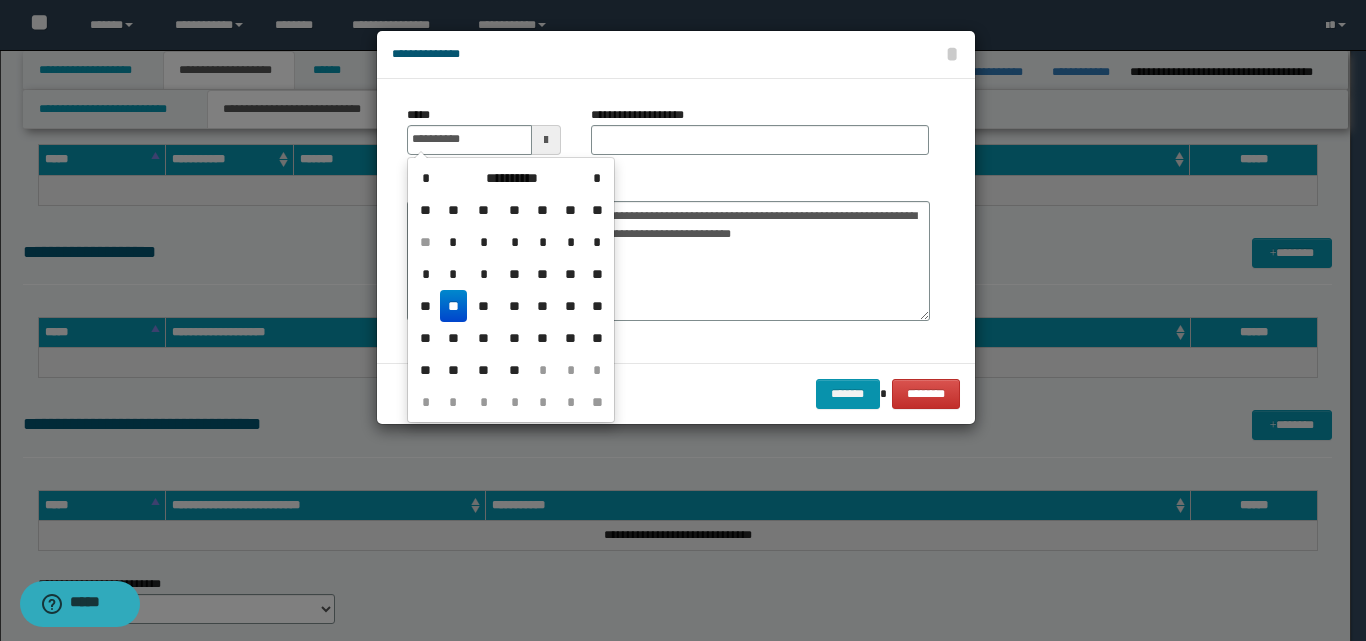 drag, startPoint x: 450, startPoint y: 303, endPoint x: 586, endPoint y: 191, distance: 176.18172 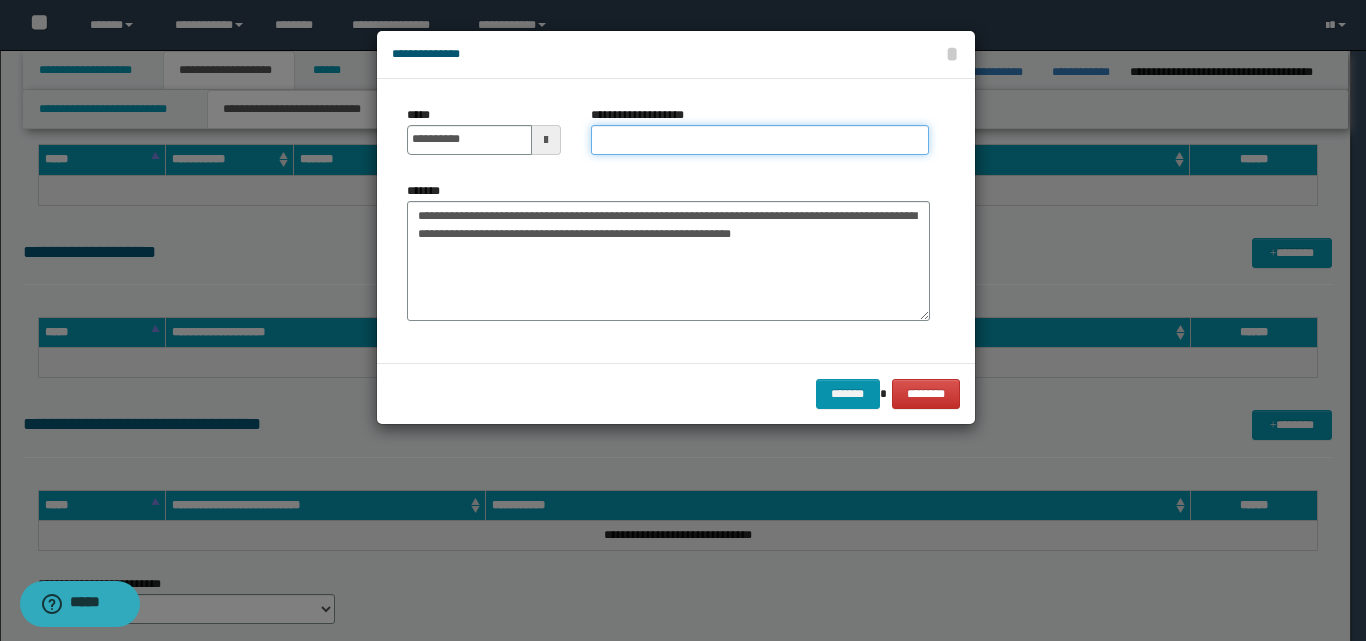 click on "**********" at bounding box center (760, 140) 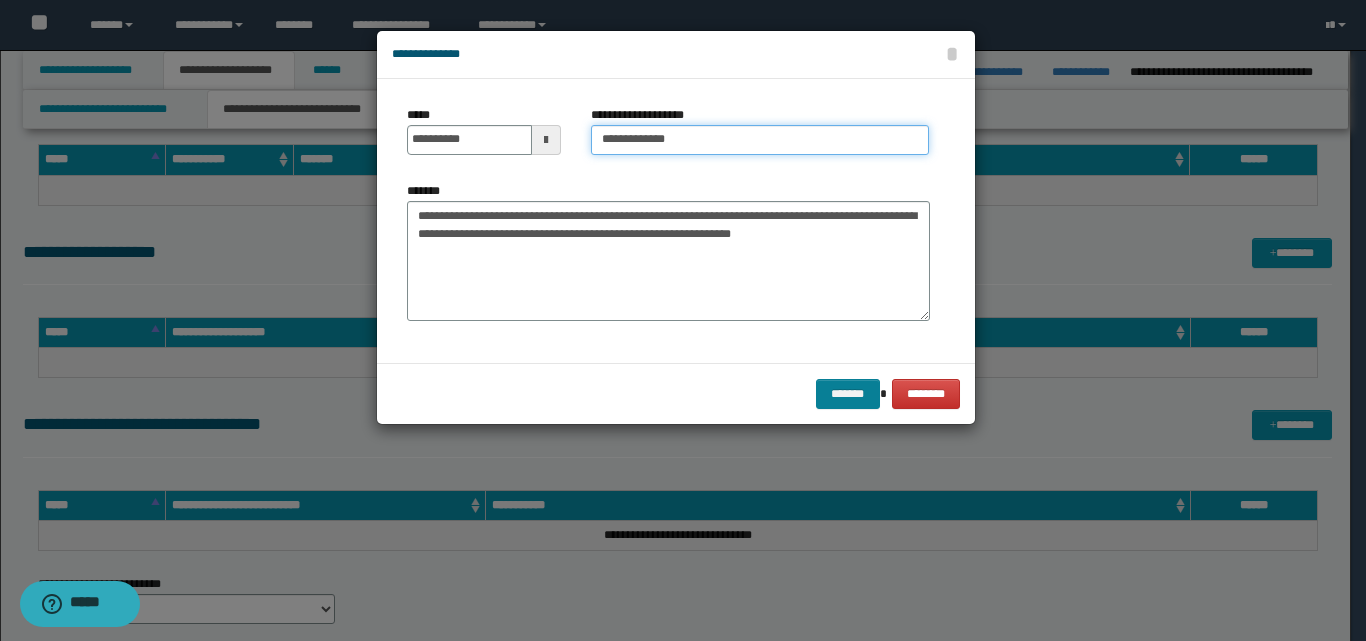 type on "**********" 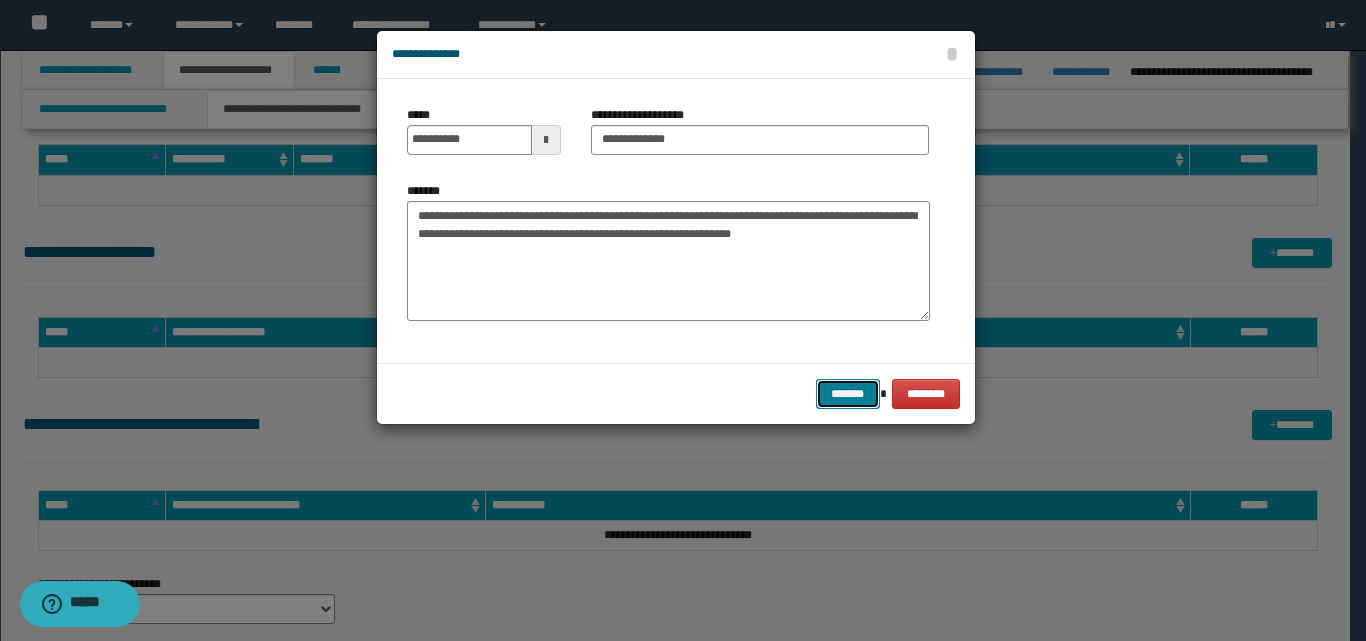 click on "*******" at bounding box center [848, 394] 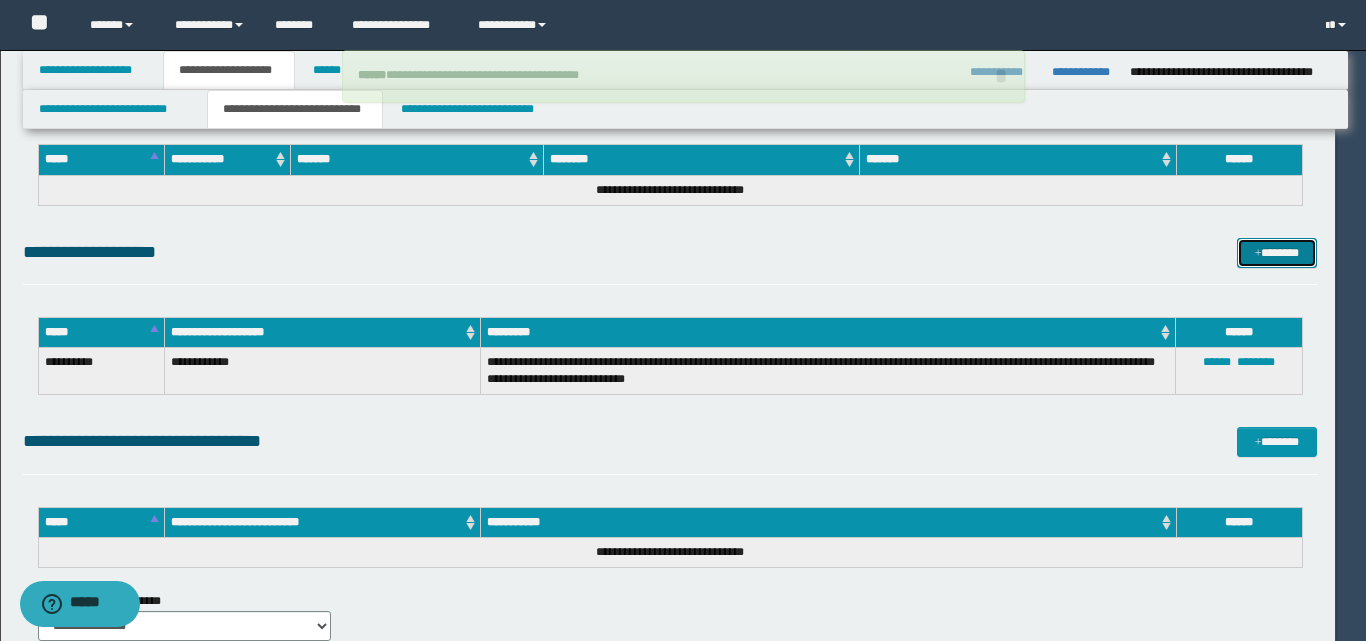 type 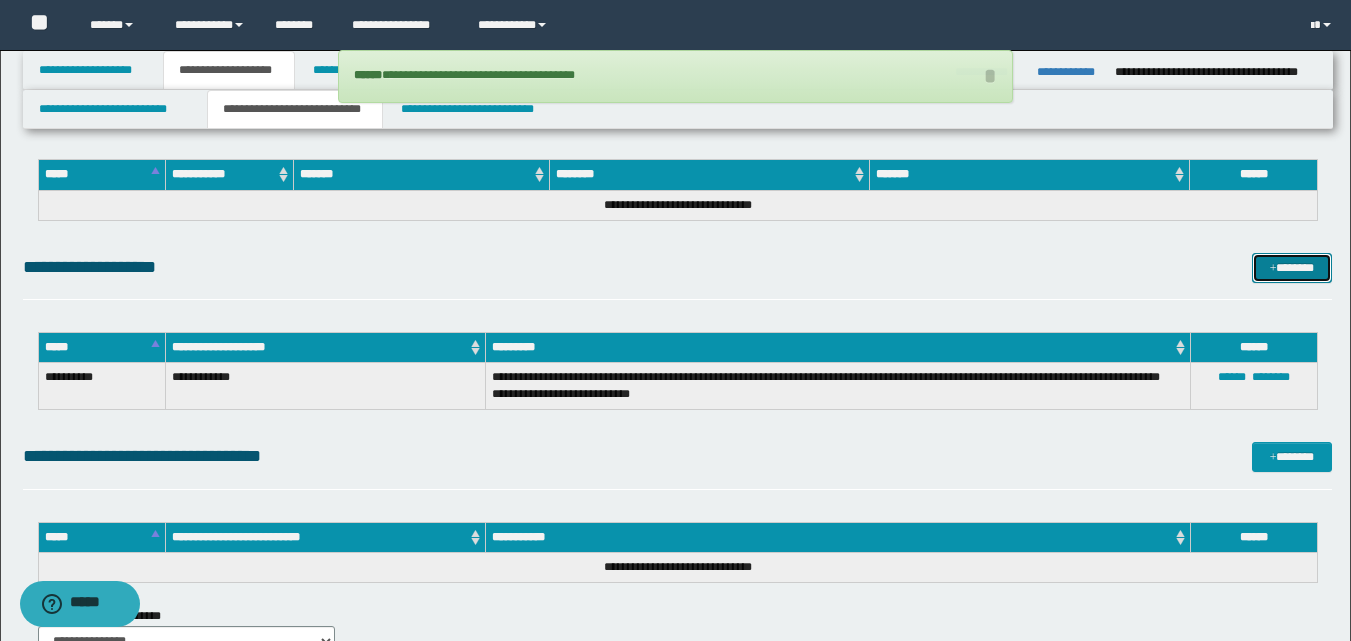 scroll, scrollTop: 1000, scrollLeft: 0, axis: vertical 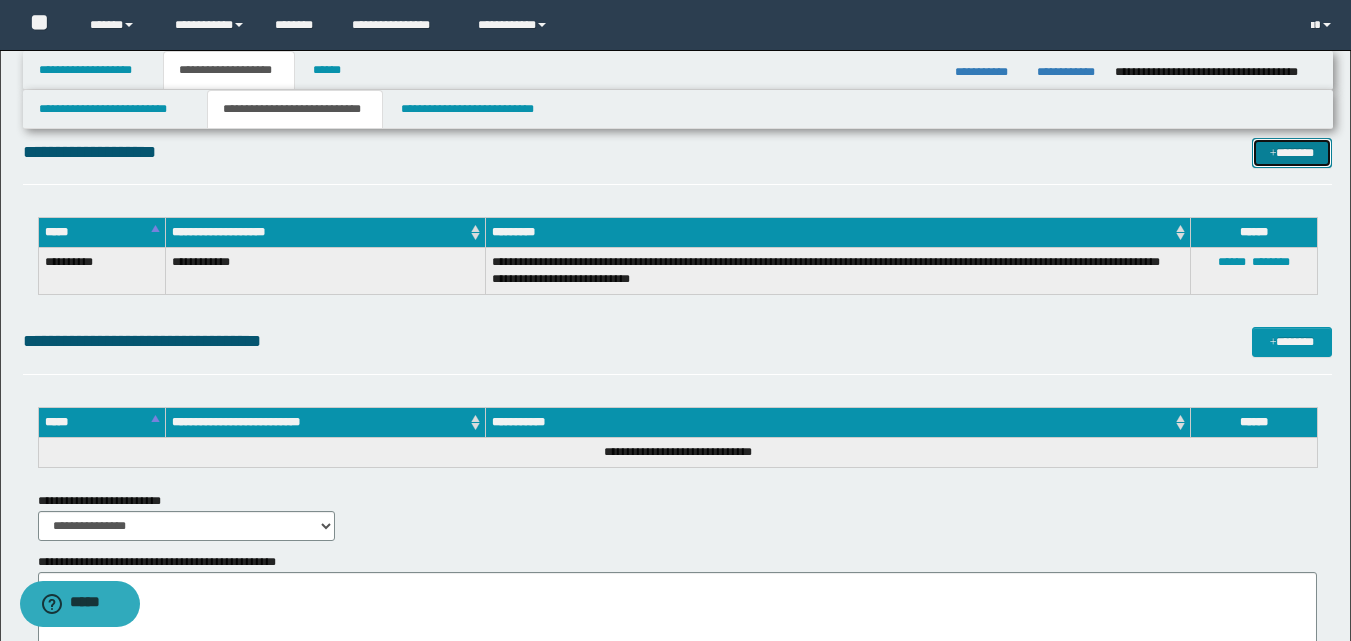 click on "*******" at bounding box center (1292, 153) 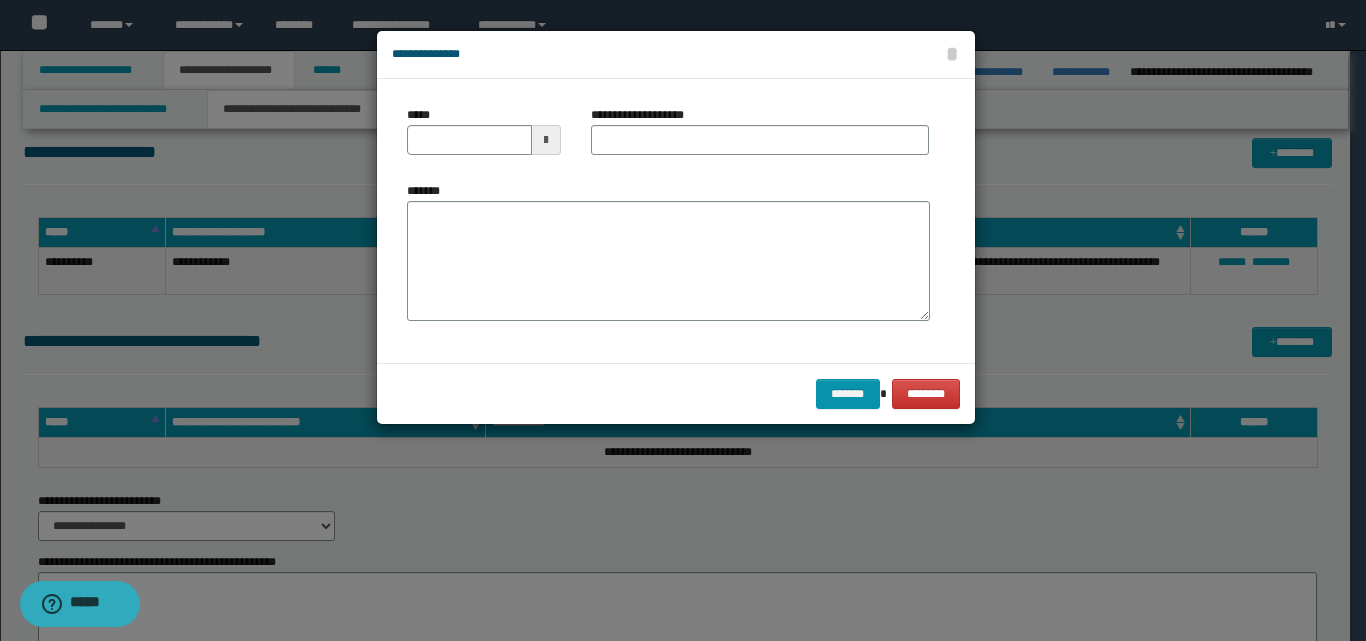 click at bounding box center [546, 140] 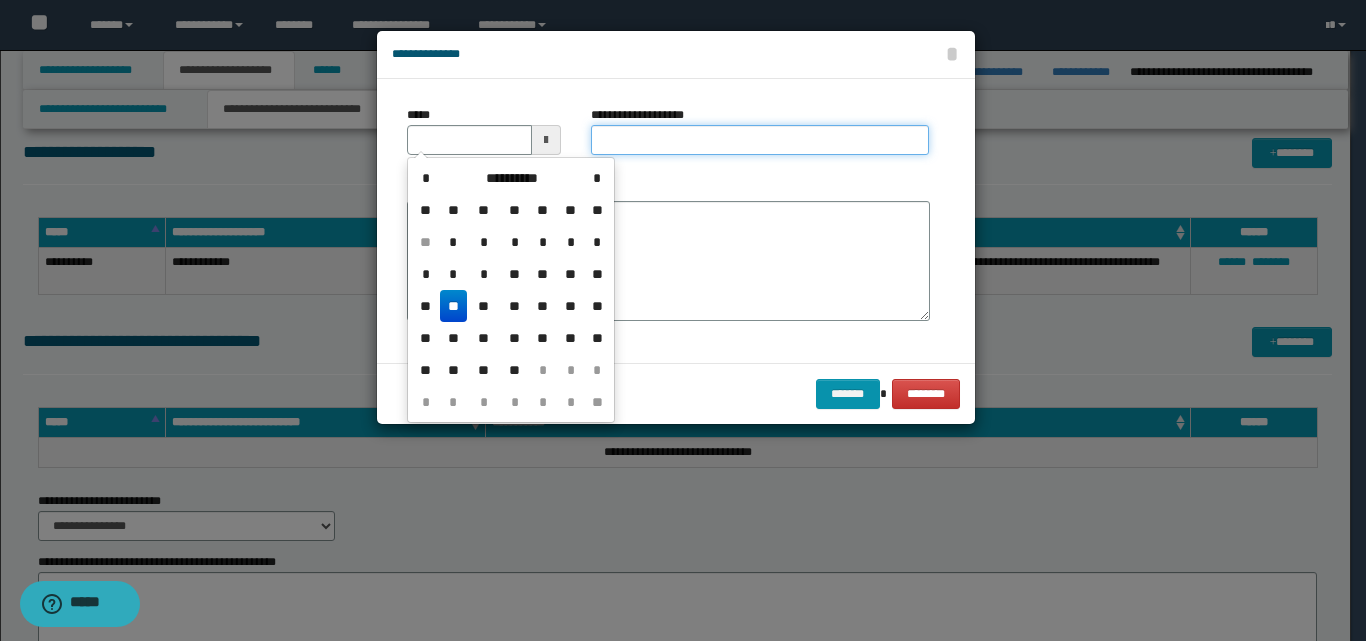 type 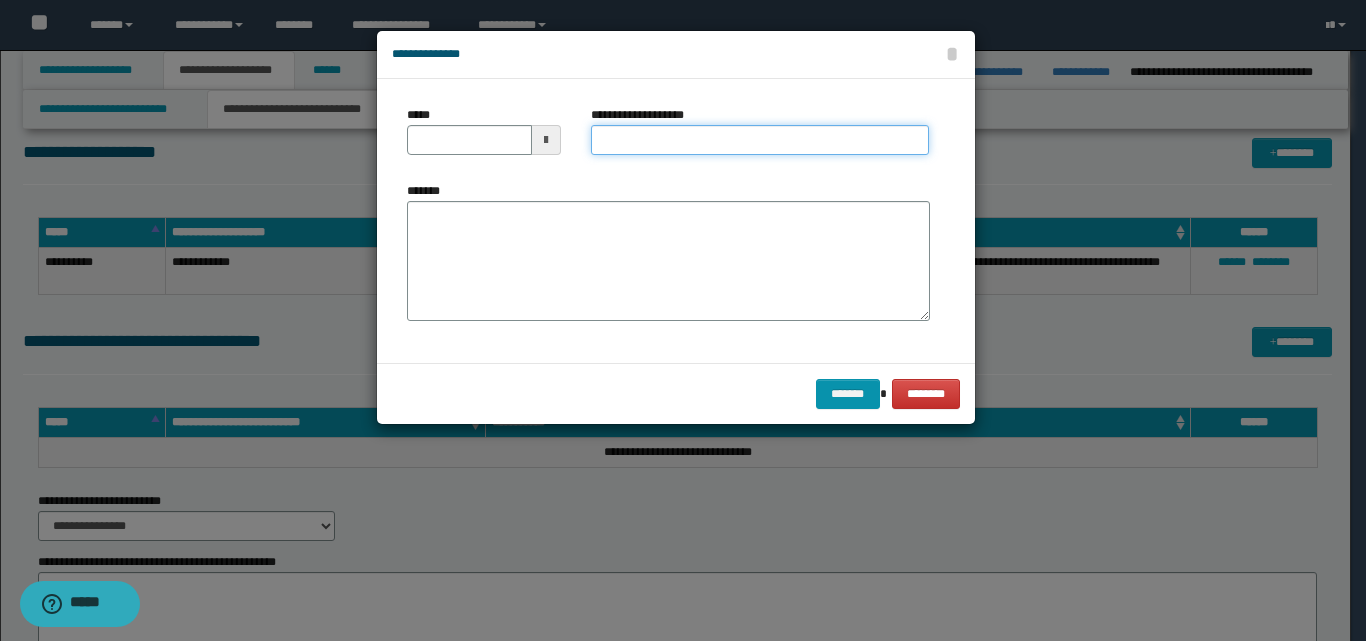 type on "***" 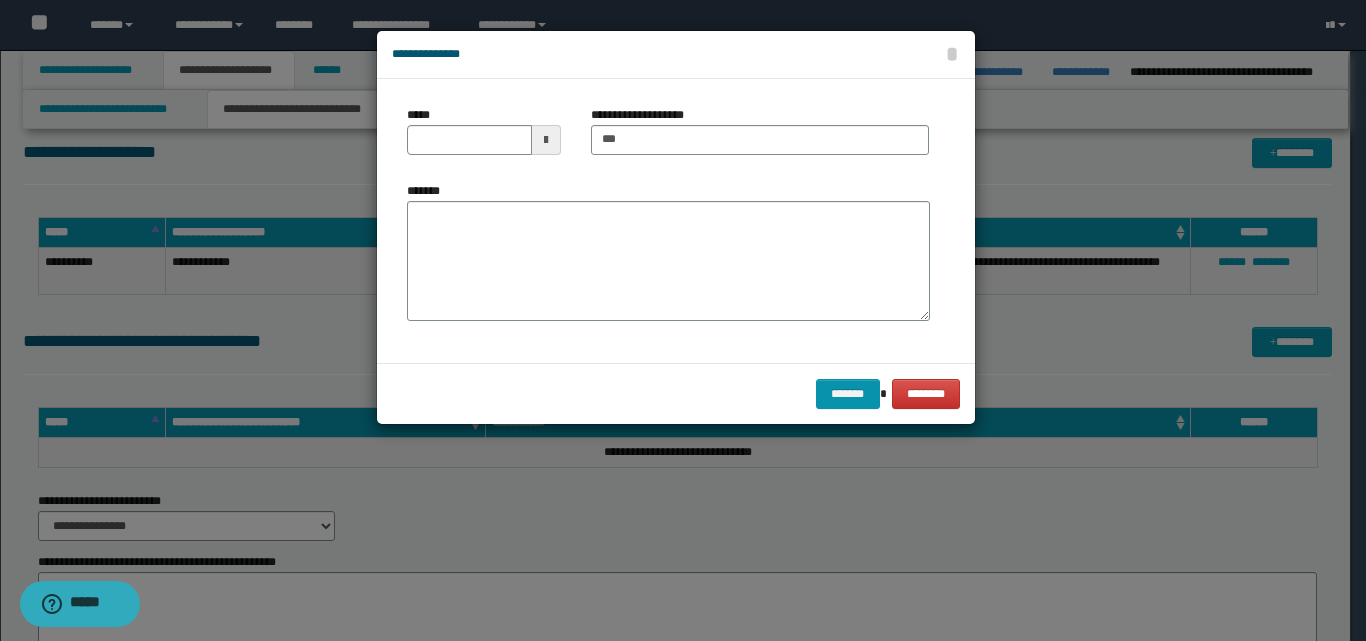 click at bounding box center (546, 140) 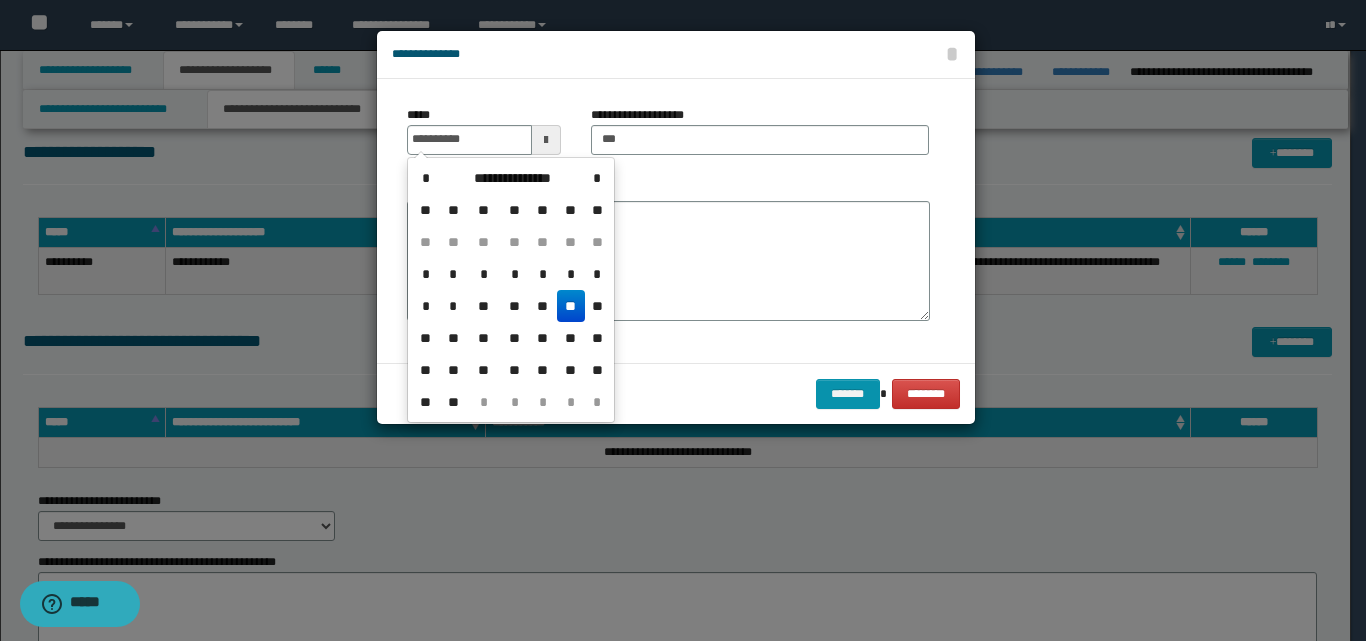 click on "**" at bounding box center (571, 306) 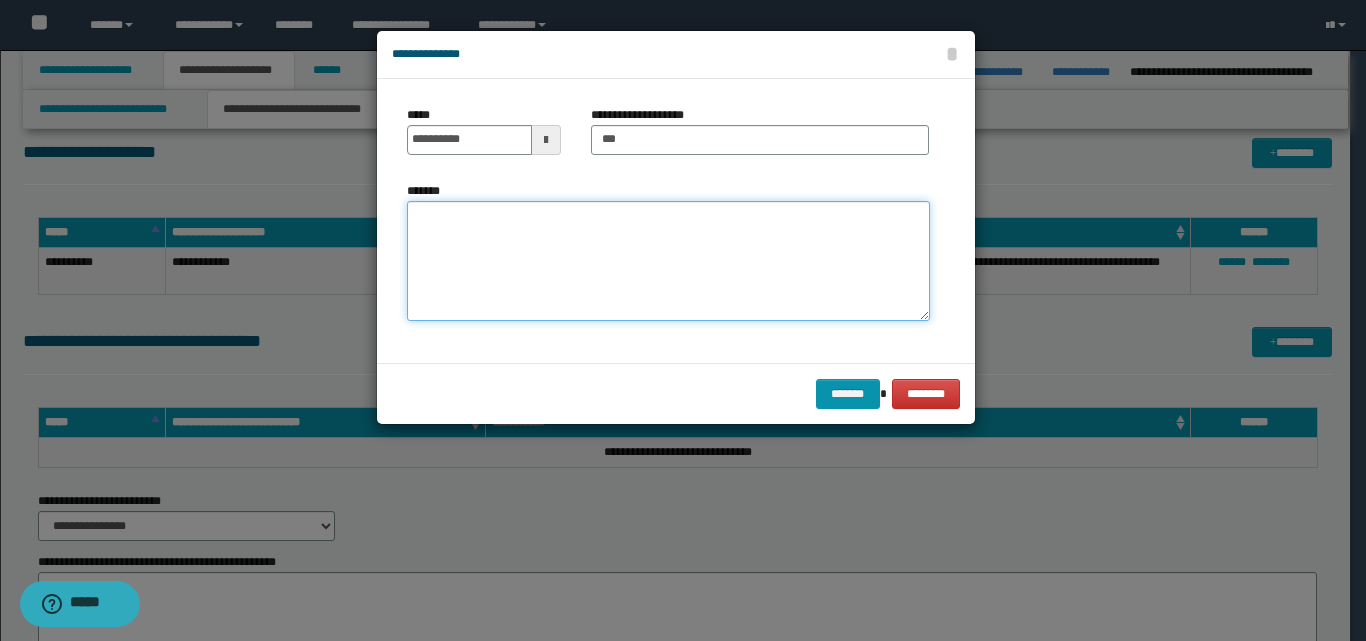 click on "*******" at bounding box center (668, 261) 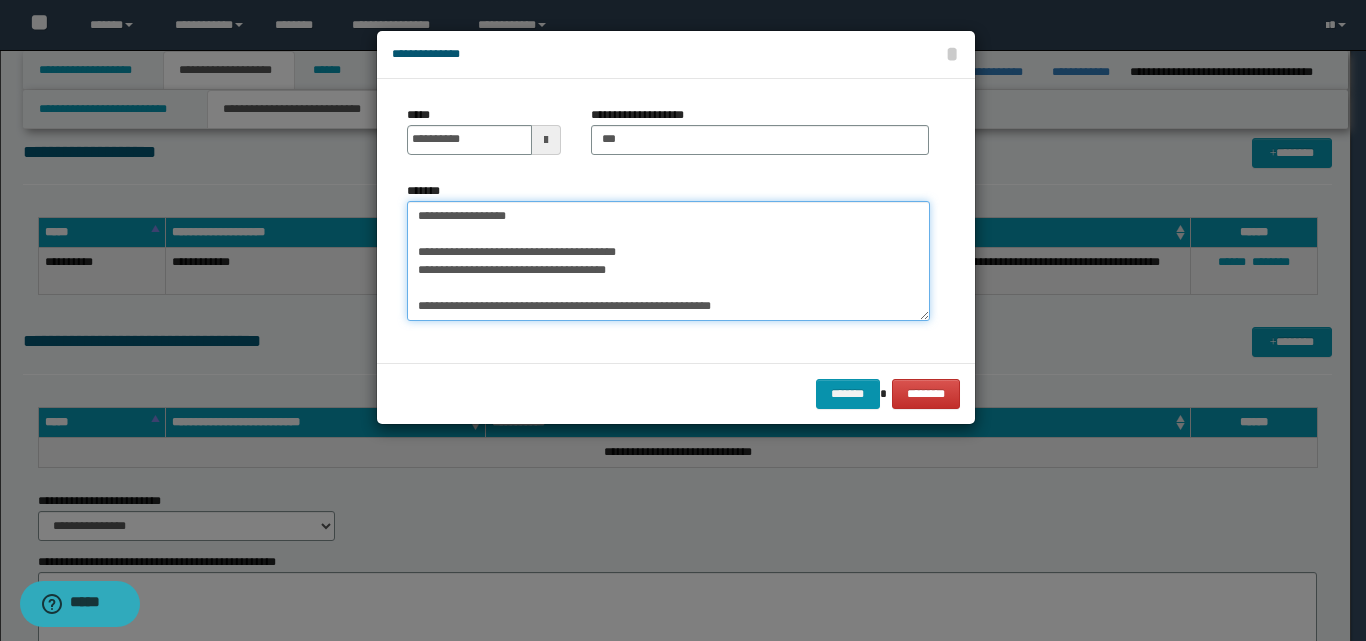 click on "**********" at bounding box center [668, 261] 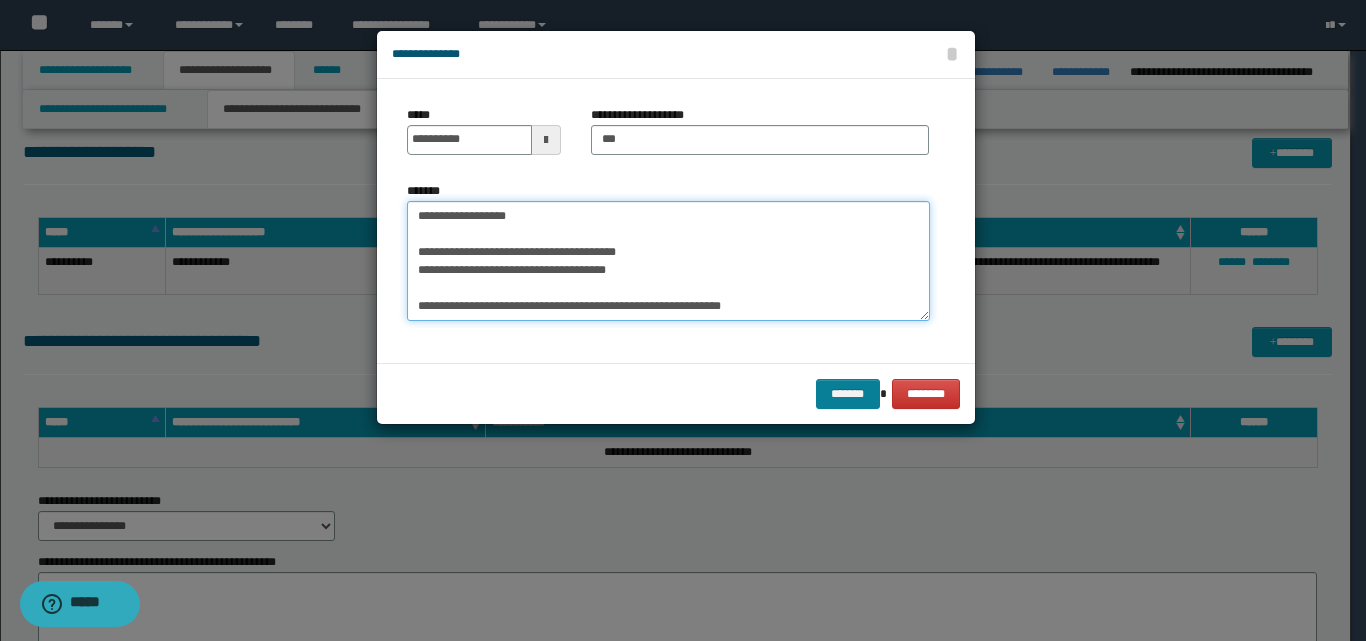 type on "**********" 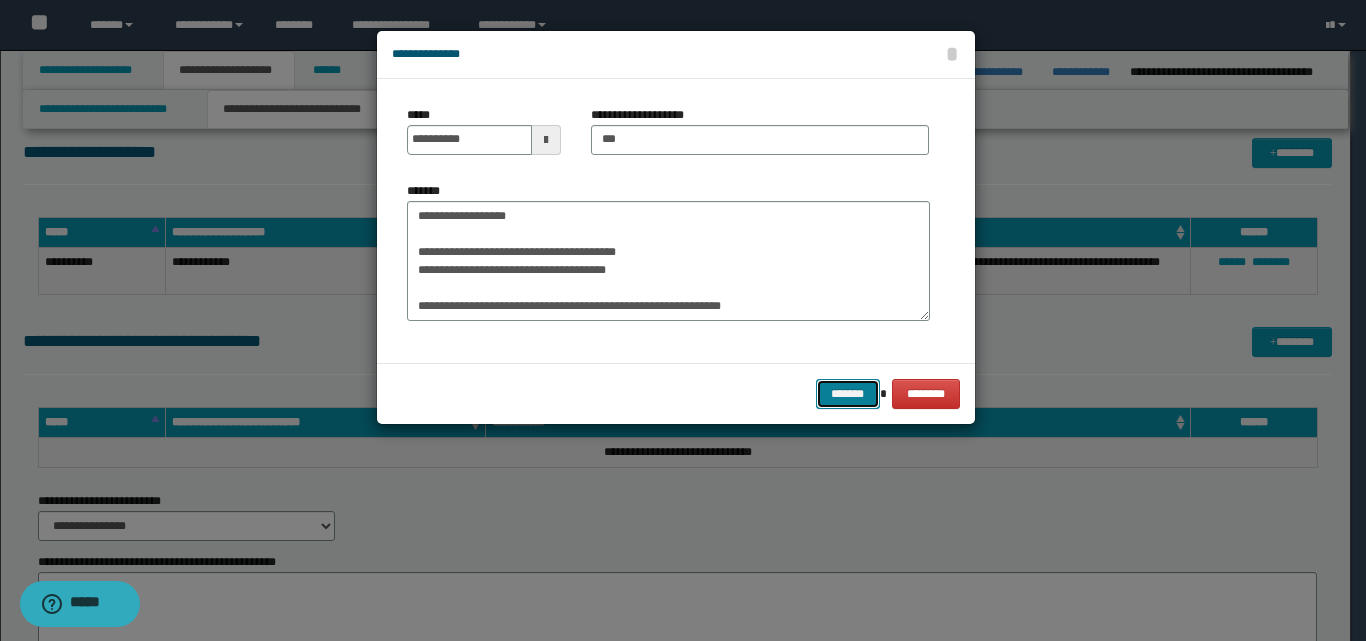 click on "*******" at bounding box center [848, 394] 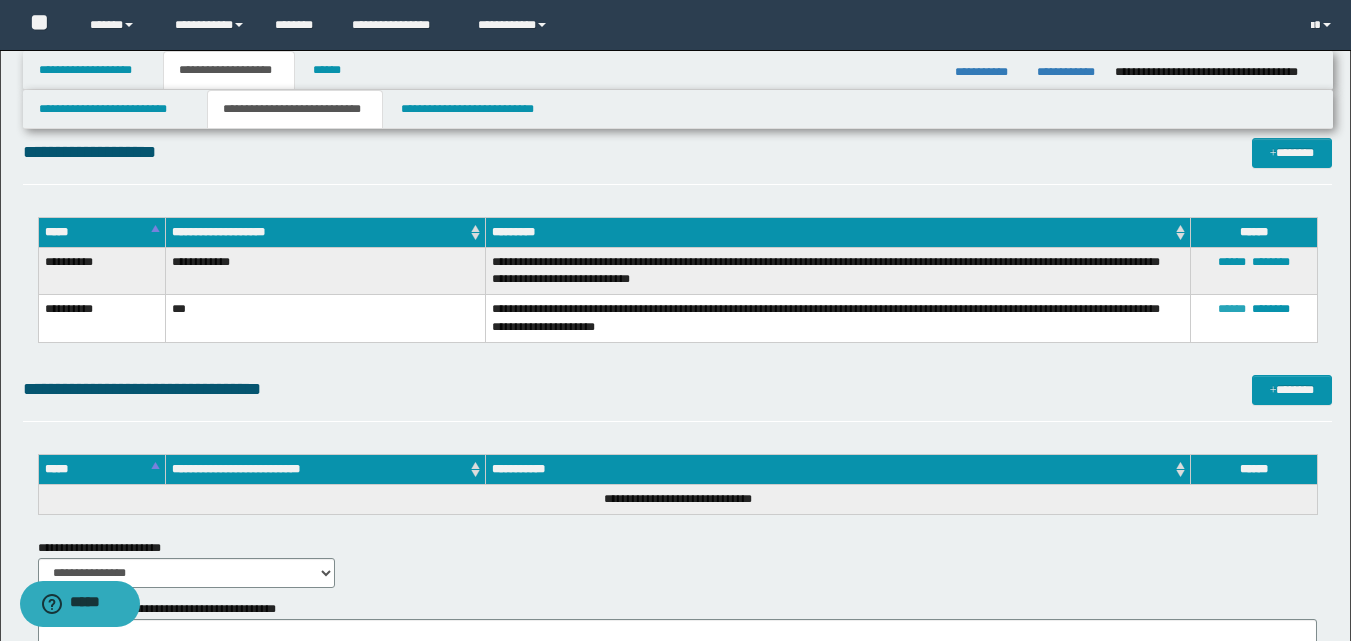 click on "******" at bounding box center [1232, 309] 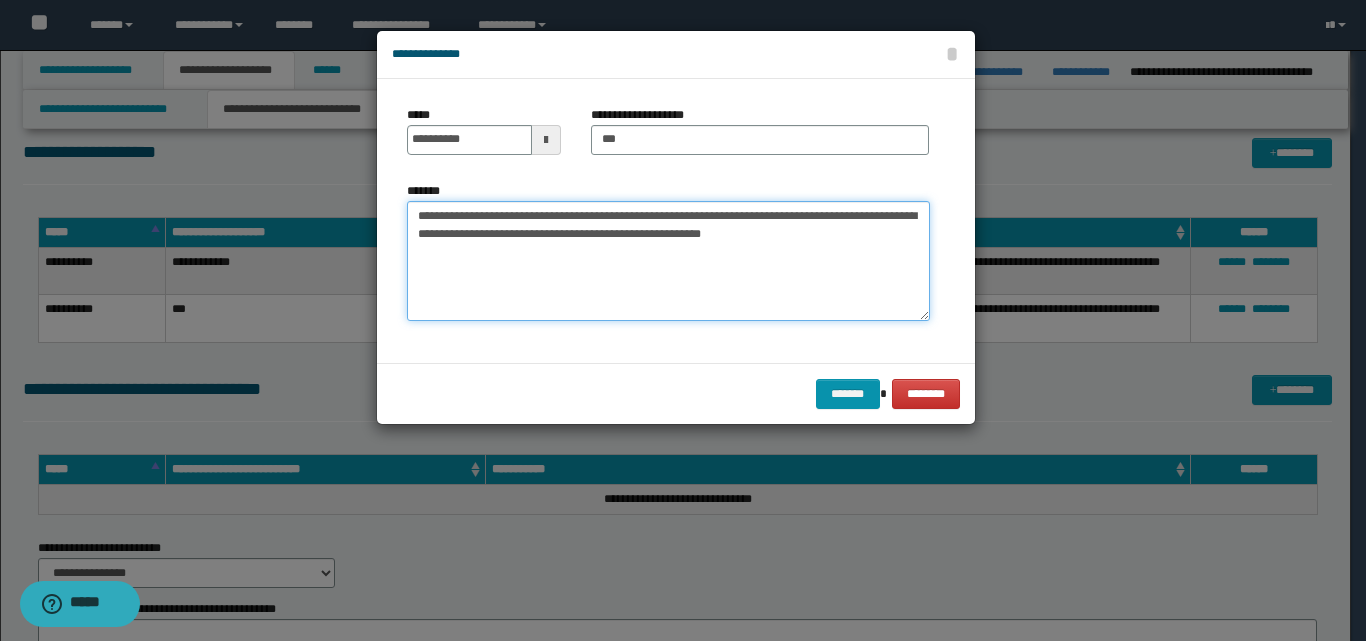 click on "**********" at bounding box center (668, 261) 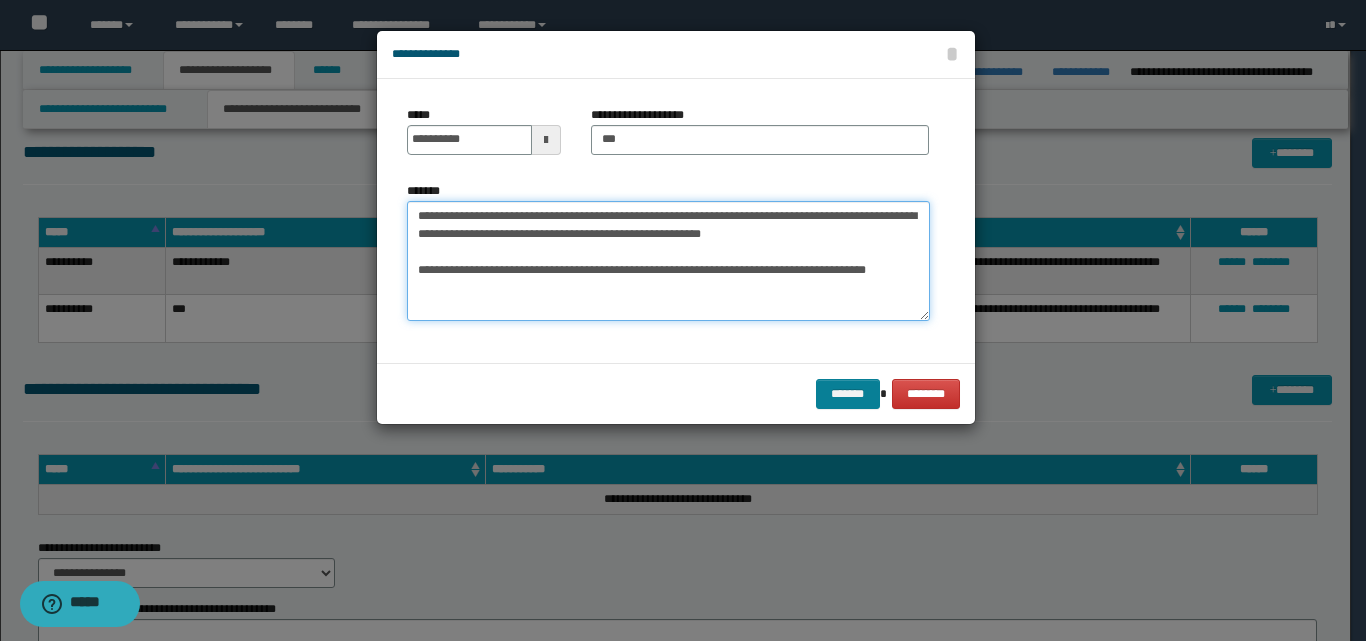 type on "**********" 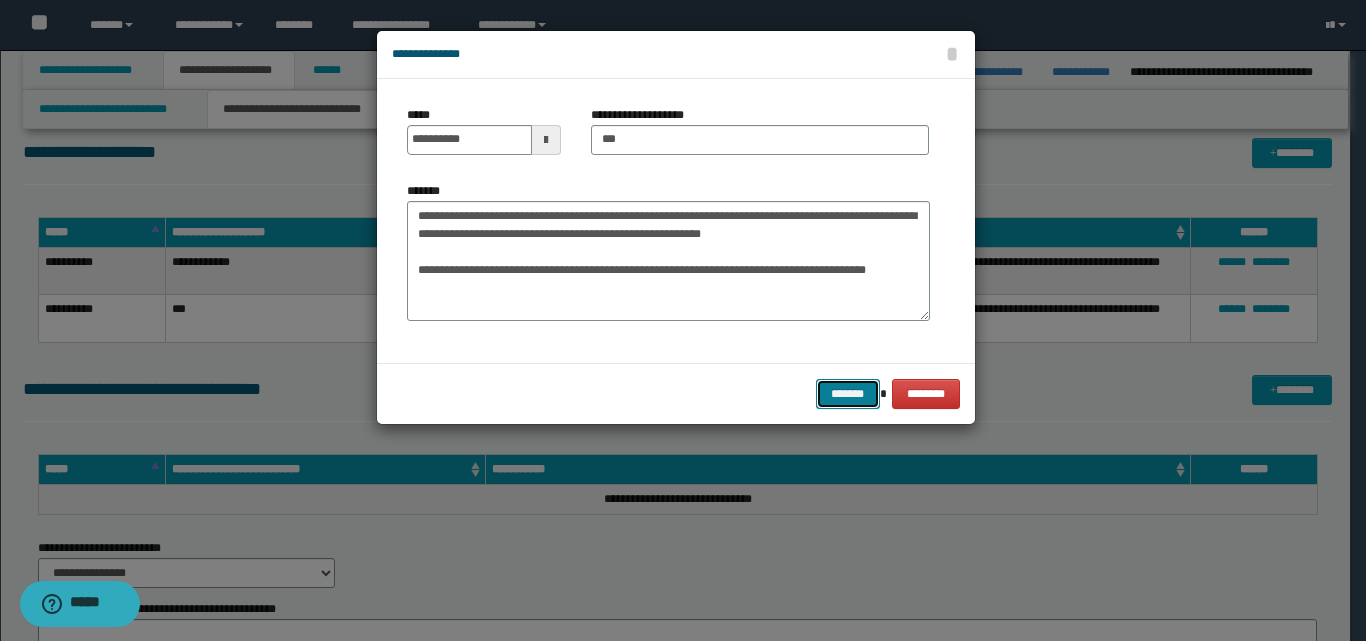 click on "*******" at bounding box center (848, 394) 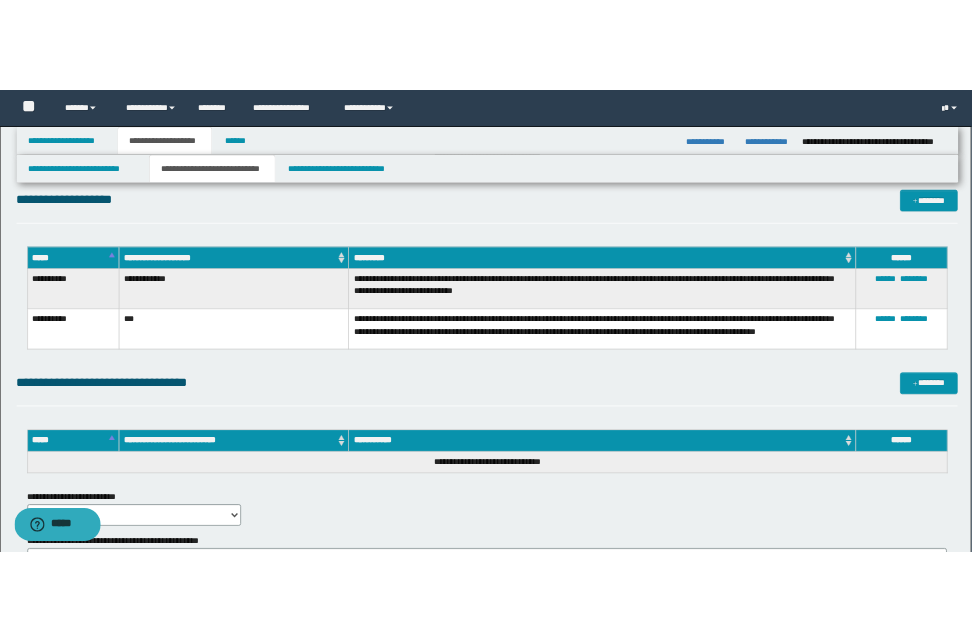 scroll, scrollTop: 1066, scrollLeft: 0, axis: vertical 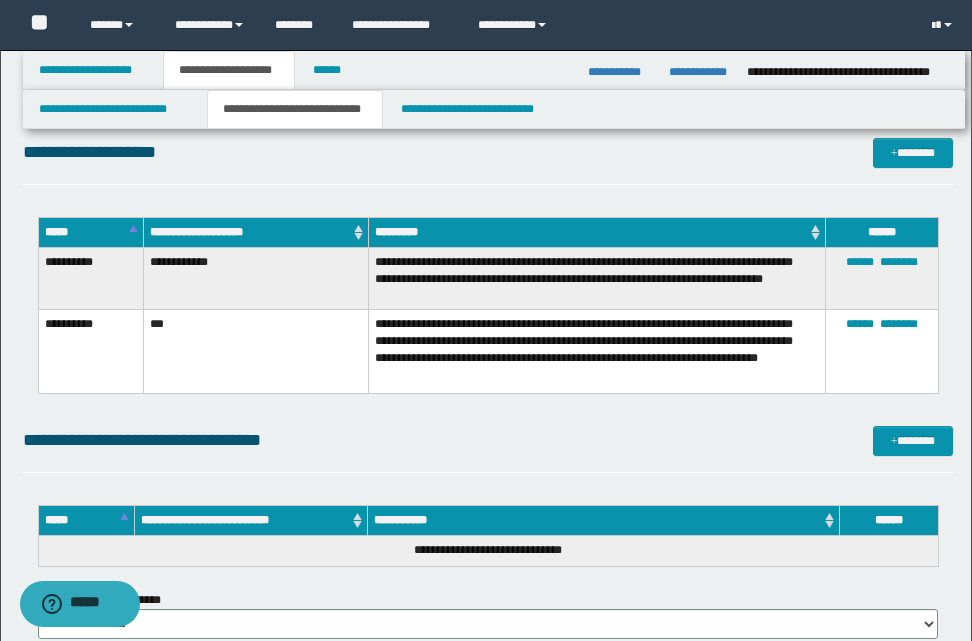 click on "**********" at bounding box center [597, 351] 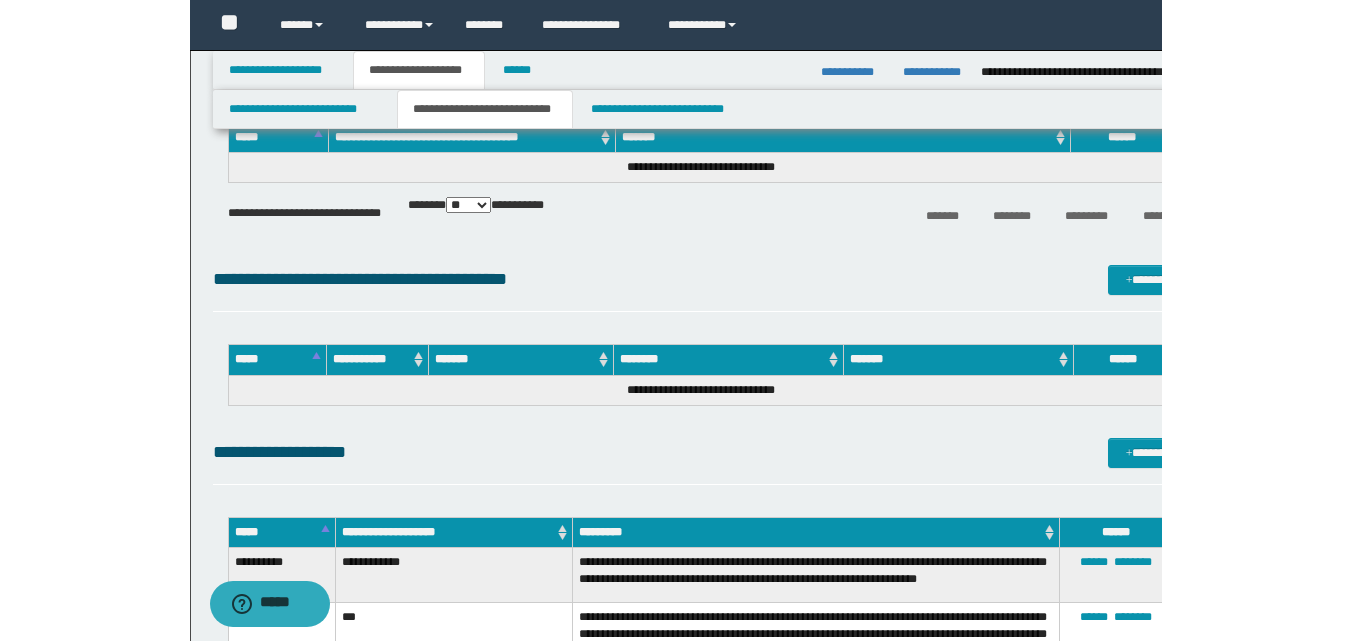 scroll, scrollTop: 702, scrollLeft: 0, axis: vertical 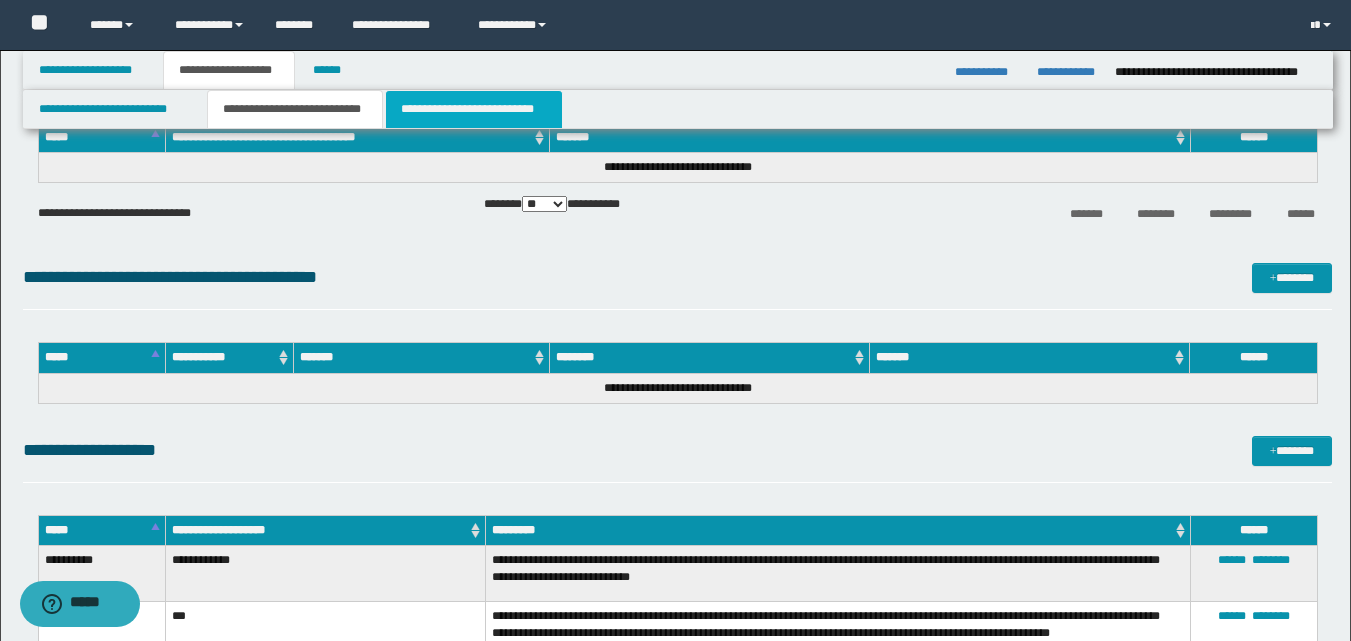 click on "**********" at bounding box center [474, 109] 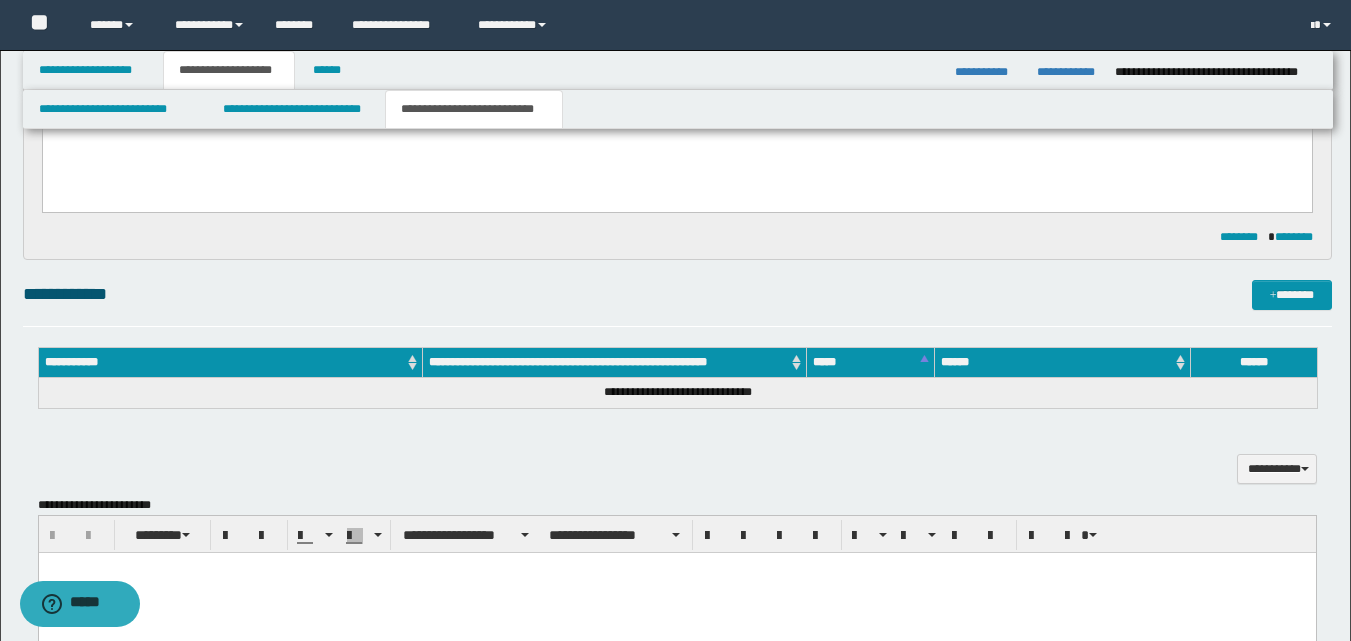 scroll, scrollTop: 400, scrollLeft: 0, axis: vertical 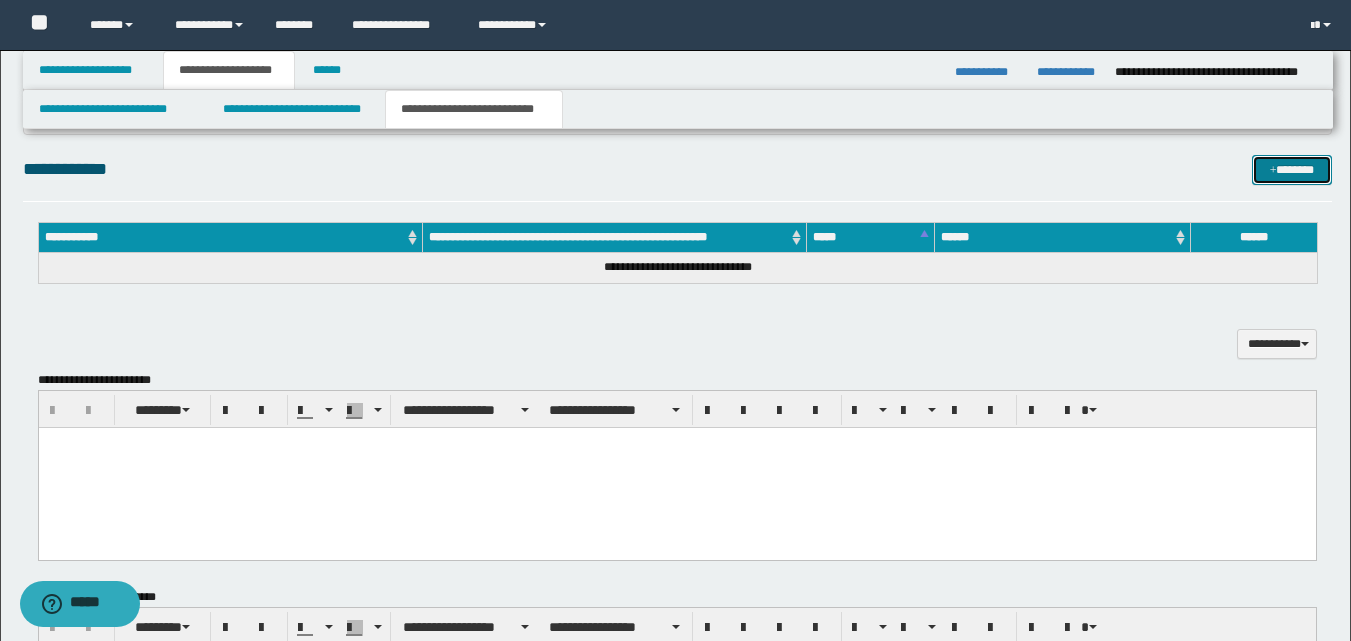 click on "*******" at bounding box center [1292, 170] 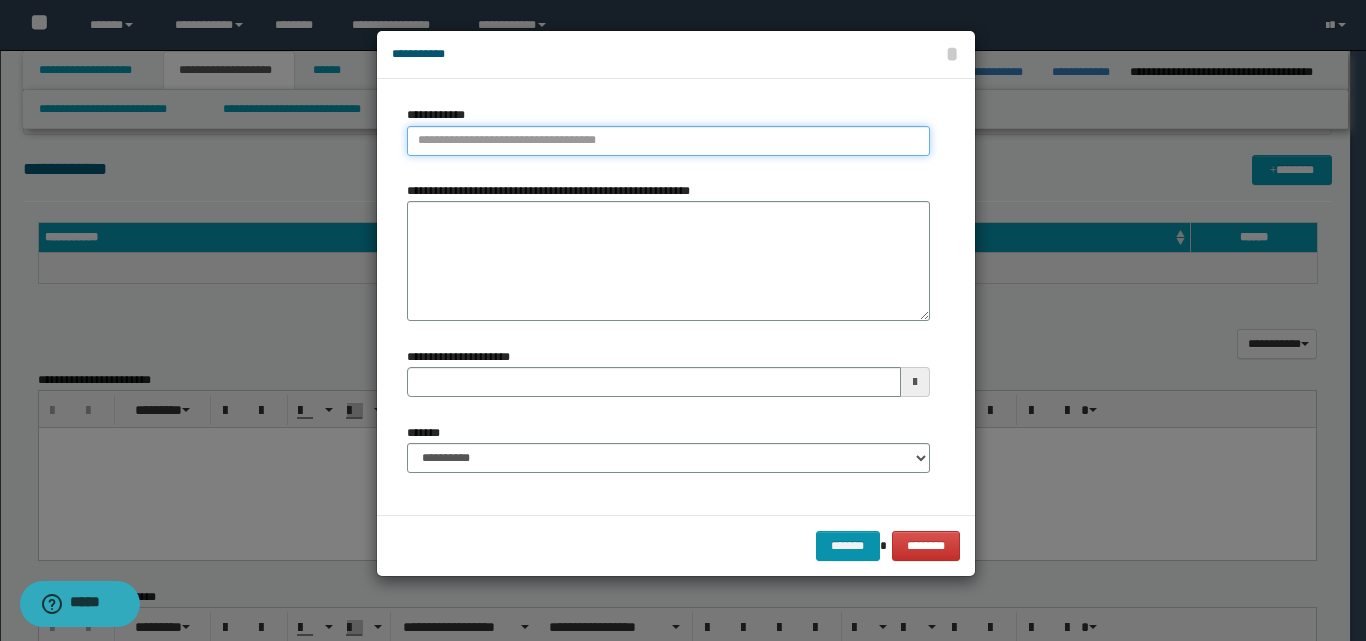 click on "**********" at bounding box center (668, 141) 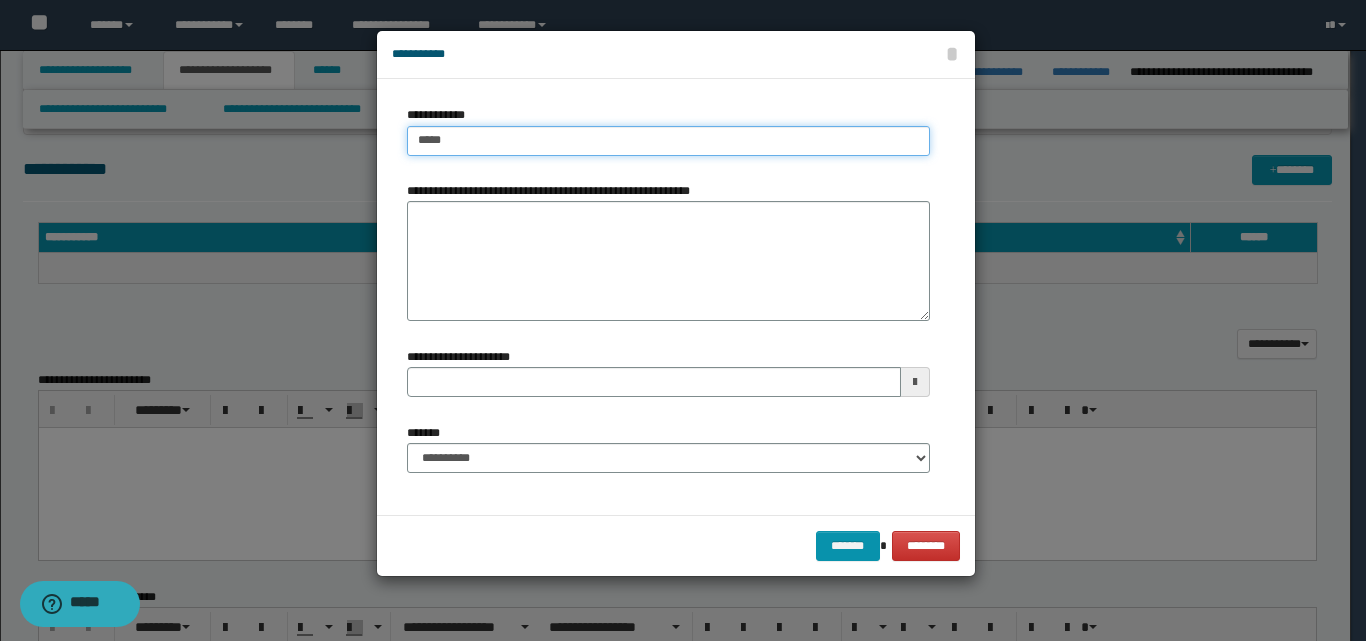 type on "****" 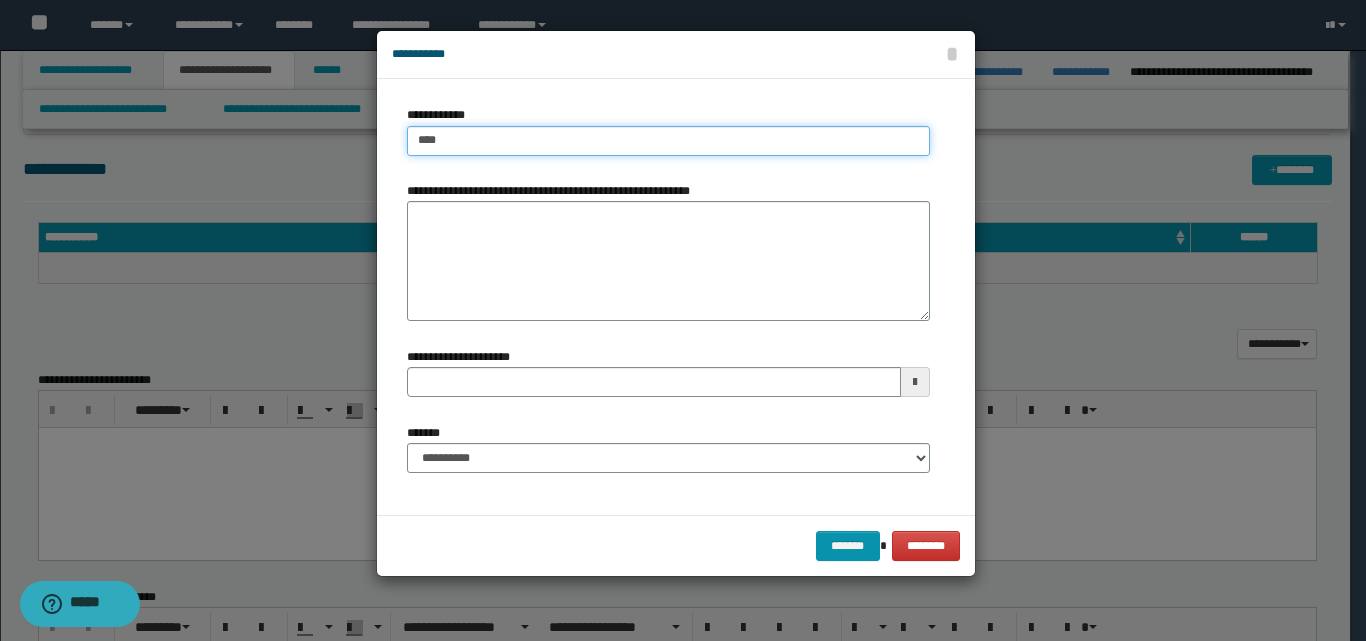 type on "****" 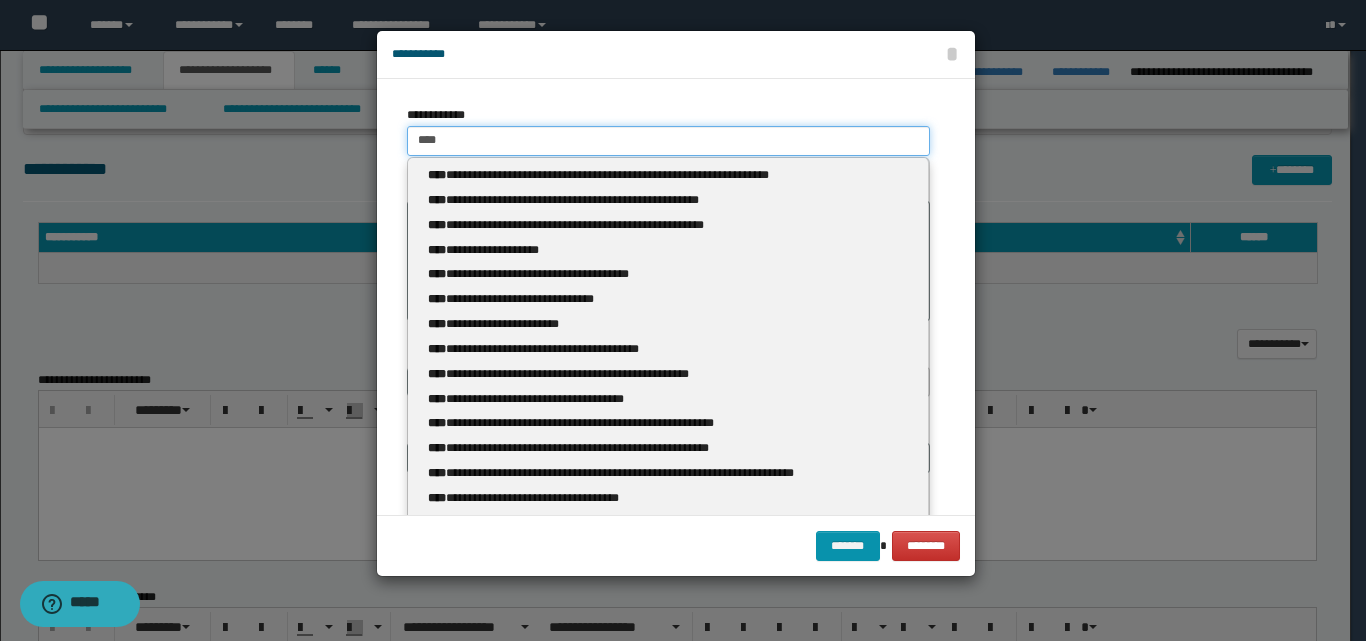 type 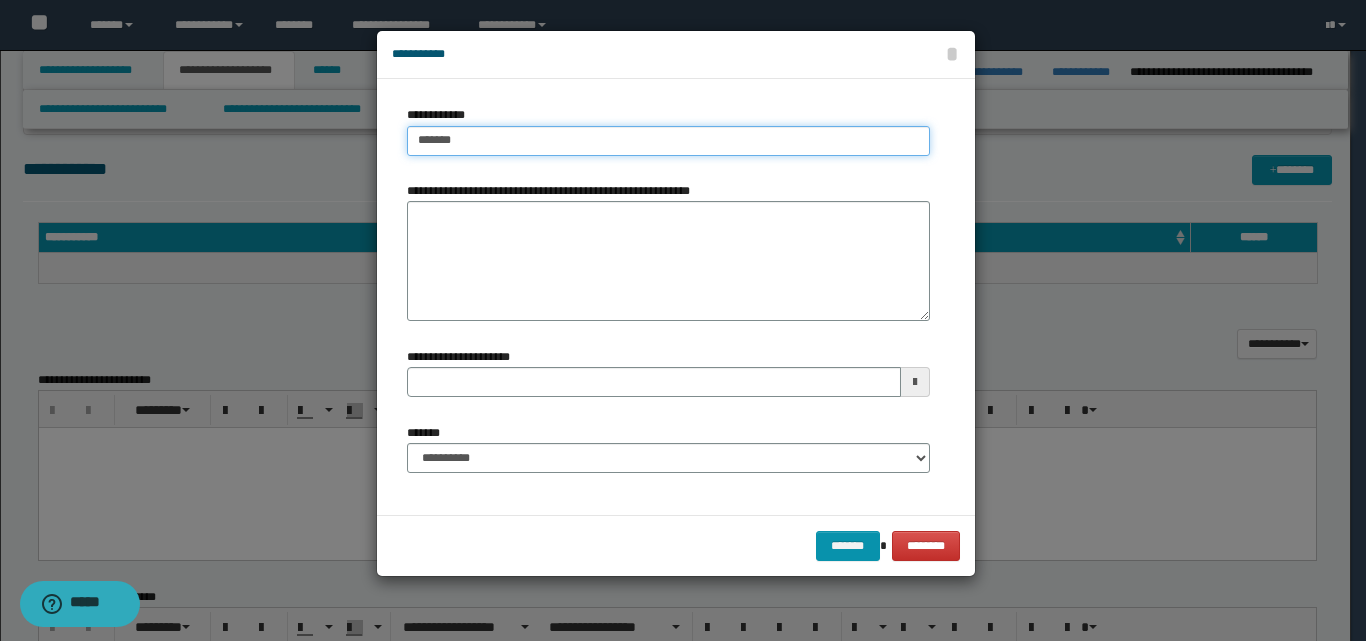 type on "********" 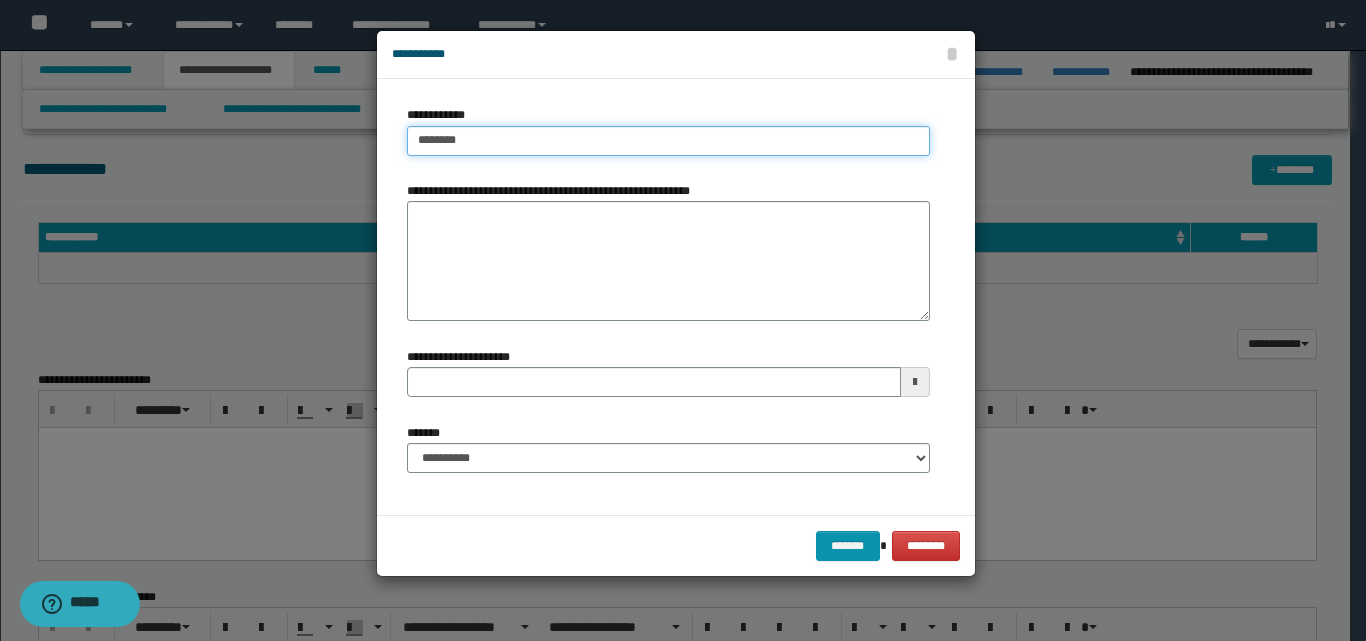 type on "**********" 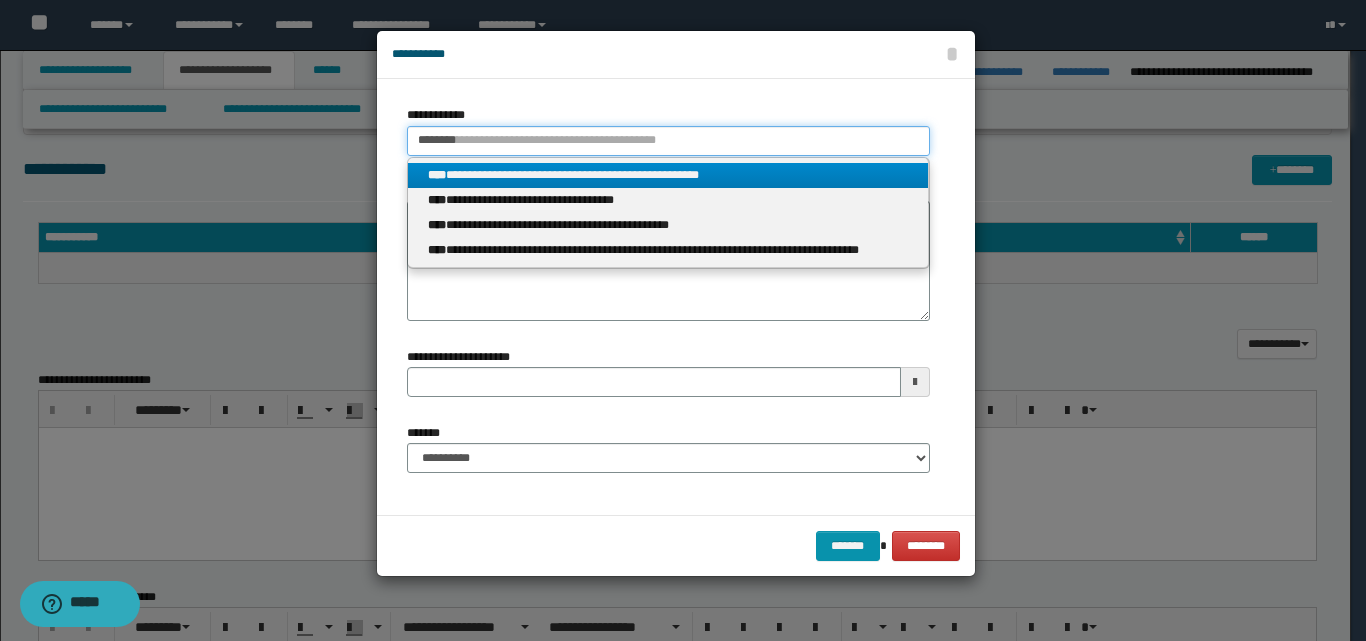 type on "********" 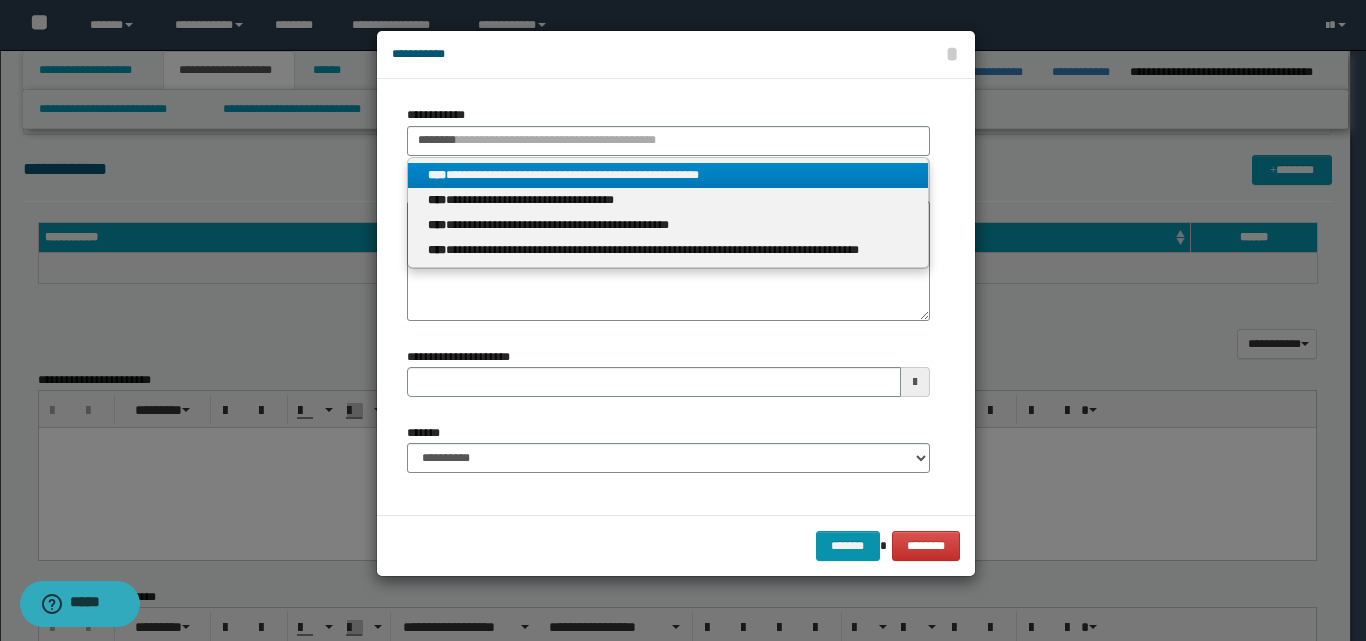 click on "**********" at bounding box center [668, 175] 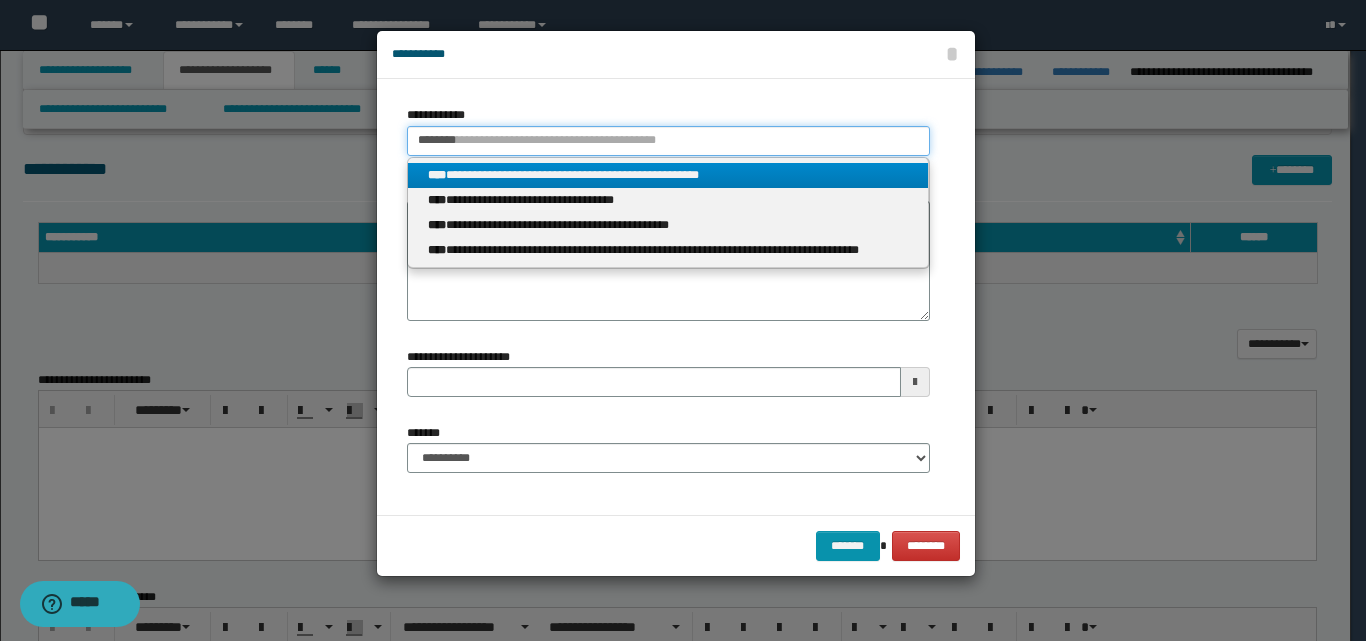 type 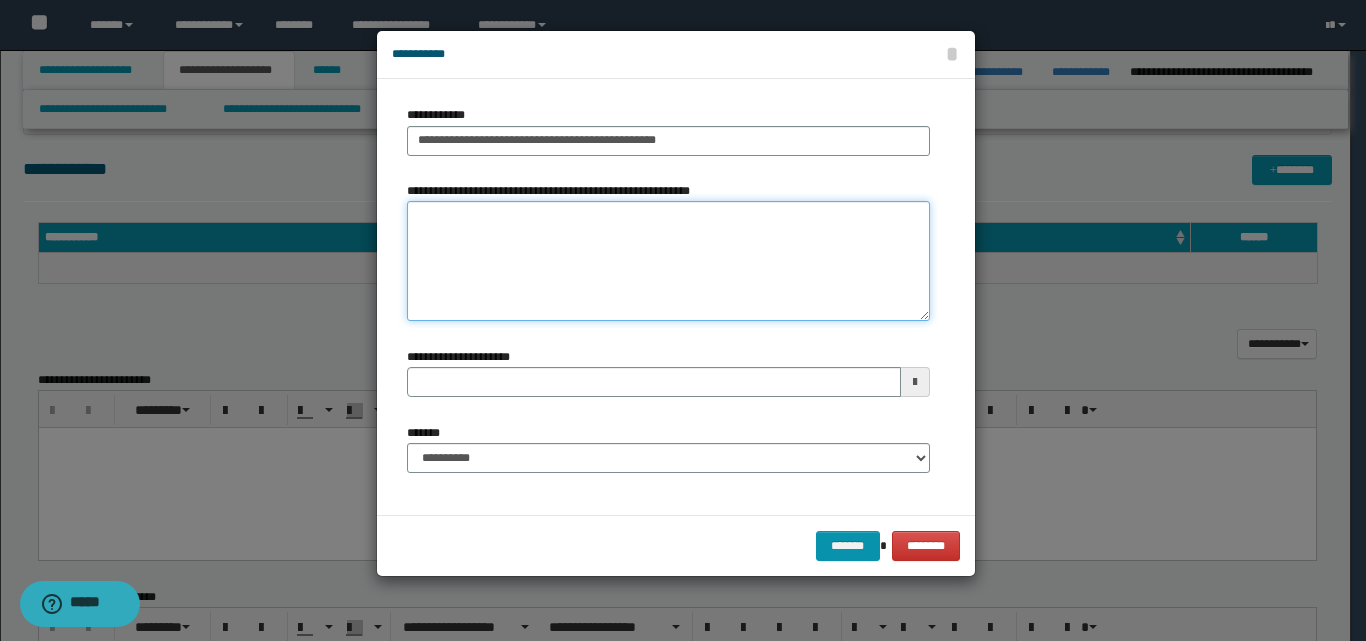 click on "**********" at bounding box center [668, 261] 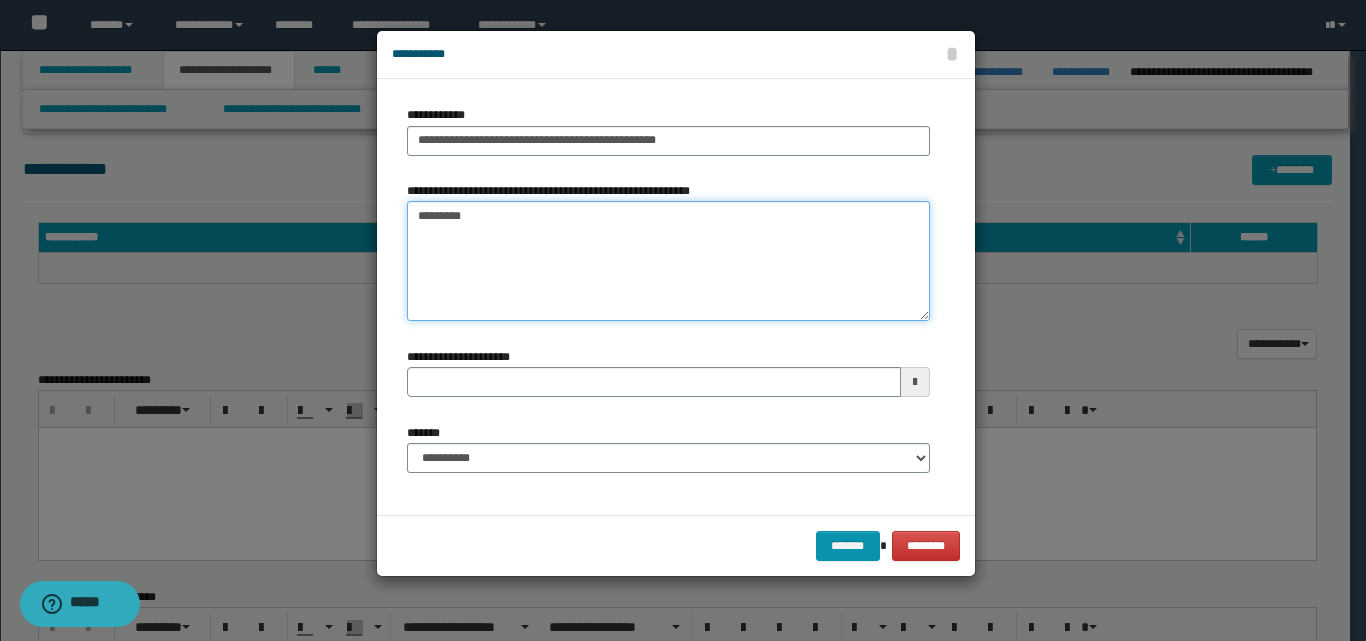 type on "*********" 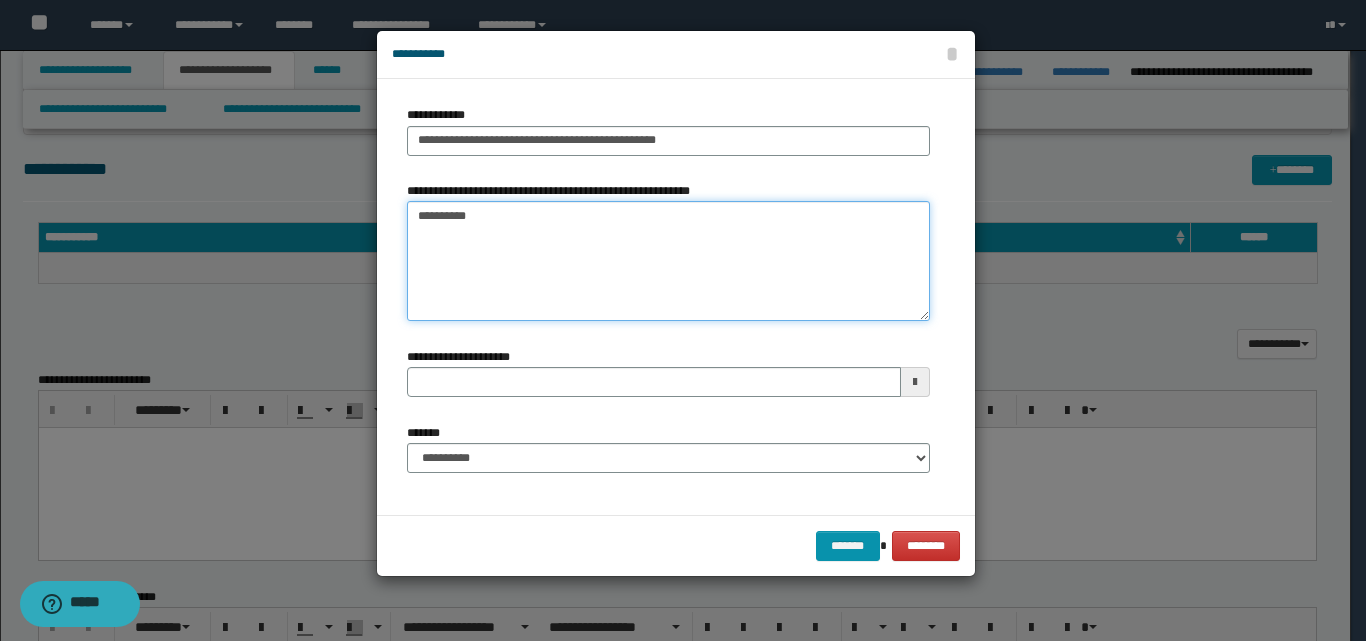 type 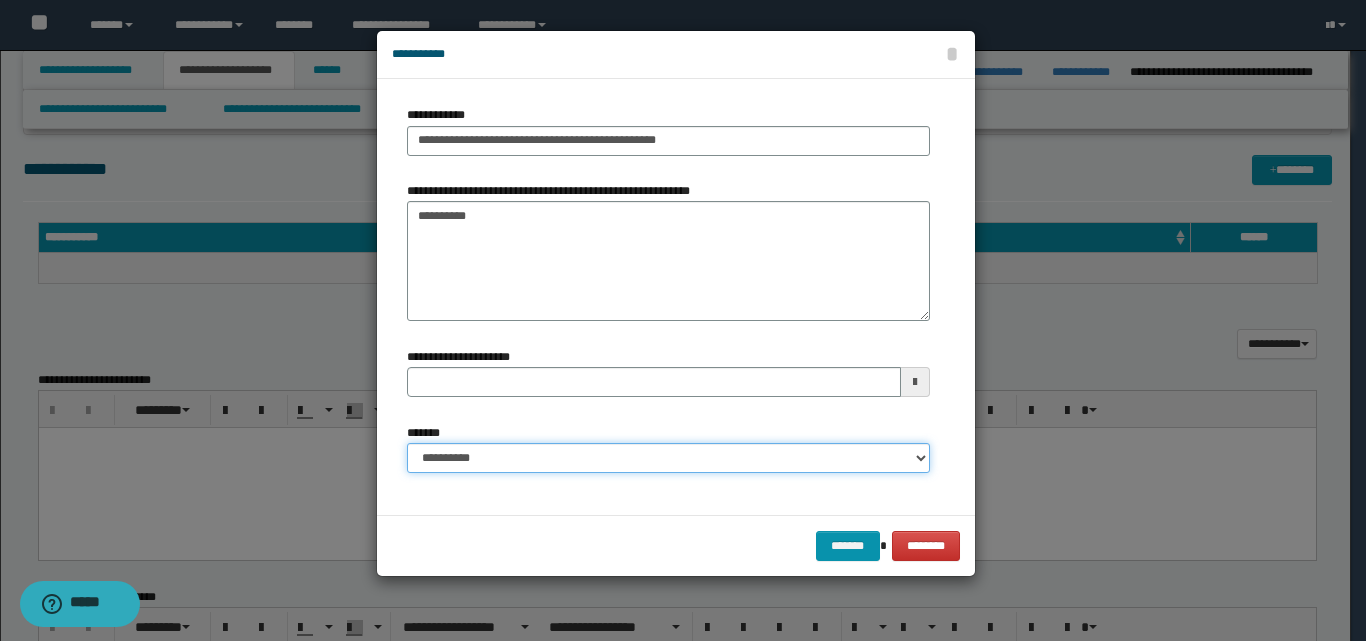 click on "**********" at bounding box center [668, 458] 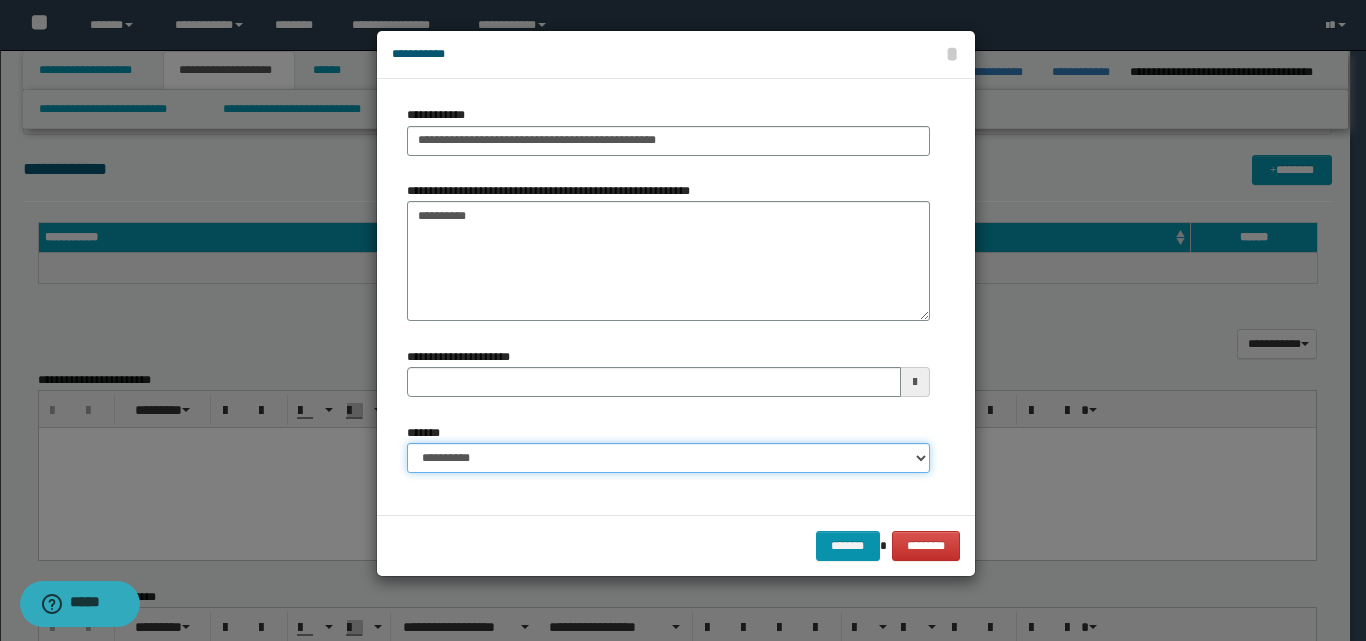 select on "*" 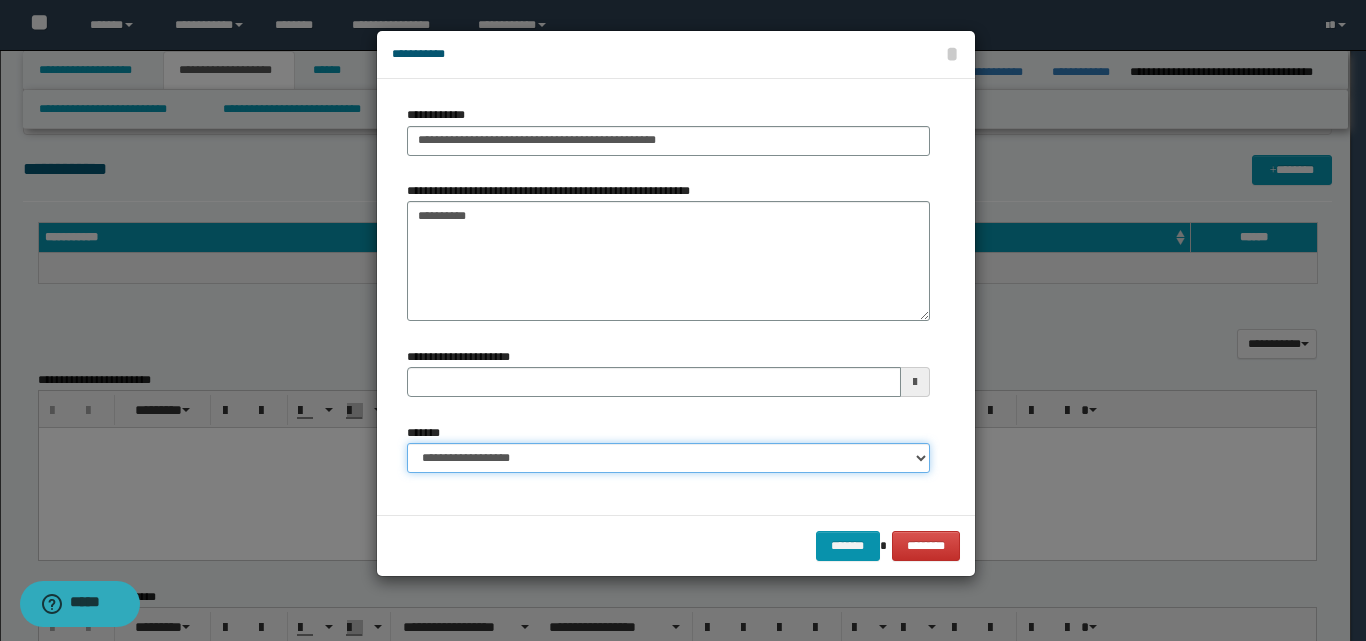 click on "**********" at bounding box center (668, 458) 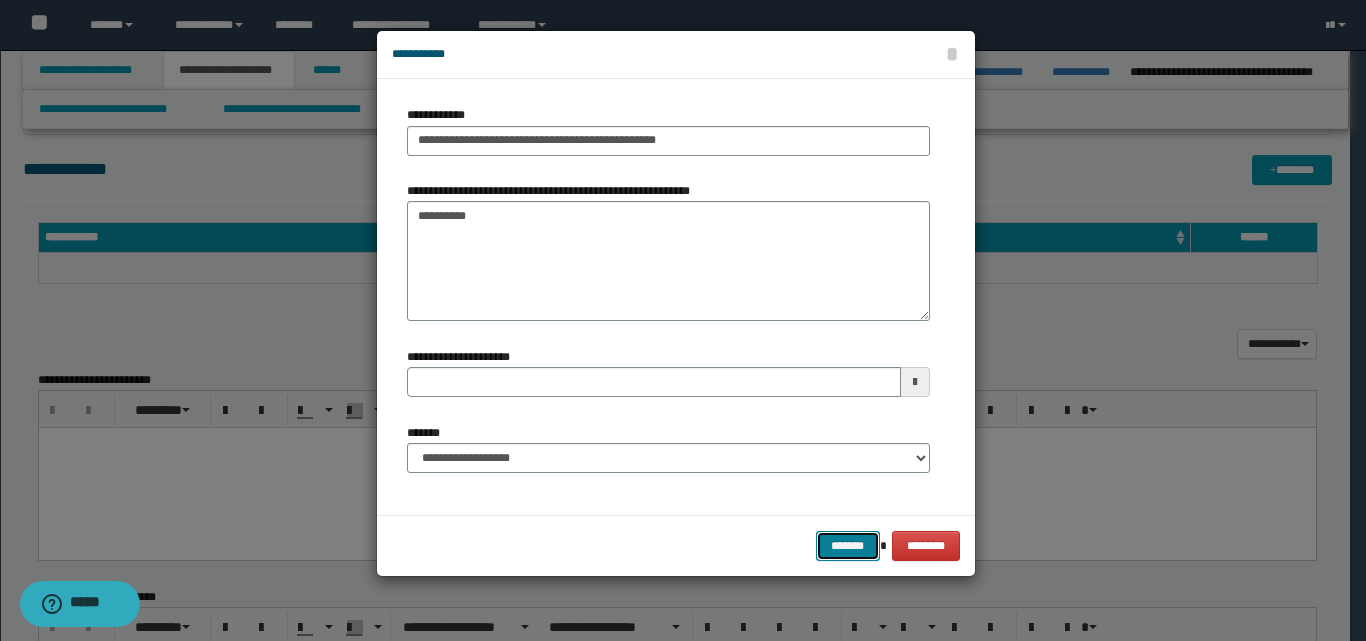 click on "*******" at bounding box center (848, 546) 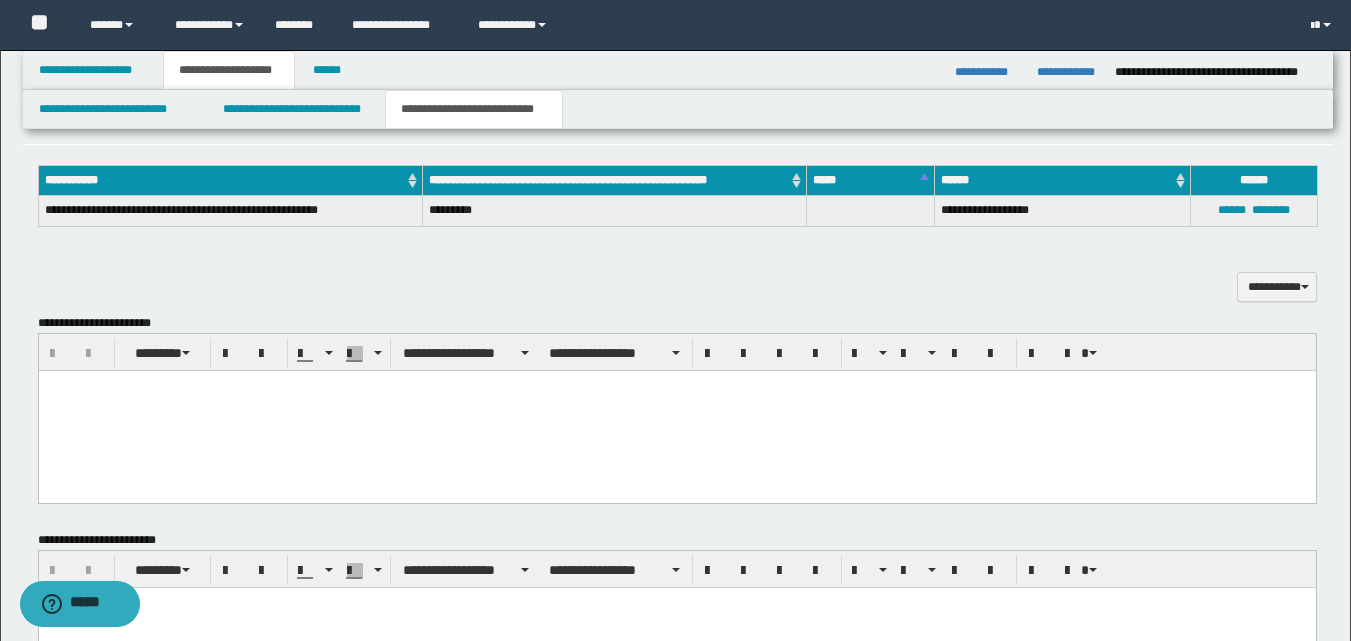 scroll, scrollTop: 477, scrollLeft: 0, axis: vertical 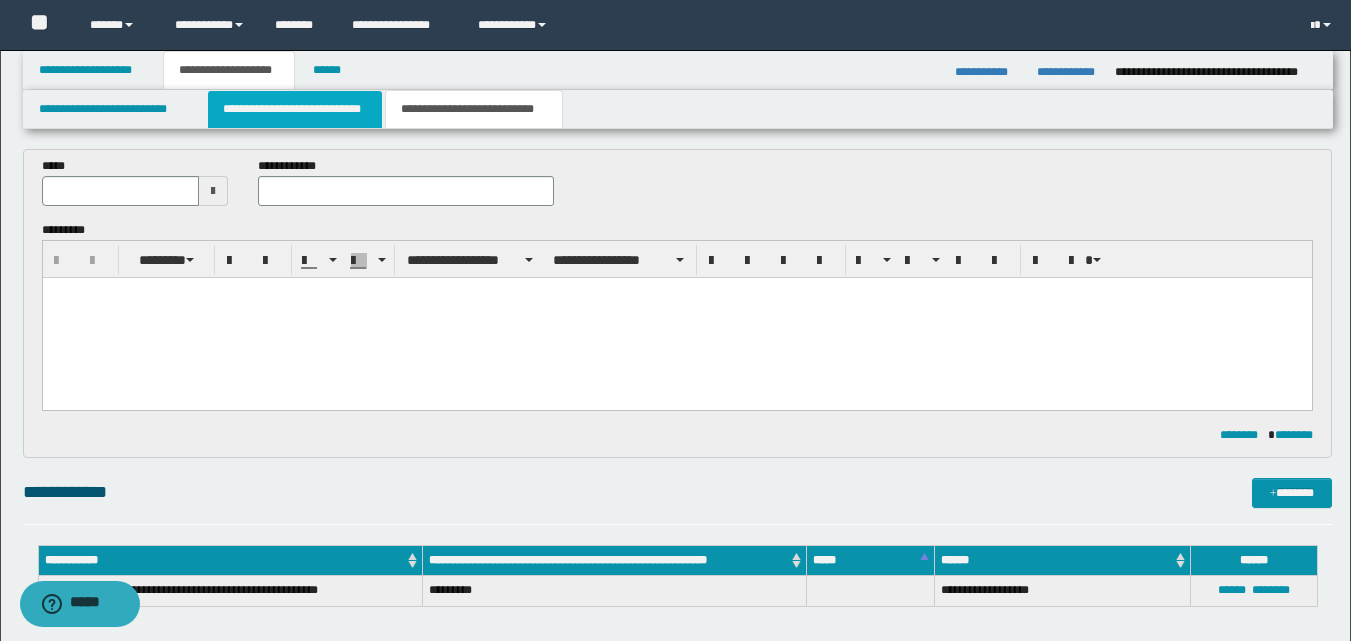 click on "**********" at bounding box center (295, 109) 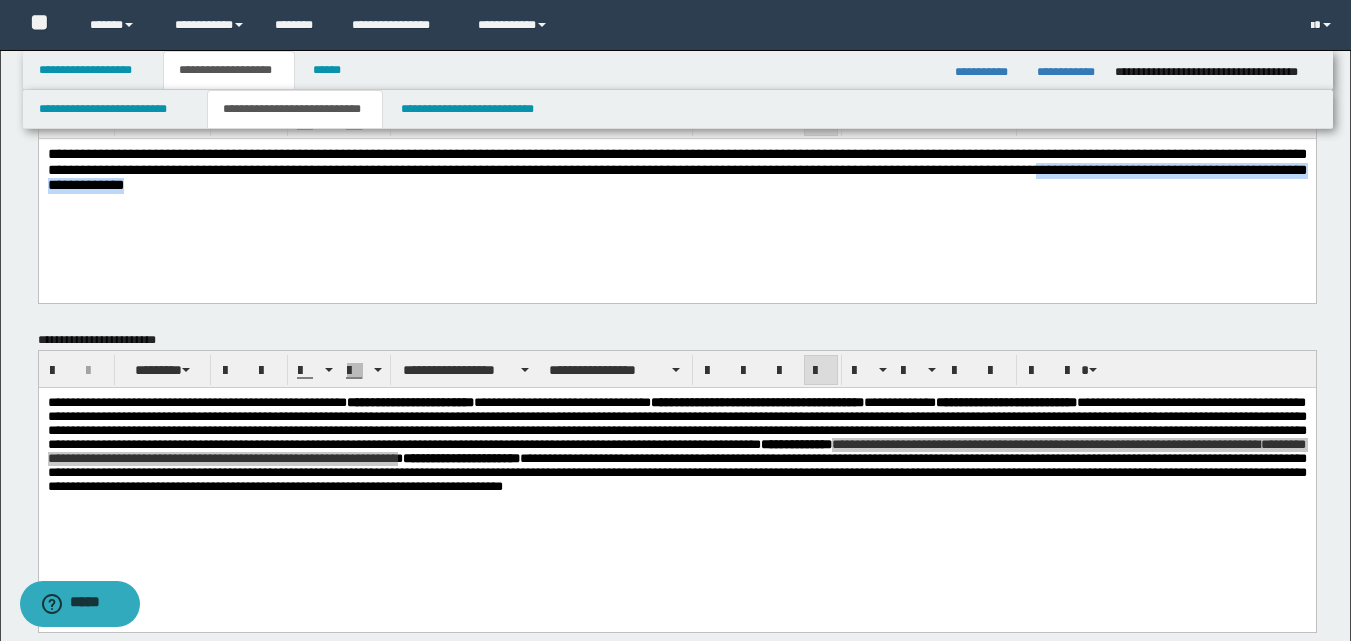 drag, startPoint x: 273, startPoint y: 182, endPoint x: 759, endPoint y: 187, distance: 486.02573 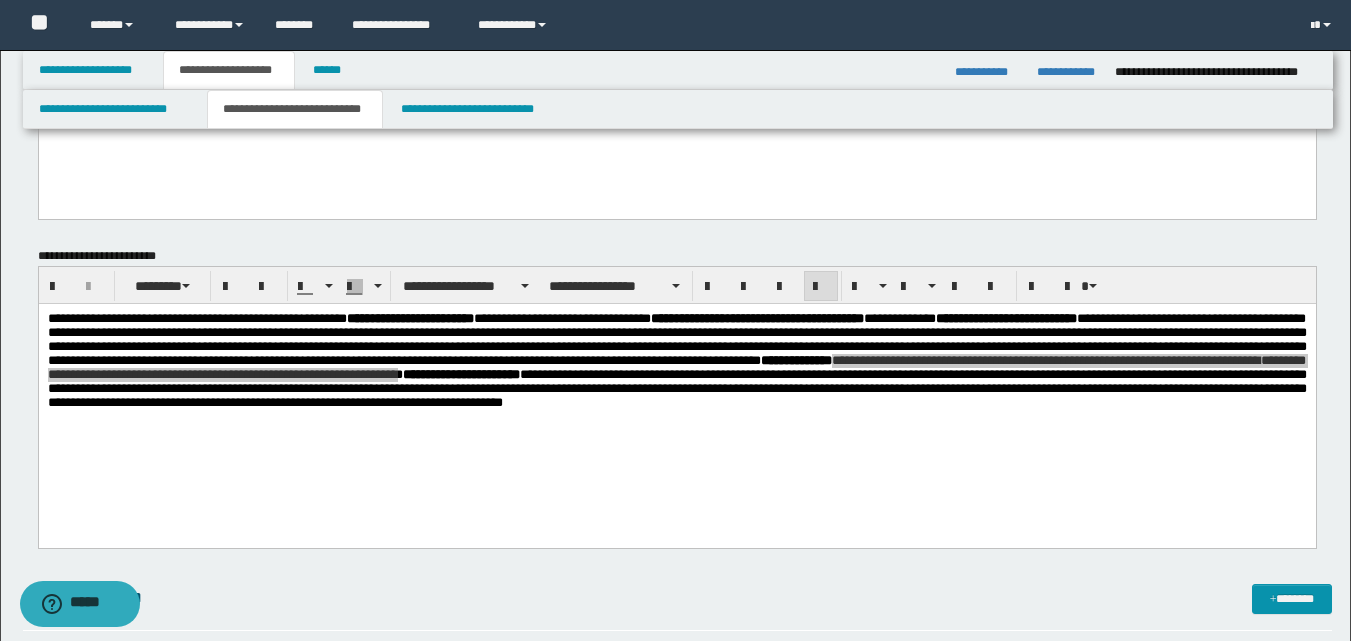 scroll, scrollTop: 477, scrollLeft: 0, axis: vertical 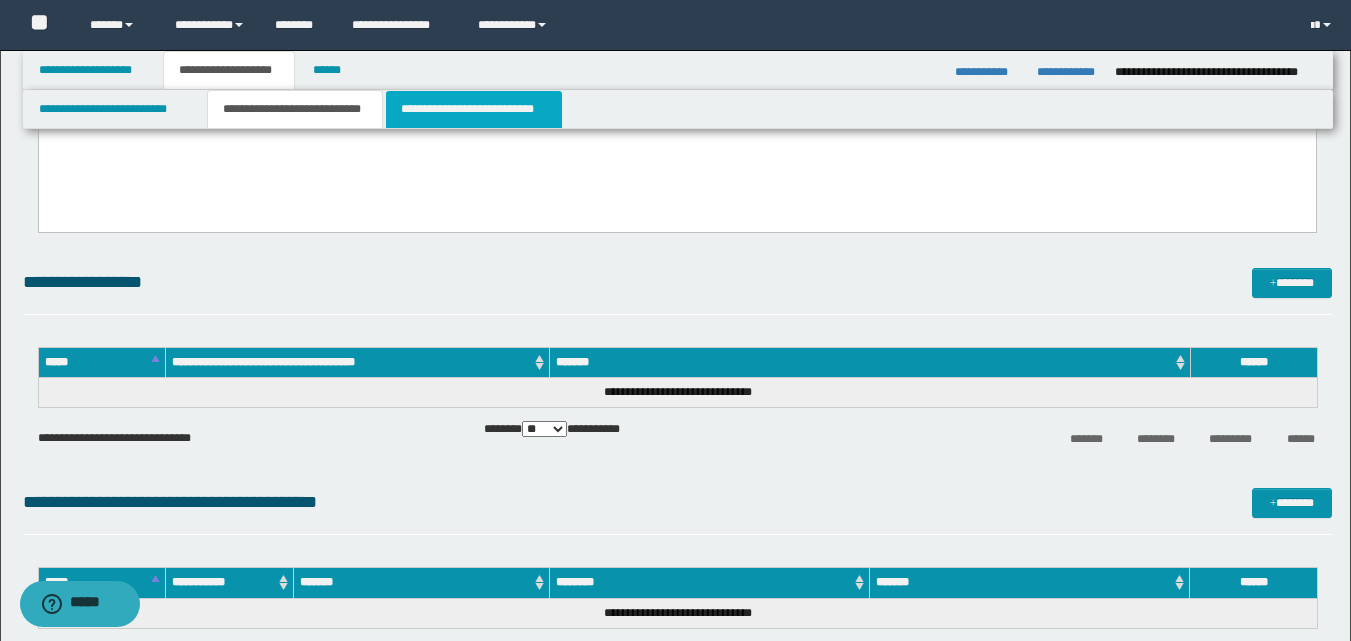 click on "**********" at bounding box center [474, 109] 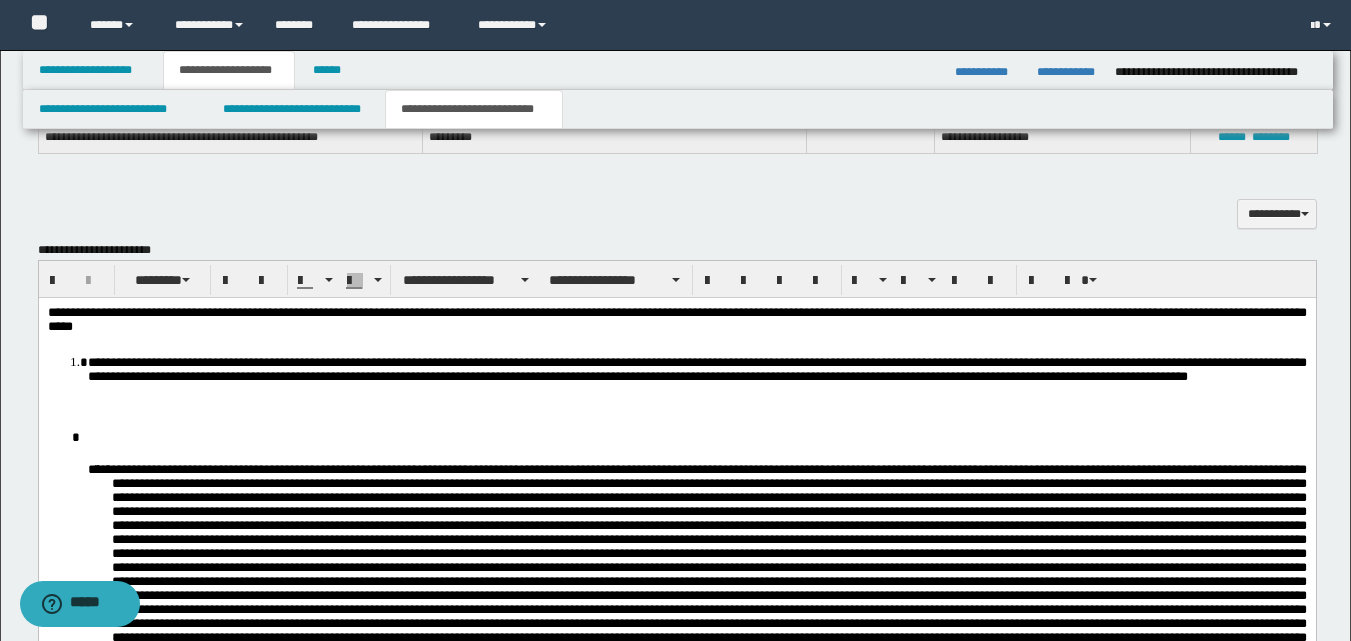 scroll, scrollTop: 577, scrollLeft: 0, axis: vertical 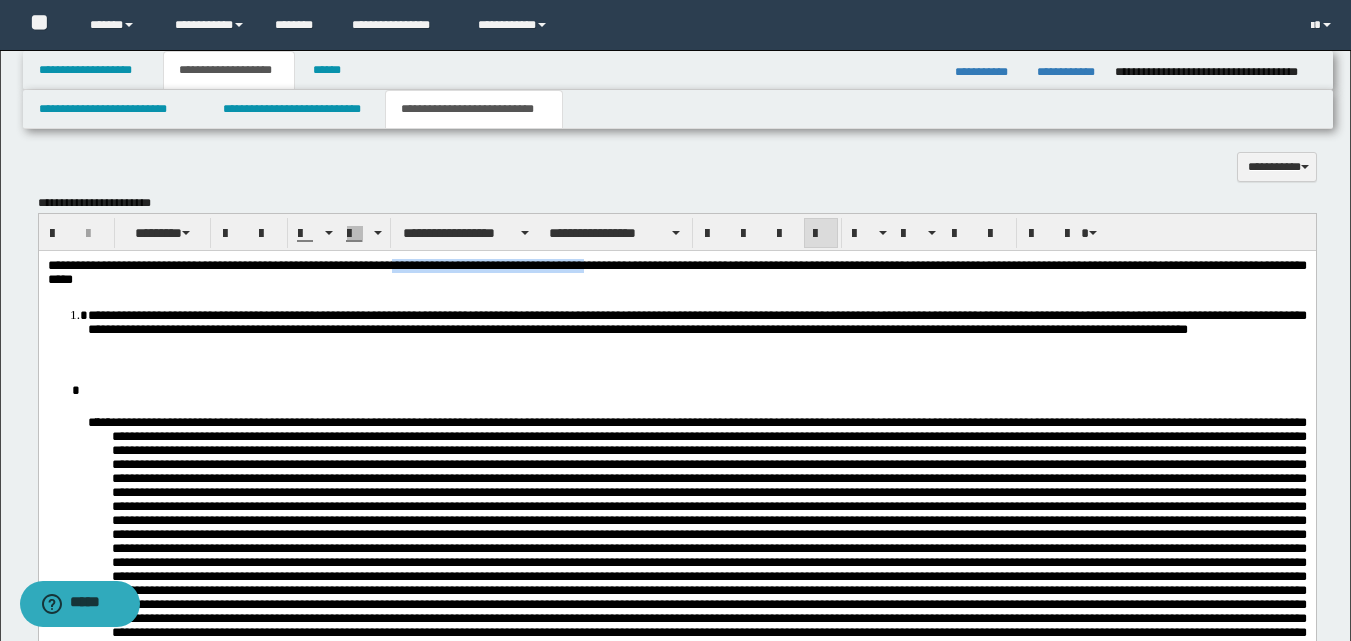 drag, startPoint x: 421, startPoint y: 266, endPoint x: 722, endPoint y: 266, distance: 301 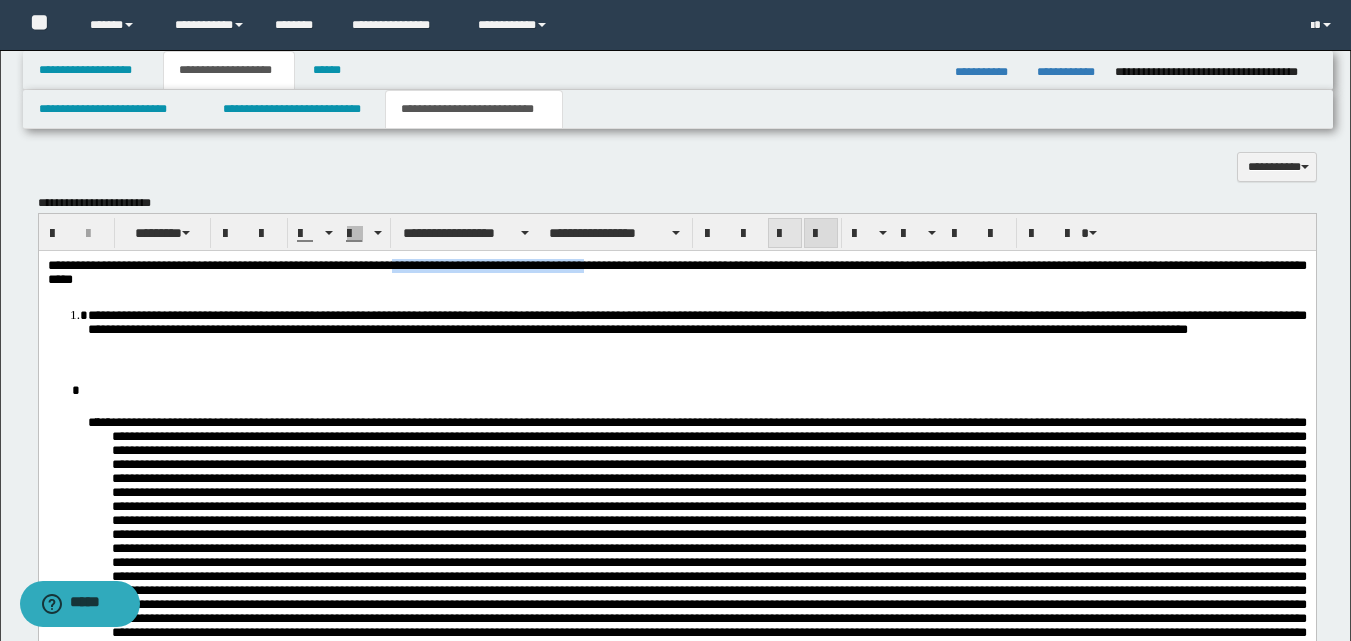 type 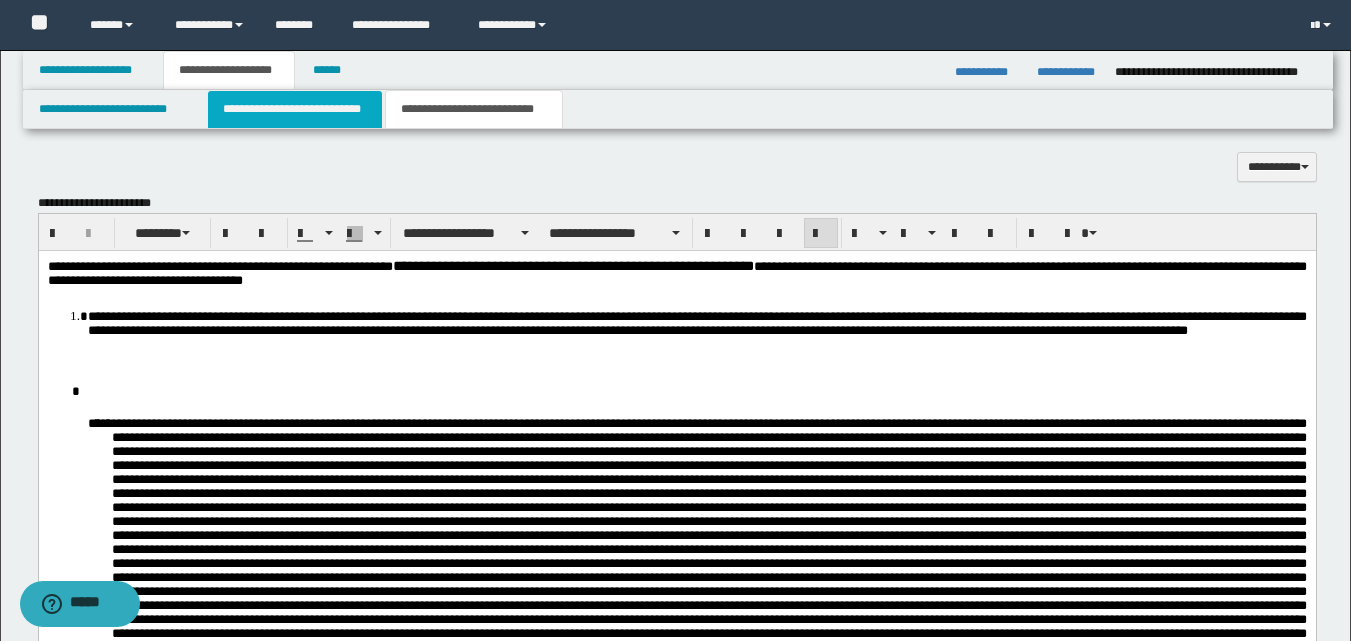 click on "**********" at bounding box center (295, 109) 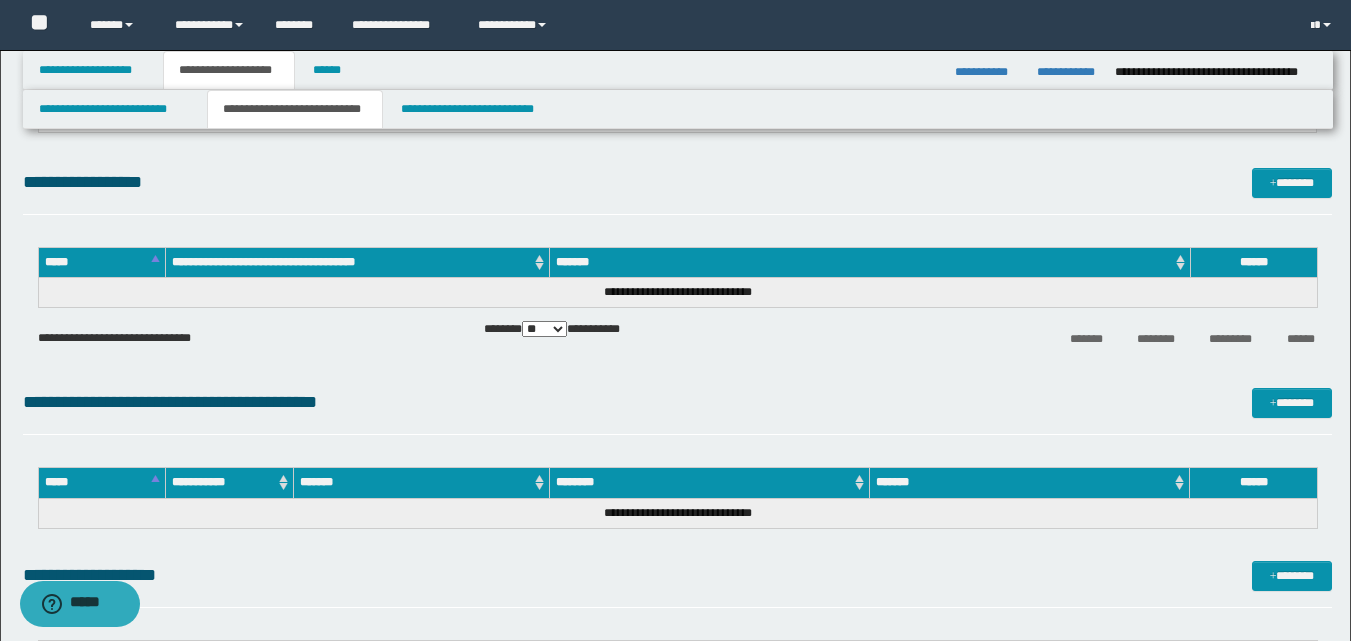 scroll, scrollTop: 177, scrollLeft: 0, axis: vertical 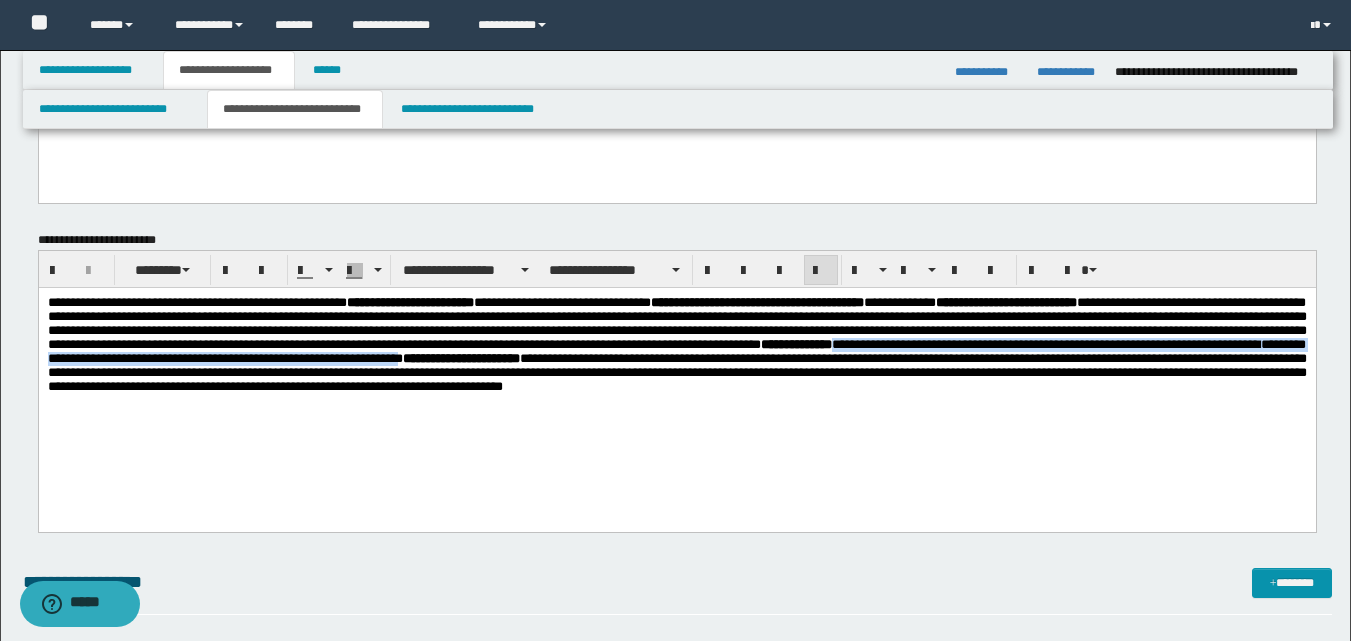 click on "**********" at bounding box center (676, 369) 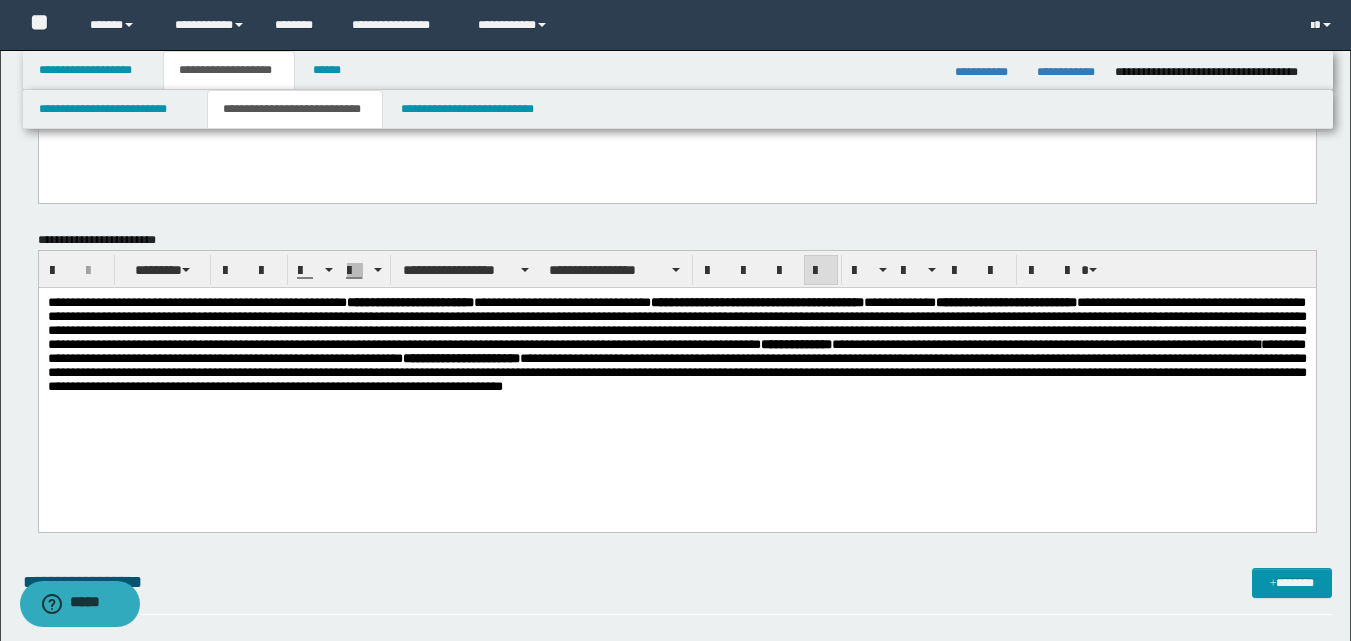 click on "**********" at bounding box center [676, 369] 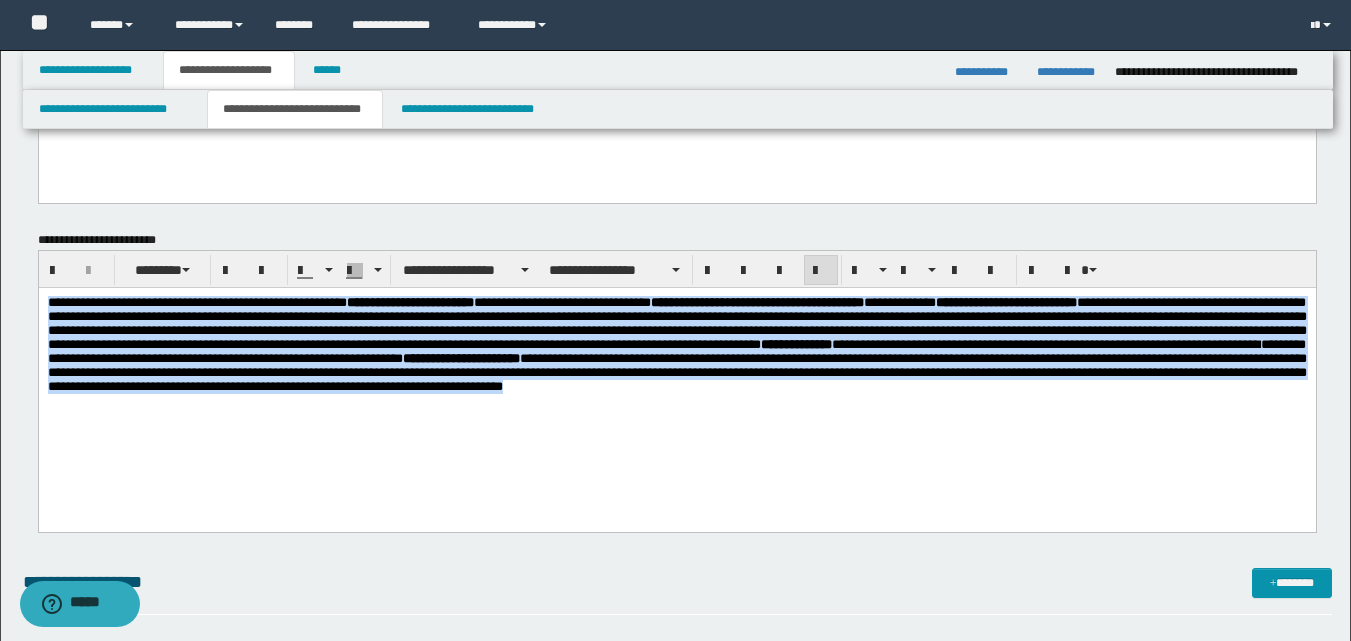 drag, startPoint x: 46, startPoint y: 299, endPoint x: 949, endPoint y: 428, distance: 912.1677 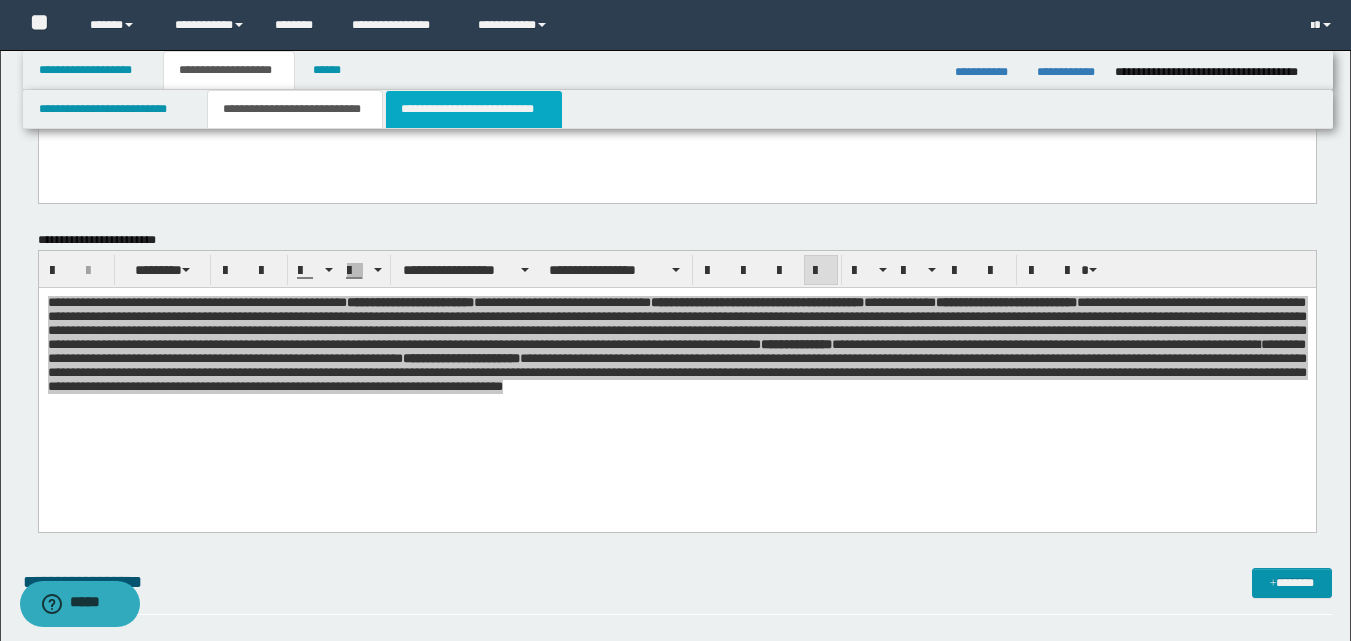click on "**********" at bounding box center [474, 109] 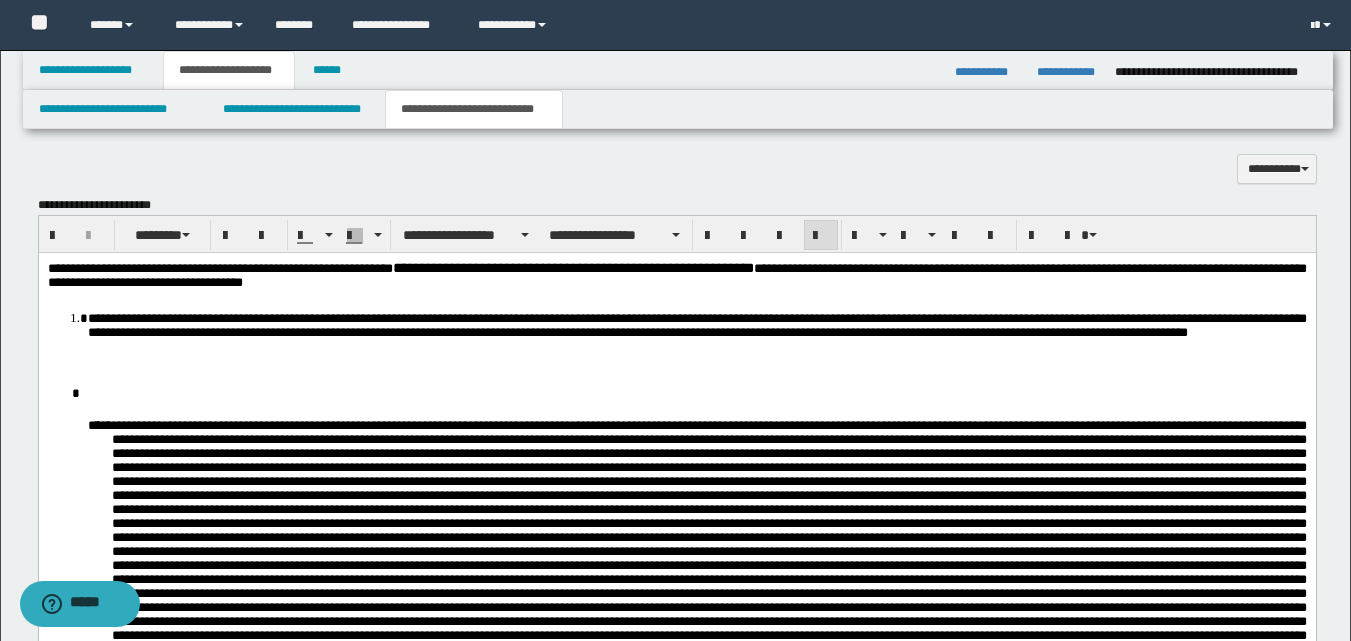 scroll, scrollTop: 577, scrollLeft: 0, axis: vertical 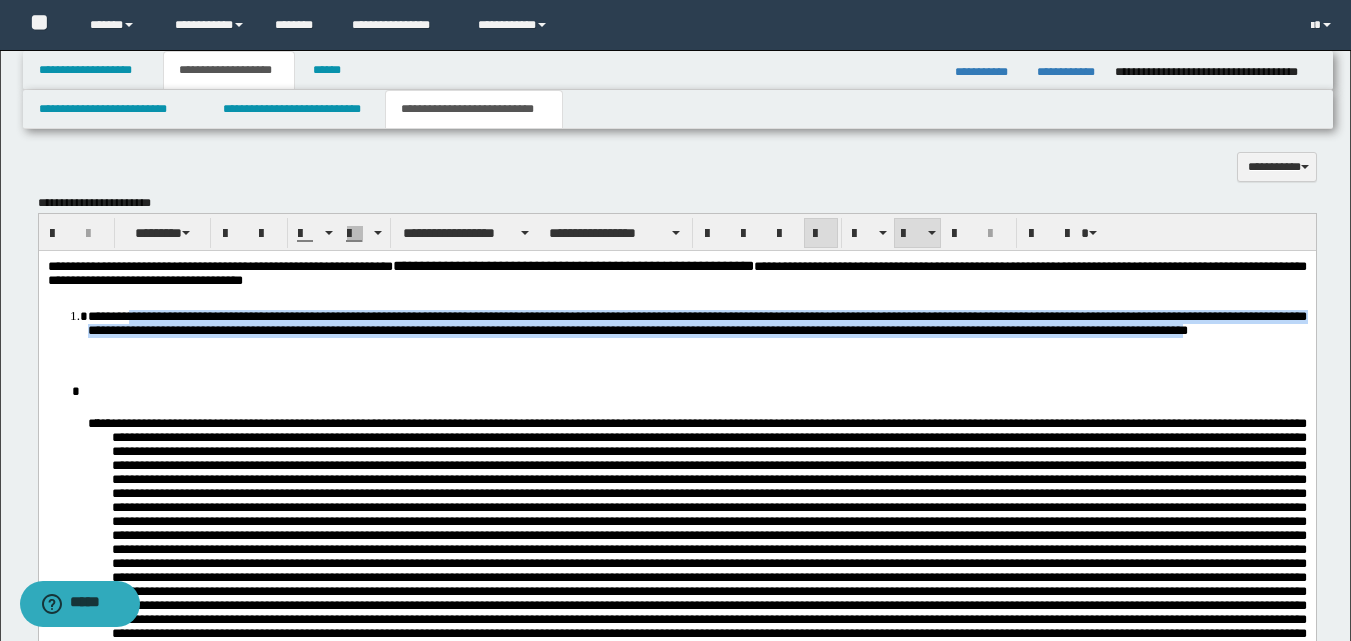 drag, startPoint x: 147, startPoint y: 315, endPoint x: 284, endPoint y: 351, distance: 141.65099 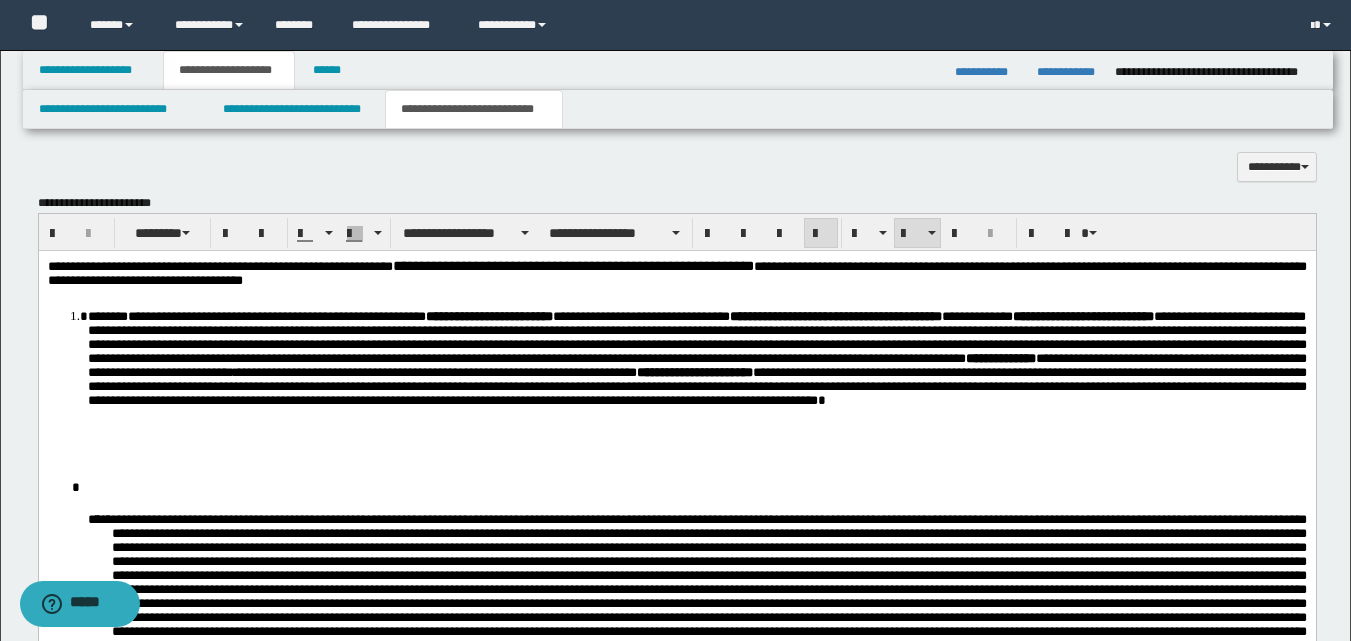 click on "**********" at bounding box center (696, 380) 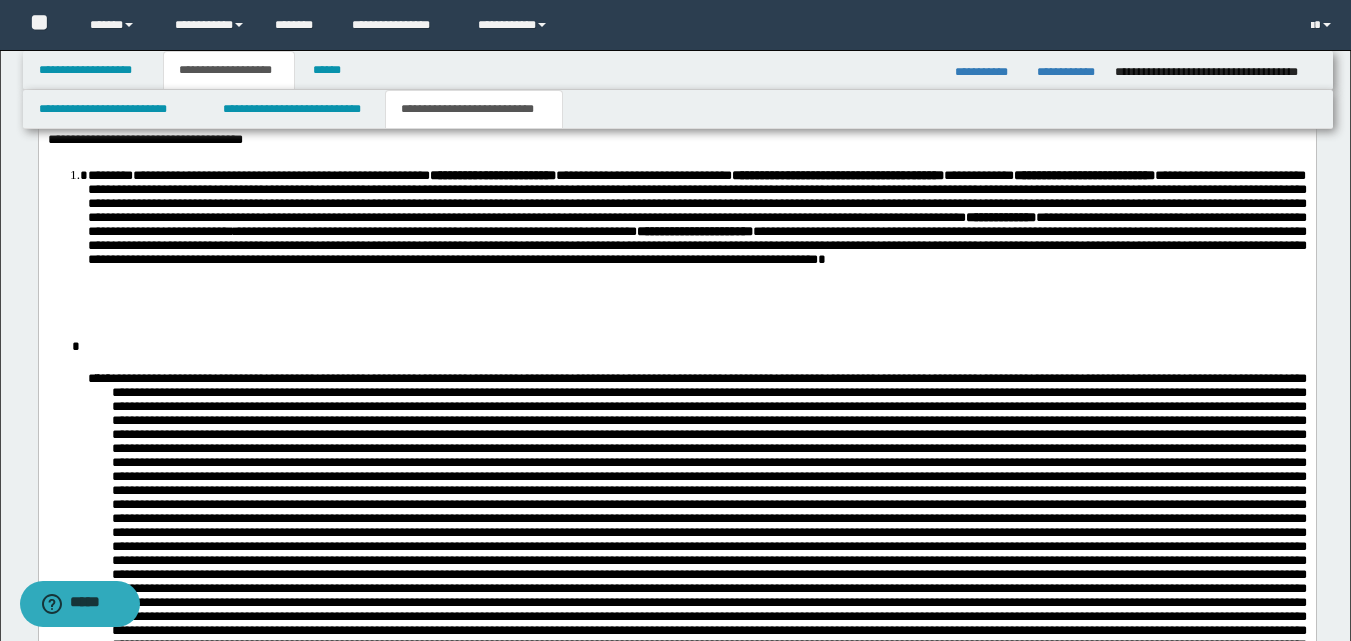 scroll, scrollTop: 777, scrollLeft: 0, axis: vertical 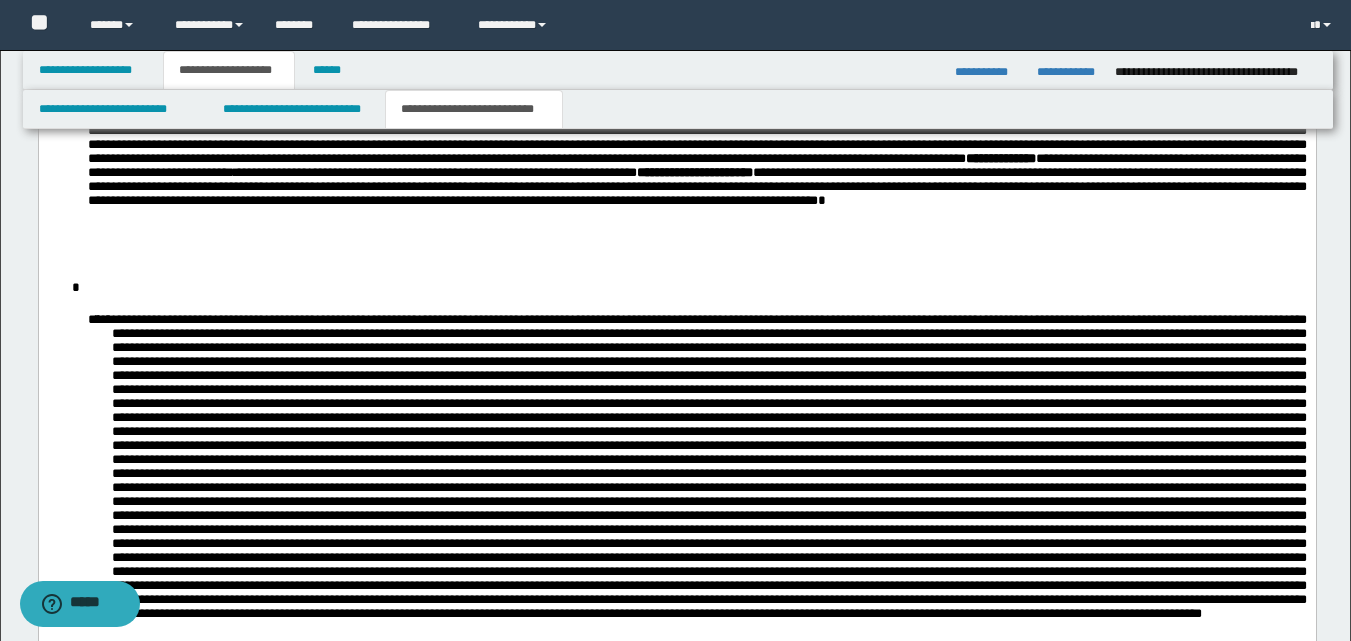 click at bounding box center [676, 511] 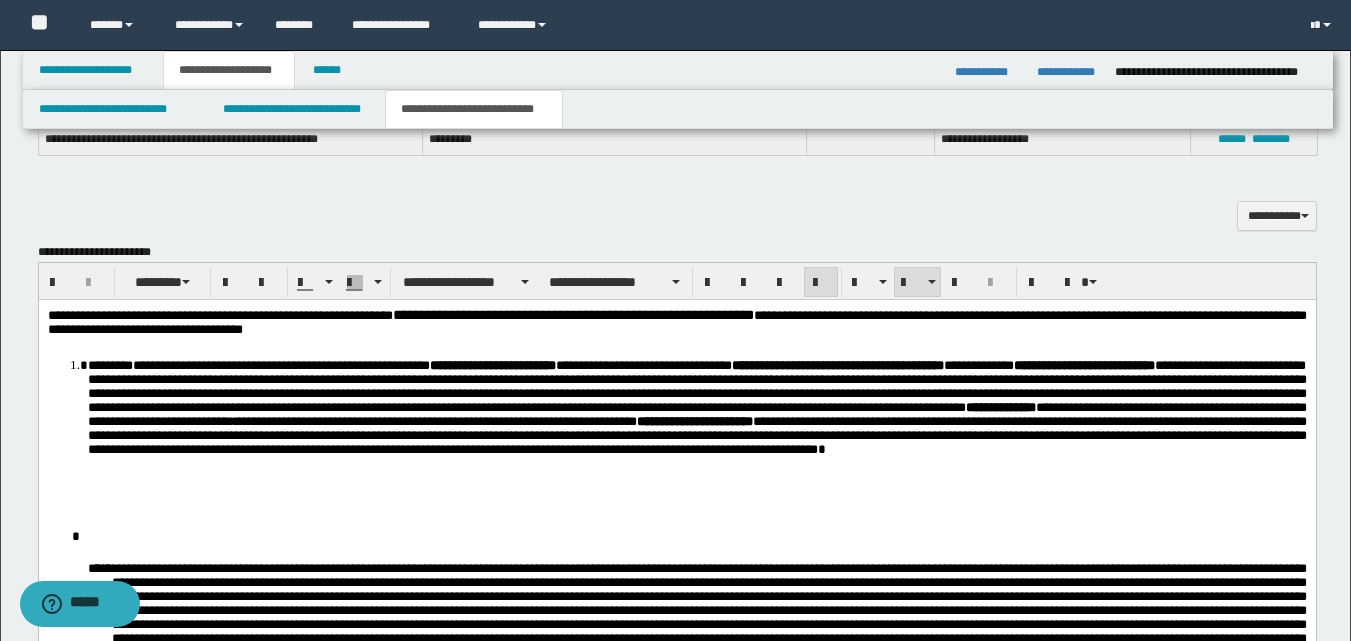 scroll, scrollTop: 577, scrollLeft: 0, axis: vertical 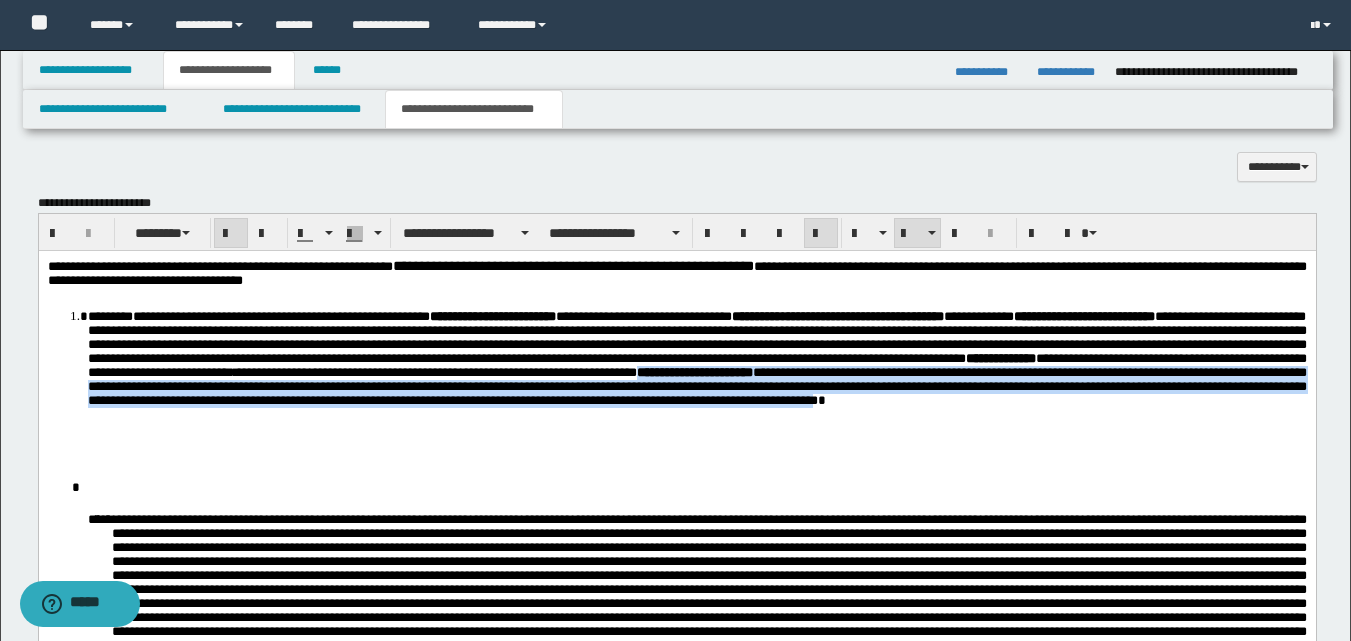 drag, startPoint x: 646, startPoint y: 396, endPoint x: 173, endPoint y: 443, distance: 475.32935 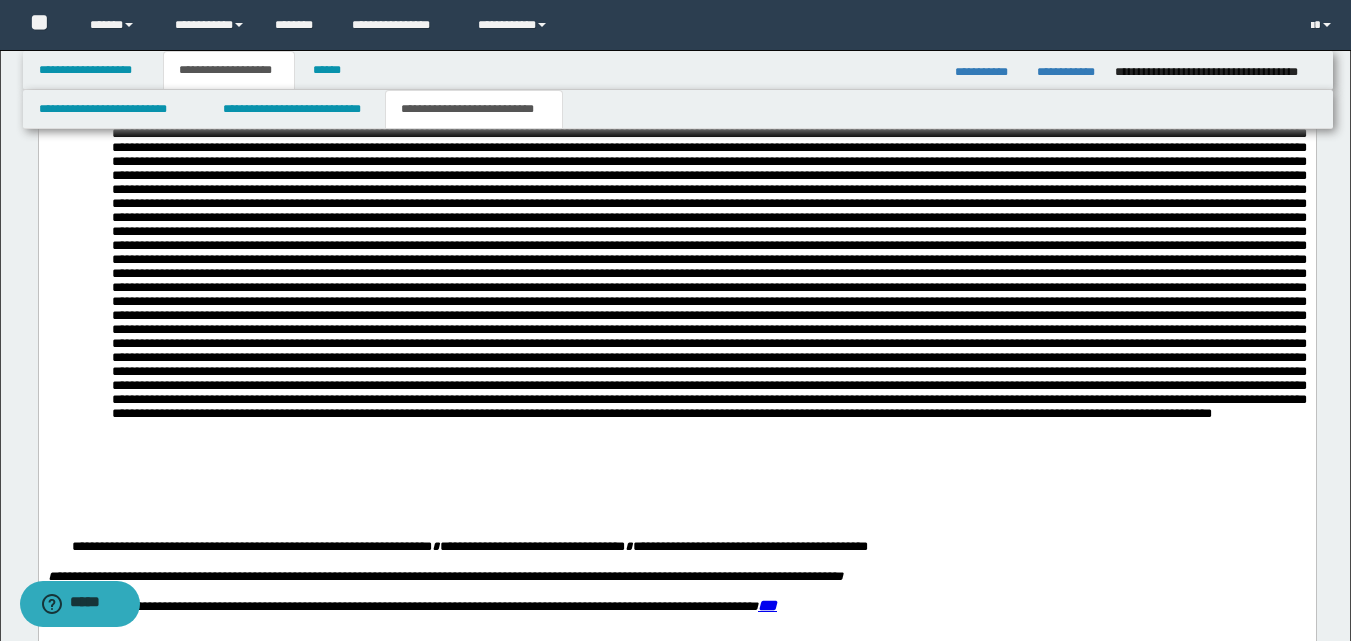 scroll, scrollTop: 877, scrollLeft: 0, axis: vertical 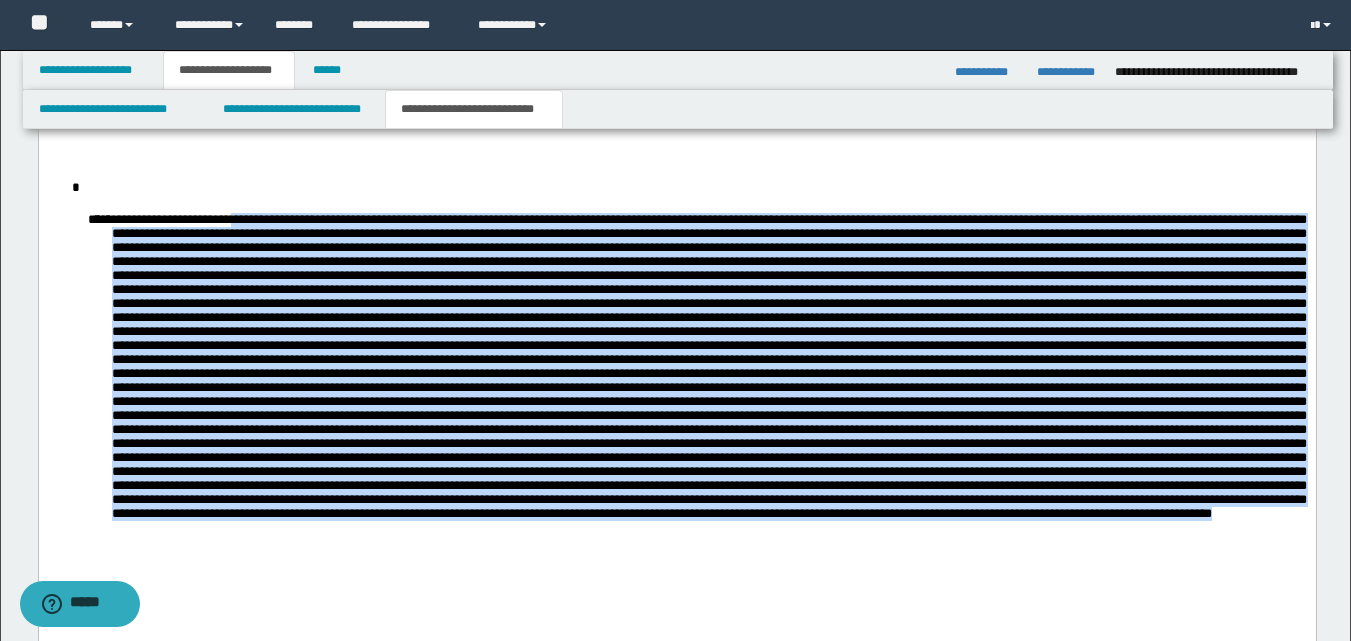 drag, startPoint x: 290, startPoint y: 218, endPoint x: 287, endPoint y: 511, distance: 293.01535 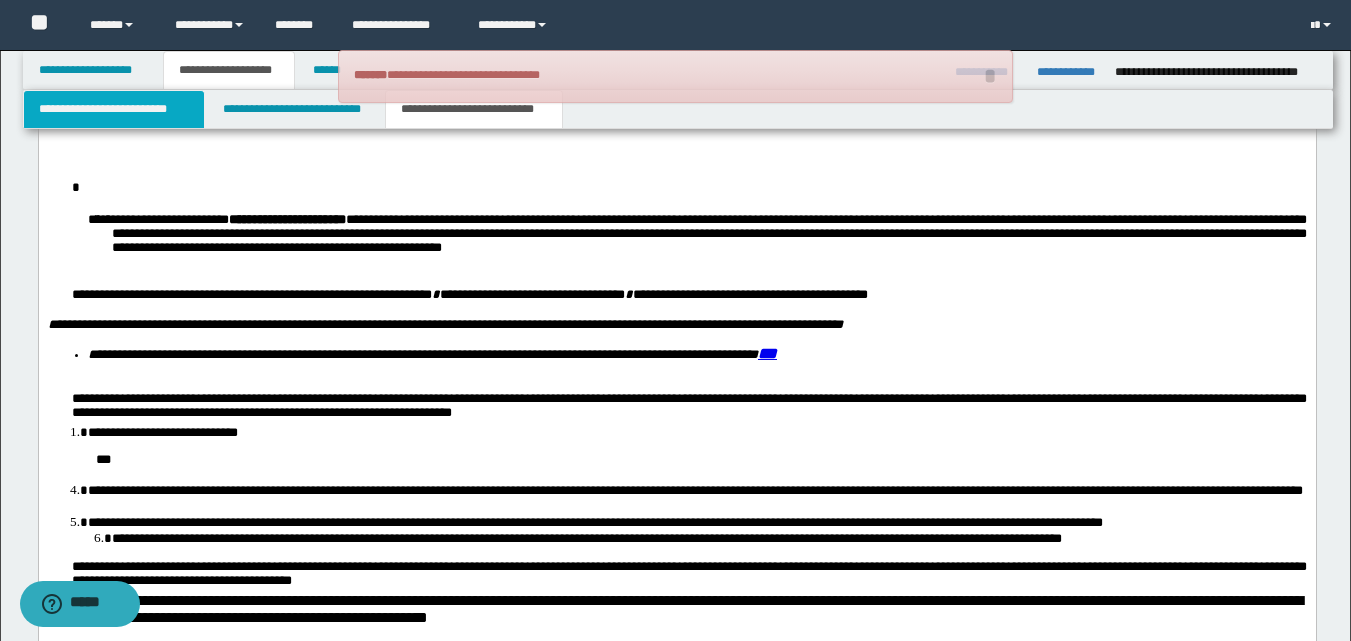 click on "**********" at bounding box center [114, 109] 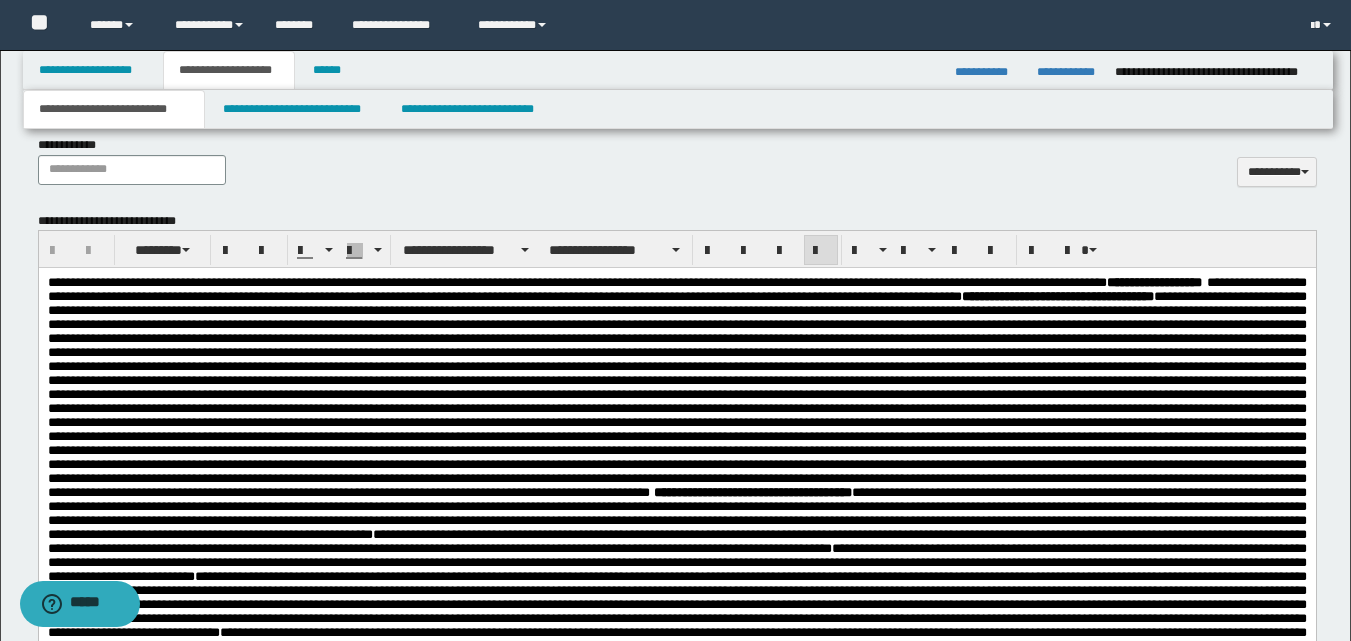 click on "**********" at bounding box center [676, 532] 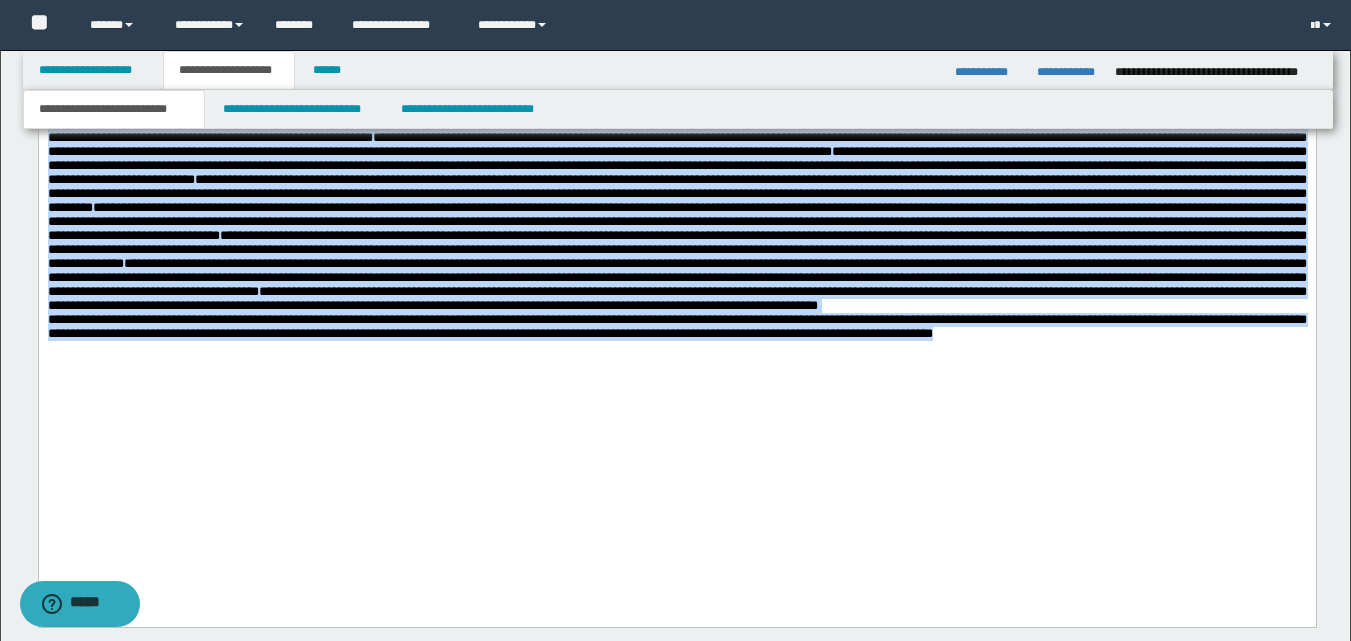 scroll, scrollTop: 1314, scrollLeft: 0, axis: vertical 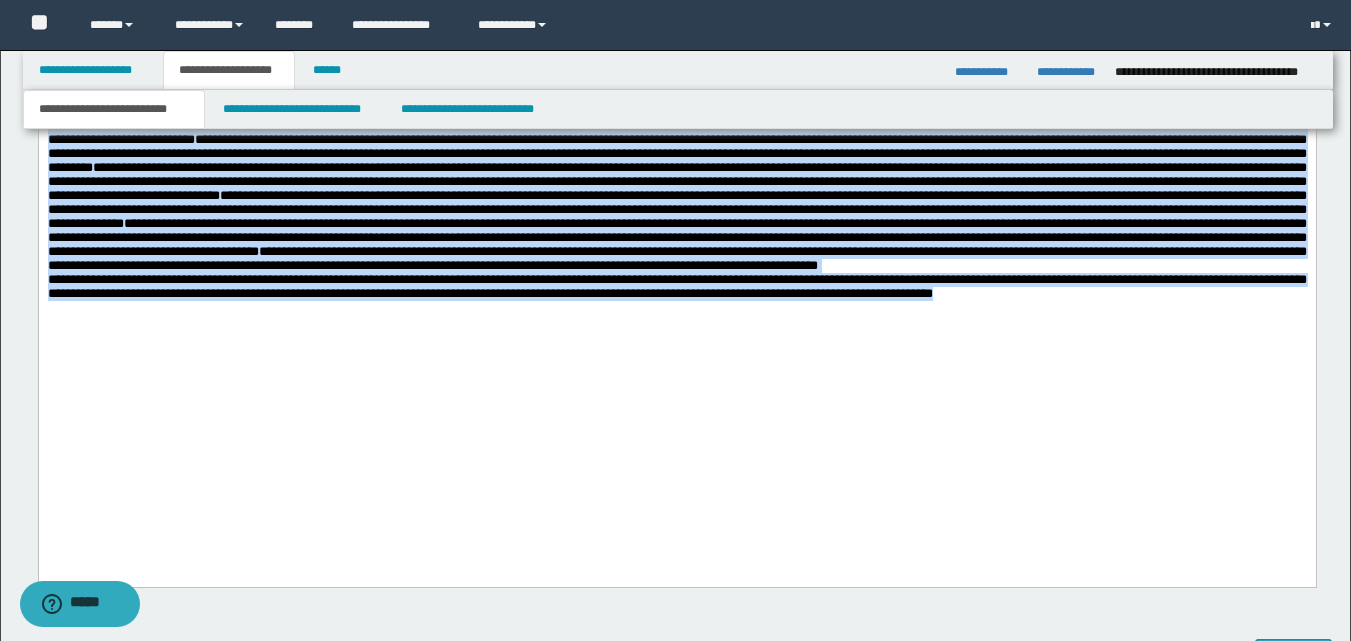 drag, startPoint x: 46, startPoint y: -154, endPoint x: 1044, endPoint y: 422, distance: 1152.2933 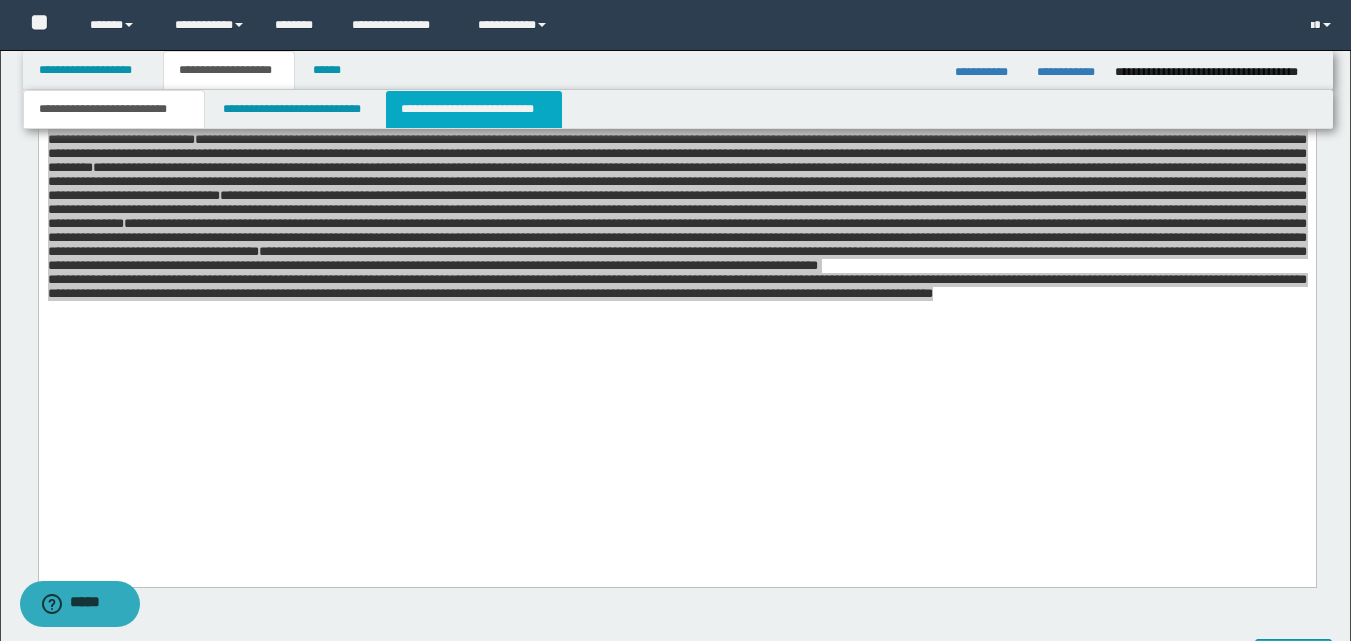 click on "**********" at bounding box center [474, 109] 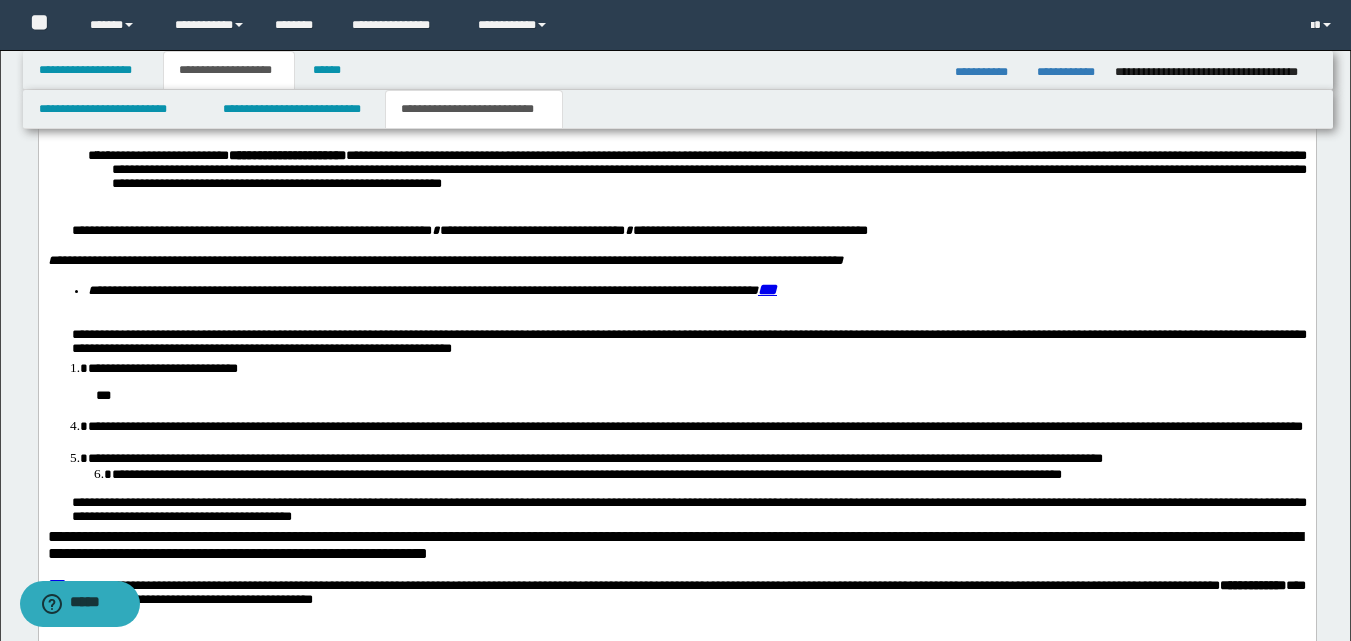 scroll, scrollTop: 914, scrollLeft: 0, axis: vertical 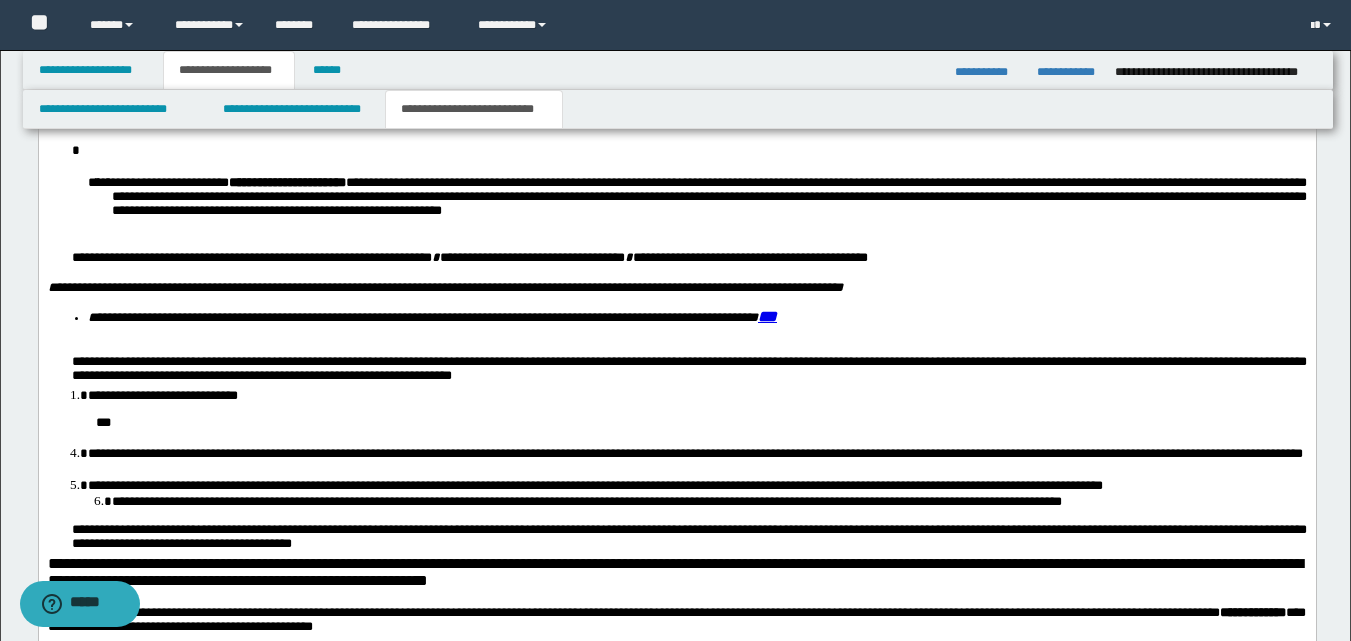 click on "**********" at bounding box center [708, 198] 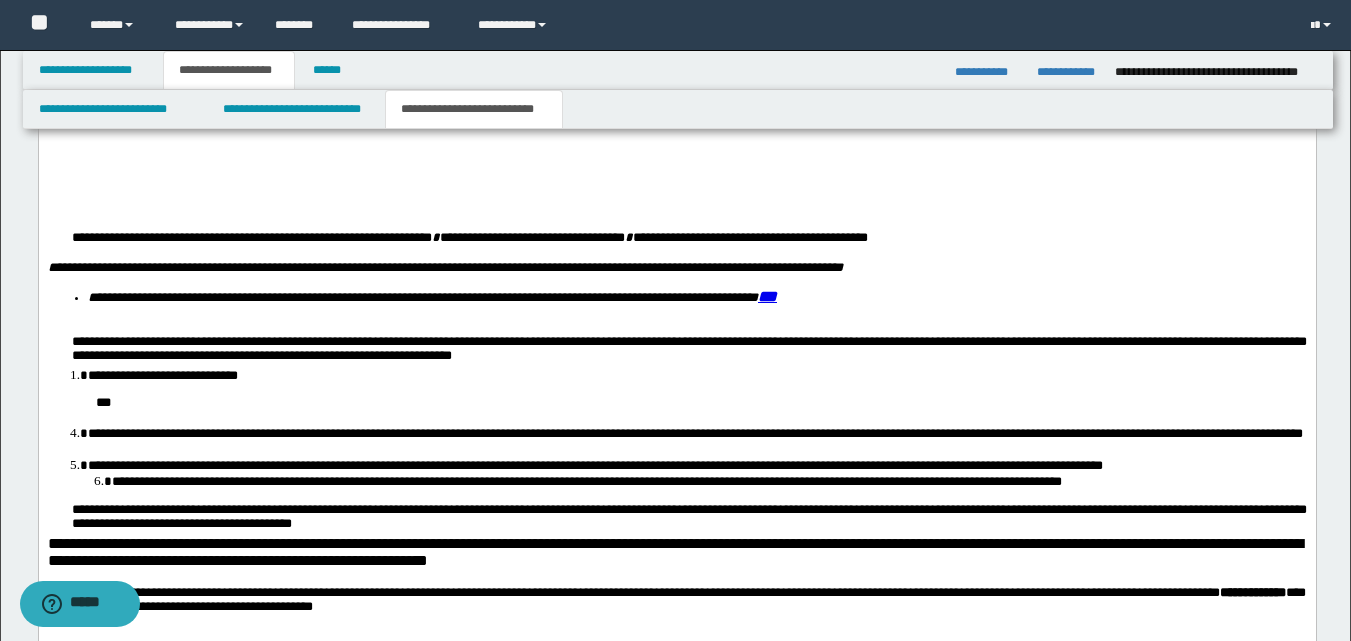 scroll, scrollTop: 1614, scrollLeft: 0, axis: vertical 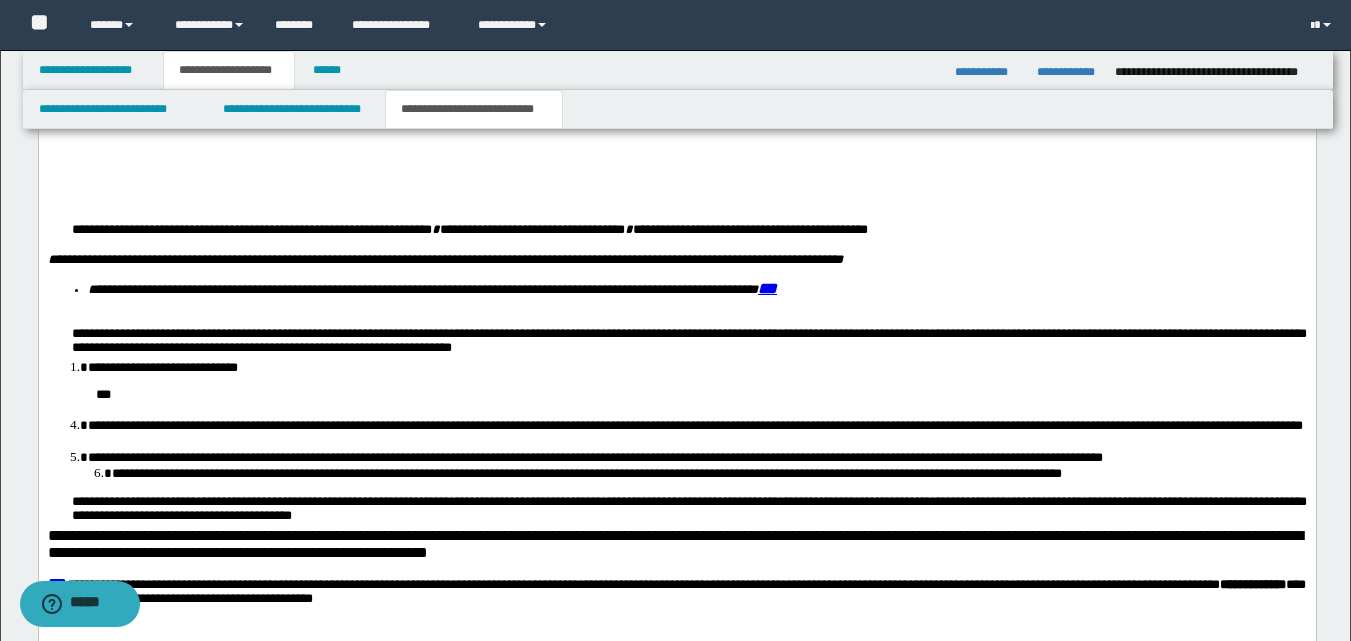click on "**********" at bounding box center [688, 343] 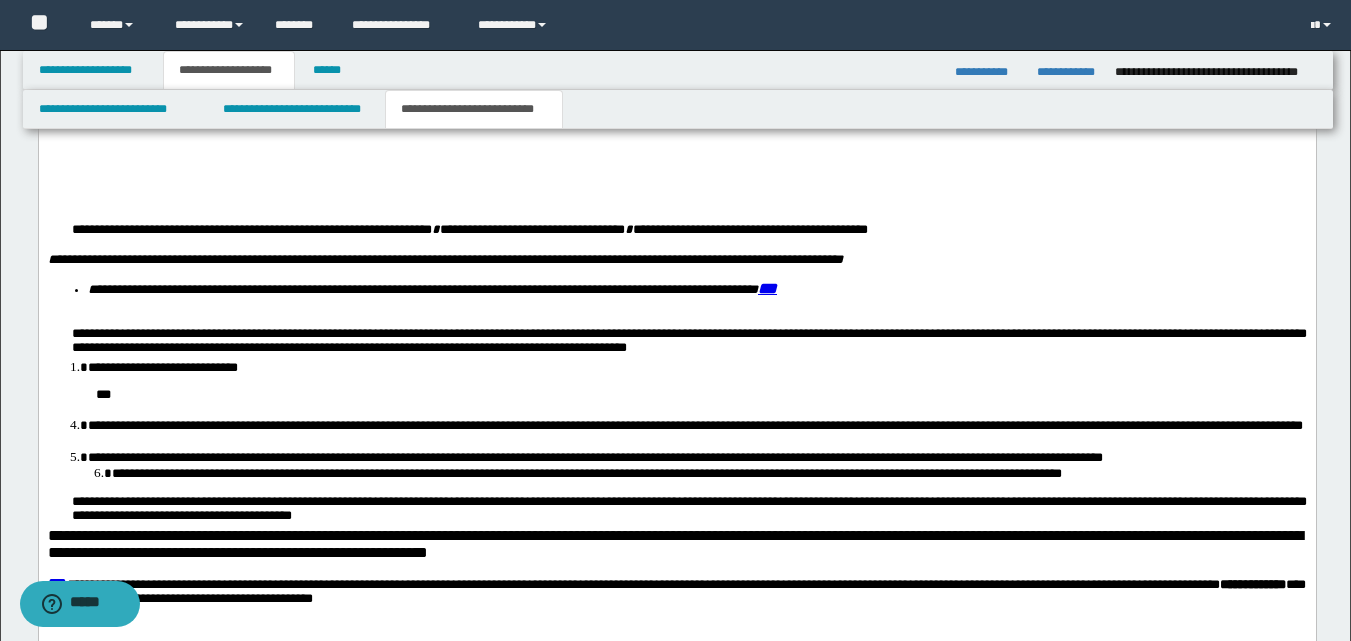 click on "**********" at bounding box center [688, 343] 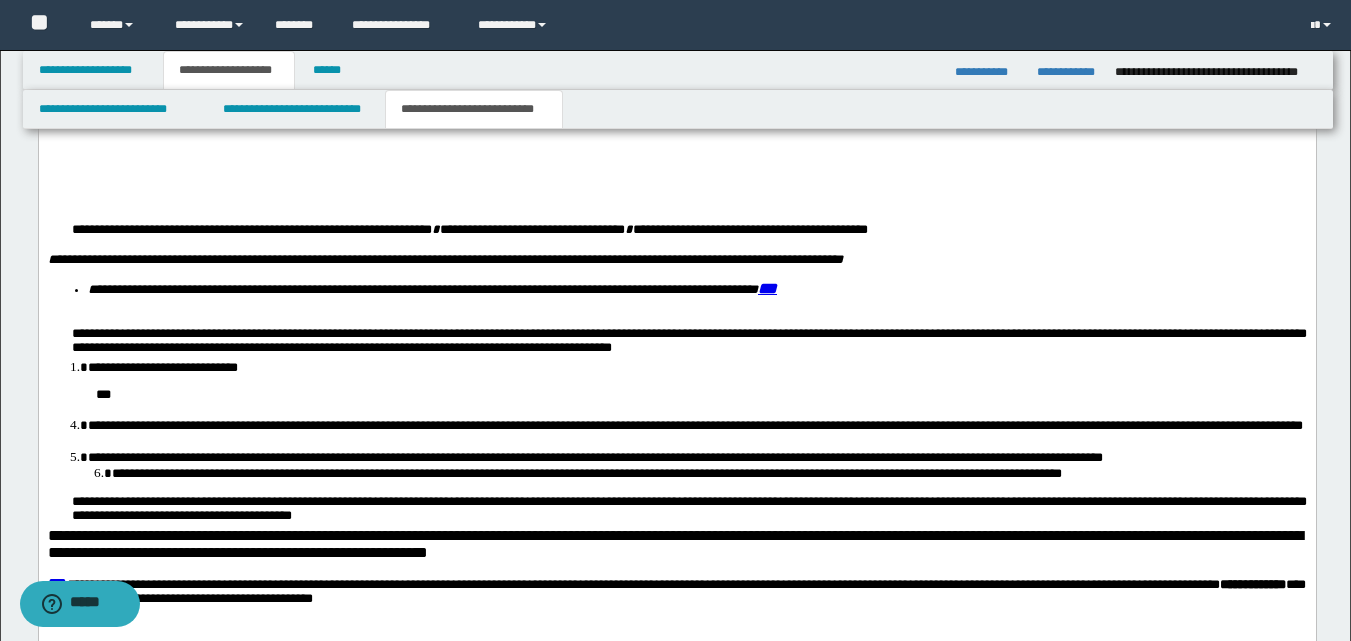 click on "**********" at bounding box center [688, 343] 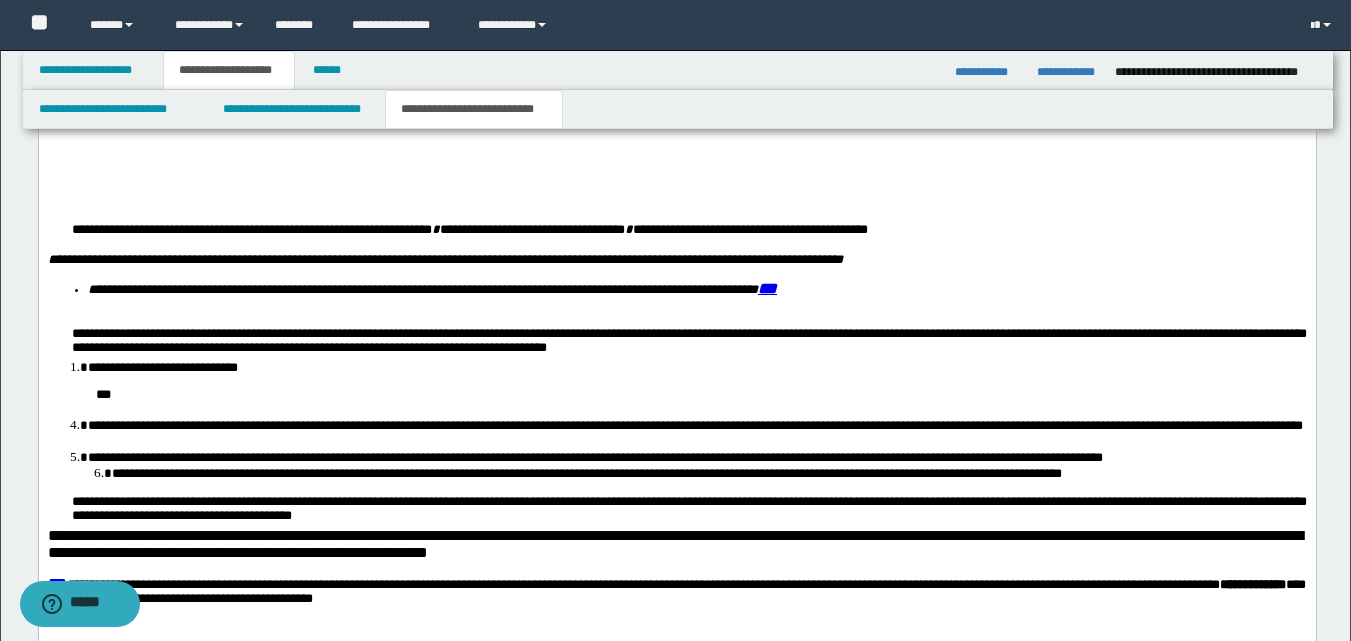 click on "**********" at bounding box center [688, 343] 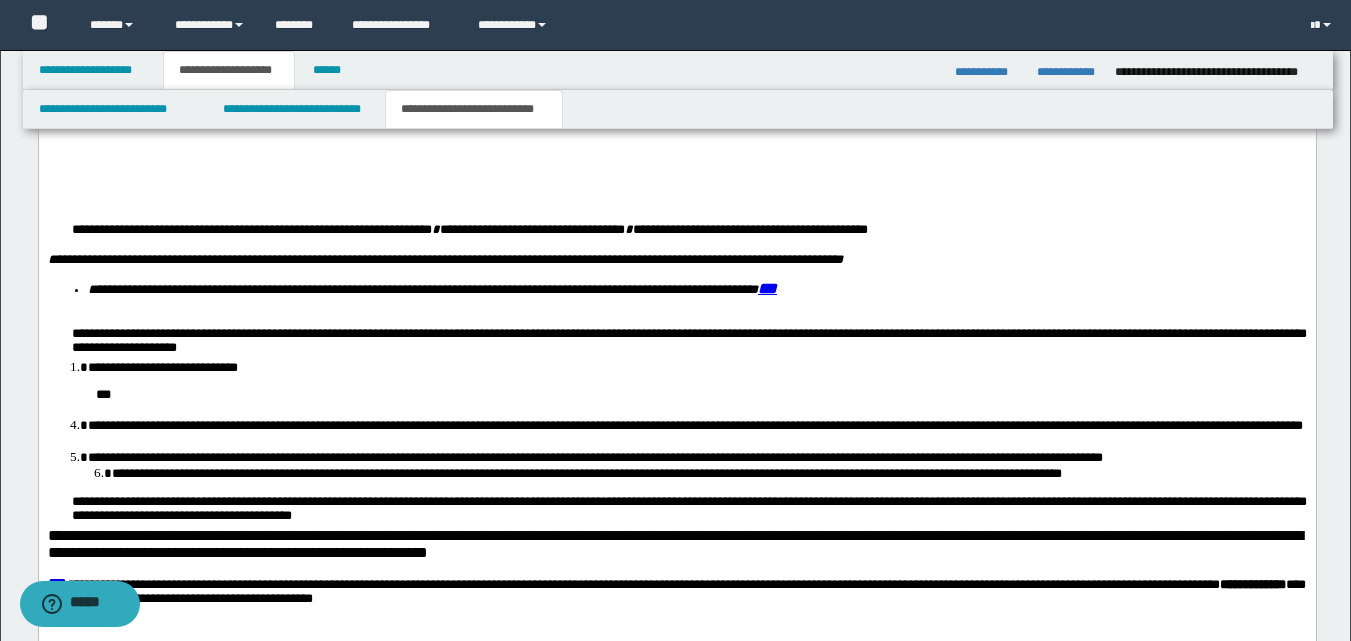 click on "**********" at bounding box center (688, 343) 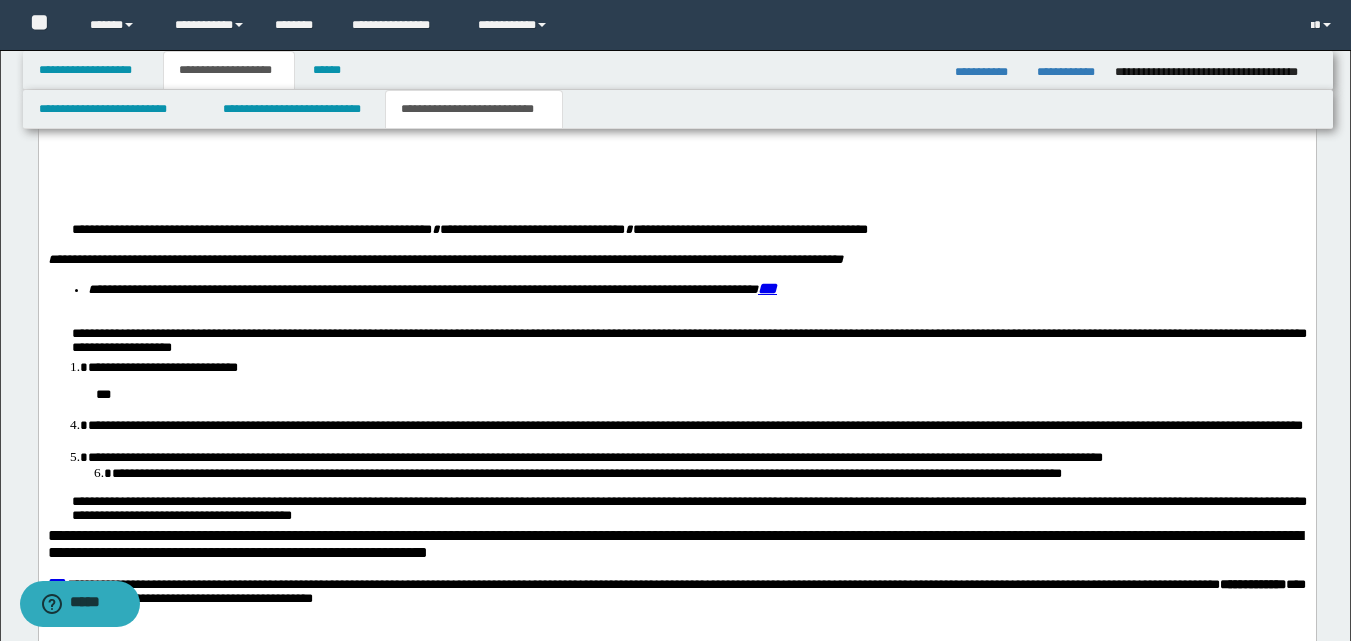 click on "**********" at bounding box center [688, 343] 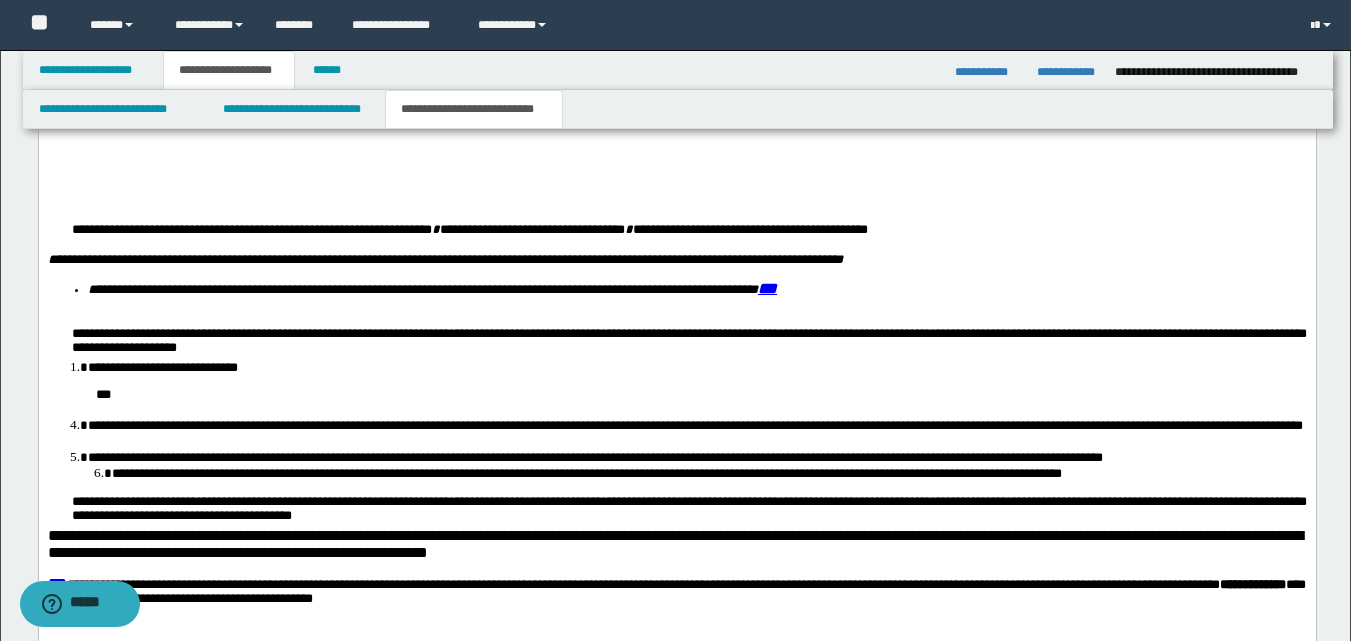 click on "**********" at bounding box center (688, 343) 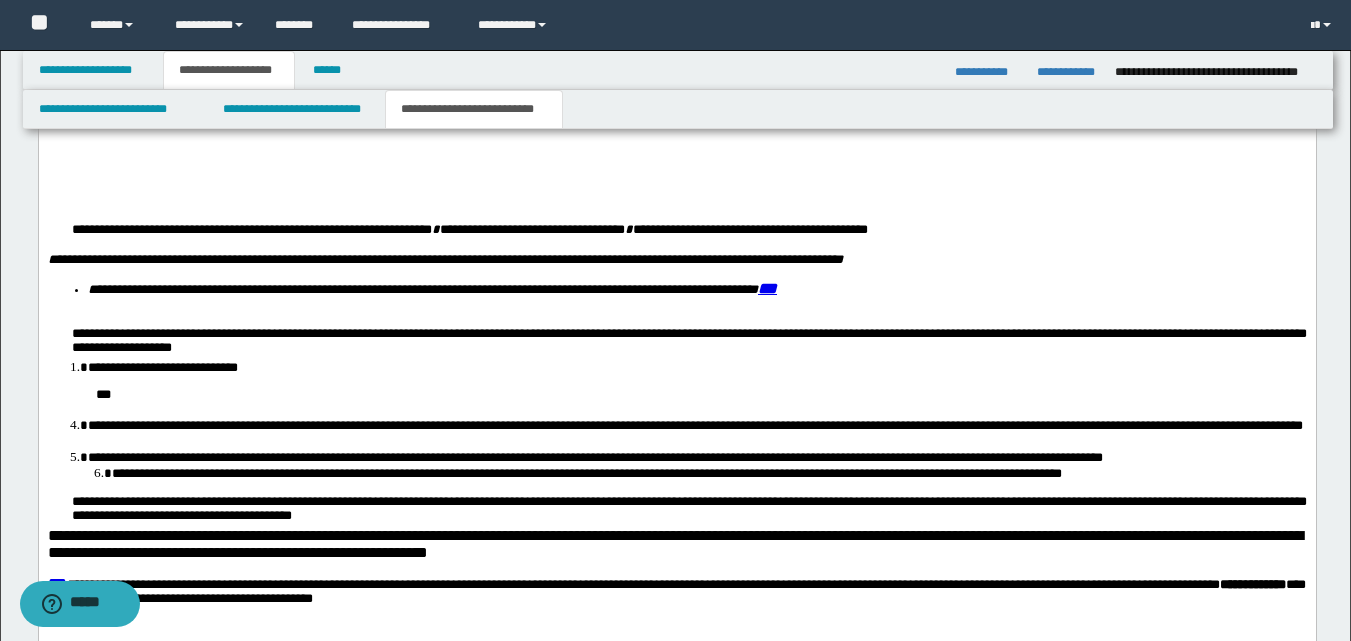 click on "**********" at bounding box center (688, 343) 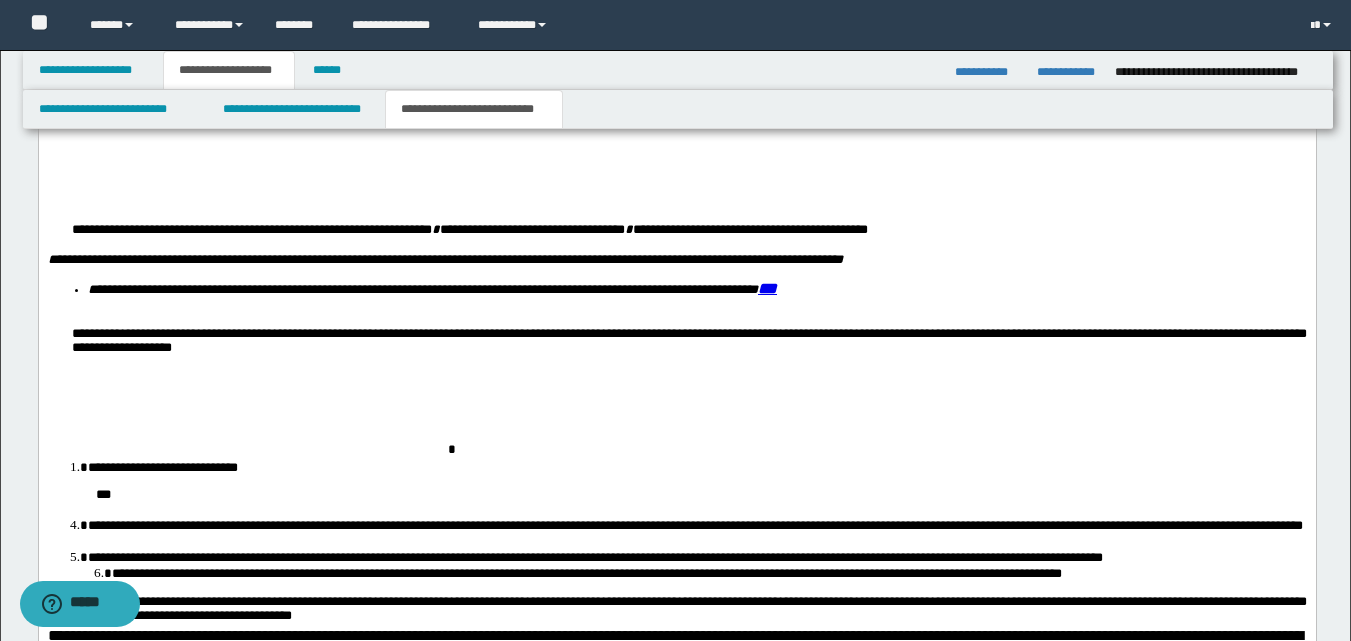 click on "**********" at bounding box center [688, 343] 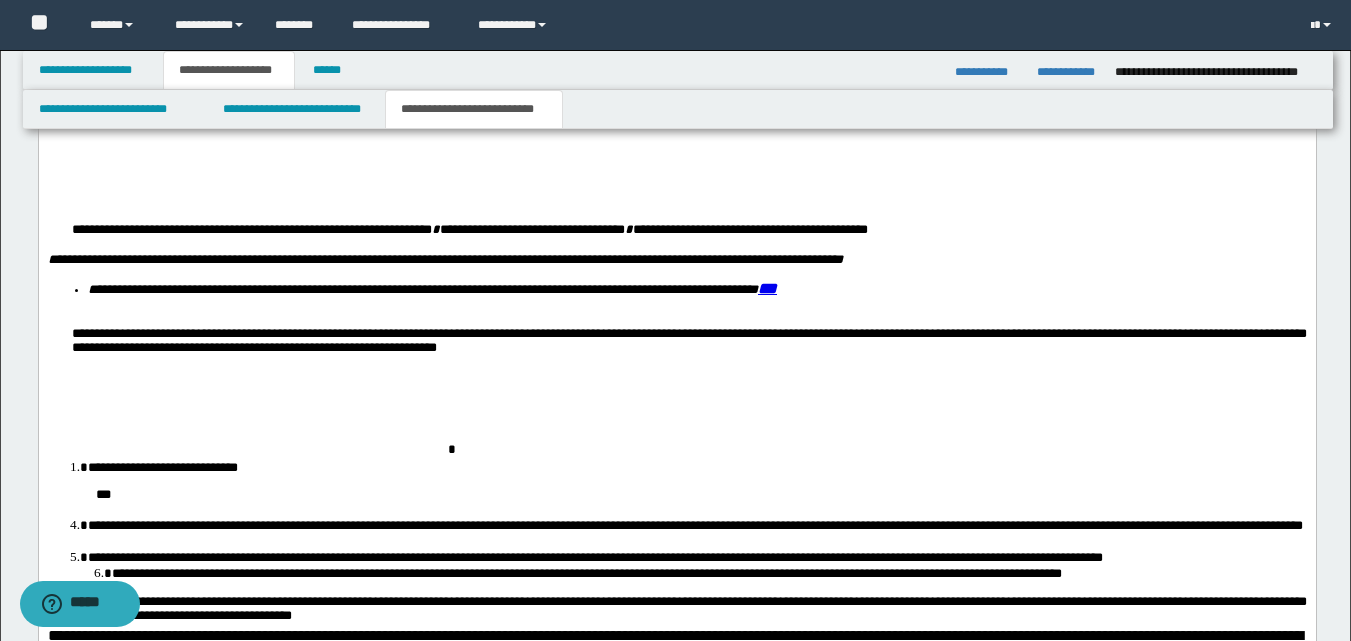click on "**********" at bounding box center (688, 343) 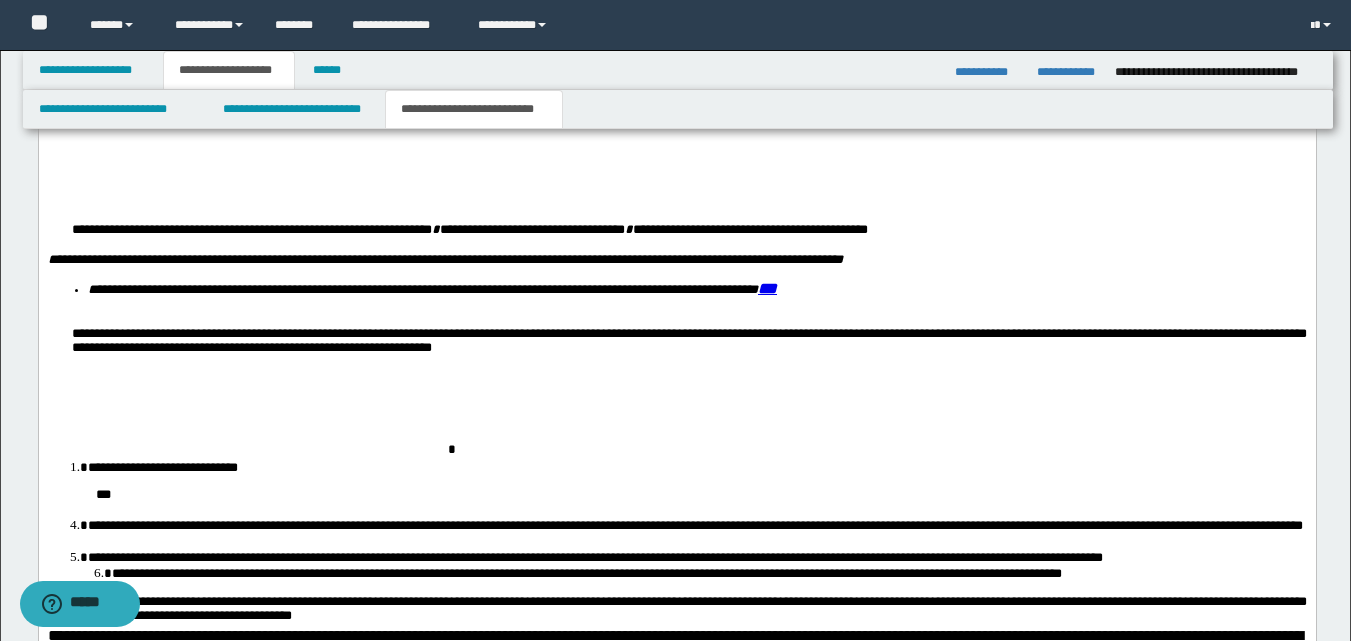 click on "**********" at bounding box center [696, 467] 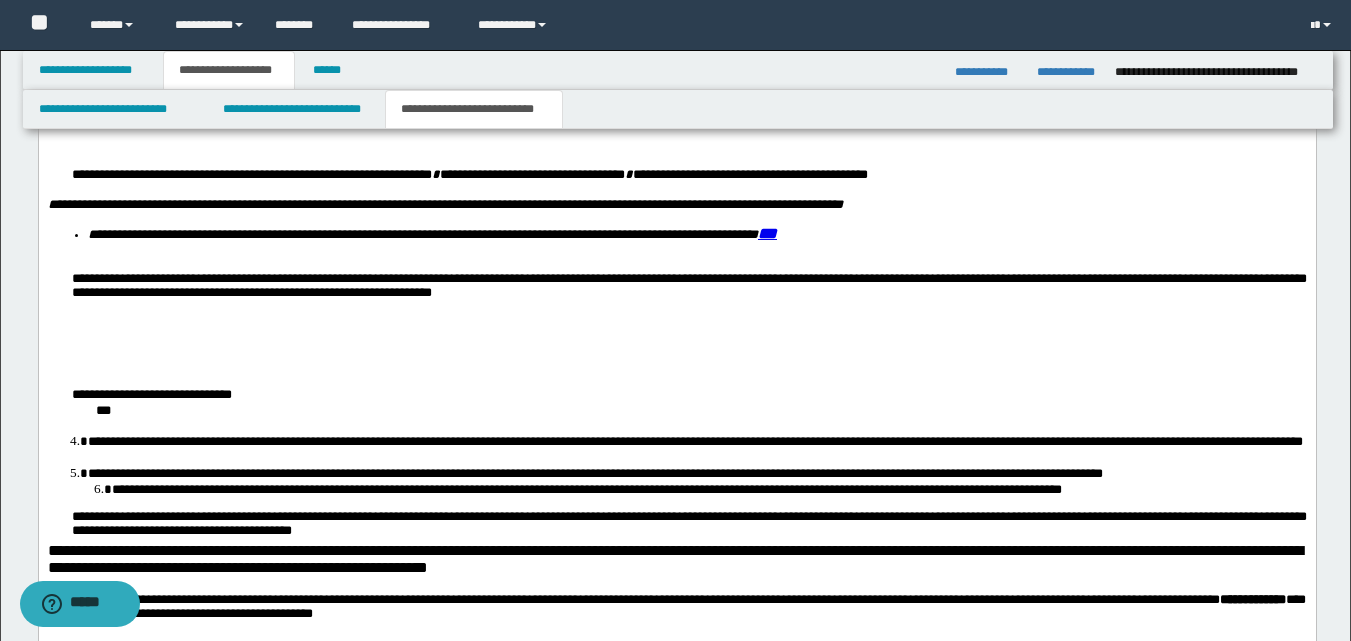 scroll, scrollTop: 1714, scrollLeft: 0, axis: vertical 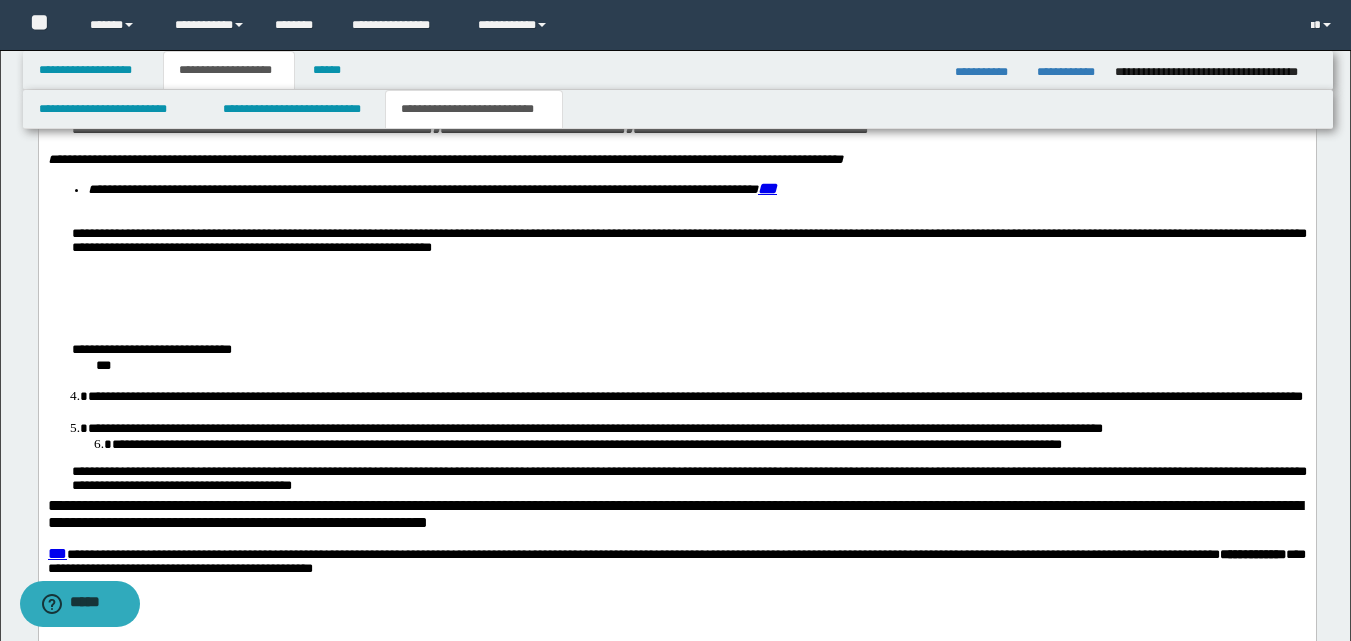 click on "***" at bounding box center (700, 367) 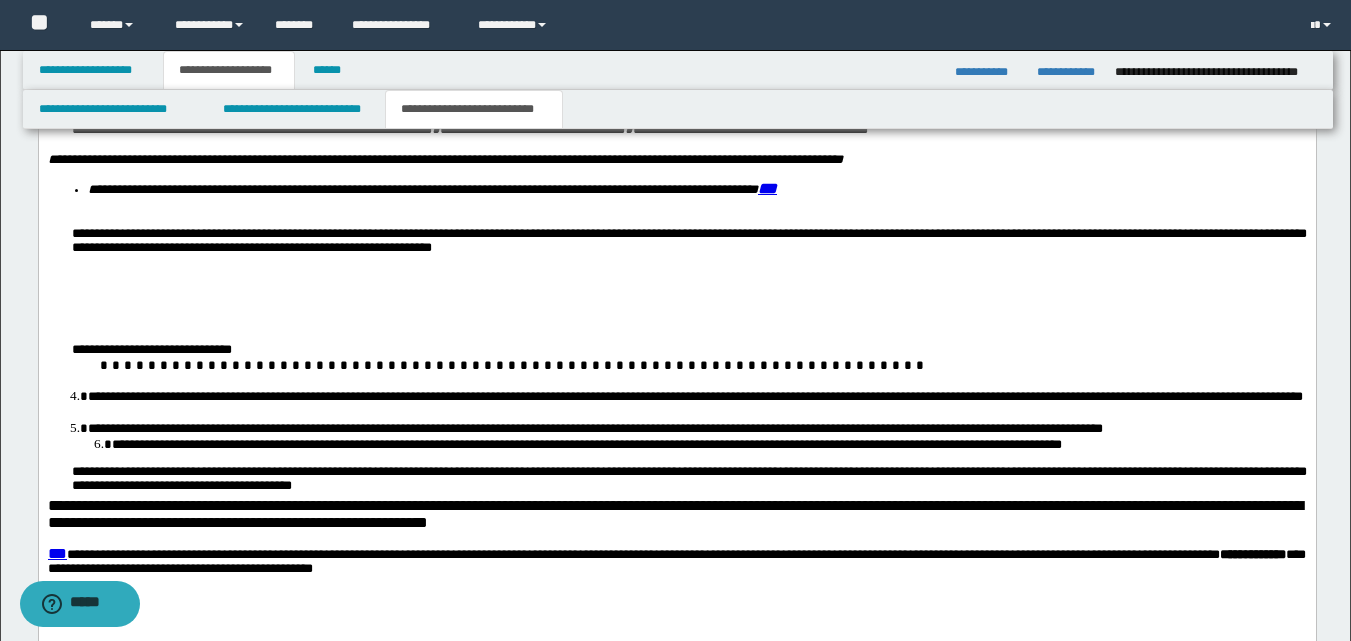 click on "**********" at bounding box center (688, 351) 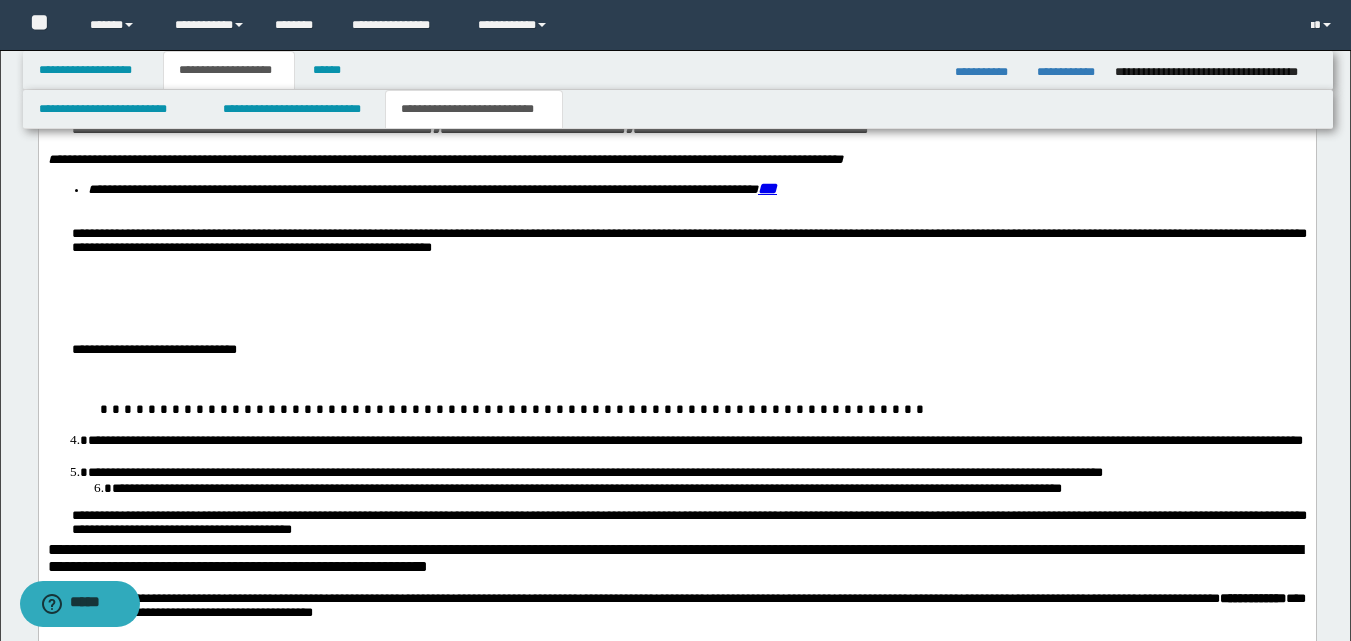 click on "**********" at bounding box center [696, 448] 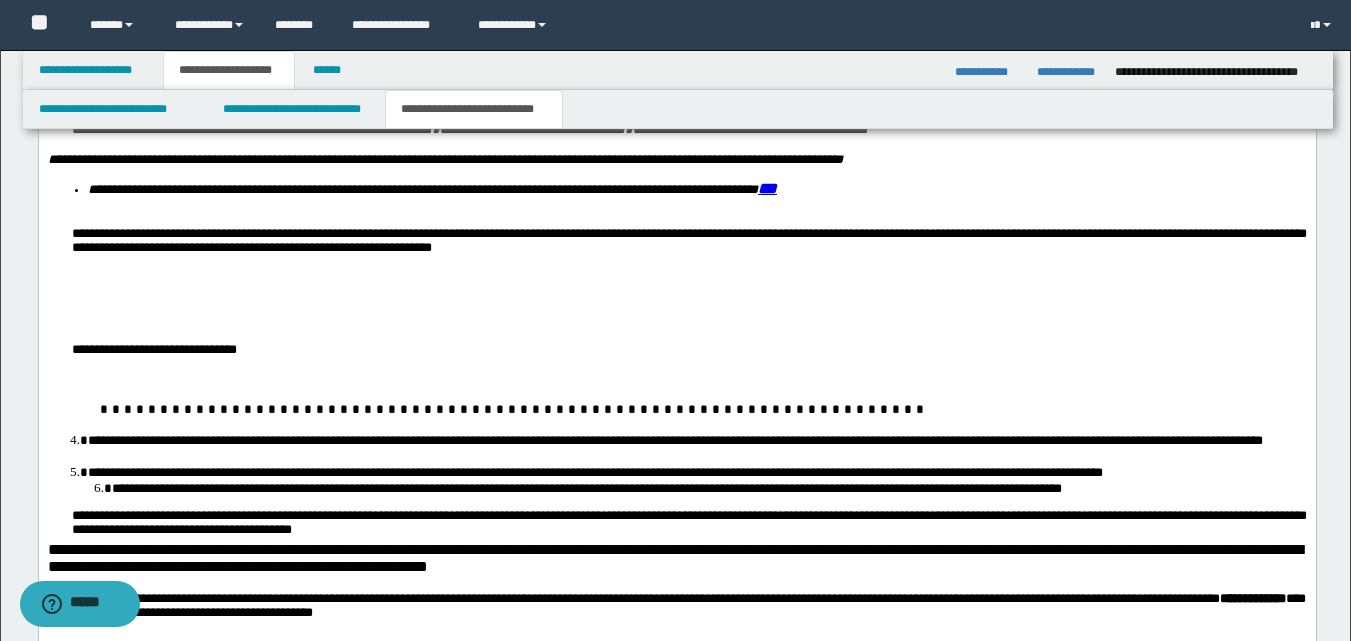 click on "**********" at bounding box center [696, 448] 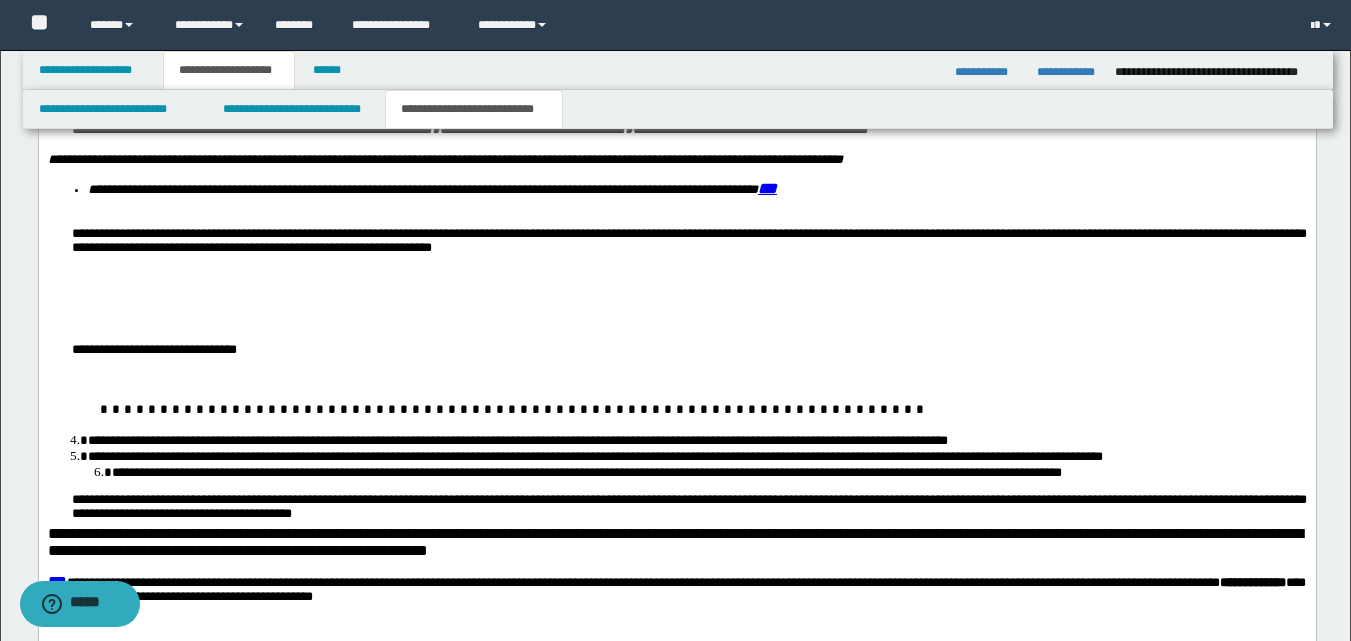 click on "**********" at bounding box center (696, 440) 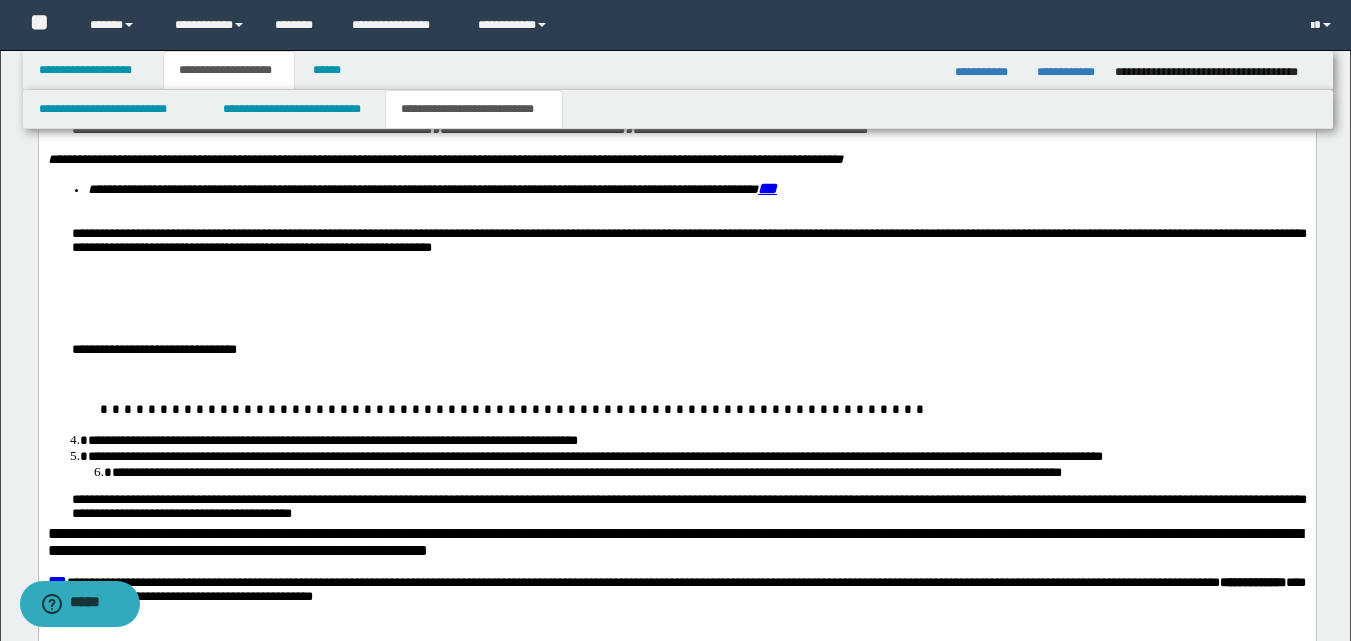 click on "**********" at bounding box center [696, 440] 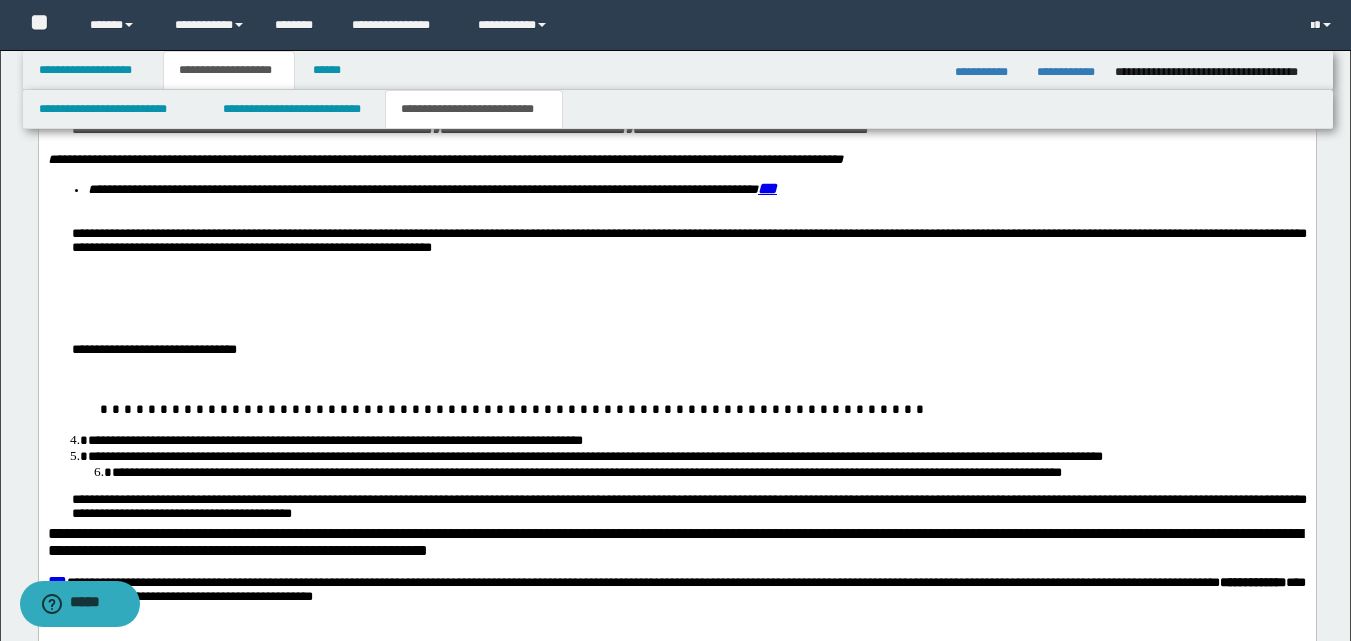 click on "**********" at bounding box center [696, 440] 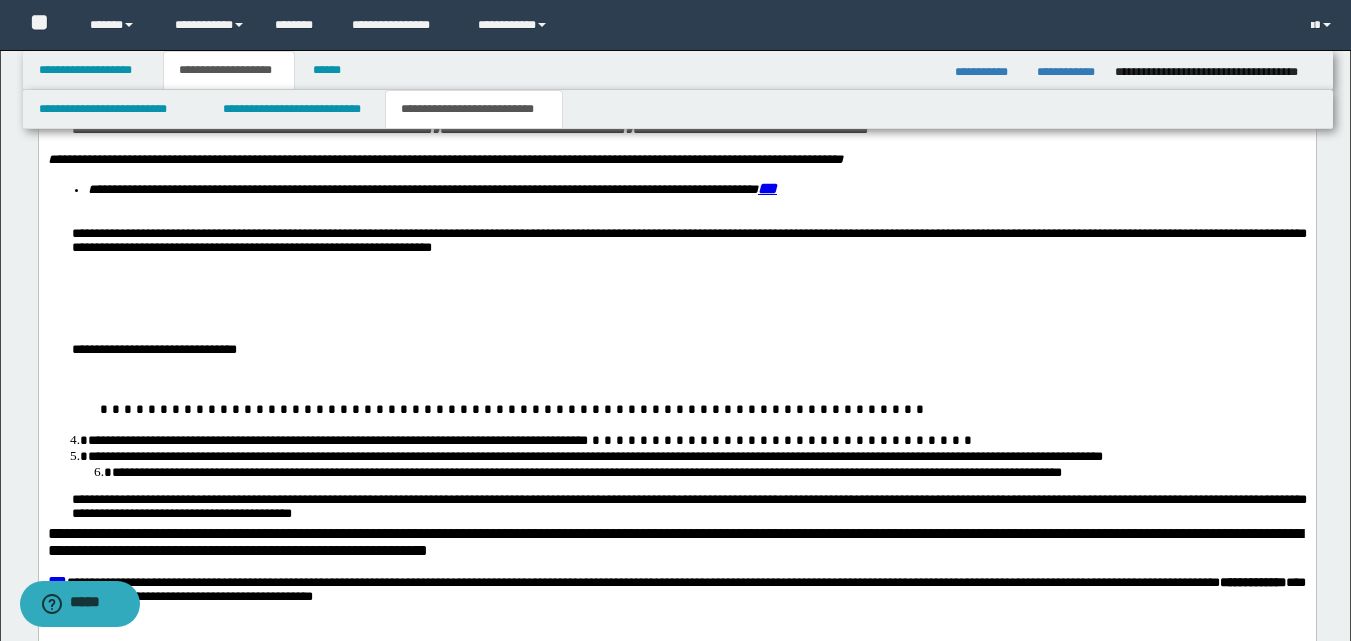 click on "**********" at bounding box center [696, 456] 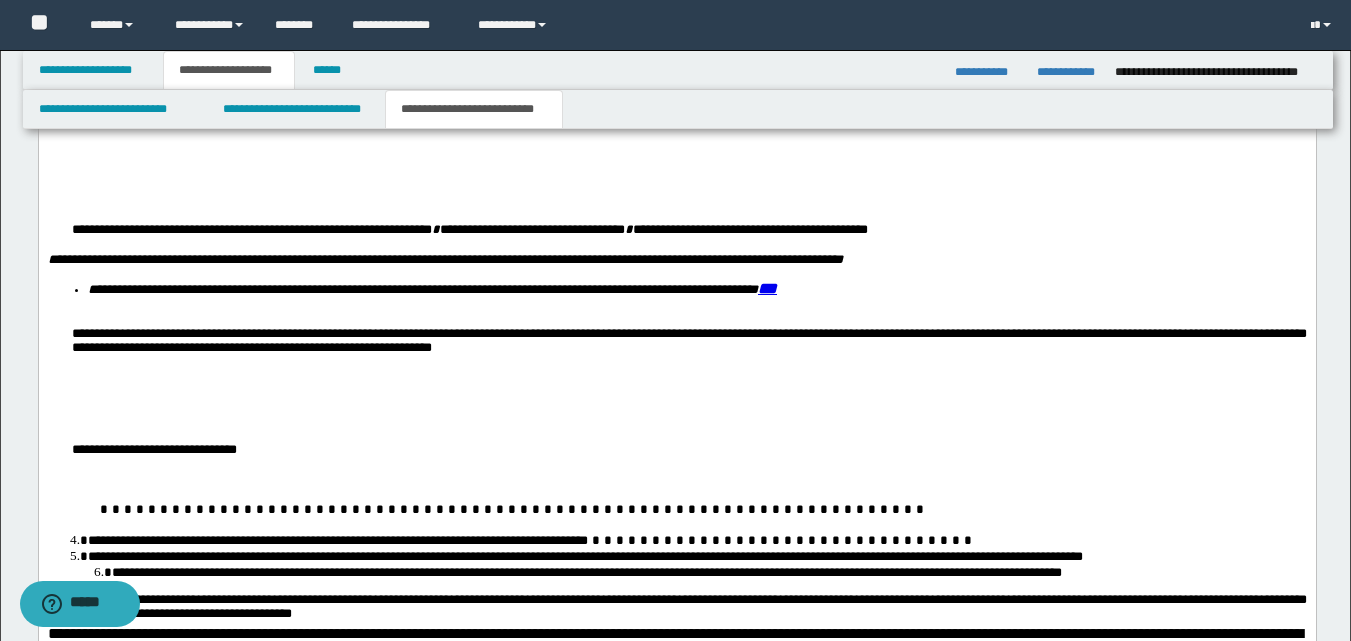 scroll, scrollTop: 1714, scrollLeft: 0, axis: vertical 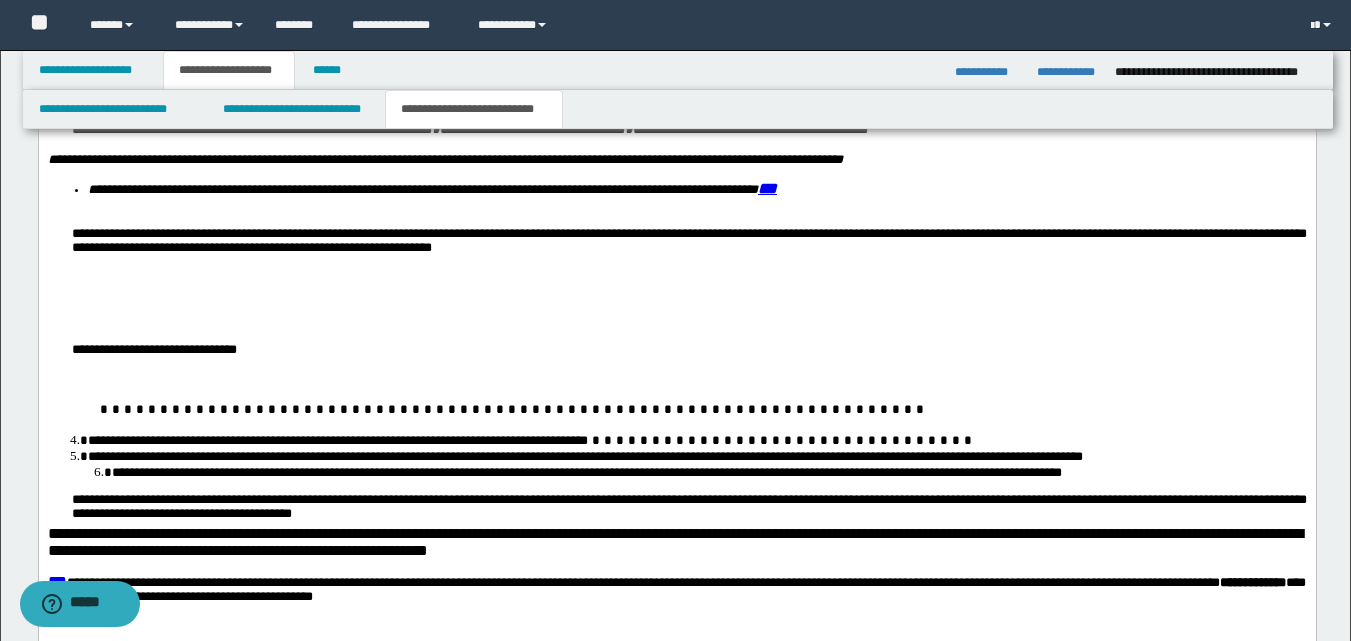 click on "**********" at bounding box center (688, 243) 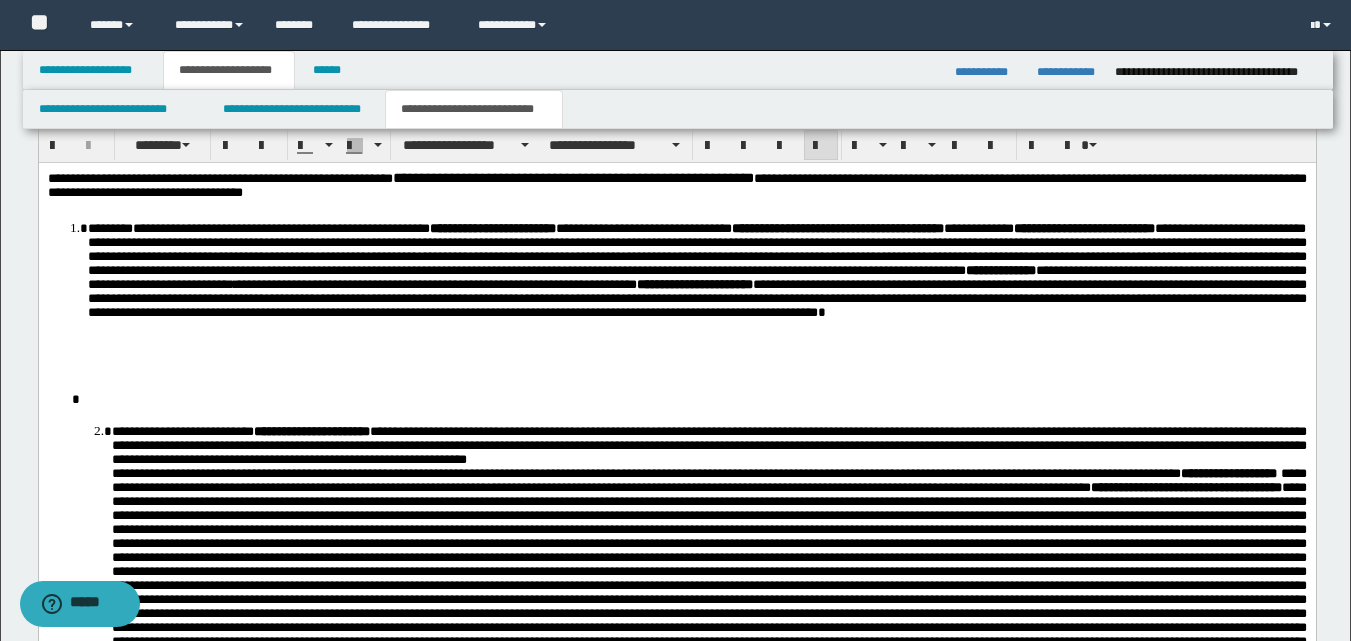 scroll, scrollTop: 614, scrollLeft: 0, axis: vertical 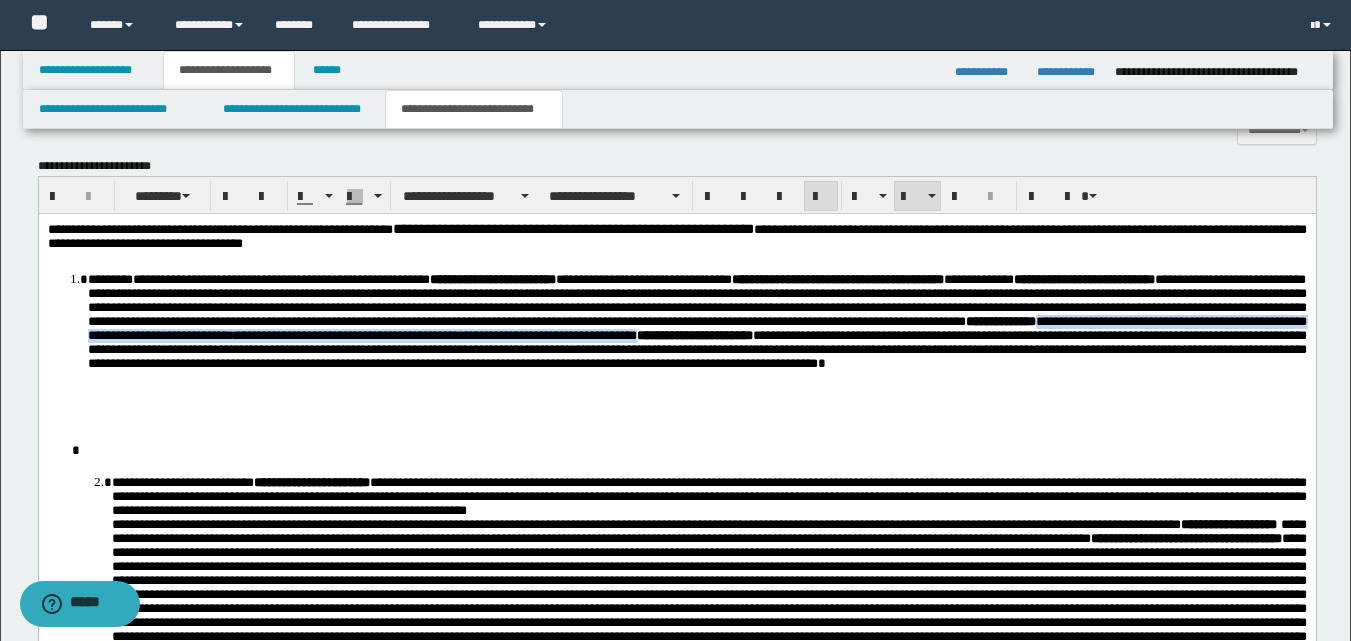 drag, startPoint x: 838, startPoint y: 343, endPoint x: 645, endPoint y: 353, distance: 193.2589 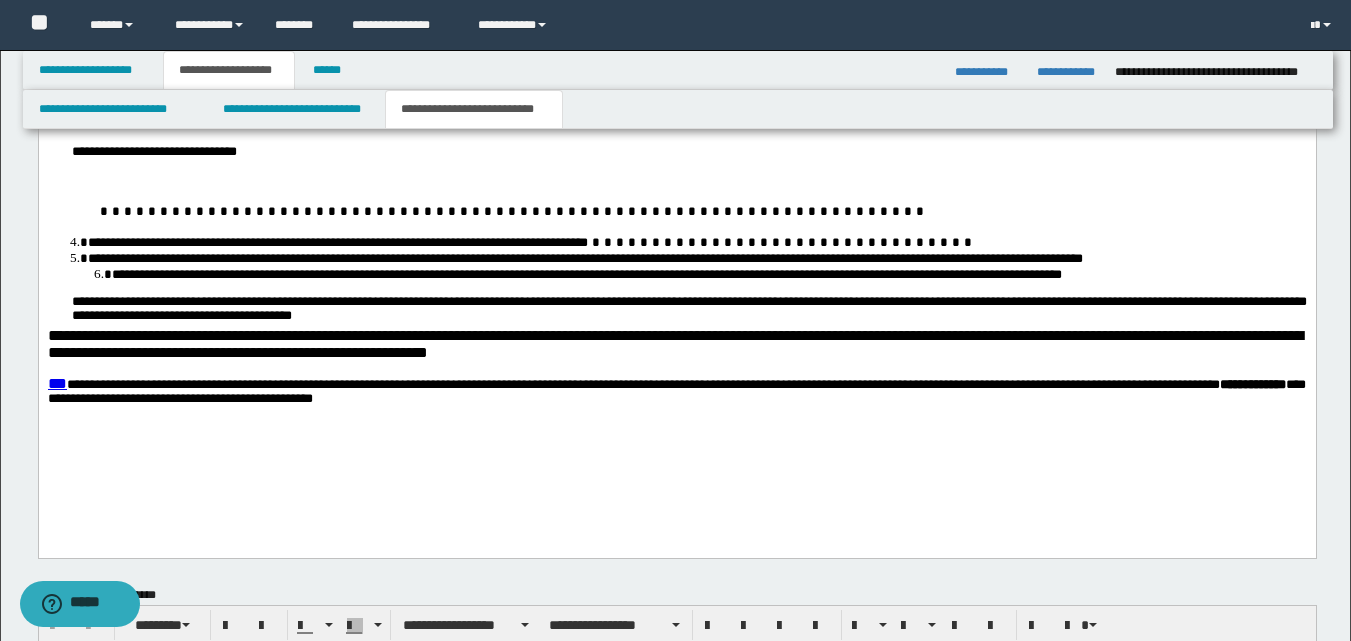 scroll, scrollTop: 1914, scrollLeft: 0, axis: vertical 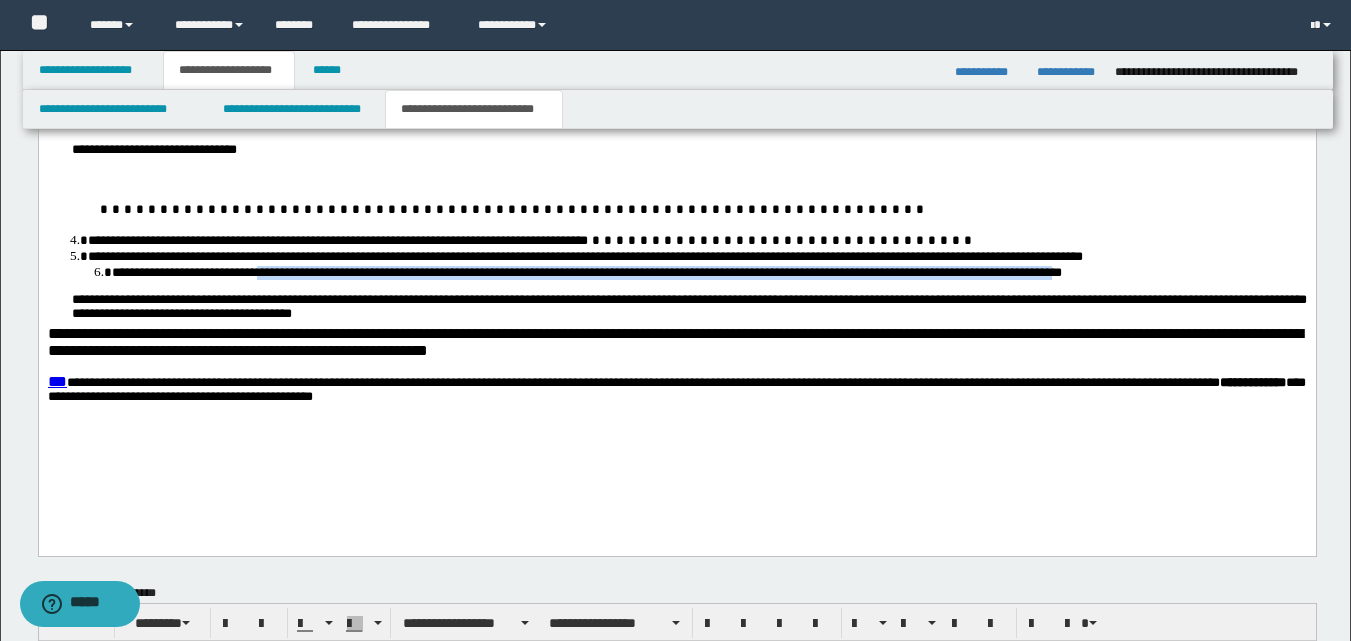 drag, startPoint x: 339, startPoint y: 295, endPoint x: 1205, endPoint y: 290, distance: 866.0144 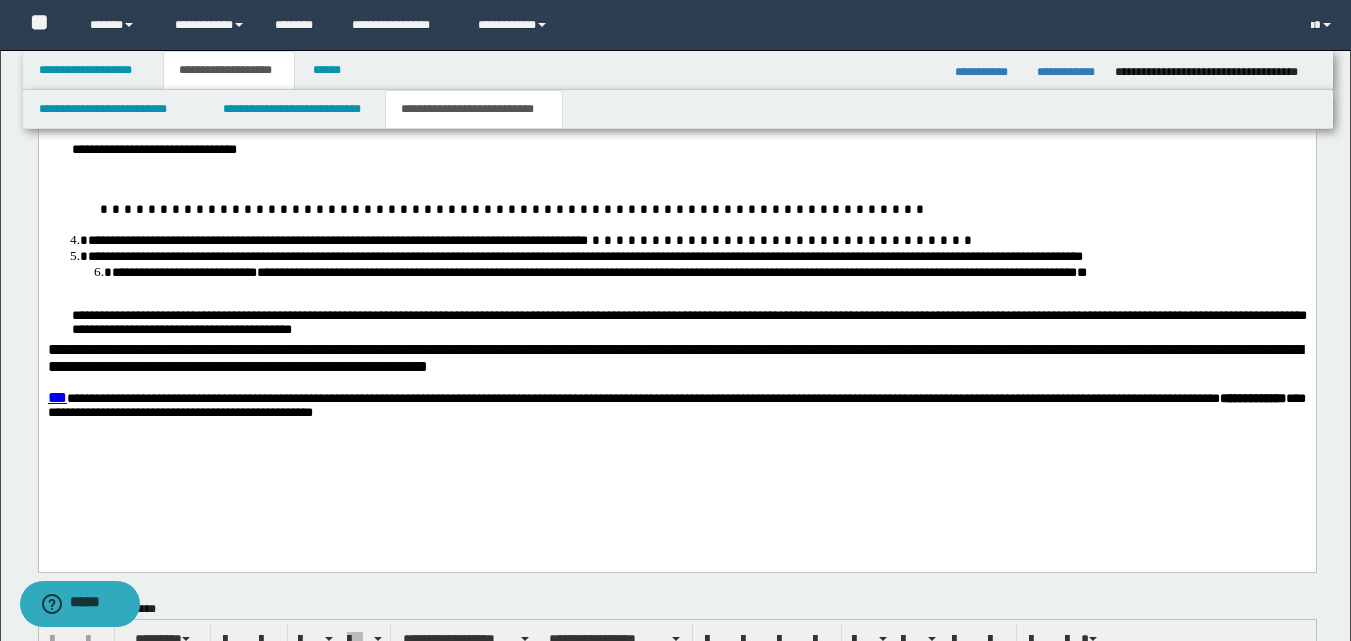 click on "**********" at bounding box center (688, 325) 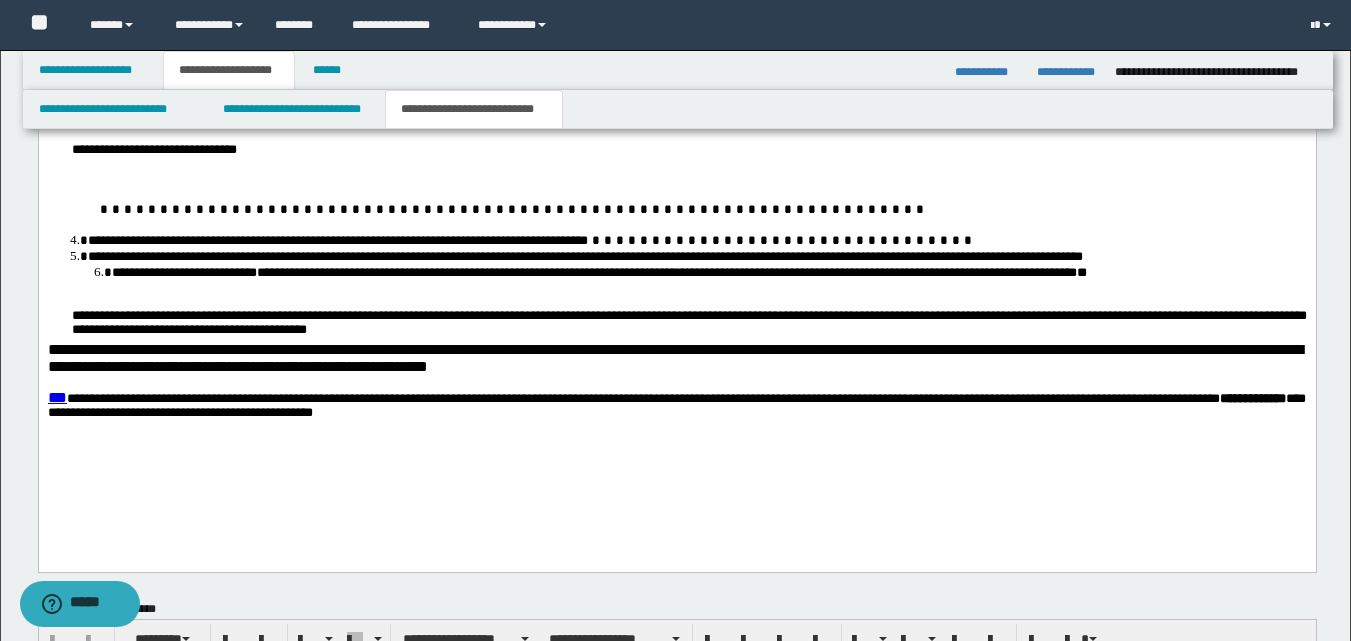 click on "**********" at bounding box center (688, 325) 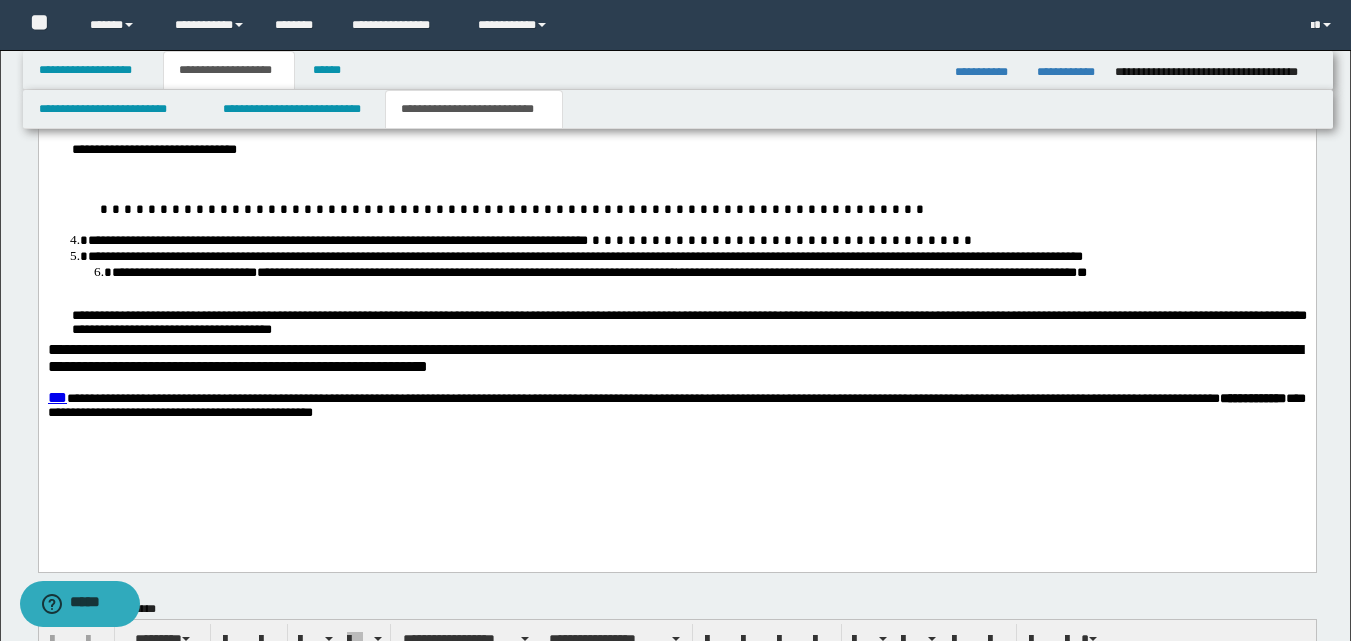 click on "**********" at bounding box center (674, 358) 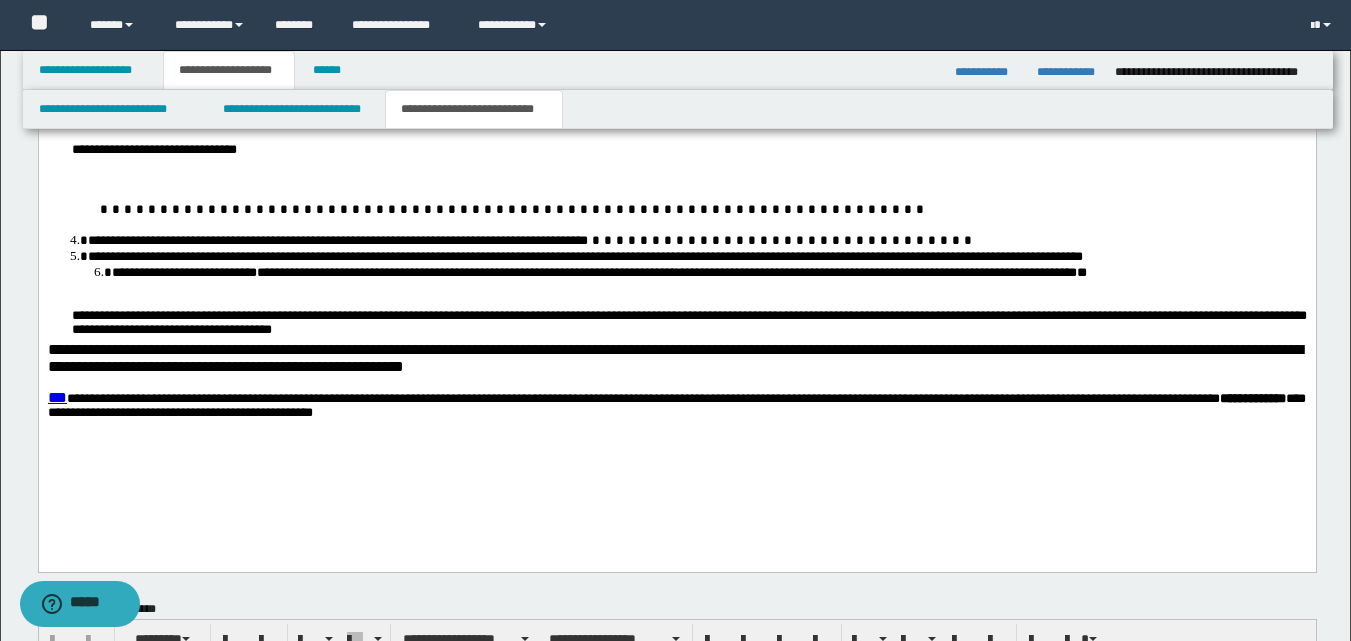 click on "**********" at bounding box center (674, 358) 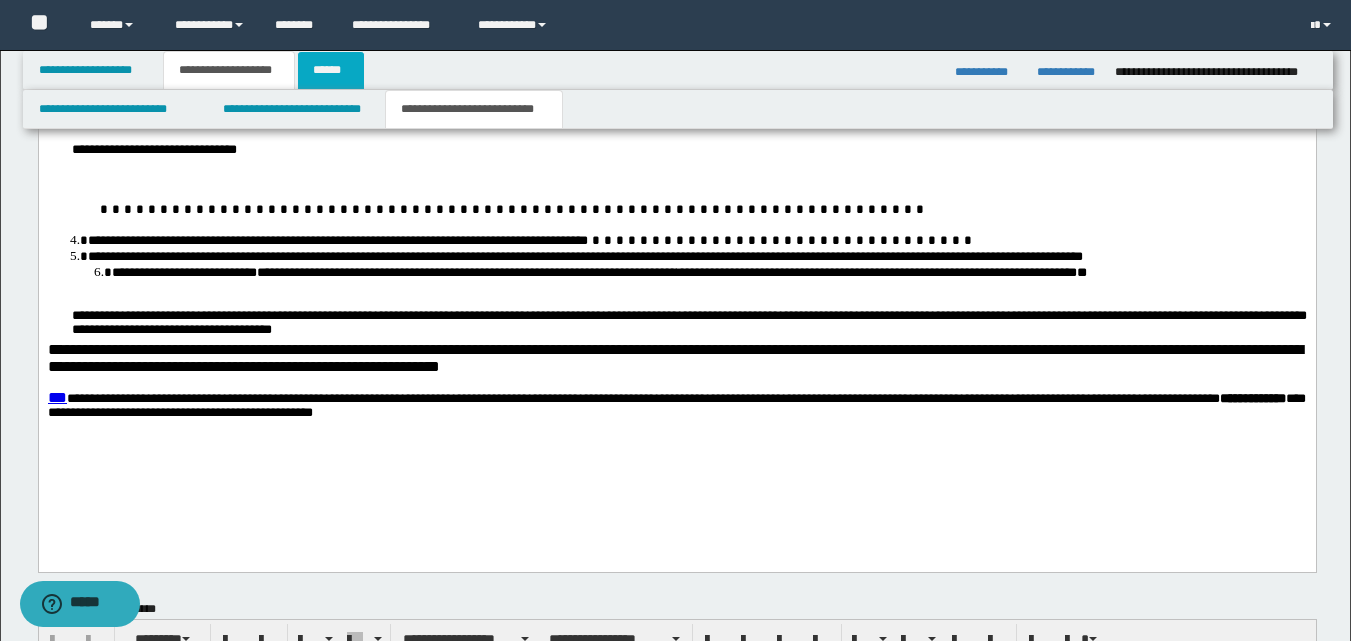 click on "******" at bounding box center (331, 70) 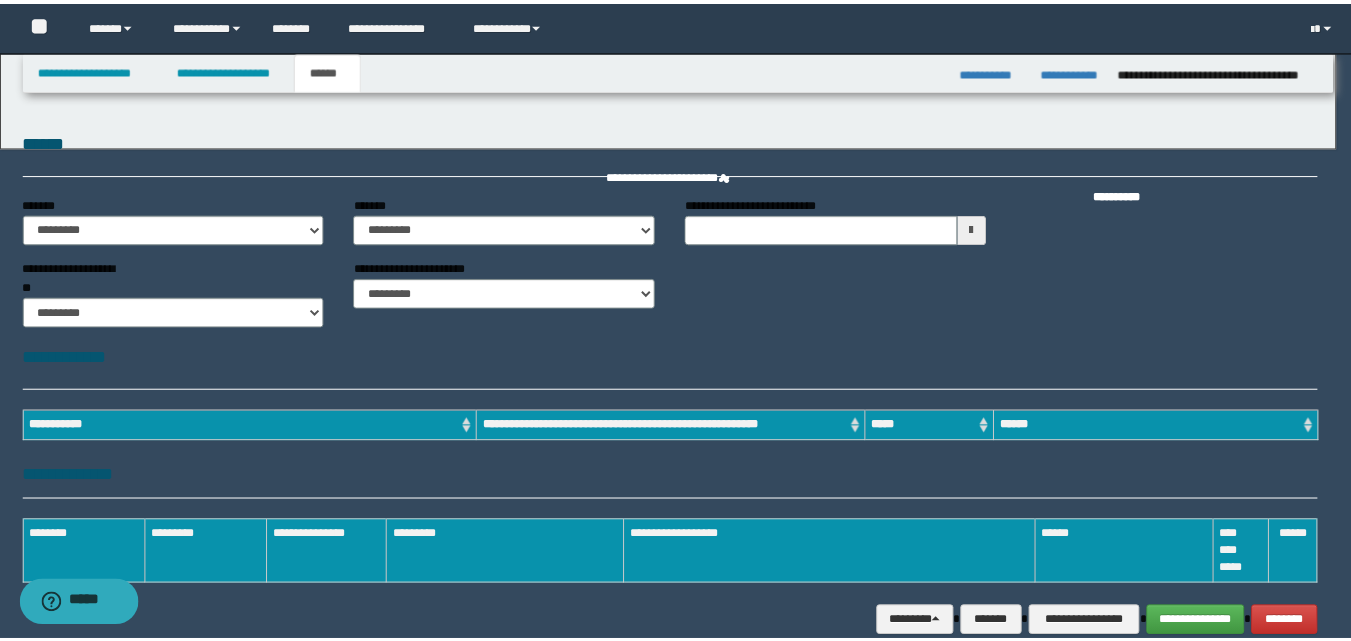 scroll, scrollTop: 0, scrollLeft: 0, axis: both 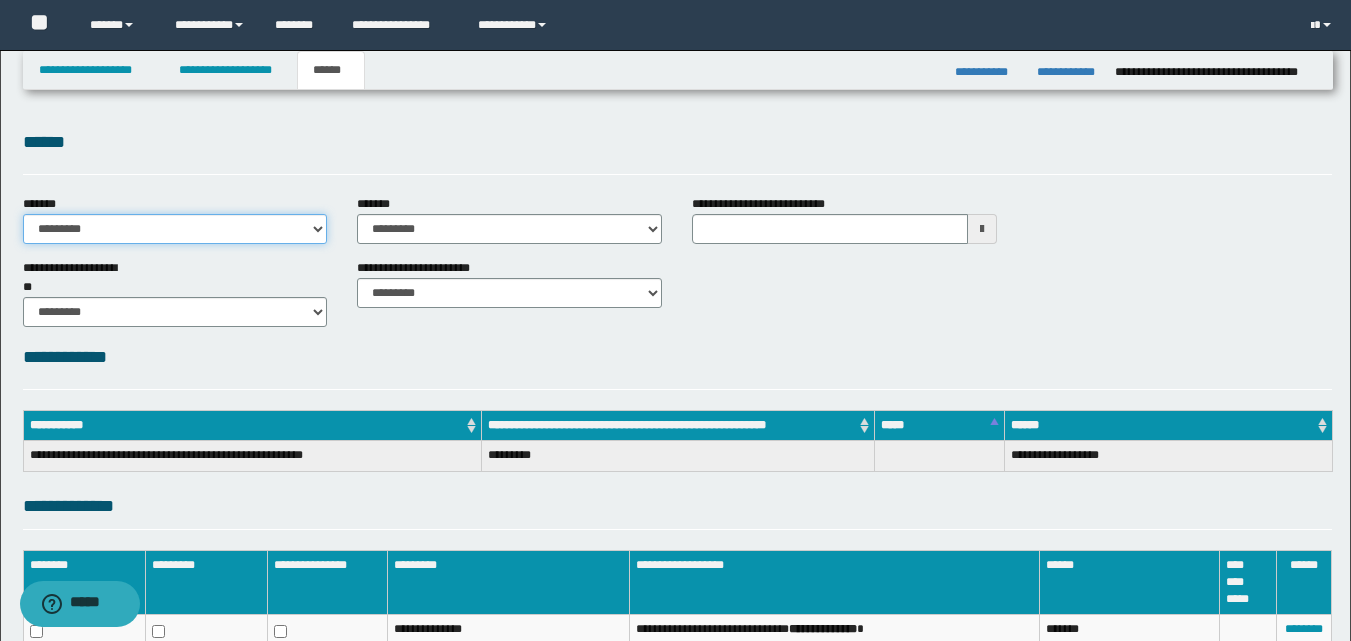 click on "**********" at bounding box center [175, 229] 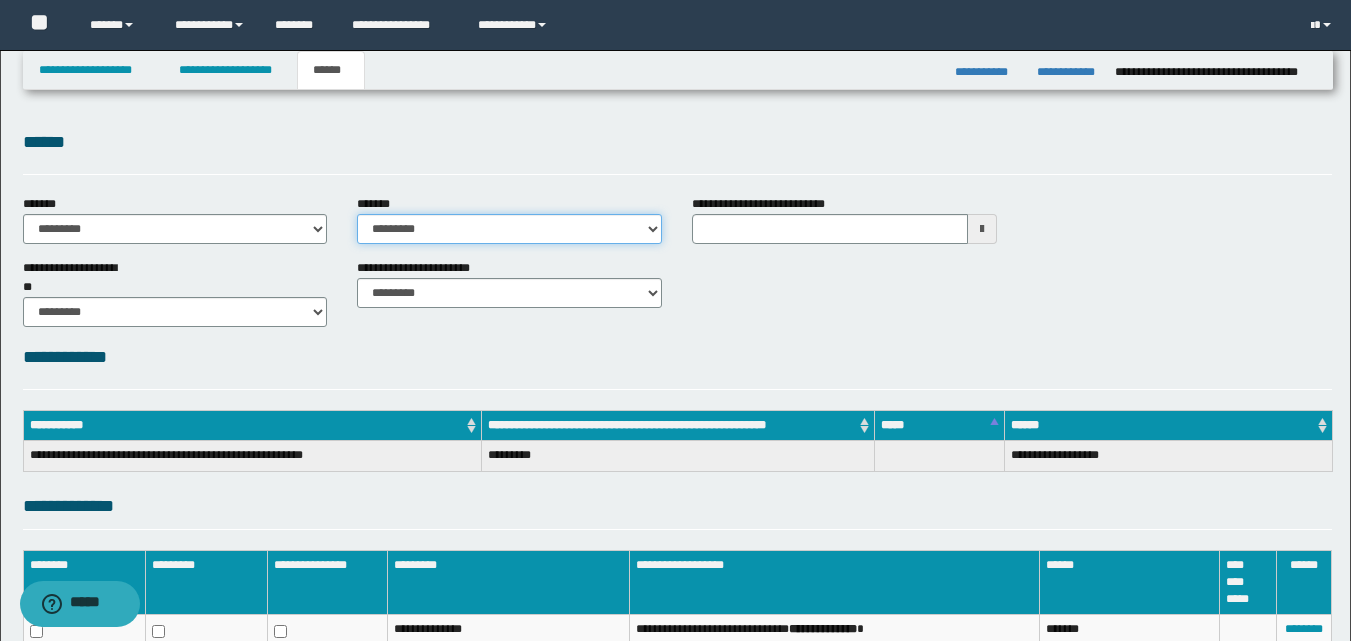 click on "**********" at bounding box center (509, 229) 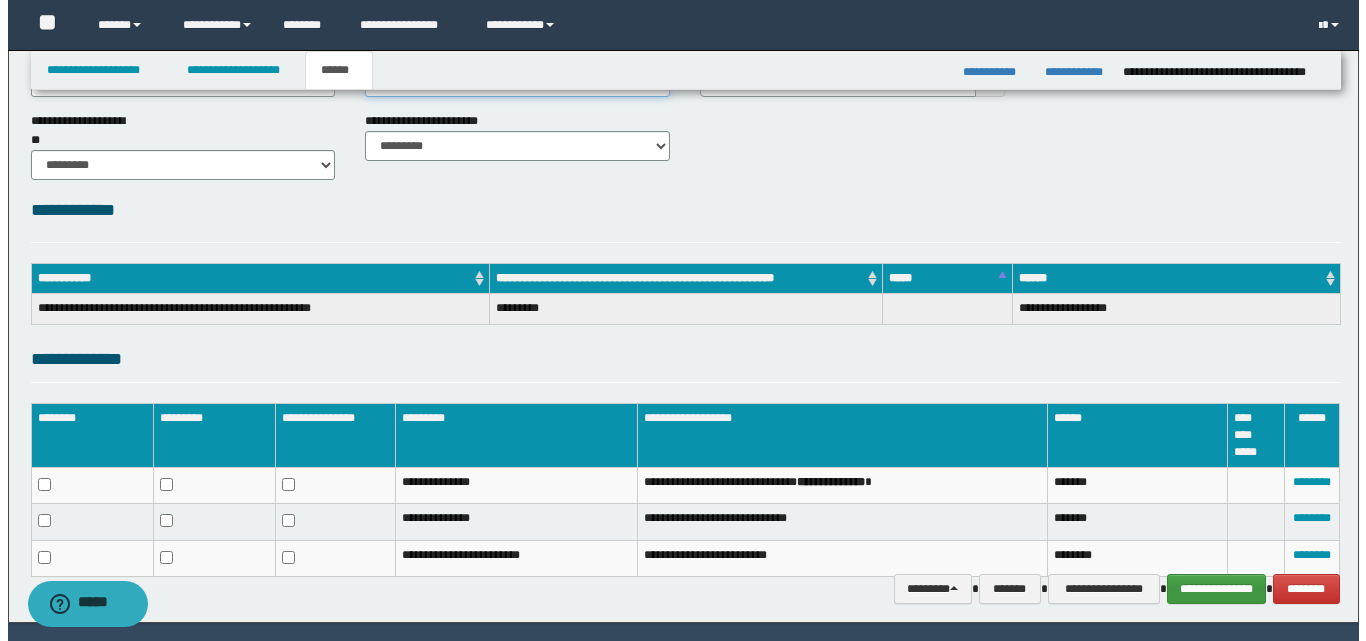 scroll, scrollTop: 206, scrollLeft: 0, axis: vertical 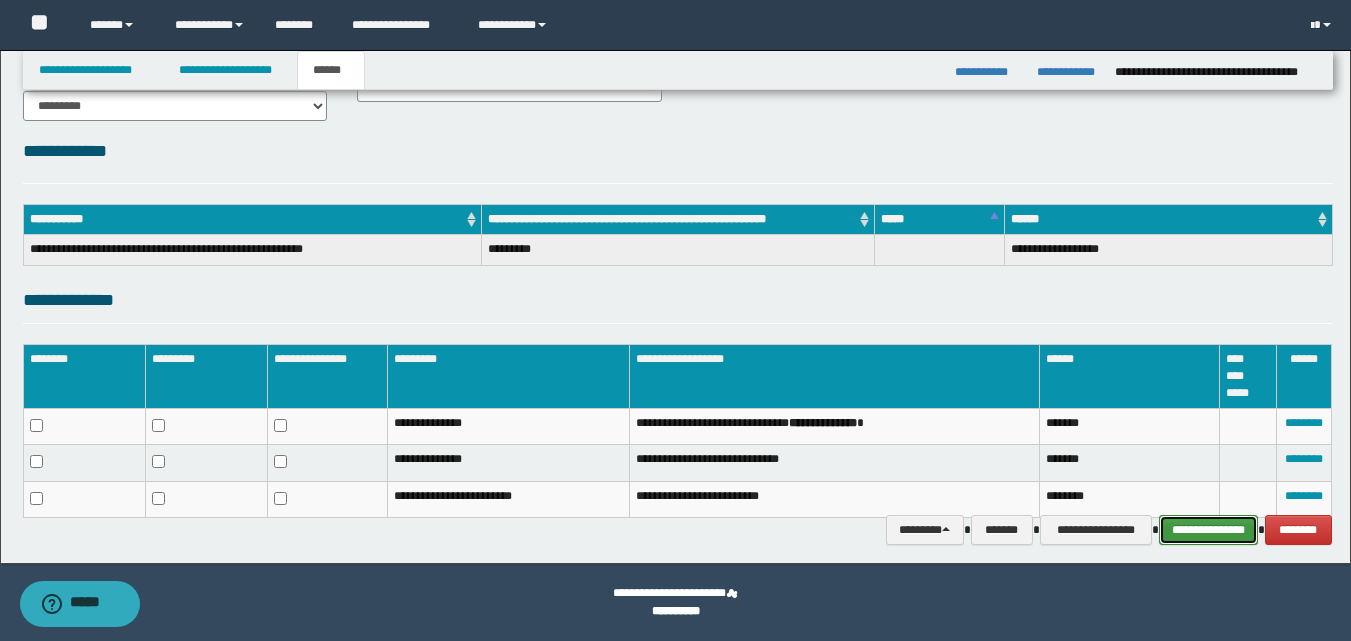 click on "**********" at bounding box center (1208, 530) 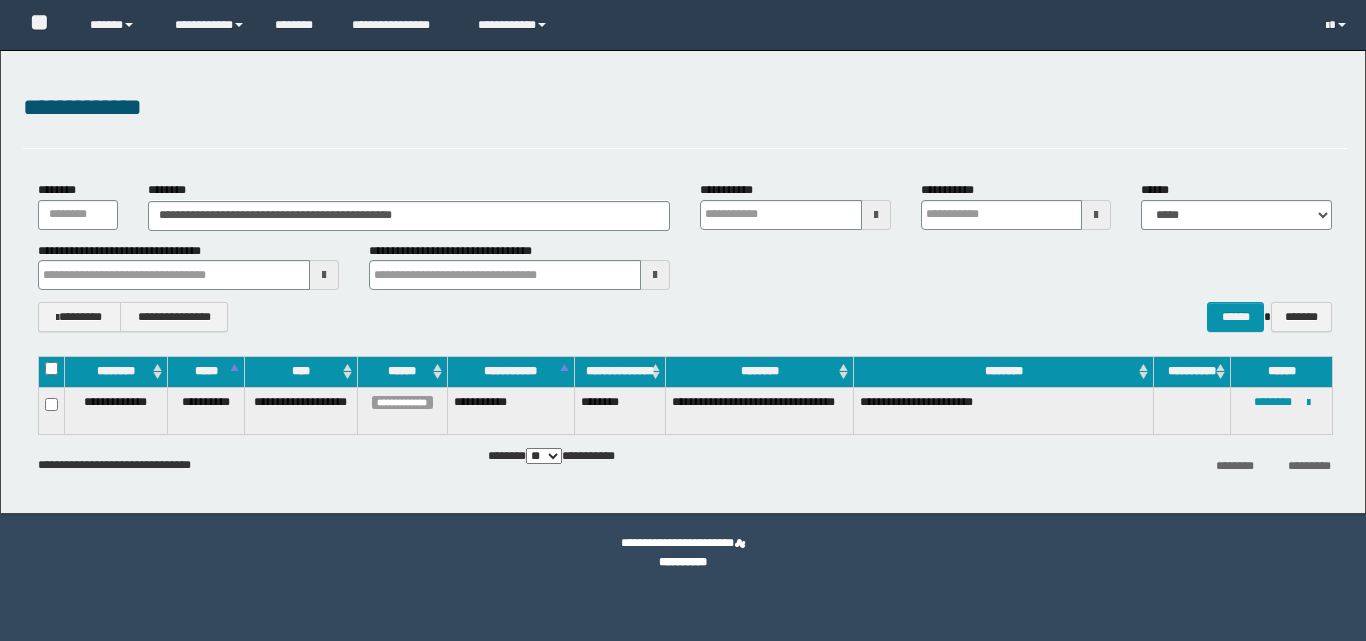 scroll, scrollTop: 0, scrollLeft: 0, axis: both 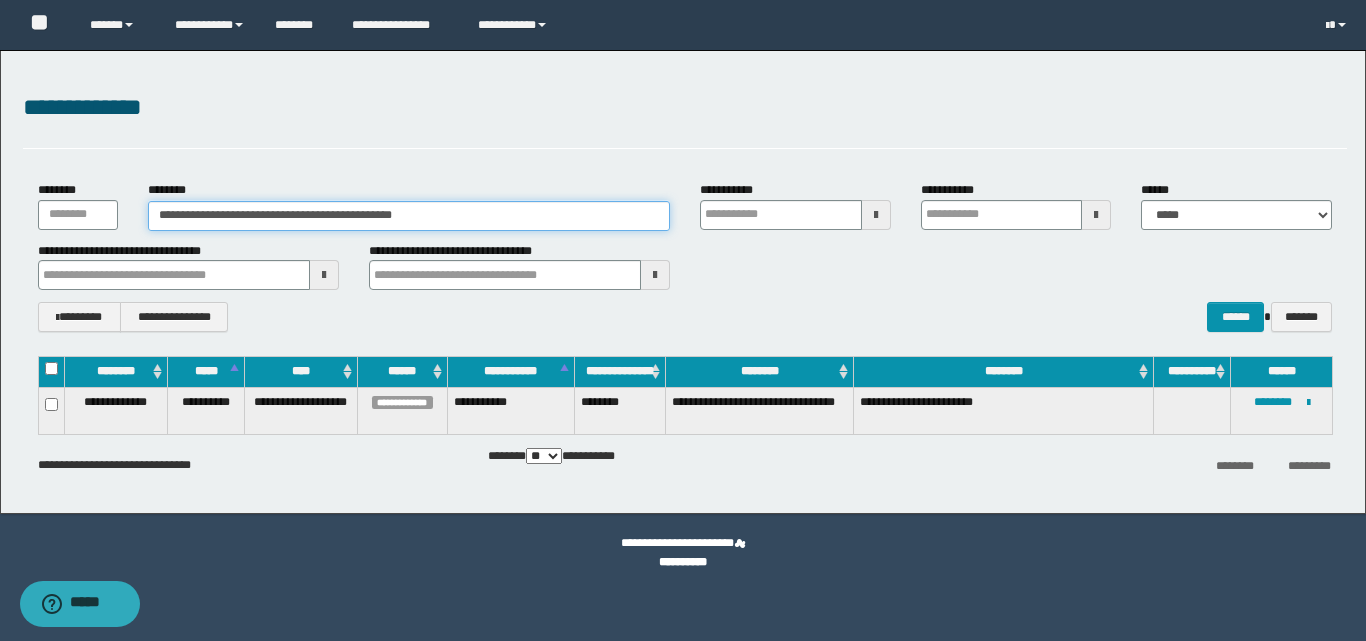 click on "**********" at bounding box center (409, 216) 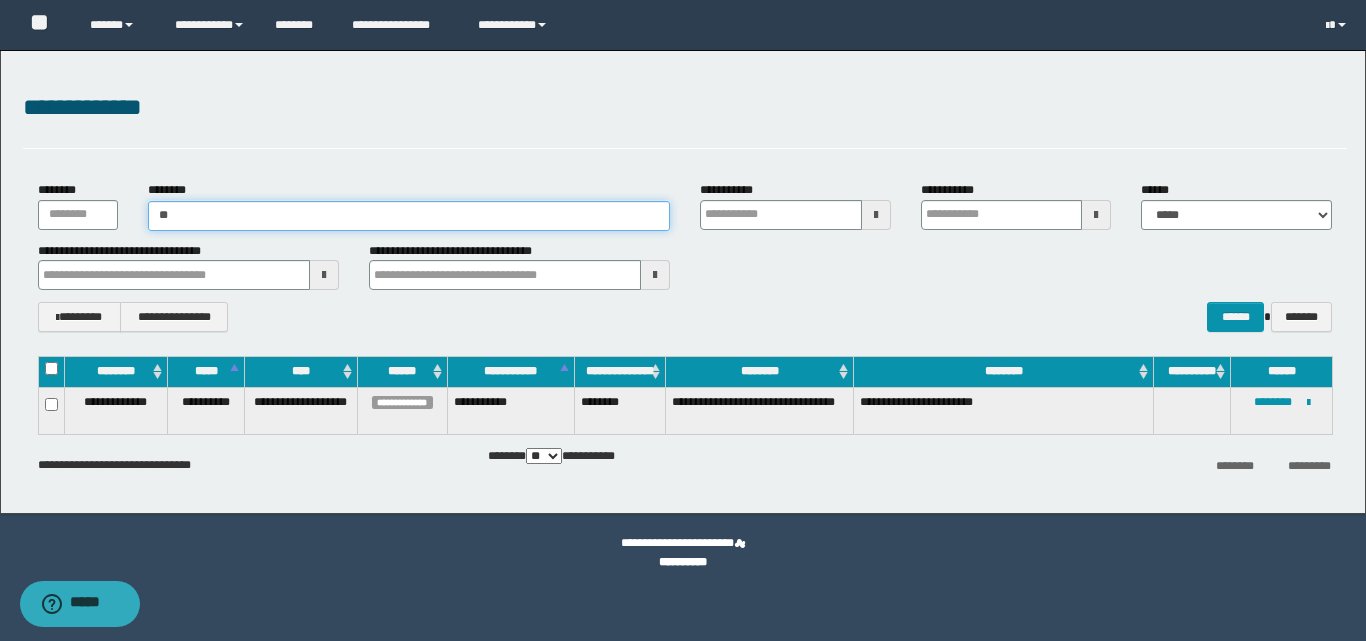 type on "*" 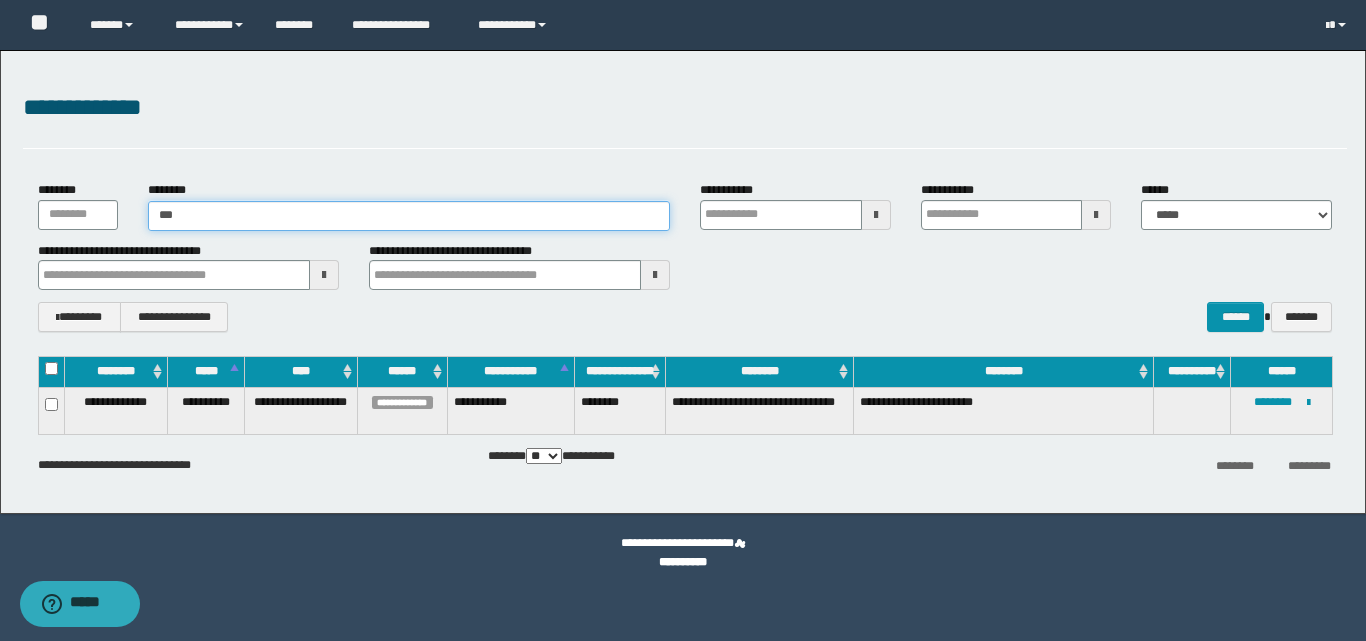 type on "***" 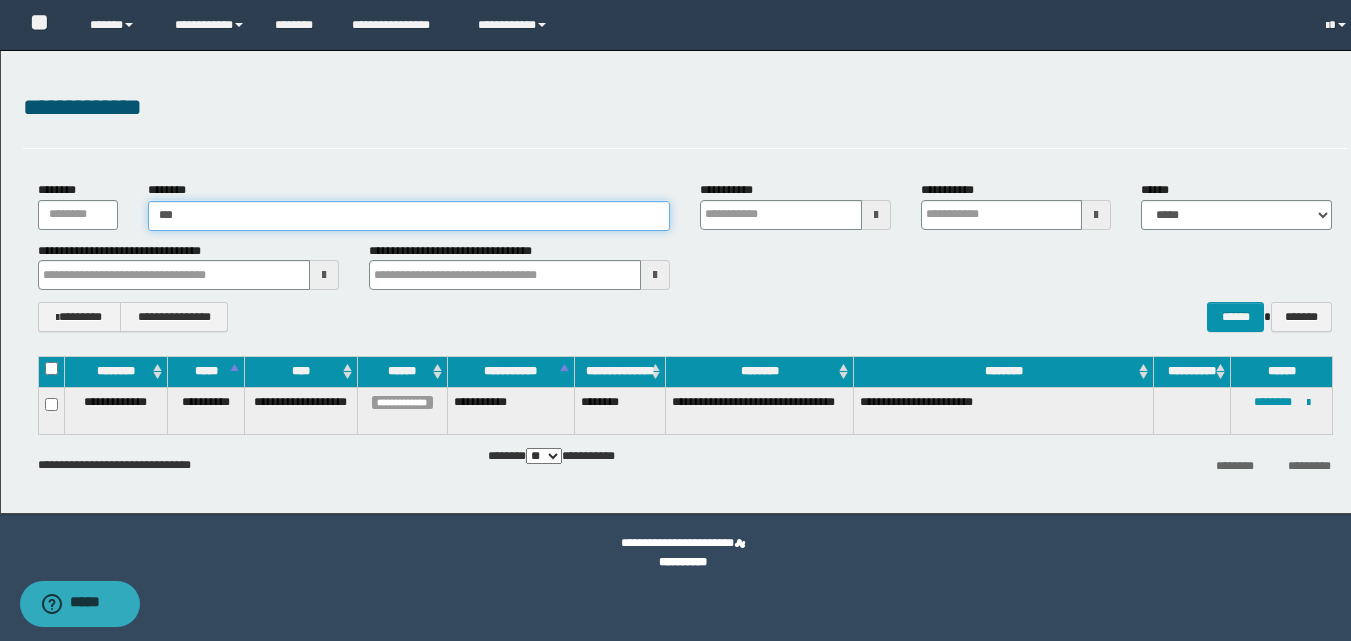 type 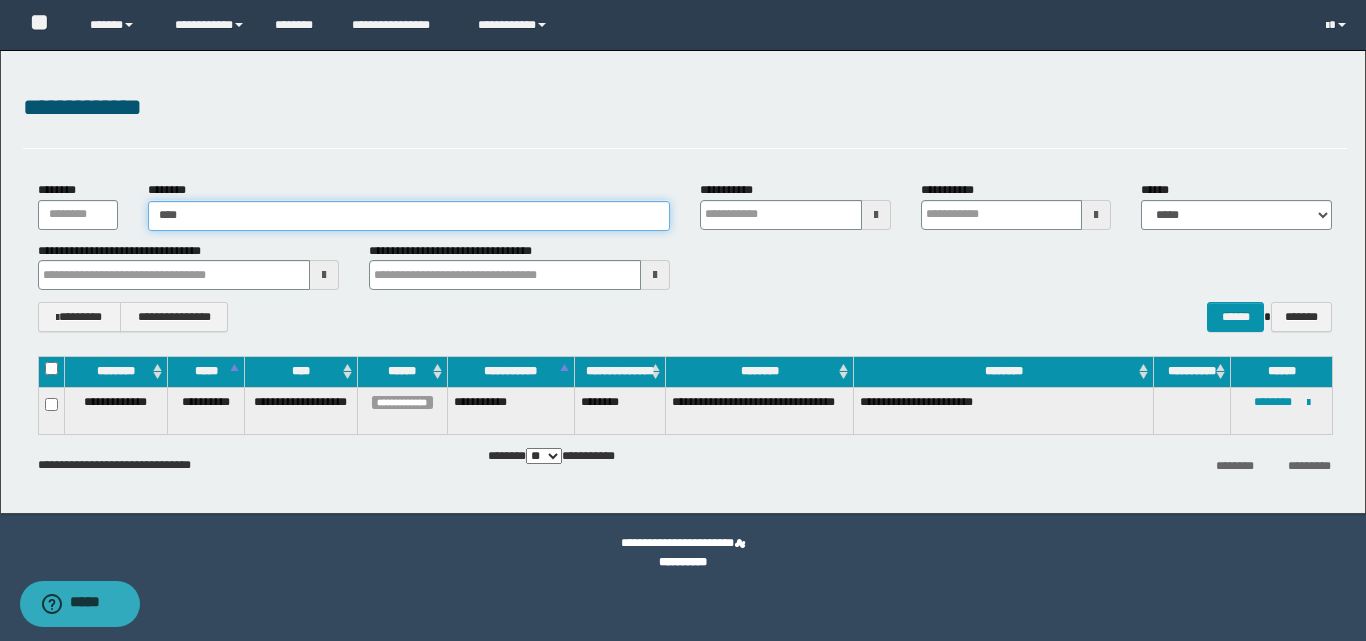 type on "****" 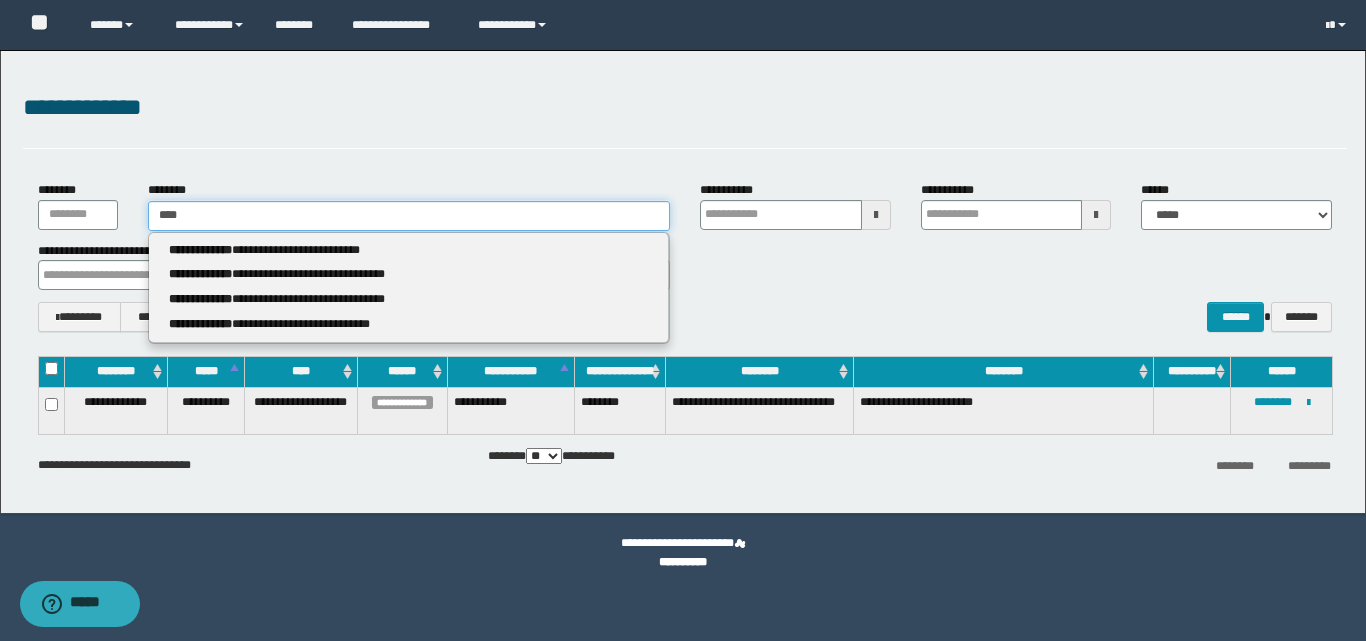 type 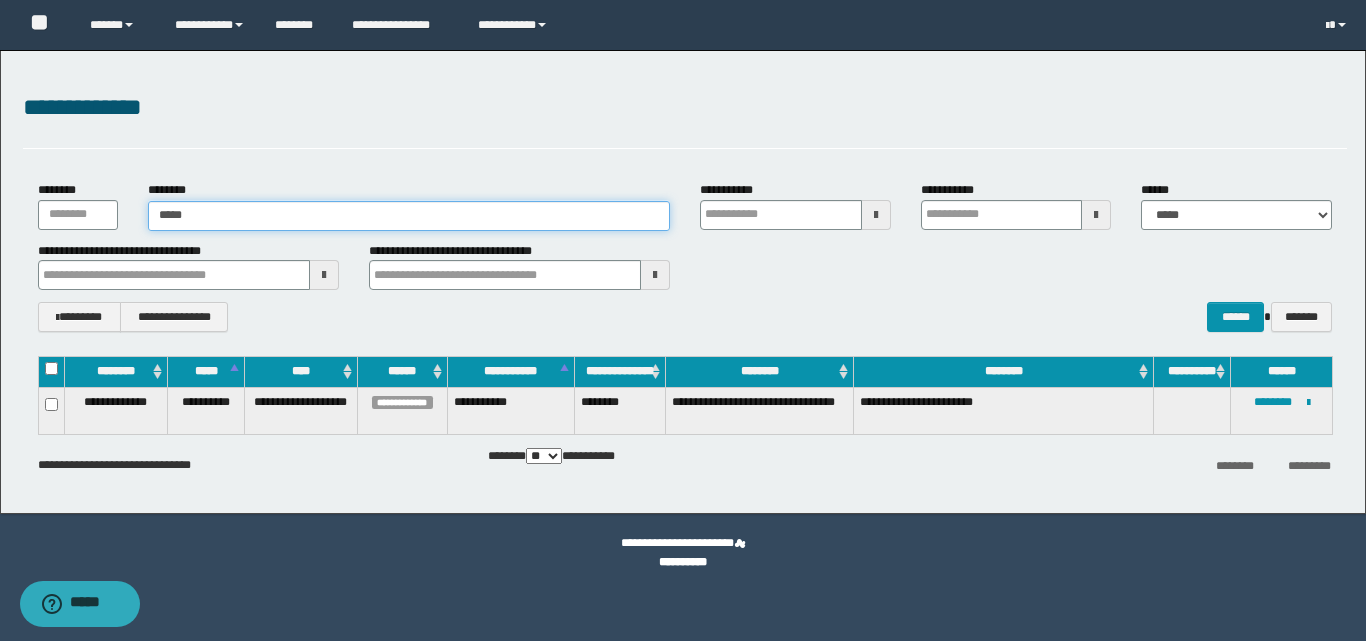 type on "*****" 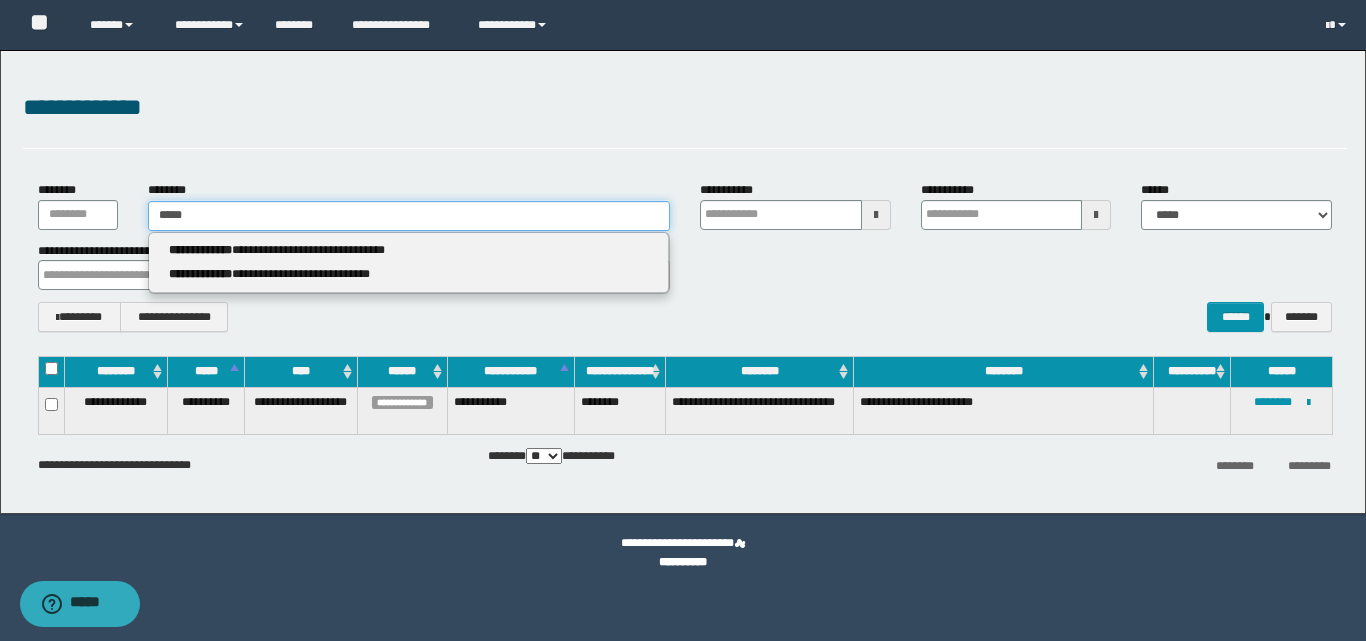 type 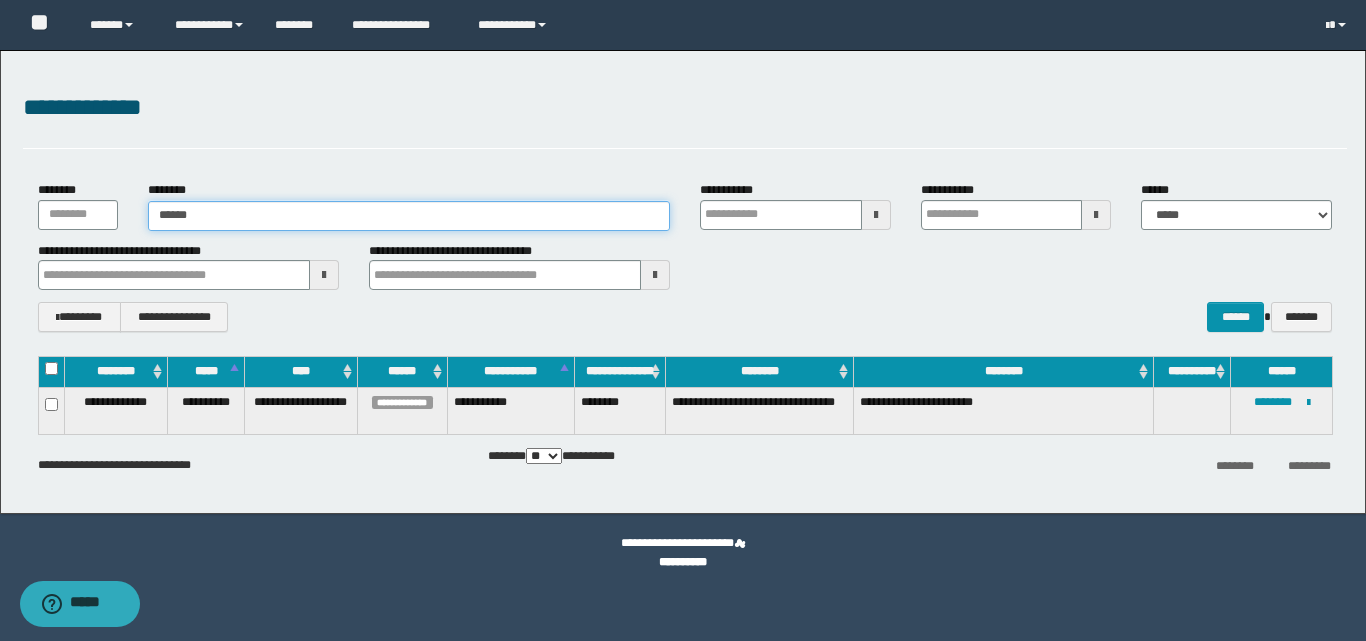 type on "******" 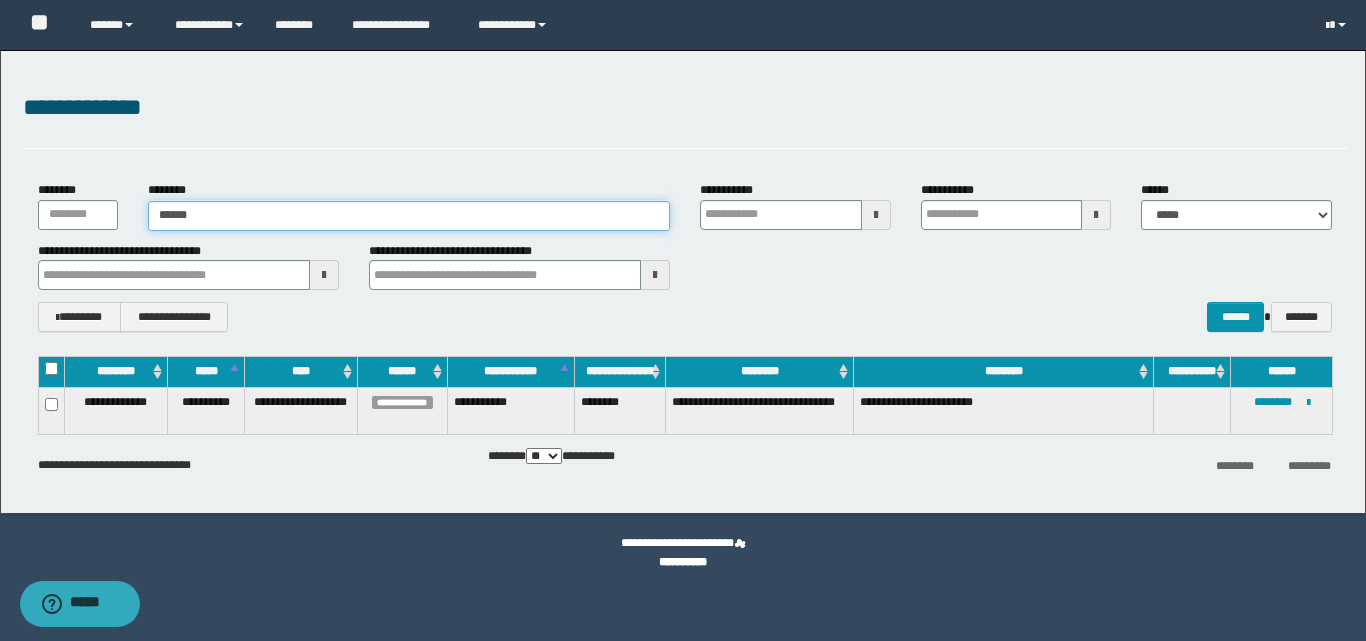 type 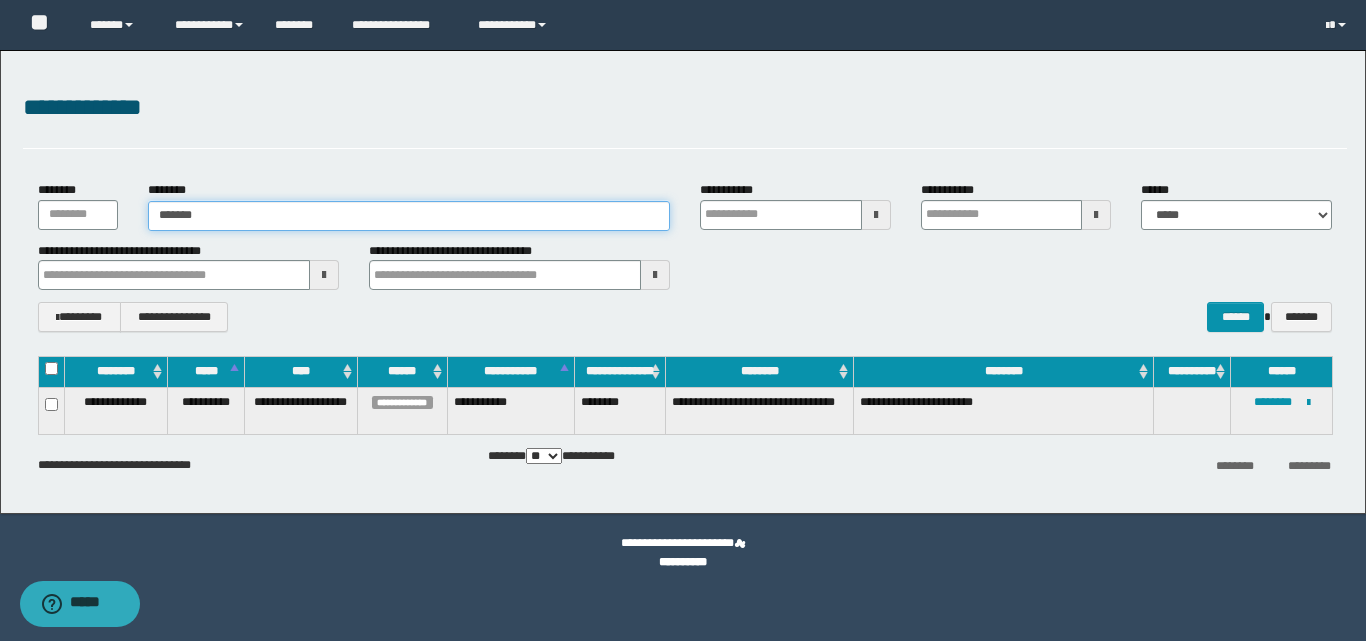 type on "*******" 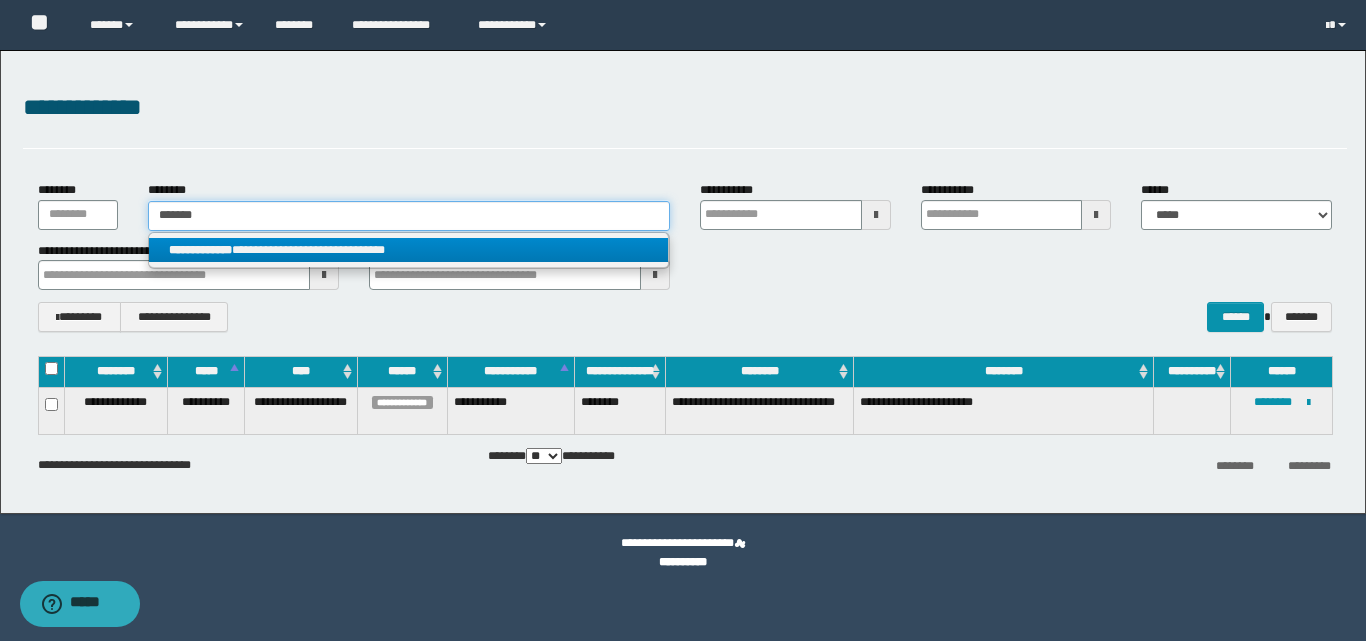 type on "*******" 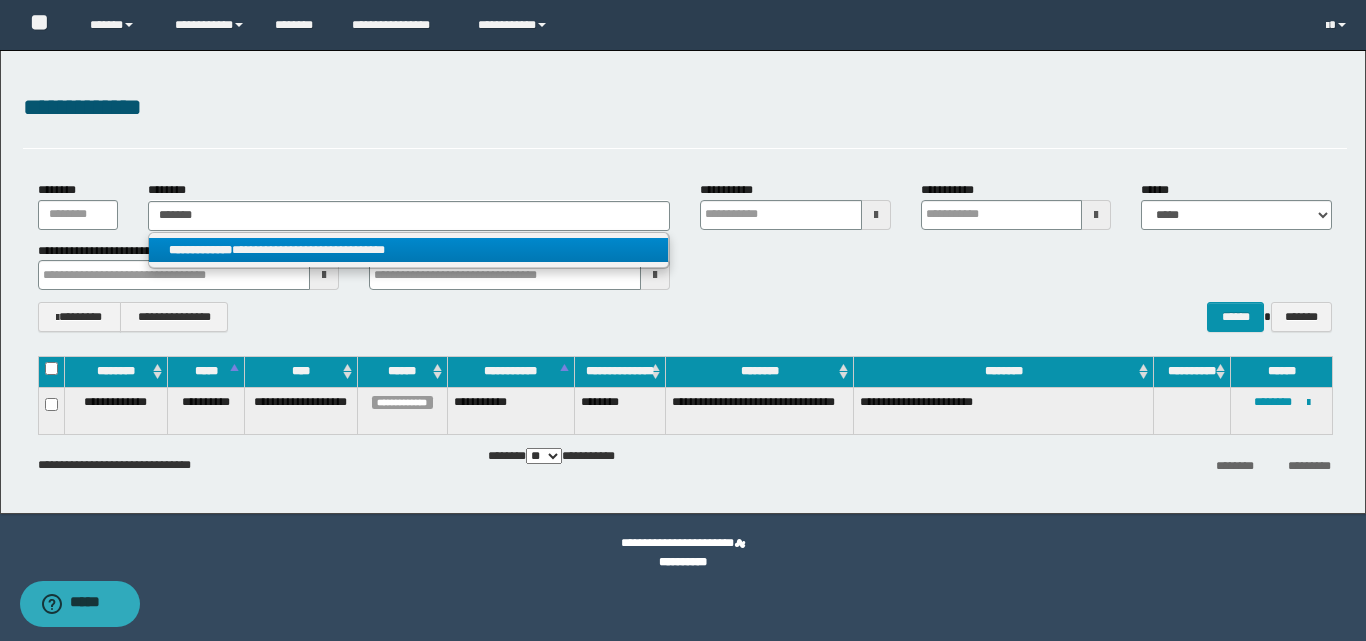 click on "**********" at bounding box center (408, 250) 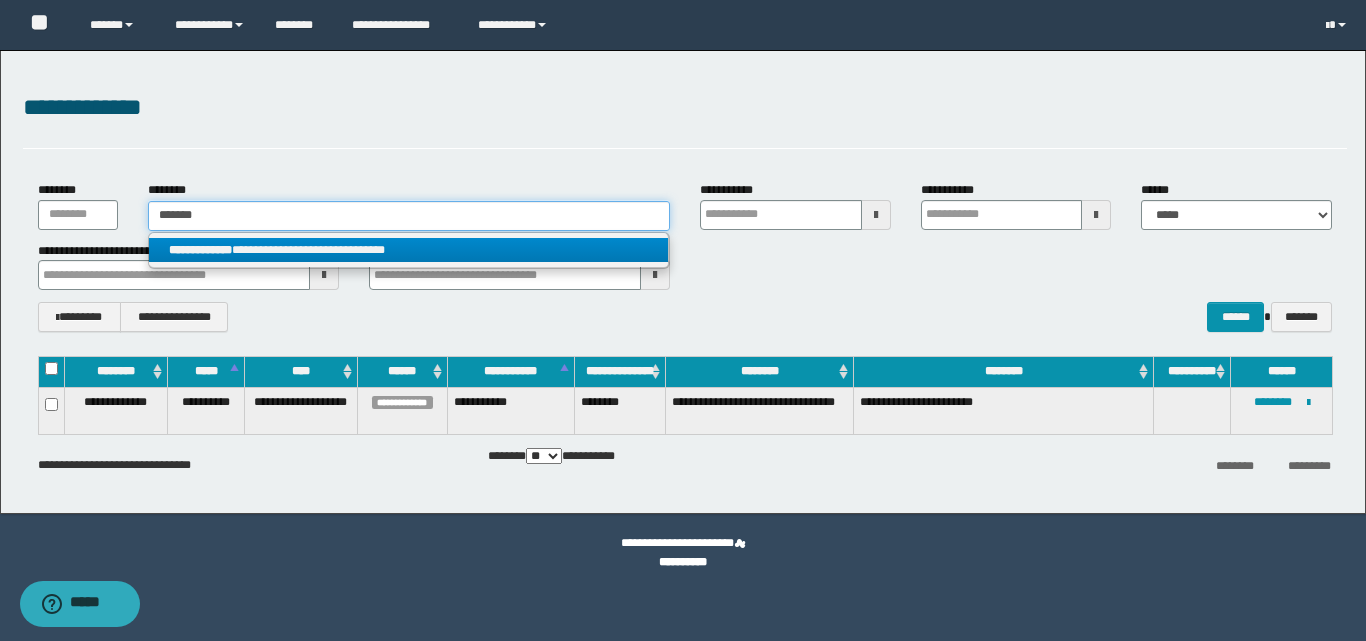 type 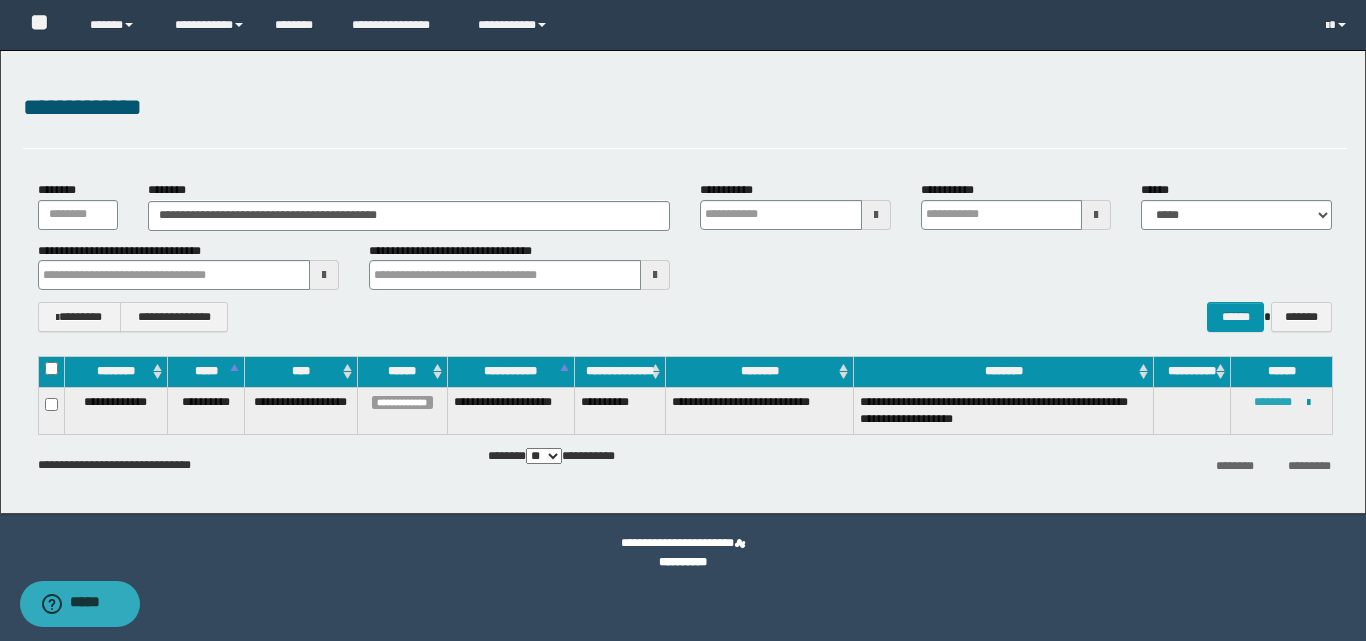 click on "********" at bounding box center [1273, 402] 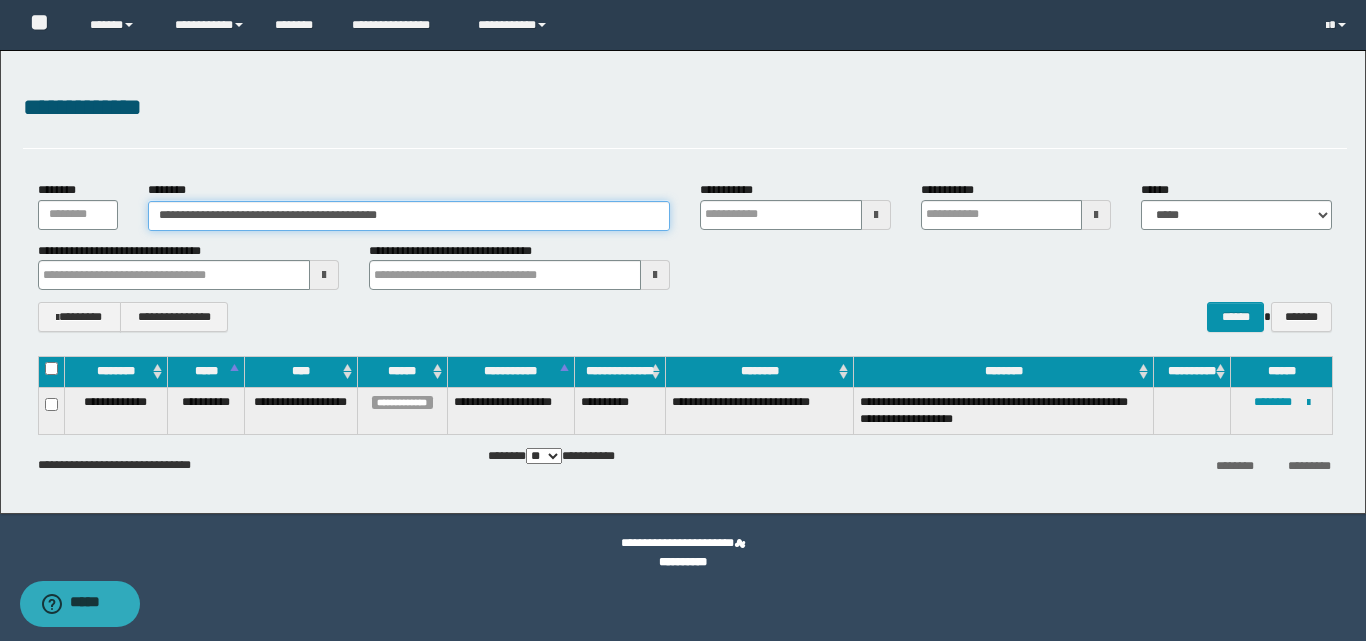 click on "**********" at bounding box center [409, 216] 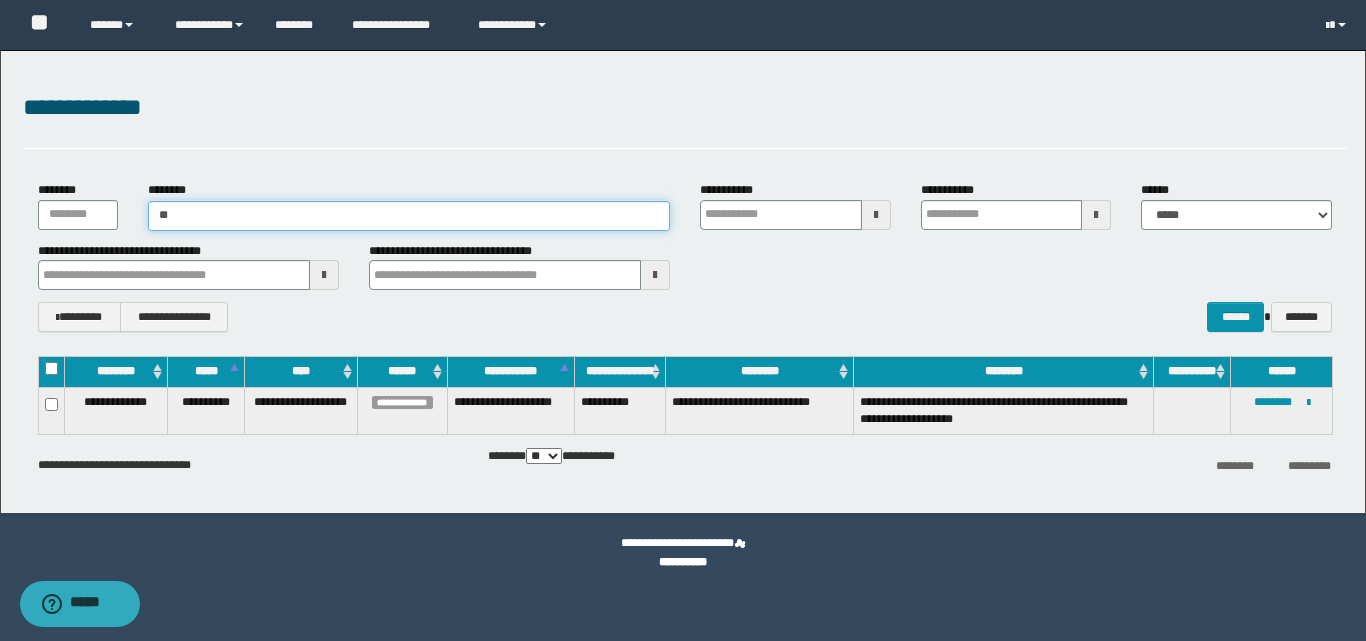 type on "*" 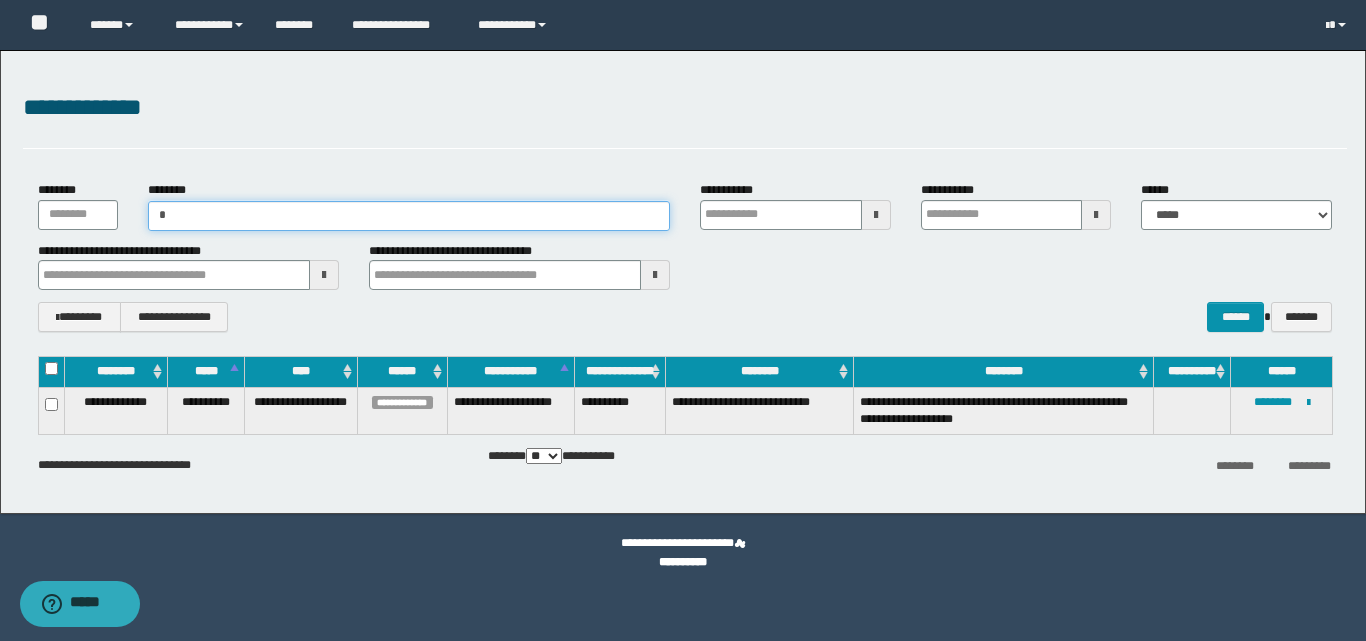 type on "**" 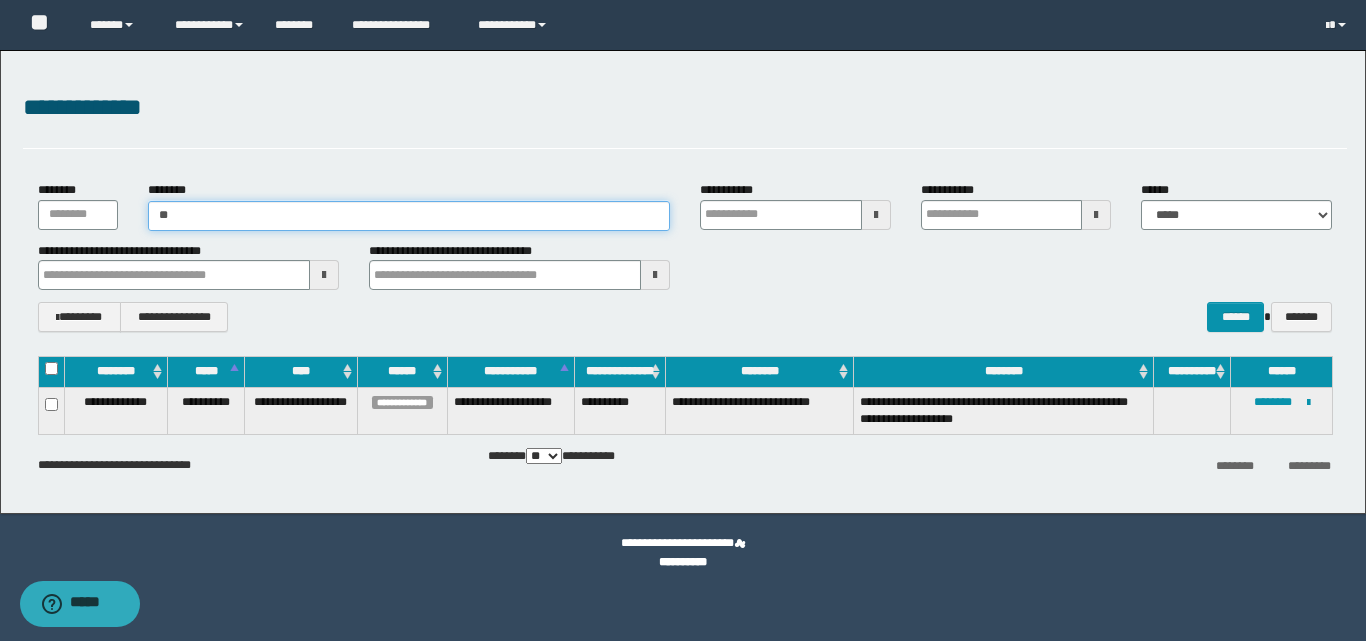 type 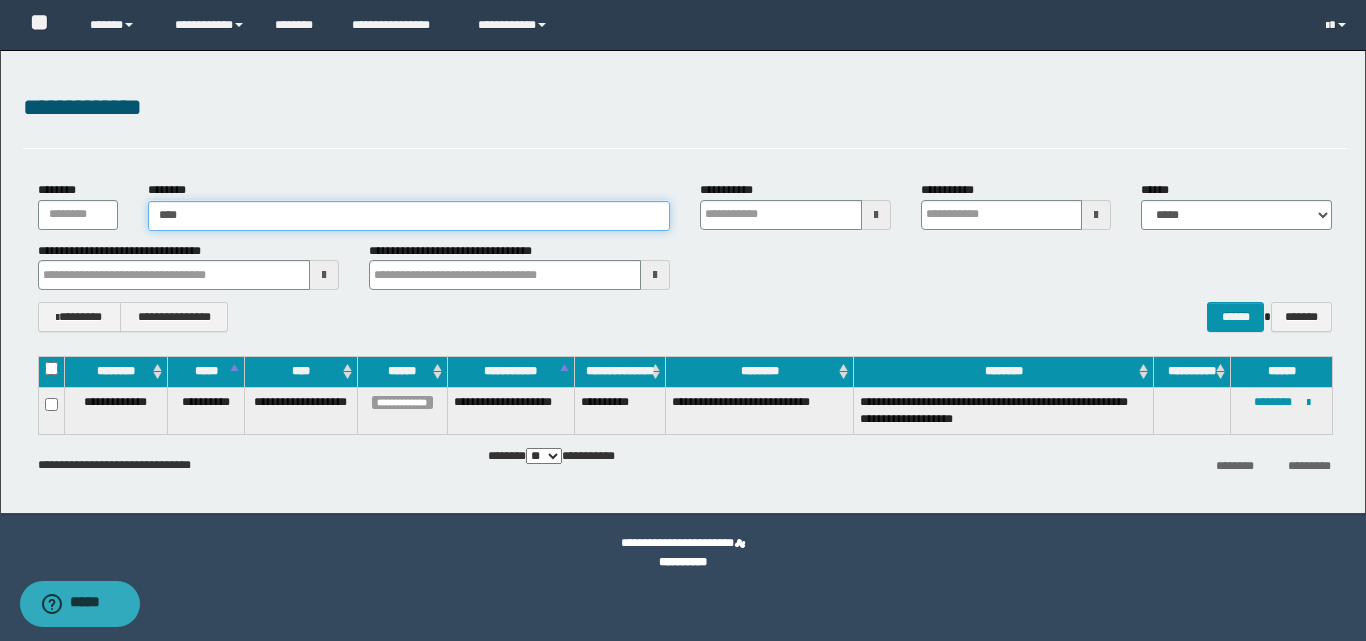 type on "*****" 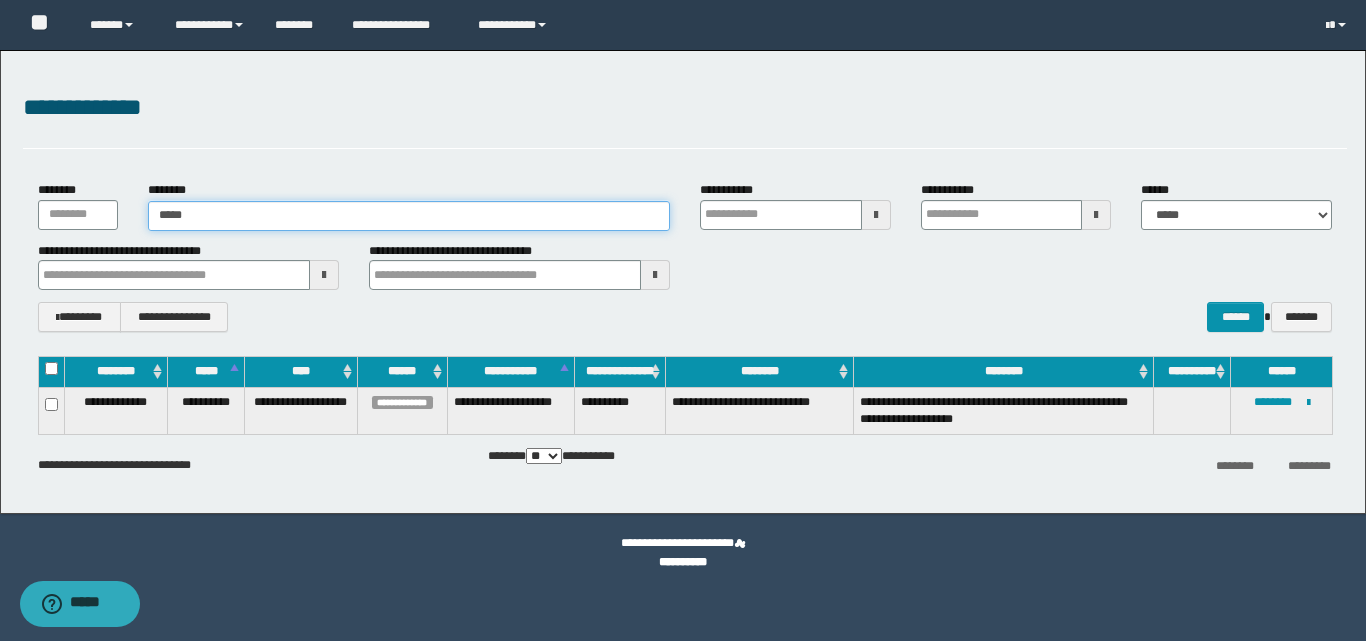 type on "*****" 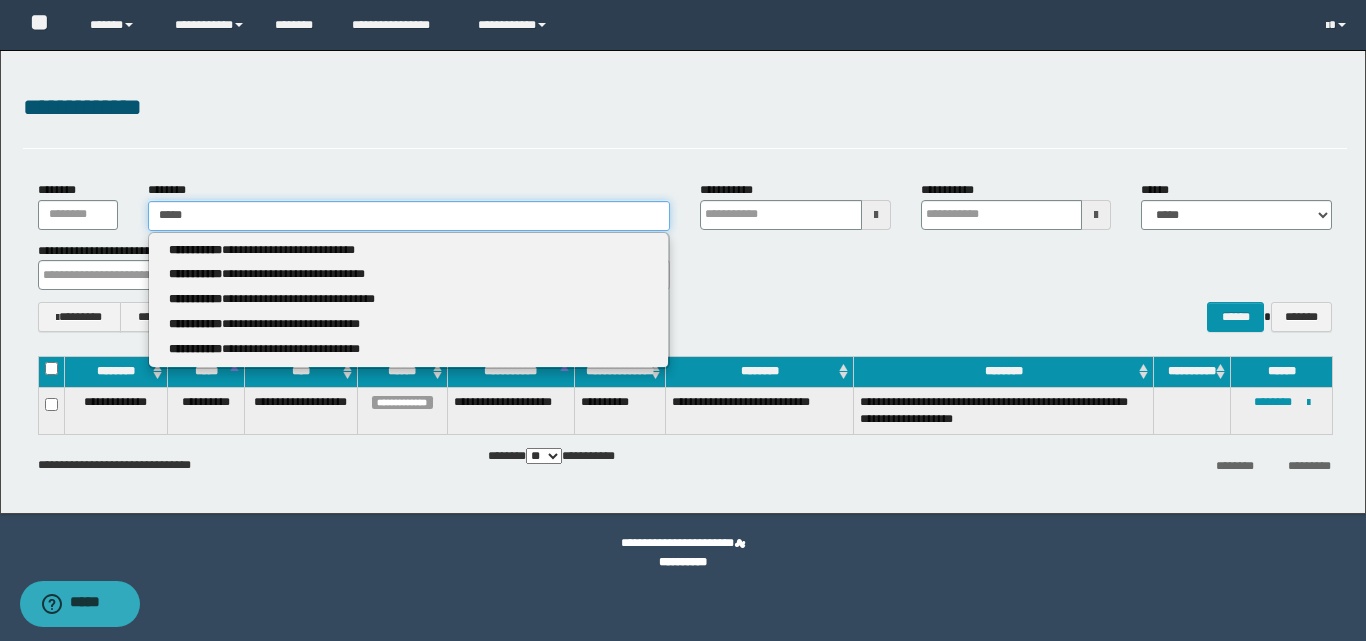 type 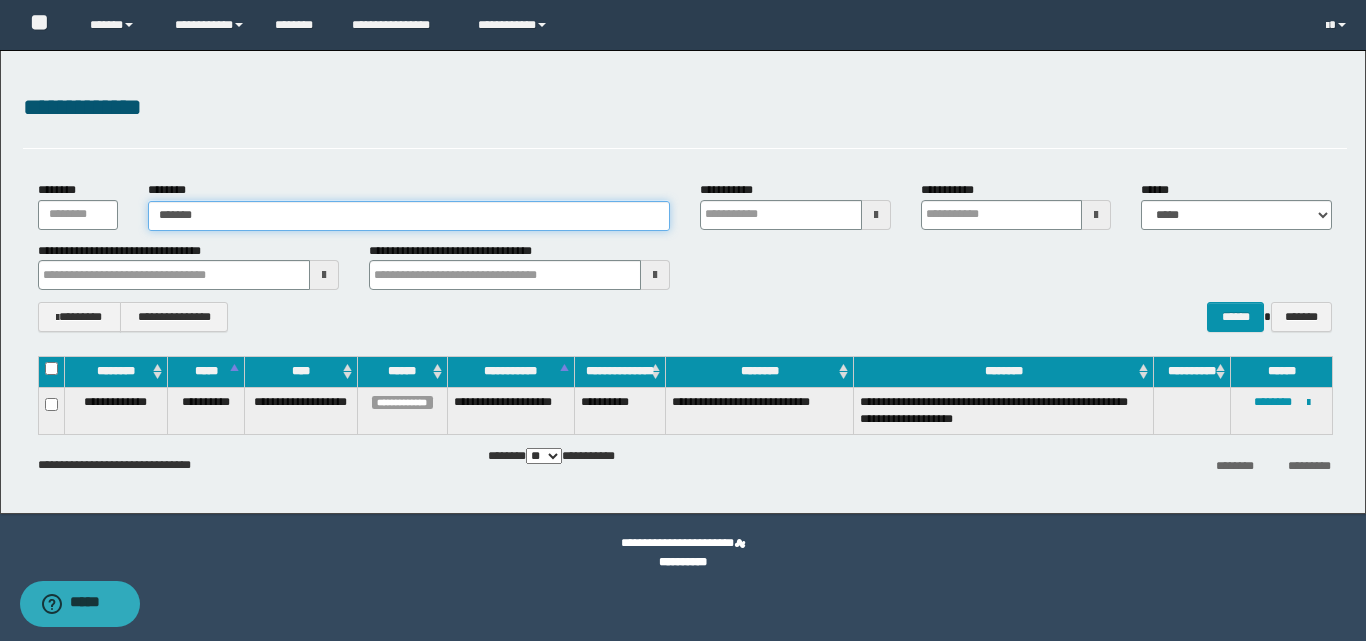 type on "********" 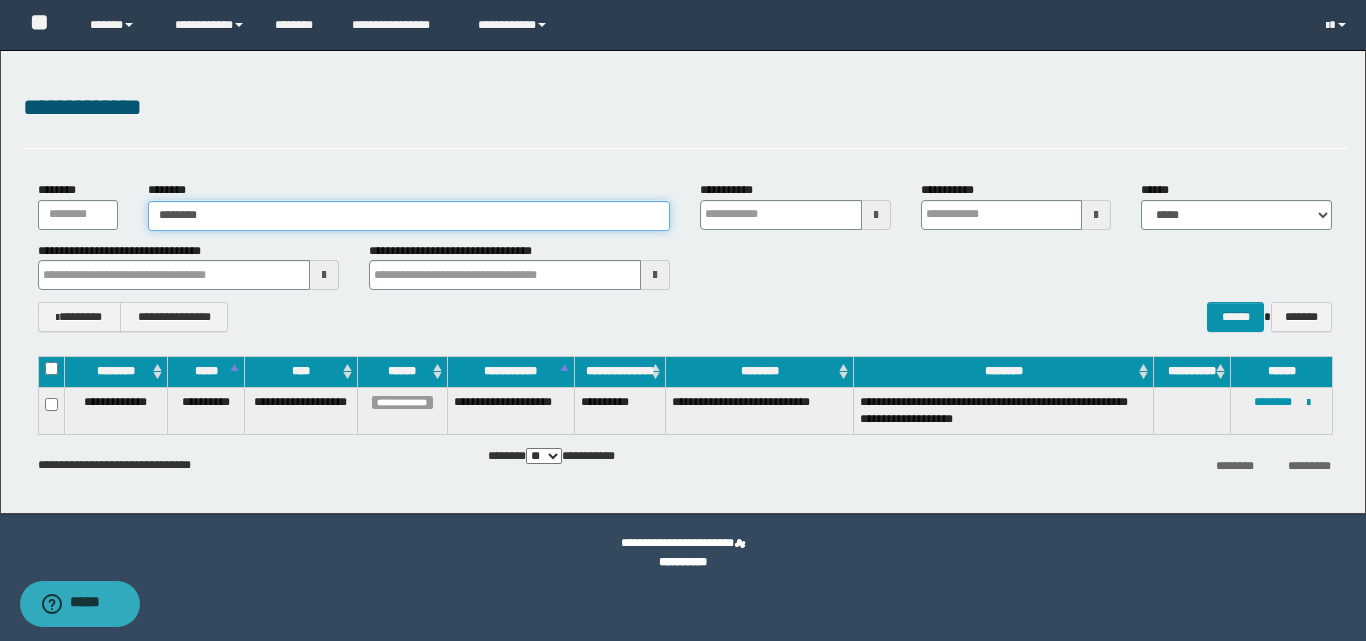 type on "********" 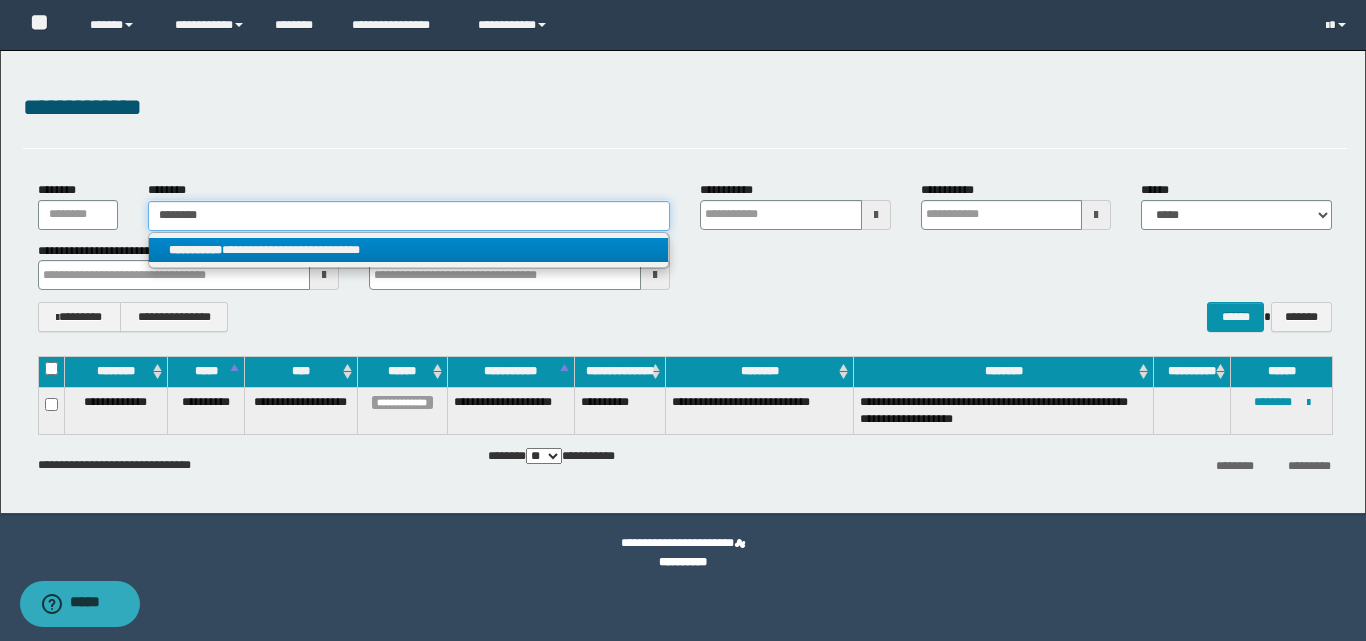 type on "********" 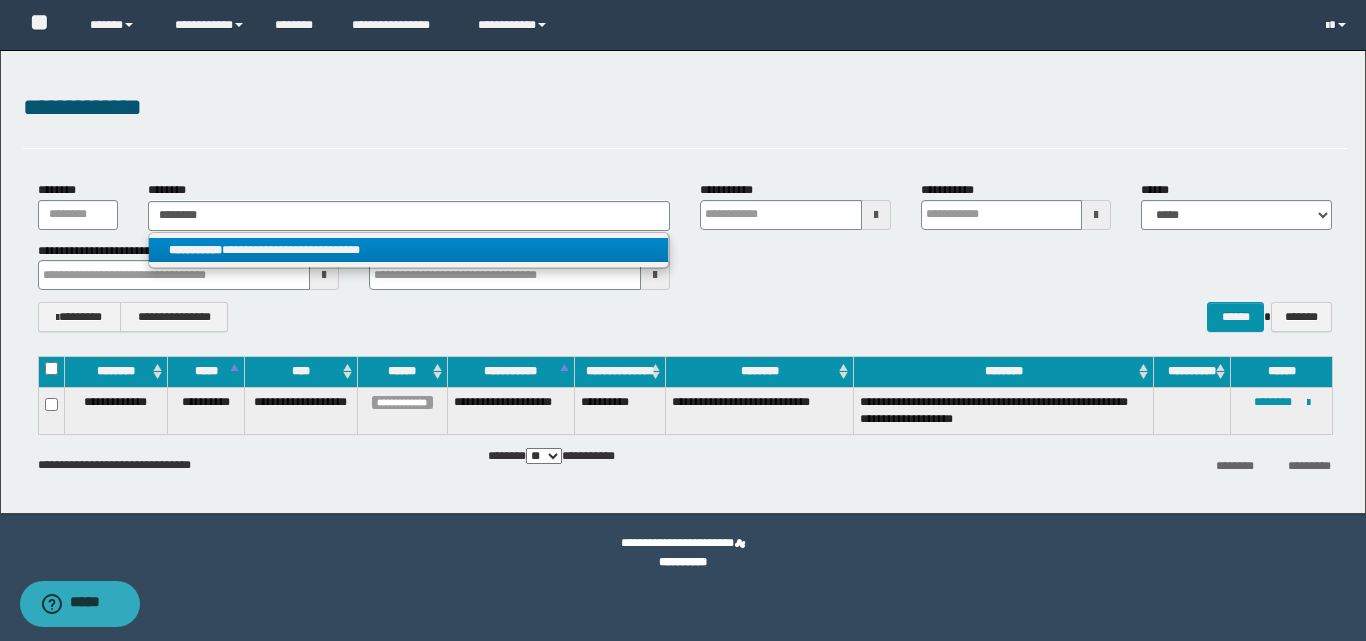 click on "**********" at bounding box center (408, 250) 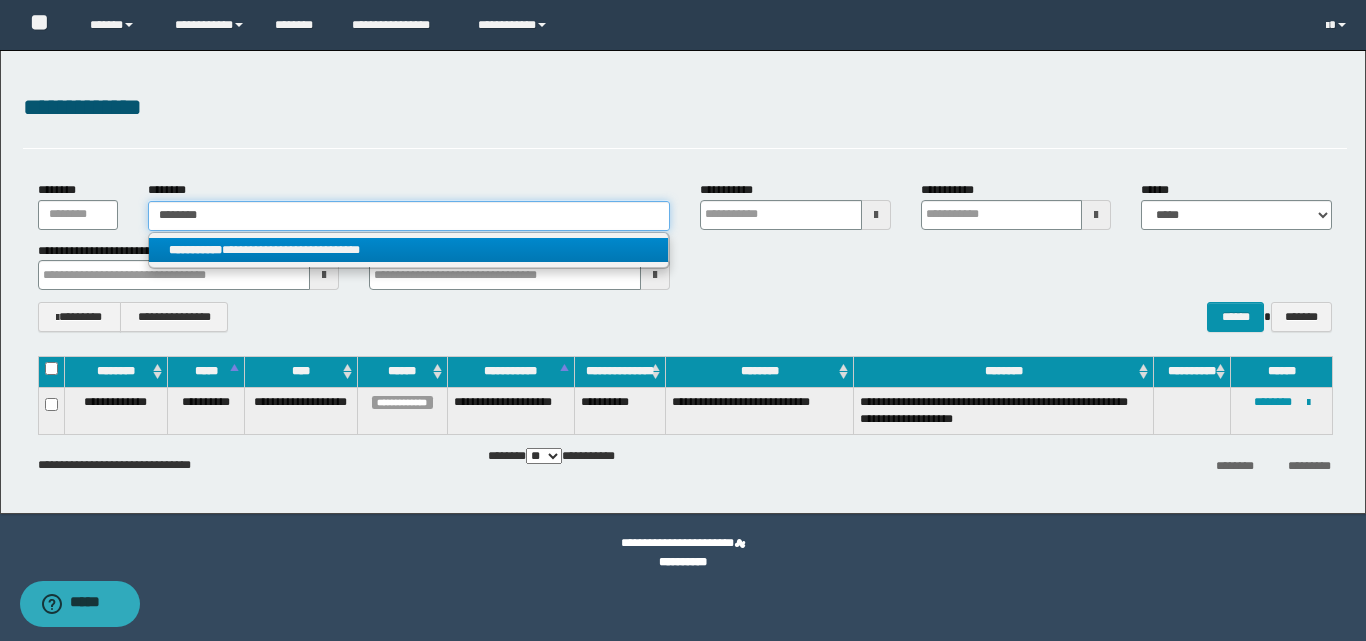 type 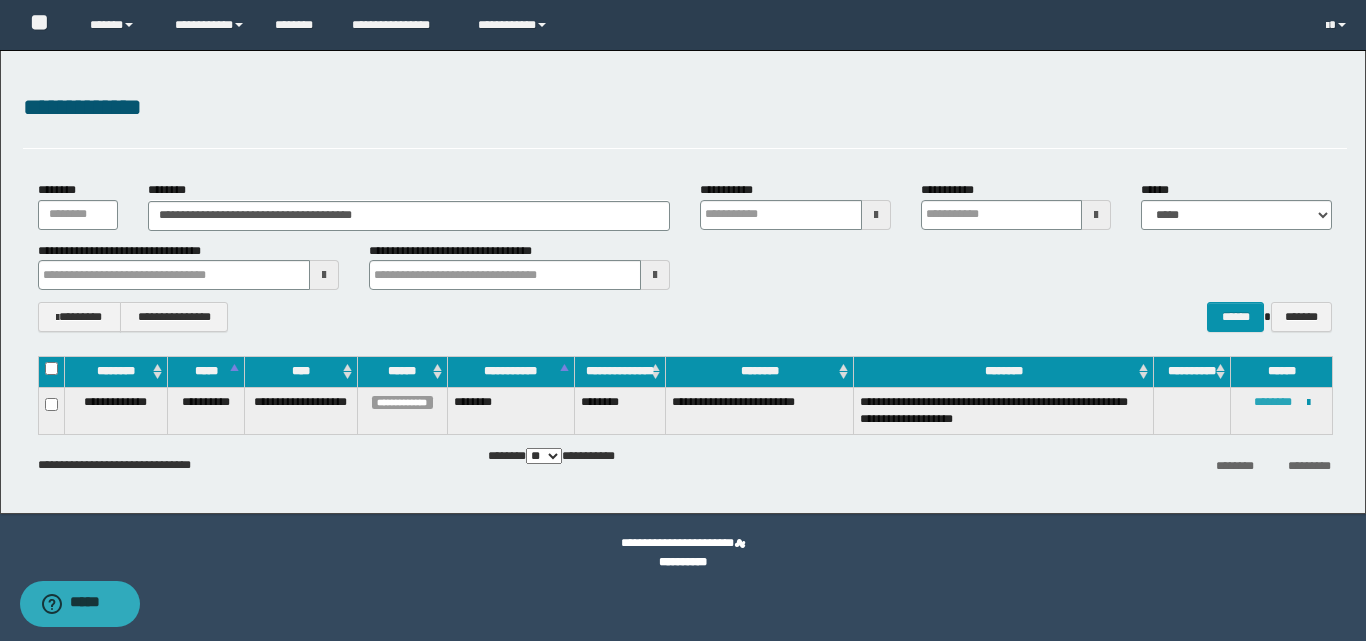 click on "********" at bounding box center [1273, 402] 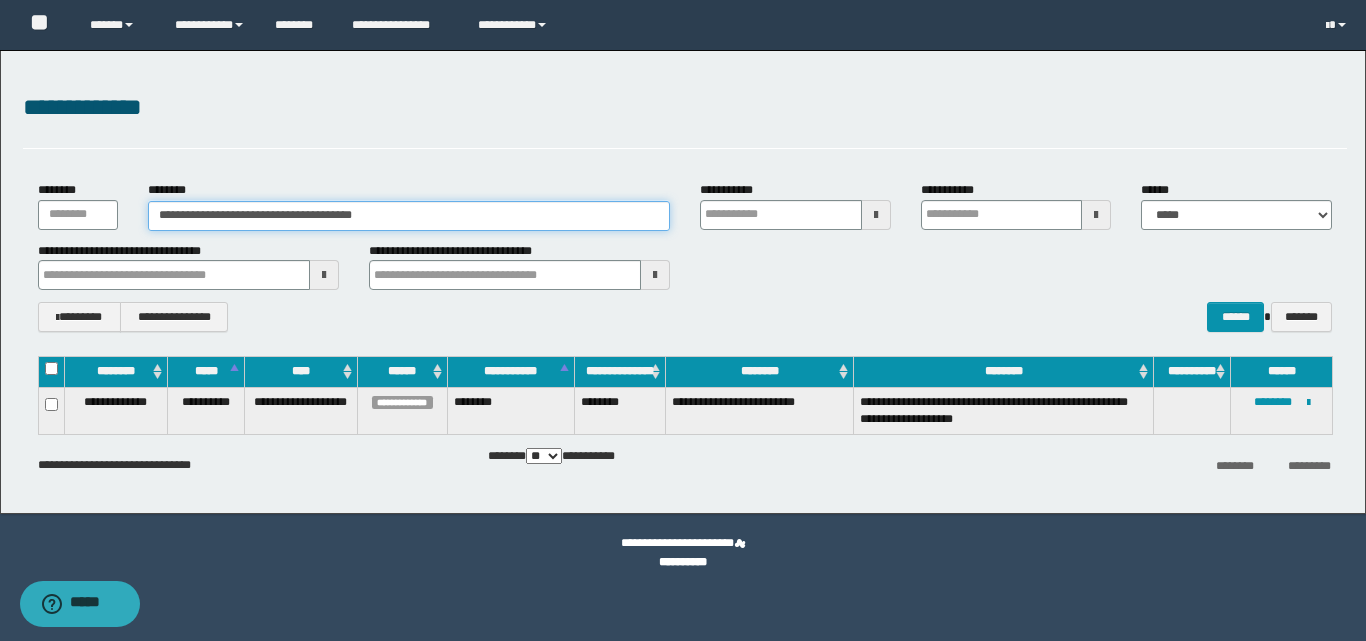 click on "**********" at bounding box center [409, 216] 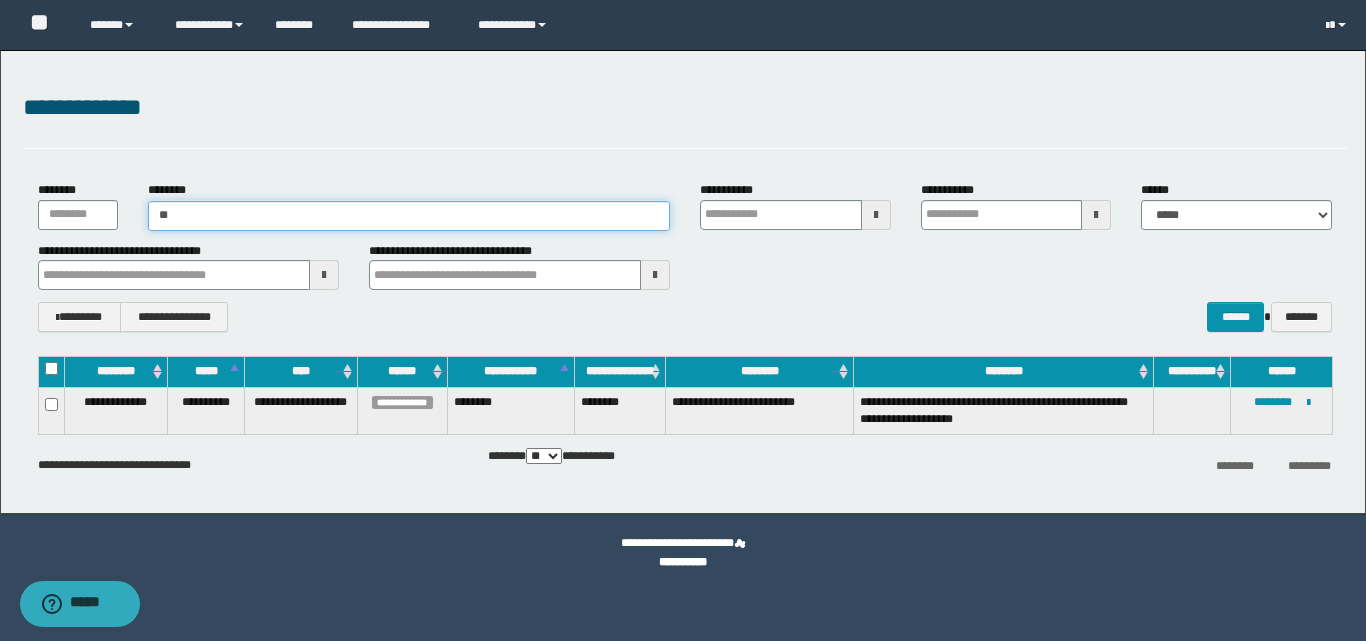 type on "*" 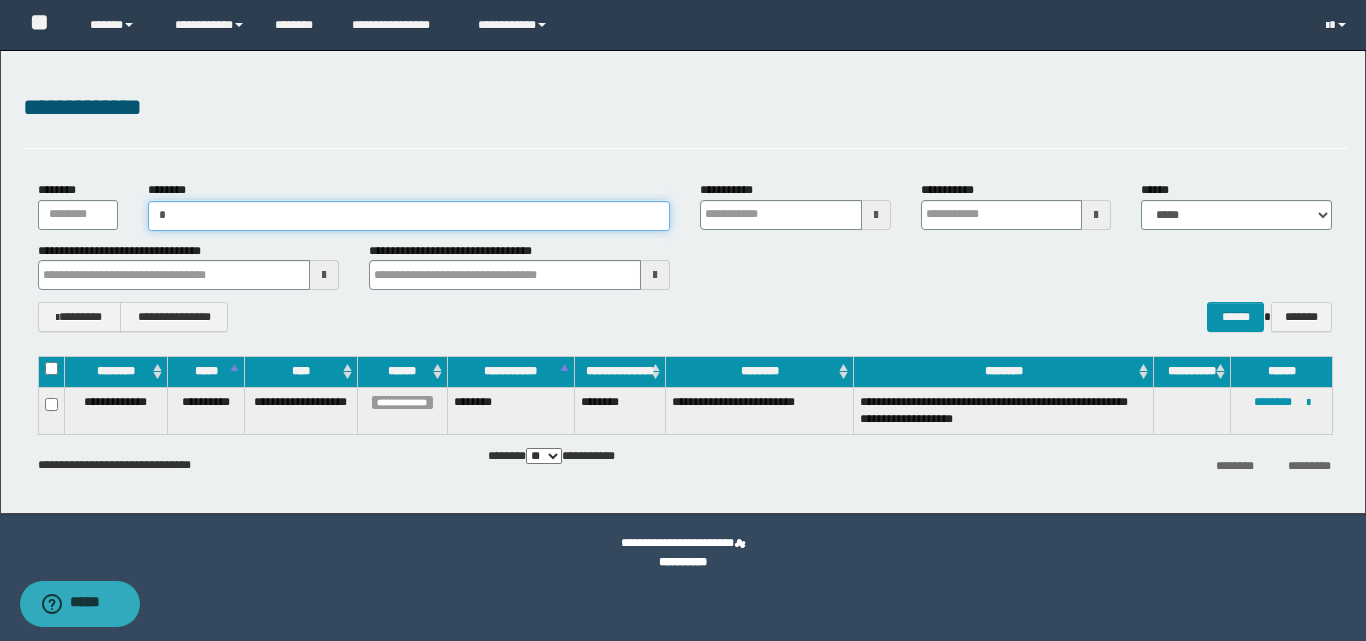 type on "**" 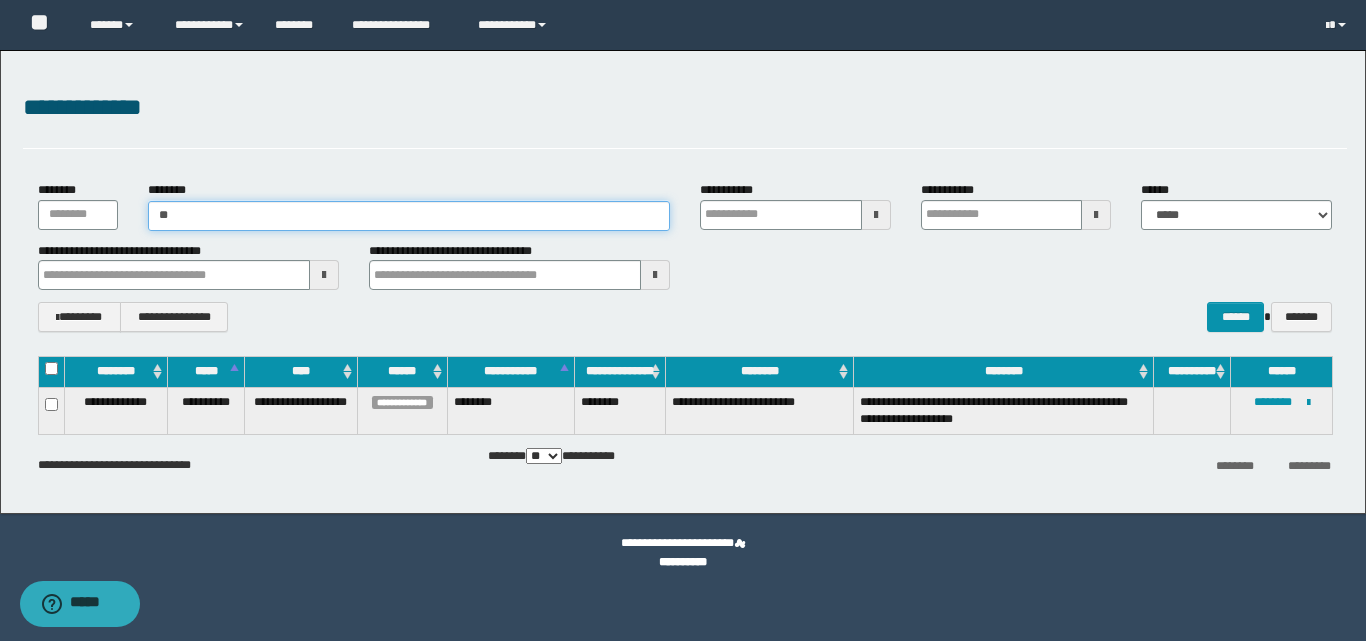 type on "**" 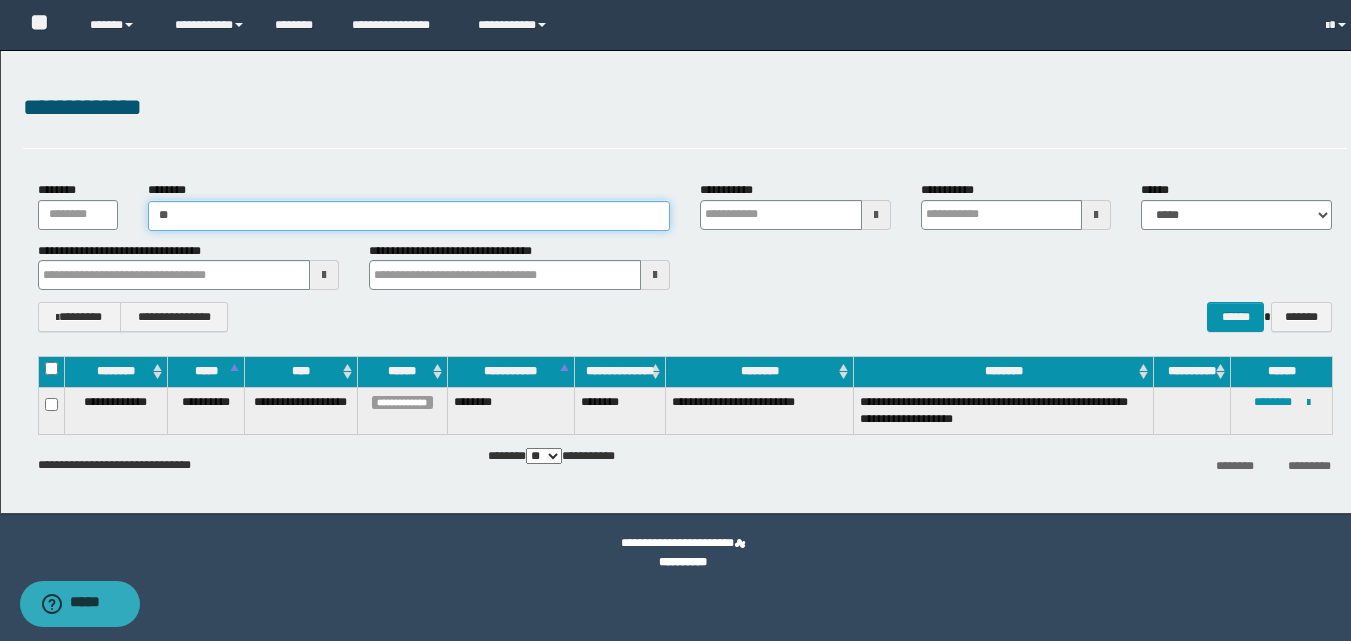type 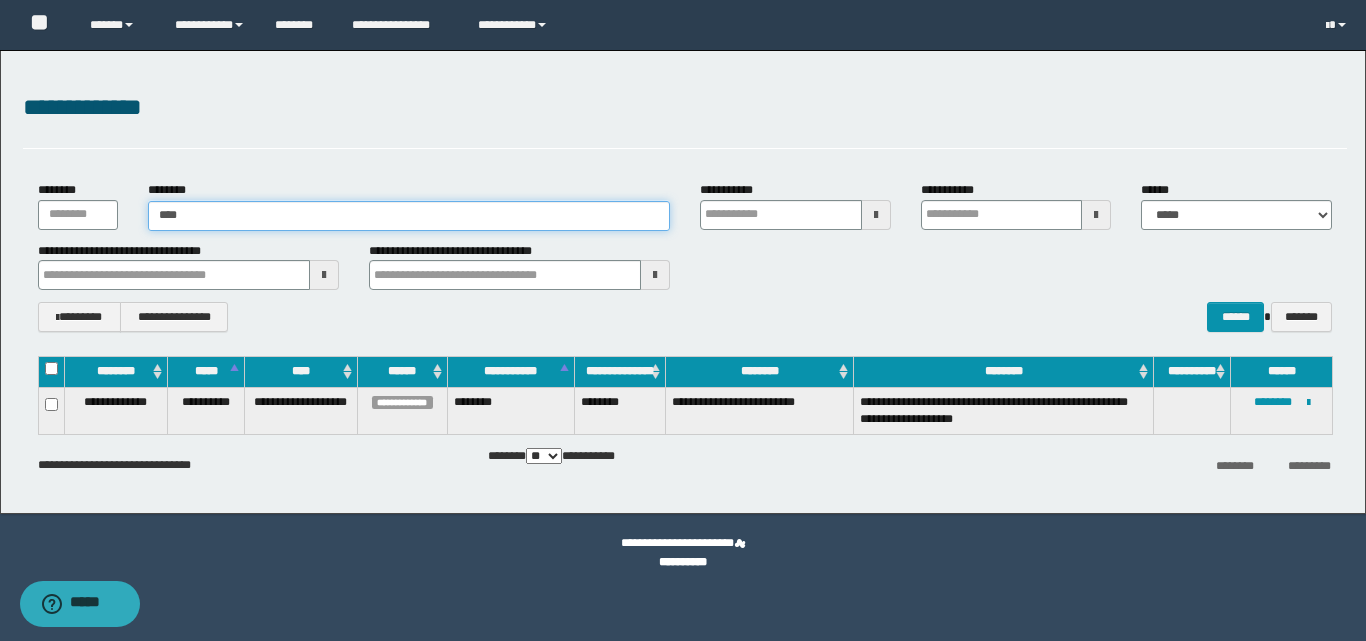 type on "*****" 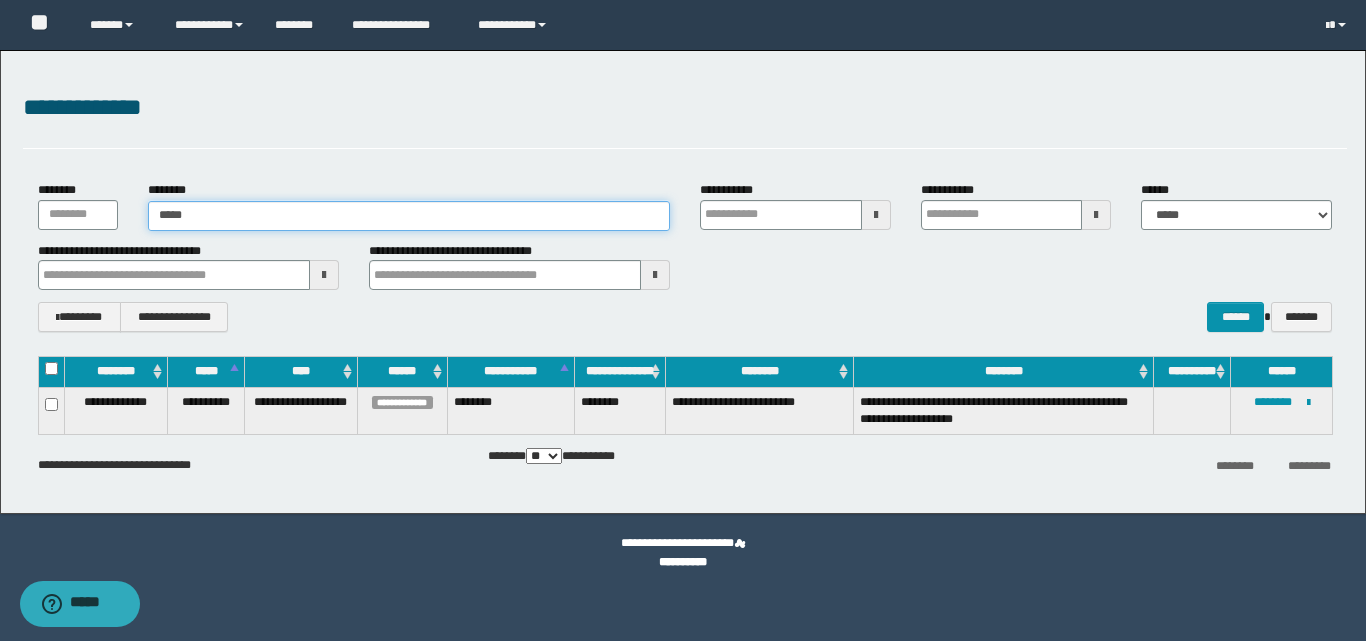 type on "*****" 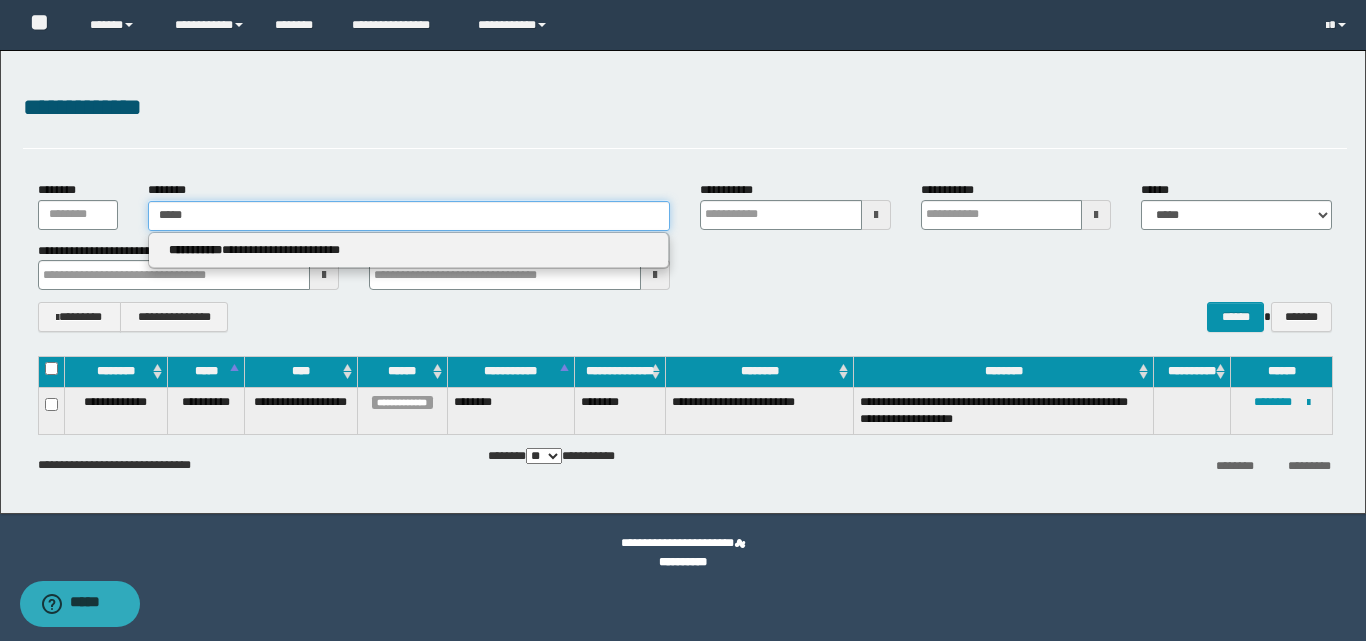 type 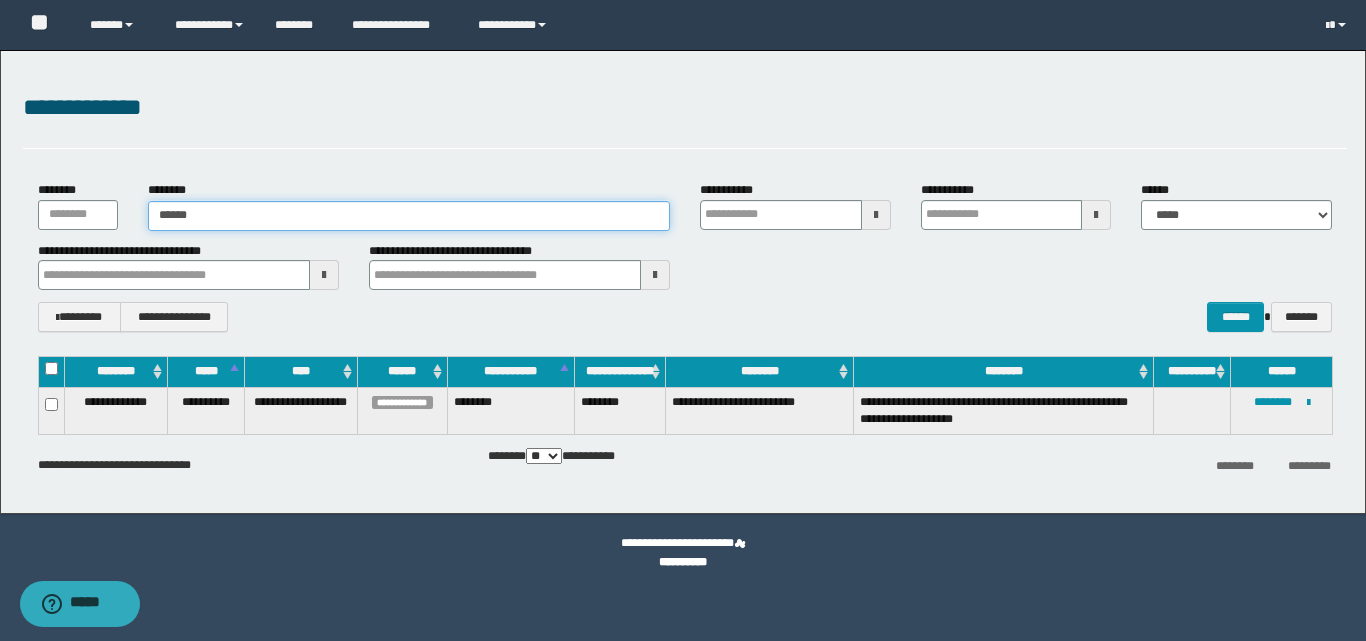 type on "*****" 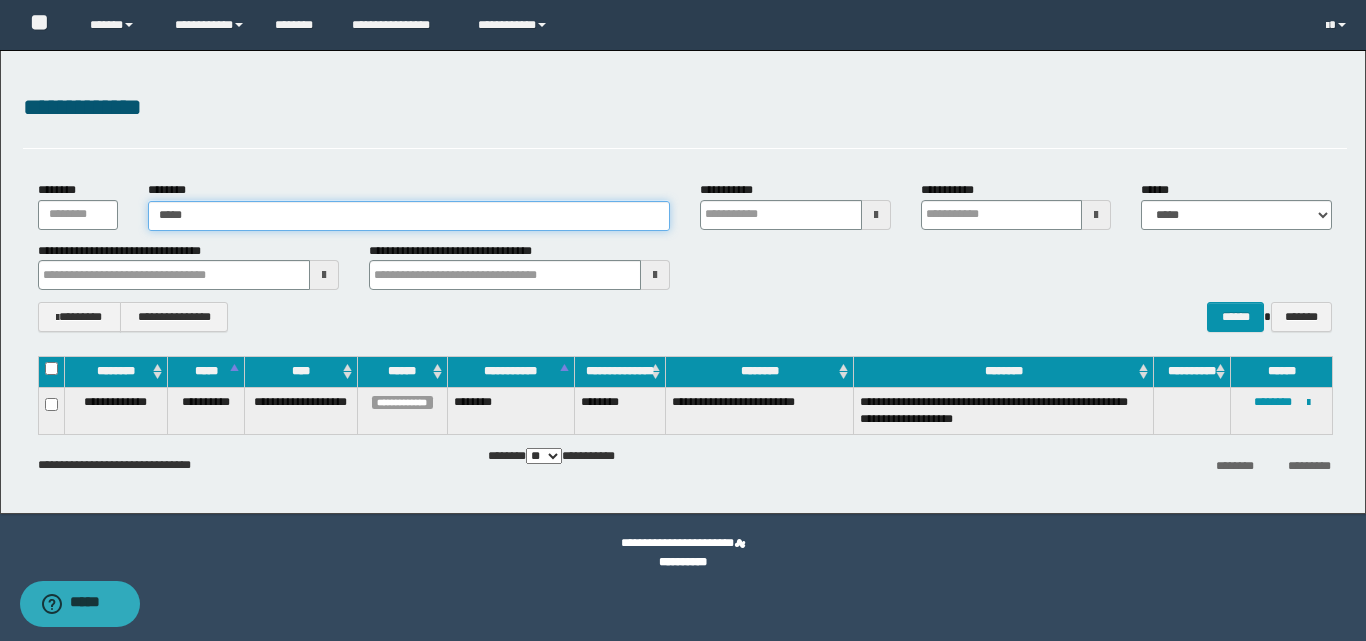 type on "*****" 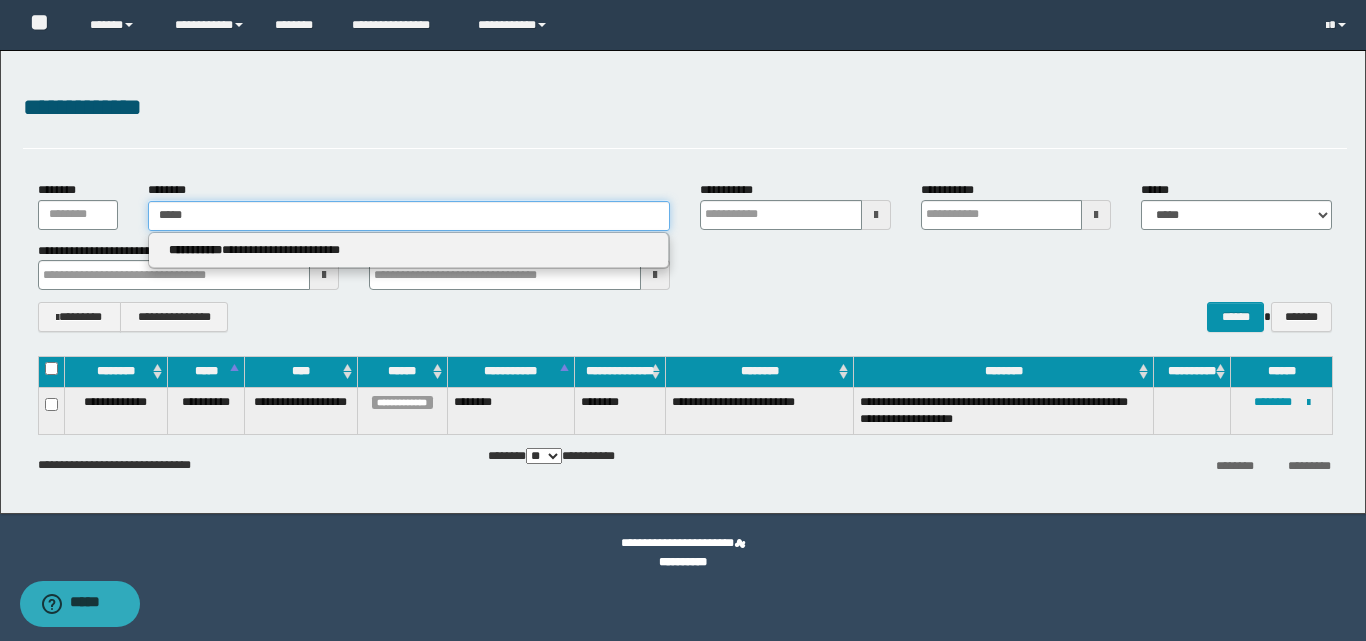type 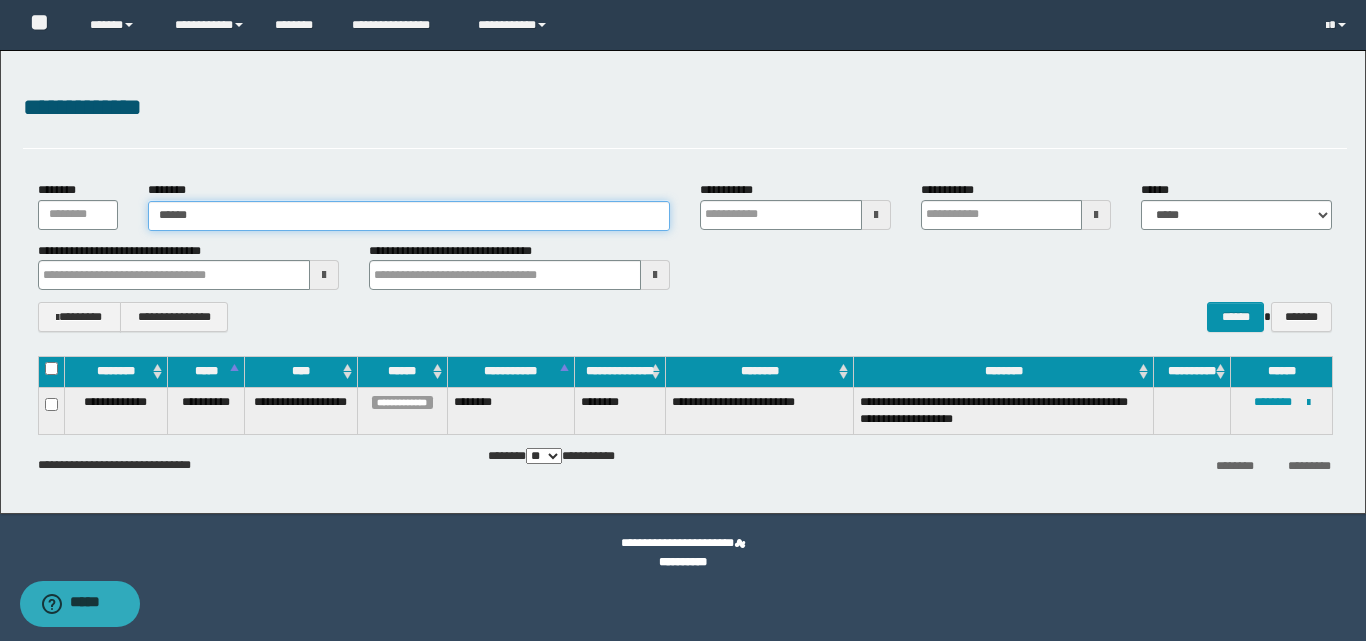 type on "******" 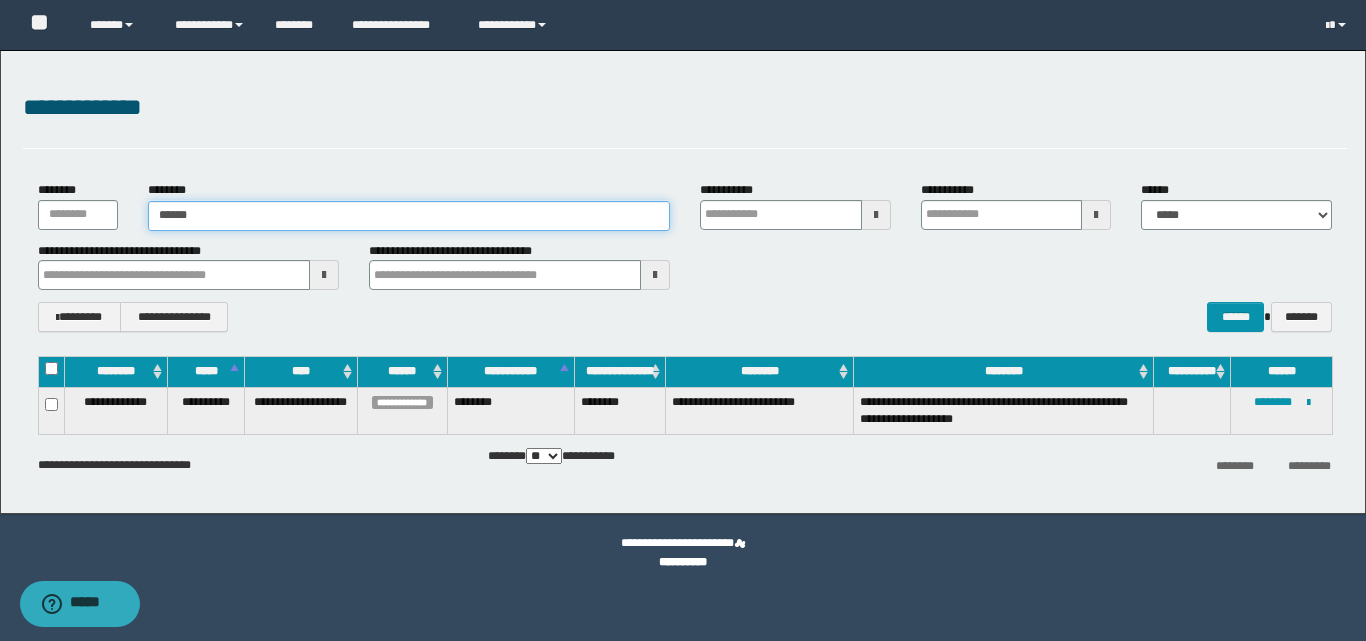 type 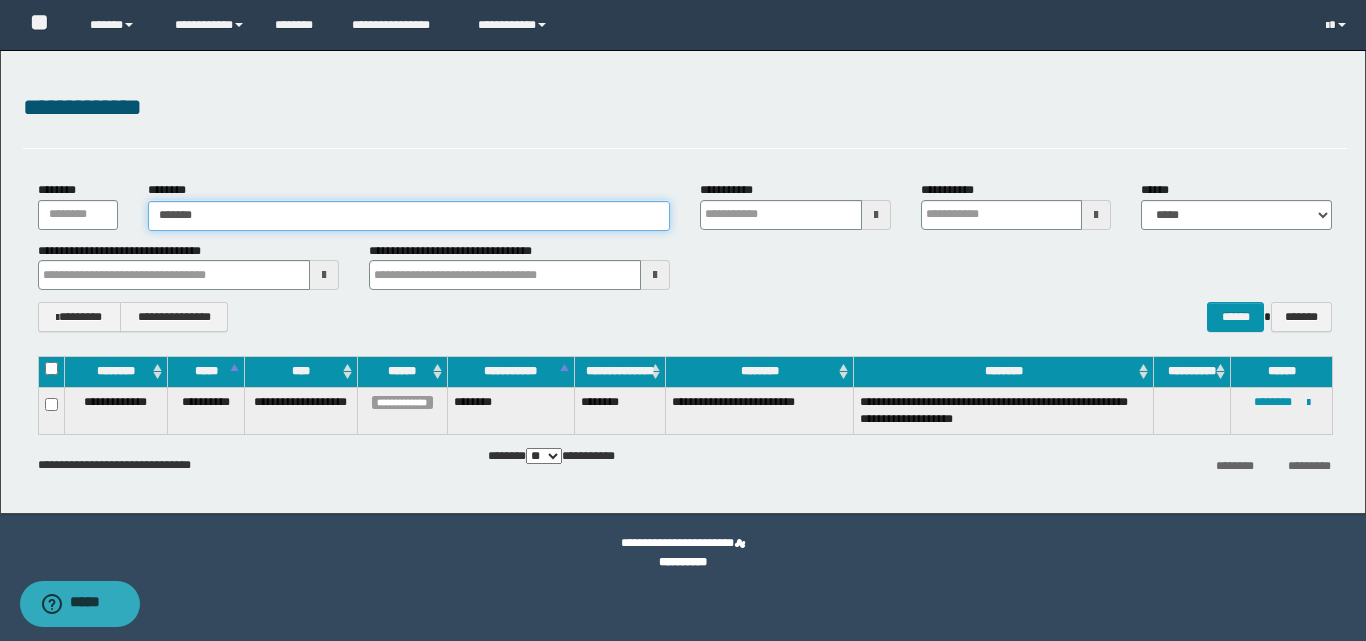 type on "********" 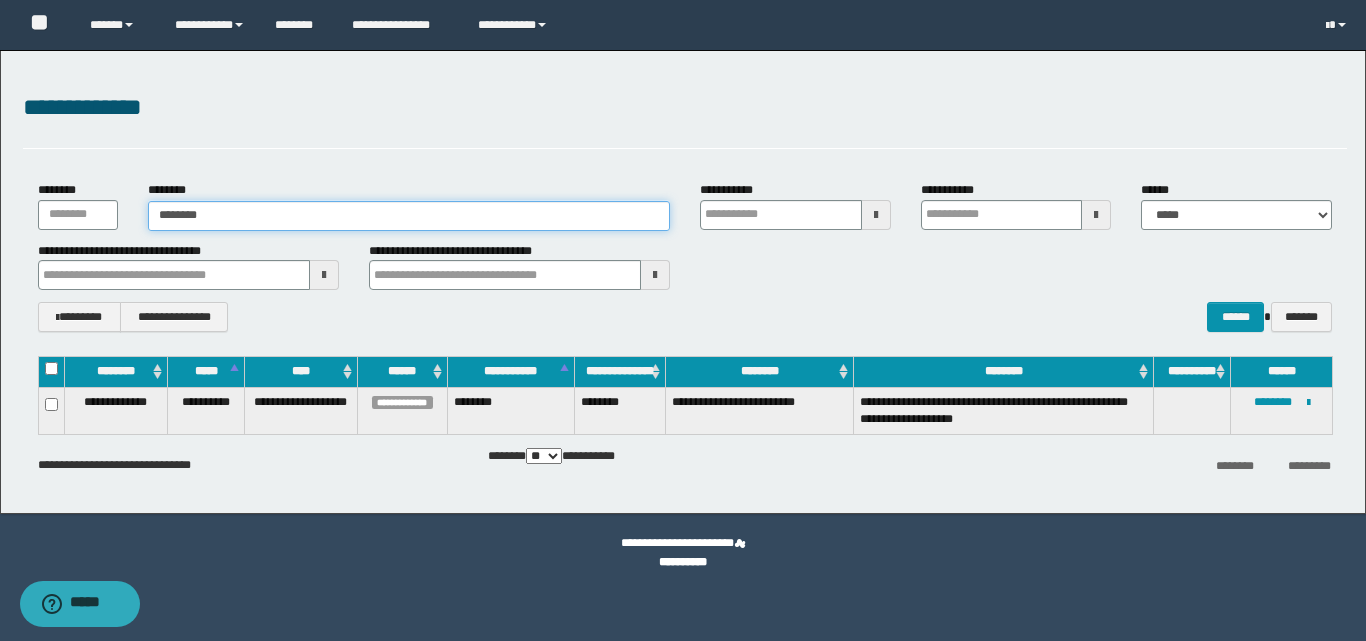 type on "********" 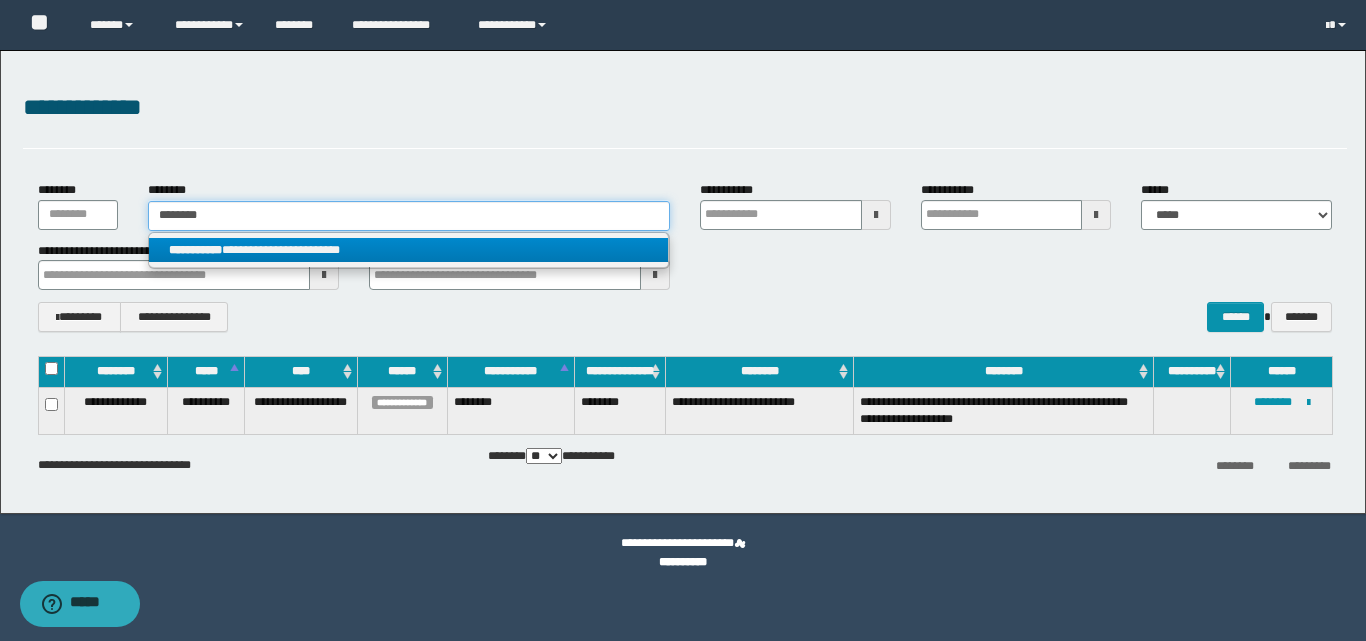 type on "********" 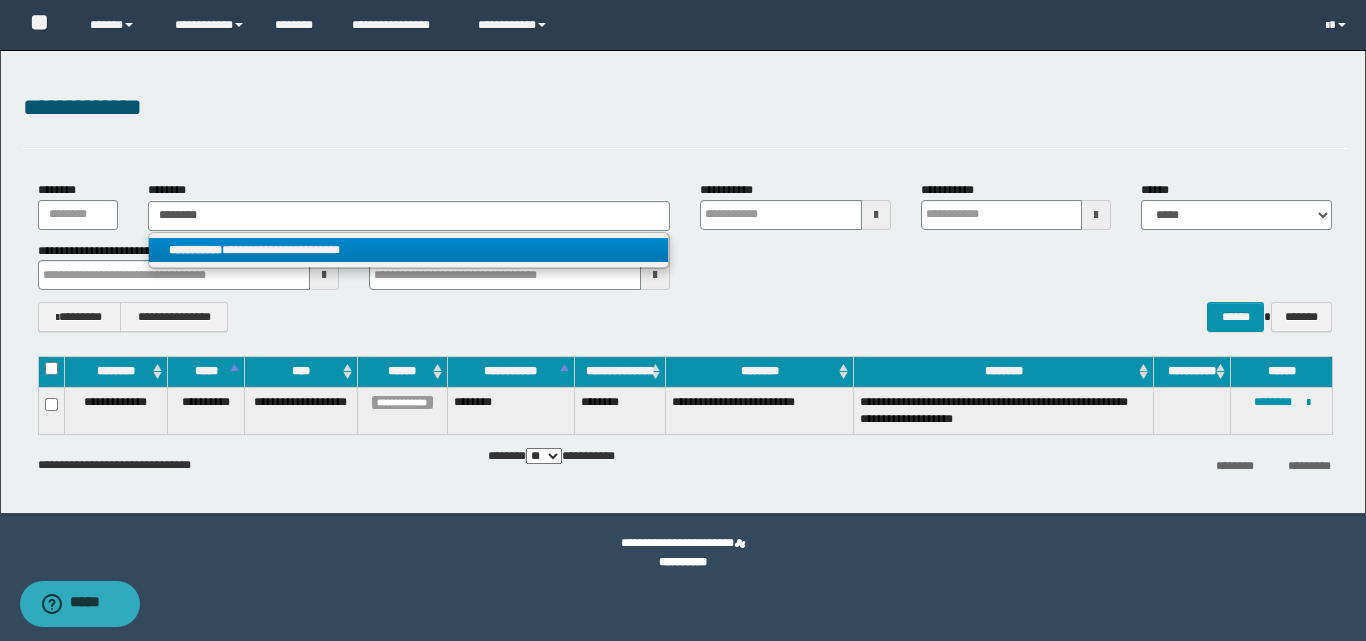 click on "**********" at bounding box center (408, 250) 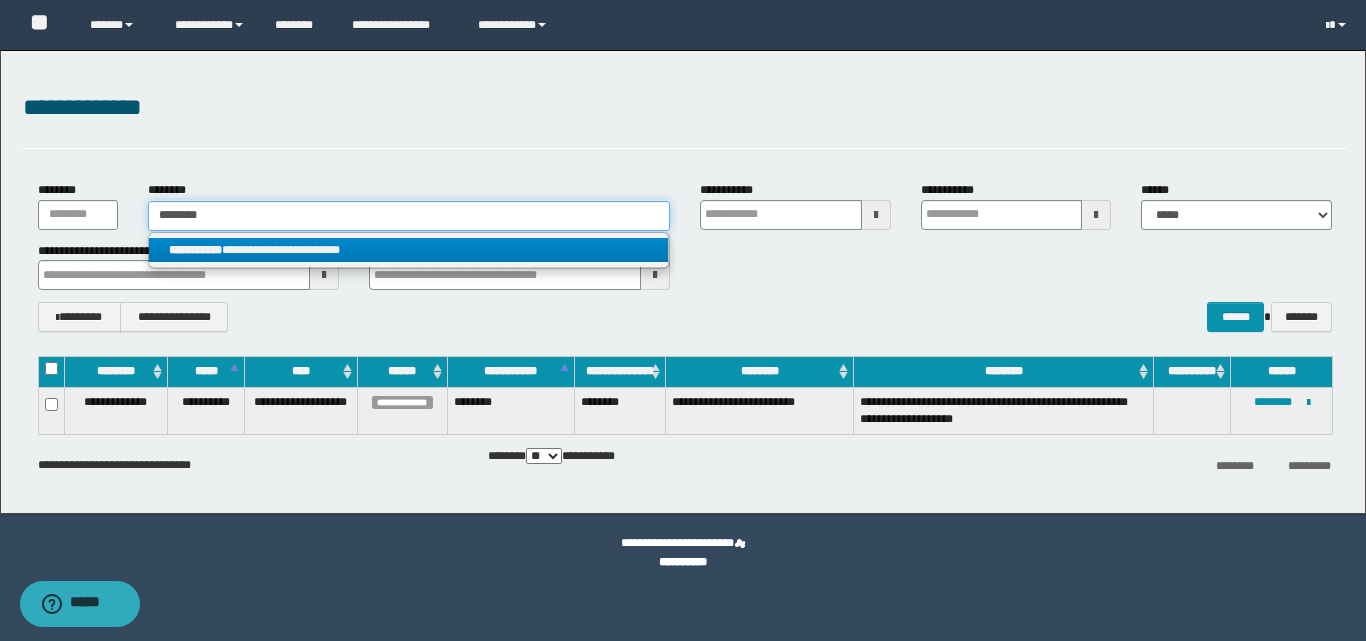 type 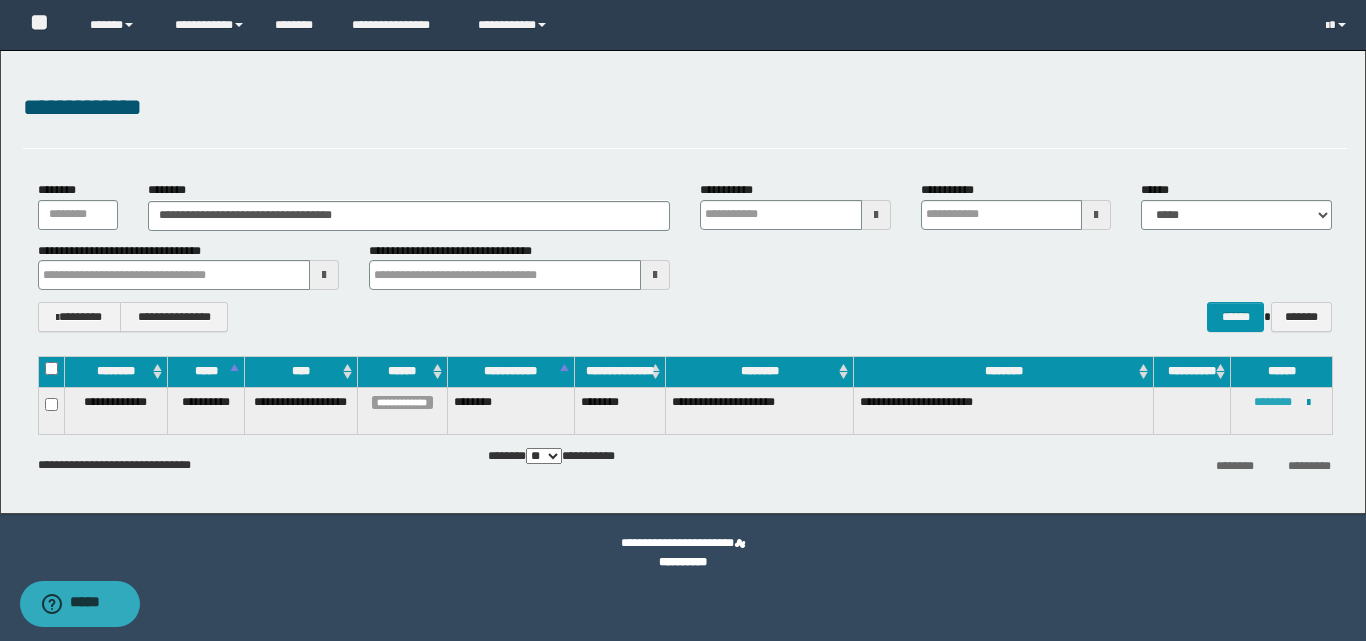 click on "********" at bounding box center (1273, 402) 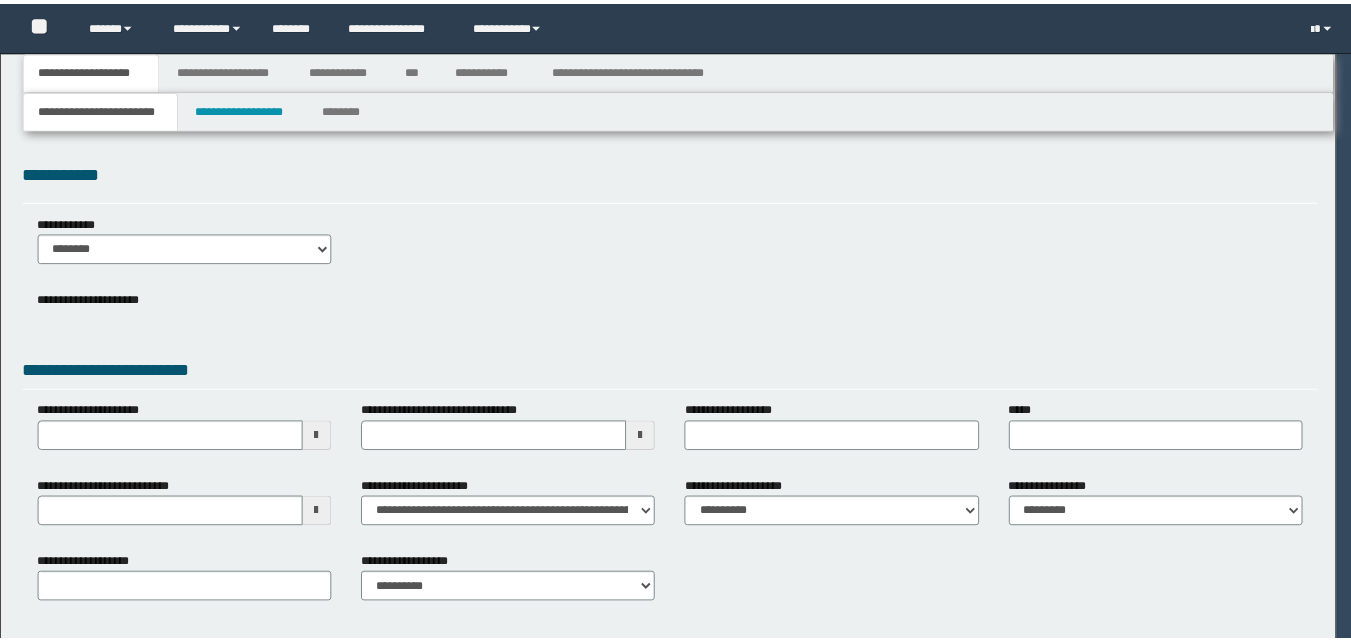 scroll, scrollTop: 0, scrollLeft: 0, axis: both 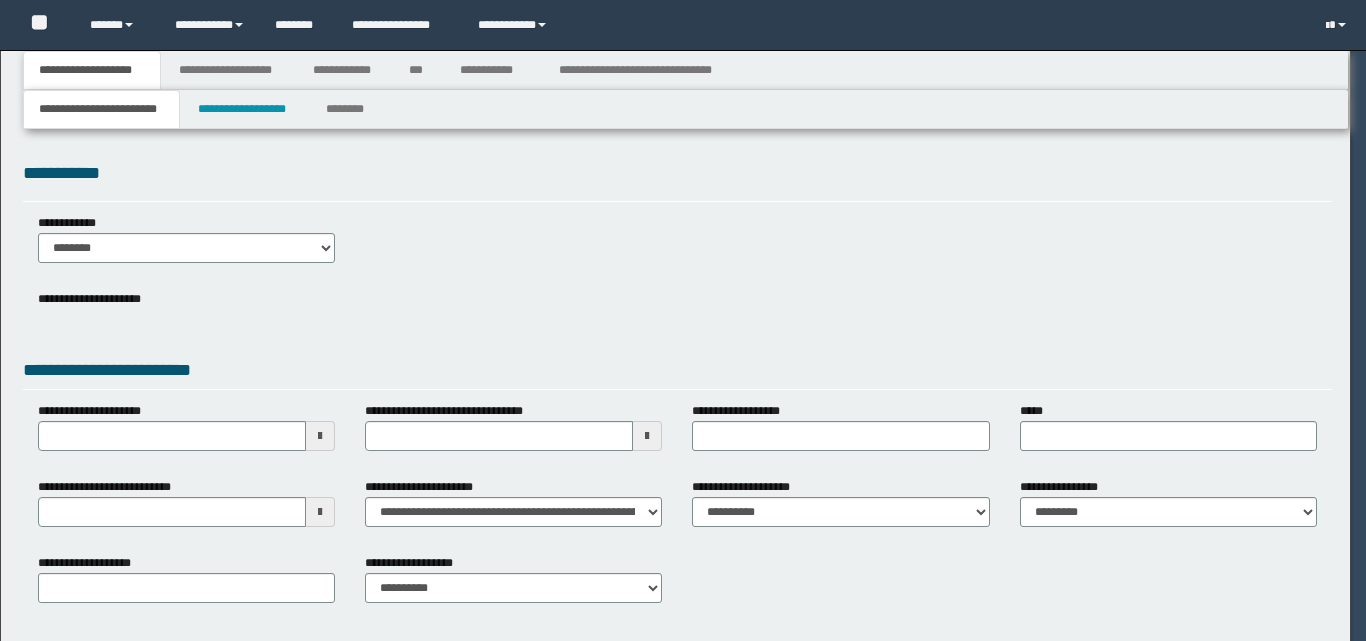 select on "*" 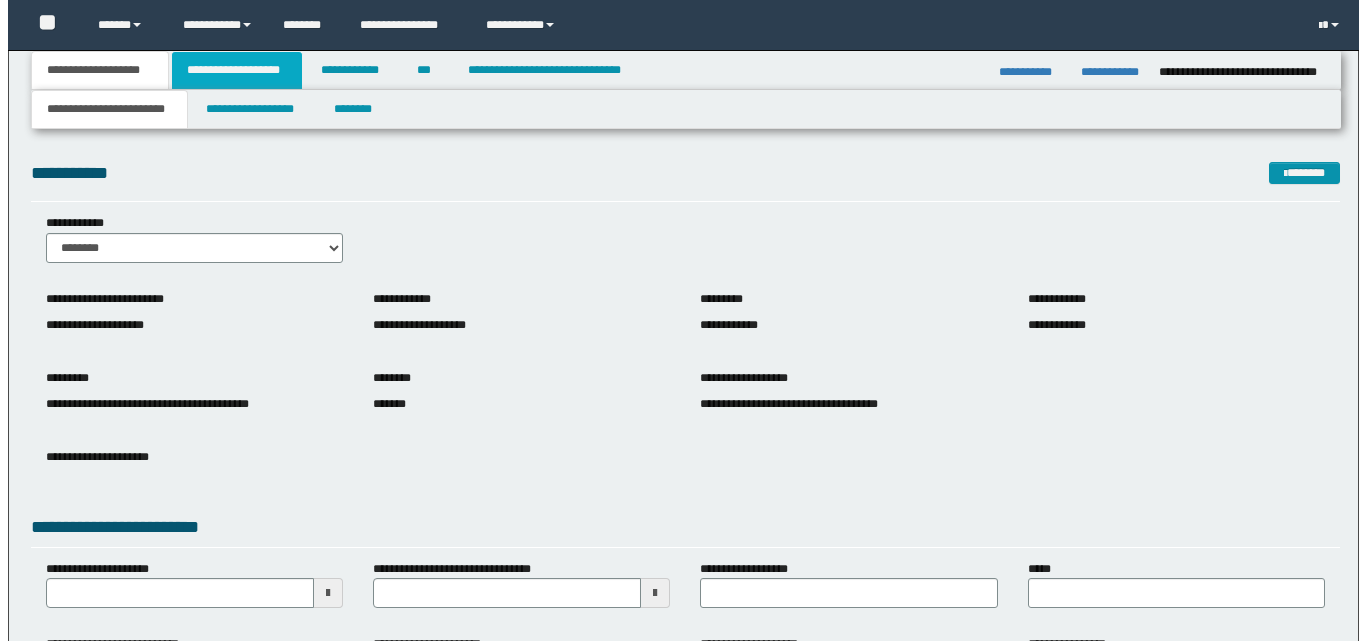 scroll, scrollTop: 0, scrollLeft: 0, axis: both 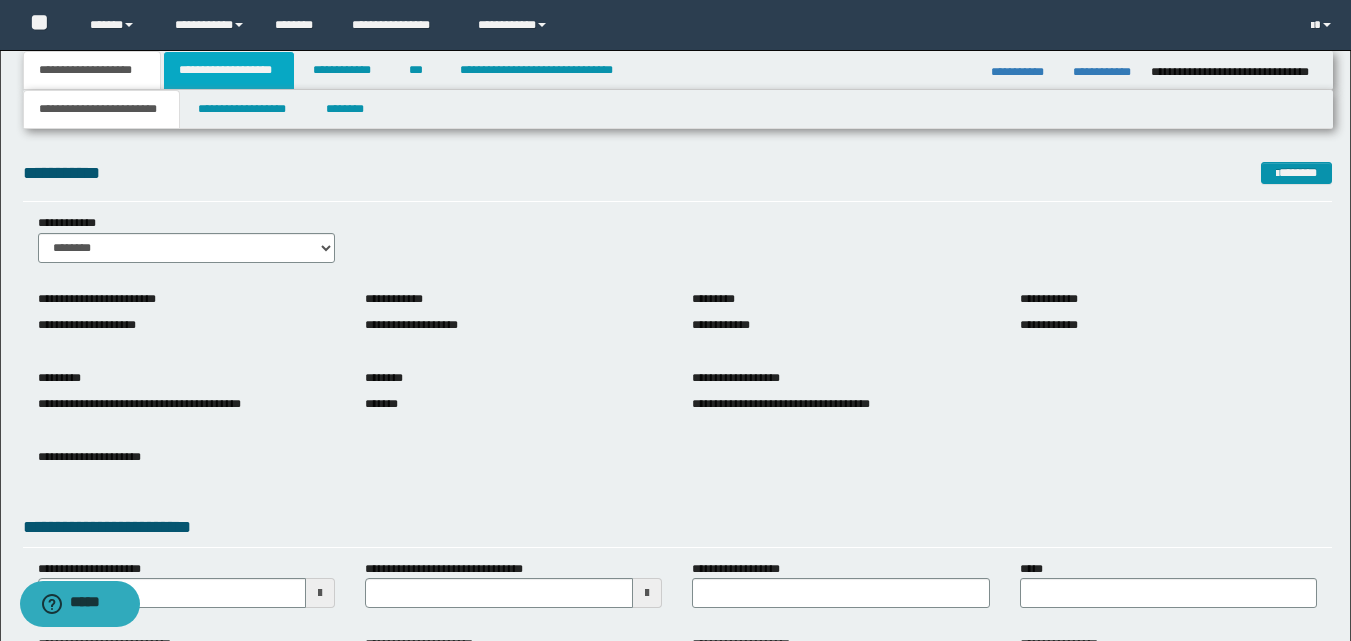 click on "**********" at bounding box center (229, 70) 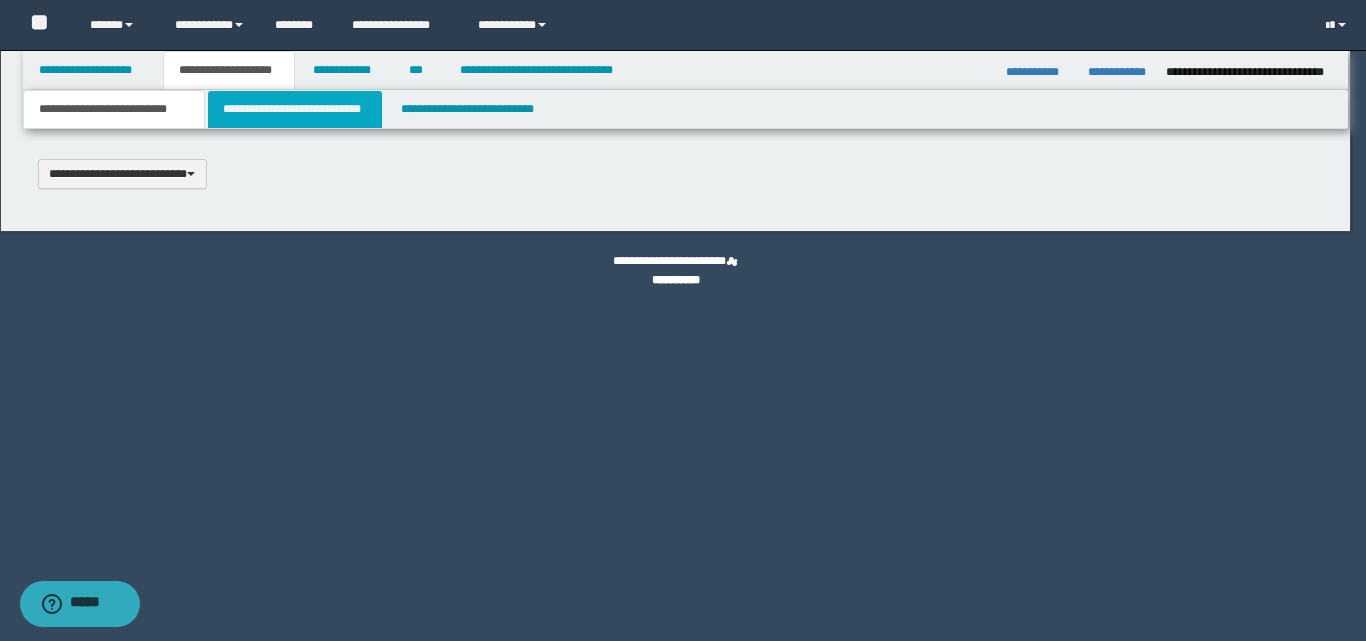 type 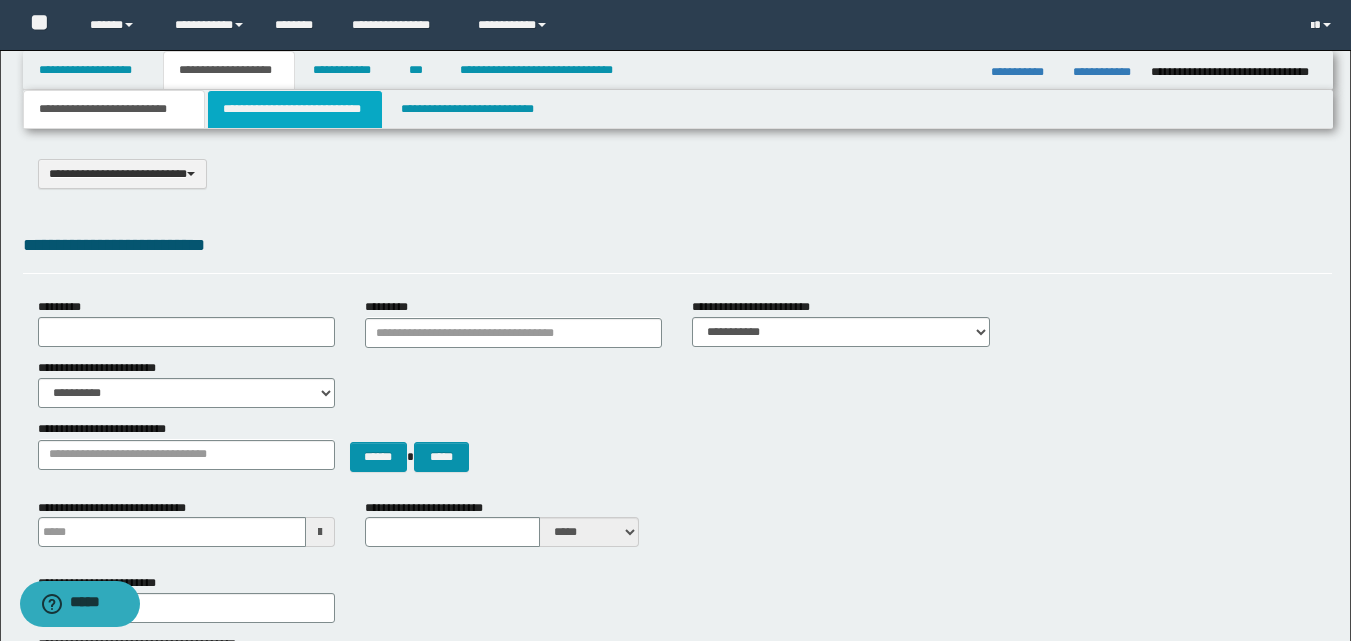 click on "**********" at bounding box center (295, 109) 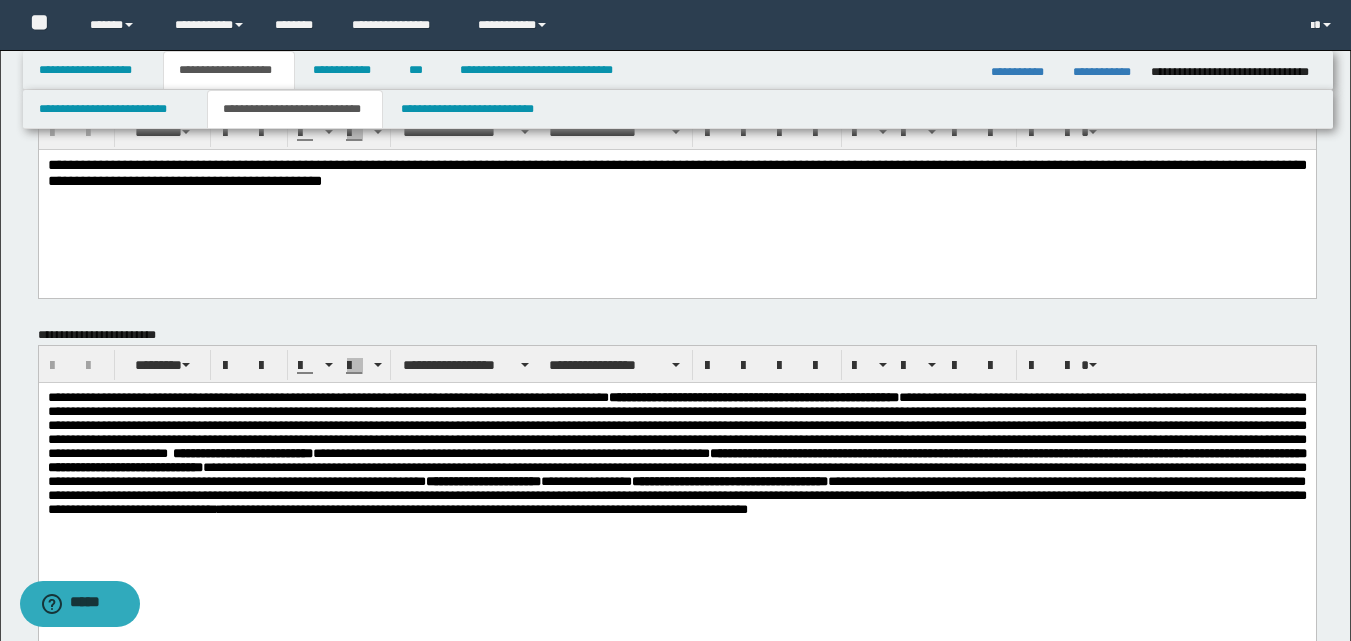 scroll, scrollTop: 100, scrollLeft: 0, axis: vertical 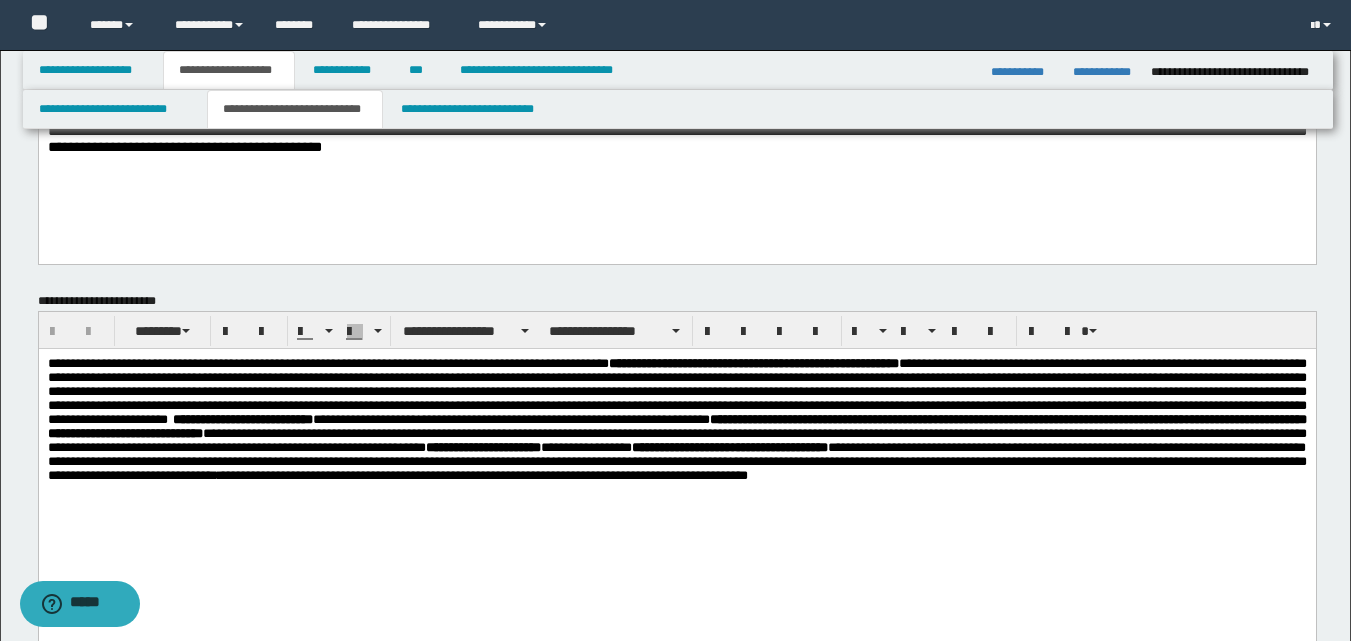 click on "**********" at bounding box center (676, 138) 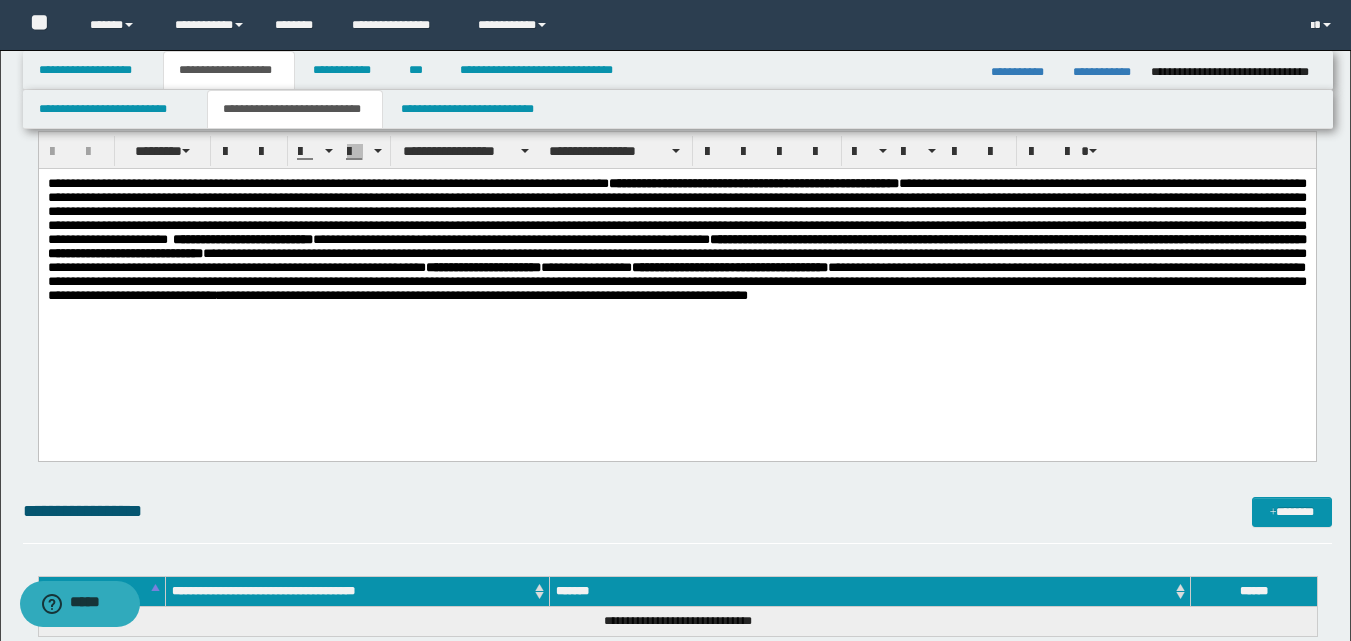 scroll, scrollTop: 300, scrollLeft: 0, axis: vertical 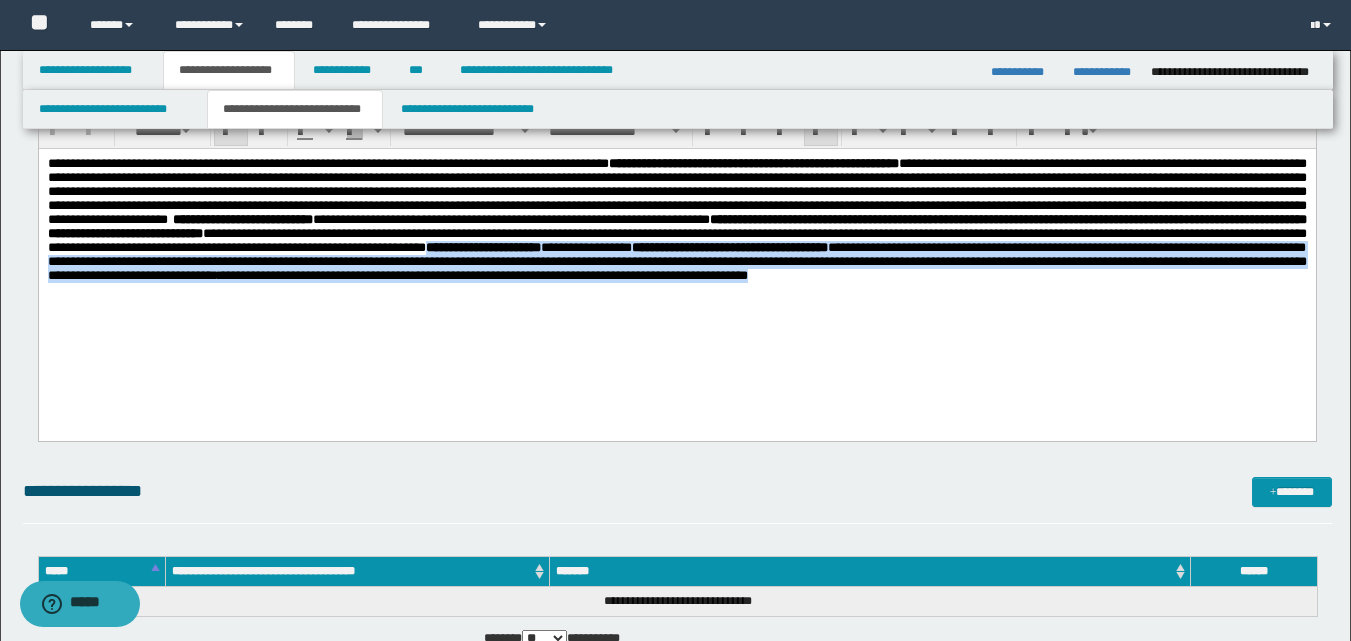 drag, startPoint x: 1003, startPoint y: 274, endPoint x: 749, endPoint y: 312, distance: 256.82678 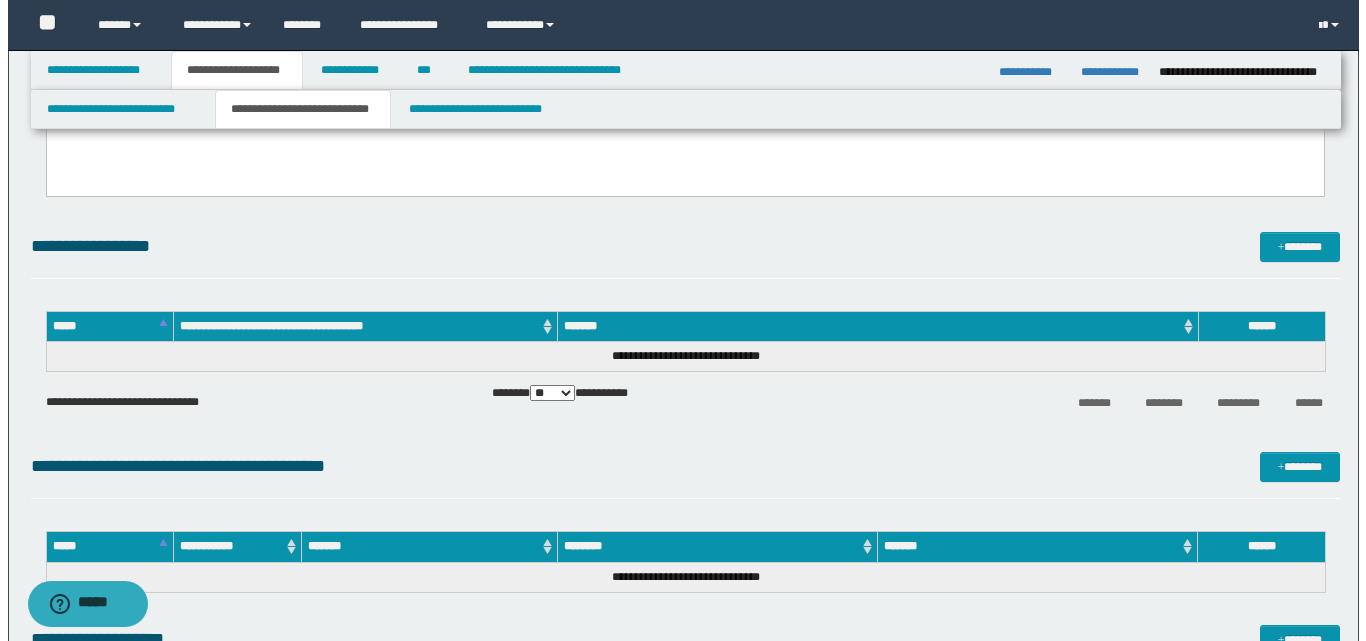 scroll, scrollTop: 500, scrollLeft: 0, axis: vertical 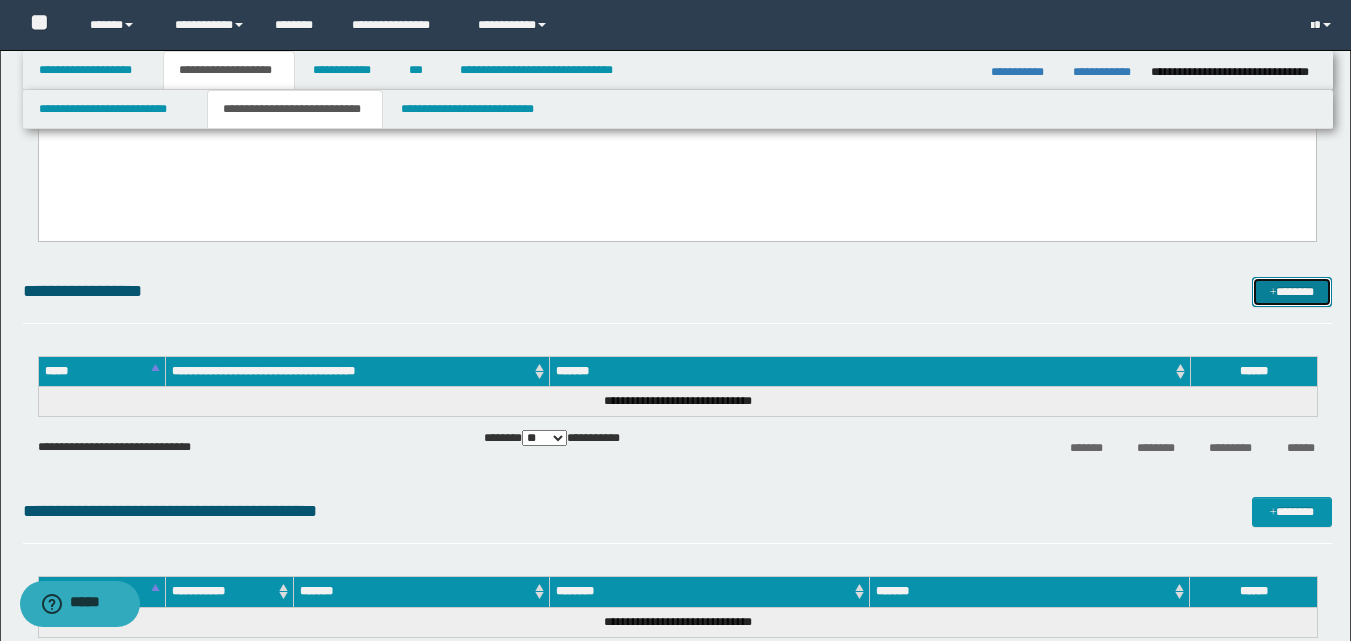 click on "*******" at bounding box center (1292, 292) 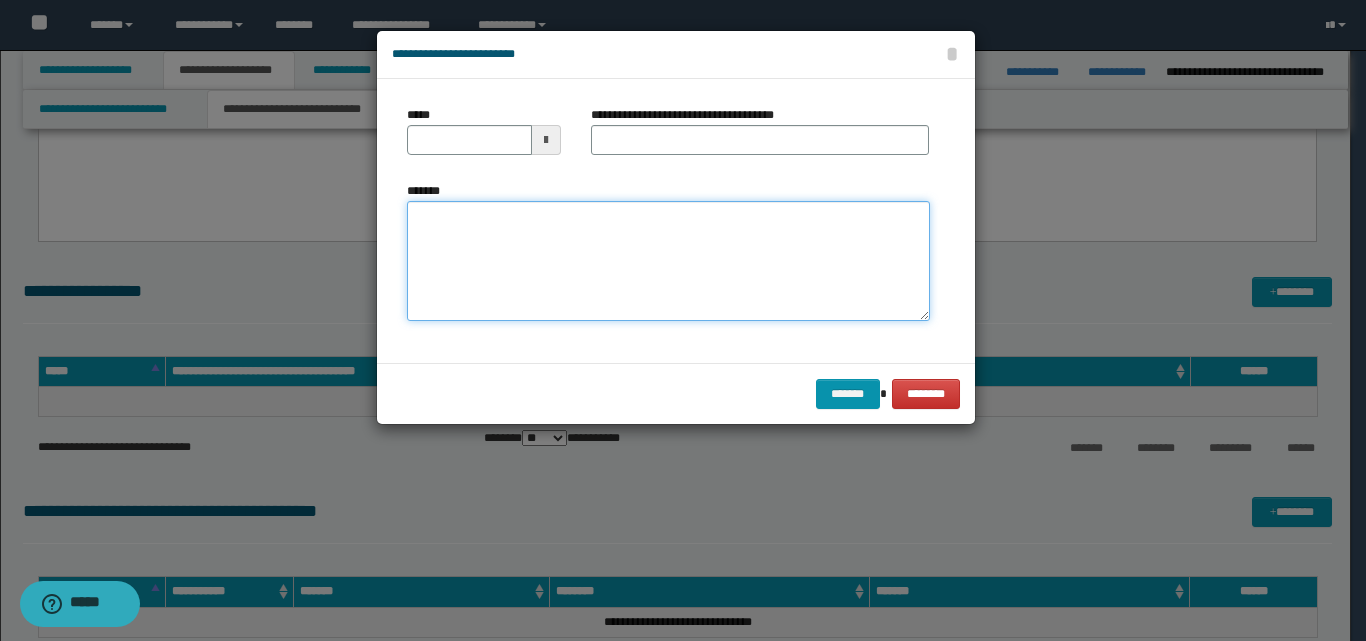 paste on "**********" 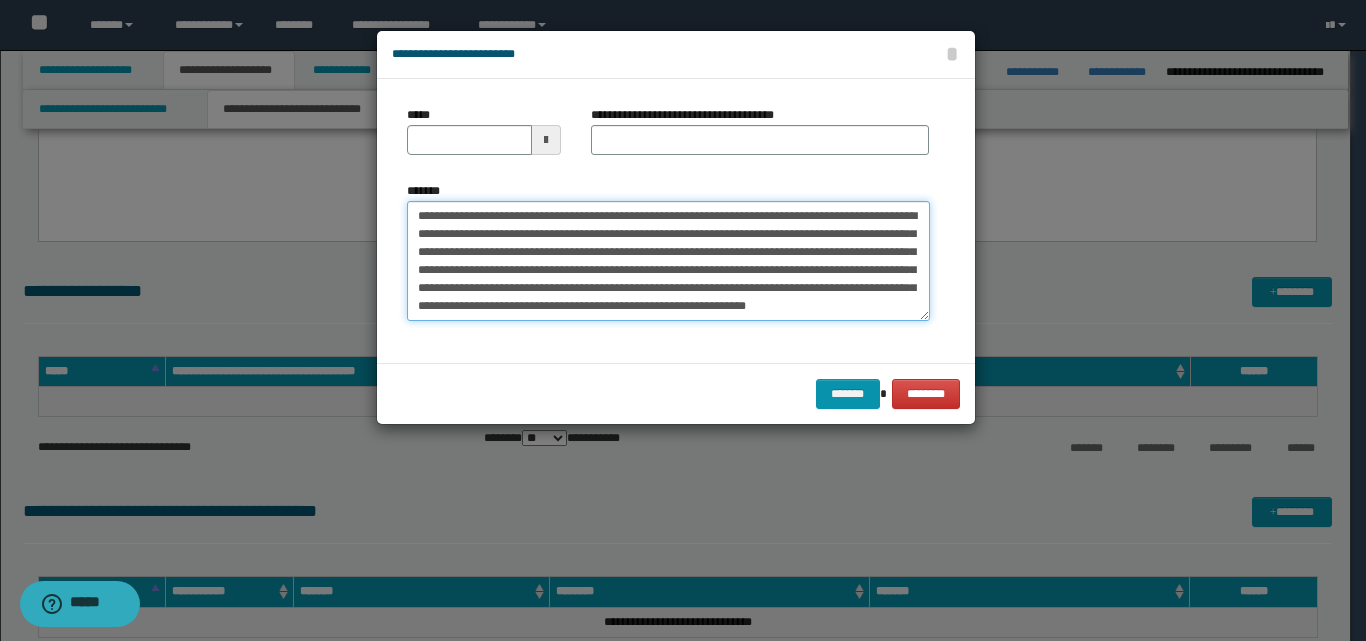 scroll, scrollTop: 0, scrollLeft: 0, axis: both 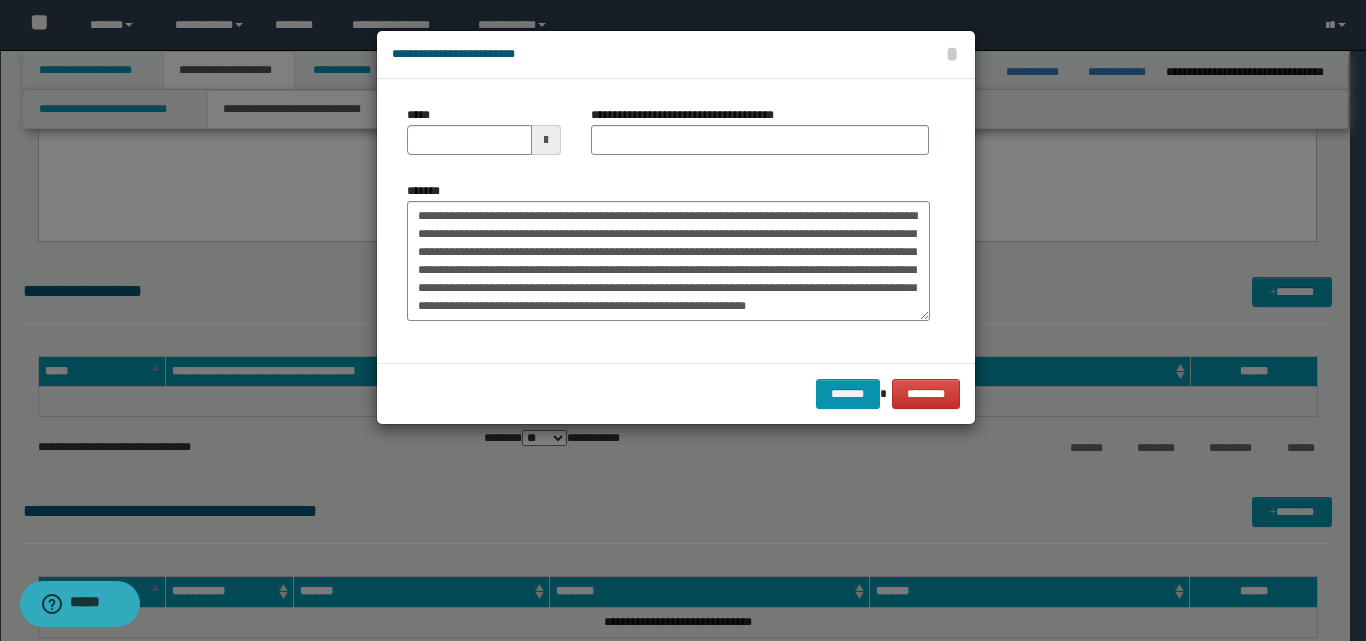 click at bounding box center [546, 140] 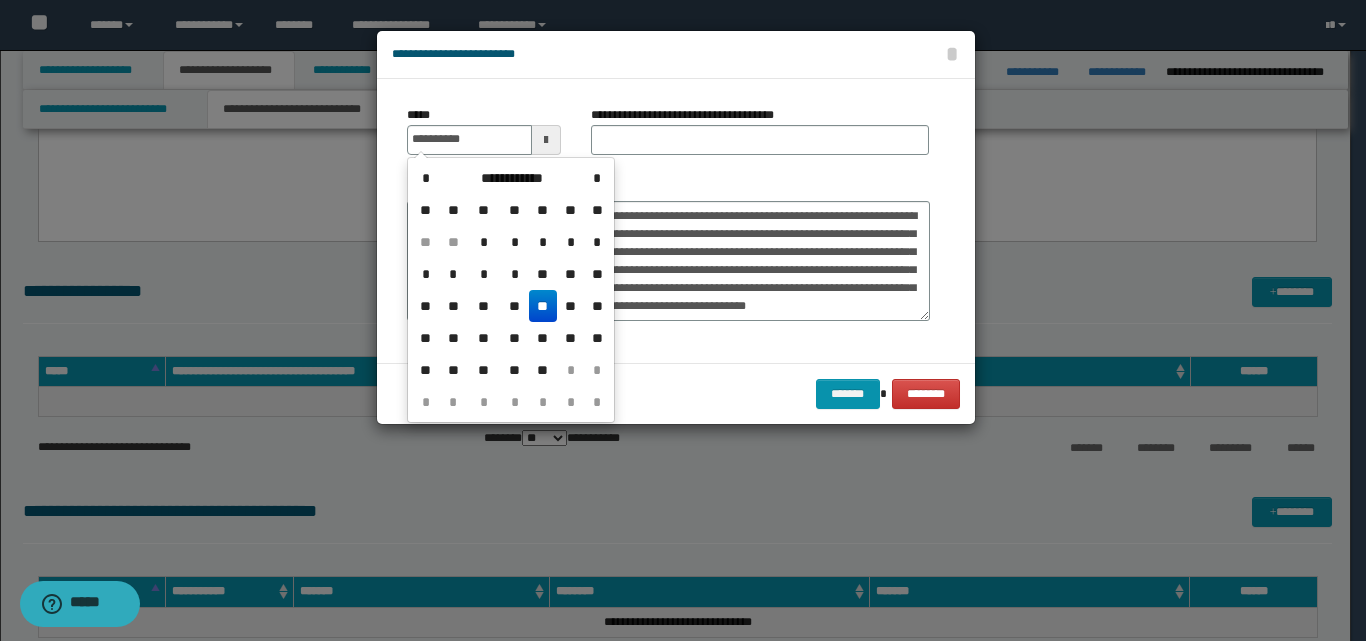 click on "**" at bounding box center (543, 306) 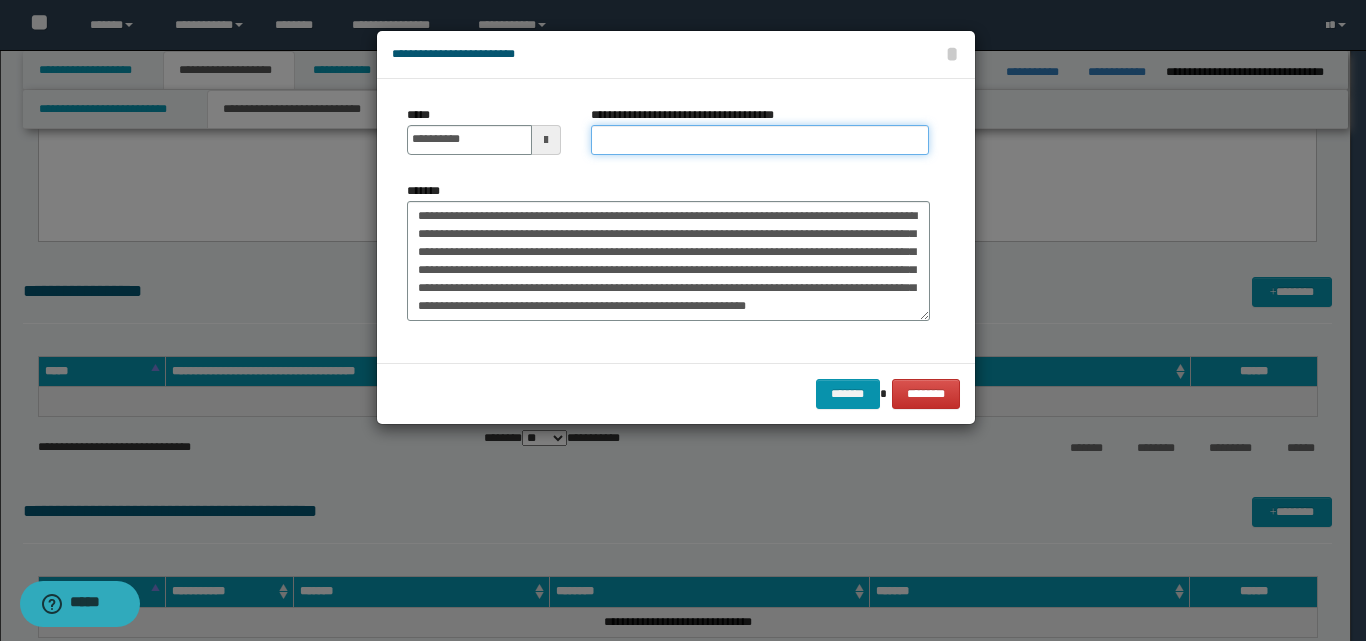 click on "**********" at bounding box center (760, 140) 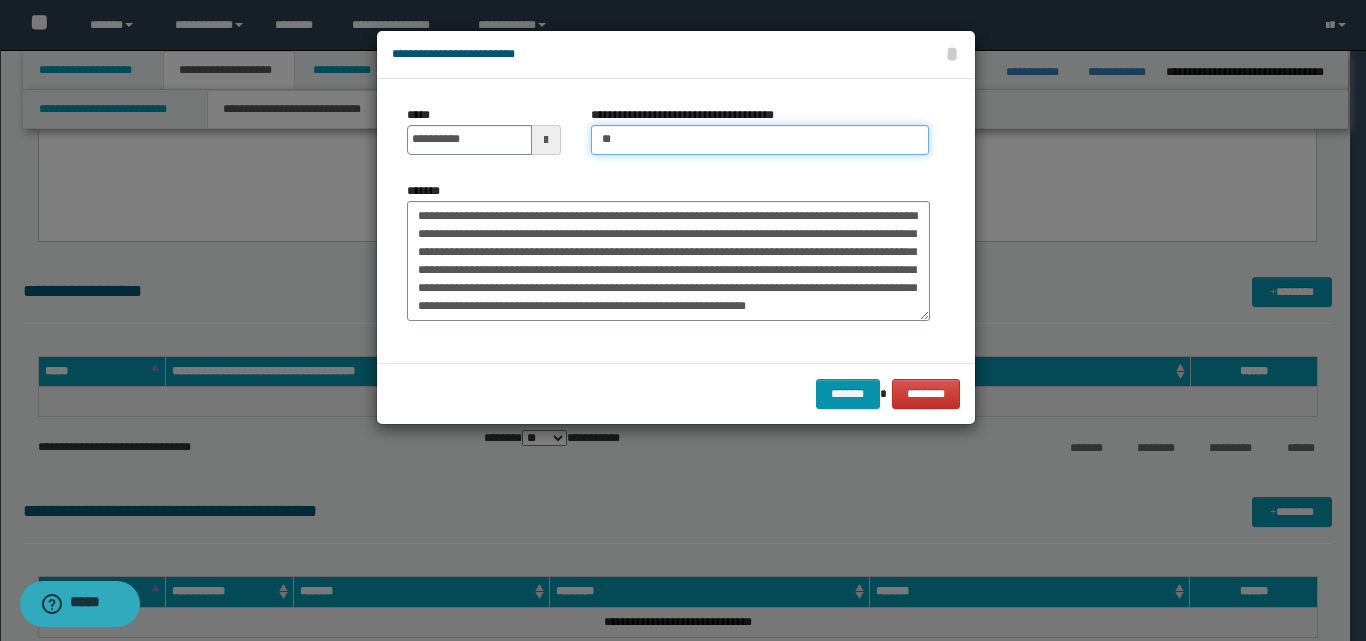 type on "**********" 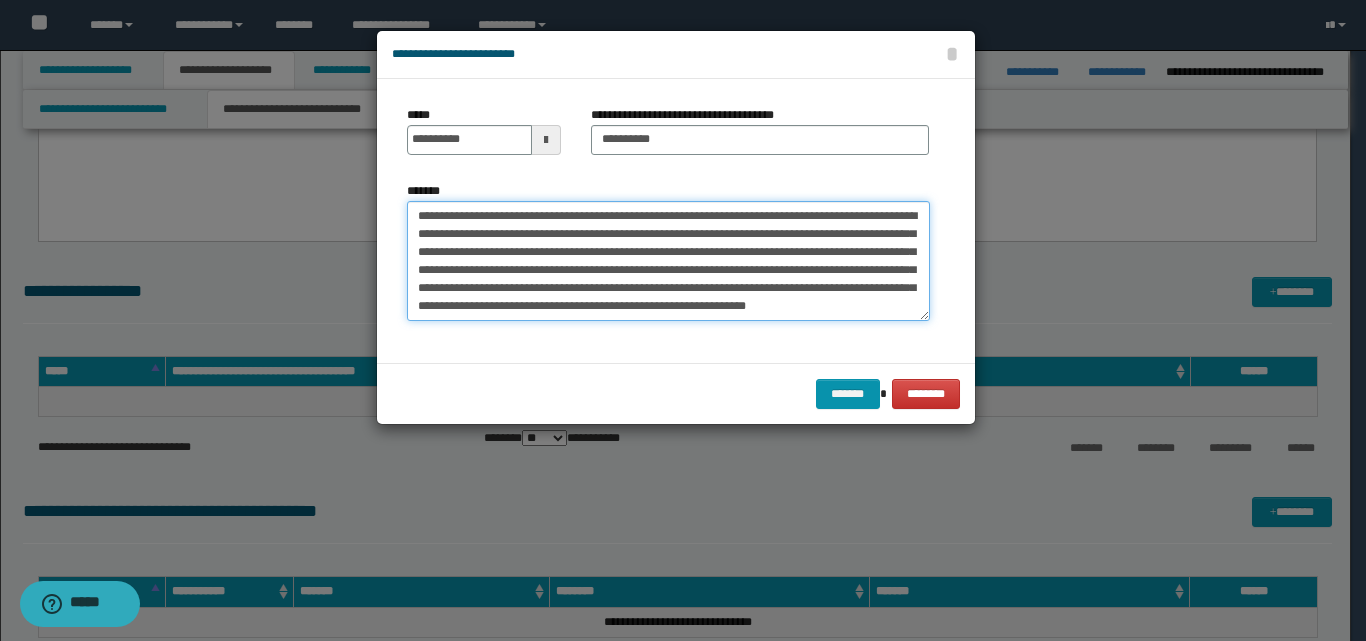 click on "**********" at bounding box center [668, 261] 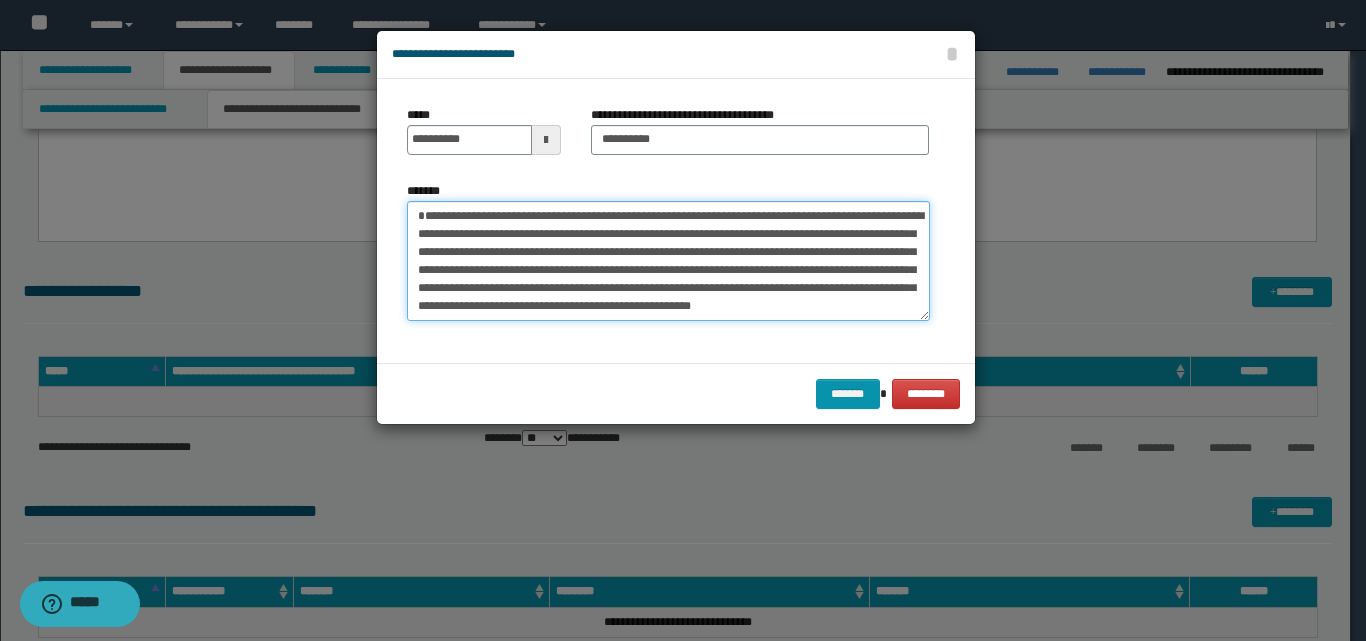 scroll, scrollTop: 18, scrollLeft: 0, axis: vertical 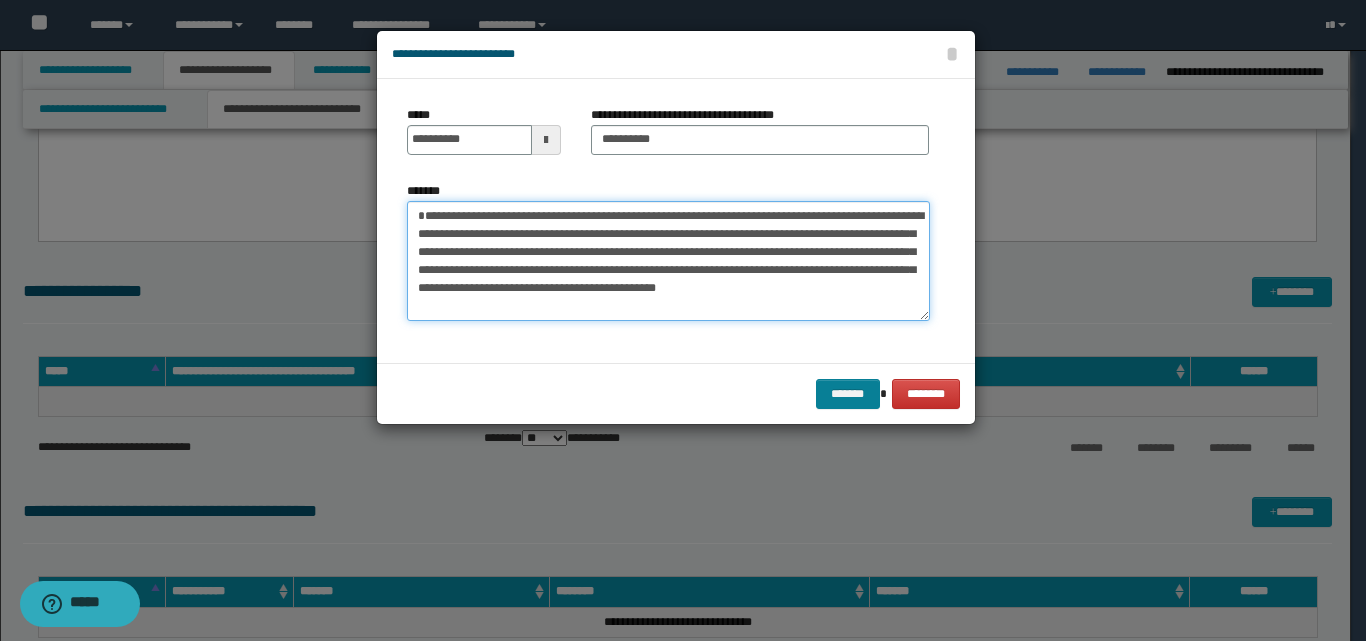 type on "**********" 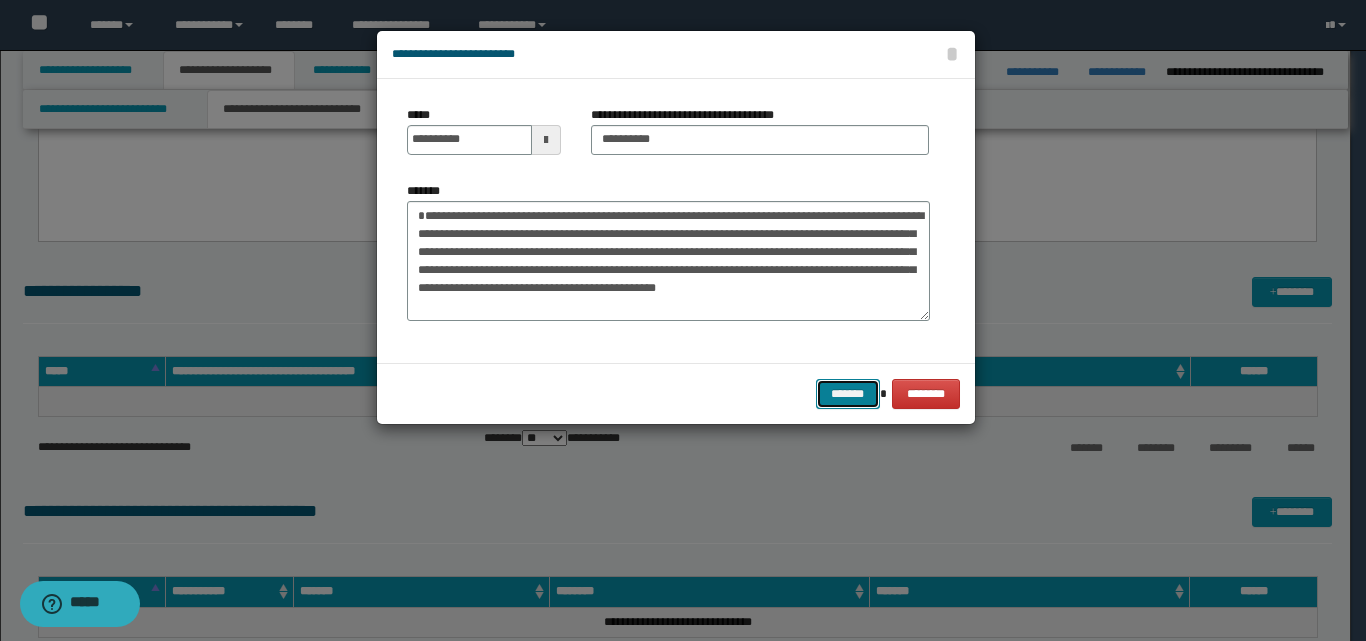 click on "*******" at bounding box center [848, 394] 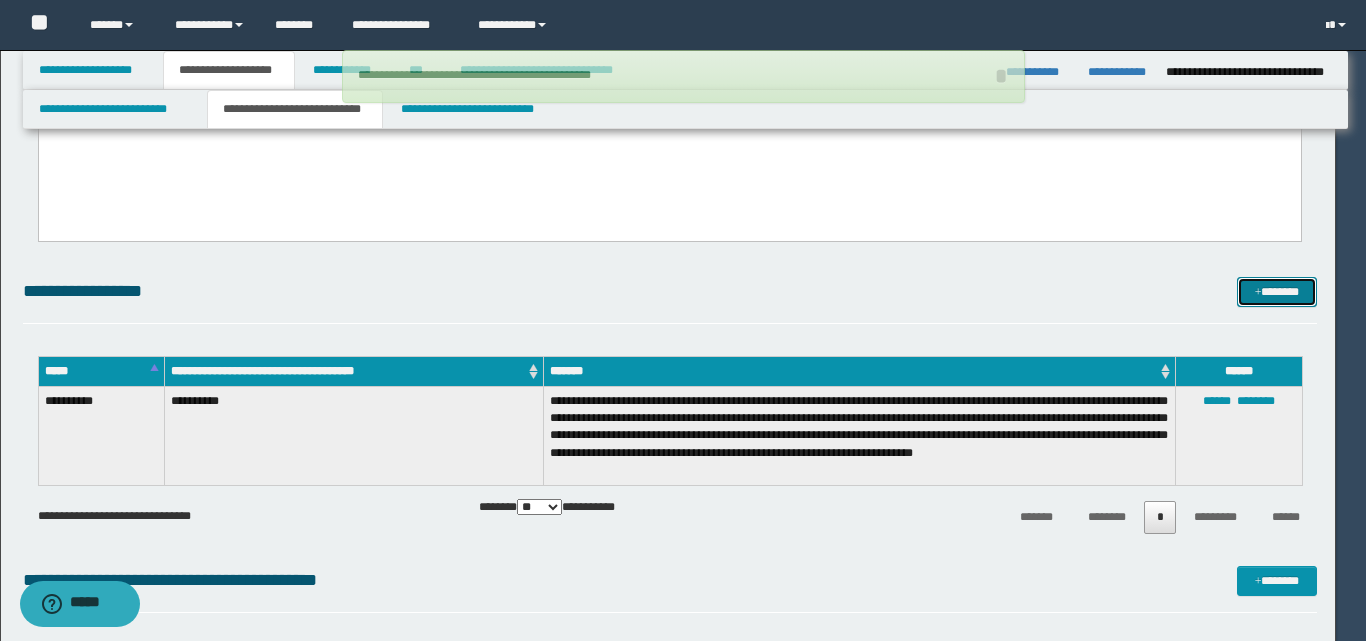 type 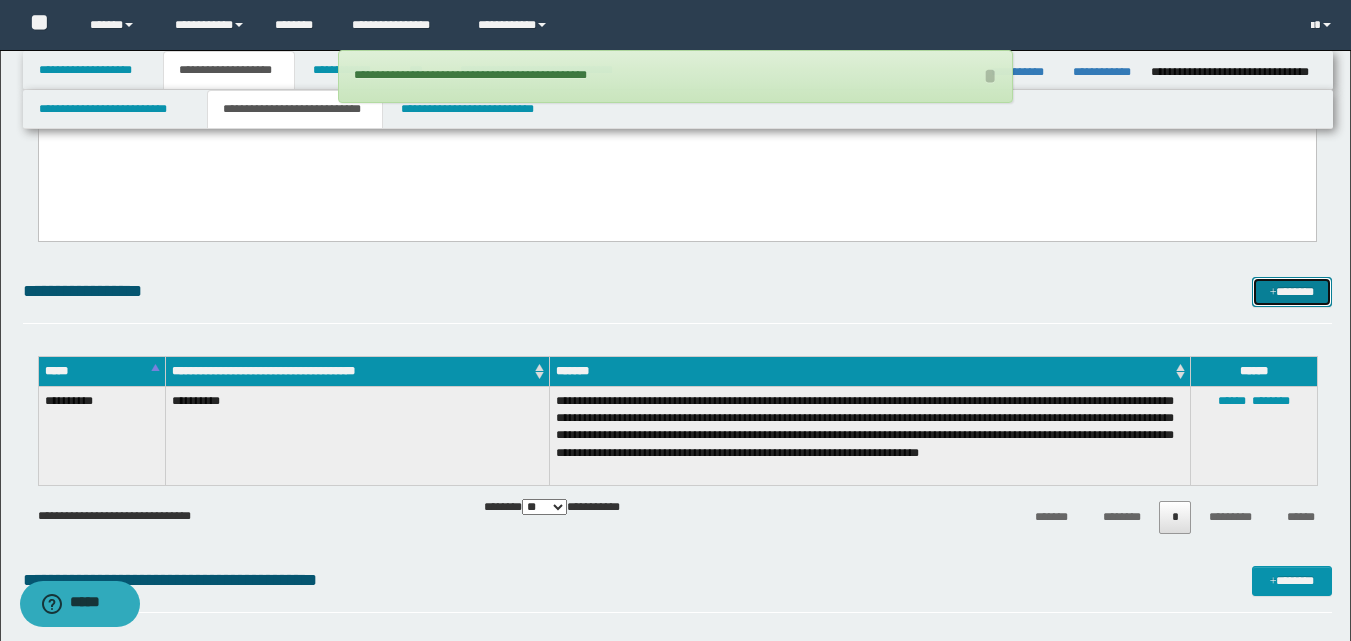 click on "*******" at bounding box center [1292, 292] 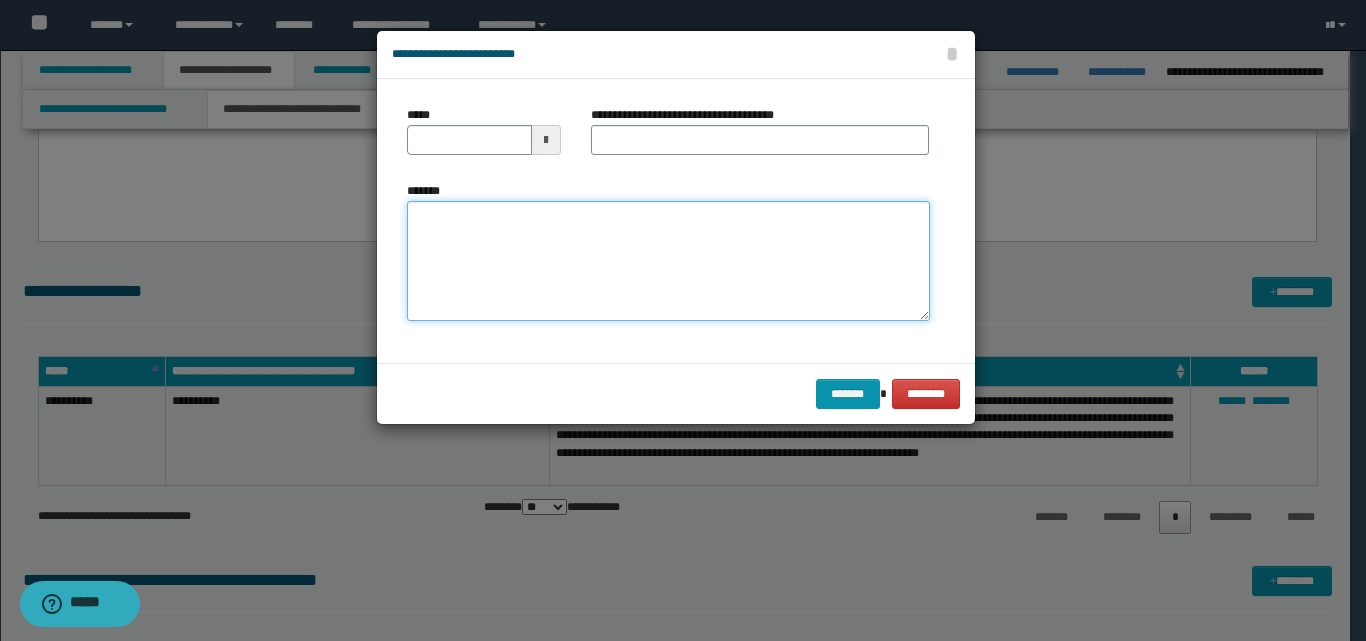 paste on "**********" 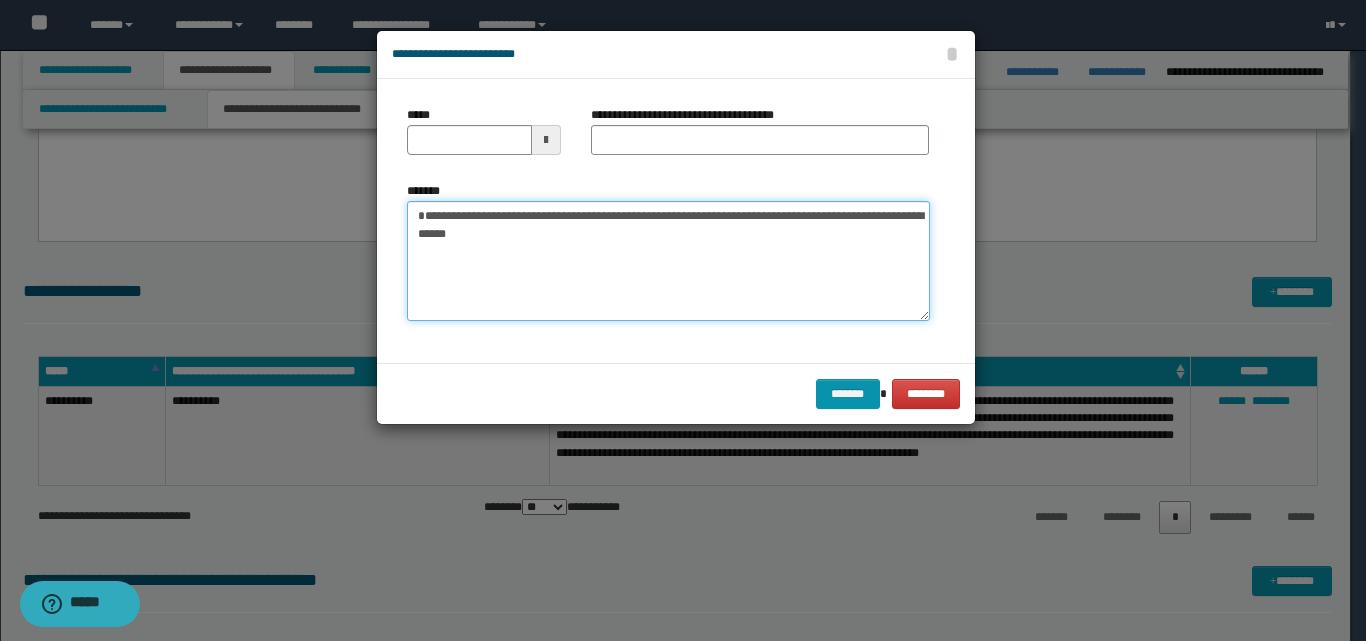 type on "**********" 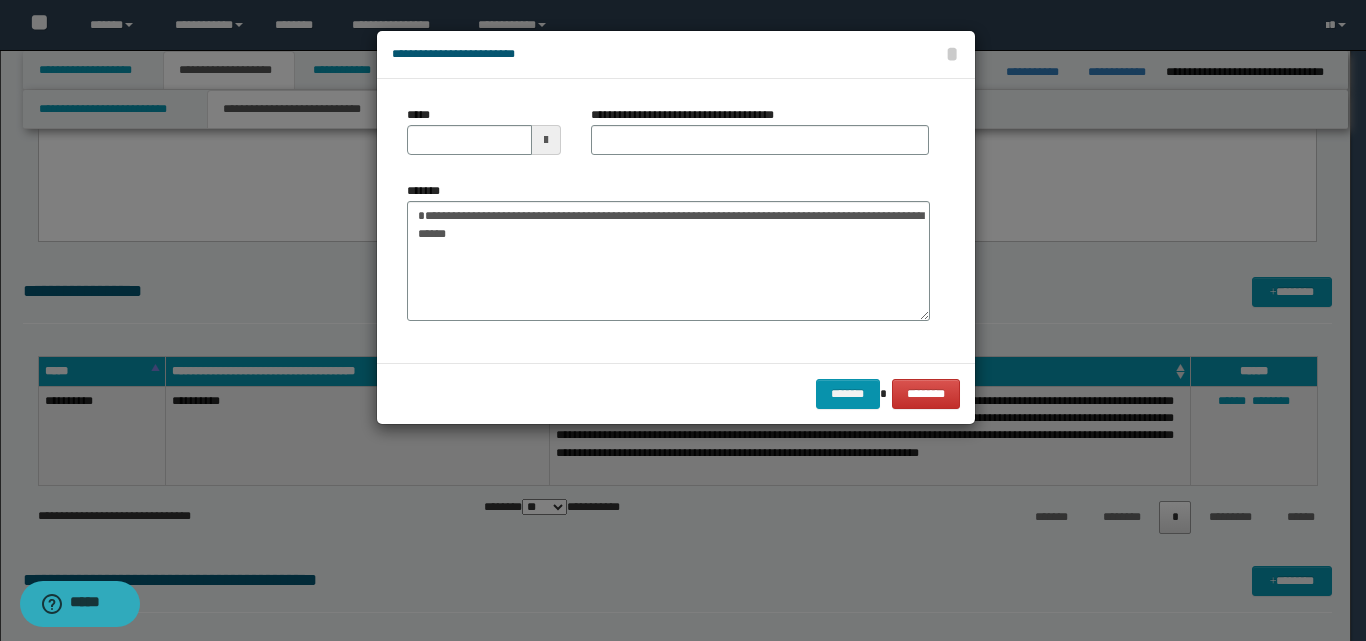 click at bounding box center (546, 140) 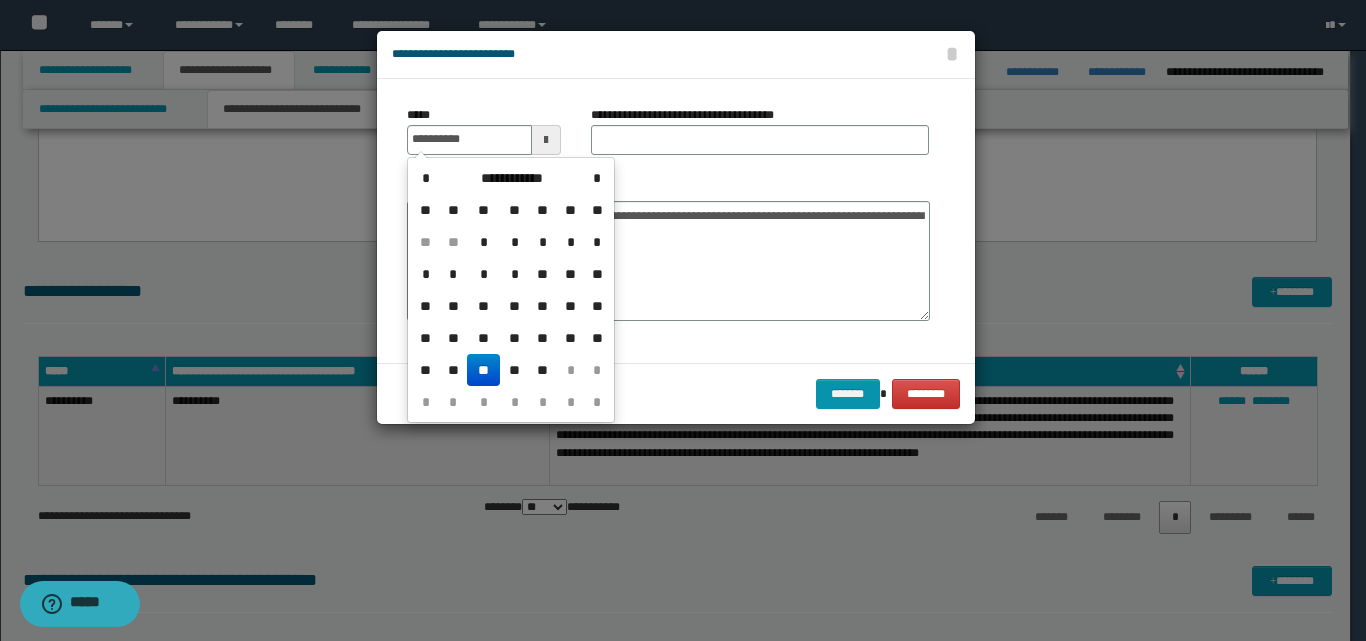 click on "**" at bounding box center (483, 370) 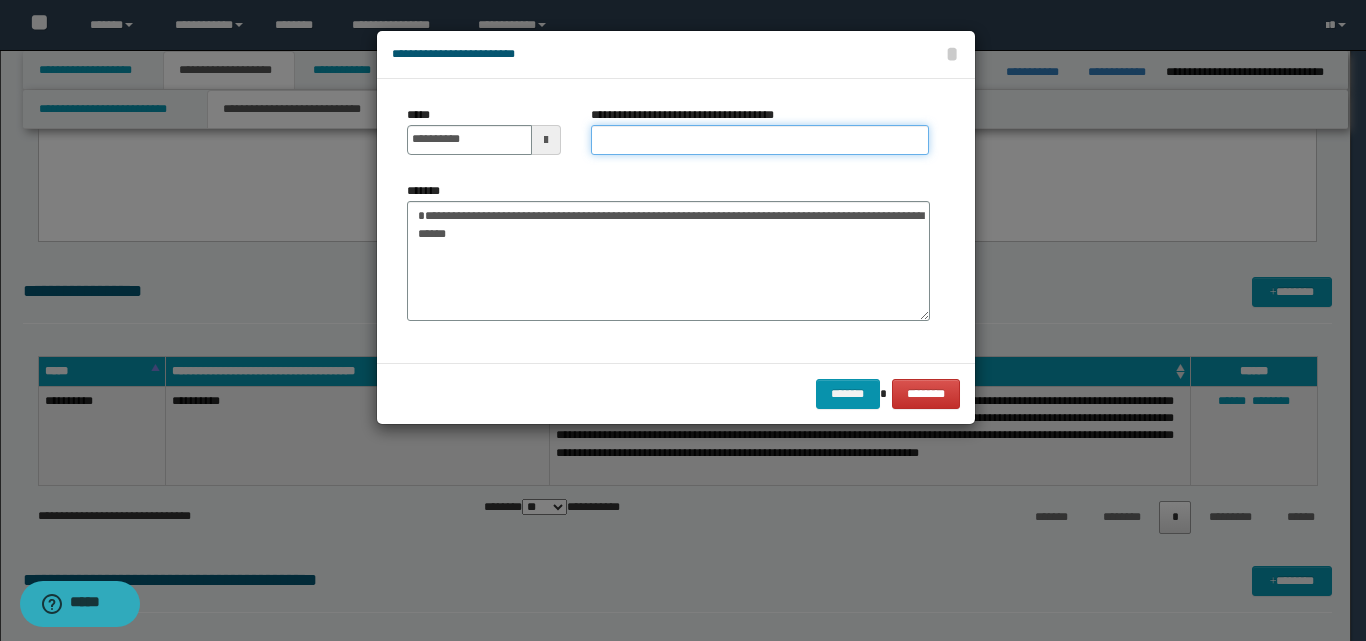 click on "**********" at bounding box center [760, 140] 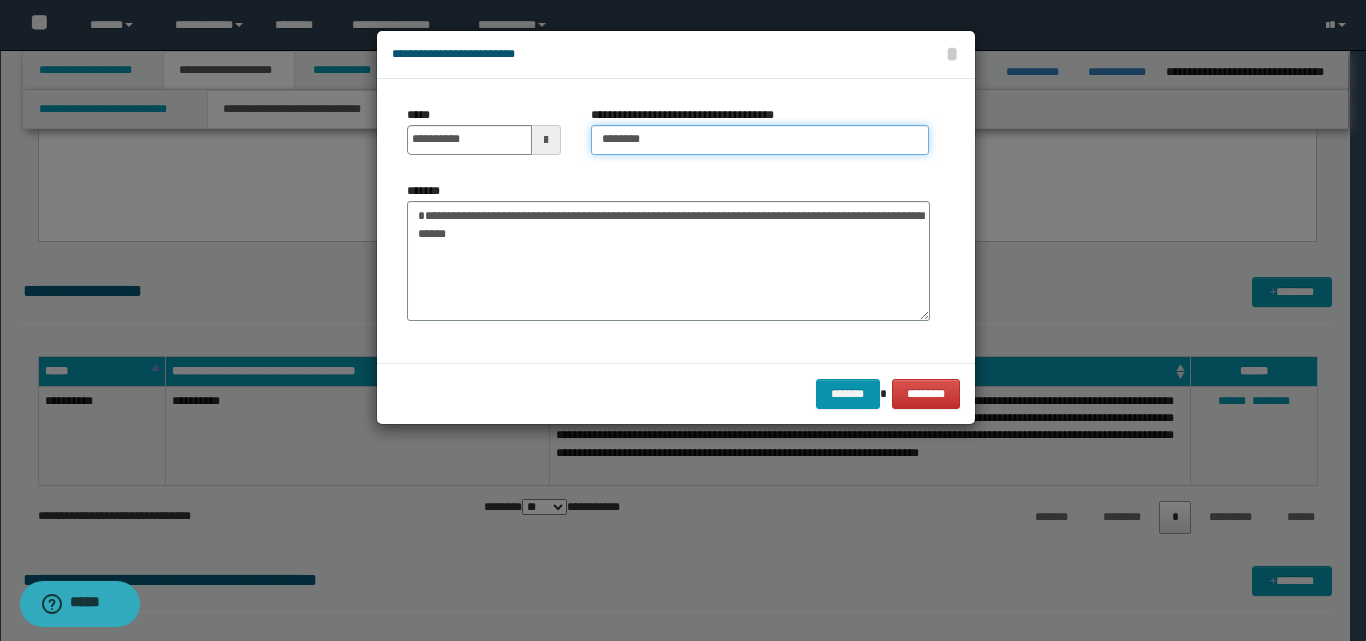type on "**********" 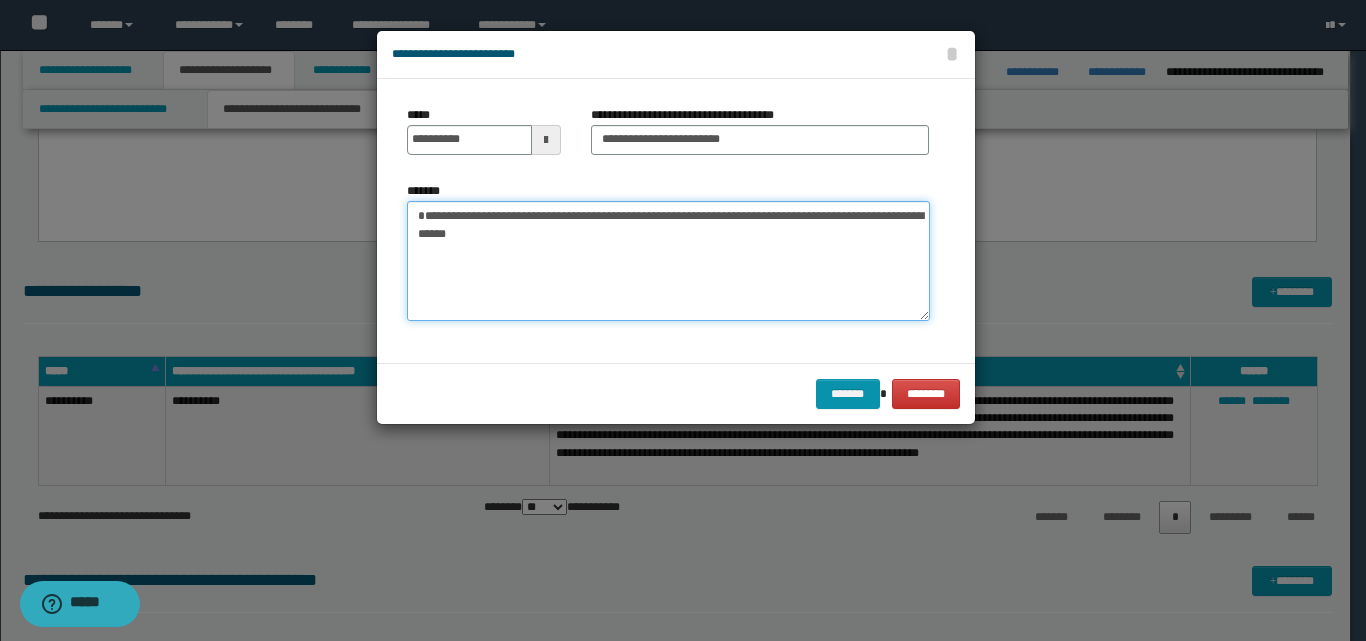 click on "**********" at bounding box center (668, 261) 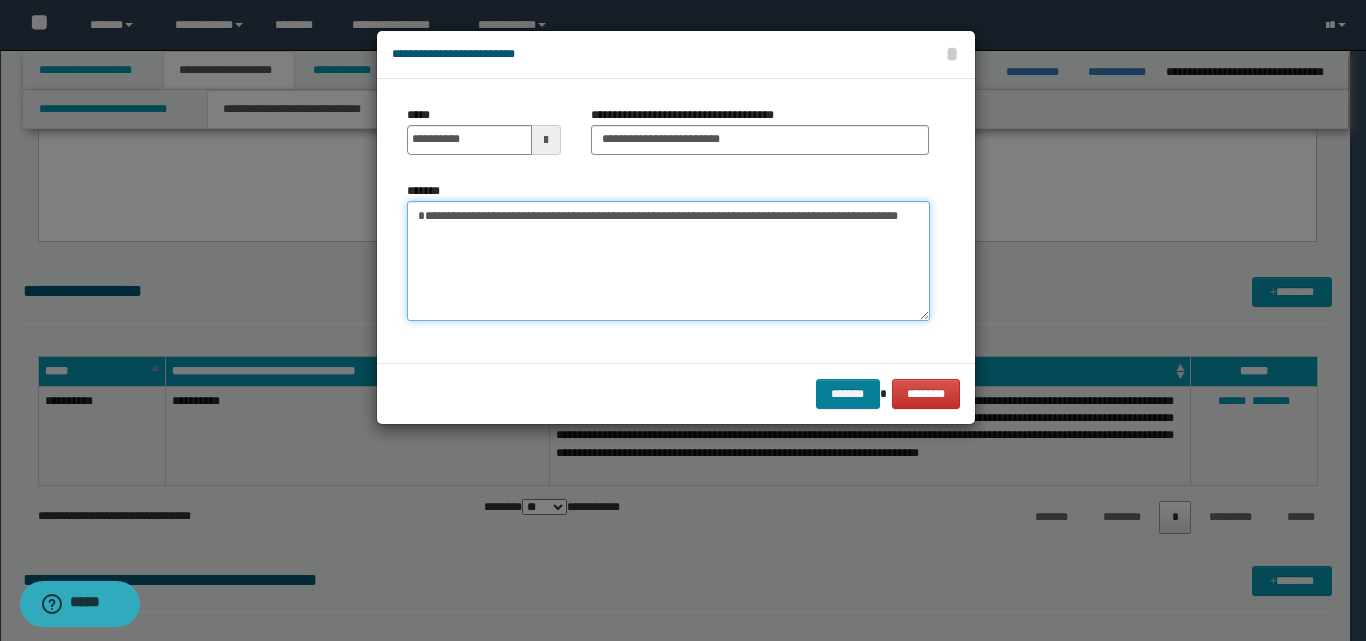 type on "**********" 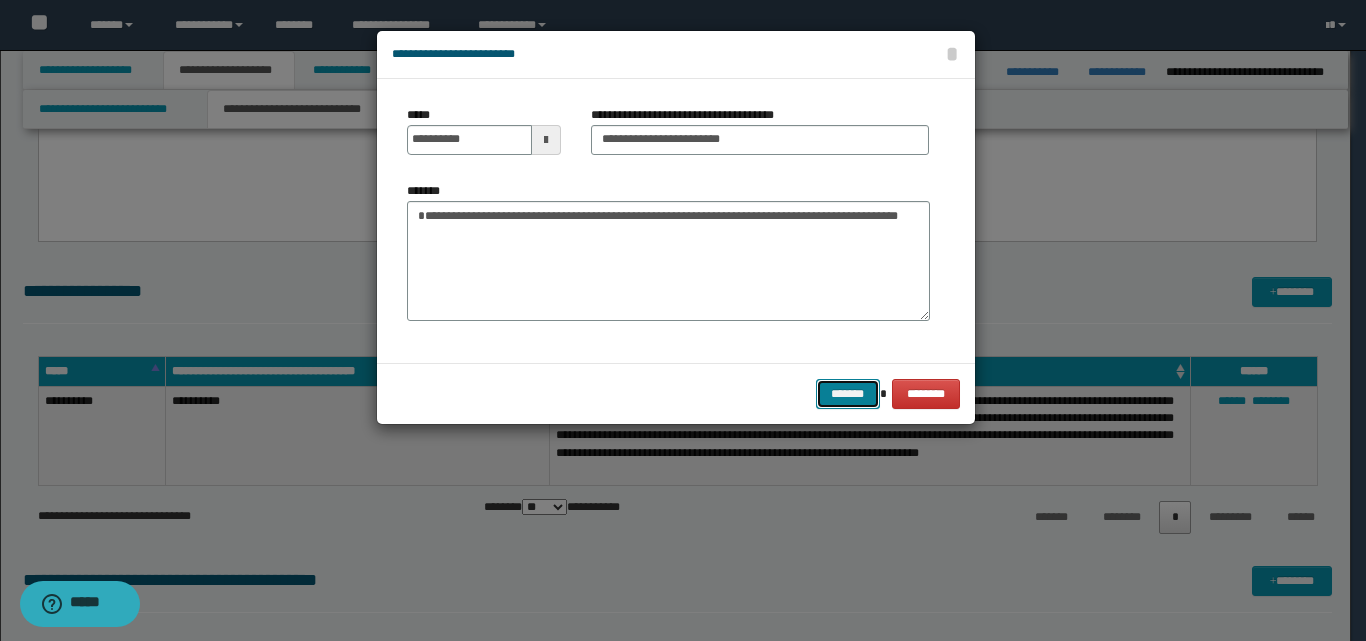 click on "*******" at bounding box center (848, 394) 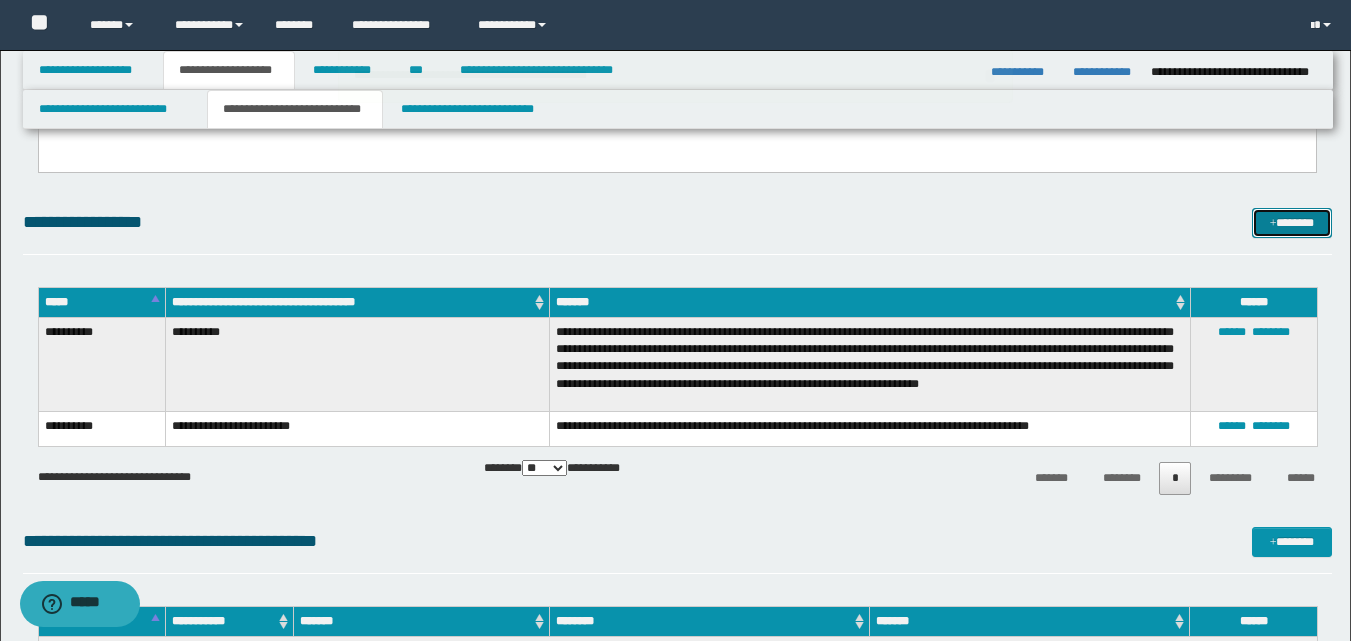 scroll, scrollTop: 700, scrollLeft: 0, axis: vertical 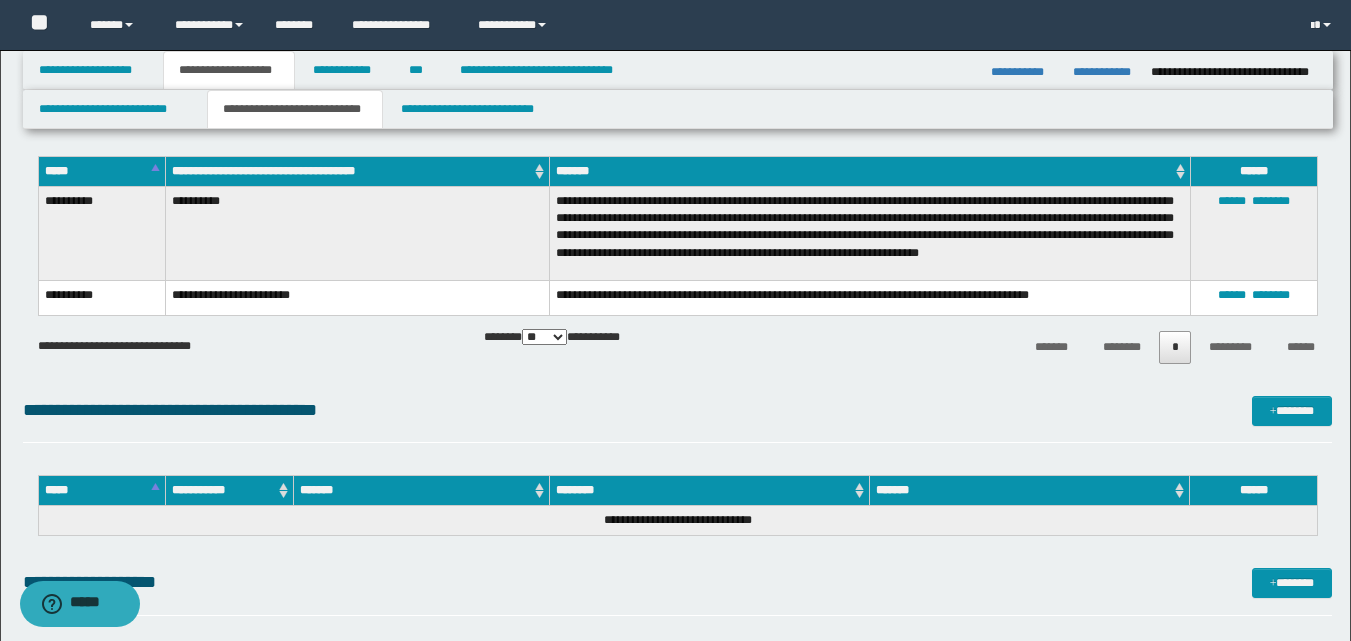 click on "**********" at bounding box center (677, 302) 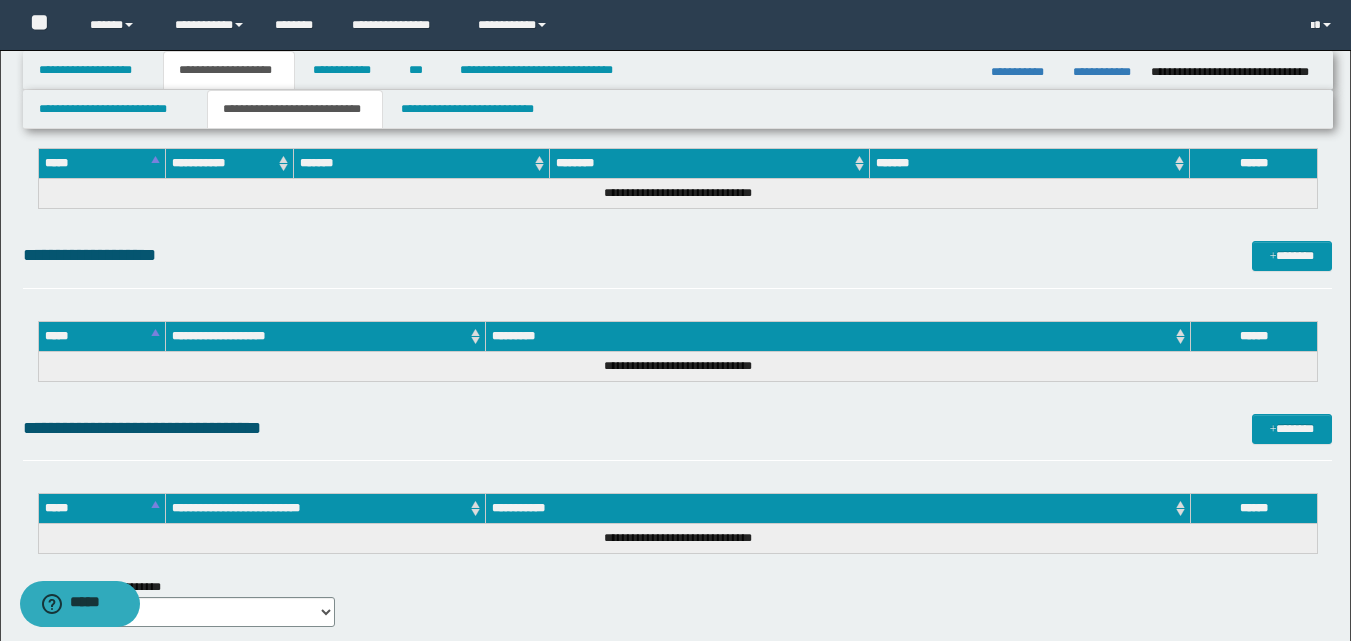 scroll, scrollTop: 1000, scrollLeft: 0, axis: vertical 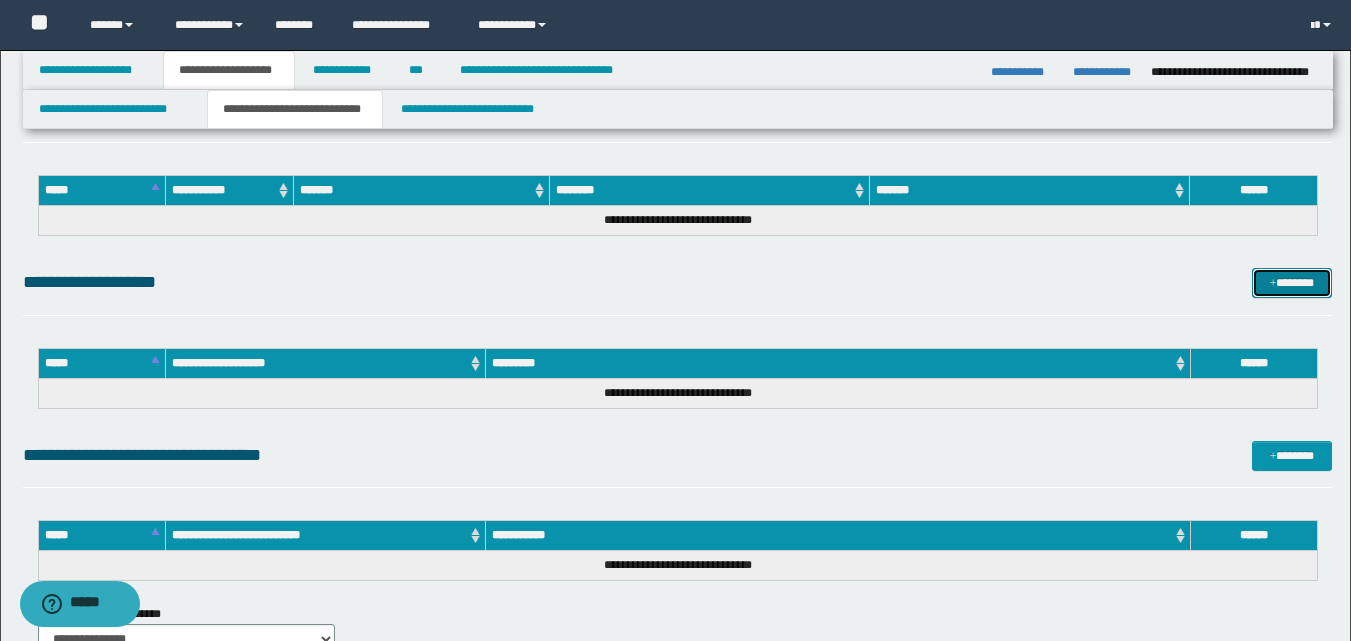 click on "*******" at bounding box center (1292, 283) 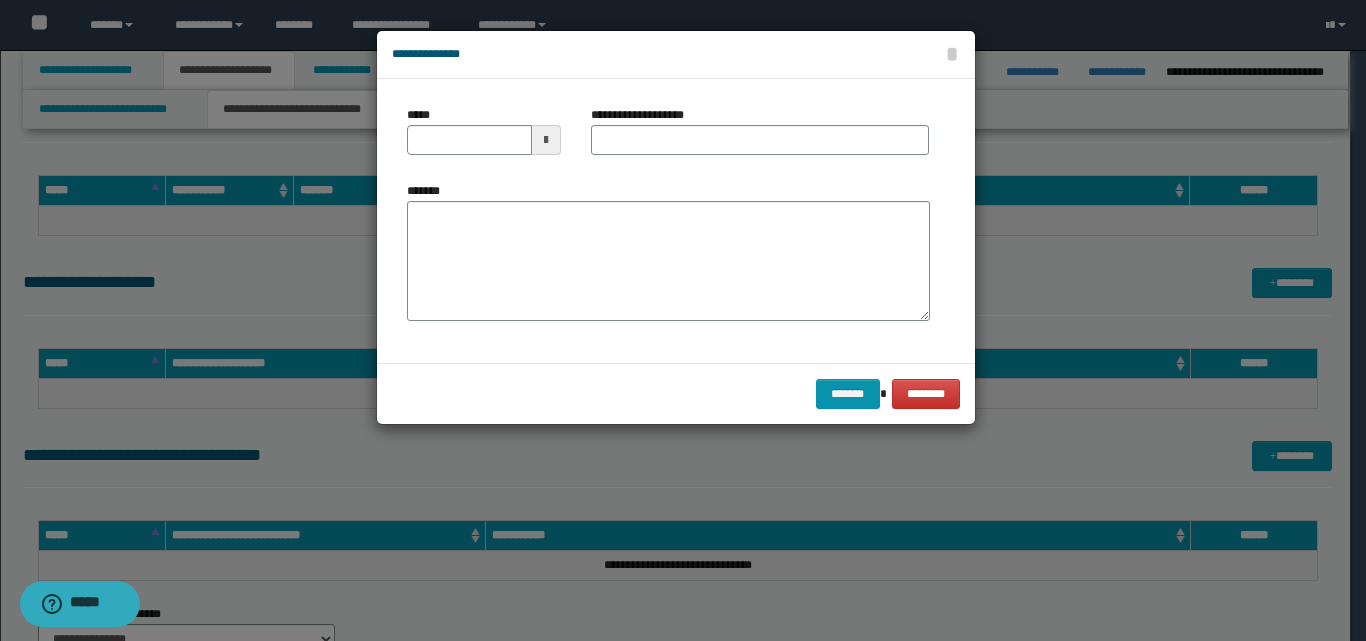 click at bounding box center [546, 140] 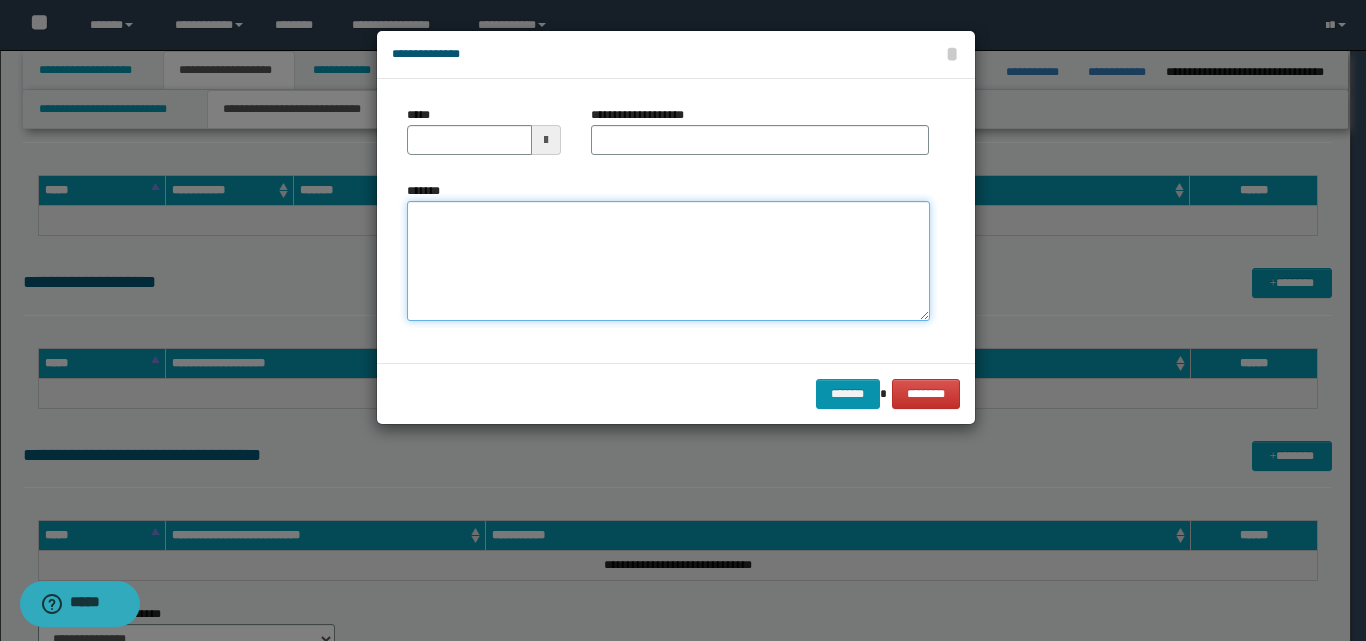 click on "*******" at bounding box center (668, 261) 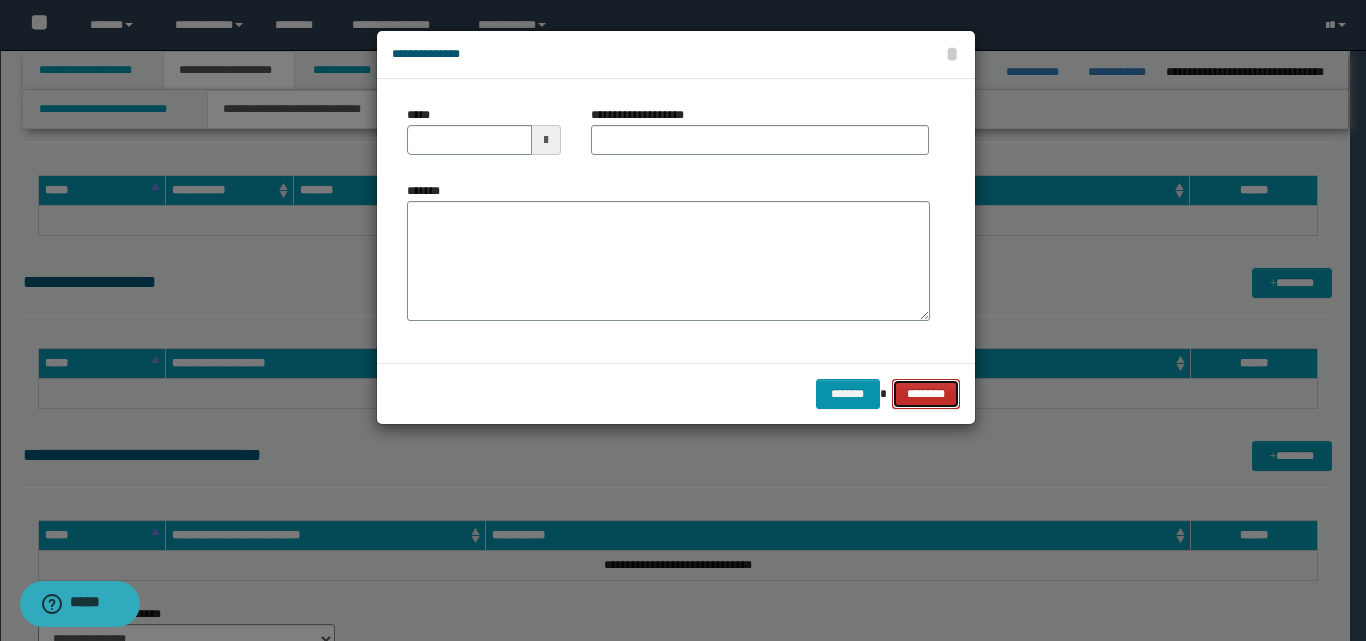 click on "********" at bounding box center [925, 394] 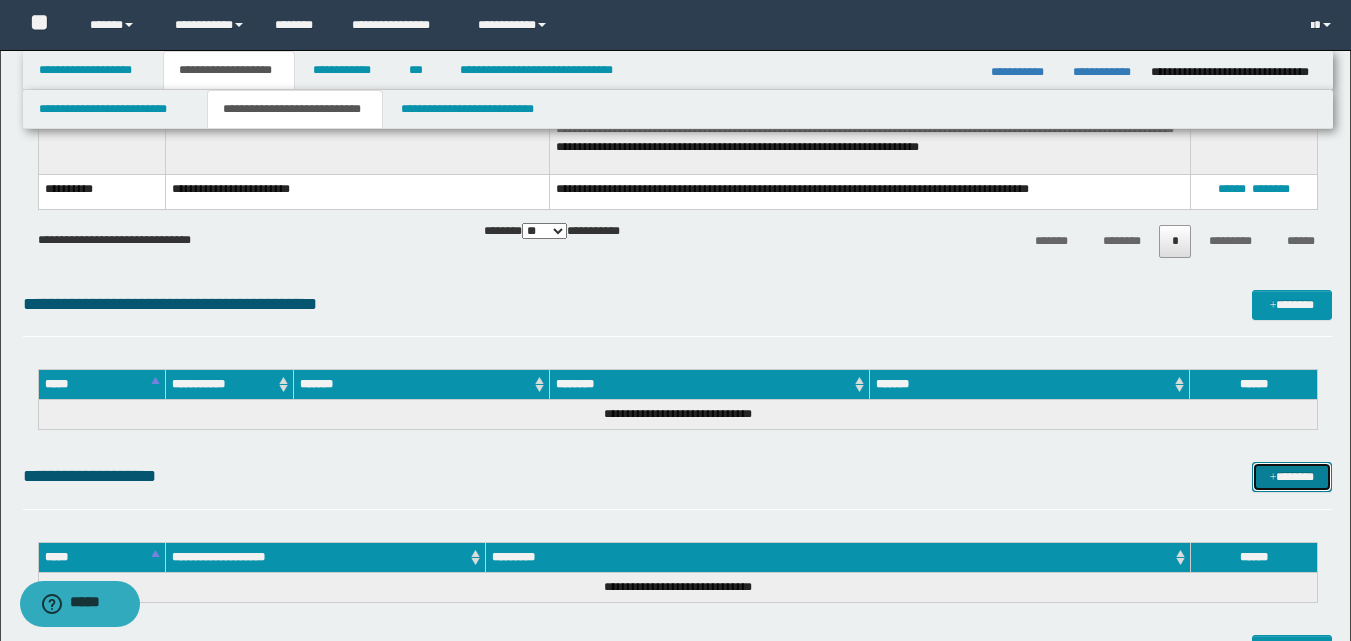 scroll, scrollTop: 900, scrollLeft: 0, axis: vertical 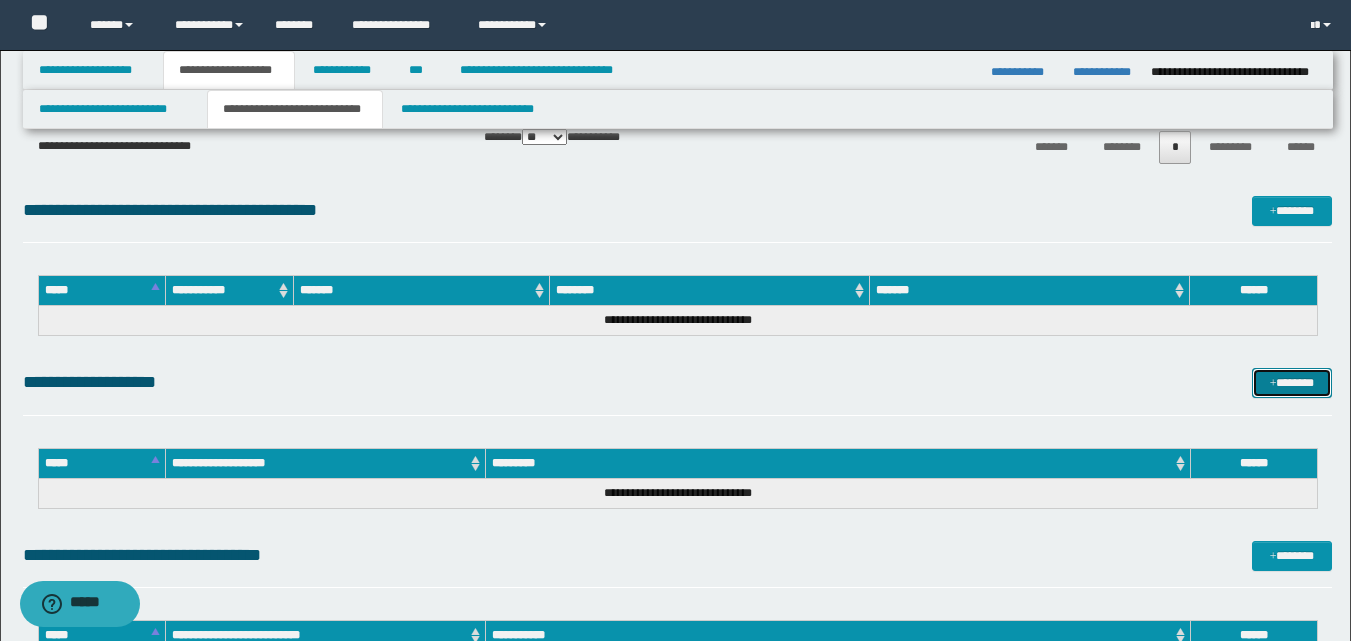 click on "*******" at bounding box center [1292, 383] 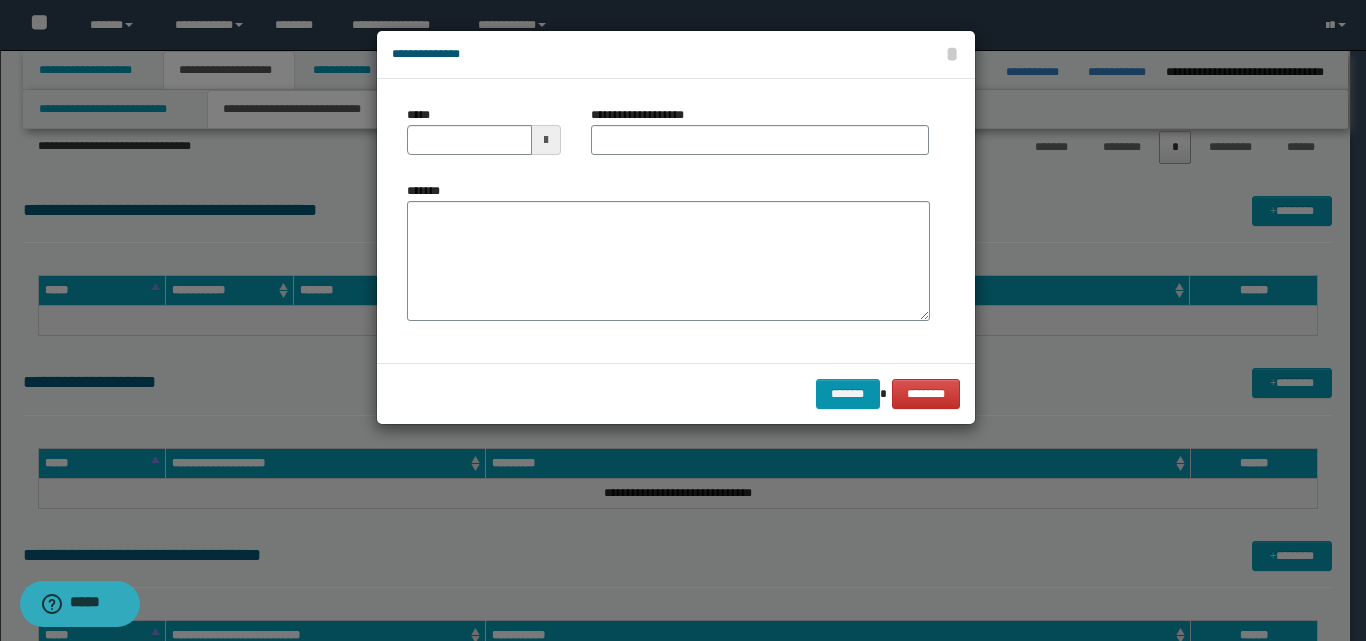 click at bounding box center [546, 140] 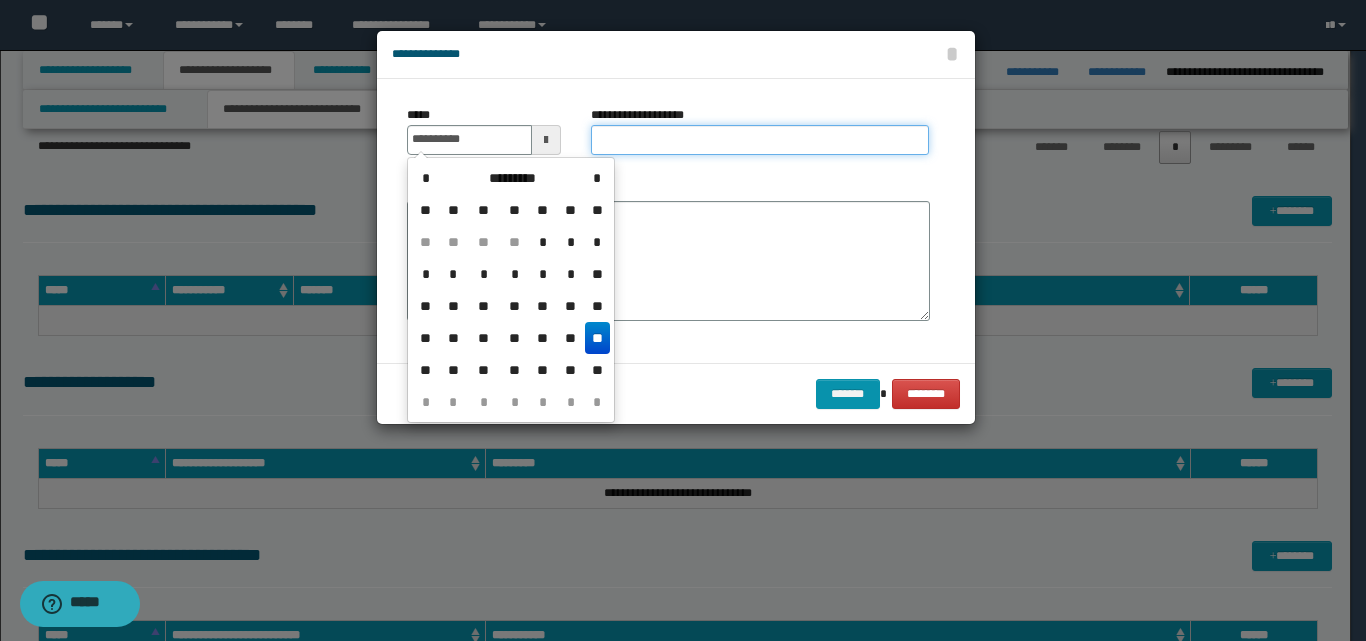 type on "**********" 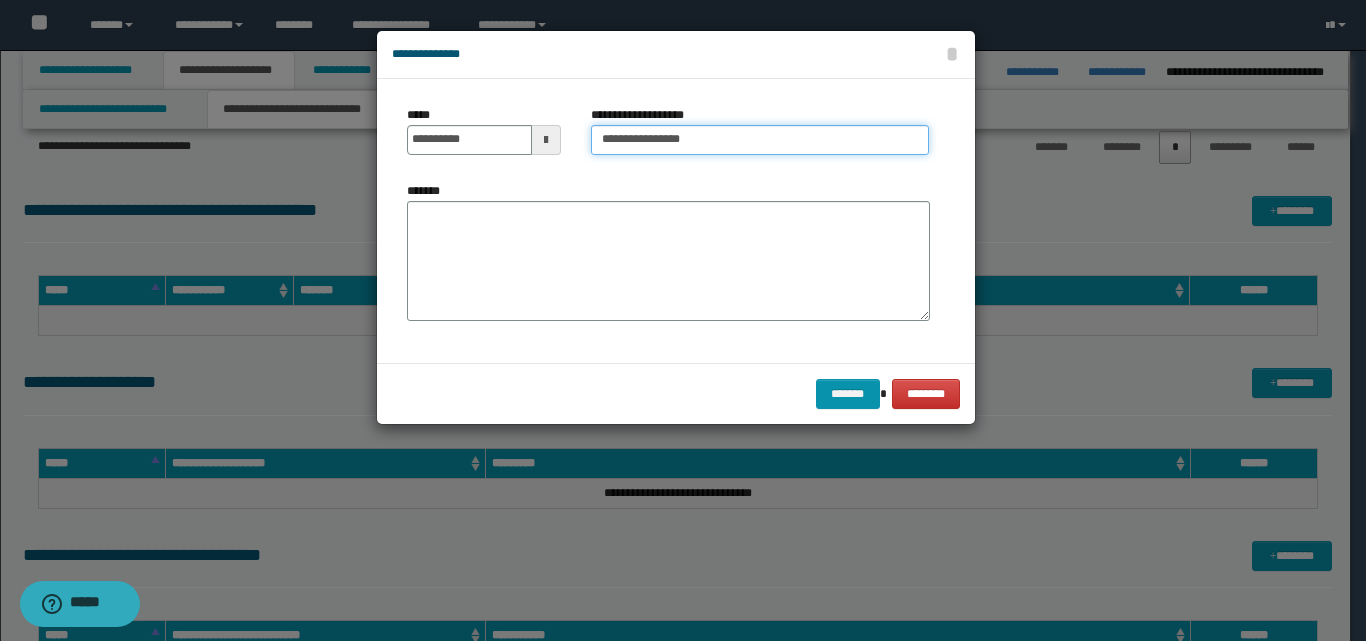 type on "**********" 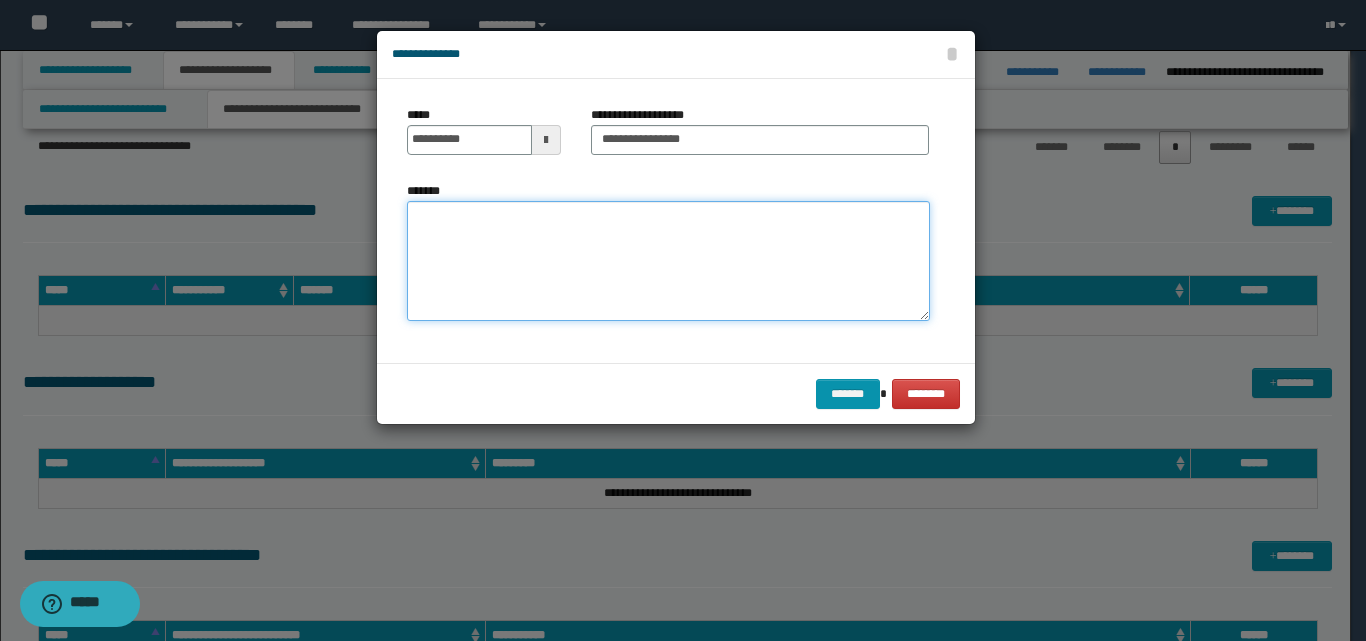 click on "*******" at bounding box center (668, 261) 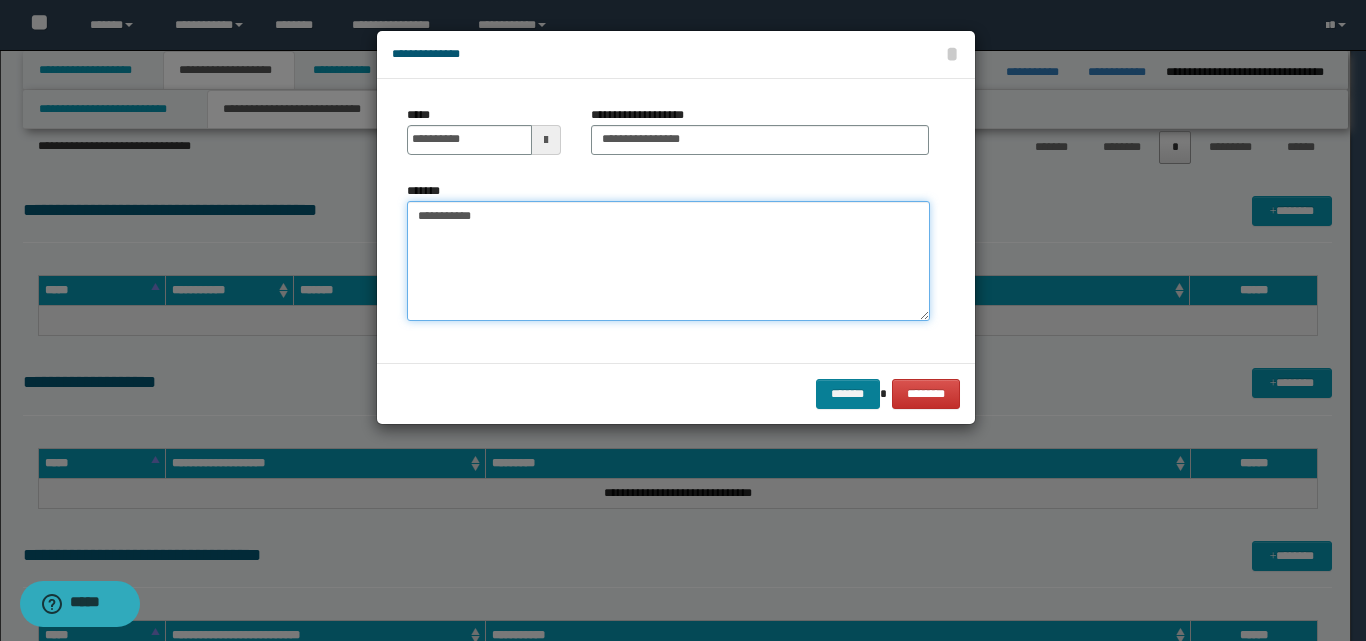 type on "**********" 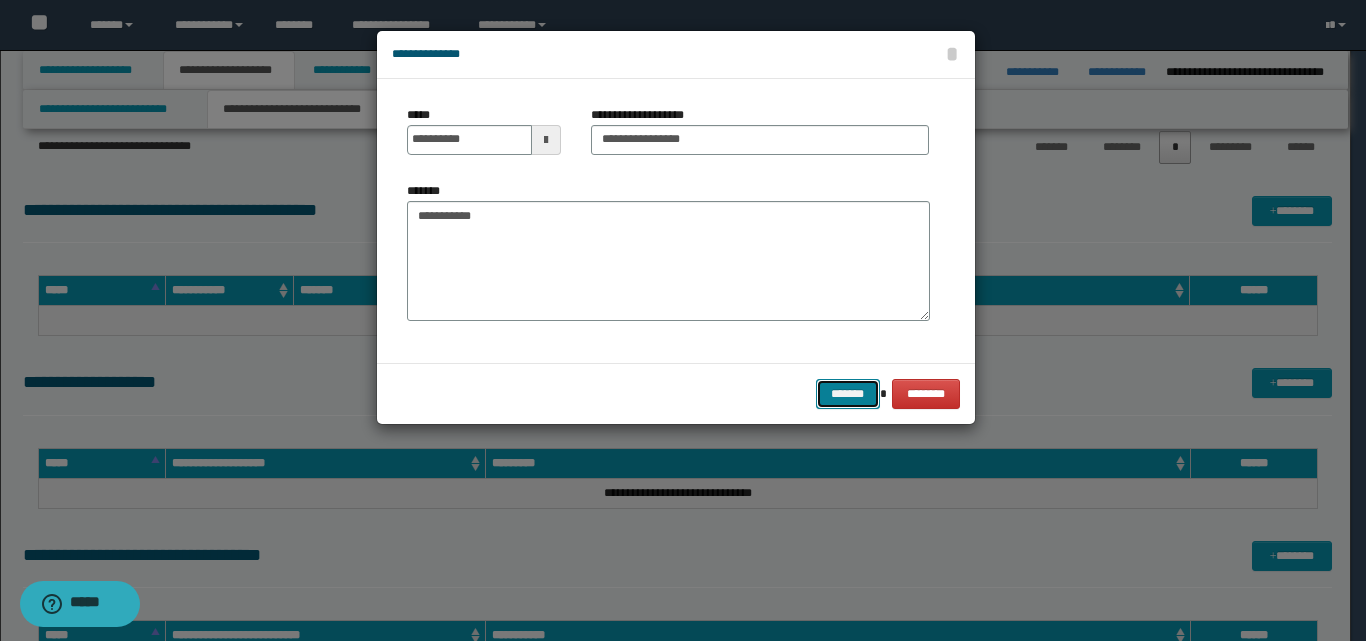 click on "*******" at bounding box center [848, 394] 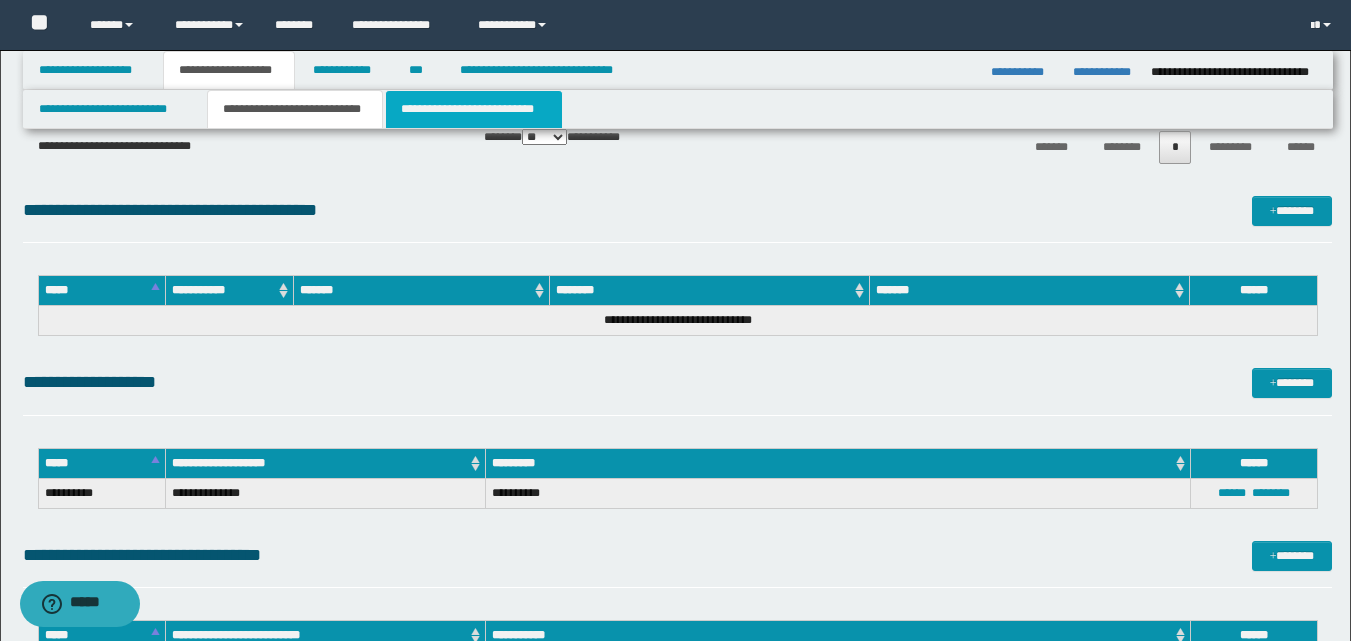 click on "**********" at bounding box center [474, 109] 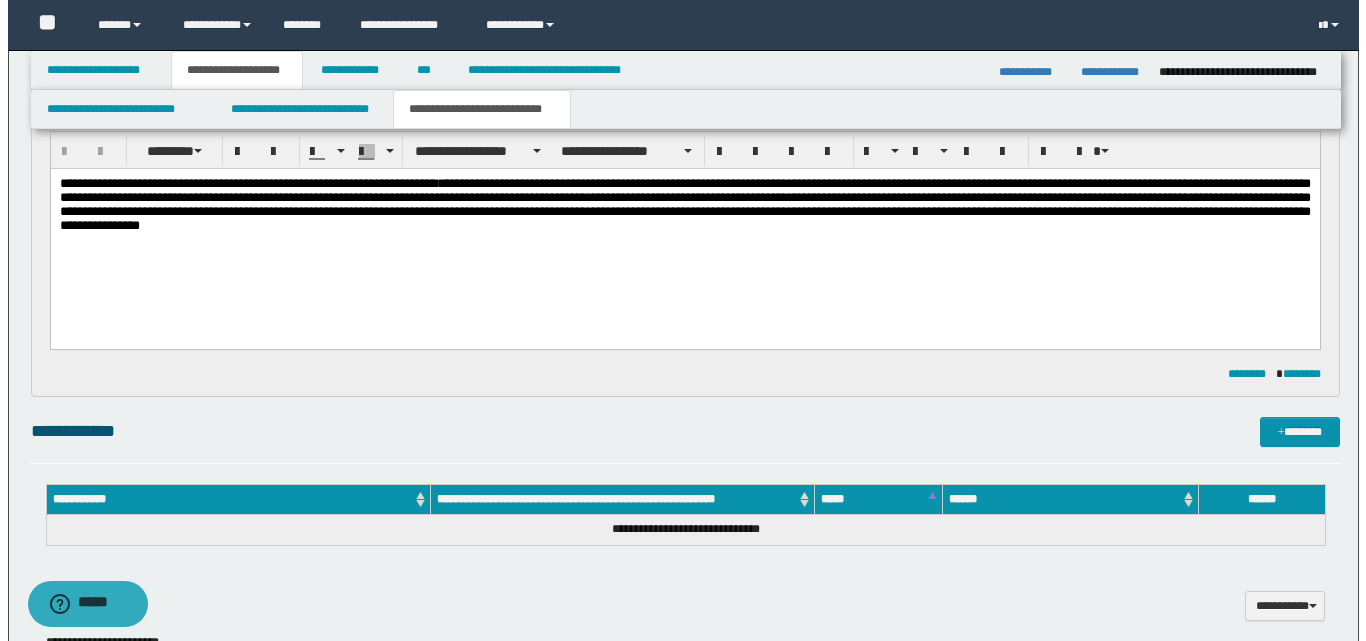 scroll, scrollTop: 200, scrollLeft: 0, axis: vertical 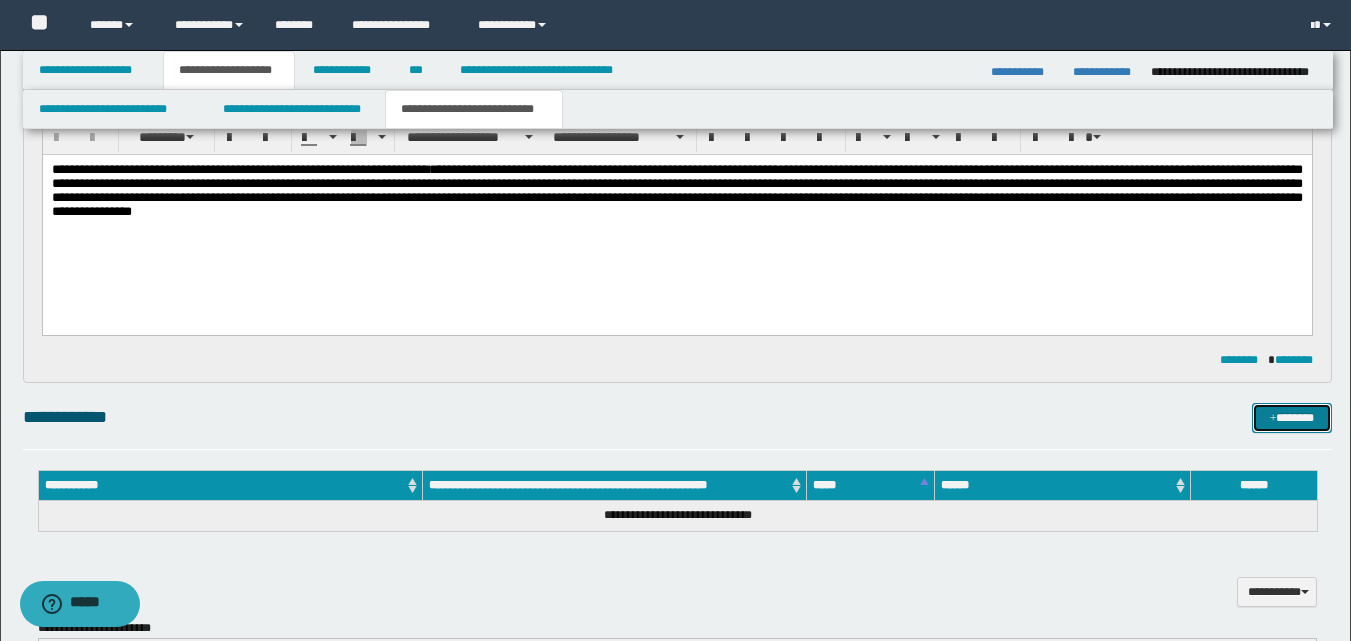click on "*******" at bounding box center [1292, 418] 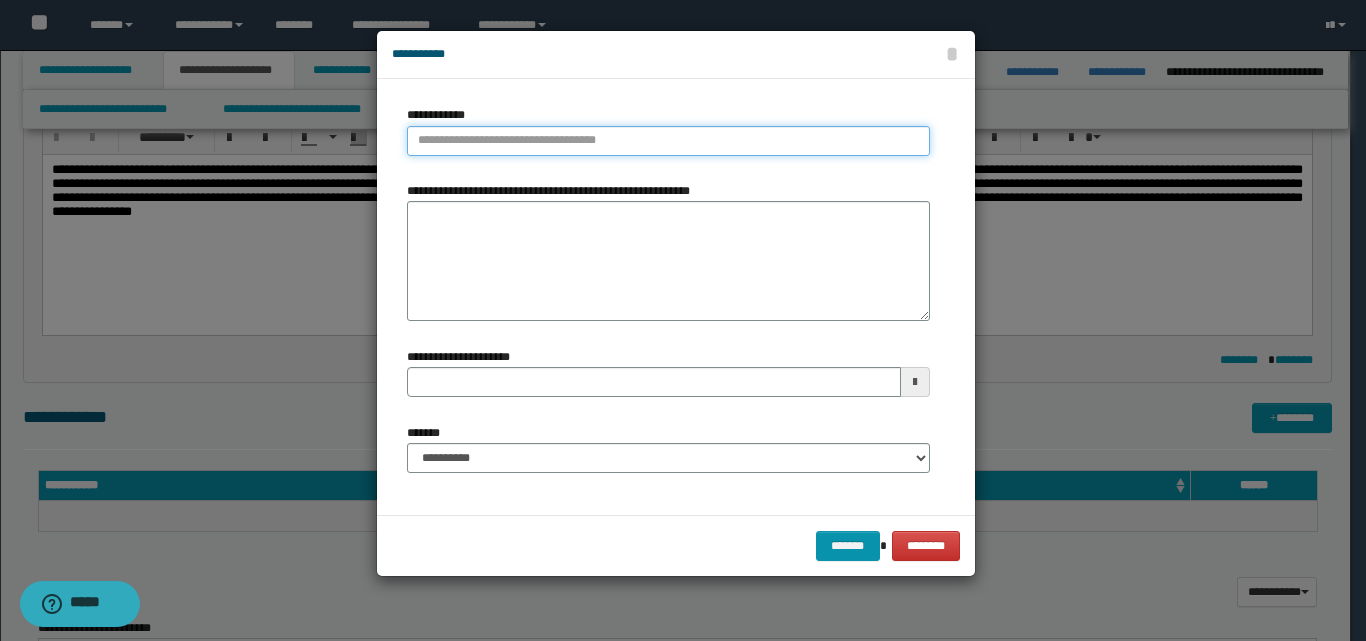 click on "**********" at bounding box center [668, 141] 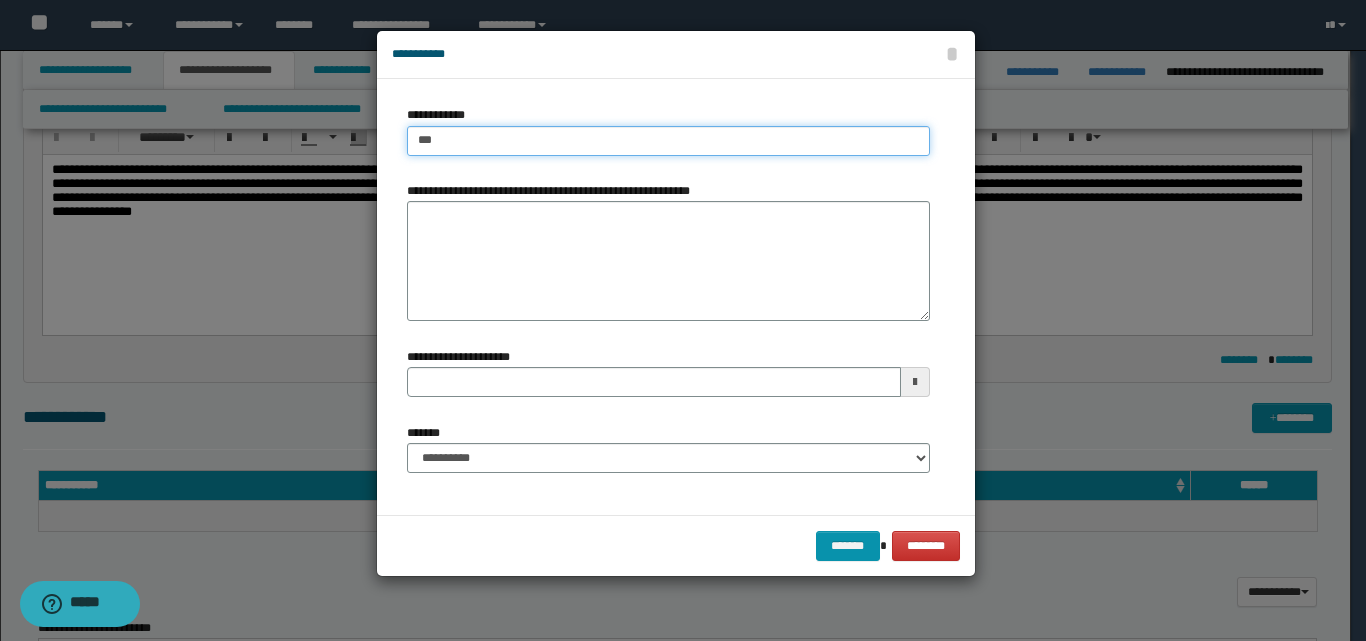 type on "****" 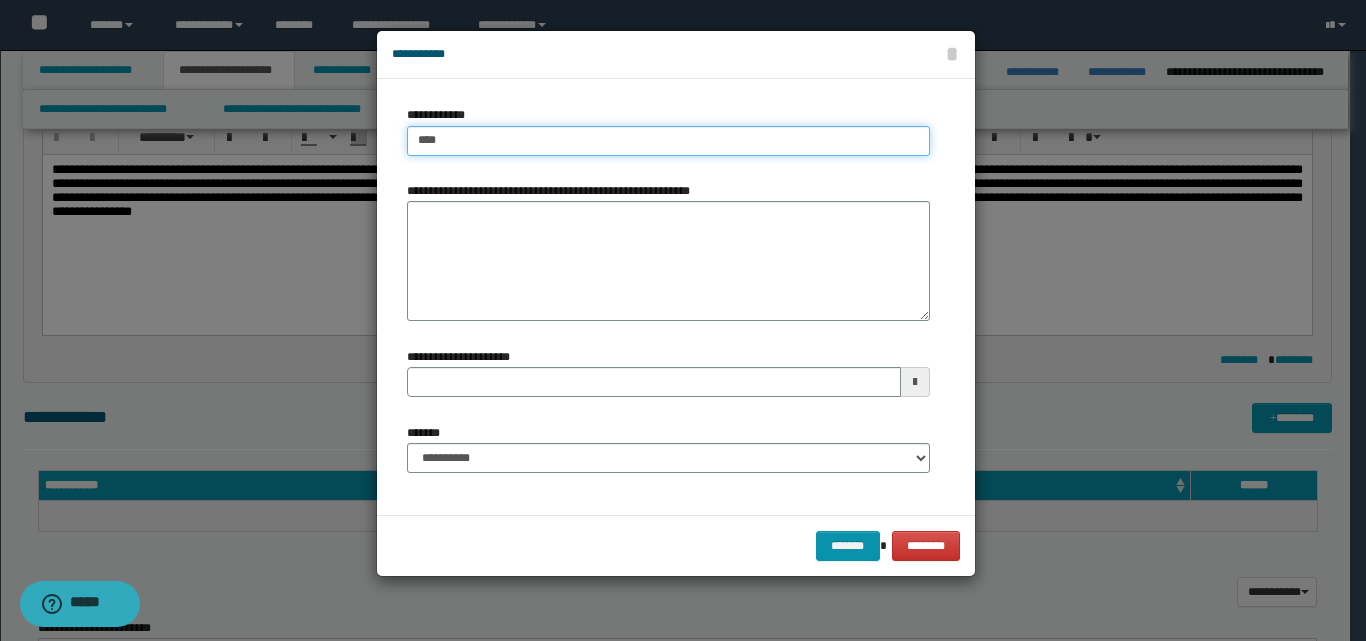 type on "****" 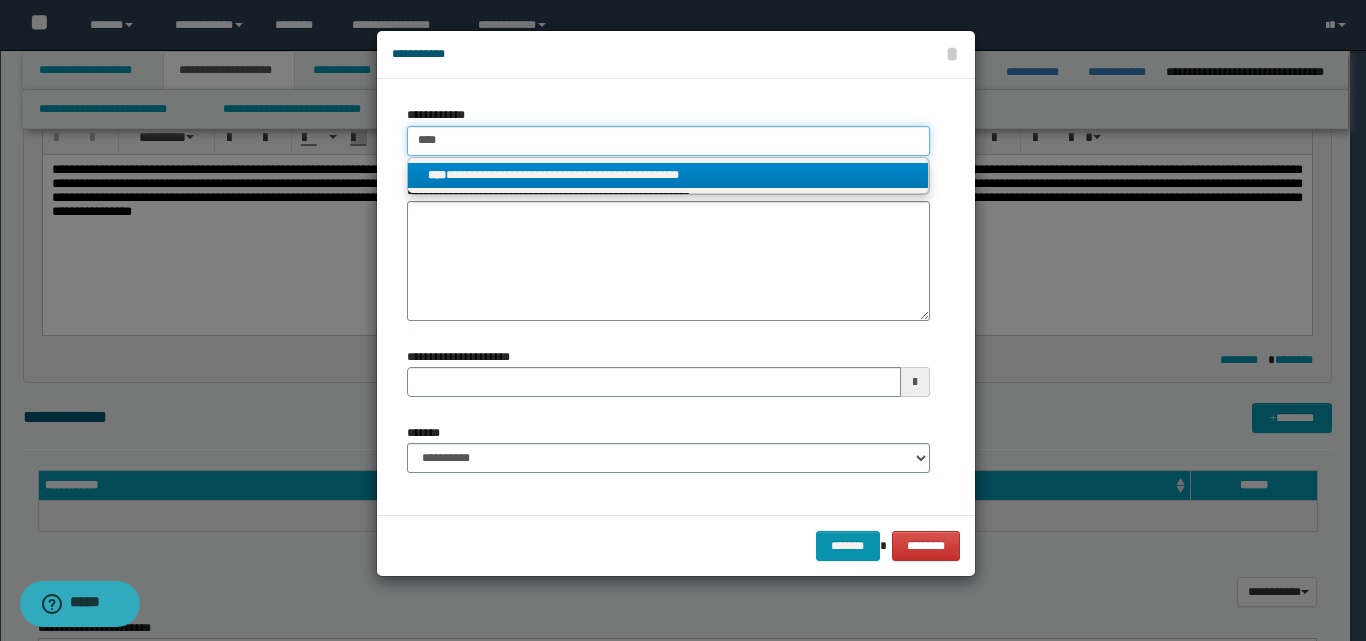 type on "****" 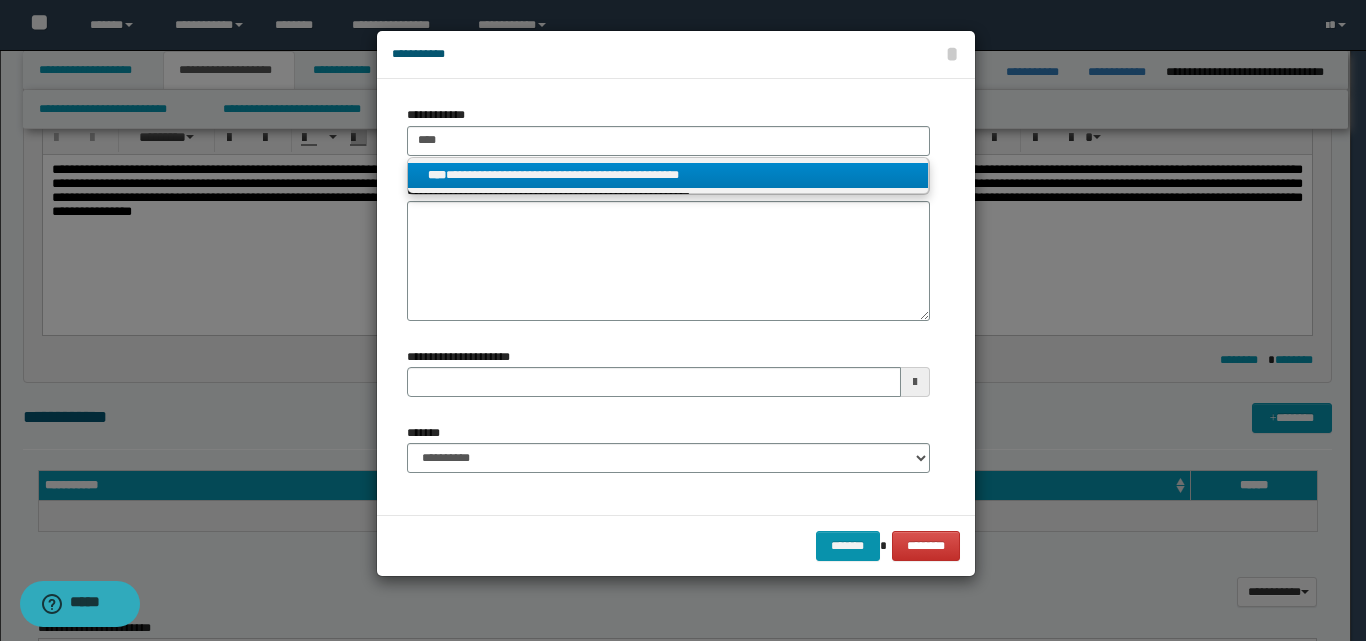 click on "**********" at bounding box center [668, 175] 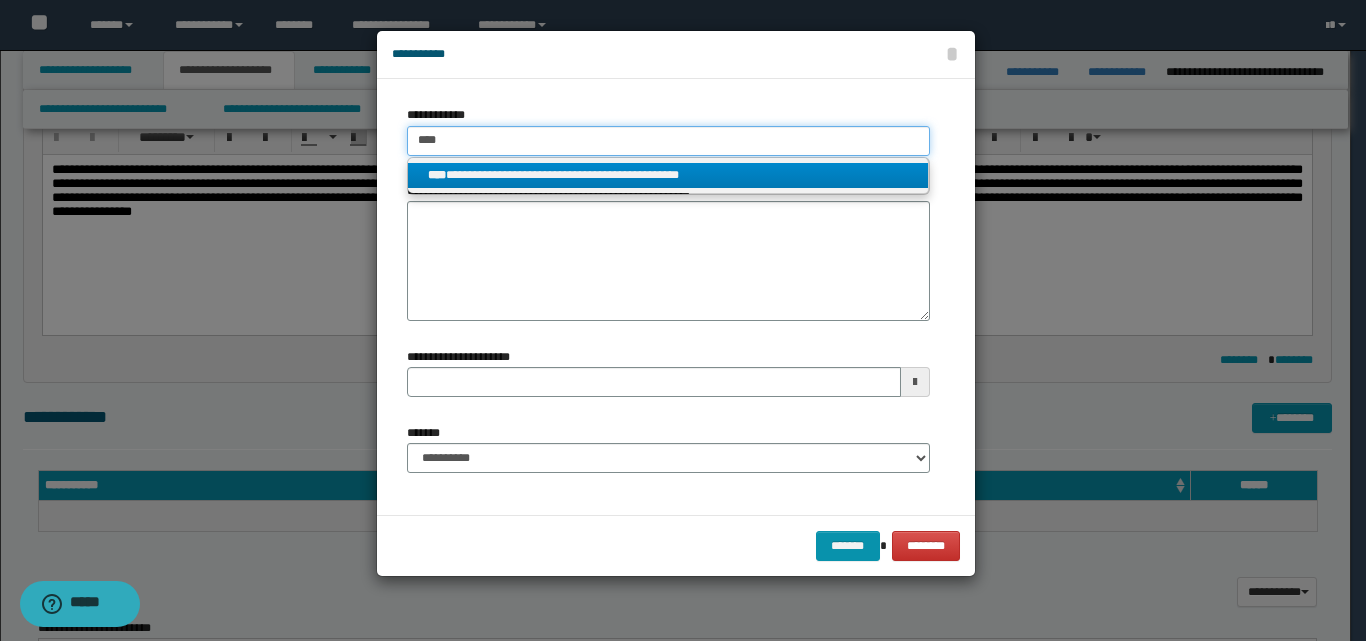 type 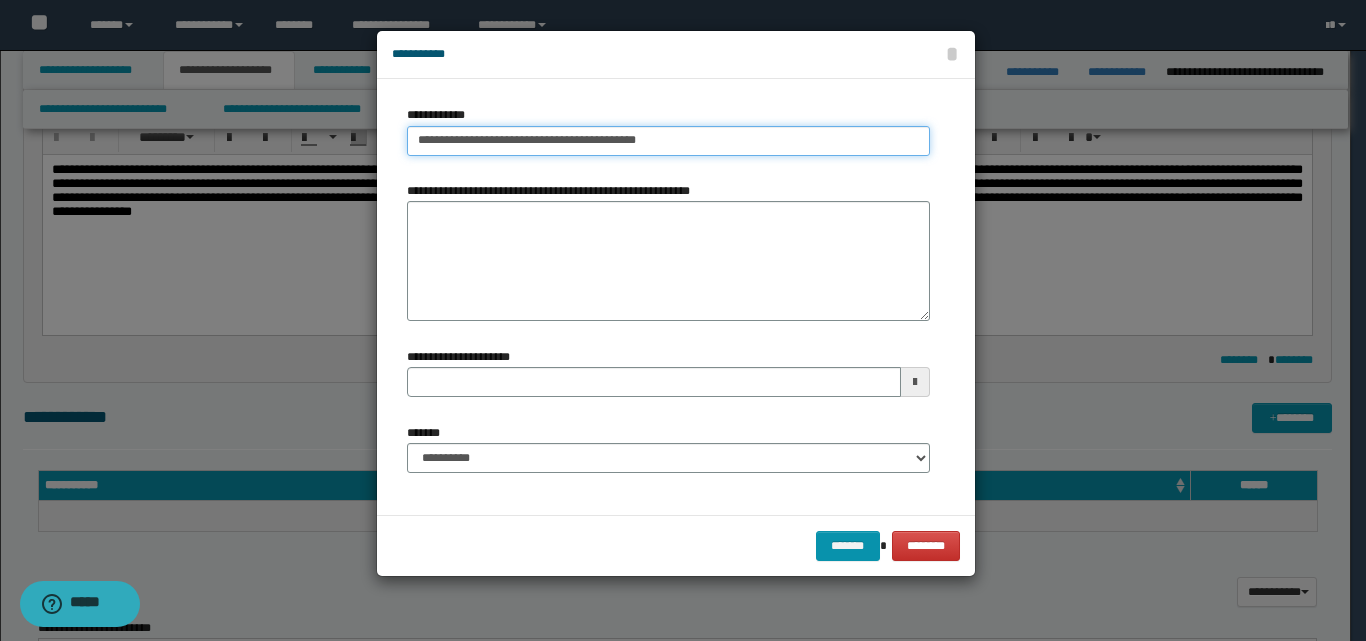 type 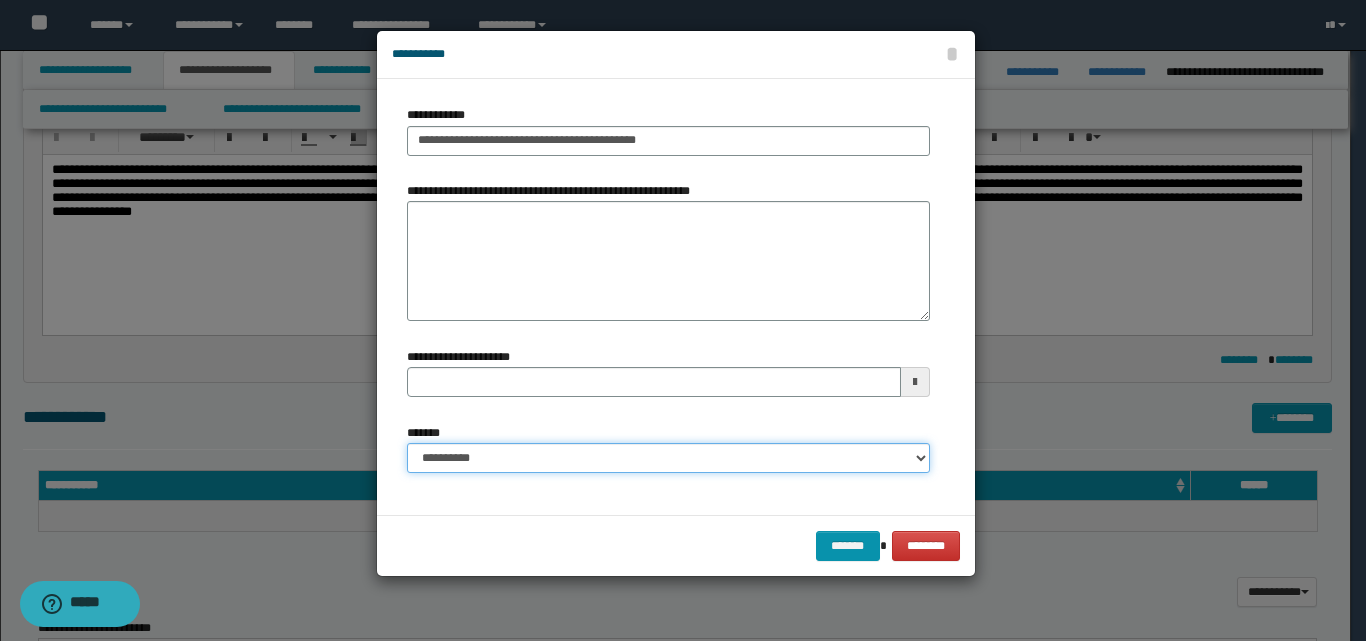 click on "**********" at bounding box center (668, 458) 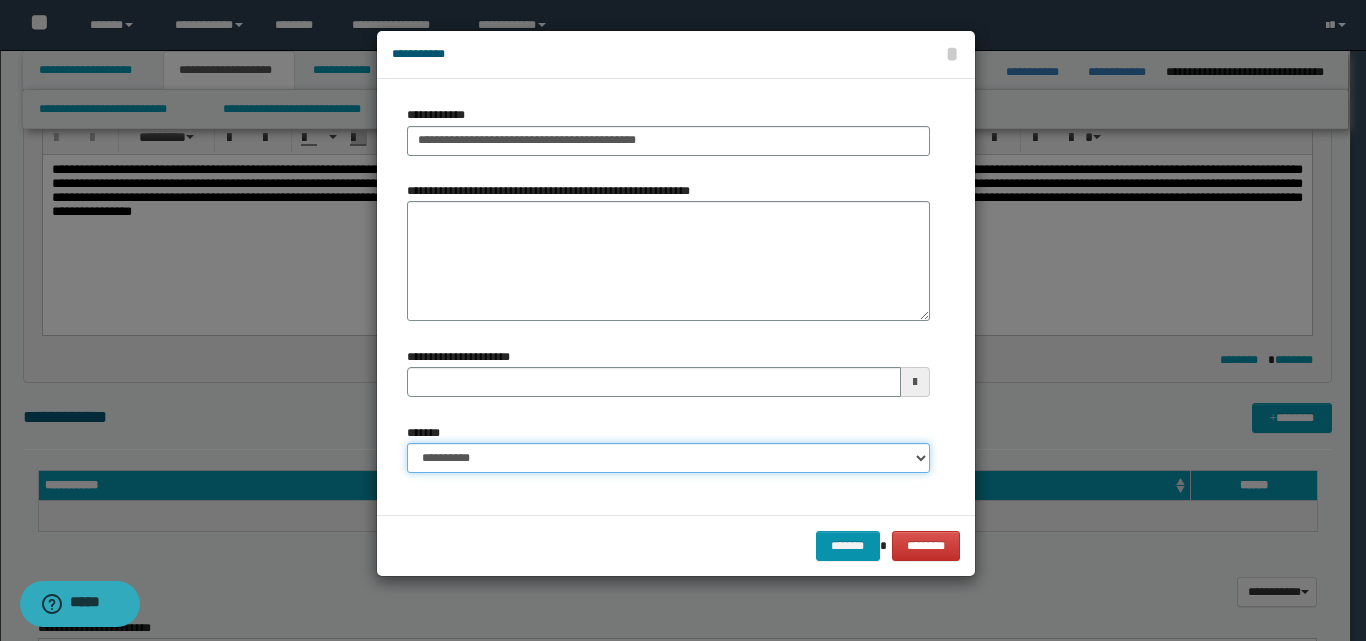 select on "*" 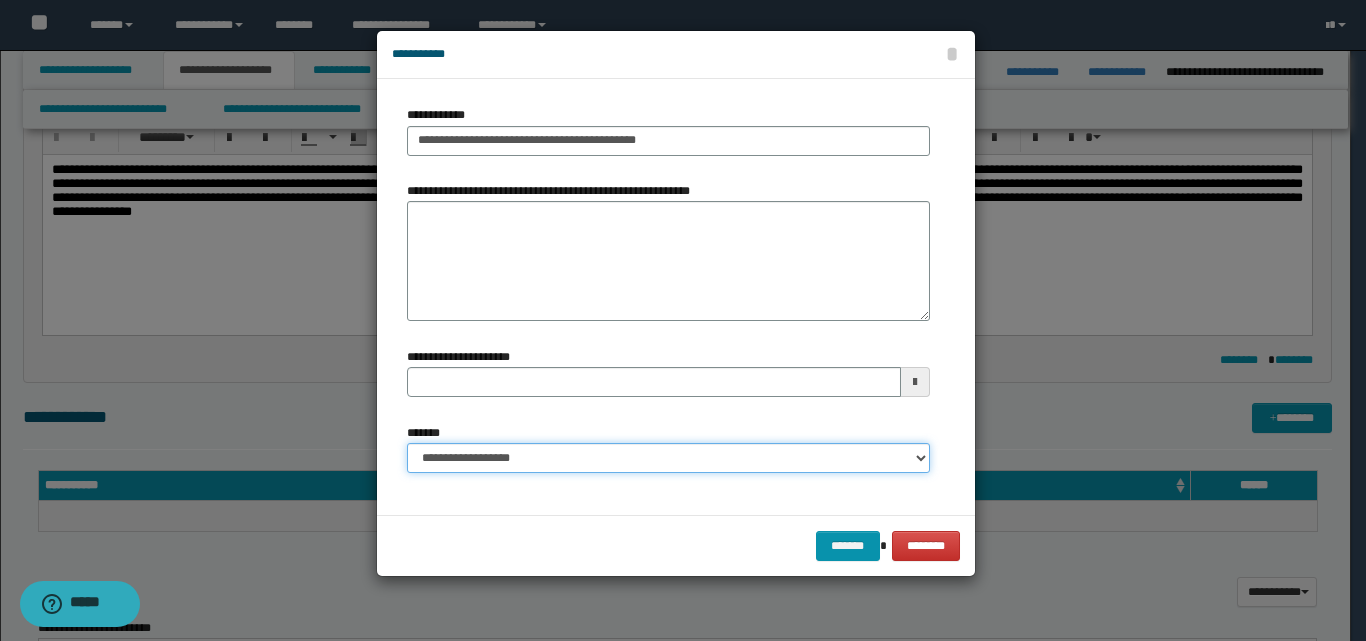 type 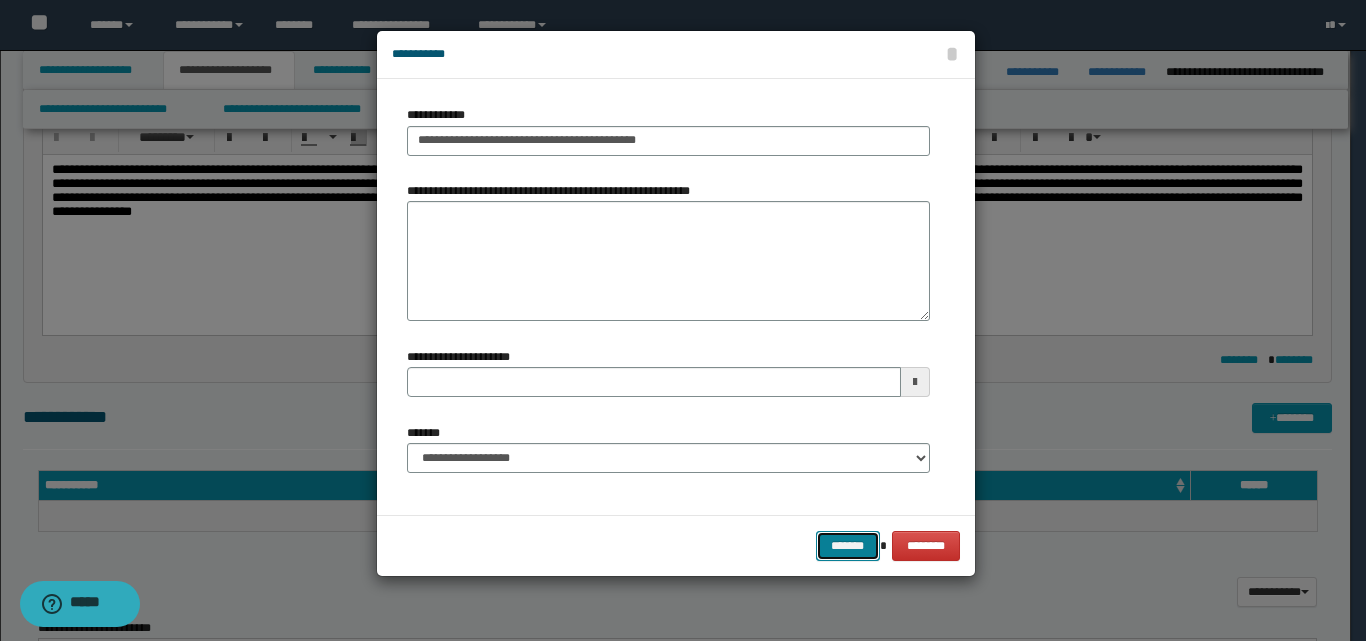 click on "*******" at bounding box center [848, 546] 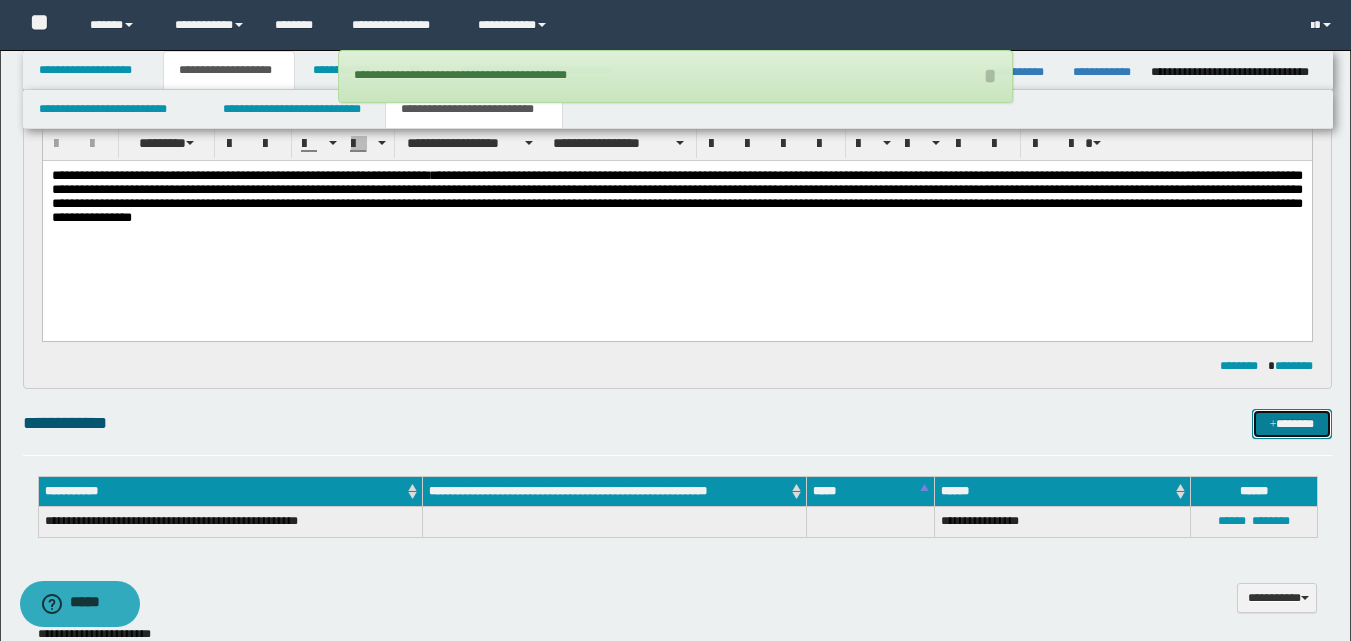 scroll, scrollTop: 0, scrollLeft: 0, axis: both 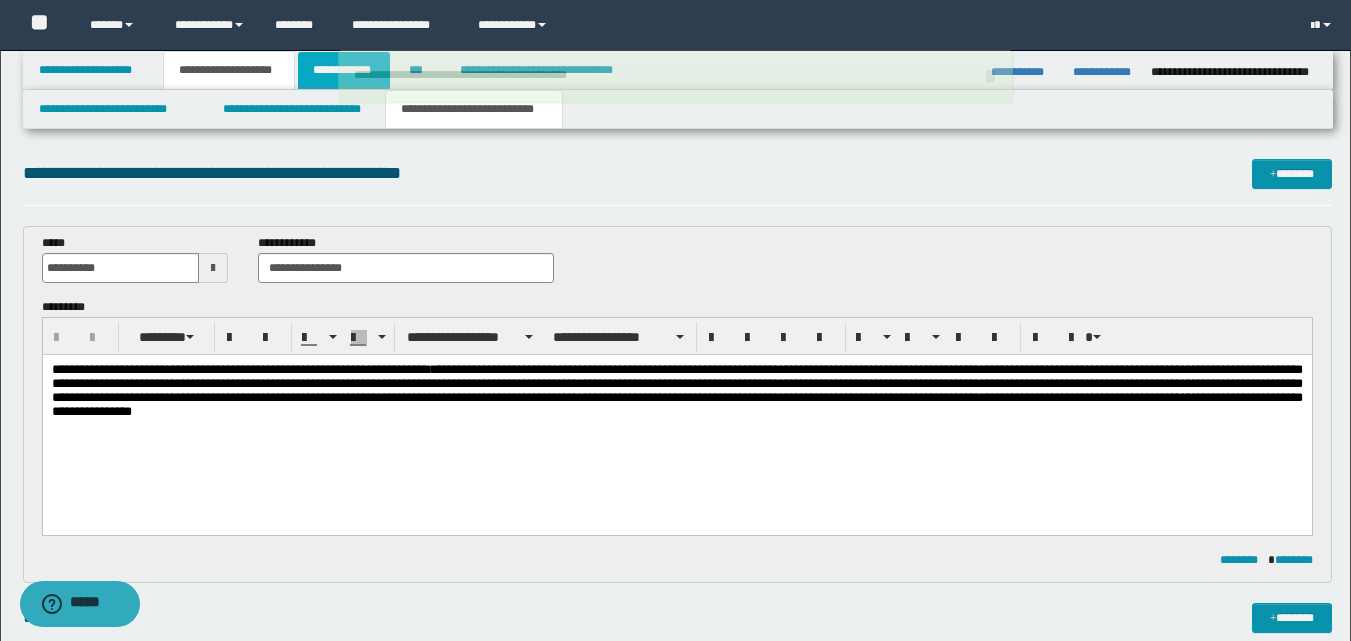 click on "**********" at bounding box center (344, 70) 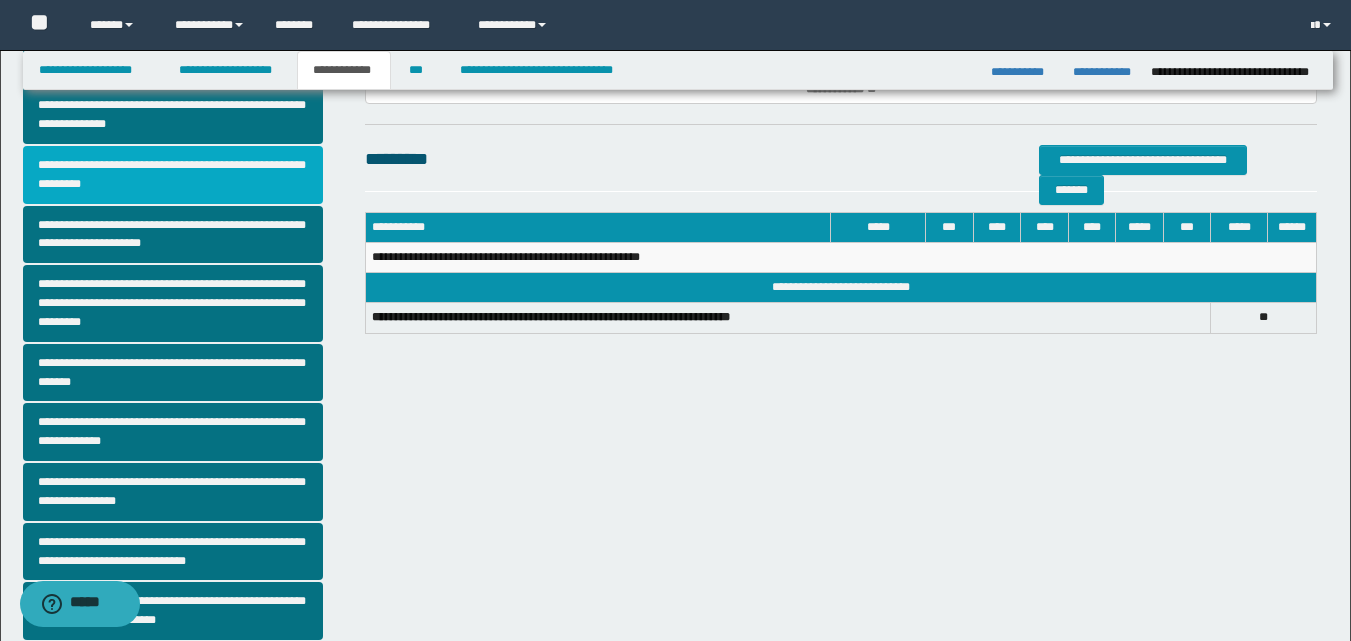 scroll, scrollTop: 500, scrollLeft: 0, axis: vertical 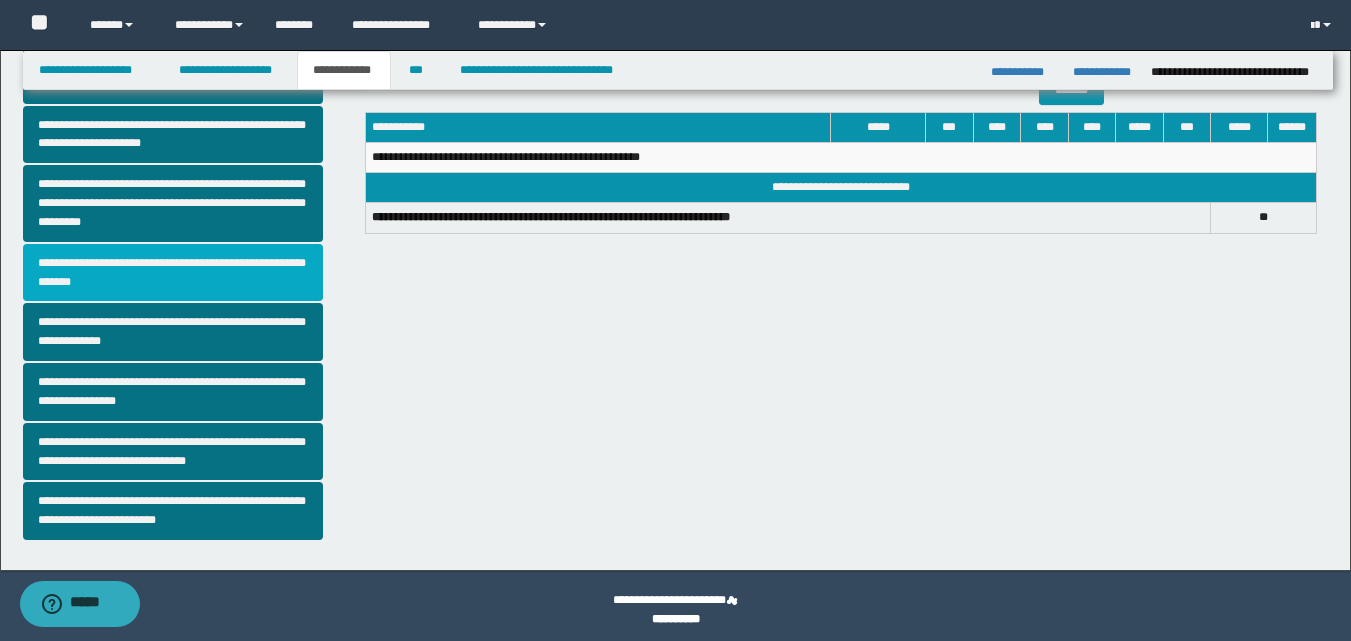 click on "**********" at bounding box center [173, 273] 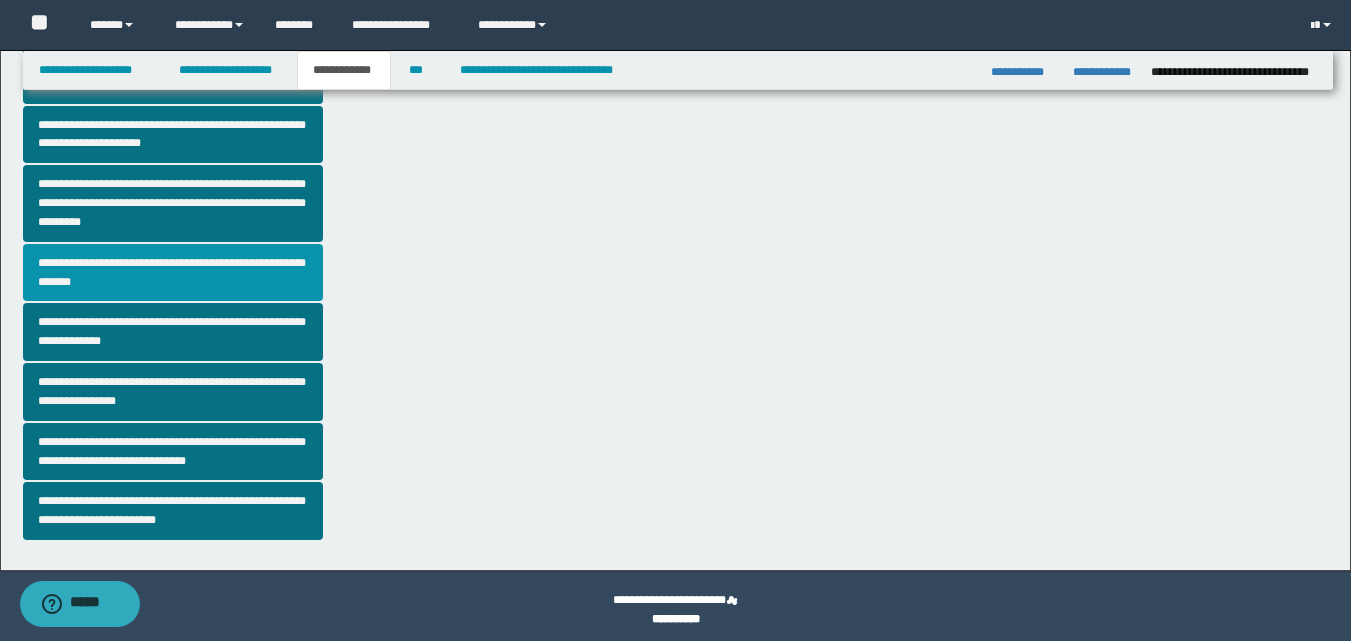 scroll, scrollTop: 0, scrollLeft: 0, axis: both 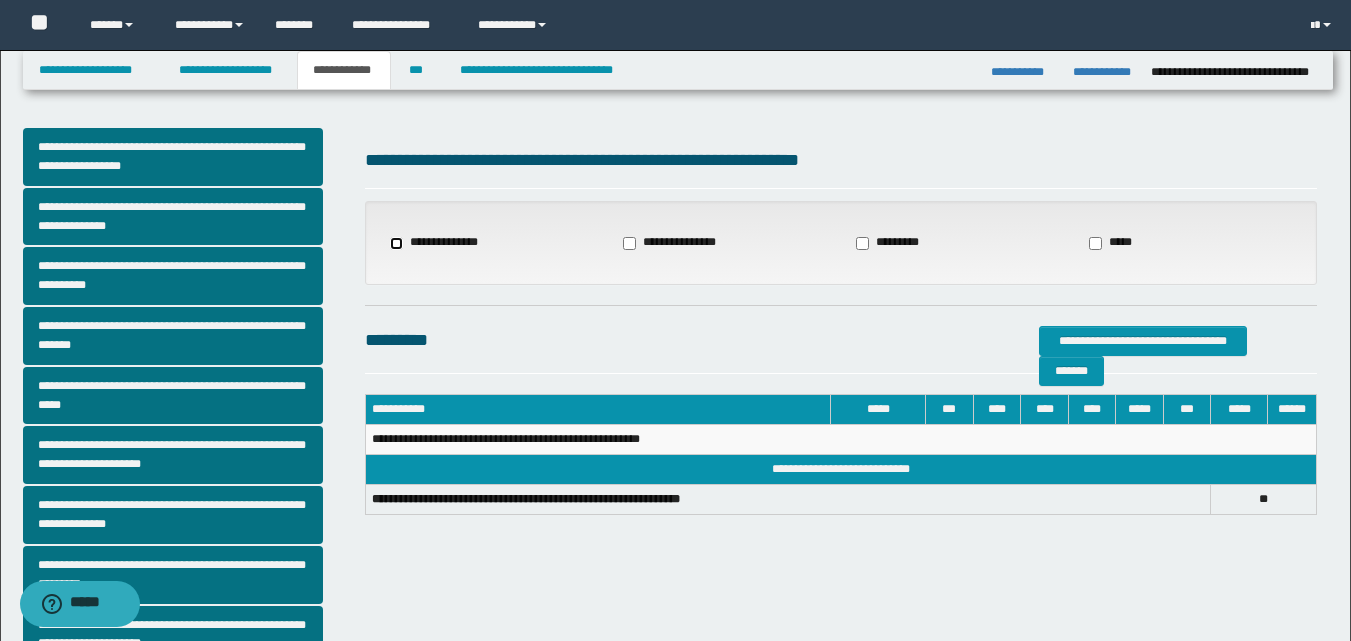 select on "*" 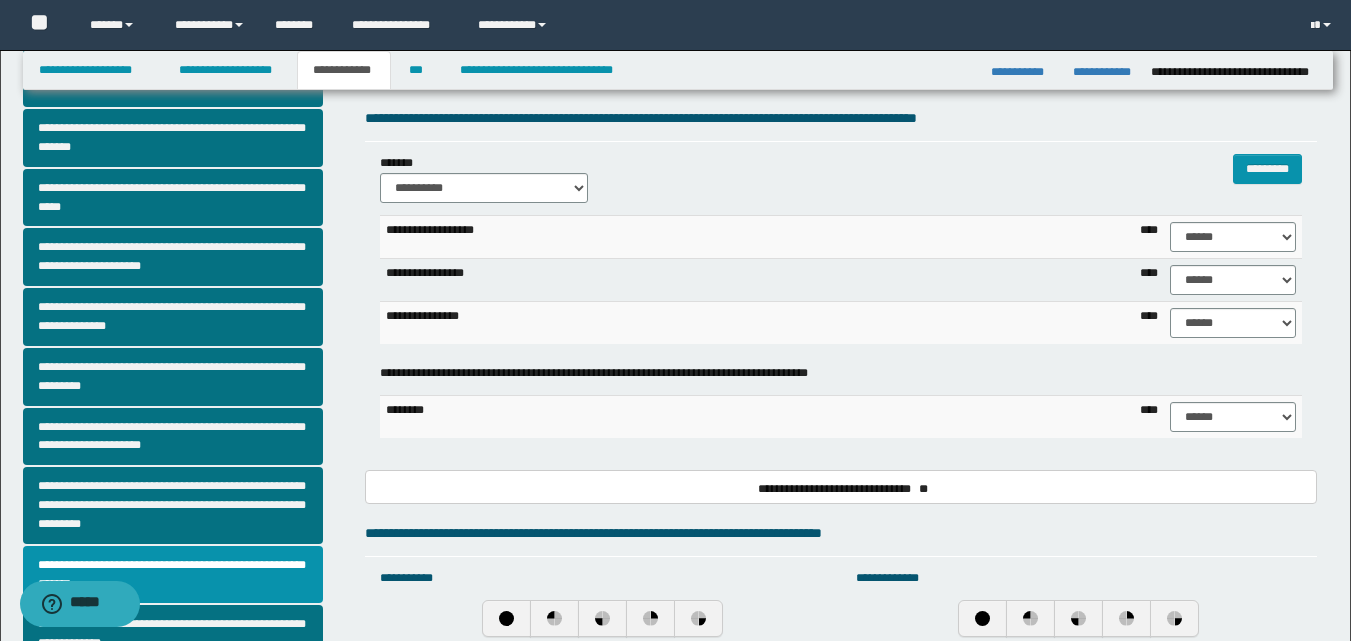 scroll, scrollTop: 200, scrollLeft: 0, axis: vertical 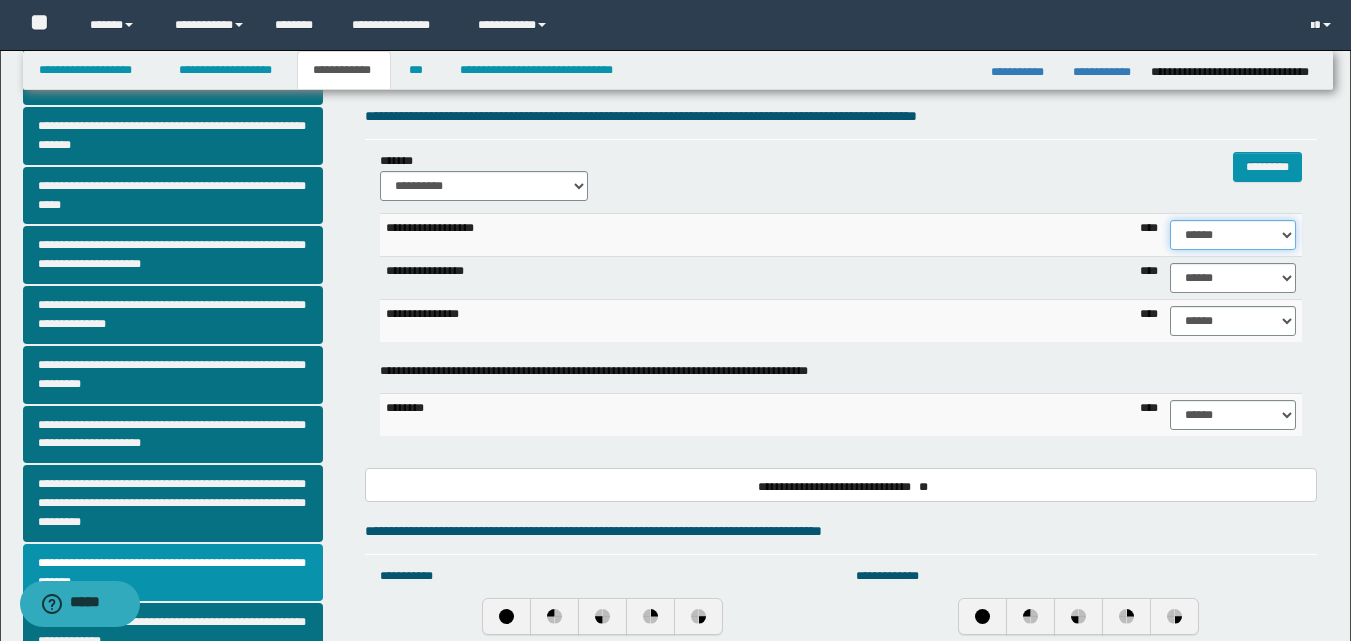 click on "******
****
**
**
**
**
**
**
**
**
***
***
***
***
***
***
***
***
***
***
****
****
****
****" at bounding box center [1233, 235] 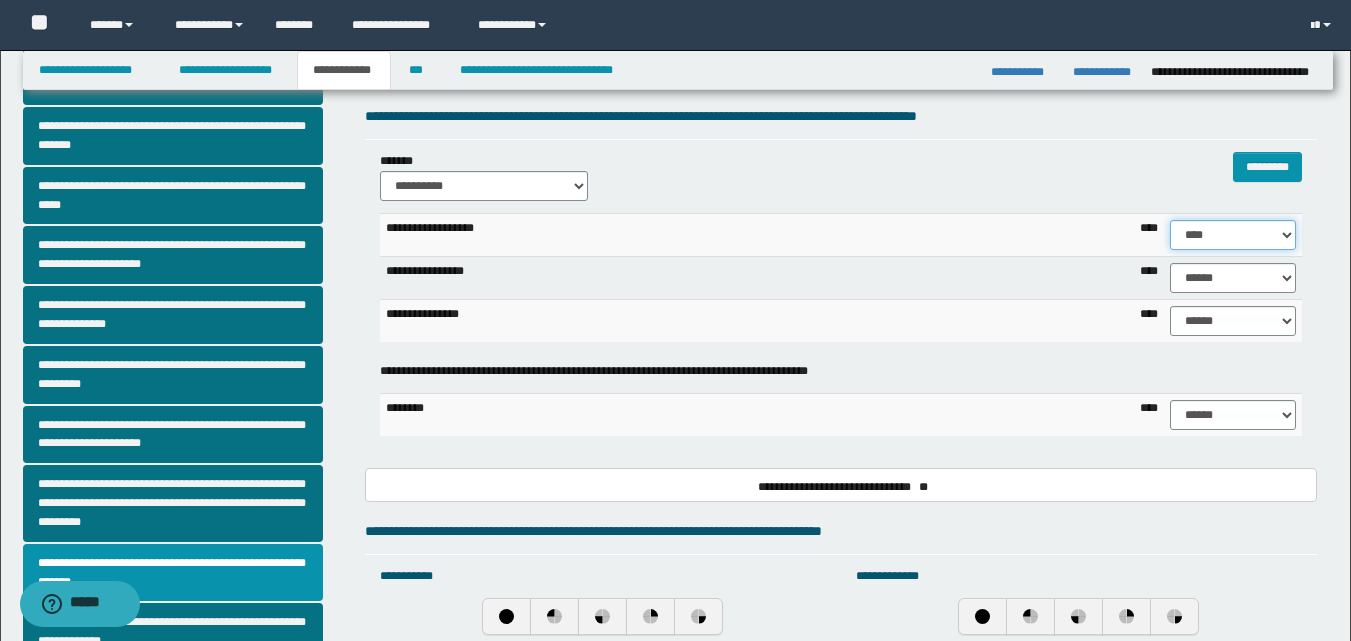 click on "******
****
**
**
**
**
**
**
**
**
***
***
***
***
***
***
***
***
***
***
****
****
****
****" at bounding box center [1233, 235] 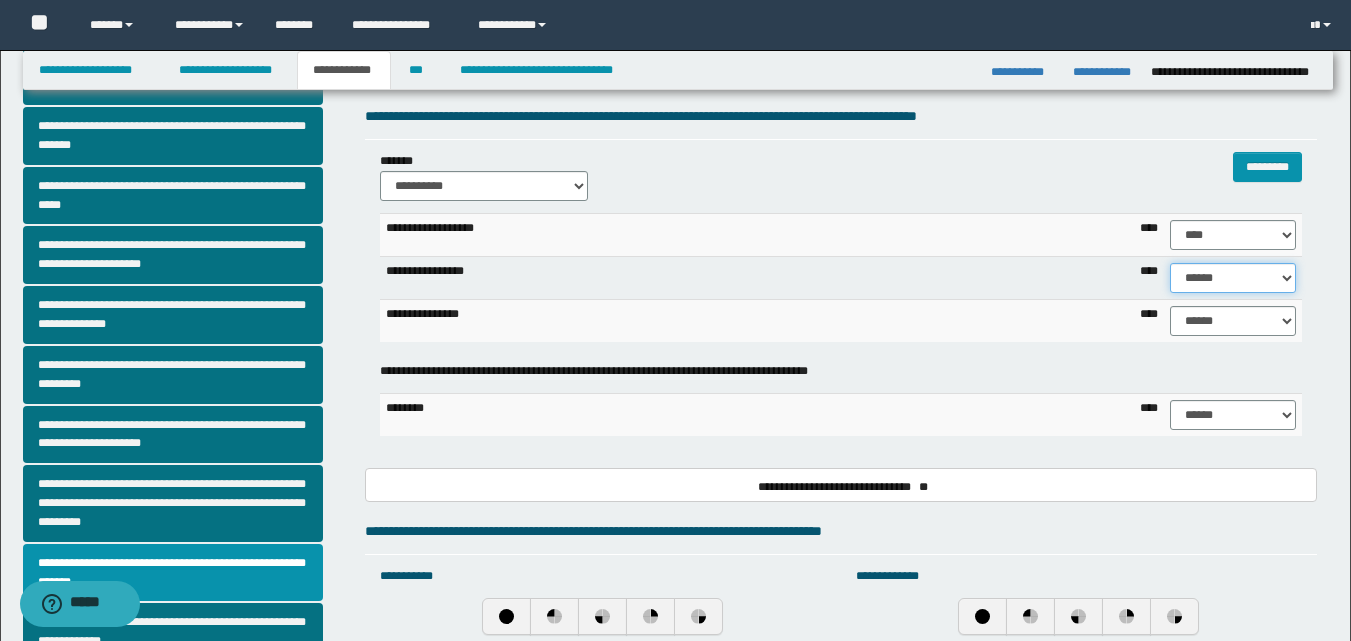 click on "******
****
**
**
**
**
**
**
**
**
***
***
***
***
***
***
***
***
***
***
****
****
****
****" at bounding box center (1233, 278) 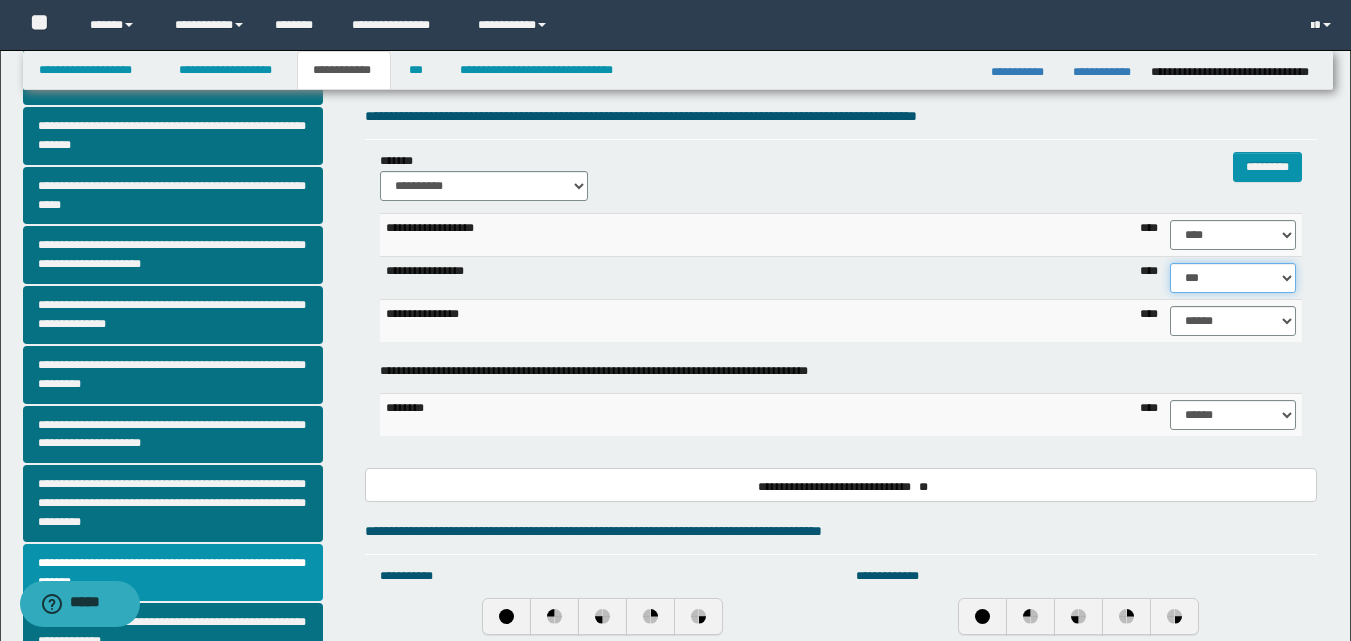 click on "******
****
**
**
**
**
**
**
**
**
***
***
***
***
***
***
***
***
***
***
****
****
****
****" at bounding box center (1233, 278) 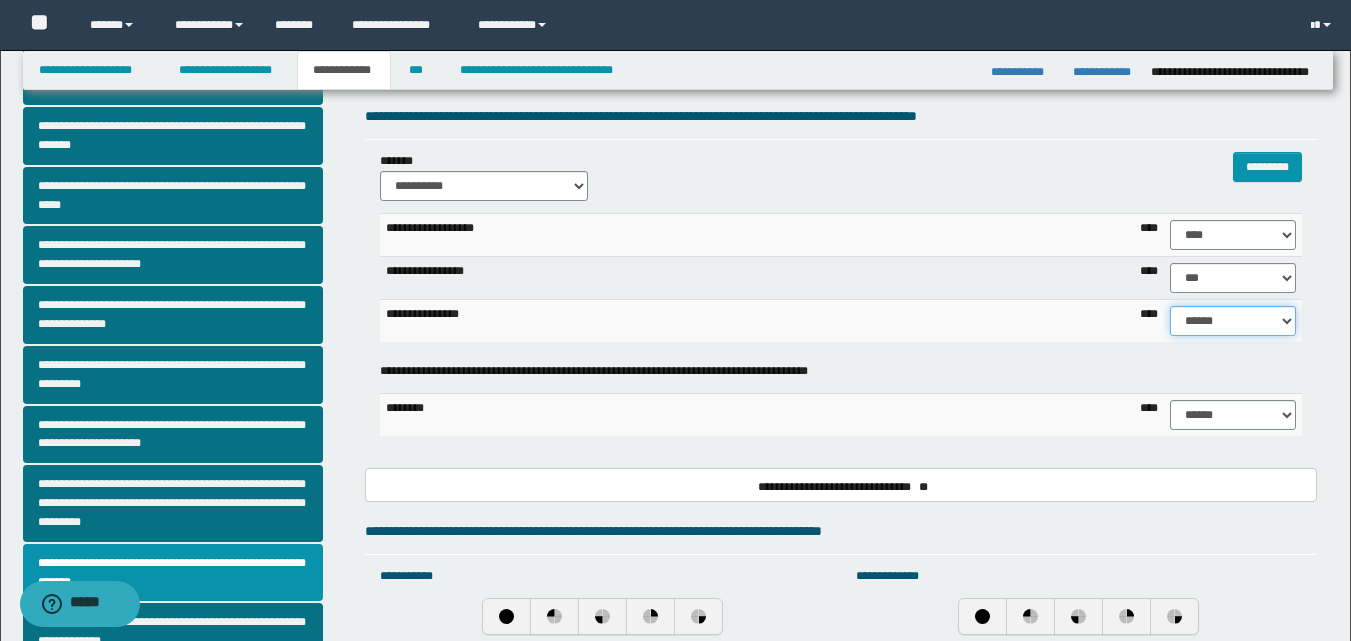 click on "******
****
**
**
**
**
**
**
**
**
***
***
***
***
***
***
***
***
***
***
****
****
****
****" at bounding box center [1233, 321] 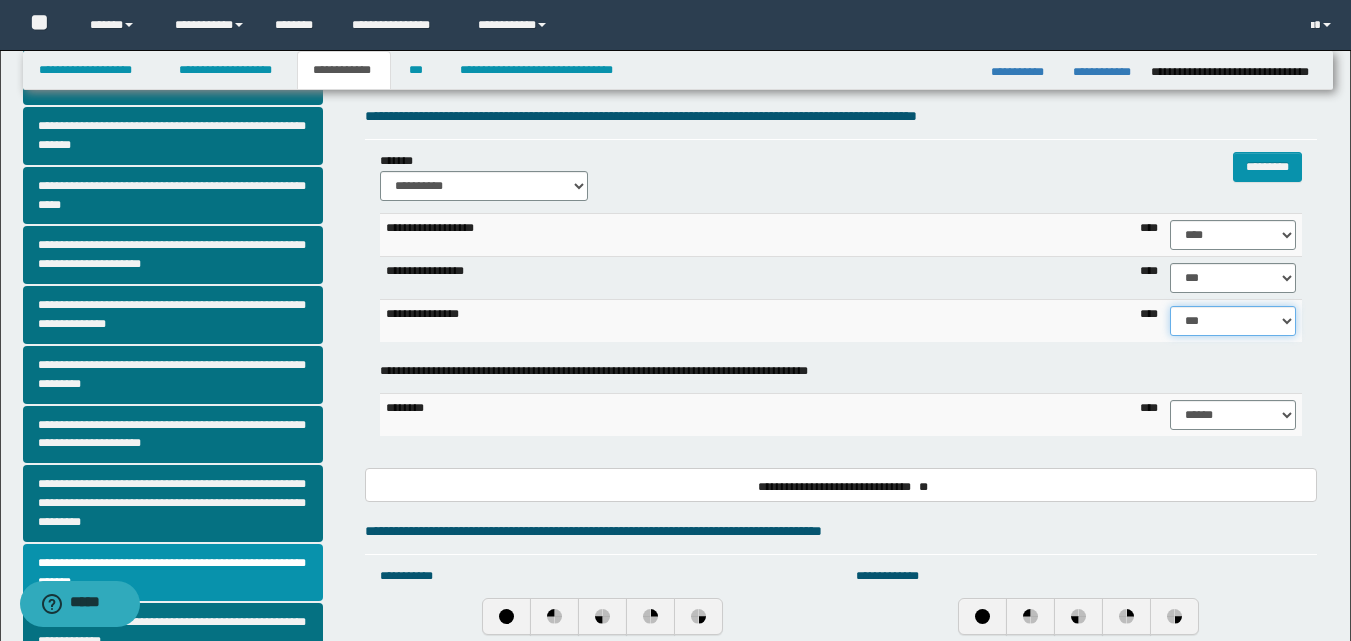 click on "******
****
**
**
**
**
**
**
**
**
***
***
***
***
***
***
***
***
***
***
****
****
****
****" at bounding box center [1233, 321] 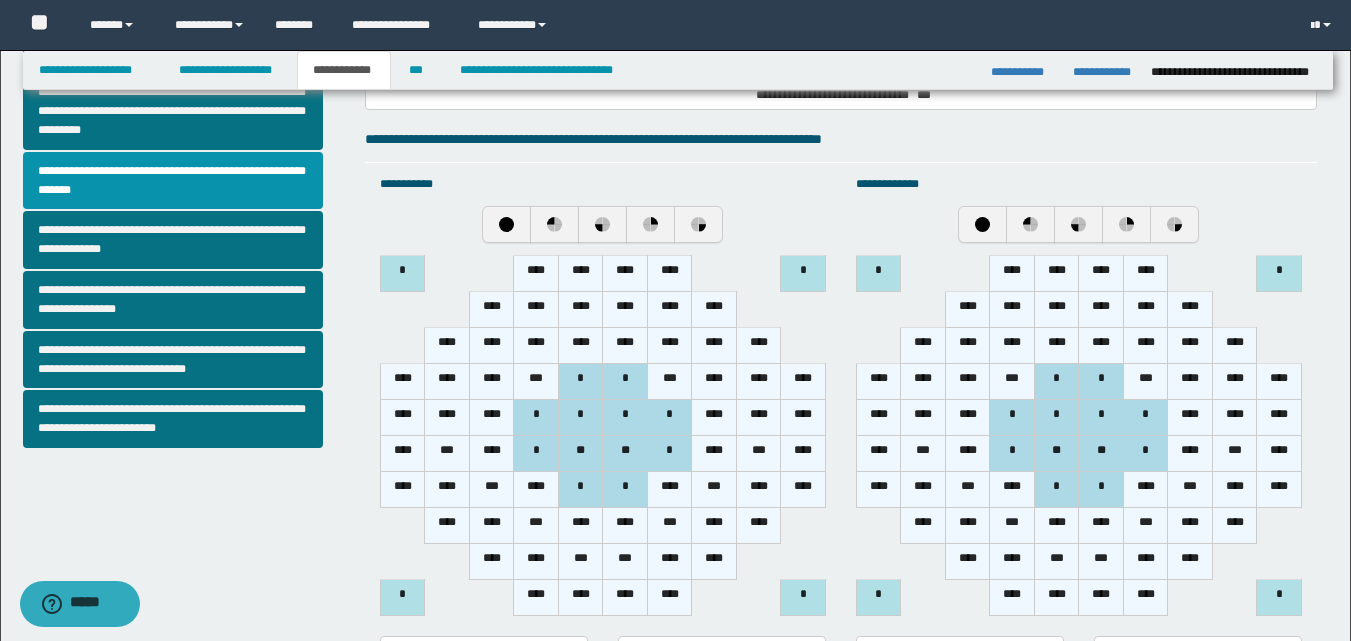 scroll, scrollTop: 600, scrollLeft: 0, axis: vertical 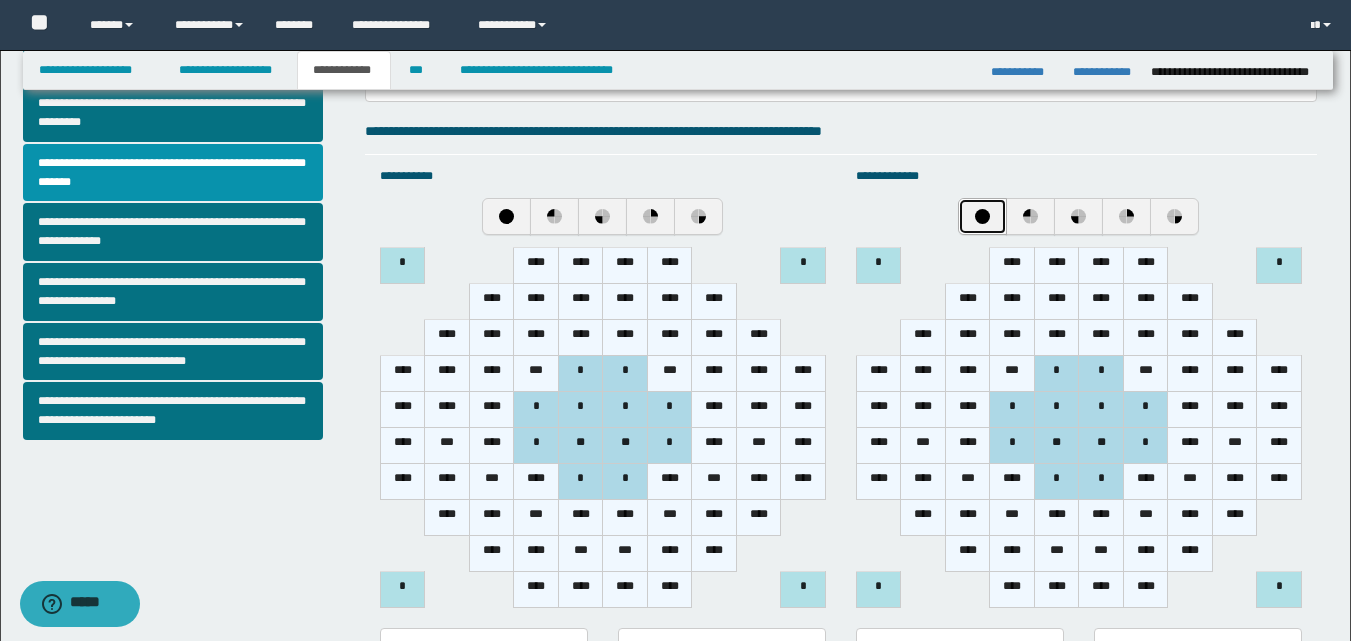 click at bounding box center [982, 216] 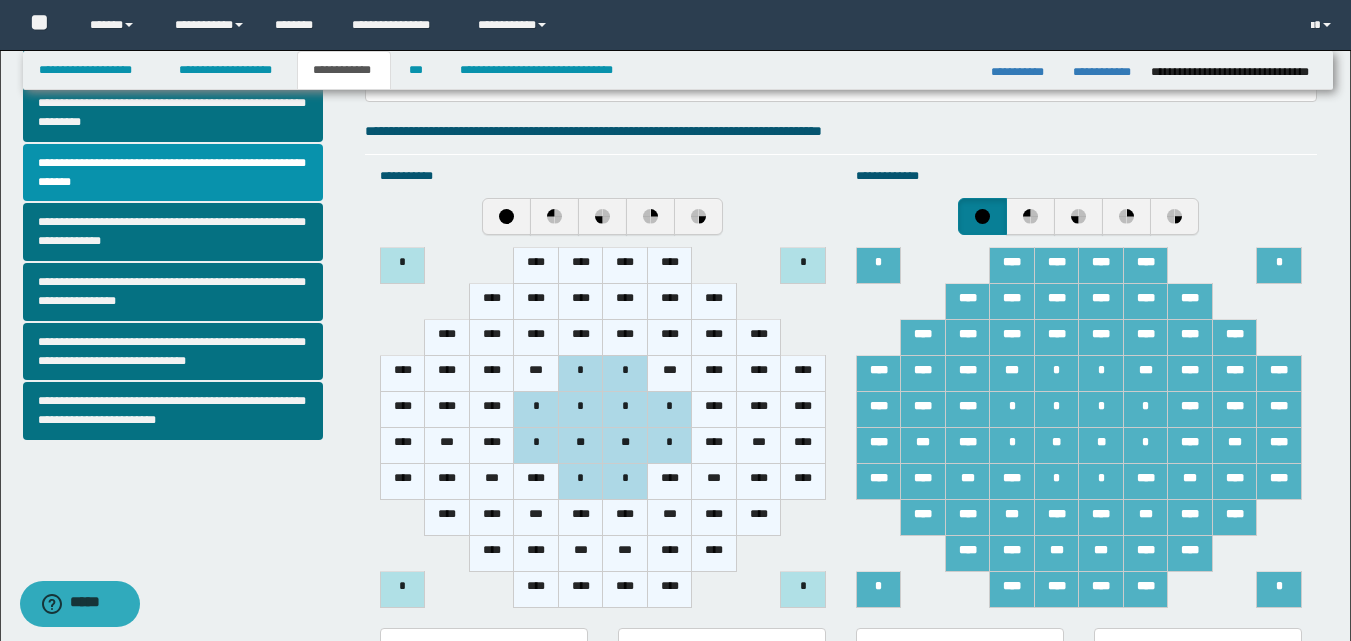 click on "****" at bounding box center (923, 409) 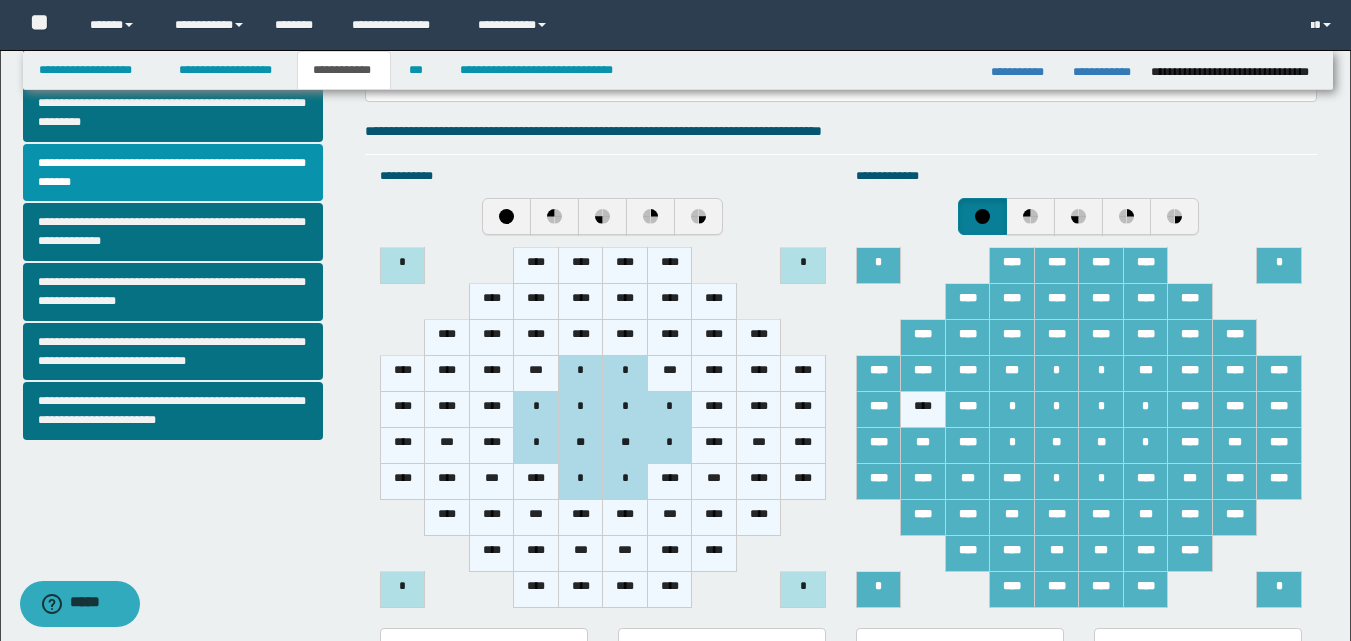 click on "****" at bounding box center (878, 409) 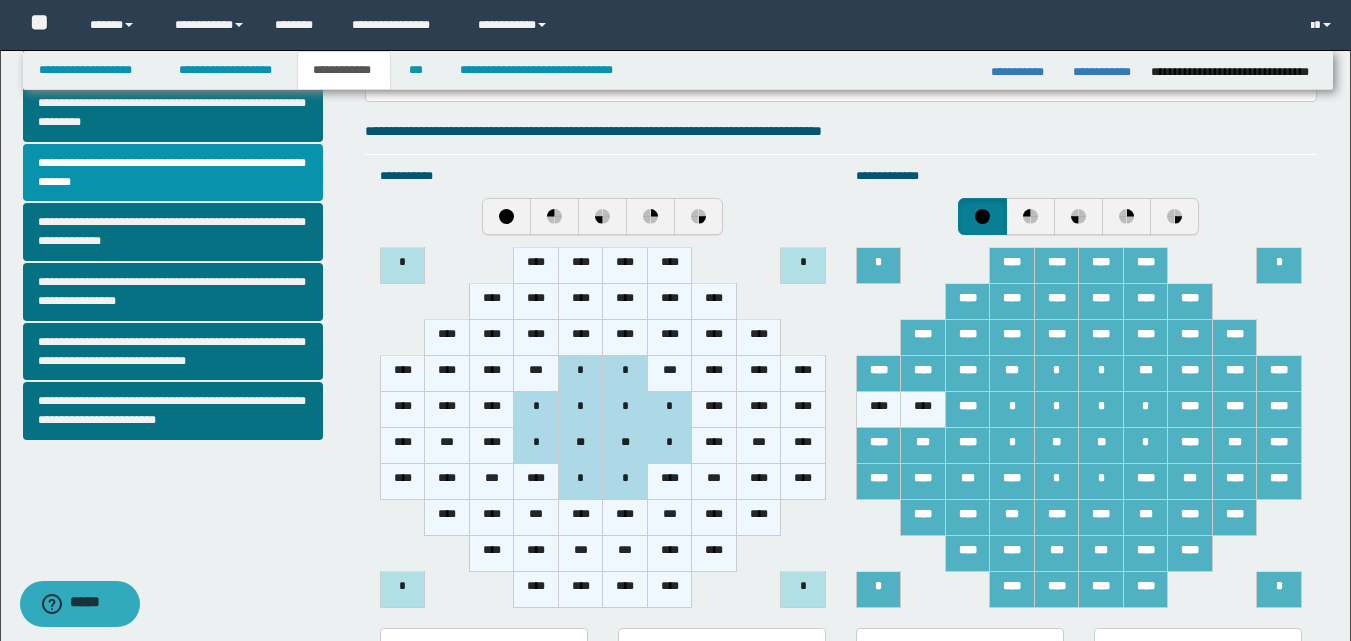 click on "****" at bounding box center [1012, 265] 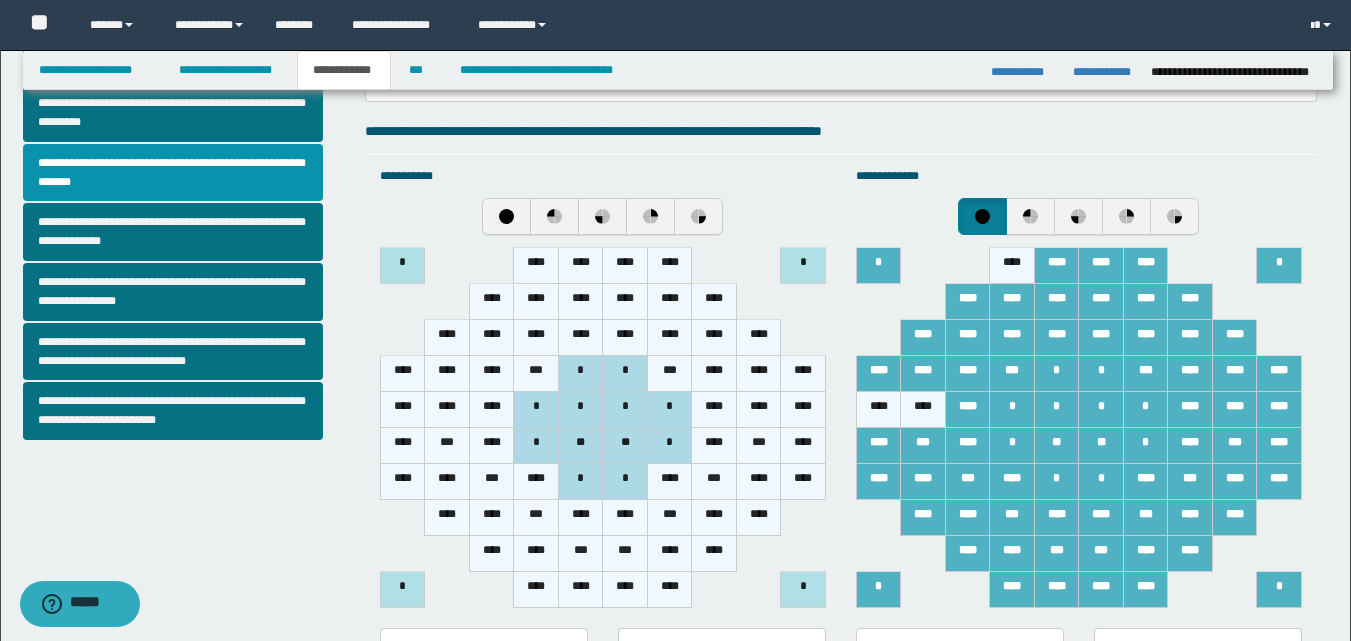 click on "****" at bounding box center [1056, 301] 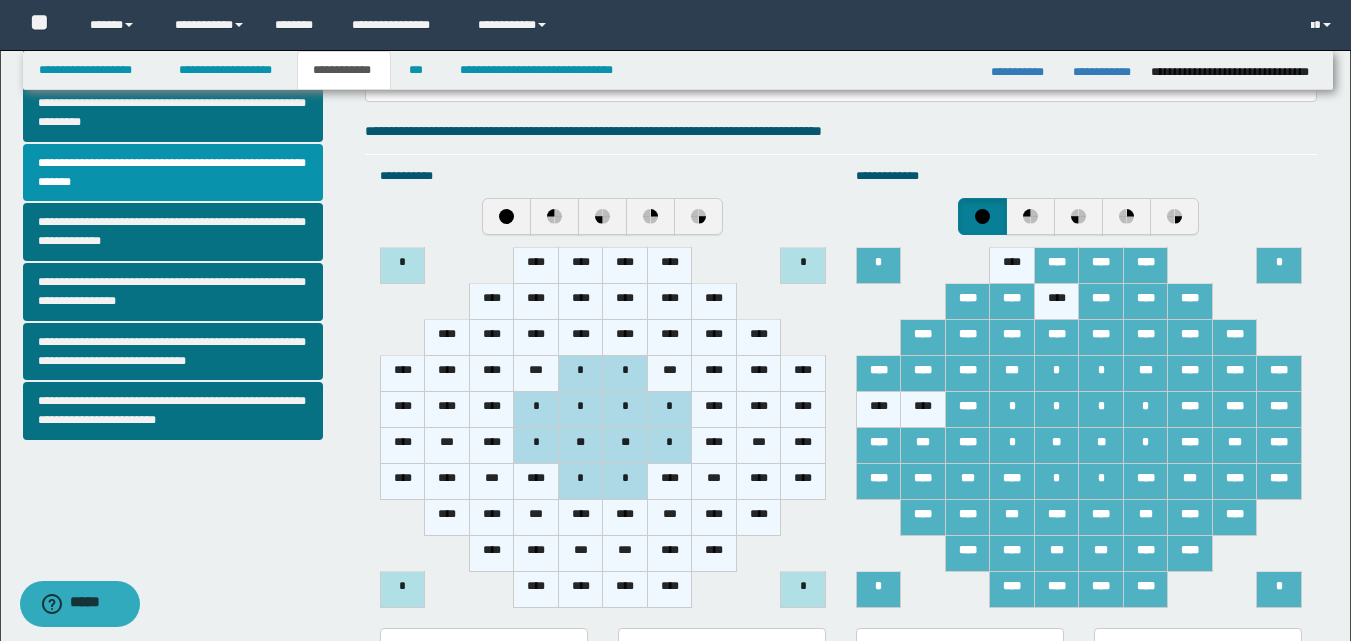 click on "****" at bounding box center (967, 301) 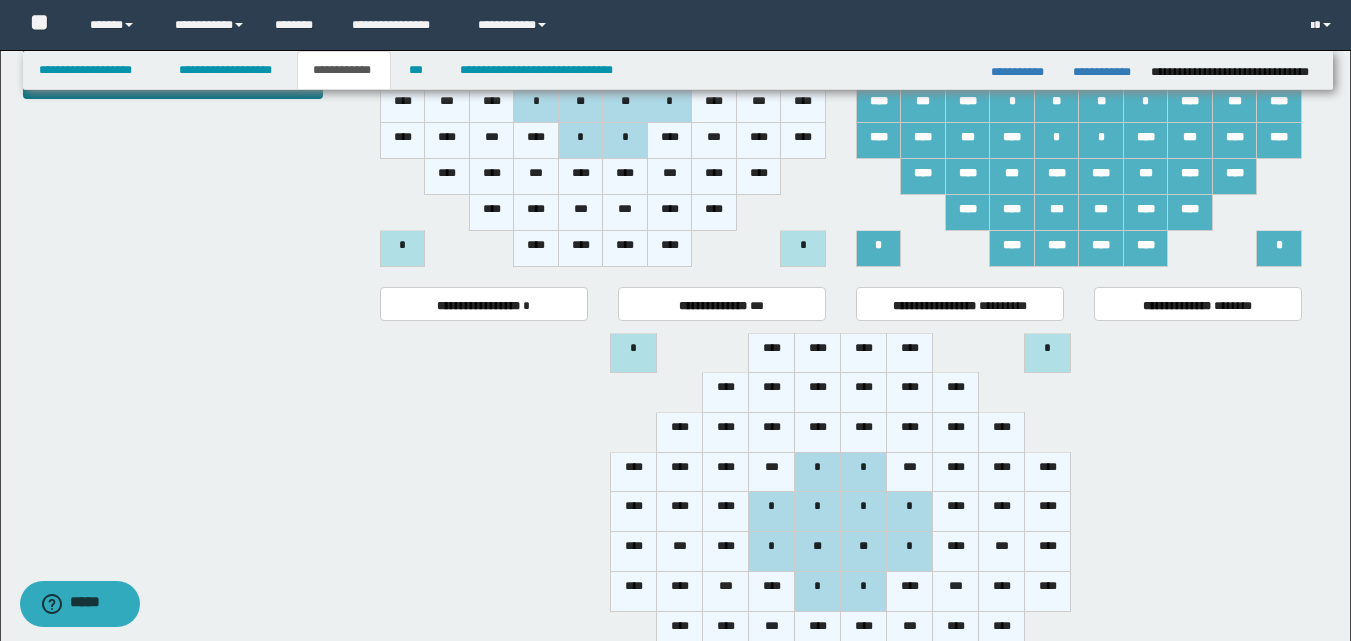 scroll, scrollTop: 1000, scrollLeft: 0, axis: vertical 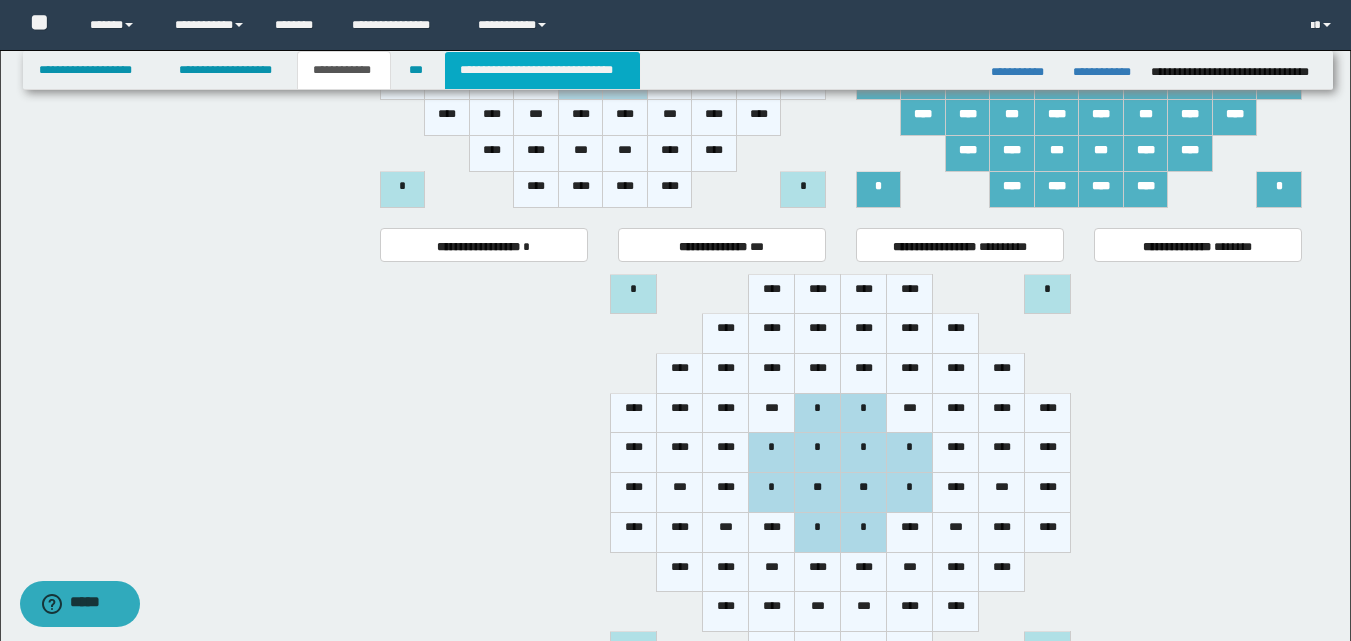 click on "**********" at bounding box center (542, 70) 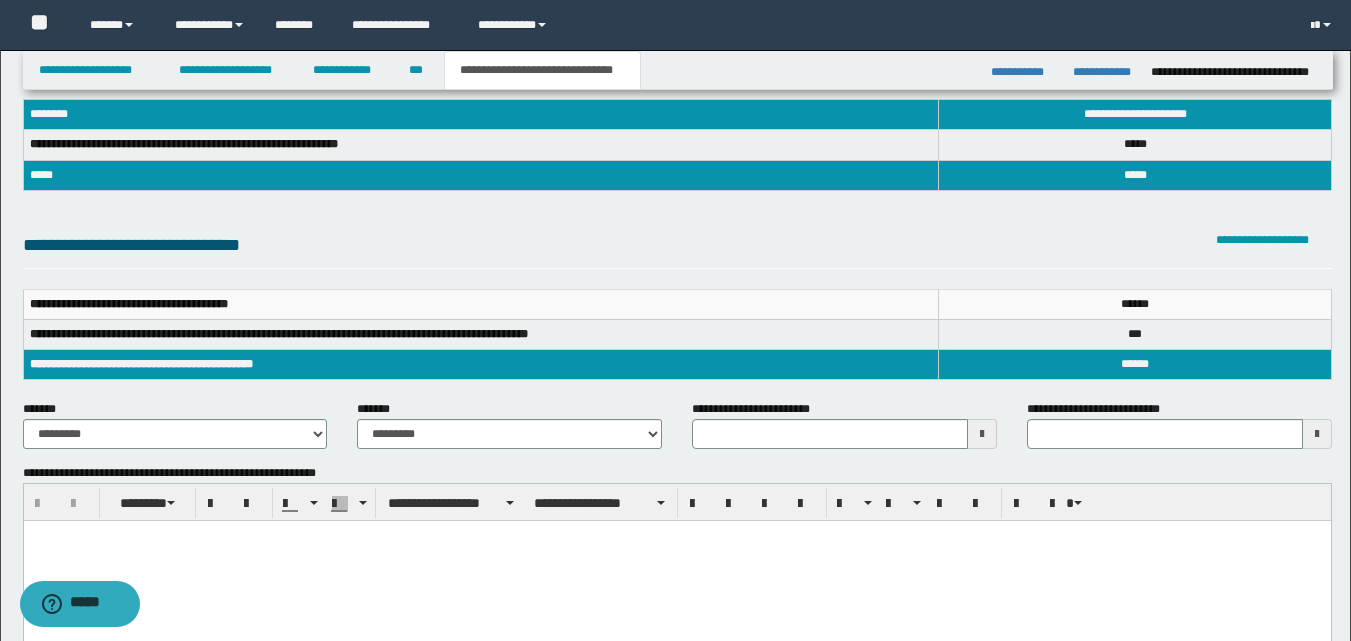 scroll, scrollTop: 200, scrollLeft: 0, axis: vertical 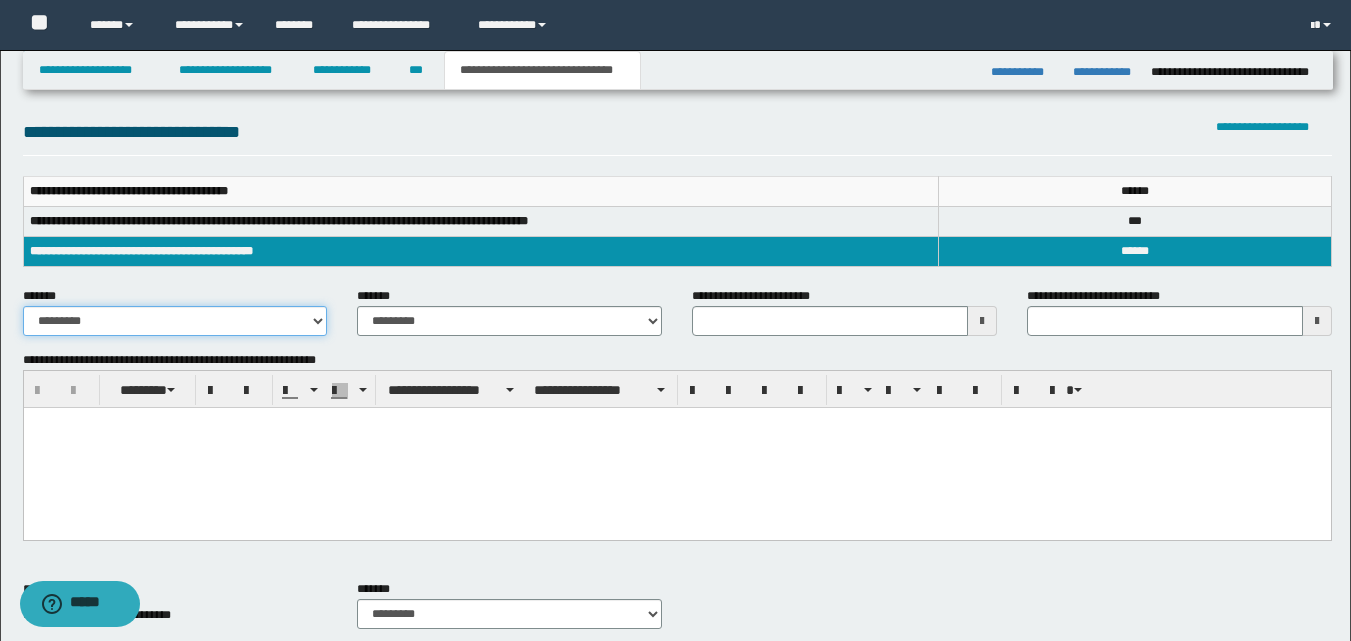 click on "**********" at bounding box center [175, 321] 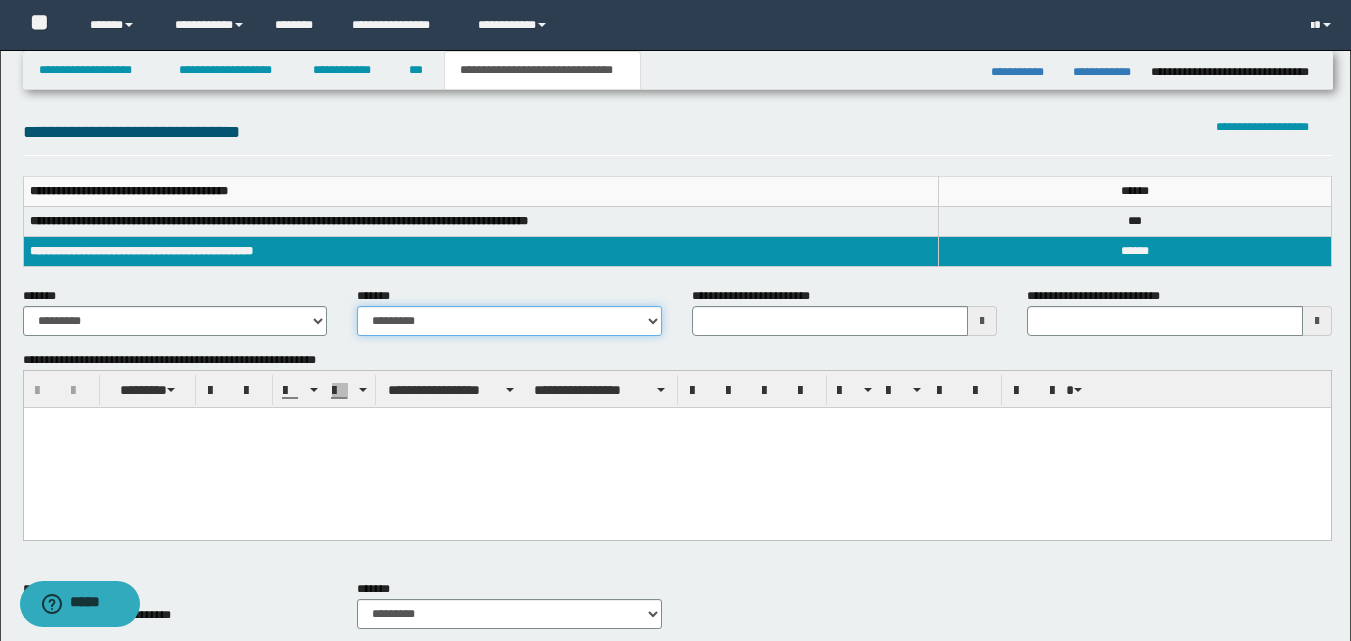 click on "**********" at bounding box center (509, 321) 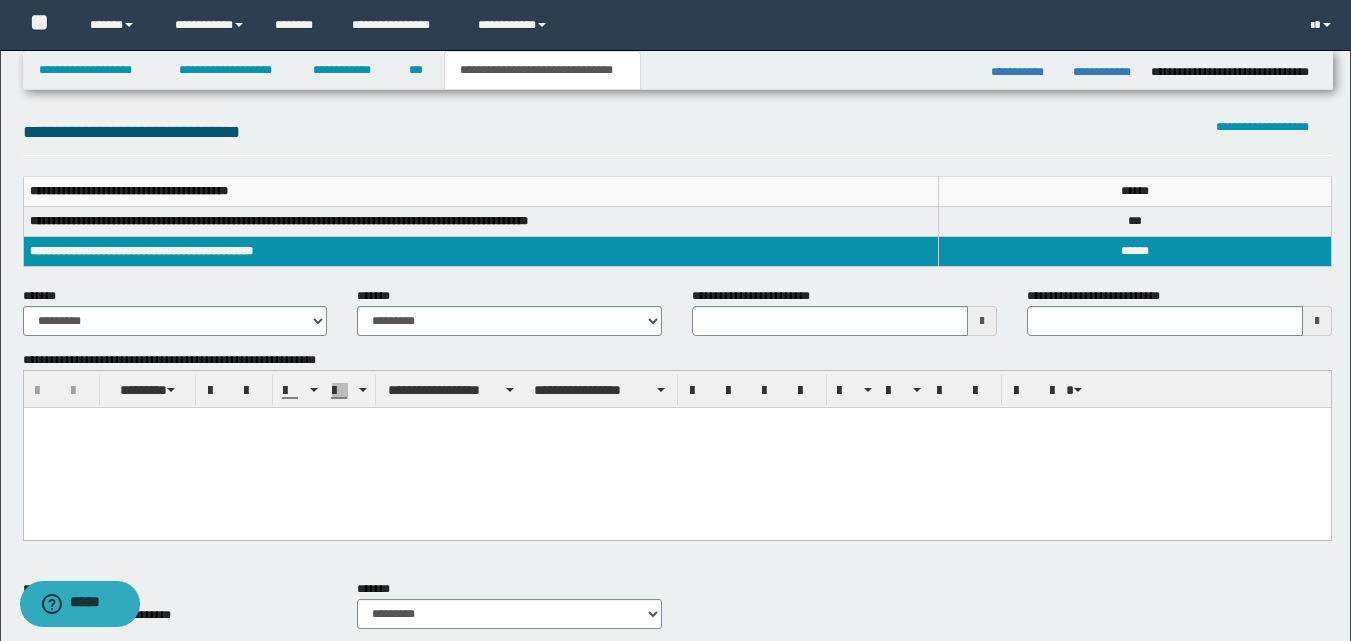 click at bounding box center (982, 321) 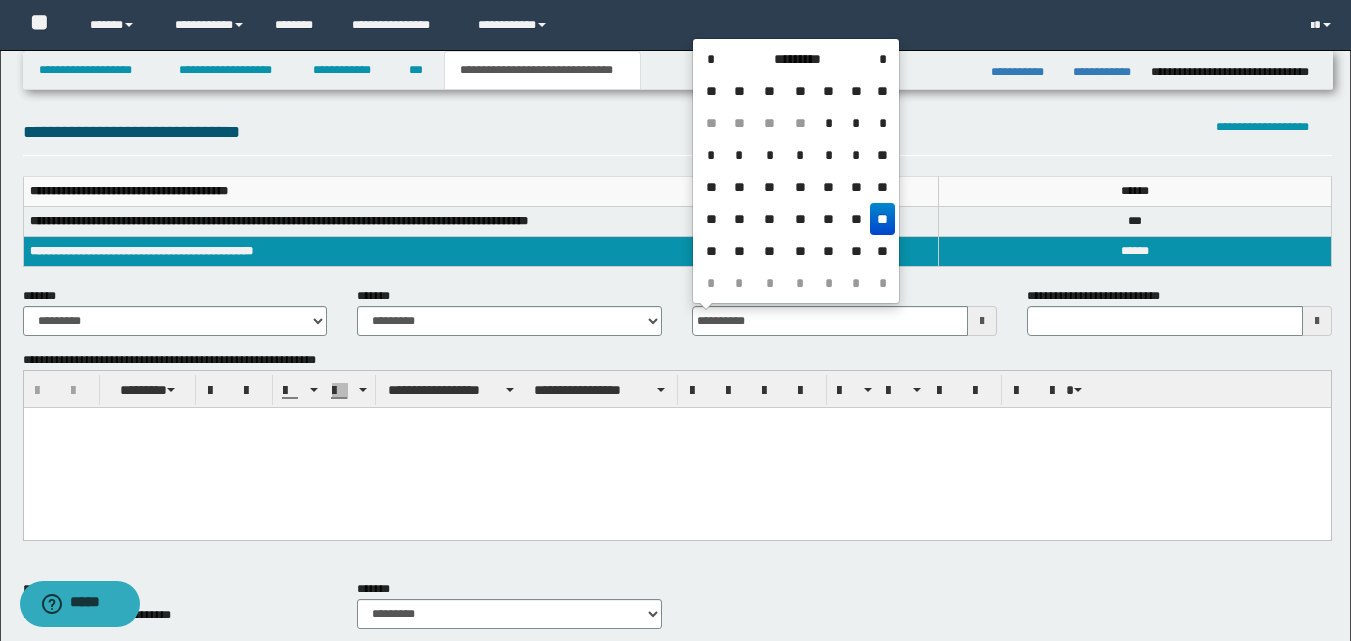 click on "**" at bounding box center [882, 219] 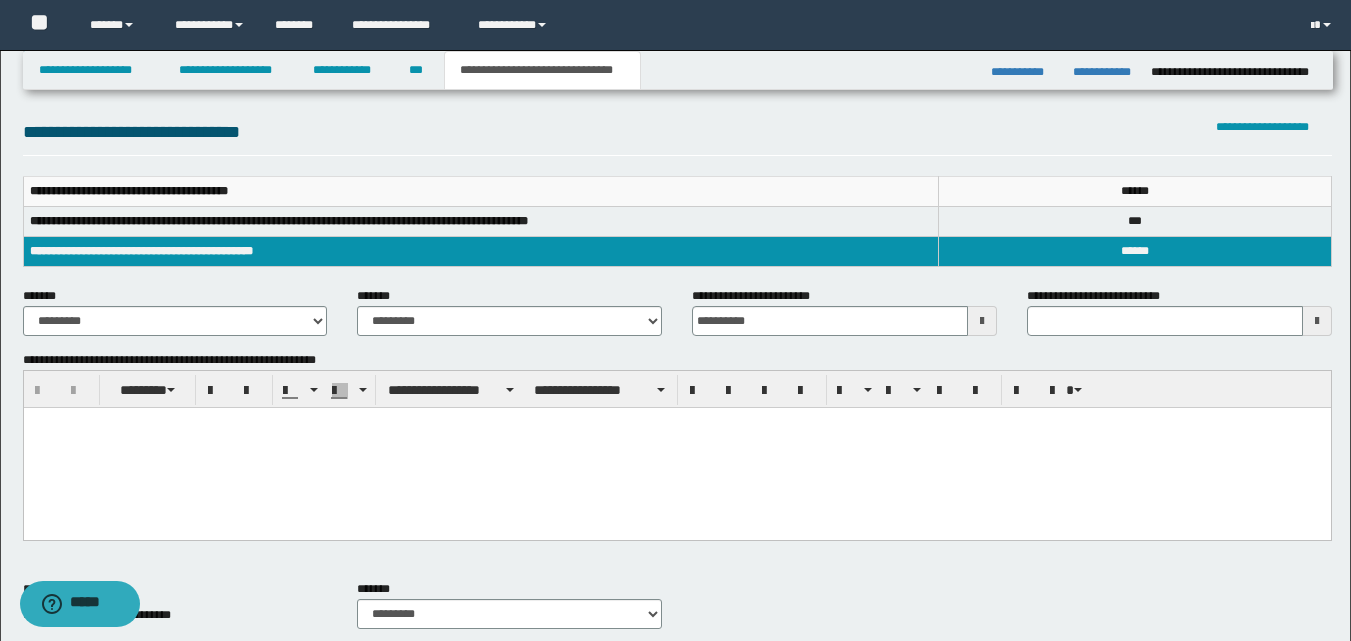 click at bounding box center [676, 423] 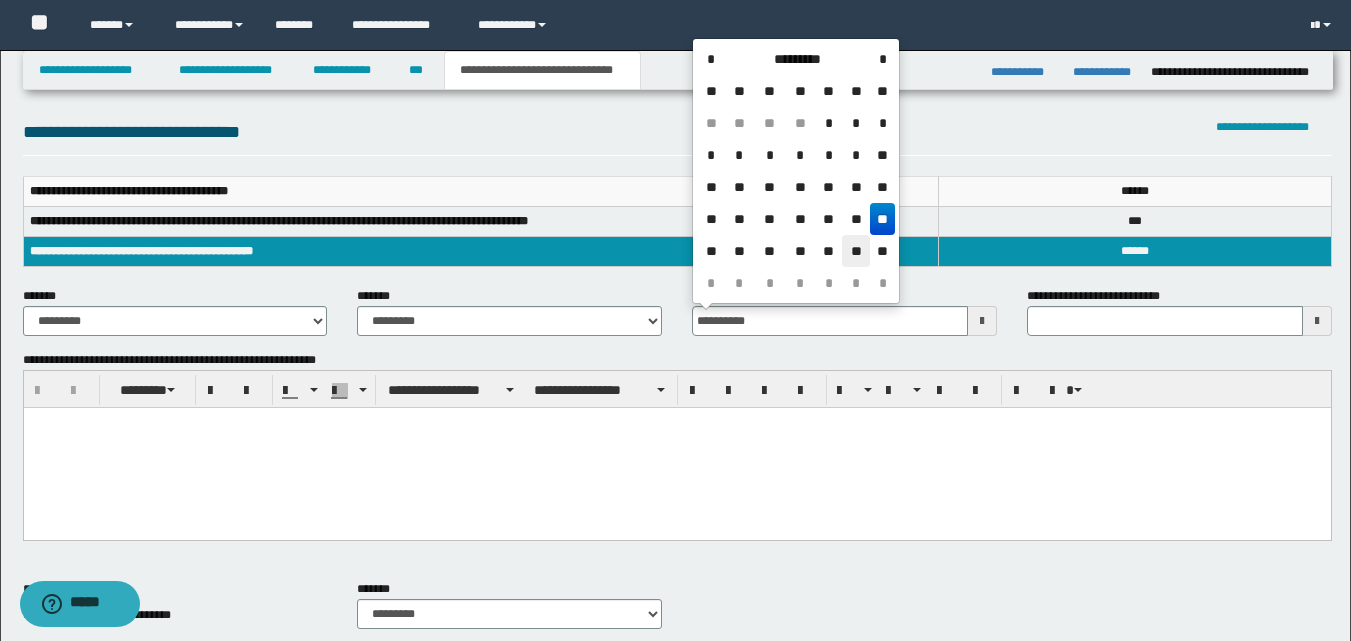 click on "**" at bounding box center [856, 251] 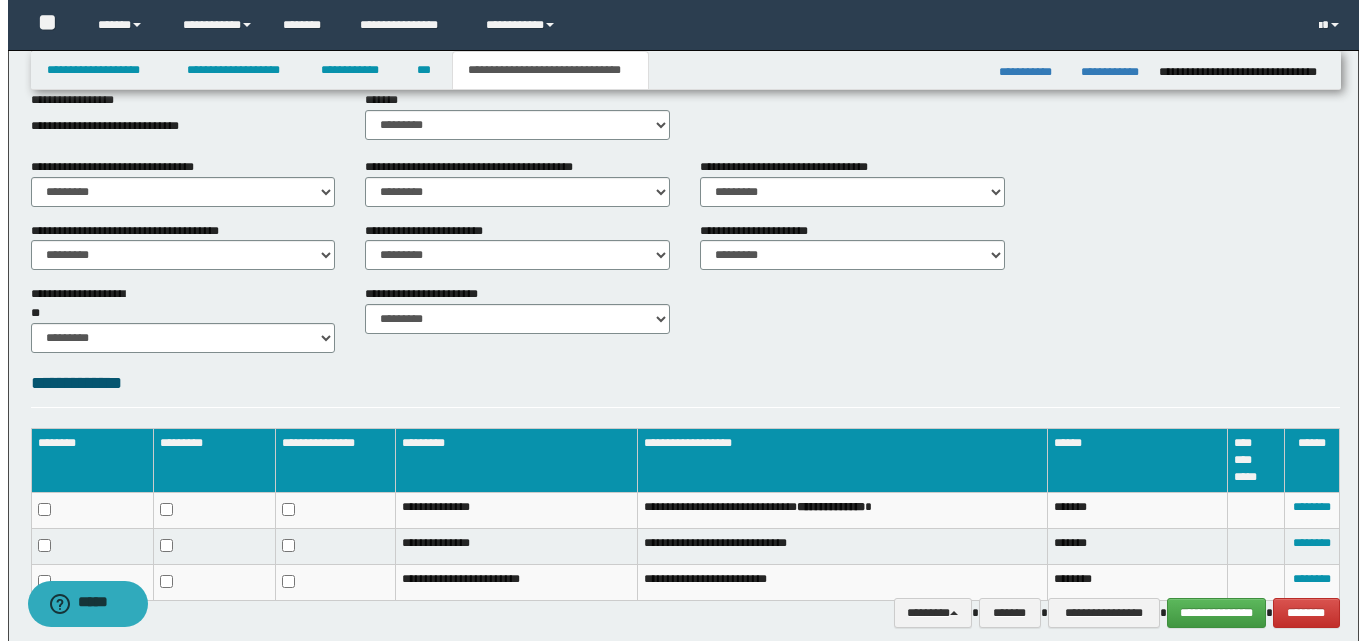 scroll, scrollTop: 773, scrollLeft: 0, axis: vertical 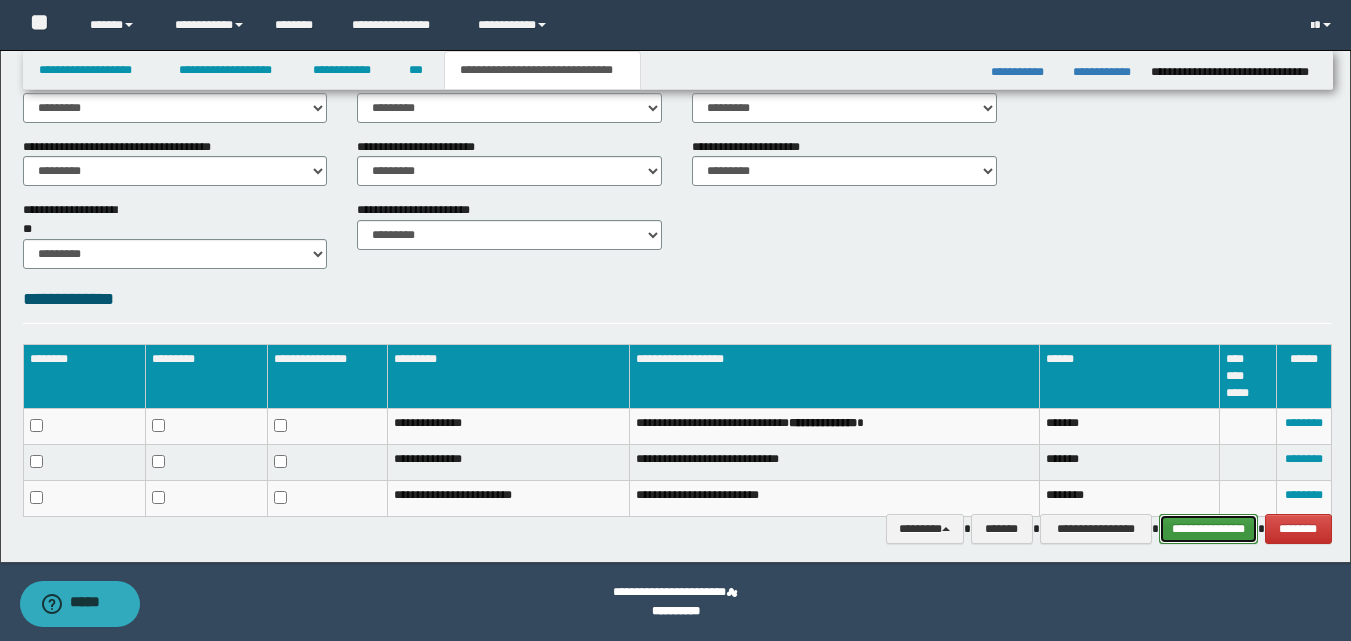 click on "**********" at bounding box center (1208, 529) 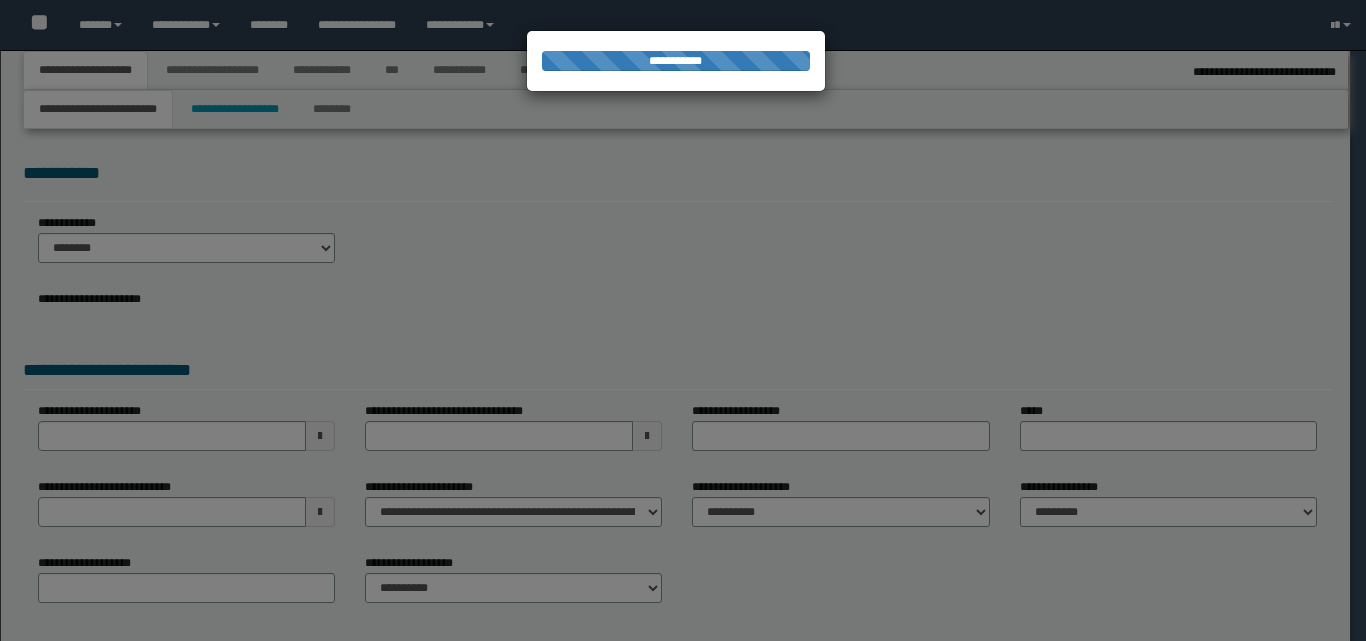 scroll, scrollTop: 0, scrollLeft: 0, axis: both 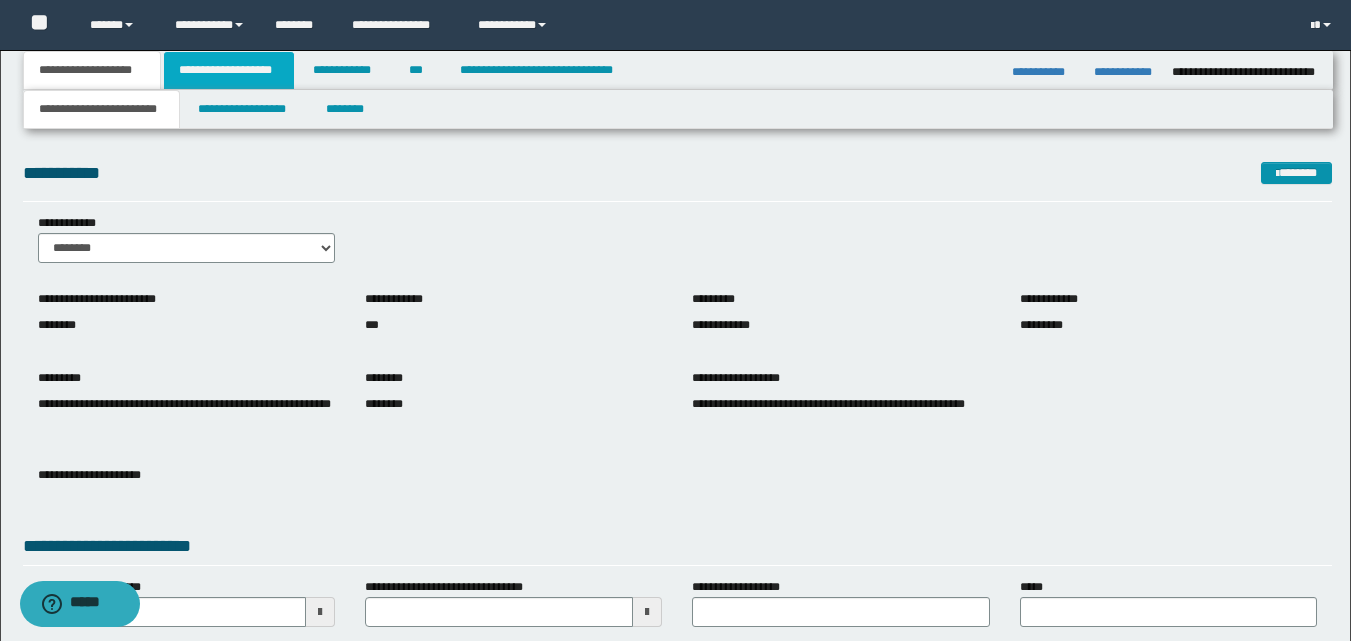 click on "**********" at bounding box center [229, 70] 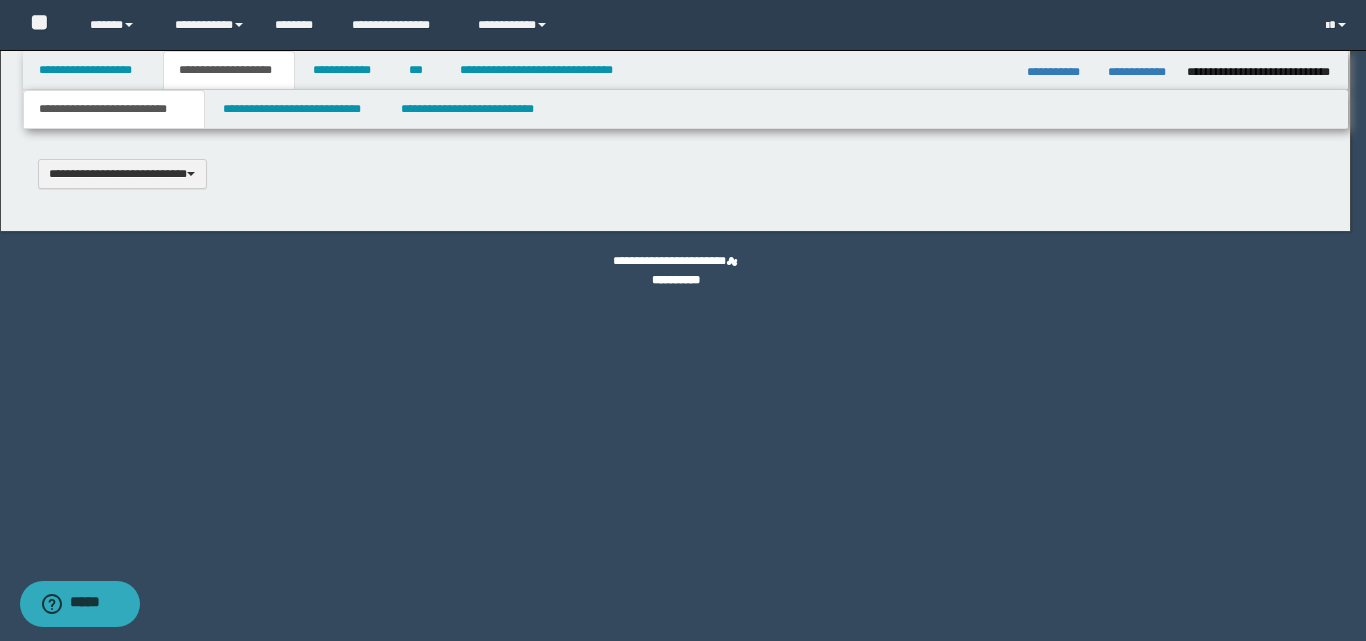type 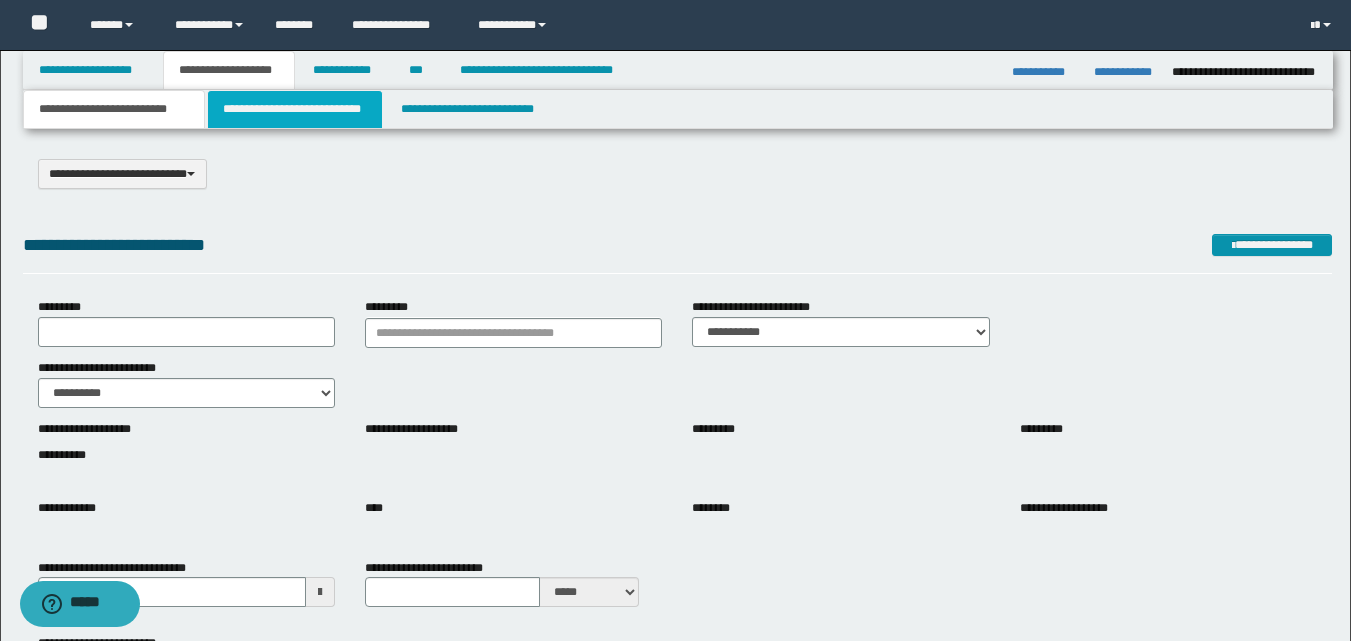 click on "**********" at bounding box center [295, 109] 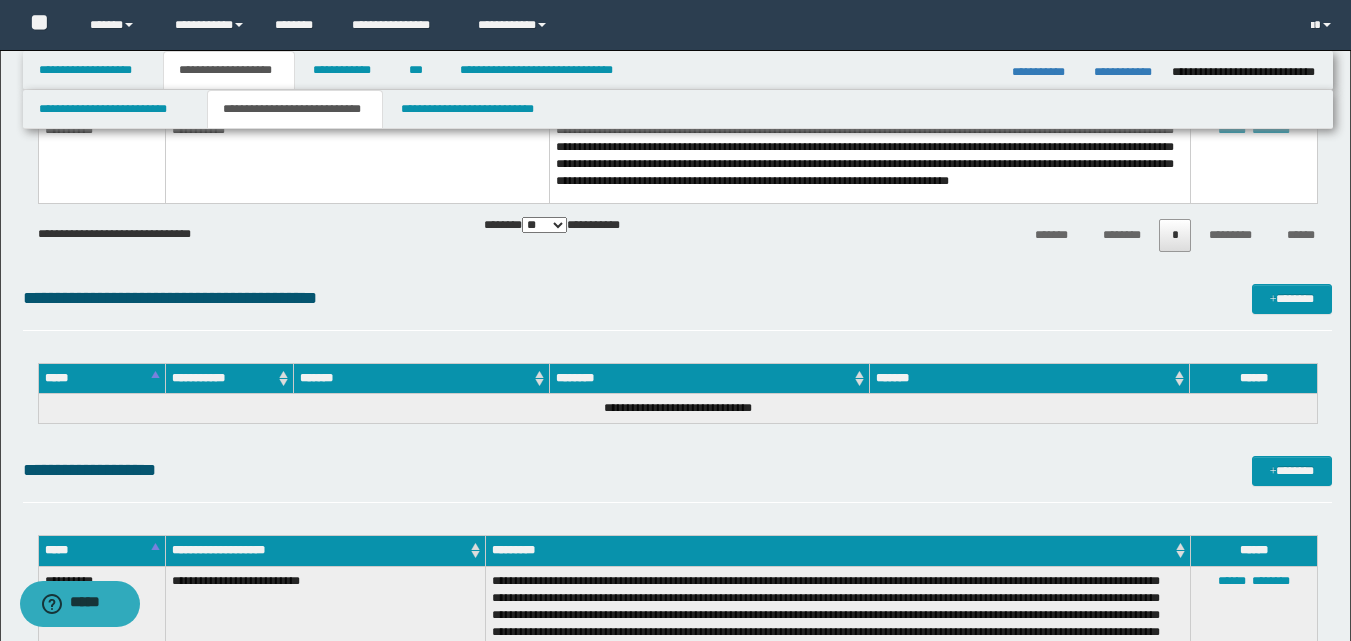 scroll, scrollTop: 3100, scrollLeft: 0, axis: vertical 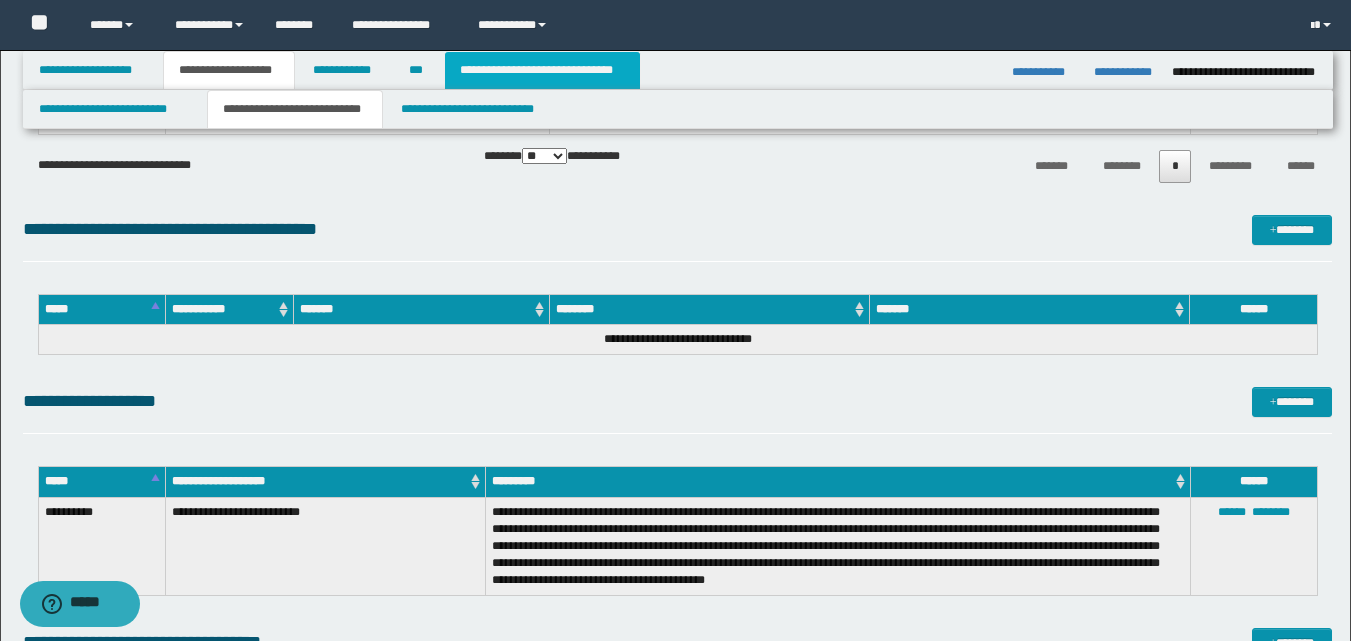 click on "**********" at bounding box center (542, 70) 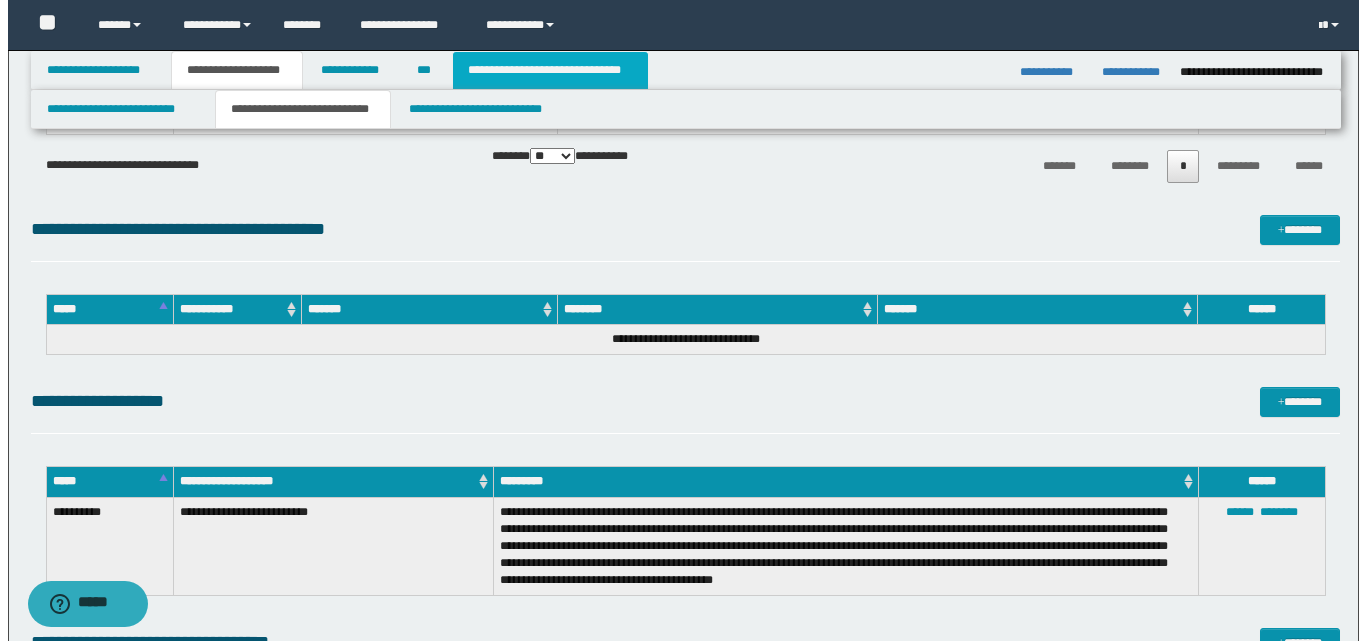 scroll, scrollTop: 0, scrollLeft: 0, axis: both 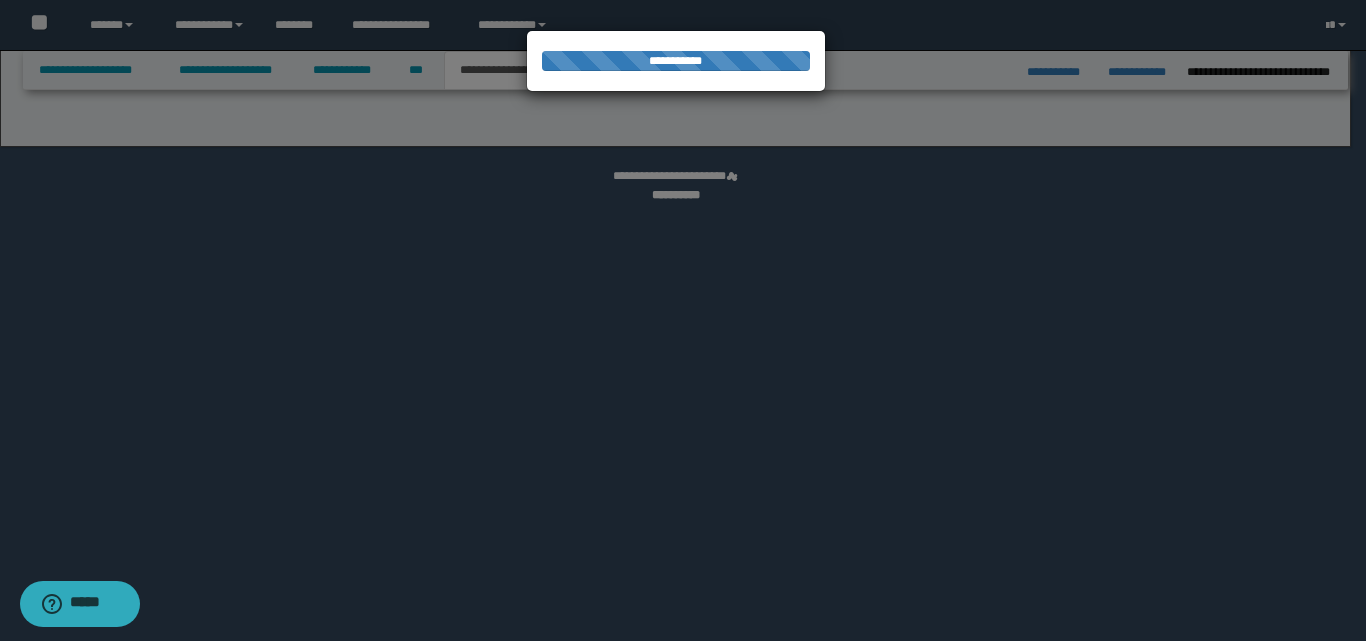 select on "*" 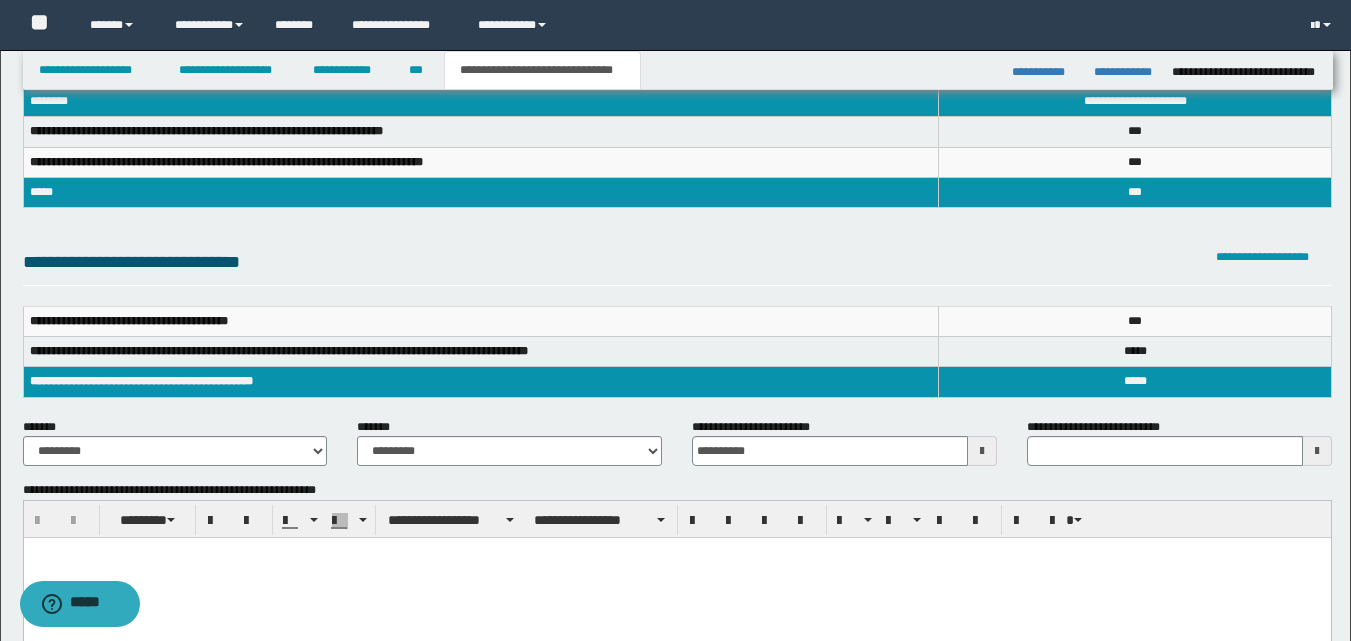 scroll, scrollTop: 0, scrollLeft: 0, axis: both 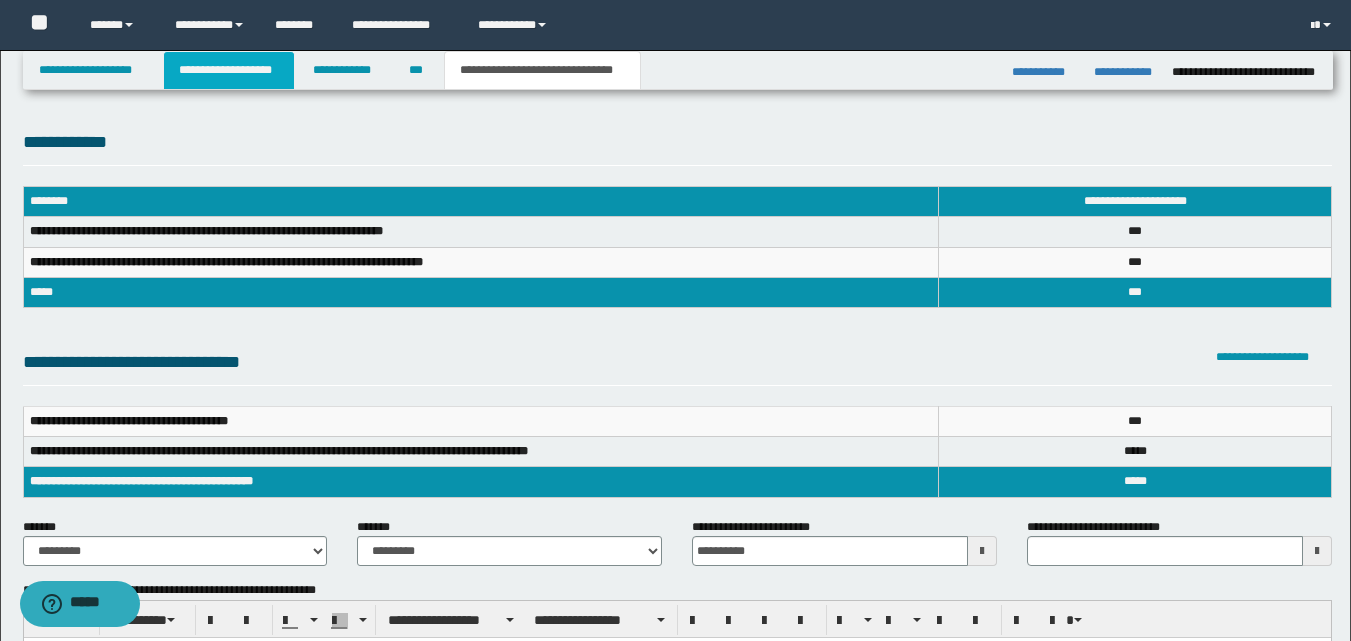 click on "**********" at bounding box center (229, 70) 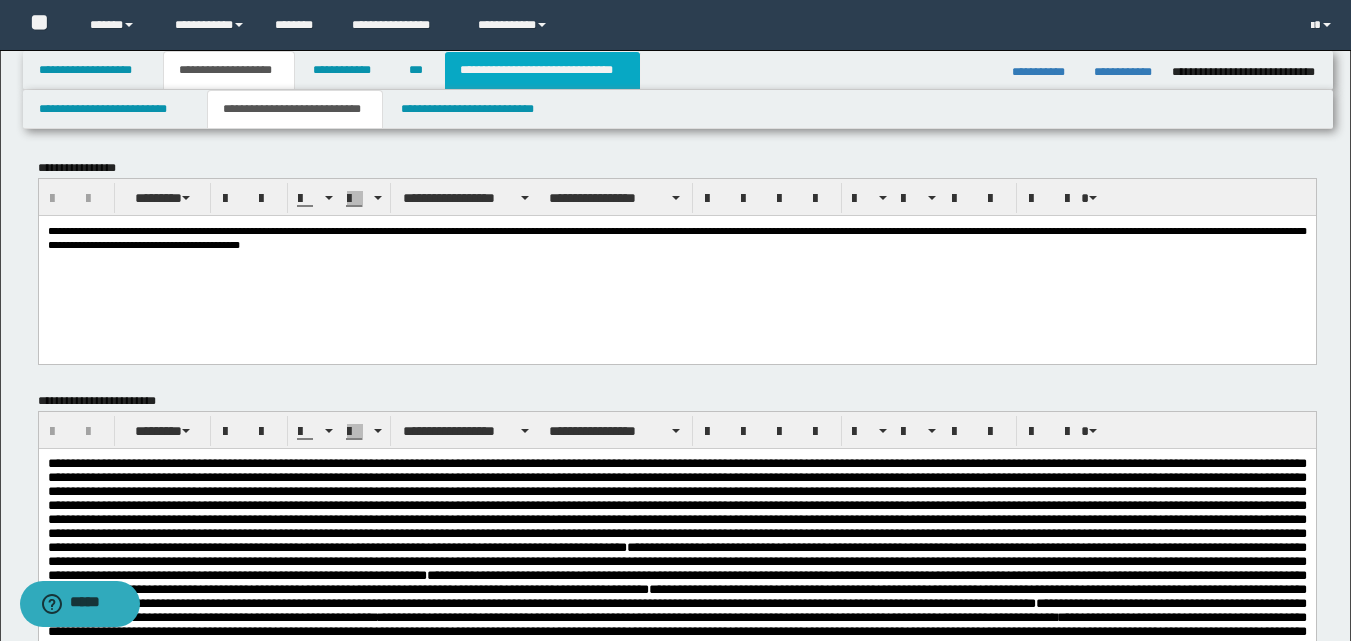 click on "**********" at bounding box center [542, 70] 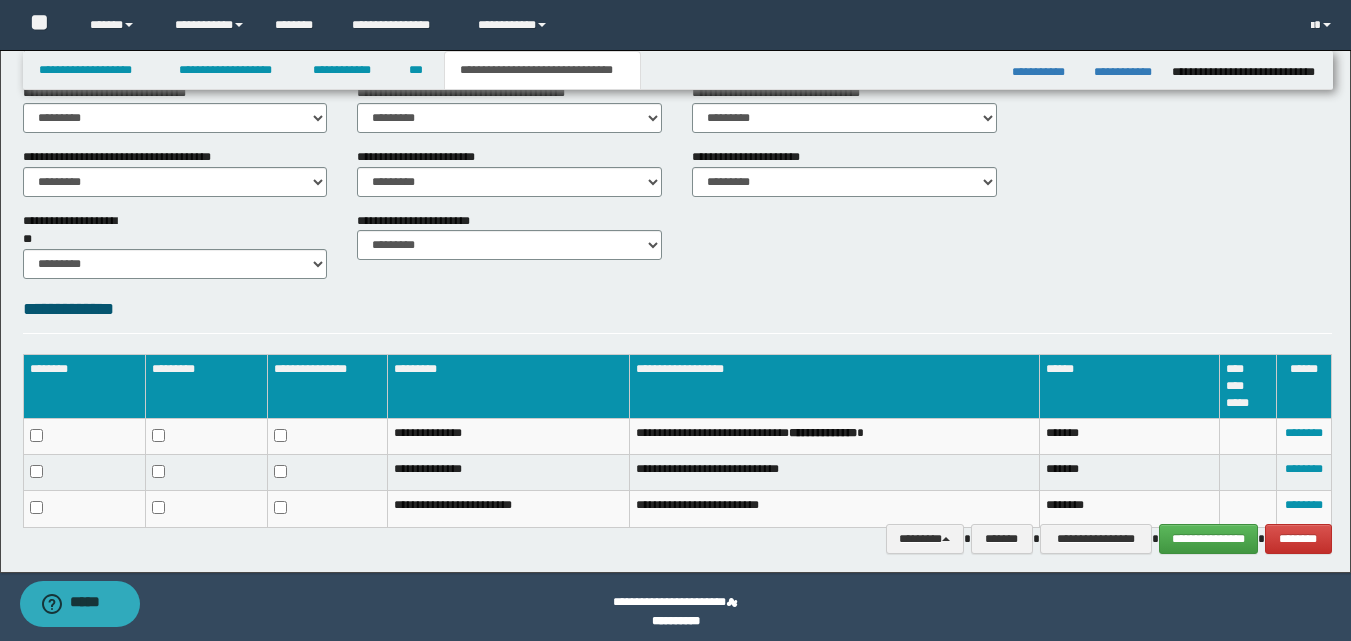 scroll, scrollTop: 803, scrollLeft: 0, axis: vertical 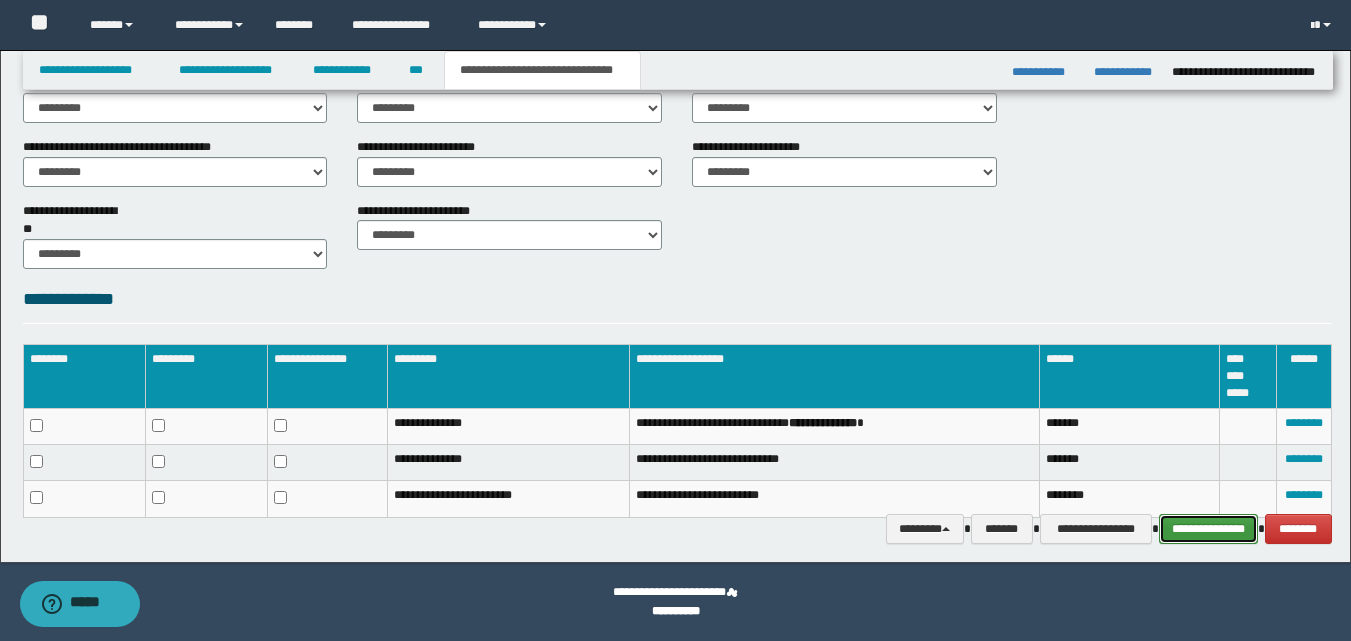 click on "**********" at bounding box center [1208, 529] 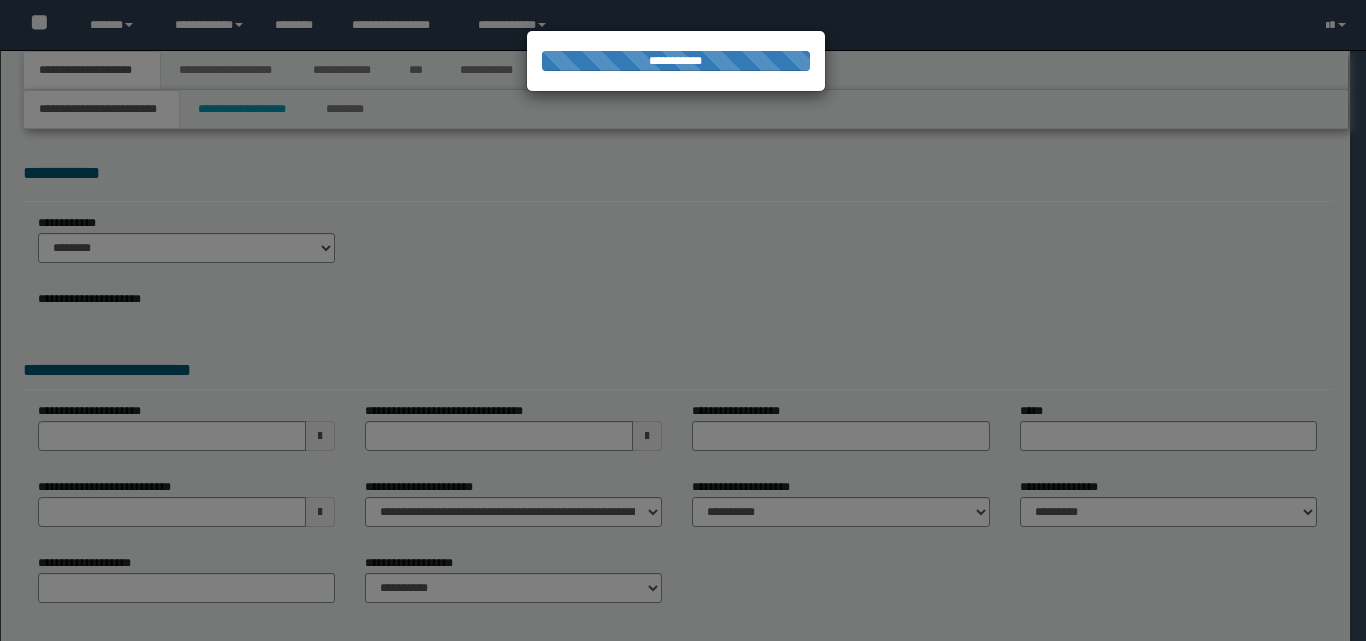 scroll, scrollTop: 0, scrollLeft: 0, axis: both 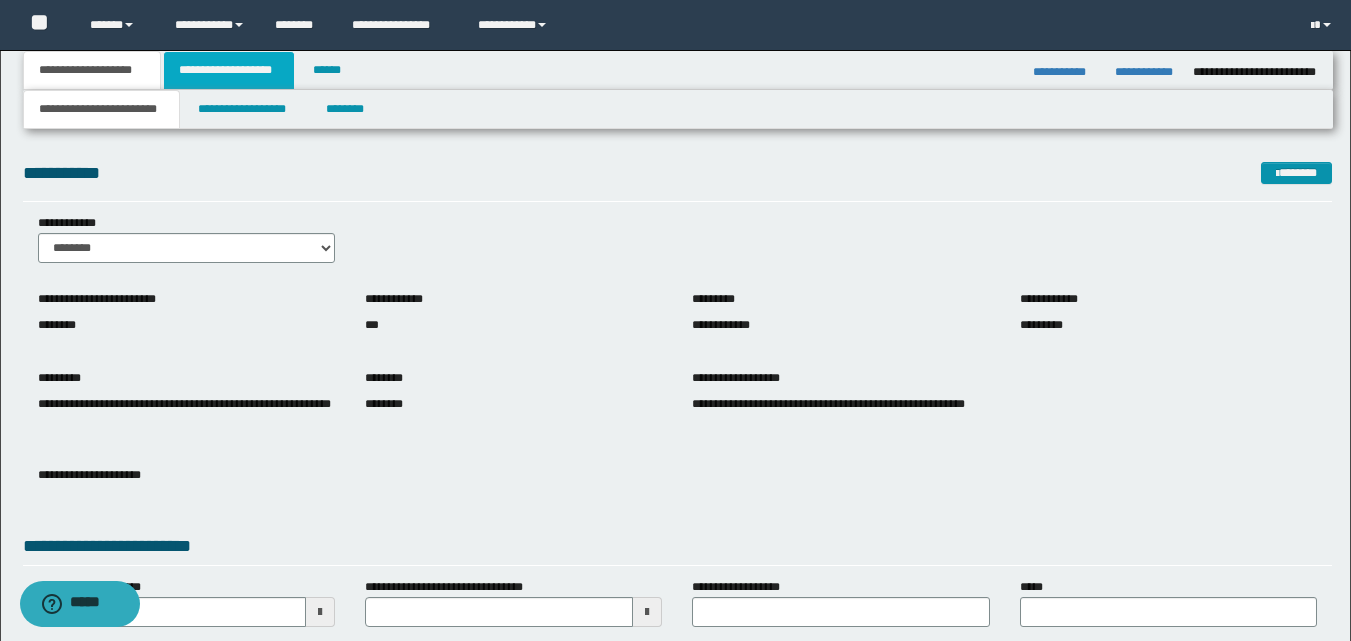 click on "**********" at bounding box center [229, 70] 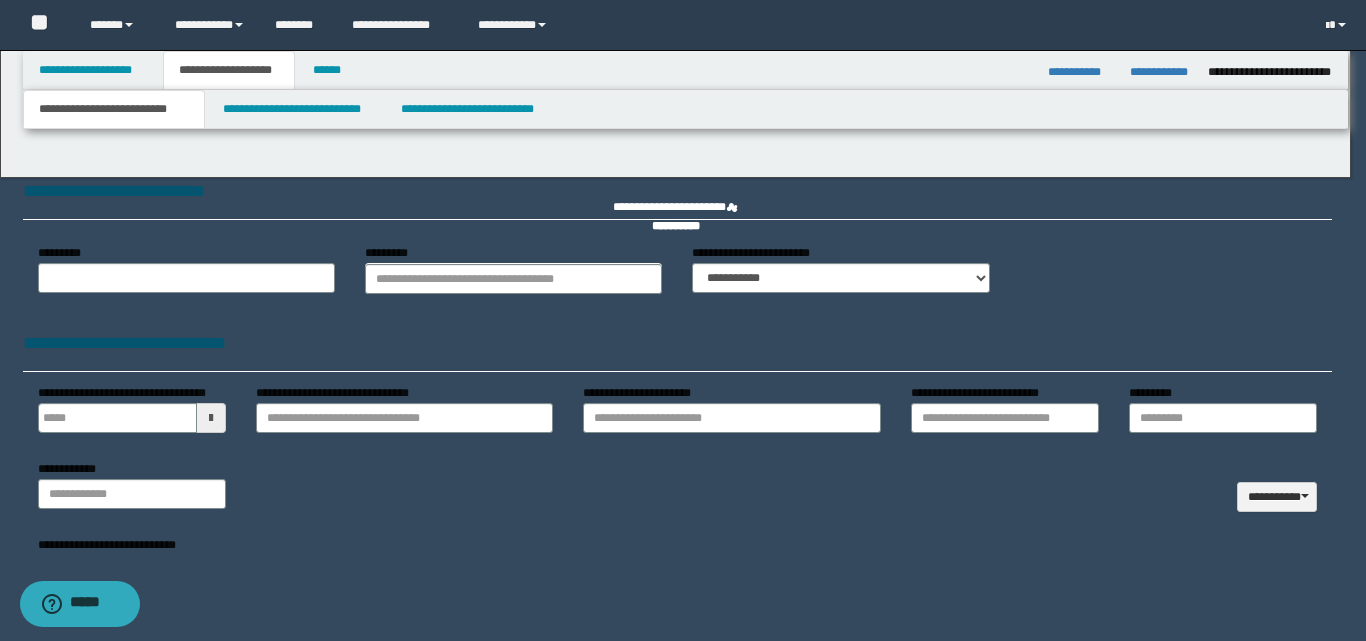 type on "**********" 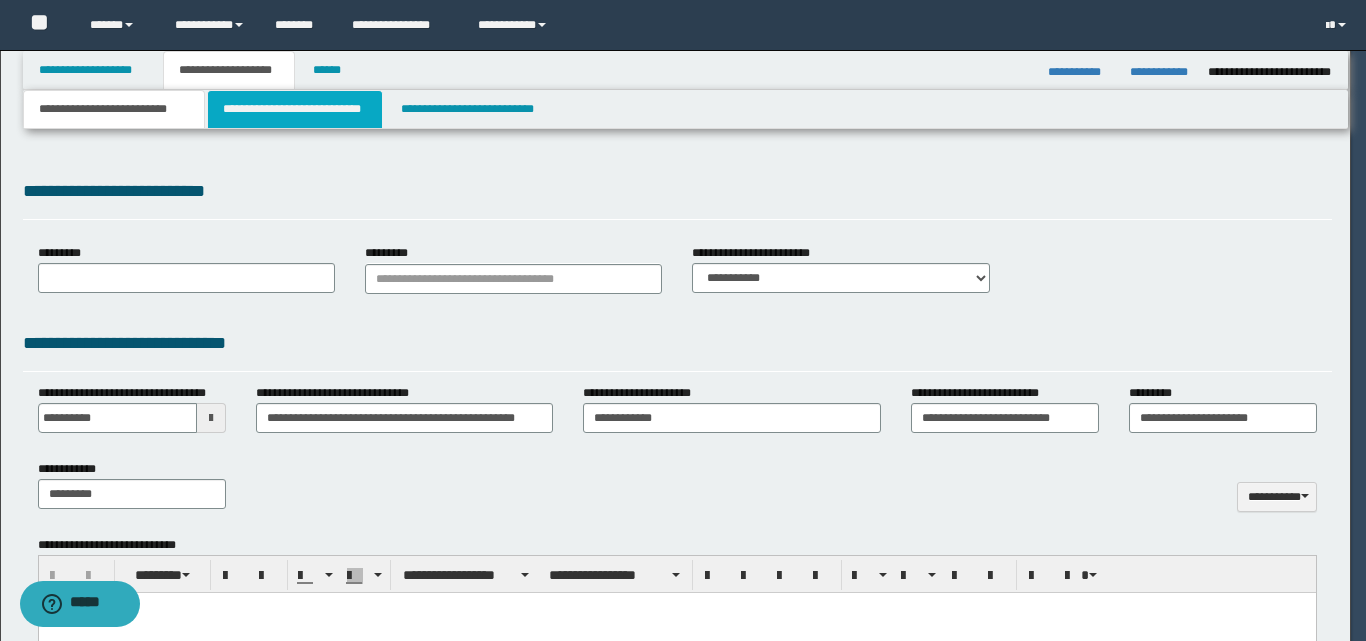 select on "*" 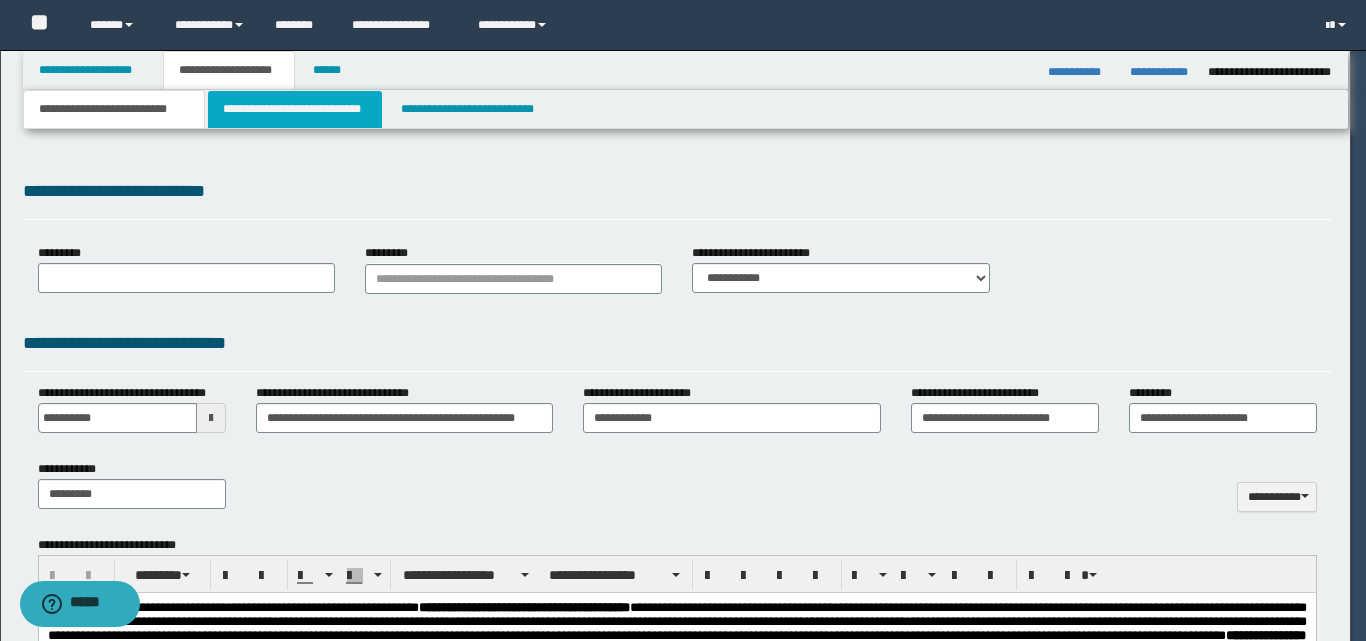 scroll, scrollTop: 0, scrollLeft: 0, axis: both 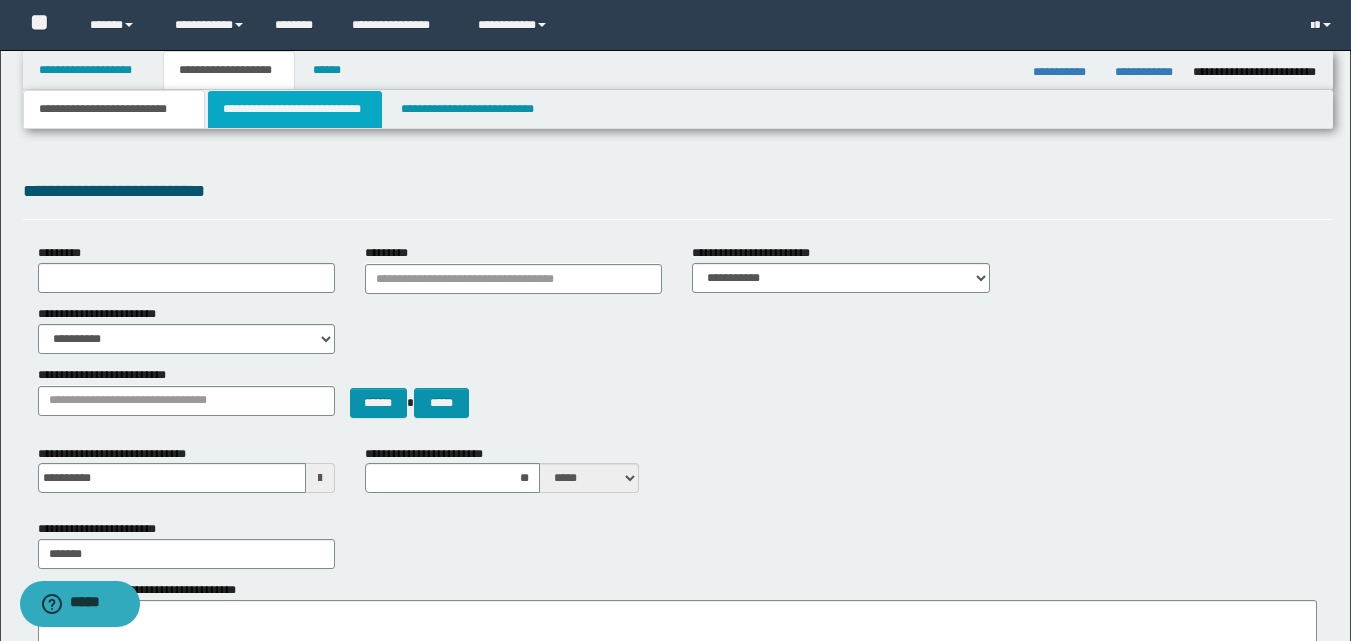 click on "**********" at bounding box center (295, 109) 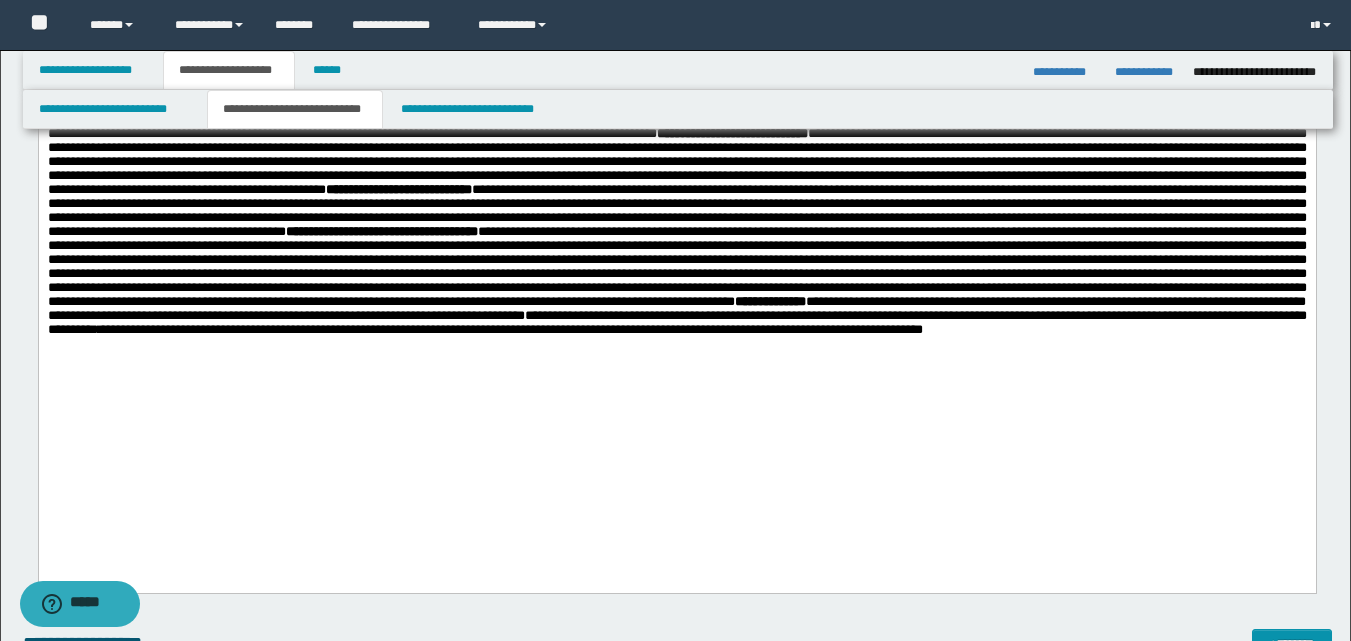 scroll, scrollTop: 600, scrollLeft: 0, axis: vertical 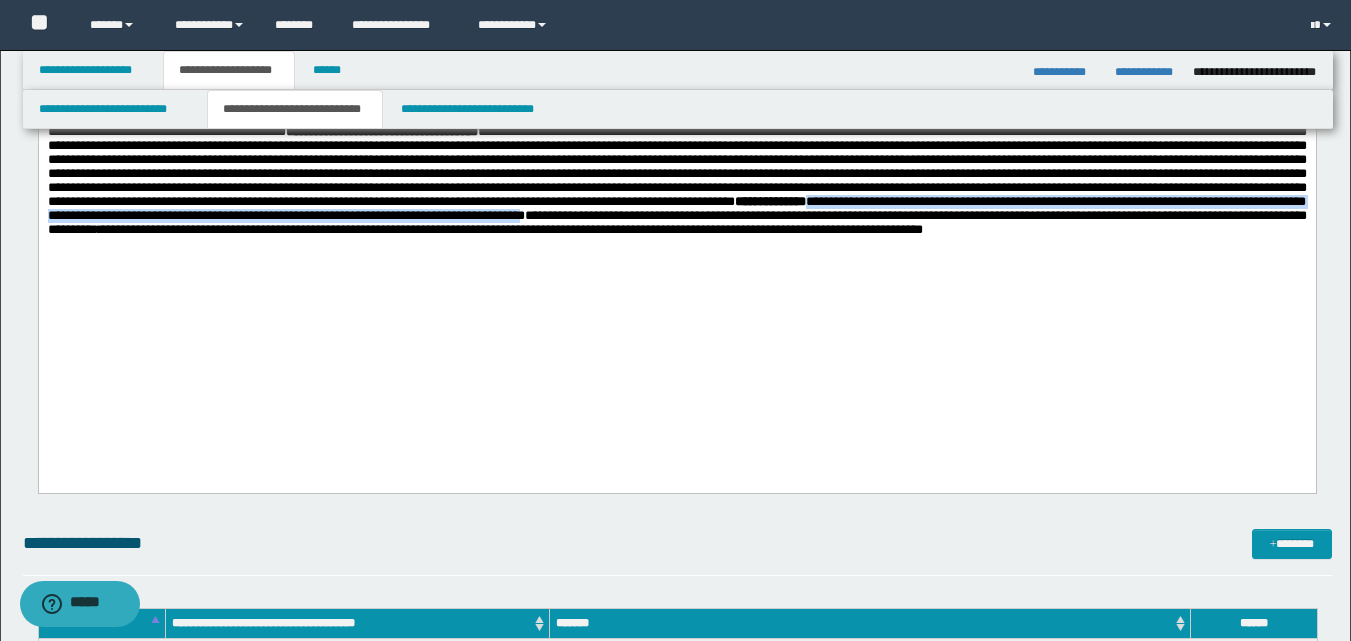 drag, startPoint x: 911, startPoint y: 329, endPoint x: 910, endPoint y: 344, distance: 15.033297 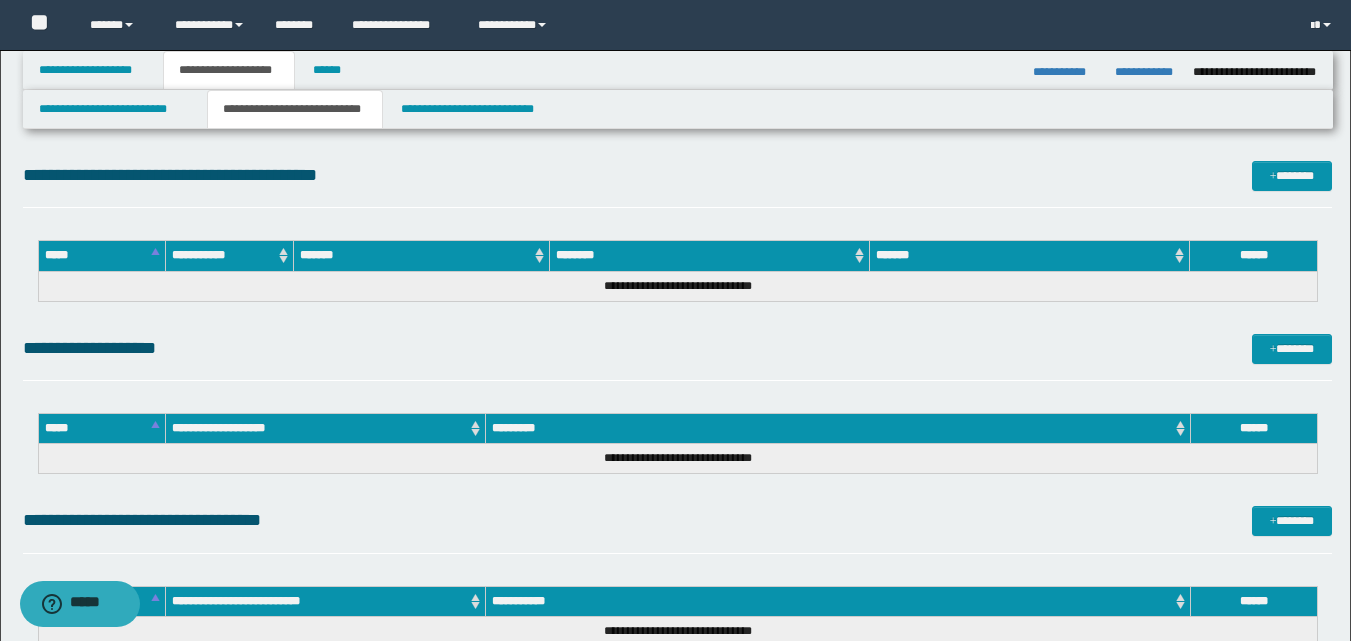 scroll, scrollTop: 1200, scrollLeft: 0, axis: vertical 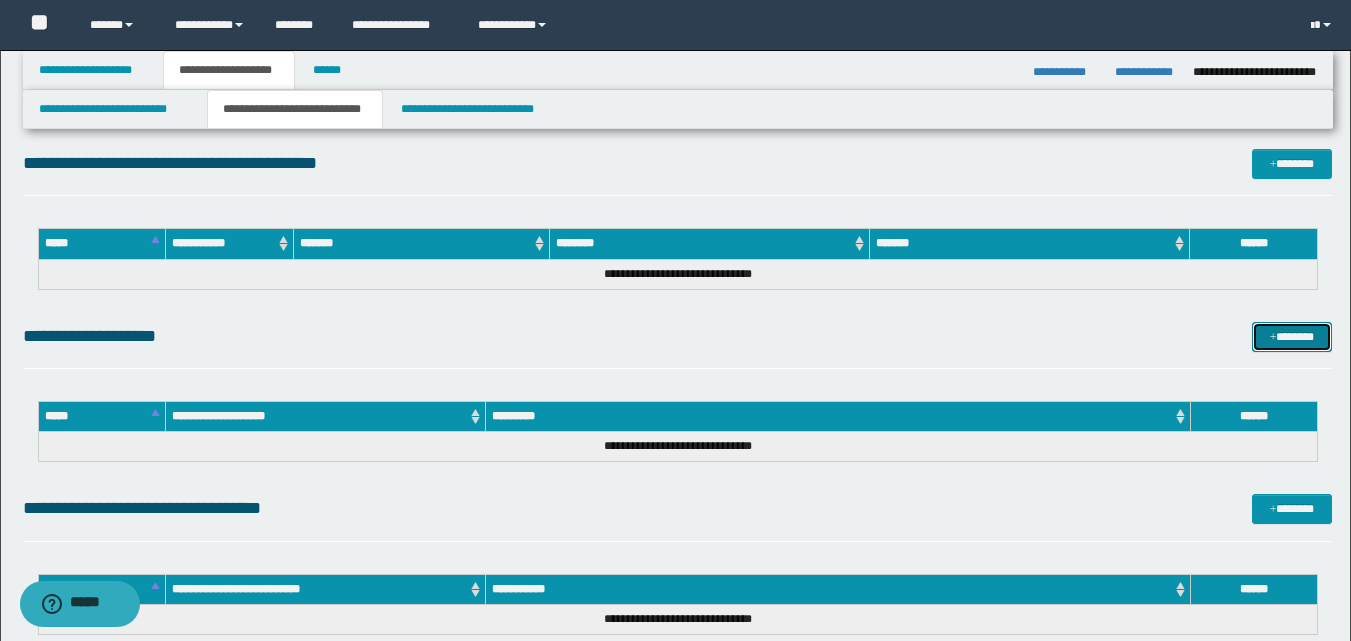 click on "*******" at bounding box center (1292, 337) 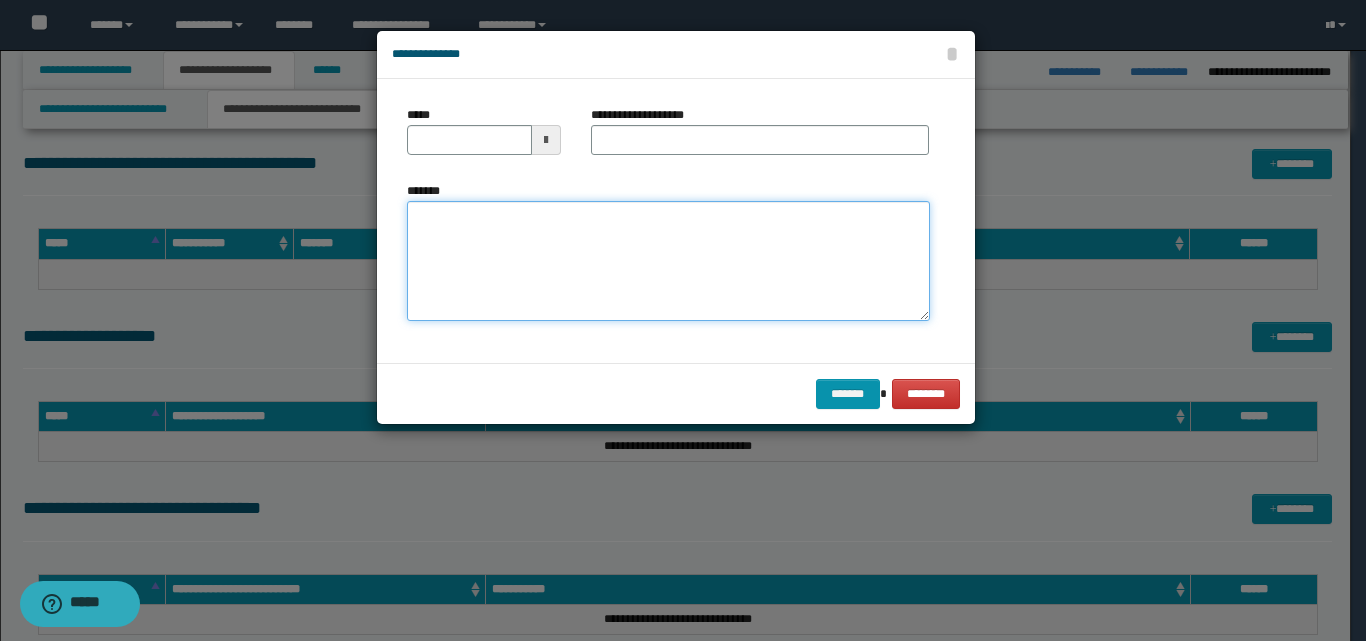 paste on "**********" 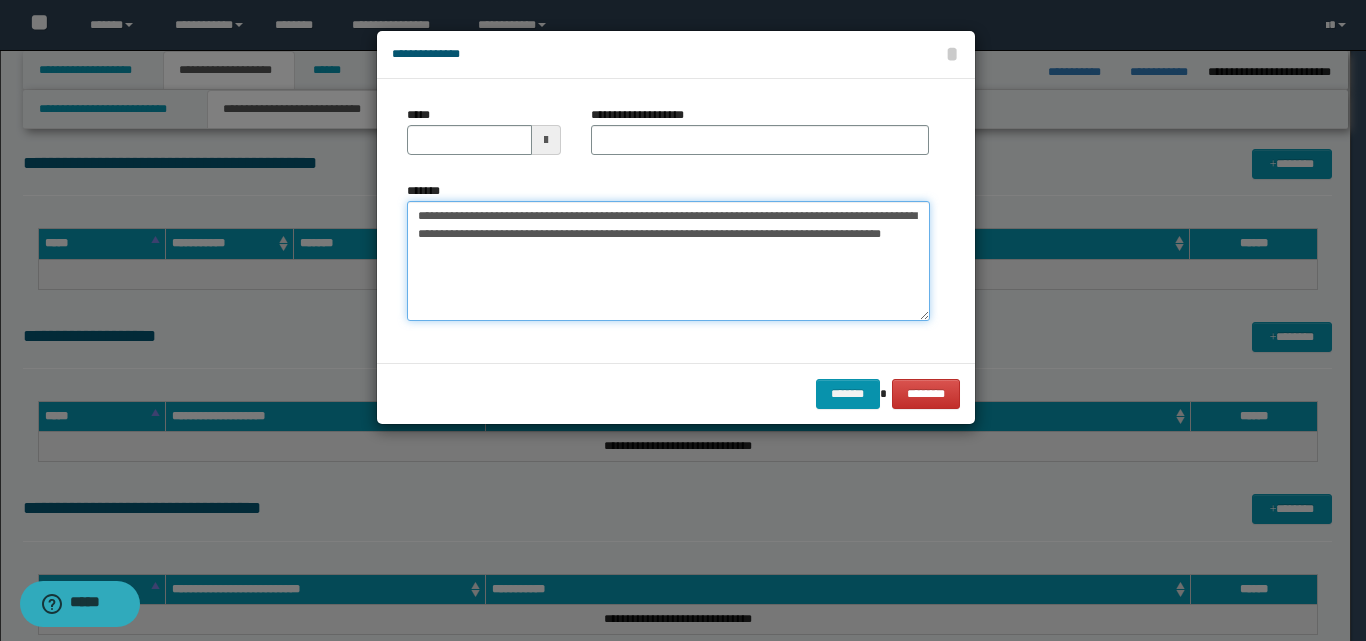 type 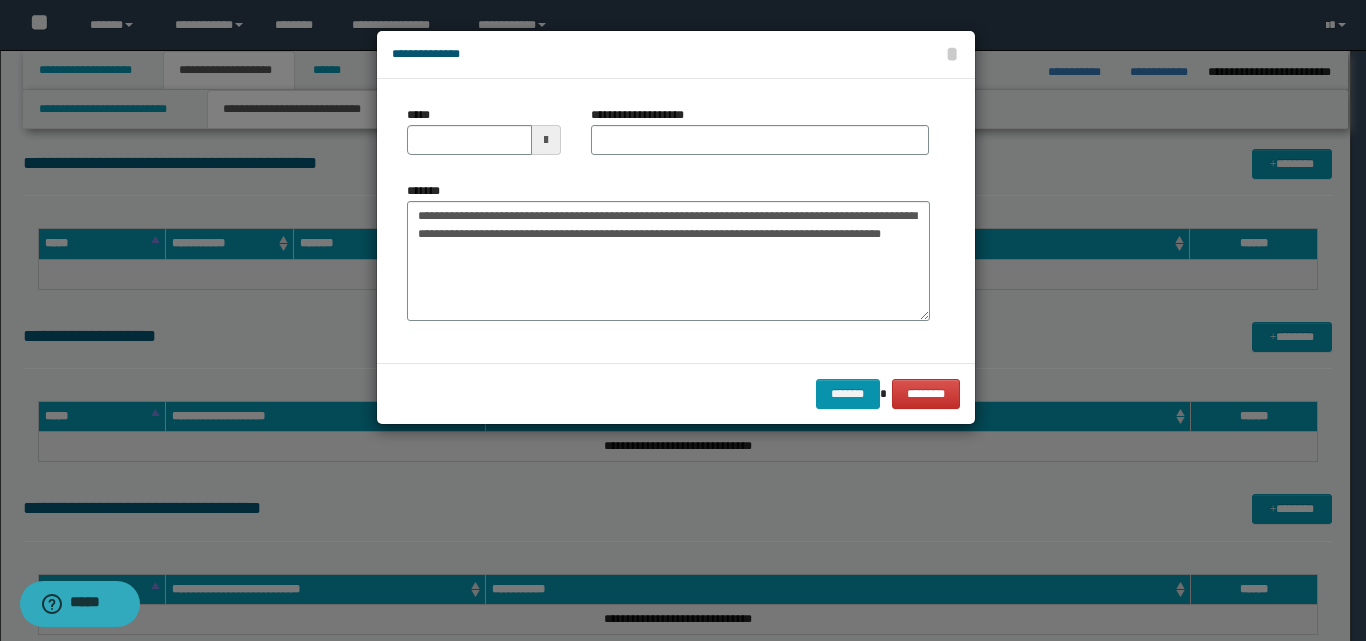 click at bounding box center [546, 140] 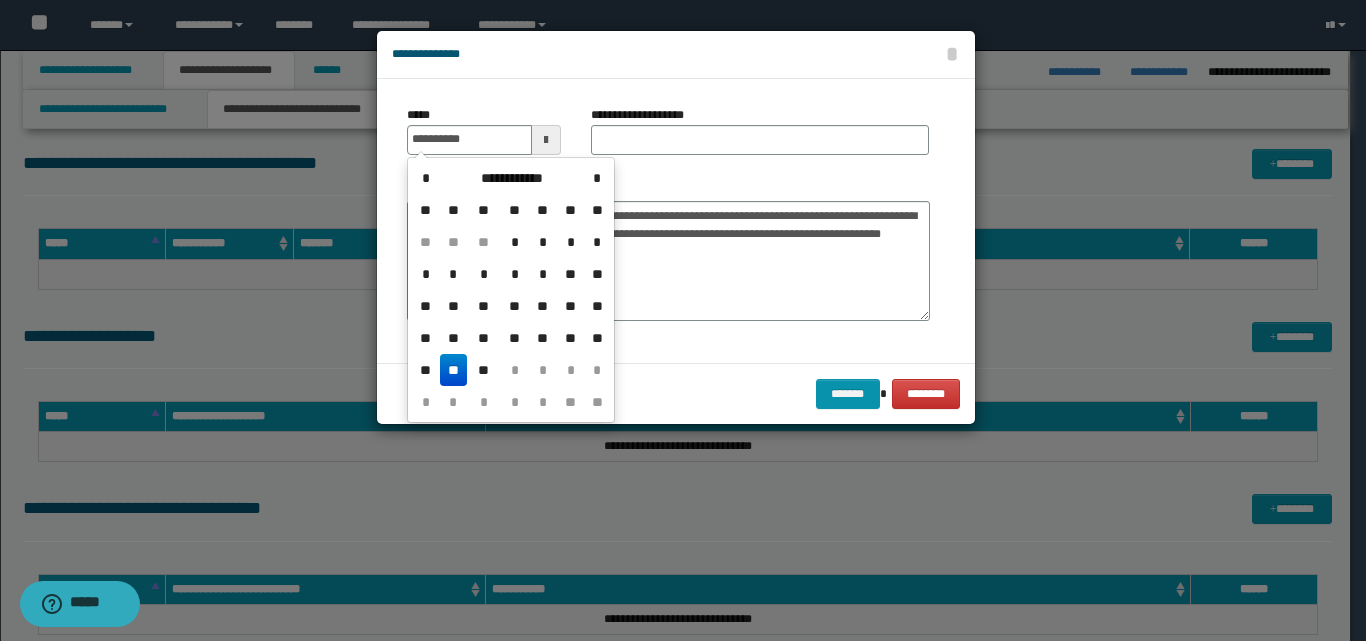 click on "**" at bounding box center [454, 370] 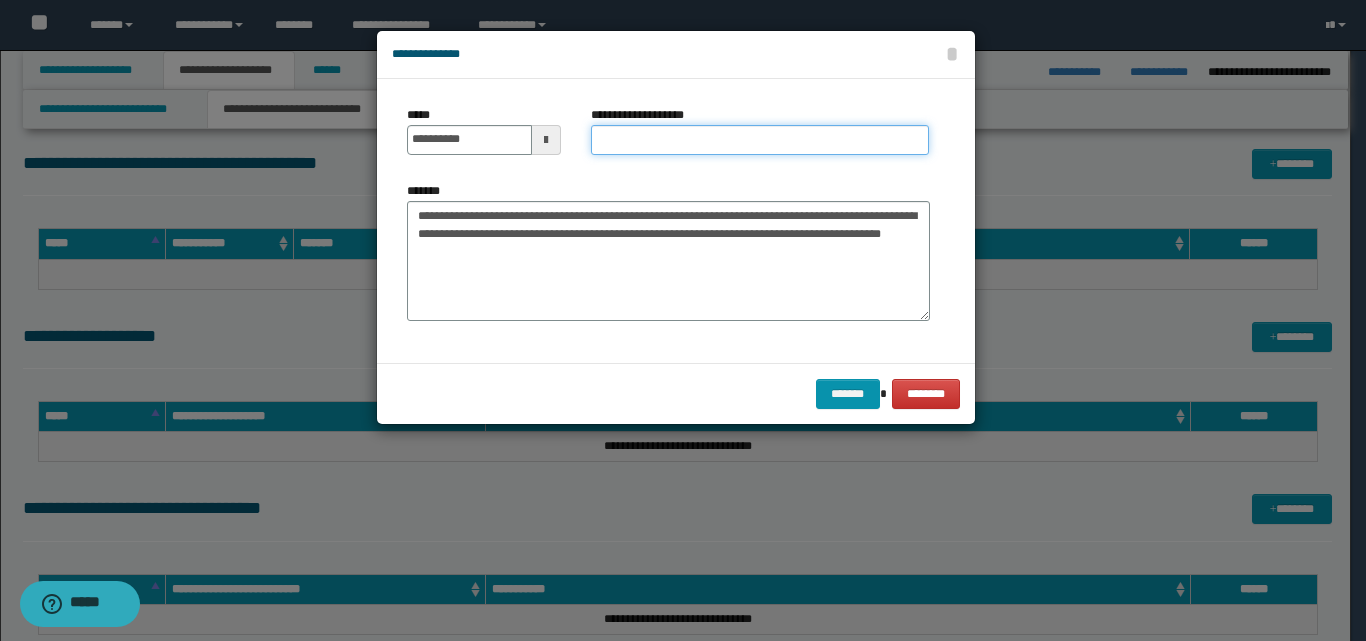 click on "**********" at bounding box center (760, 140) 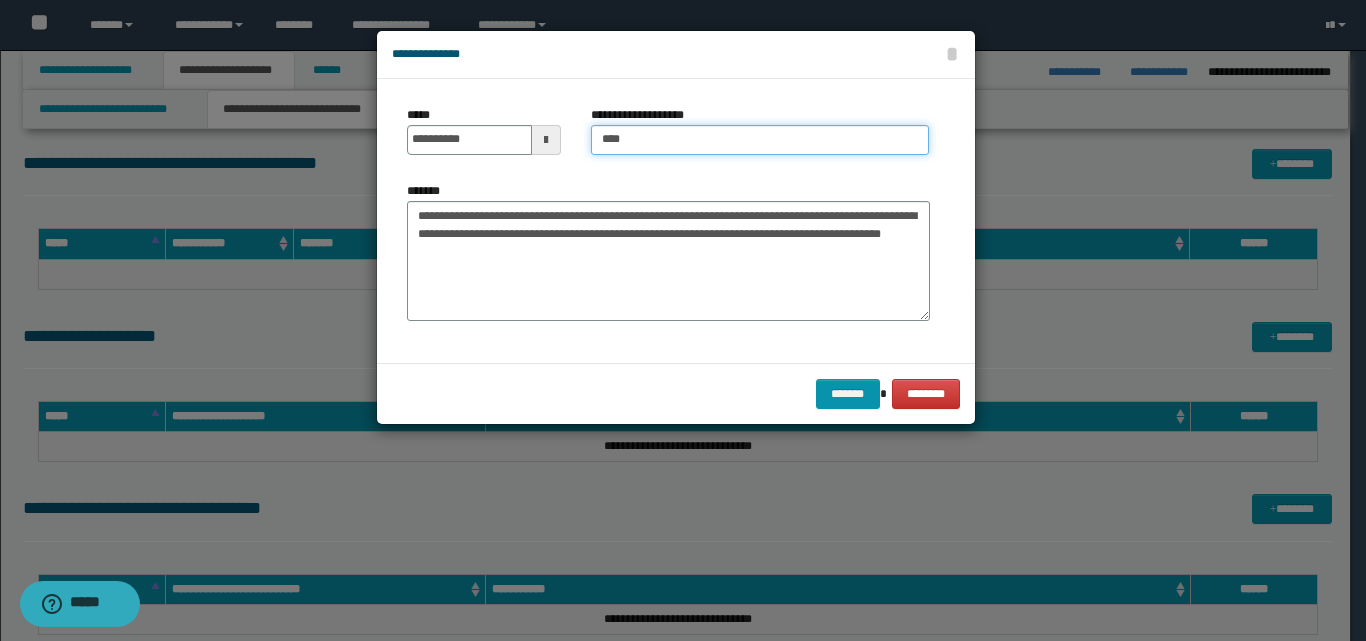 type on "**********" 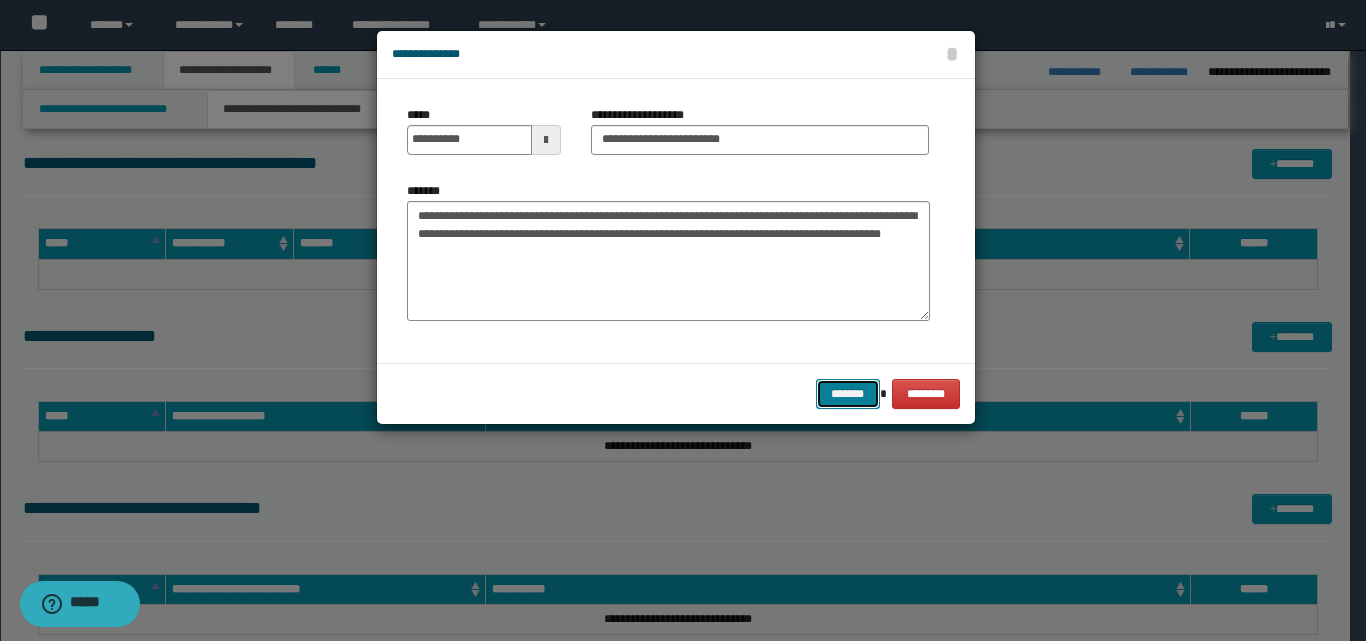 click on "*******" at bounding box center [848, 394] 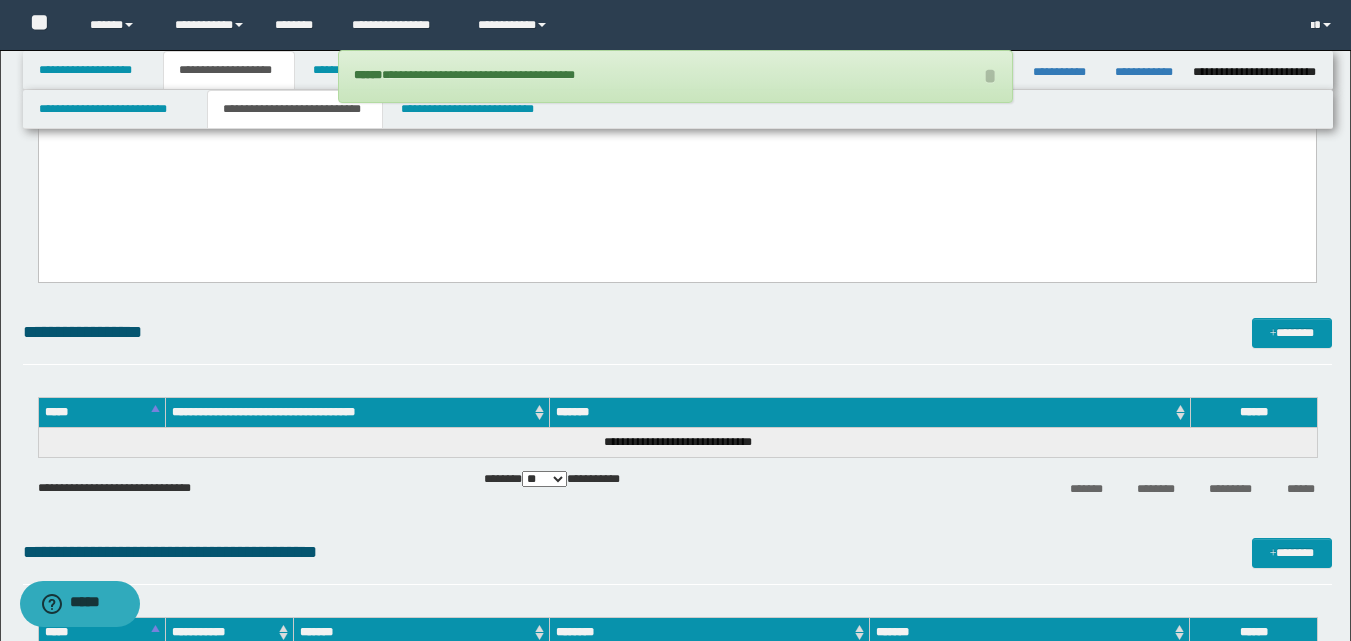 scroll, scrollTop: 700, scrollLeft: 0, axis: vertical 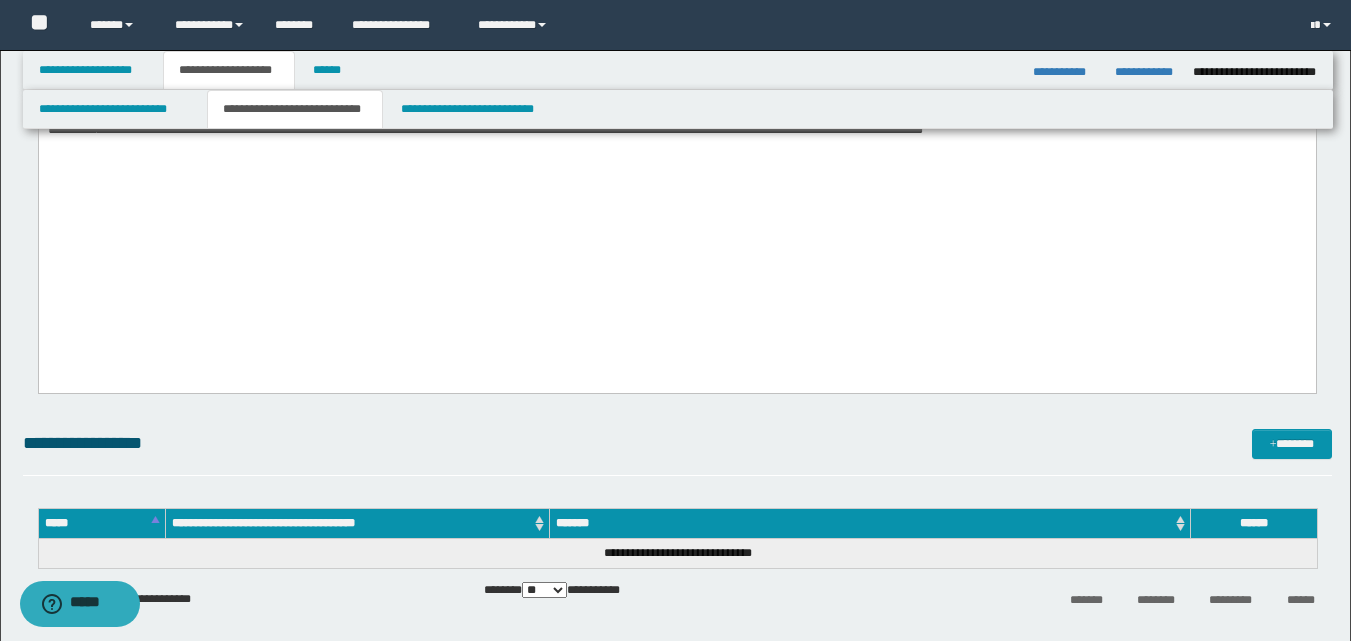 click on "**********" at bounding box center (676, 122) 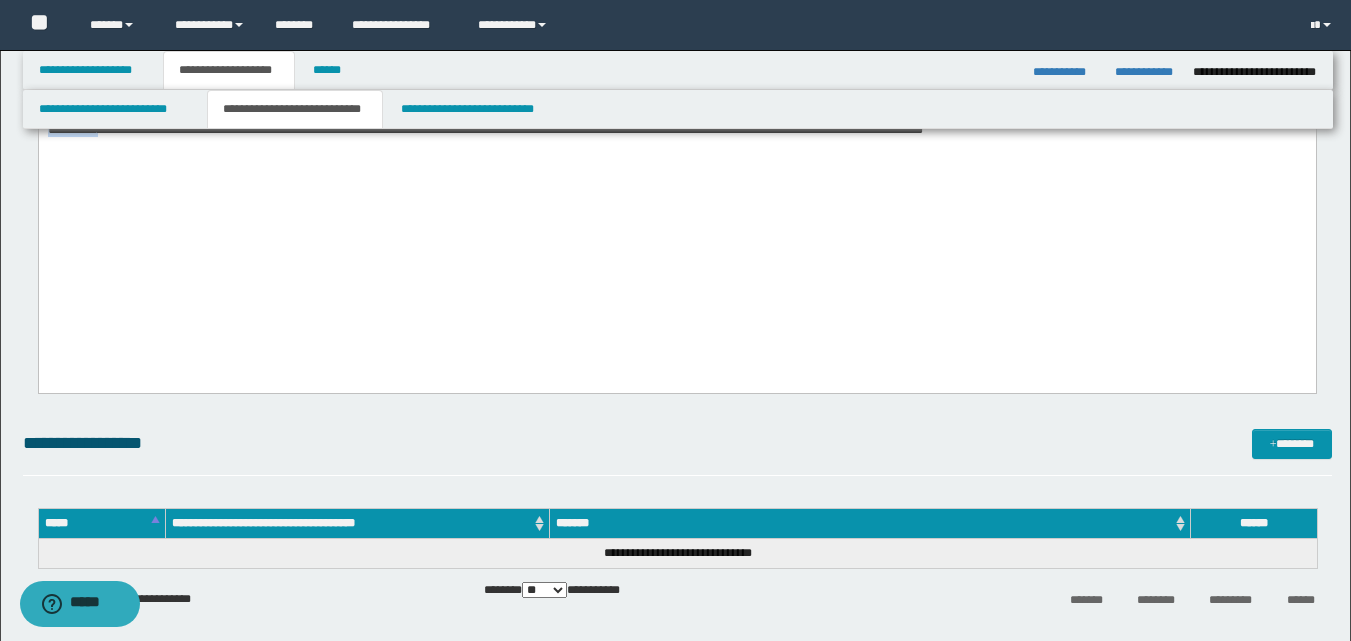 drag, startPoint x: 916, startPoint y: 240, endPoint x: 655, endPoint y: 256, distance: 261.48996 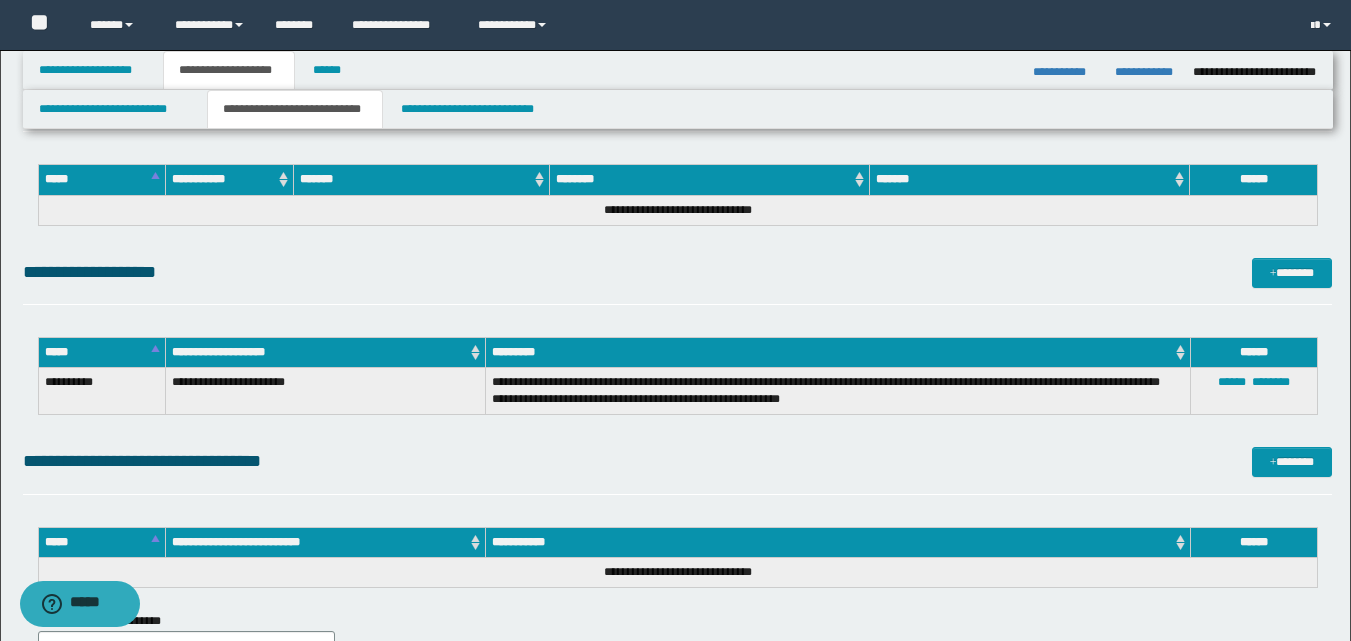 scroll, scrollTop: 1300, scrollLeft: 0, axis: vertical 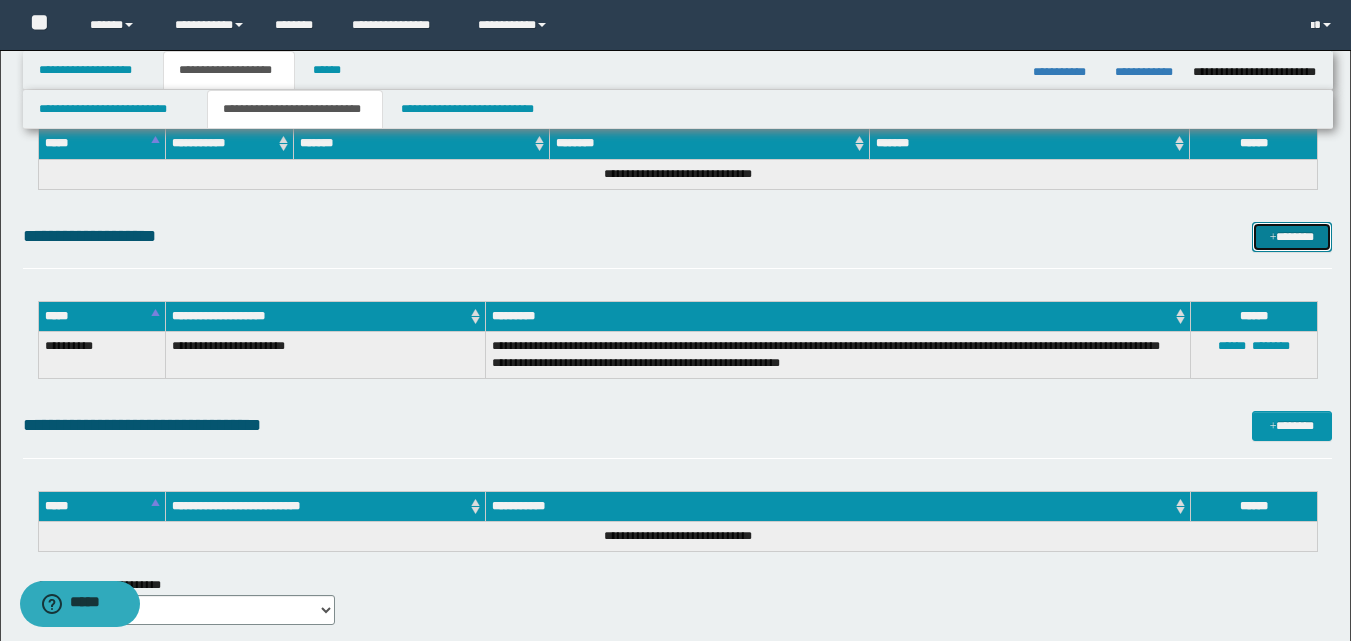 click on "*******" at bounding box center [1292, 237] 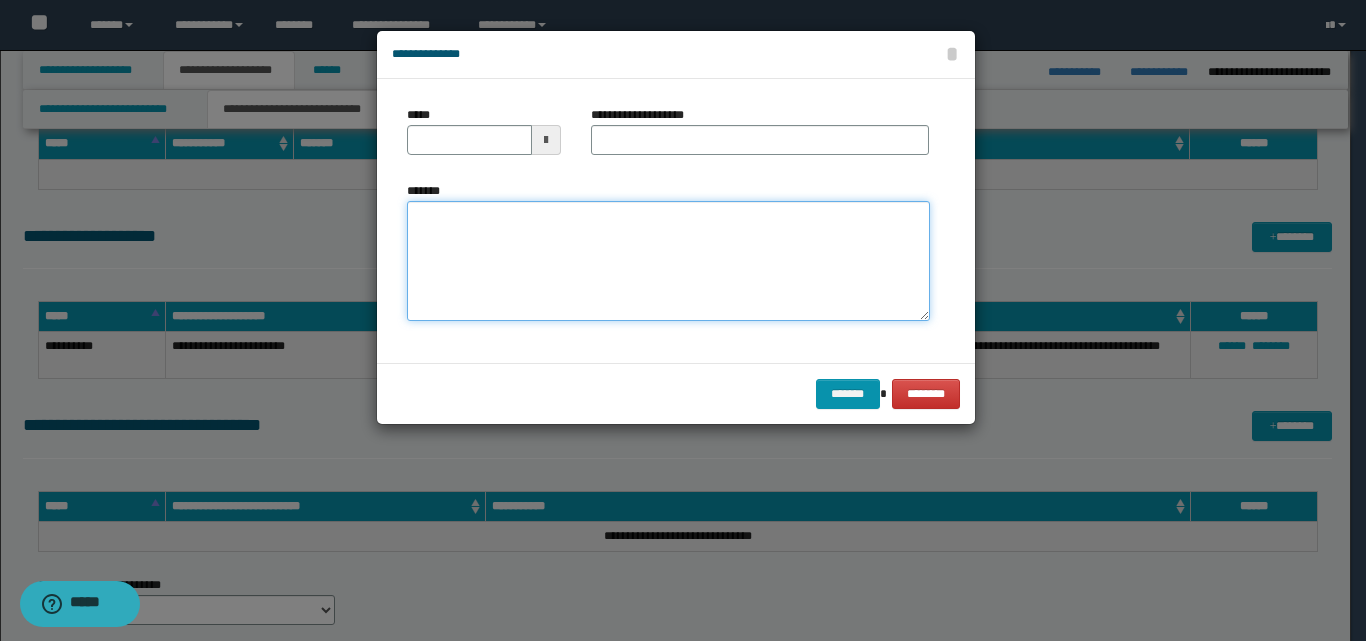 paste on "**********" 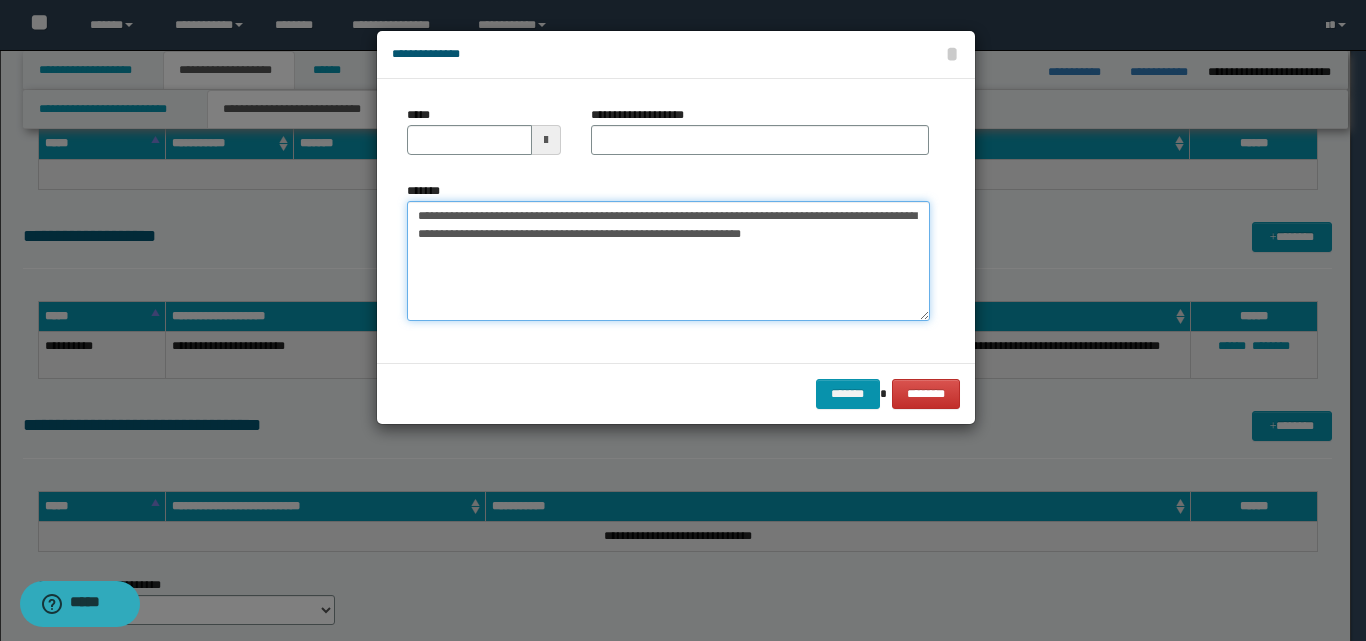 type on "**********" 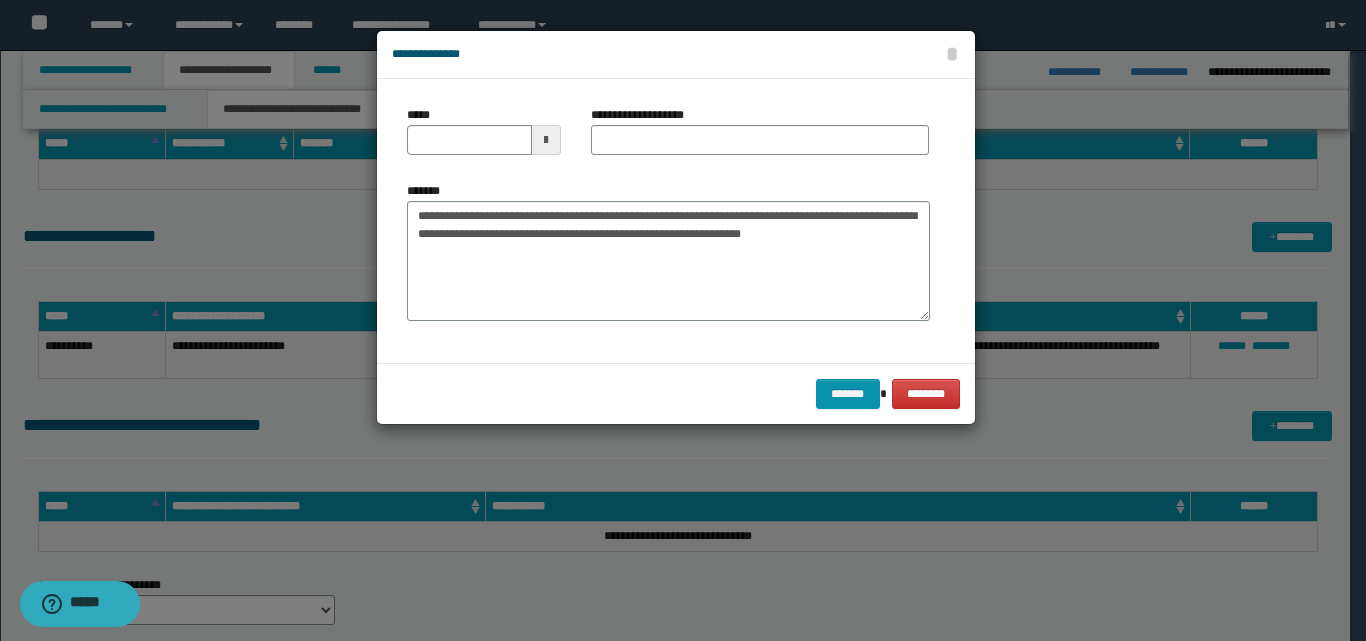 click at bounding box center (546, 140) 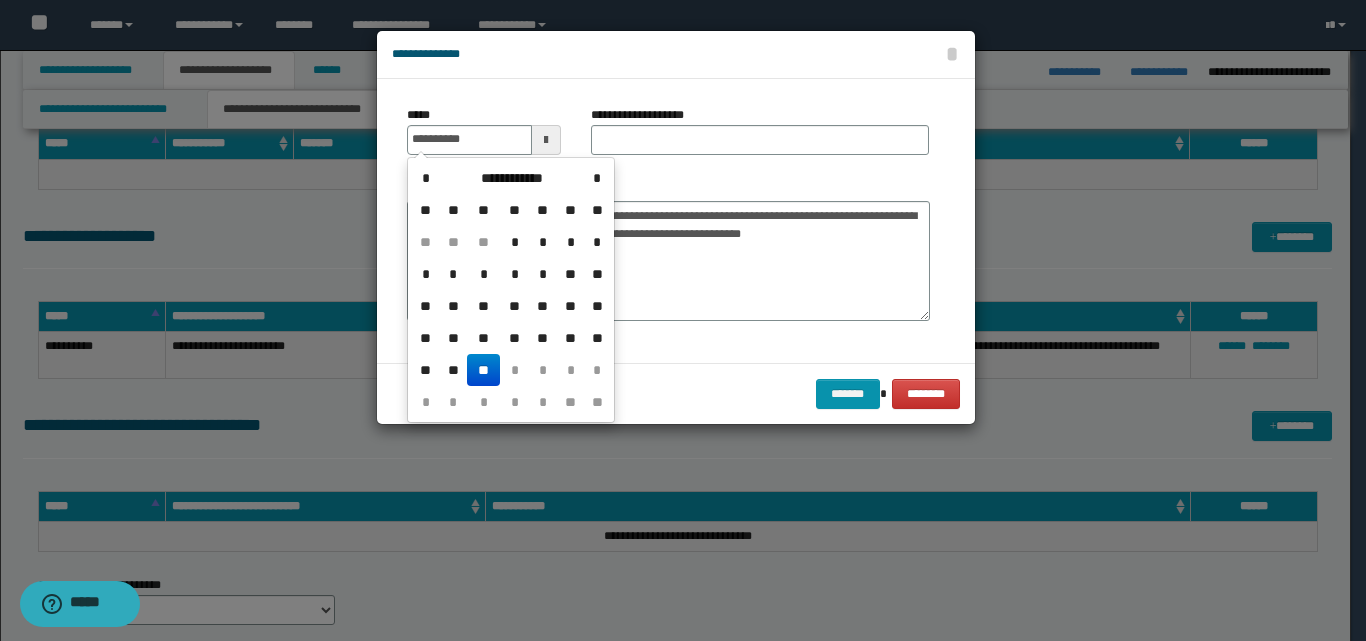 click on "**" at bounding box center (483, 370) 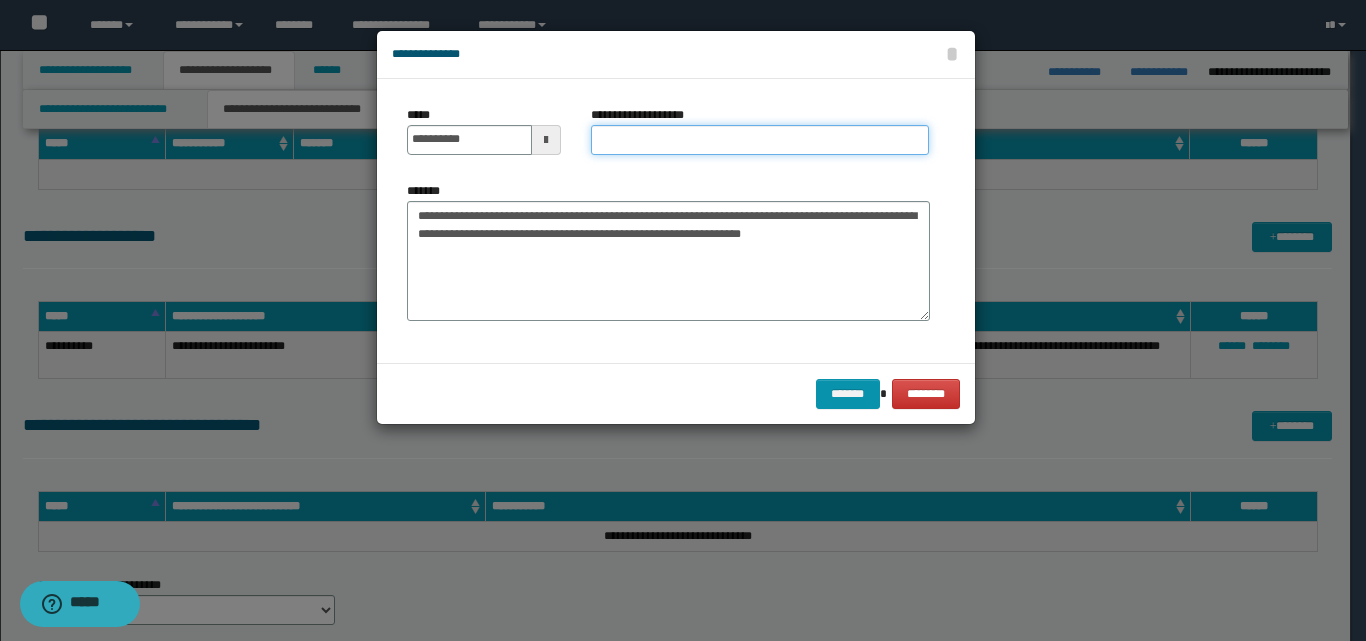 click on "**********" at bounding box center (760, 140) 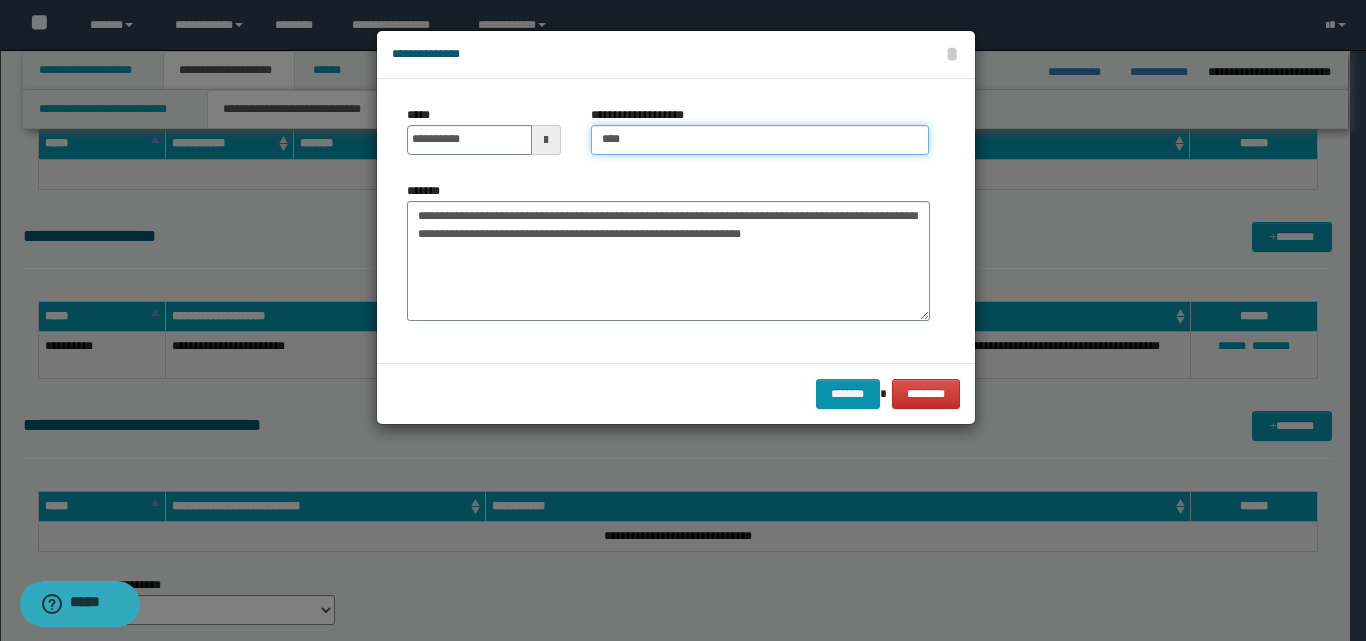 type on "**********" 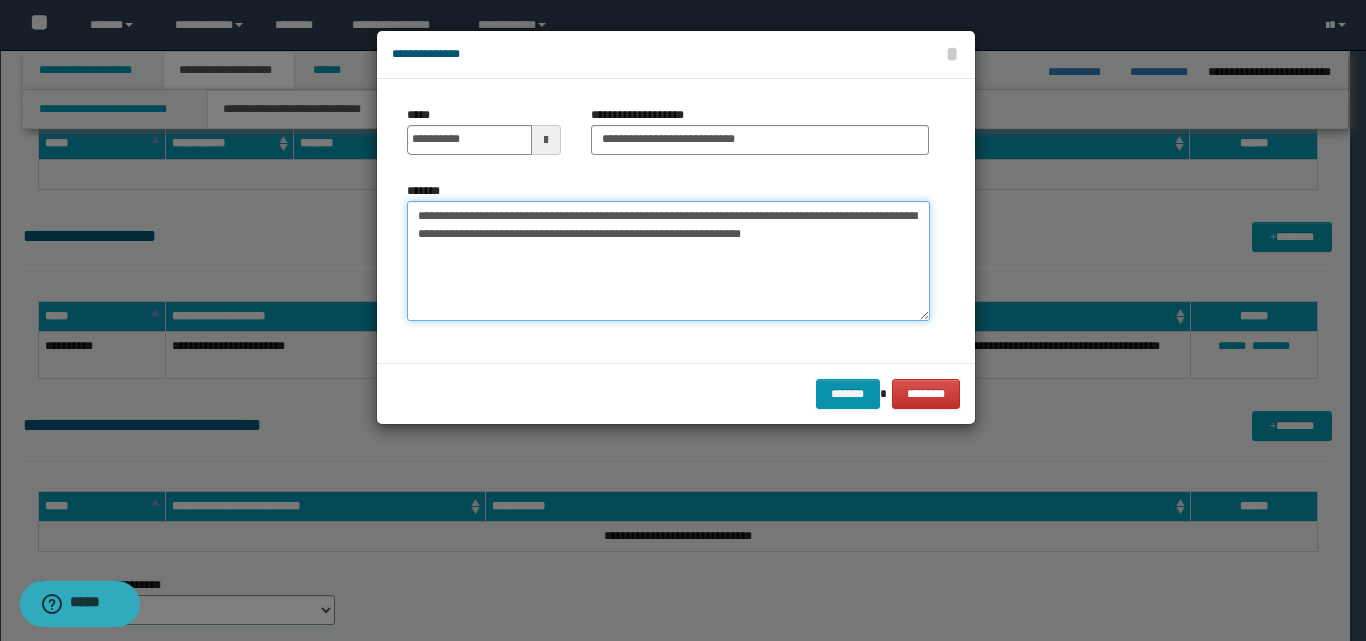 click on "**********" at bounding box center (668, 261) 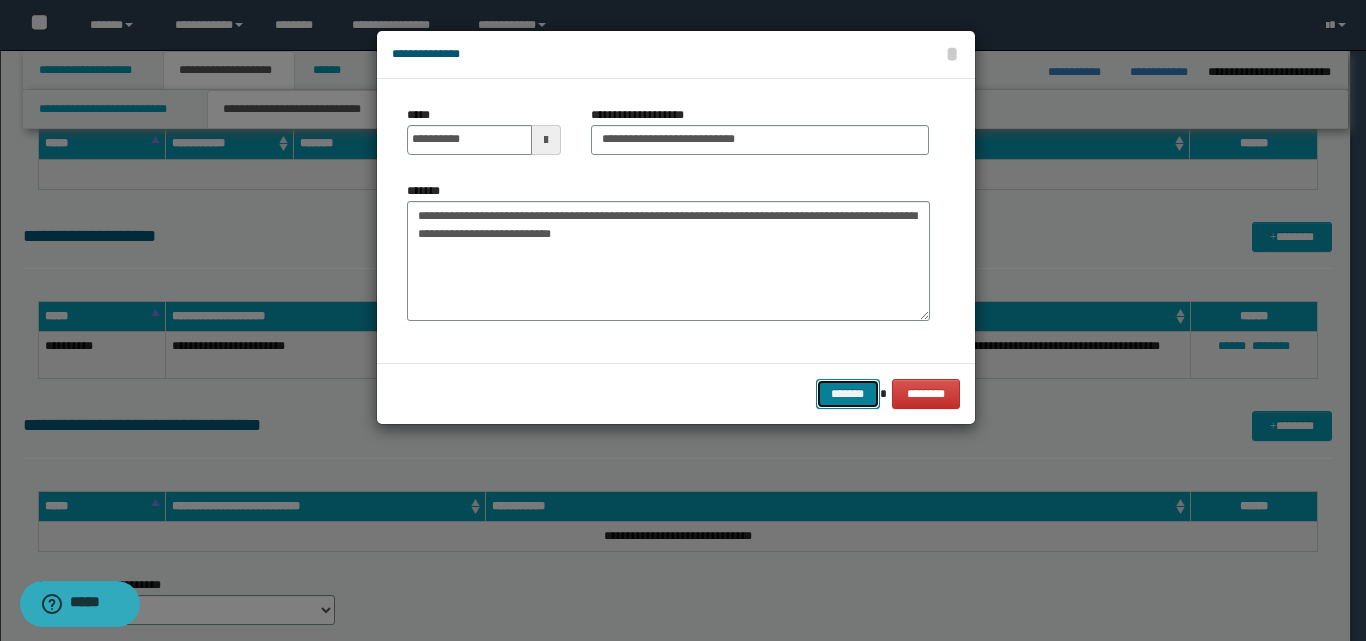 click on "*******" at bounding box center [848, 394] 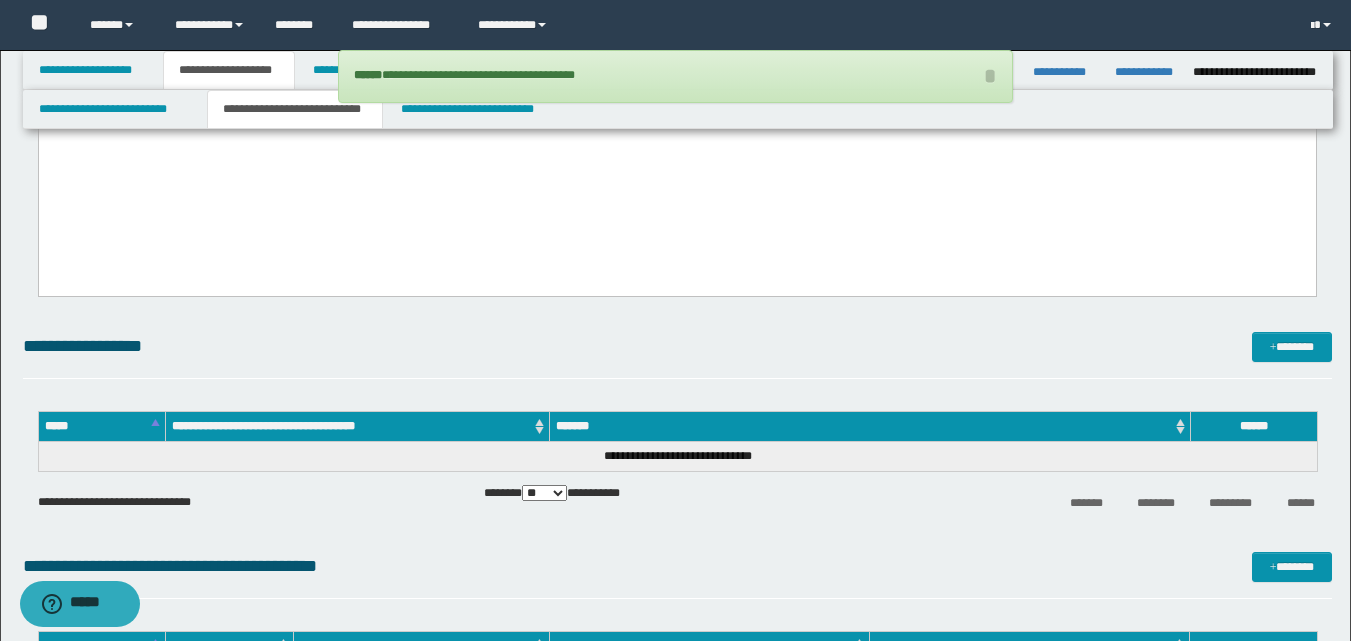 scroll, scrollTop: 700, scrollLeft: 0, axis: vertical 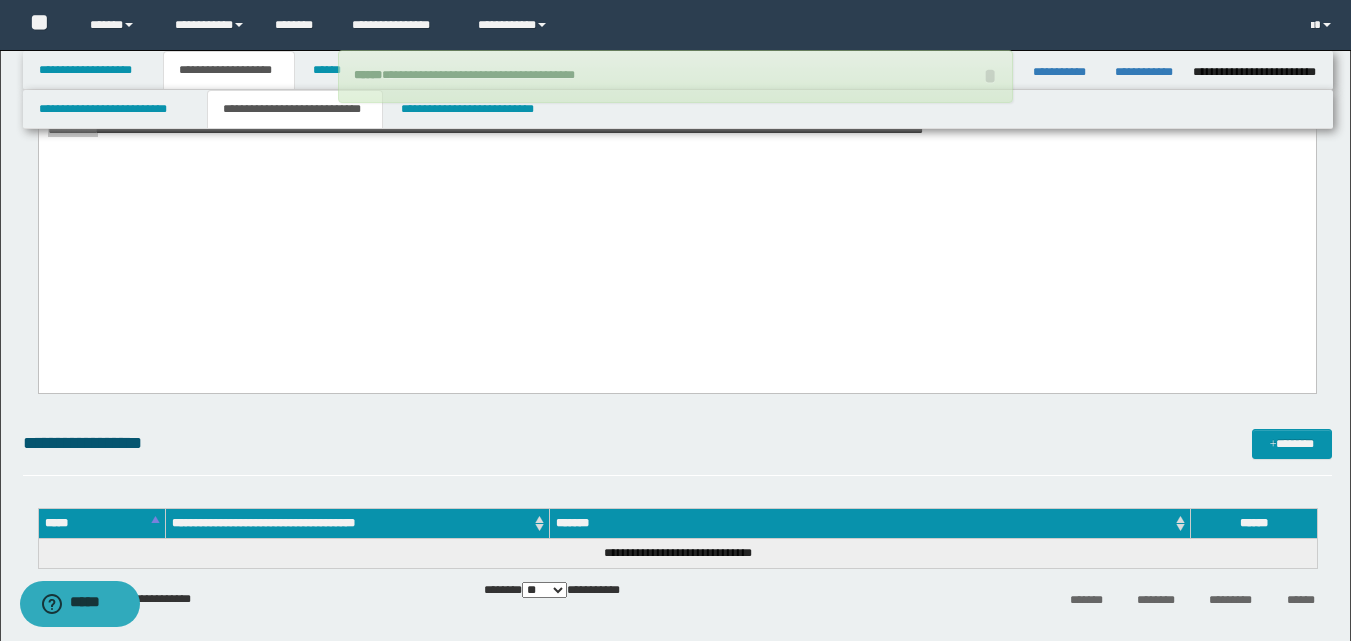 drag, startPoint x: 809, startPoint y: 479, endPoint x: 810, endPoint y: 448, distance: 31.016125 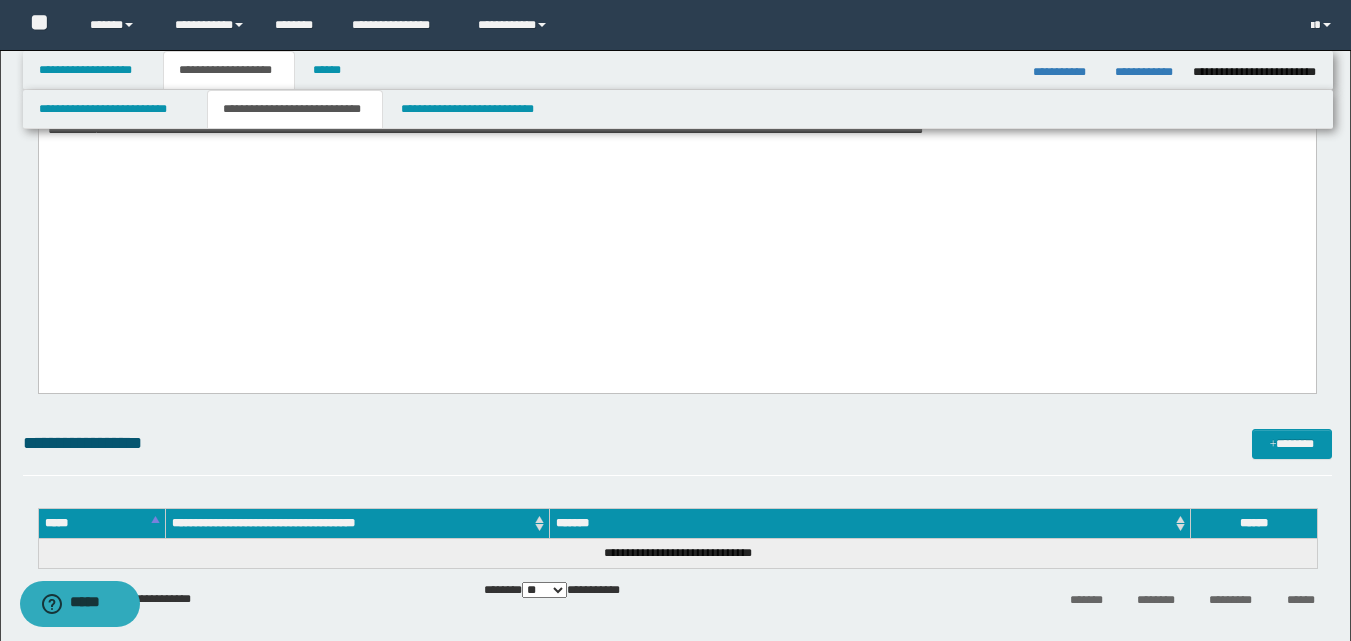 click on "**********" at bounding box center [676, -20] 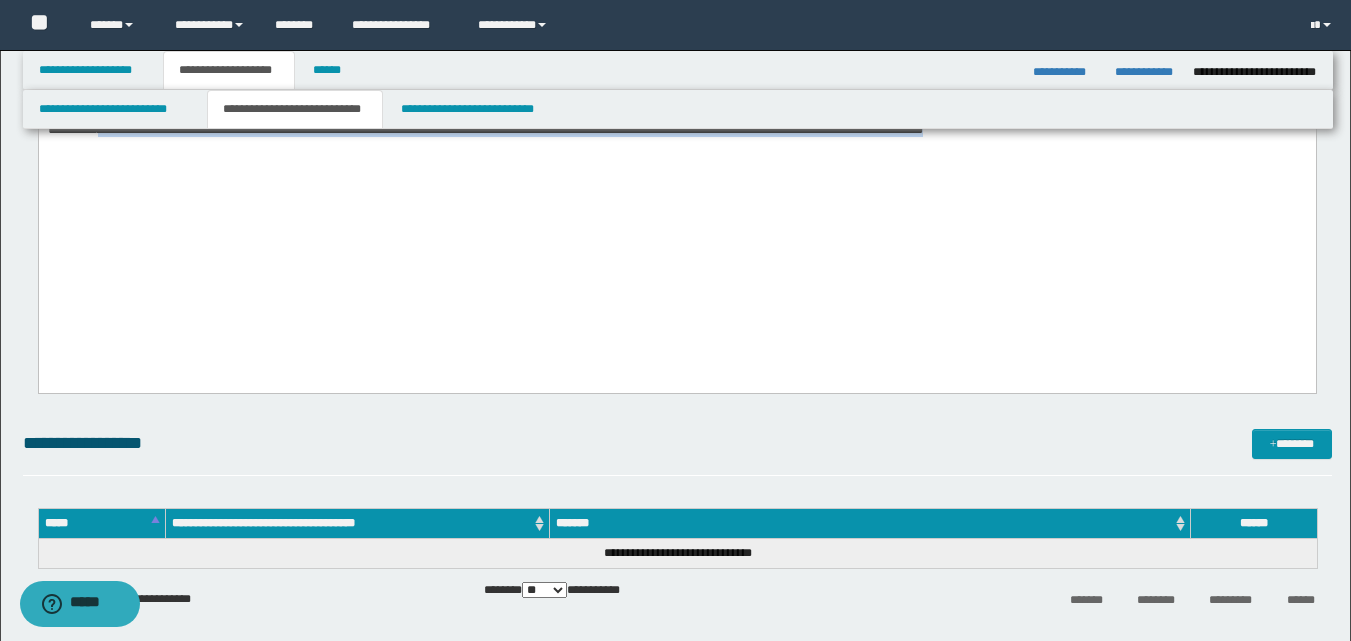 drag, startPoint x: 655, startPoint y: 259, endPoint x: 725, endPoint y: 297, distance: 79.64923 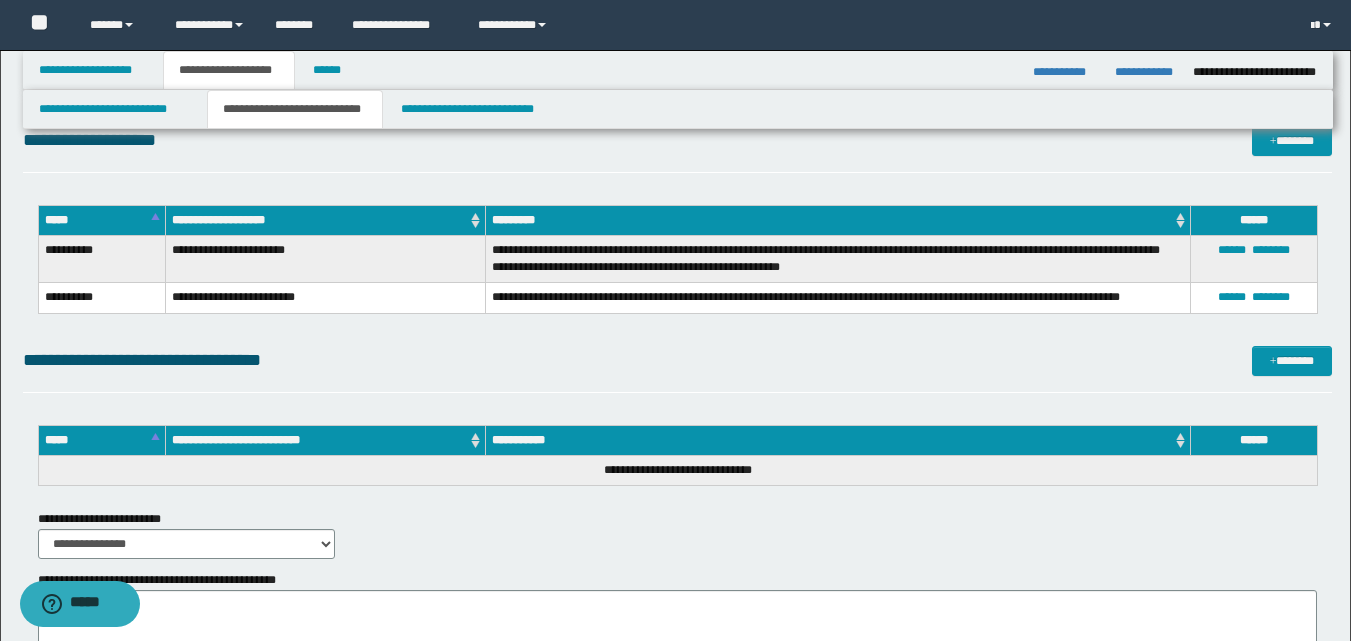 scroll, scrollTop: 1400, scrollLeft: 0, axis: vertical 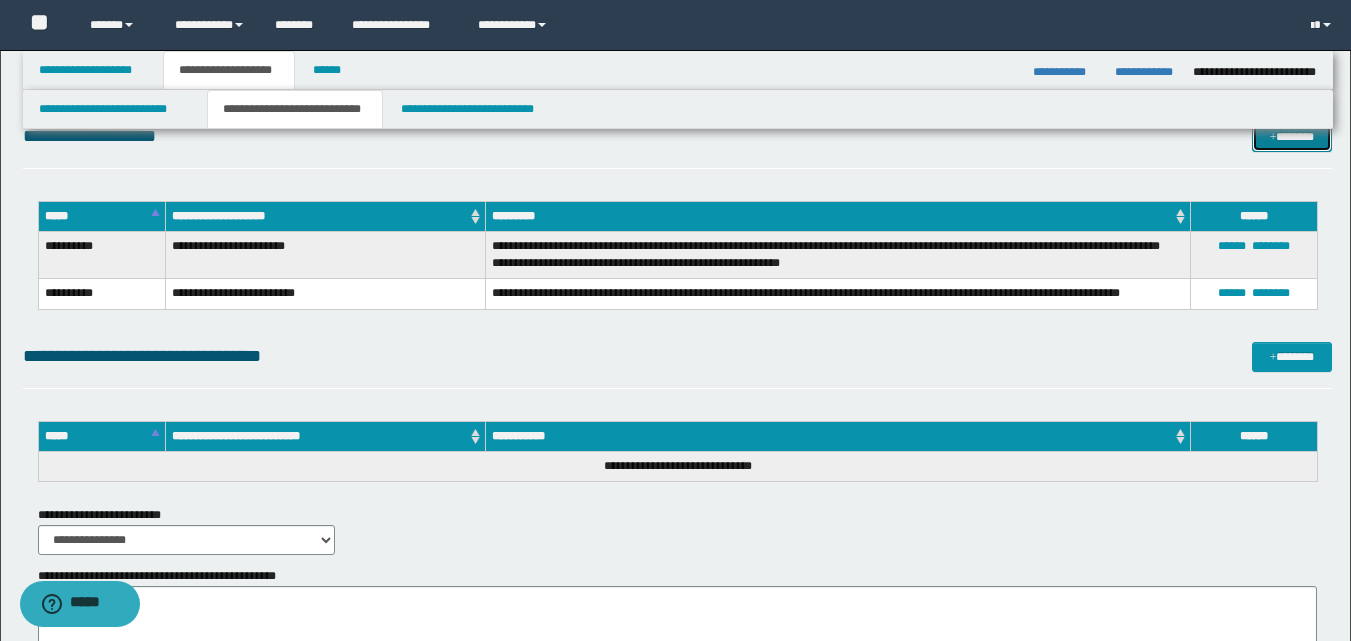 click on "*******" at bounding box center (1292, 137) 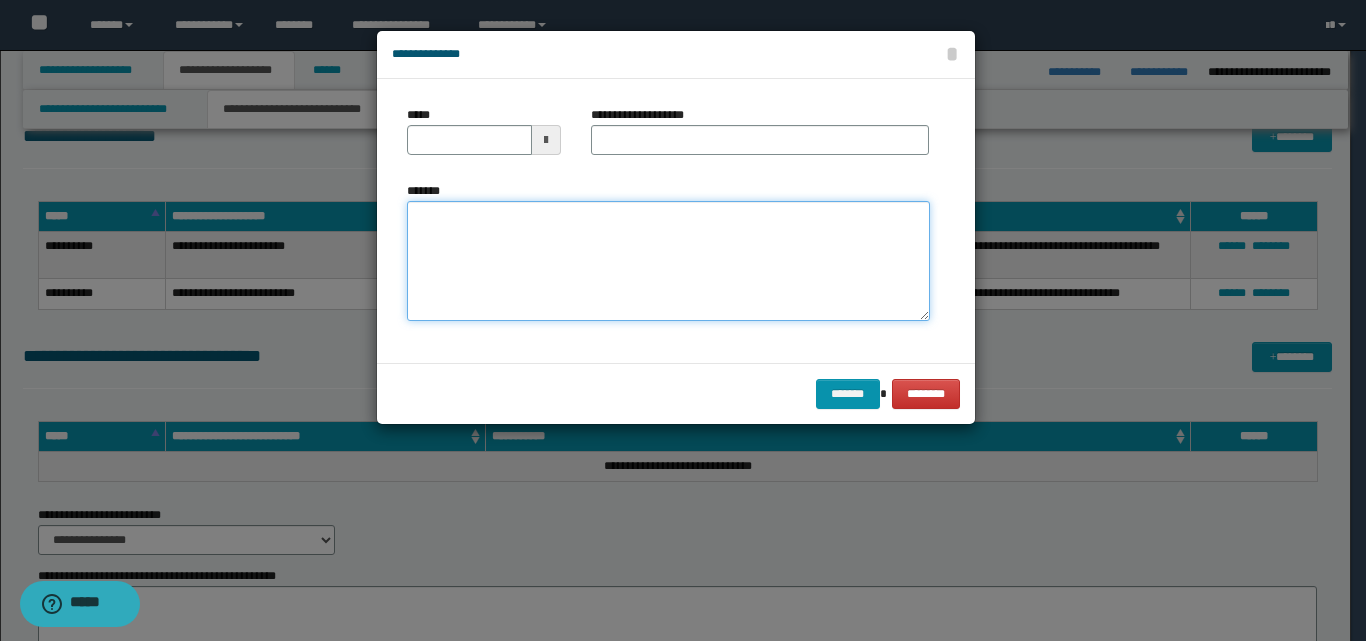 paste on "**********" 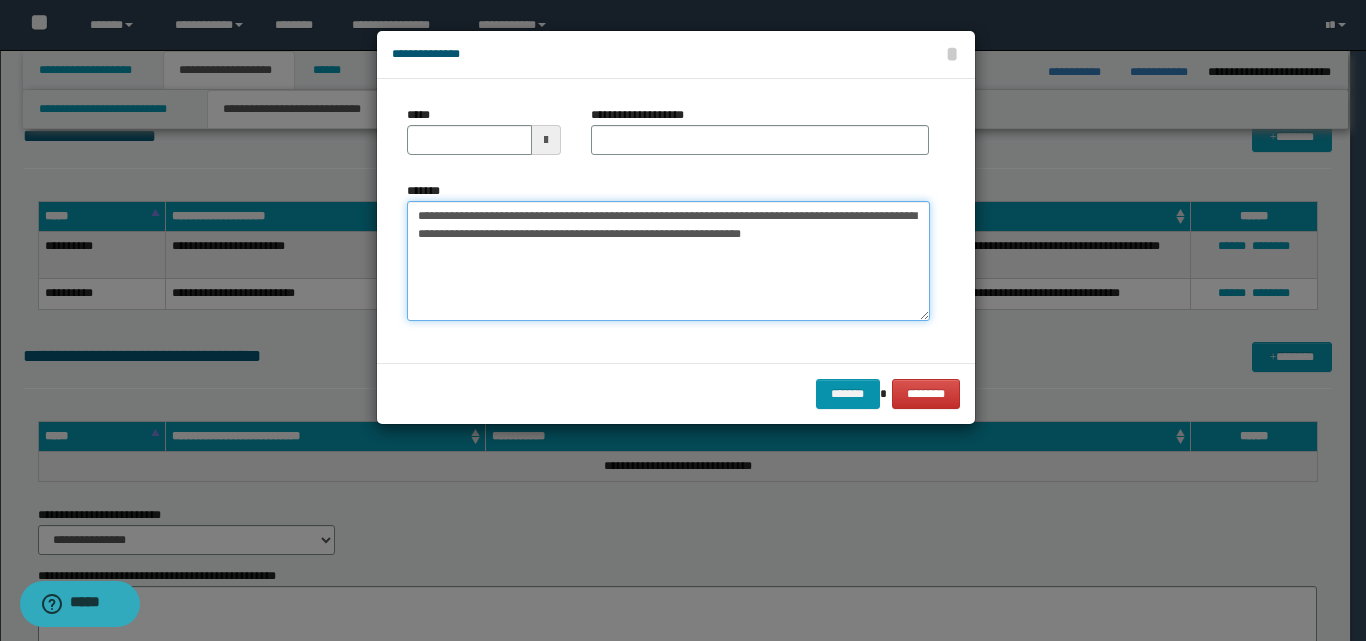 type on "**********" 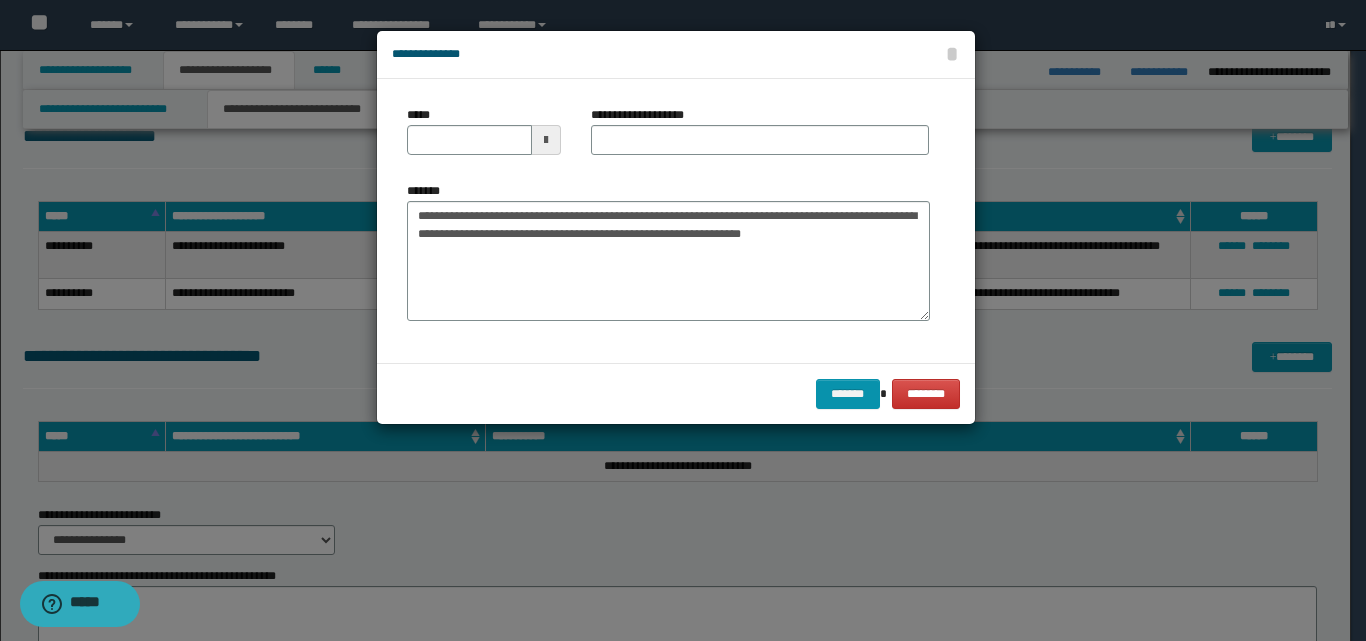 click at bounding box center (546, 140) 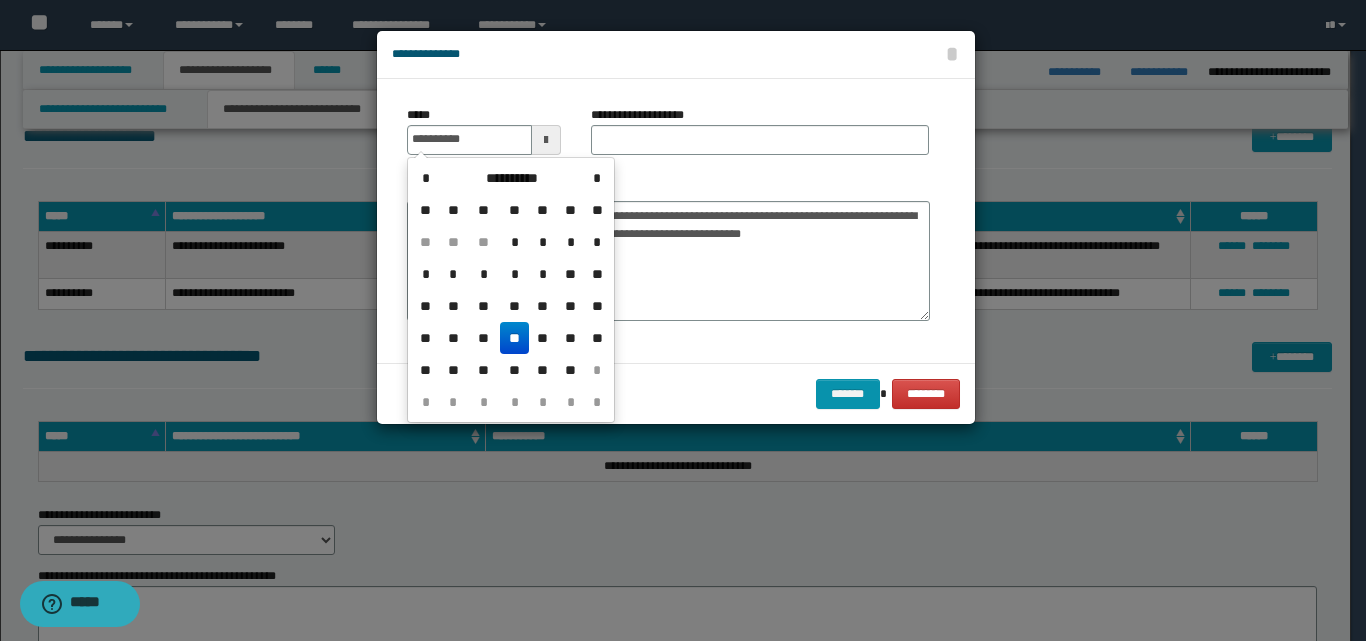 drag, startPoint x: 524, startPoint y: 337, endPoint x: 546, endPoint y: 270, distance: 70.5195 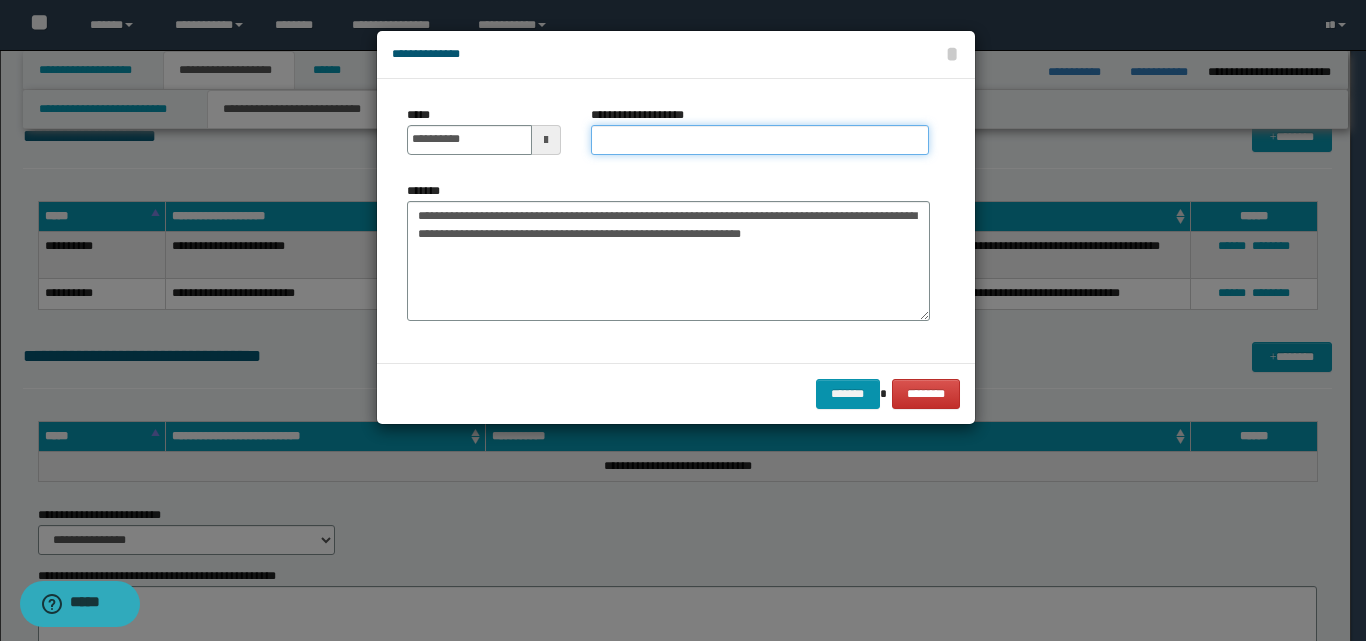 click on "**********" at bounding box center (760, 140) 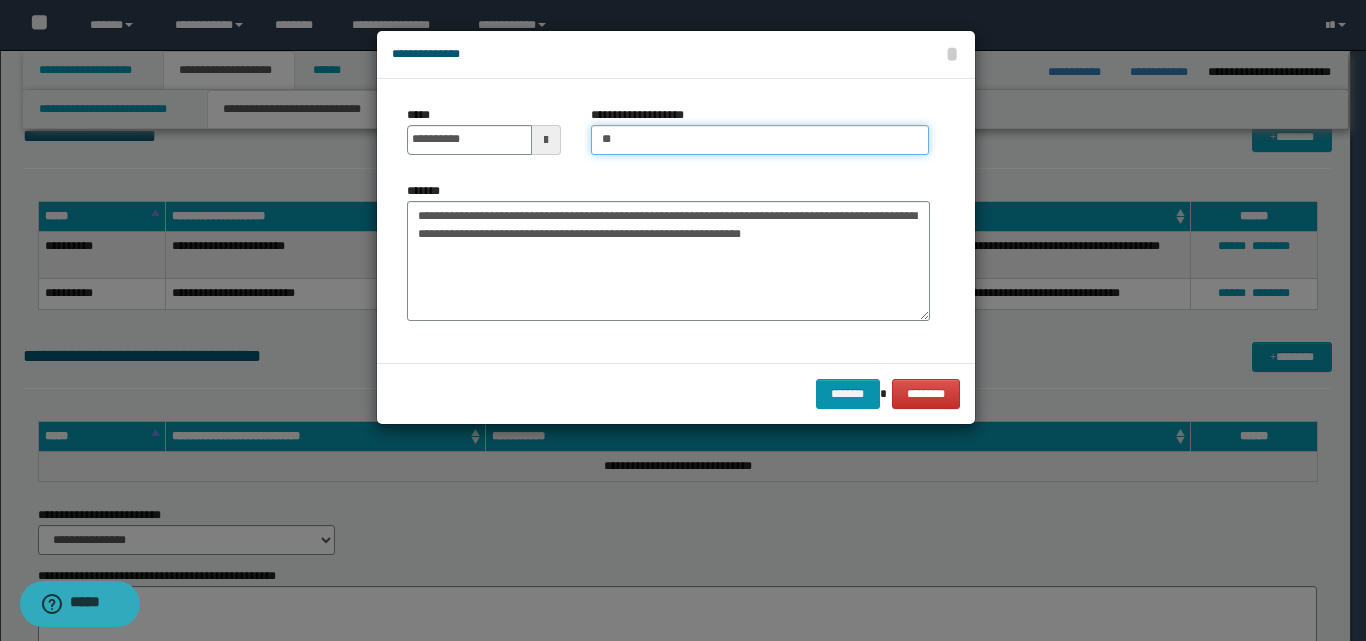 type on "**********" 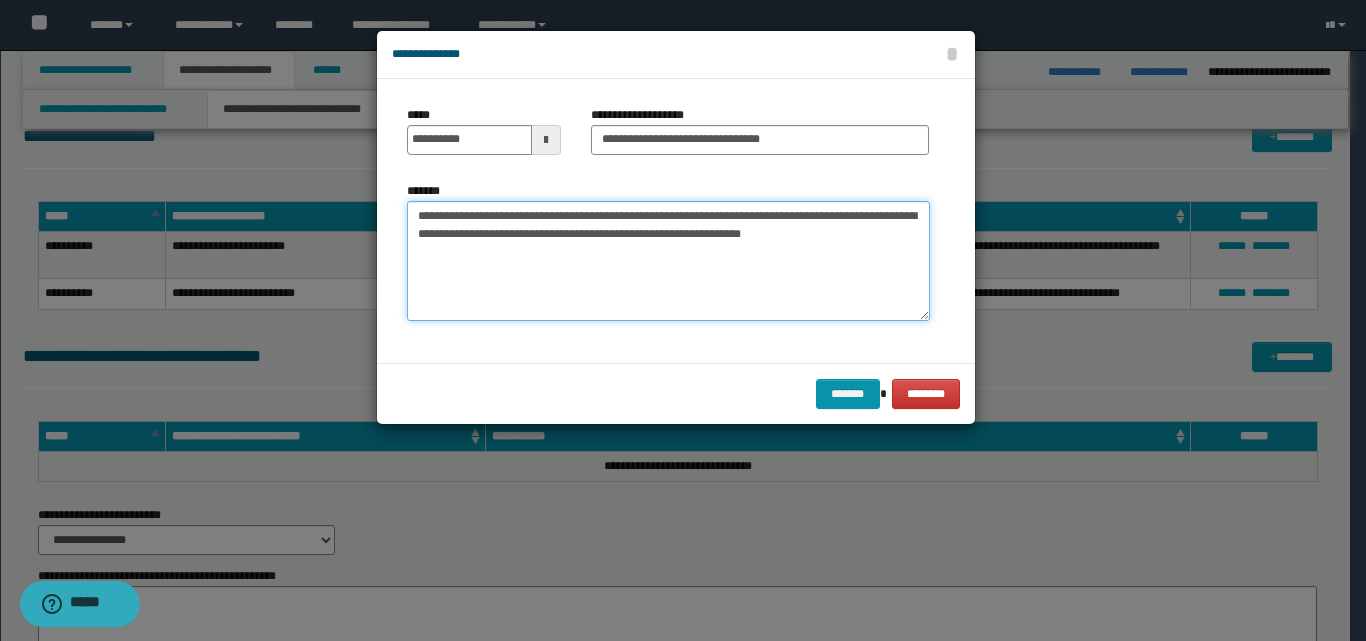 click on "**********" at bounding box center [668, 261] 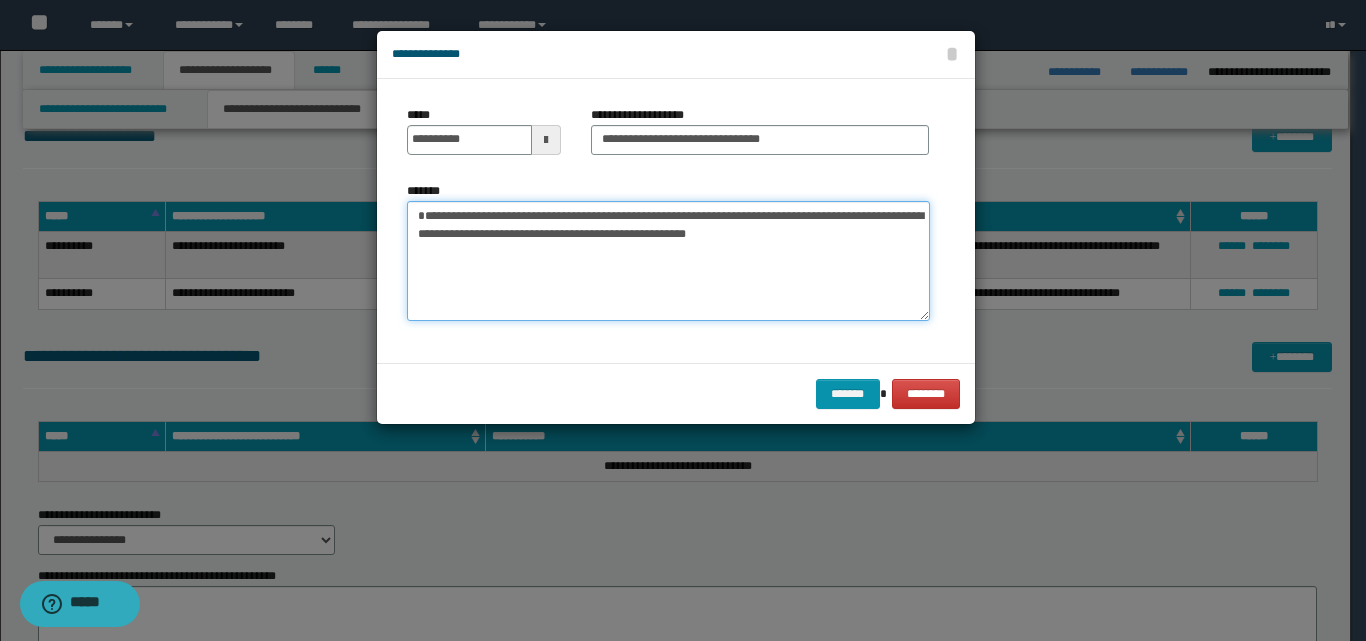 click on "**********" at bounding box center [668, 261] 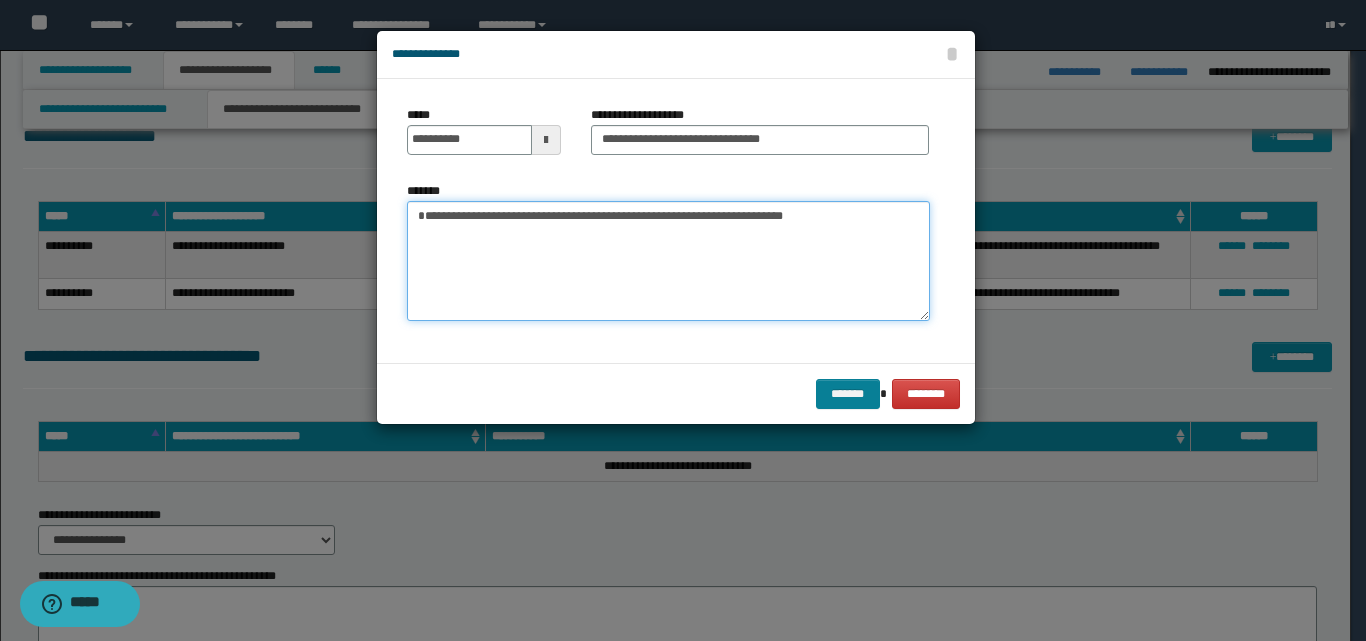 type on "**********" 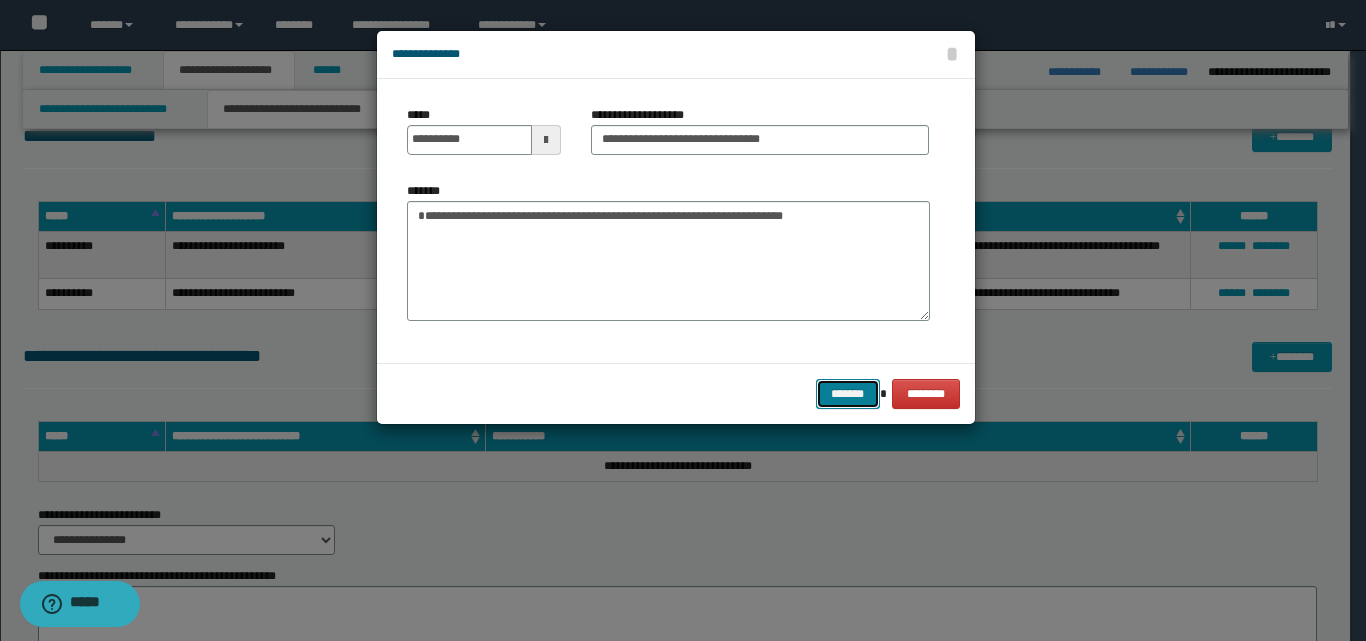 click on "*******" at bounding box center (848, 394) 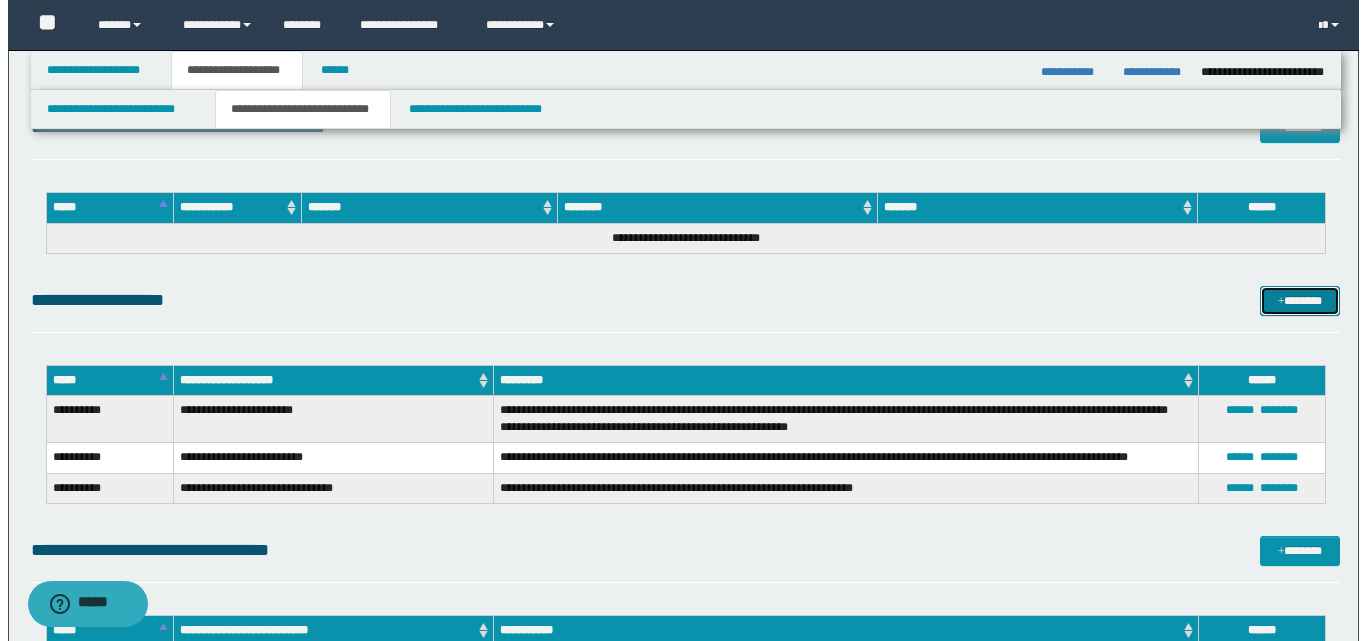scroll, scrollTop: 1300, scrollLeft: 0, axis: vertical 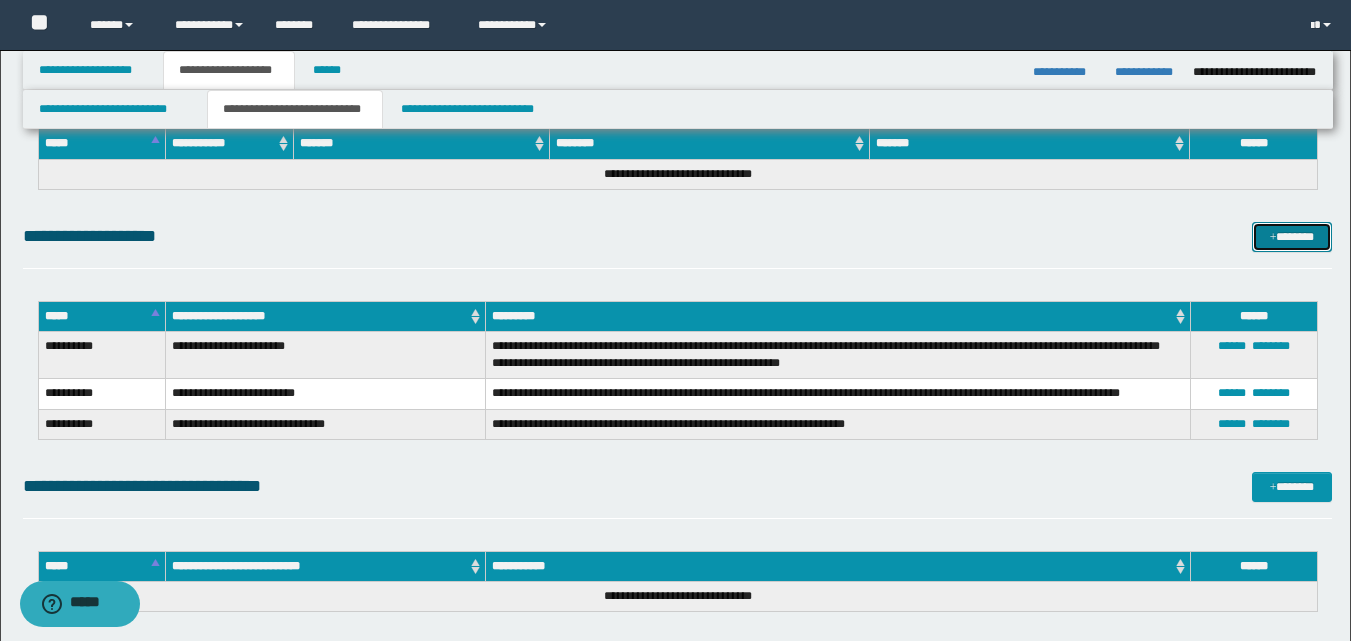 click on "*******" at bounding box center (1292, 237) 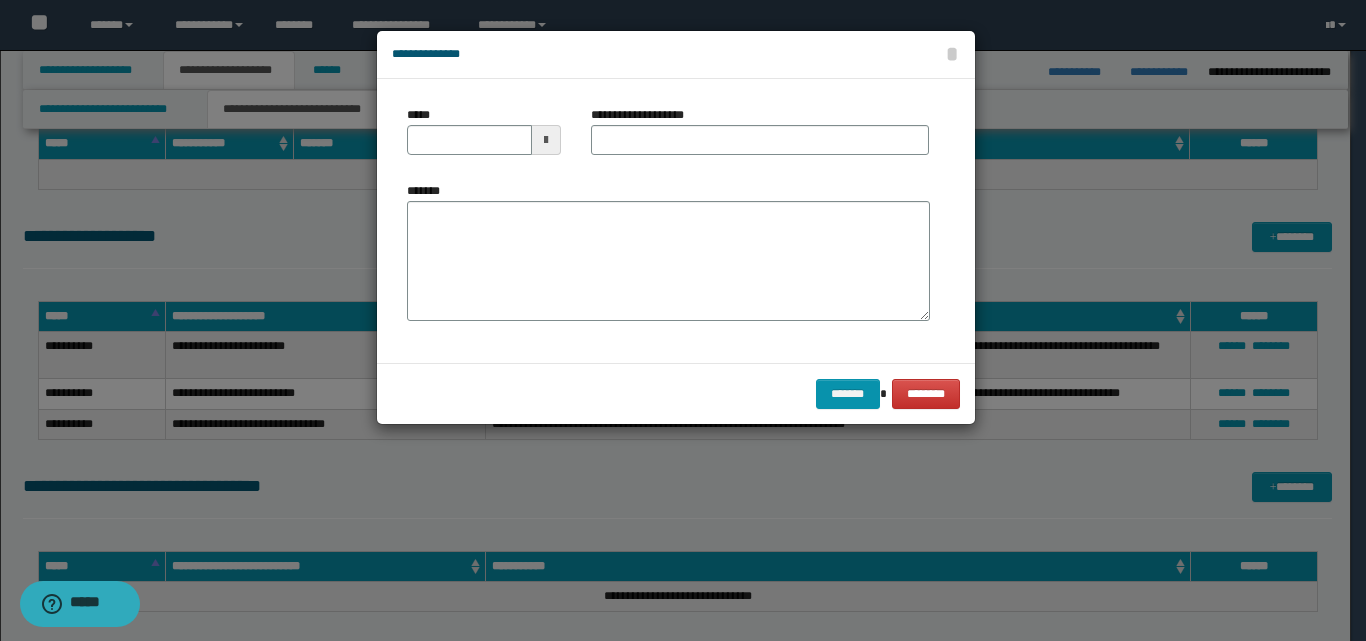 click at bounding box center (546, 140) 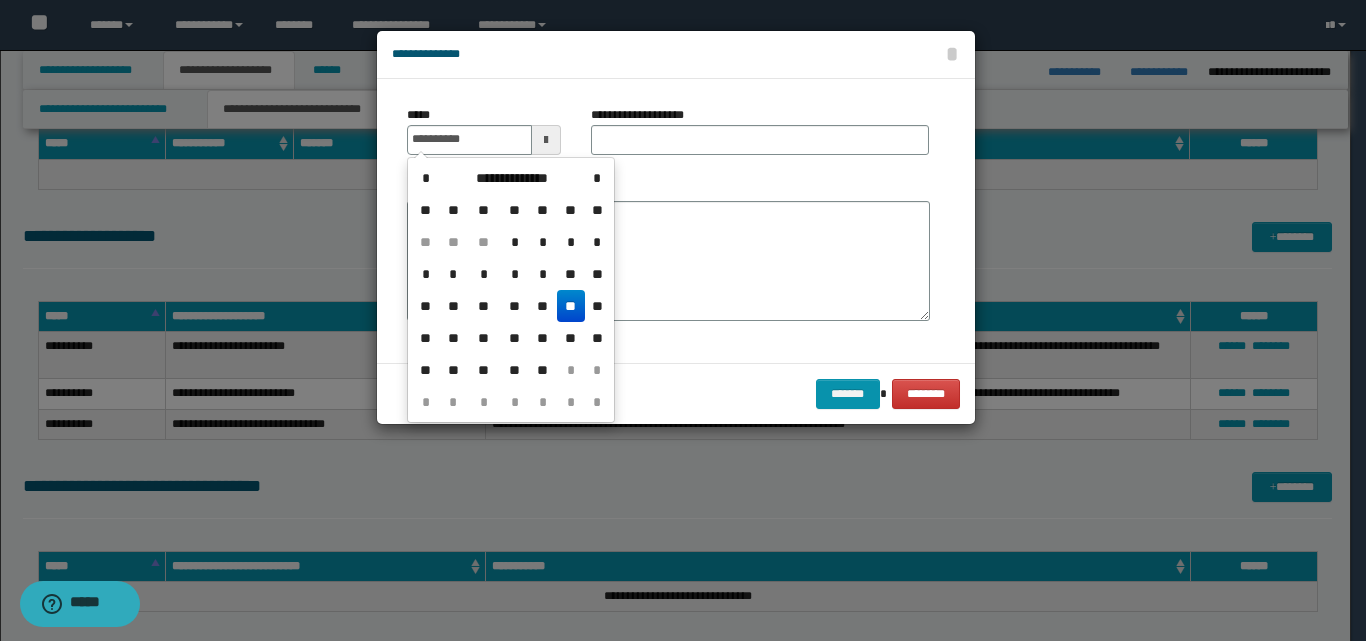 drag, startPoint x: 563, startPoint y: 312, endPoint x: 577, endPoint y: 266, distance: 48.08326 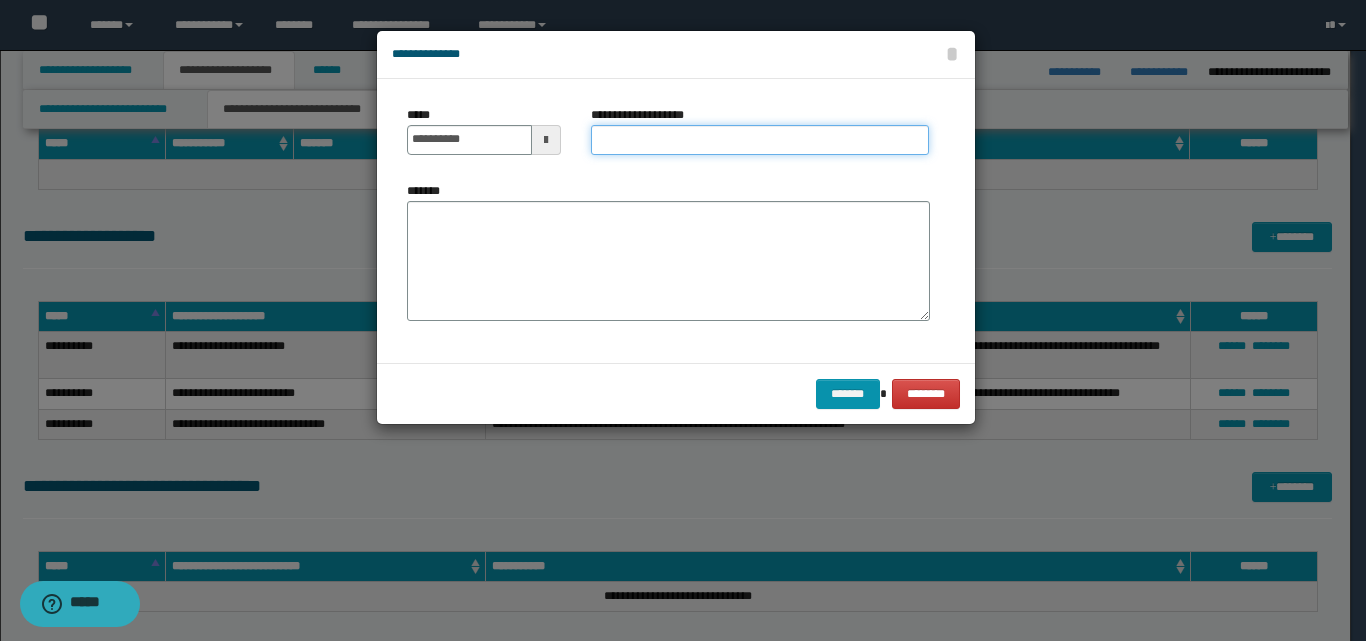 click on "**********" at bounding box center [760, 140] 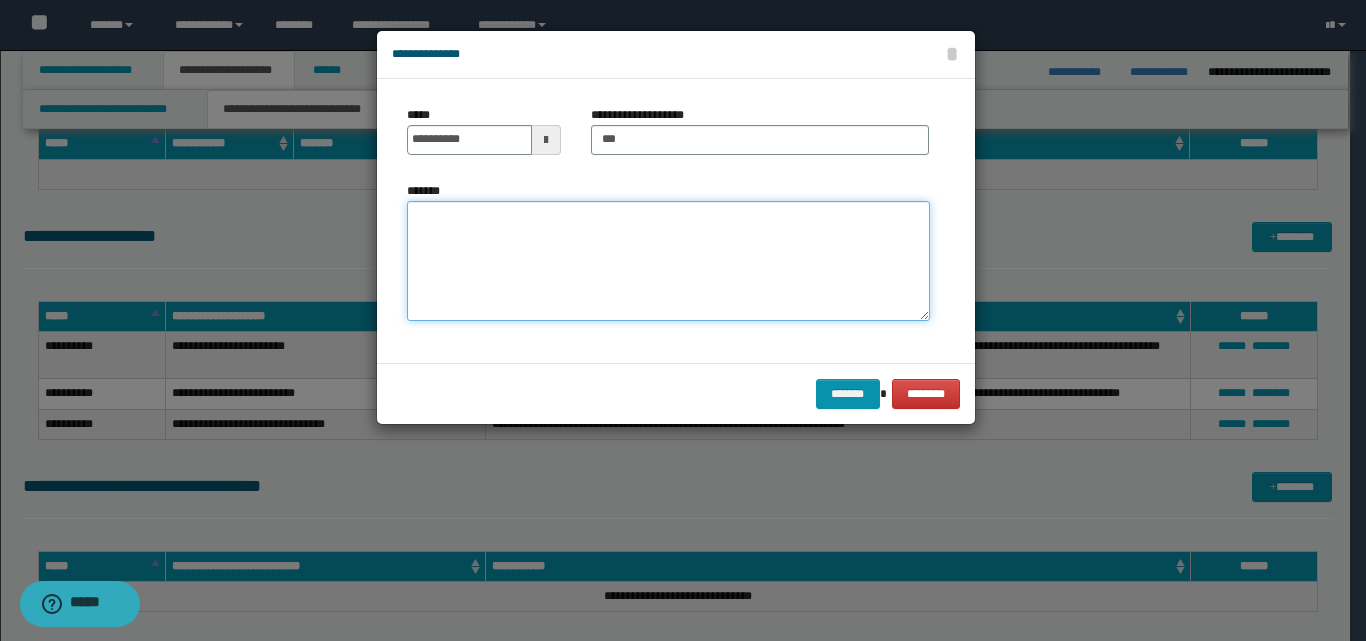 click on "*******" at bounding box center [668, 261] 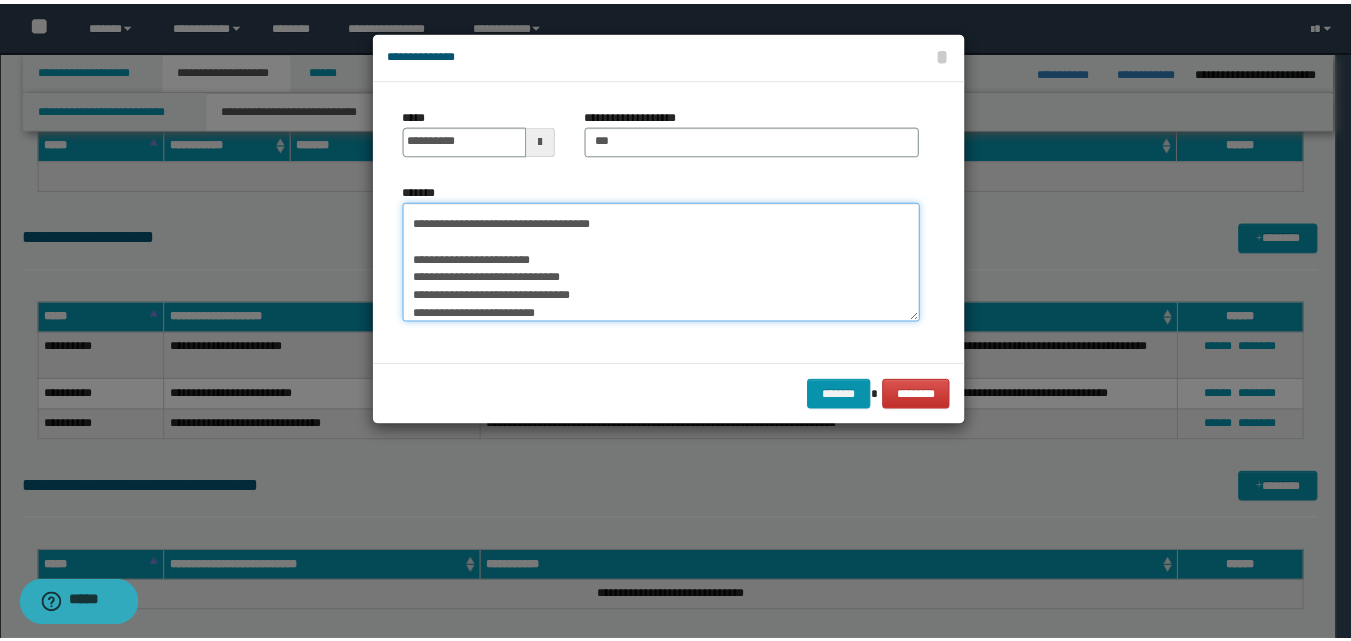 scroll, scrollTop: 84, scrollLeft: 0, axis: vertical 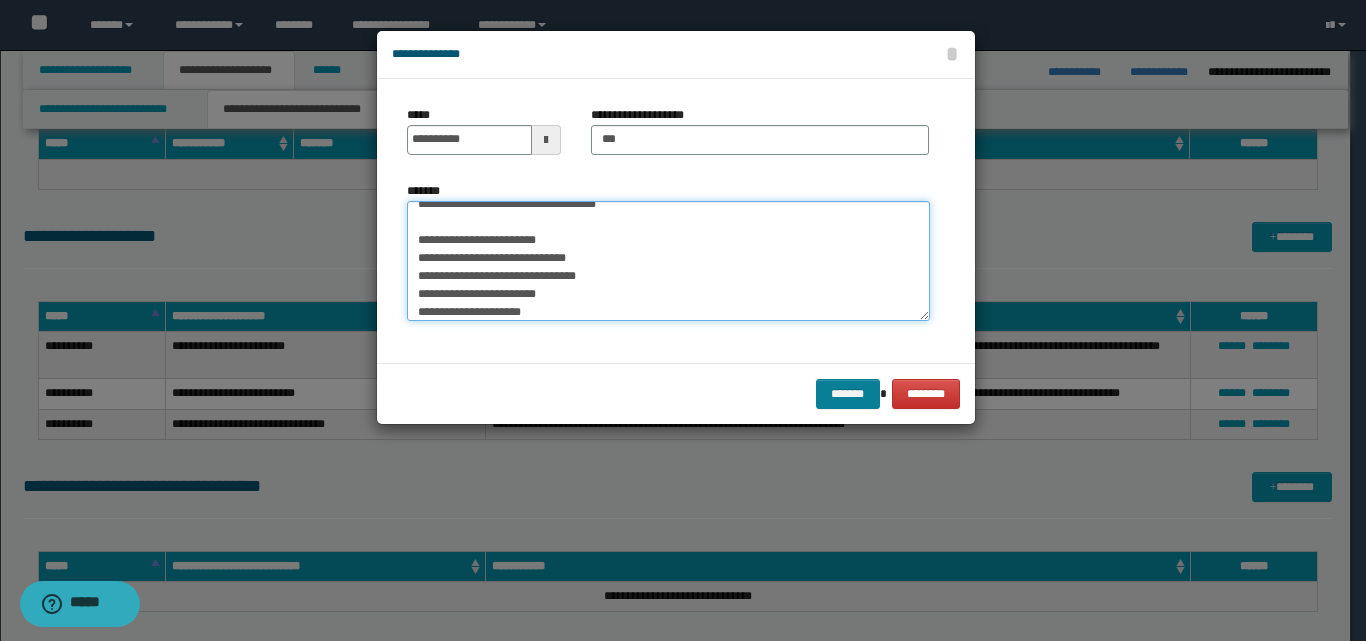 type on "**********" 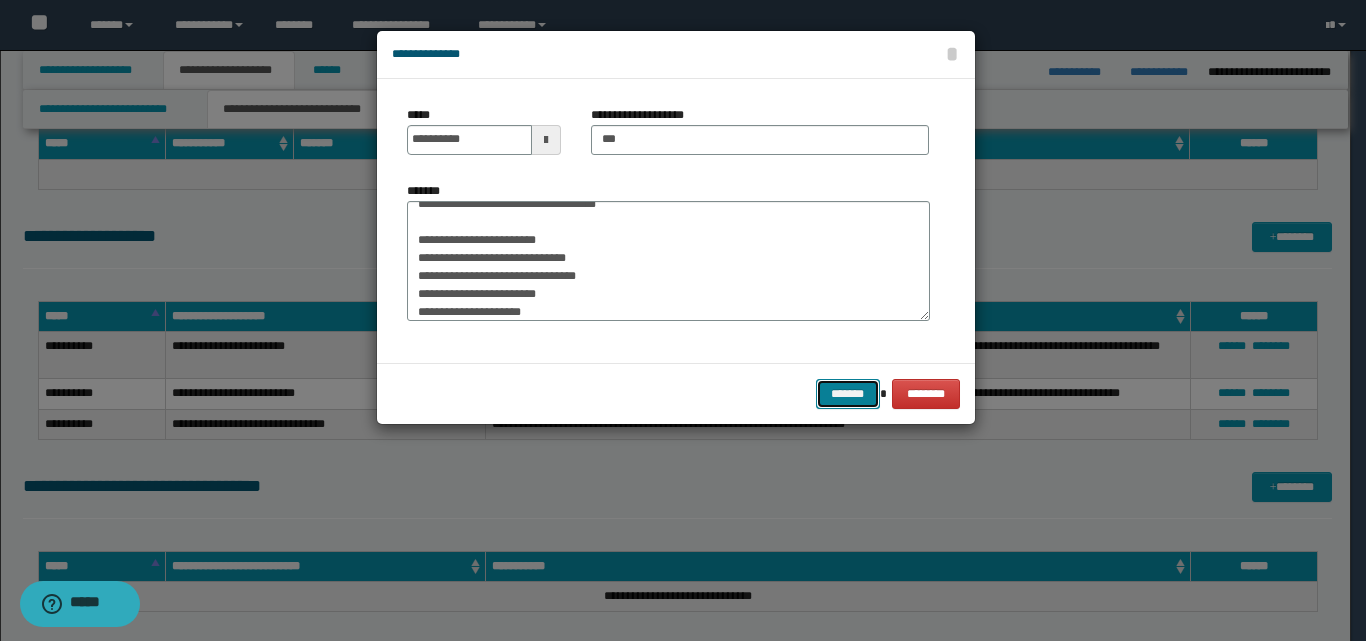 click on "*******" at bounding box center (848, 394) 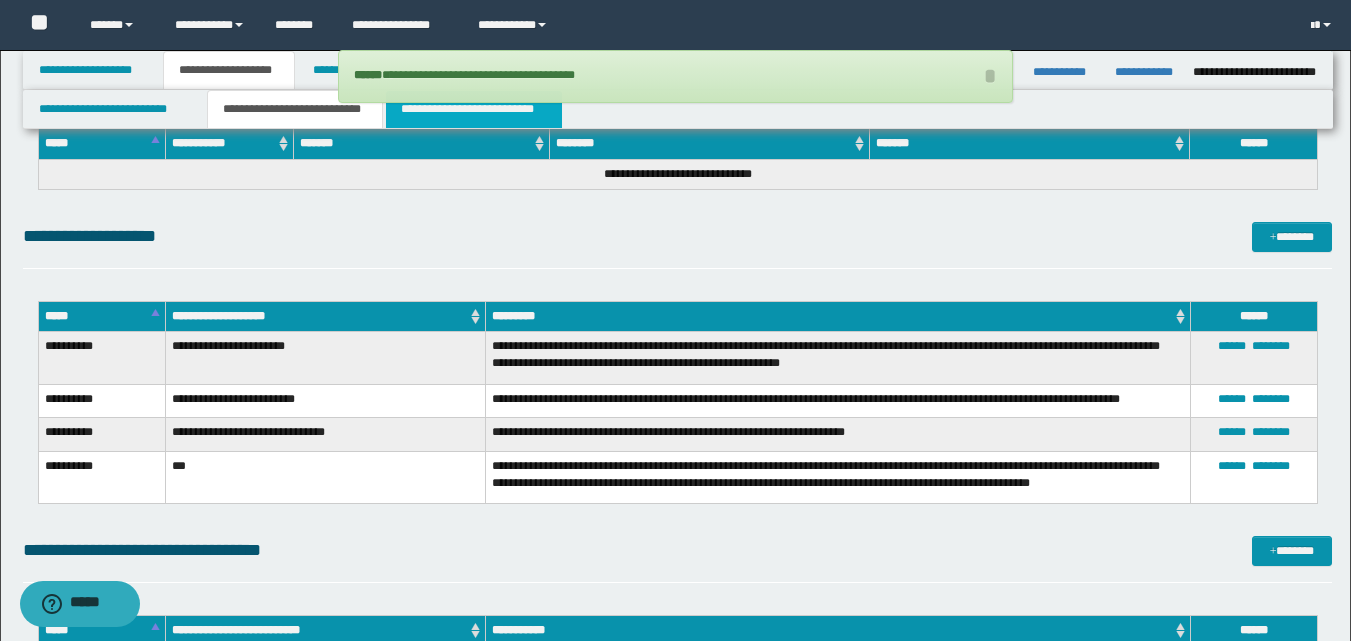 click on "**********" at bounding box center [474, 109] 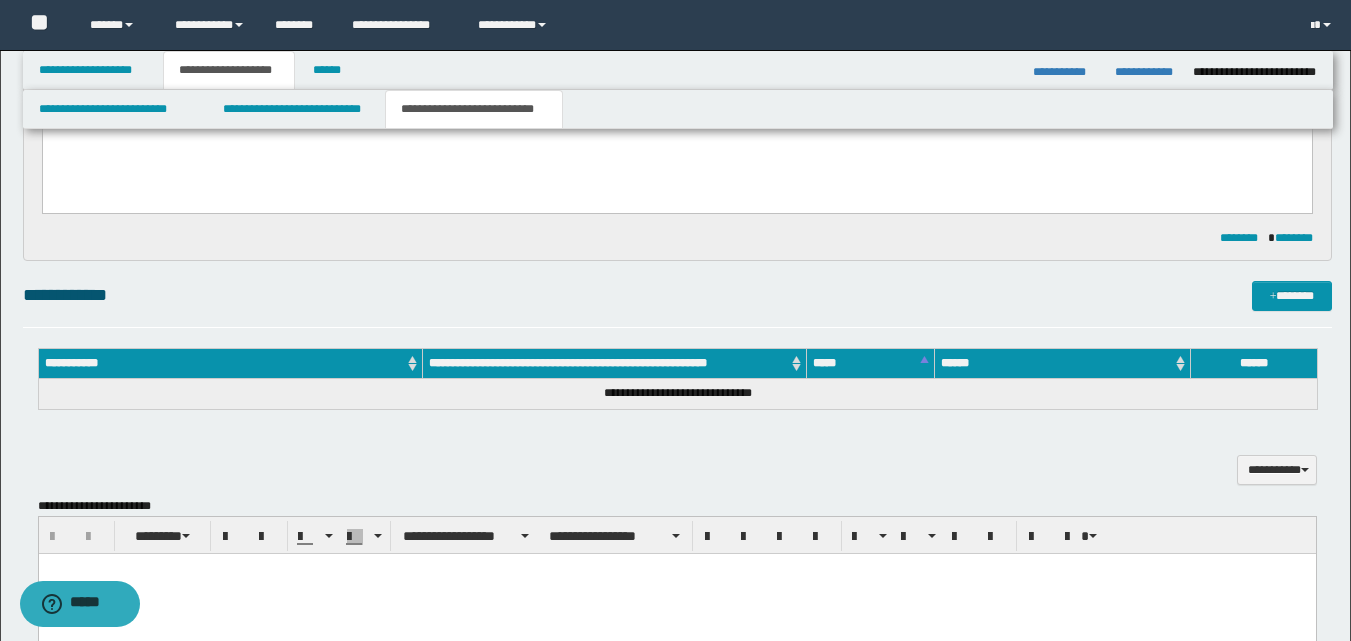 scroll, scrollTop: 300, scrollLeft: 0, axis: vertical 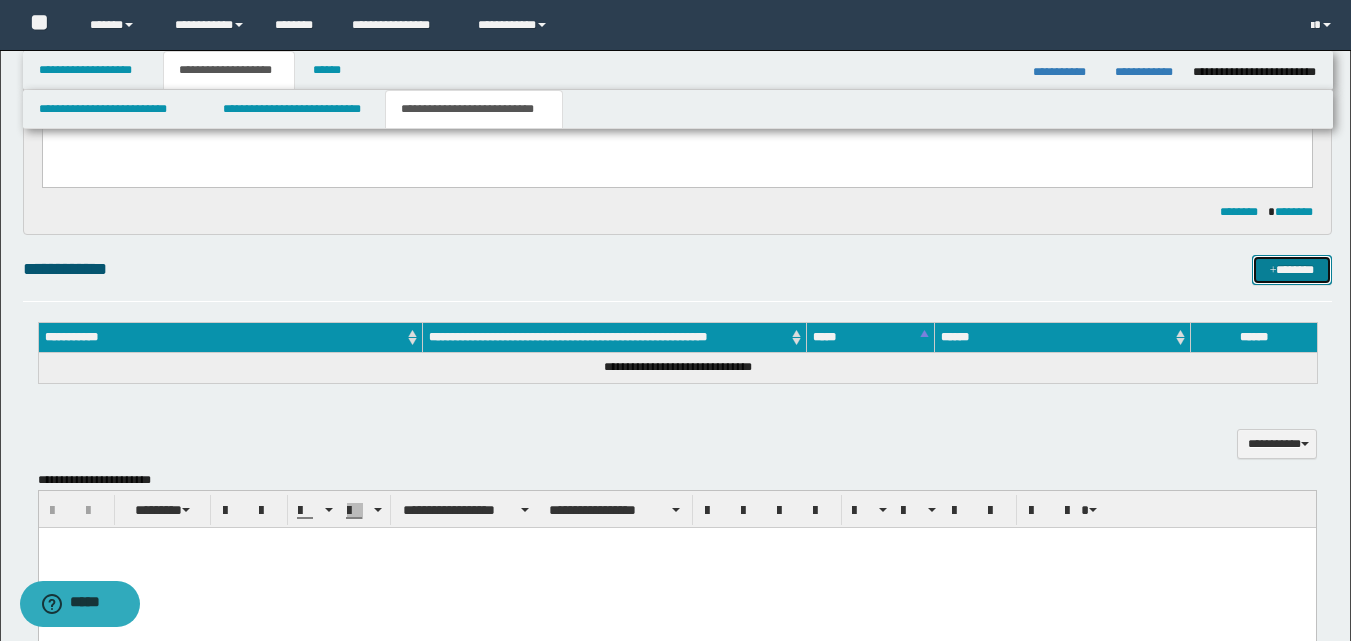 click on "*******" at bounding box center [1292, 270] 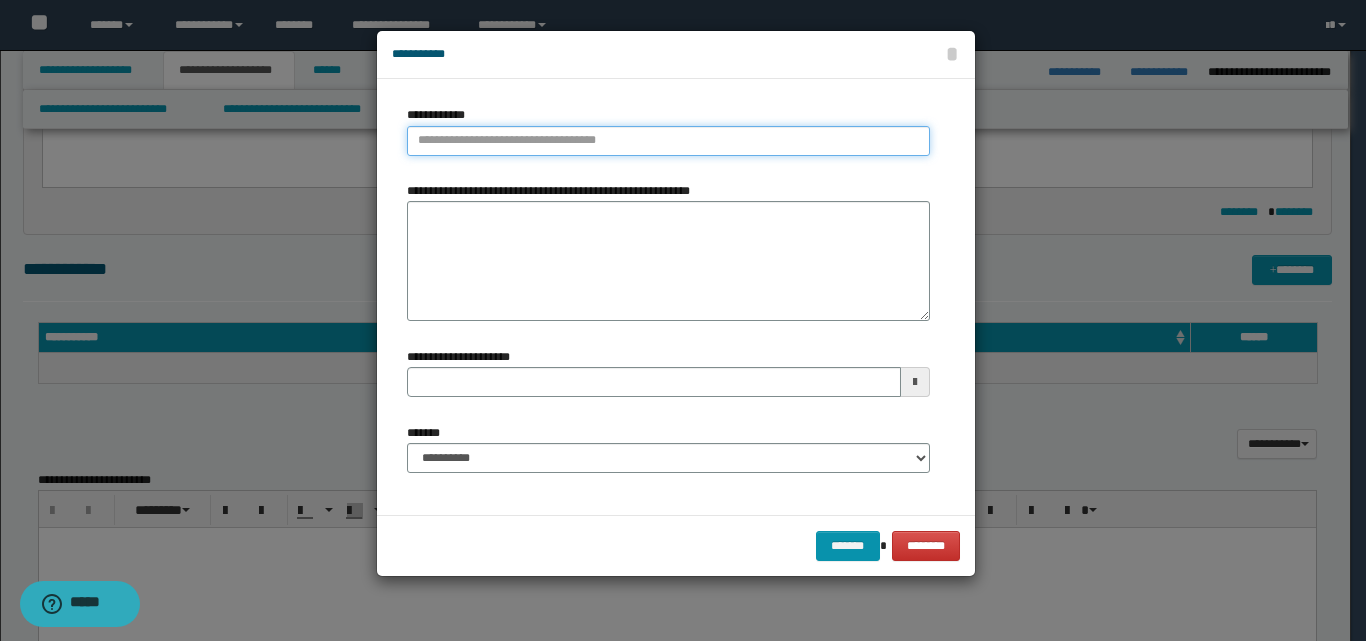 click on "**********" at bounding box center [668, 141] 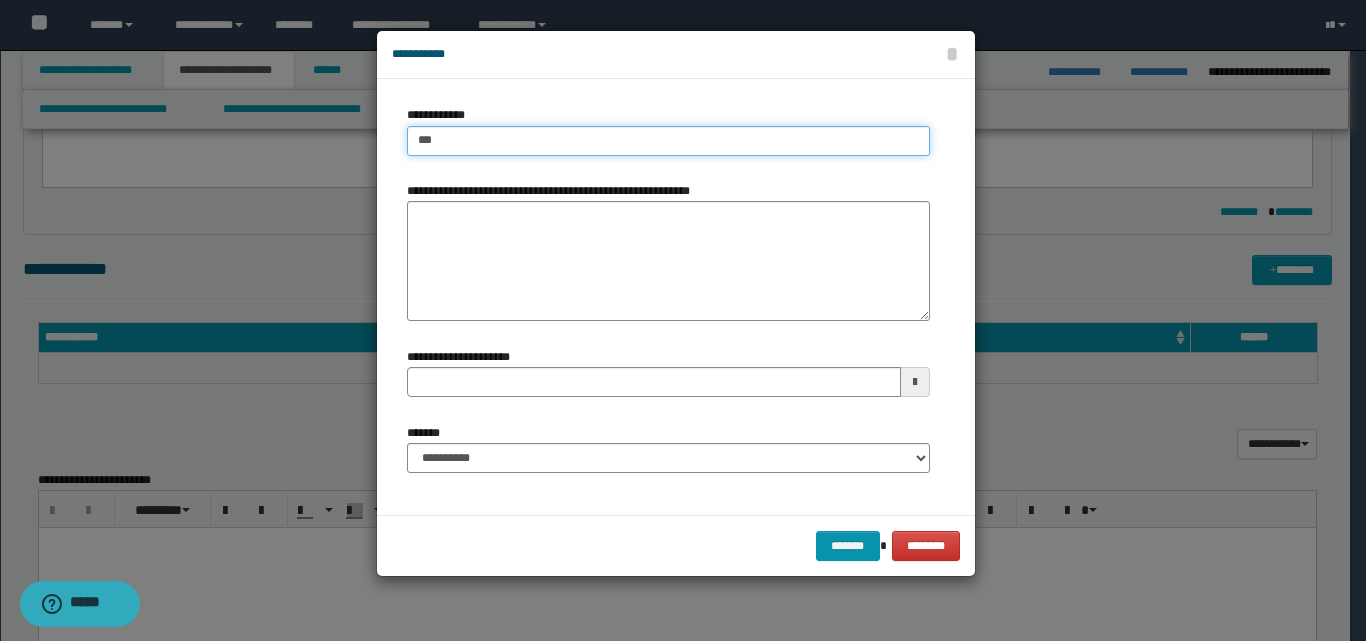 type on "****" 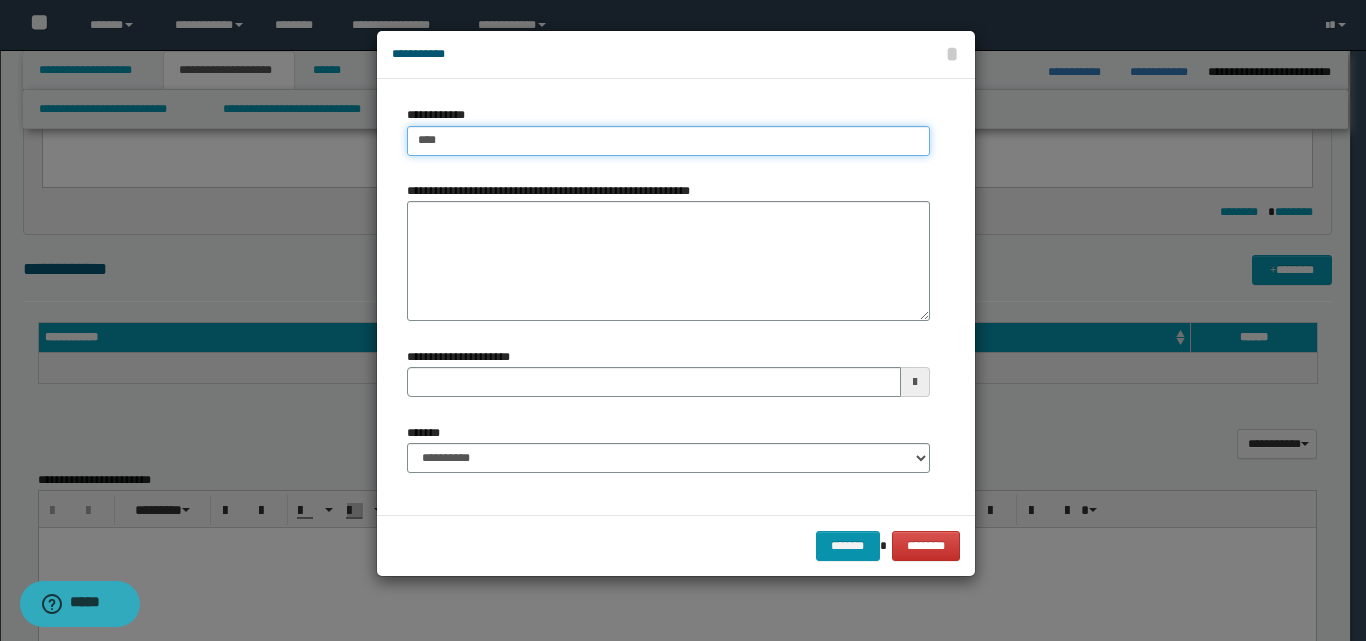 type on "****" 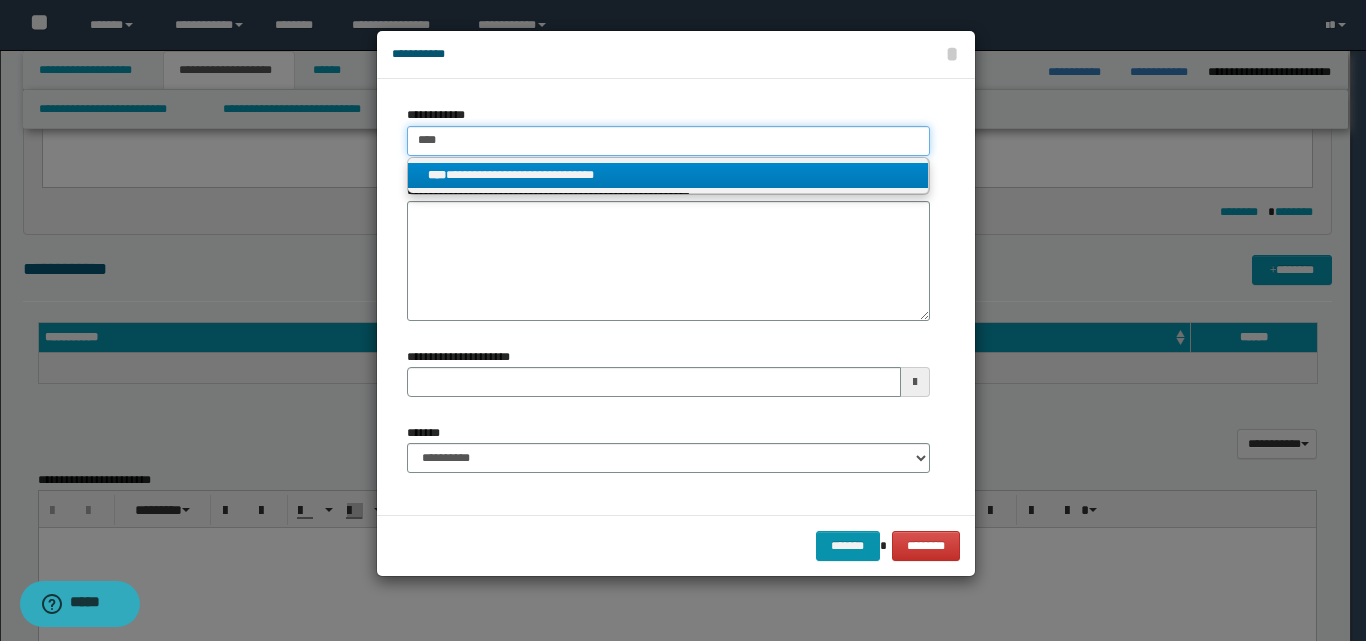 type on "****" 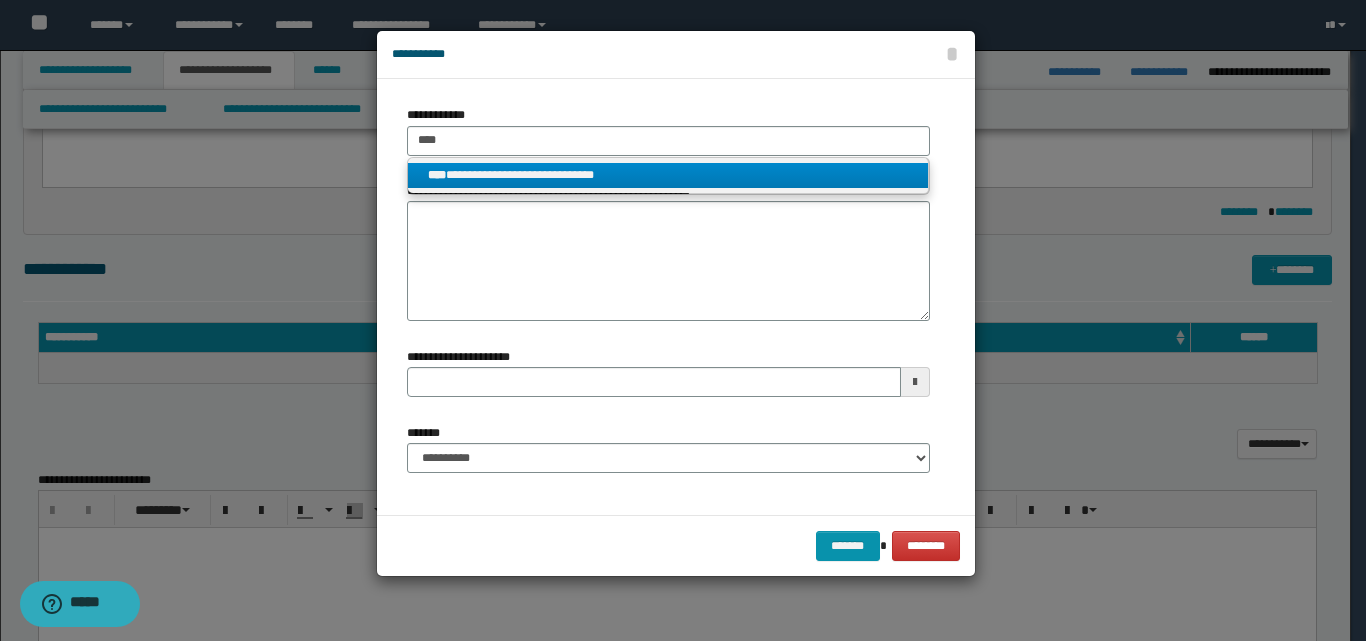 click on "**********" at bounding box center (668, 175) 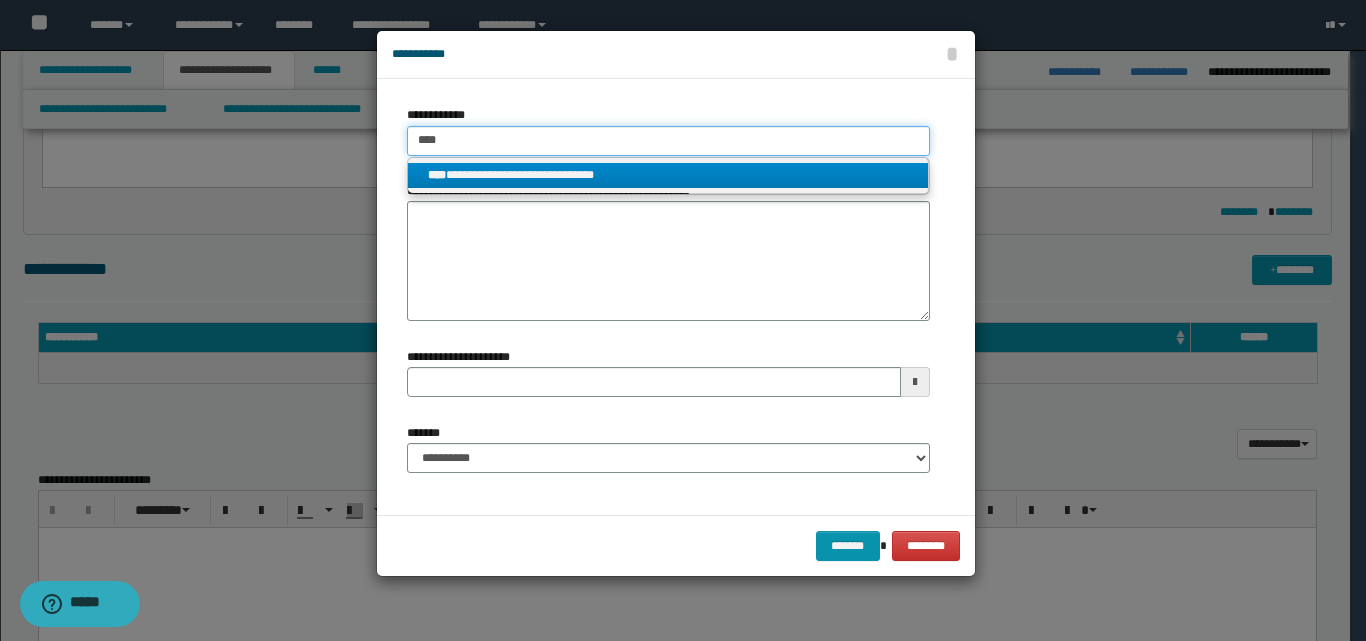 type 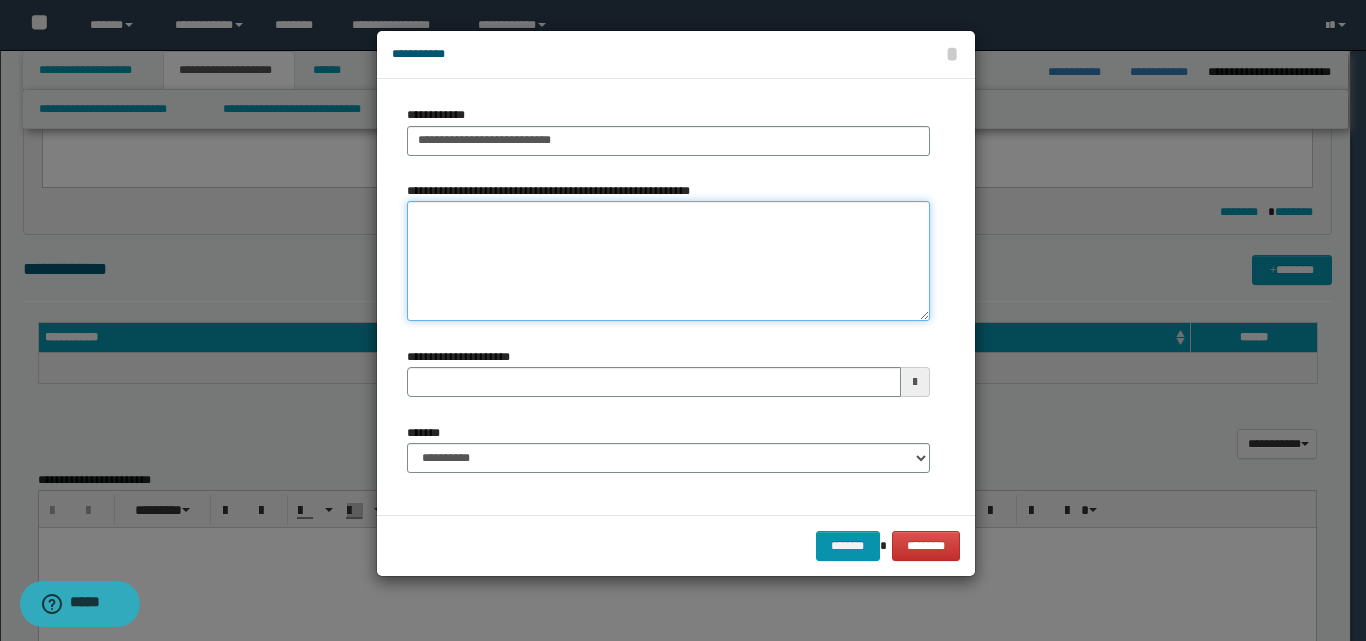 click on "**********" at bounding box center [668, 261] 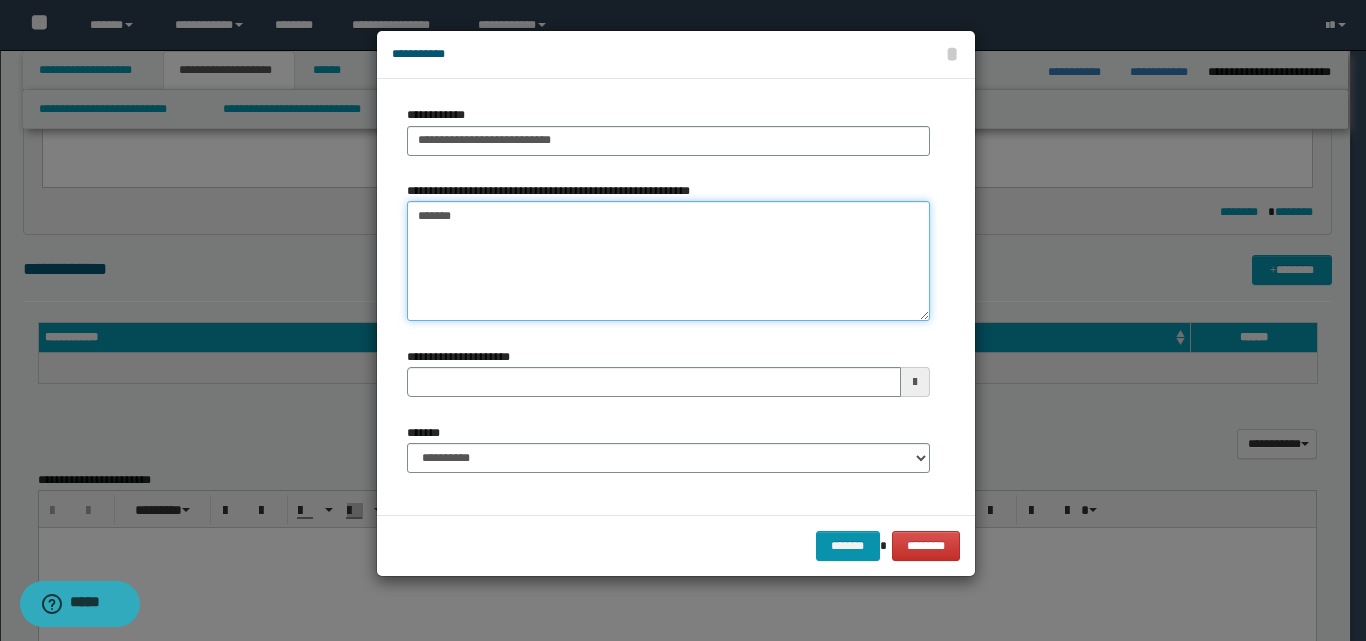type on "*******" 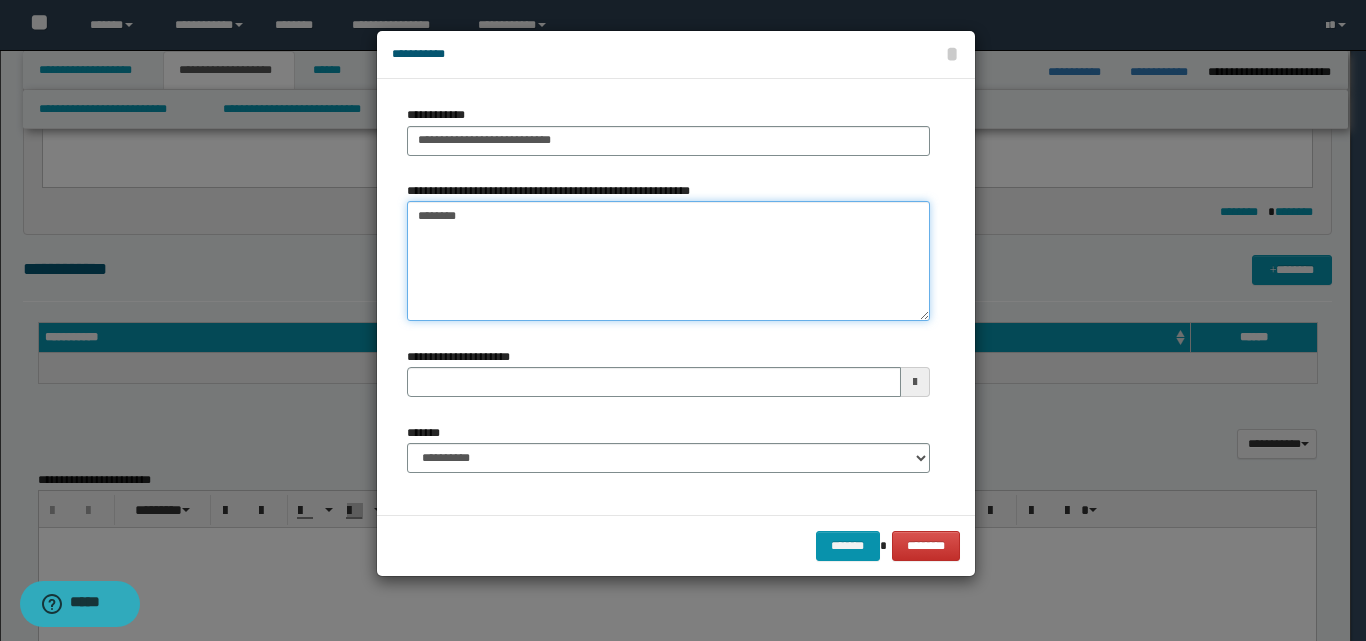 type 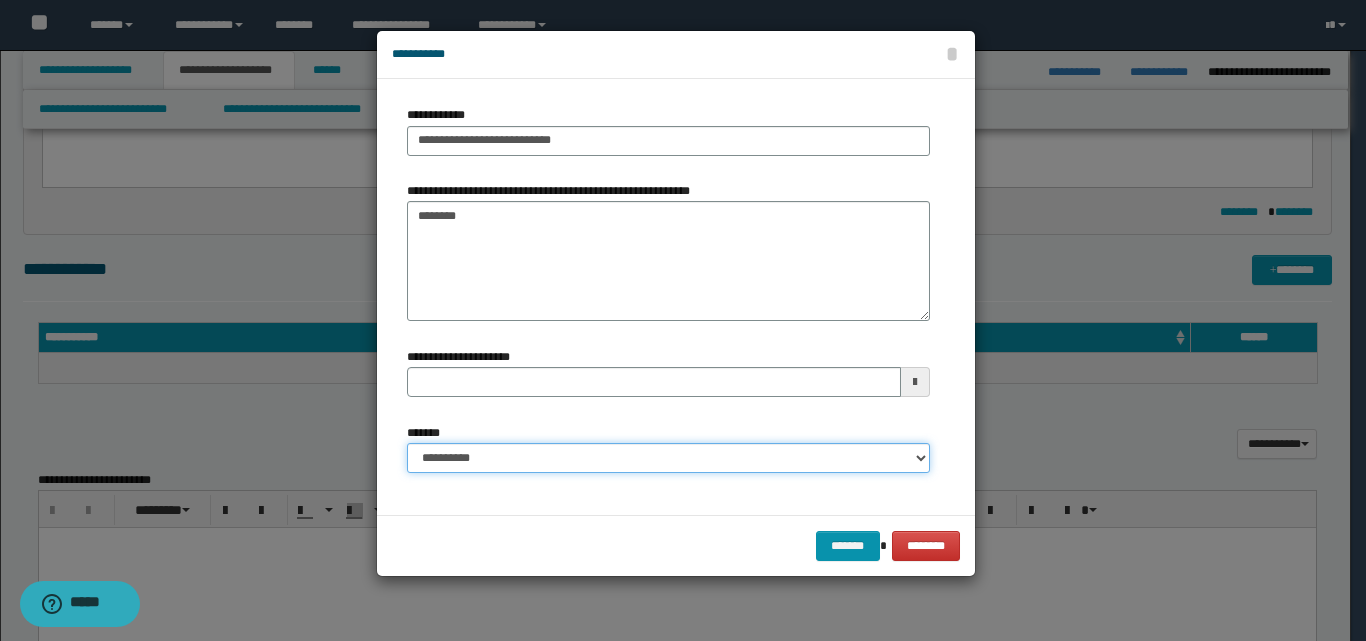 click on "**********" at bounding box center (668, 458) 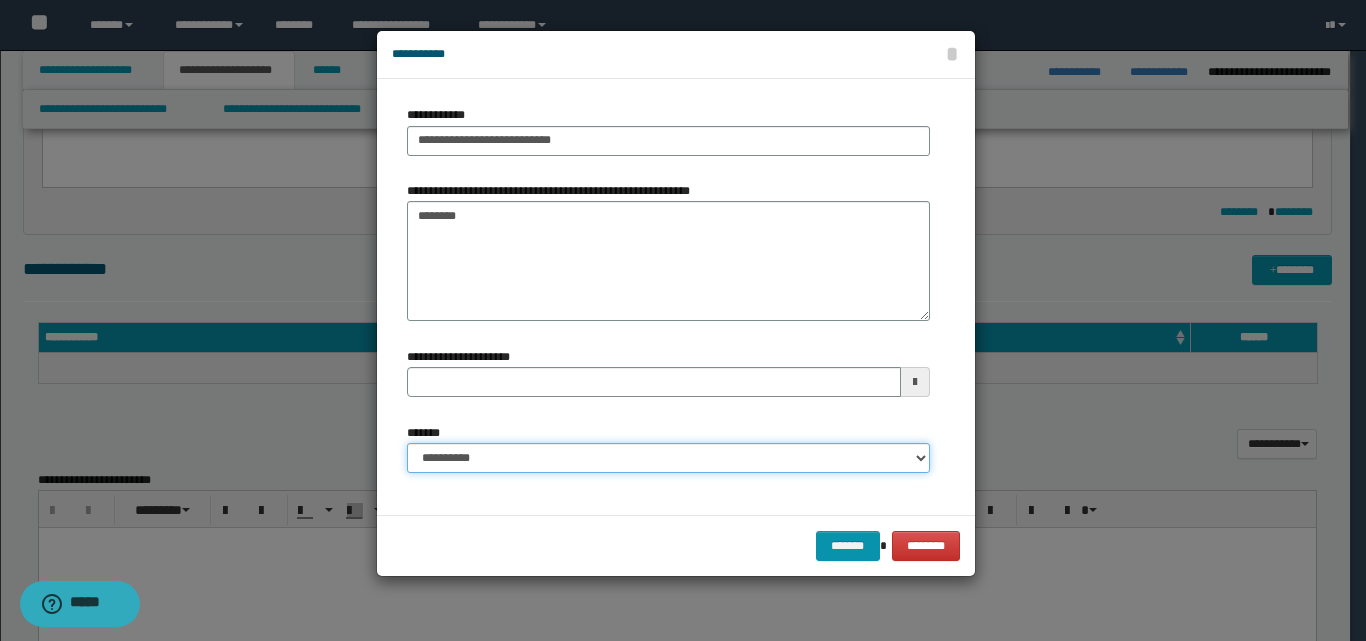 select on "*" 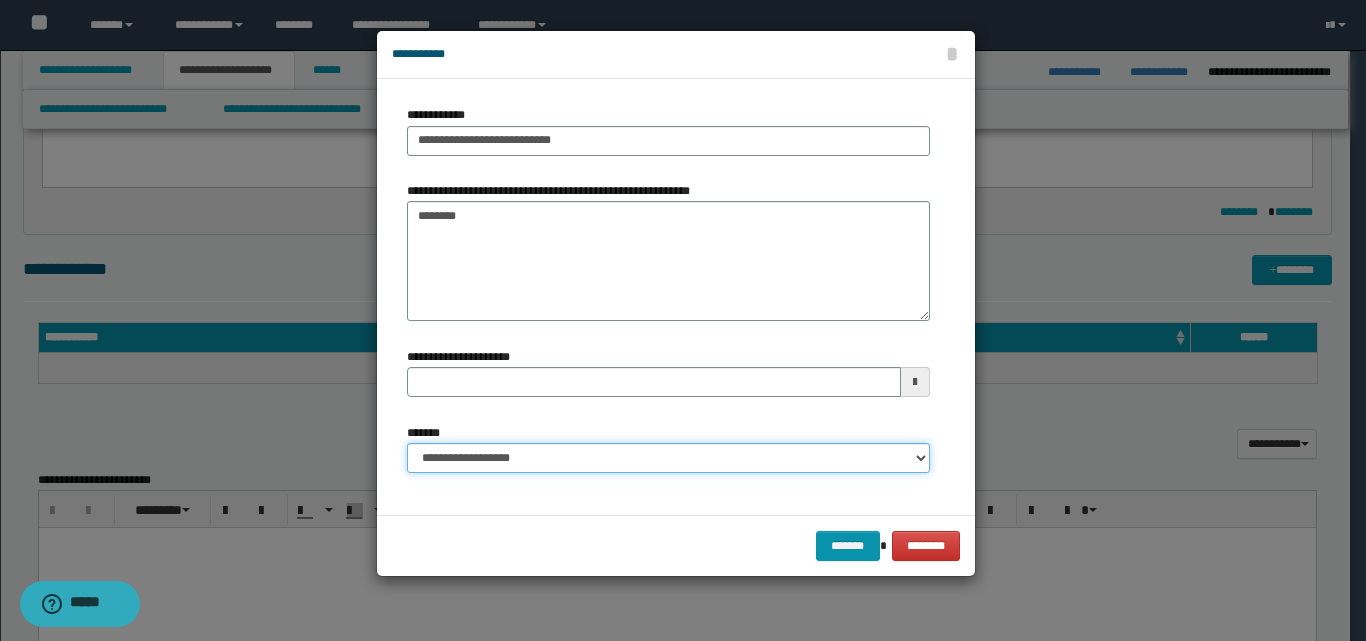 click on "**********" at bounding box center (668, 458) 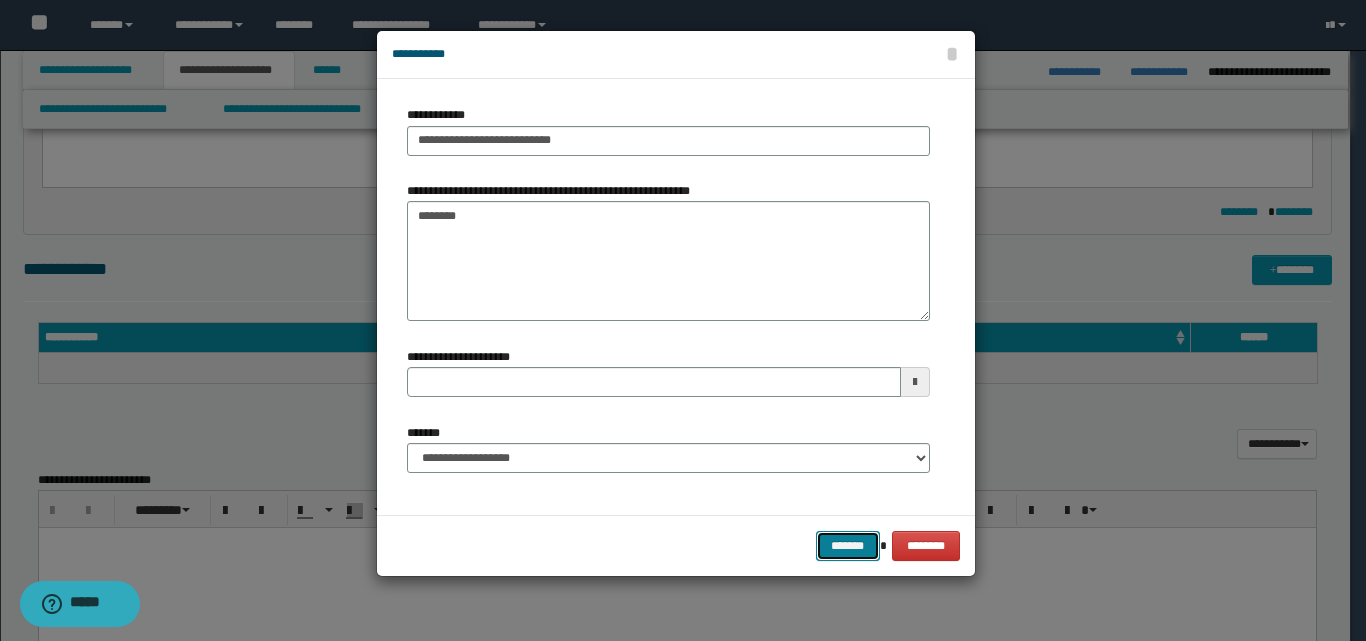 click on "*******" at bounding box center (848, 546) 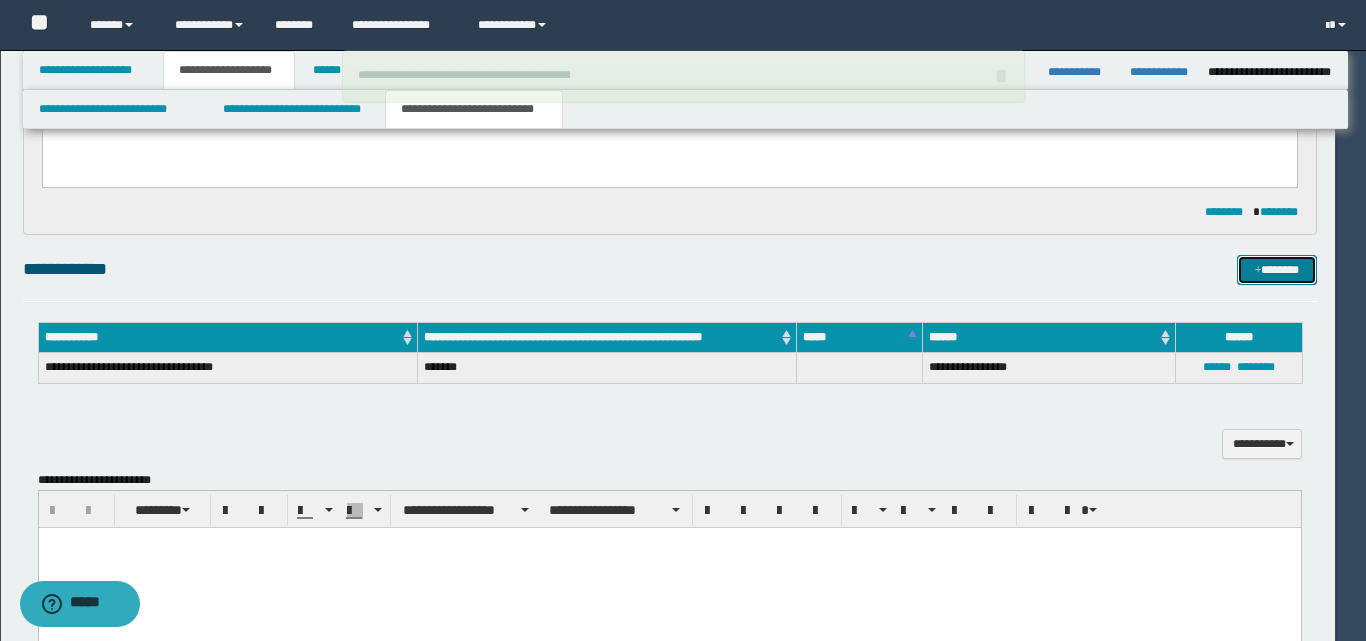type 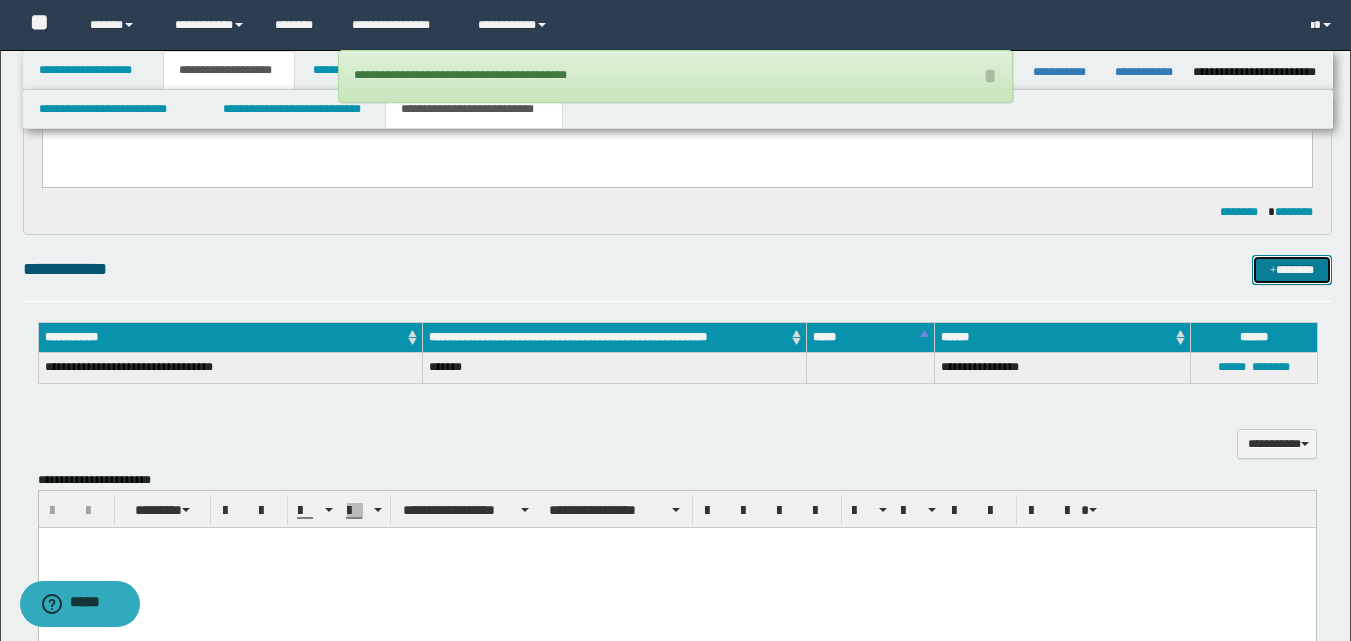 click on "*******" at bounding box center (1292, 270) 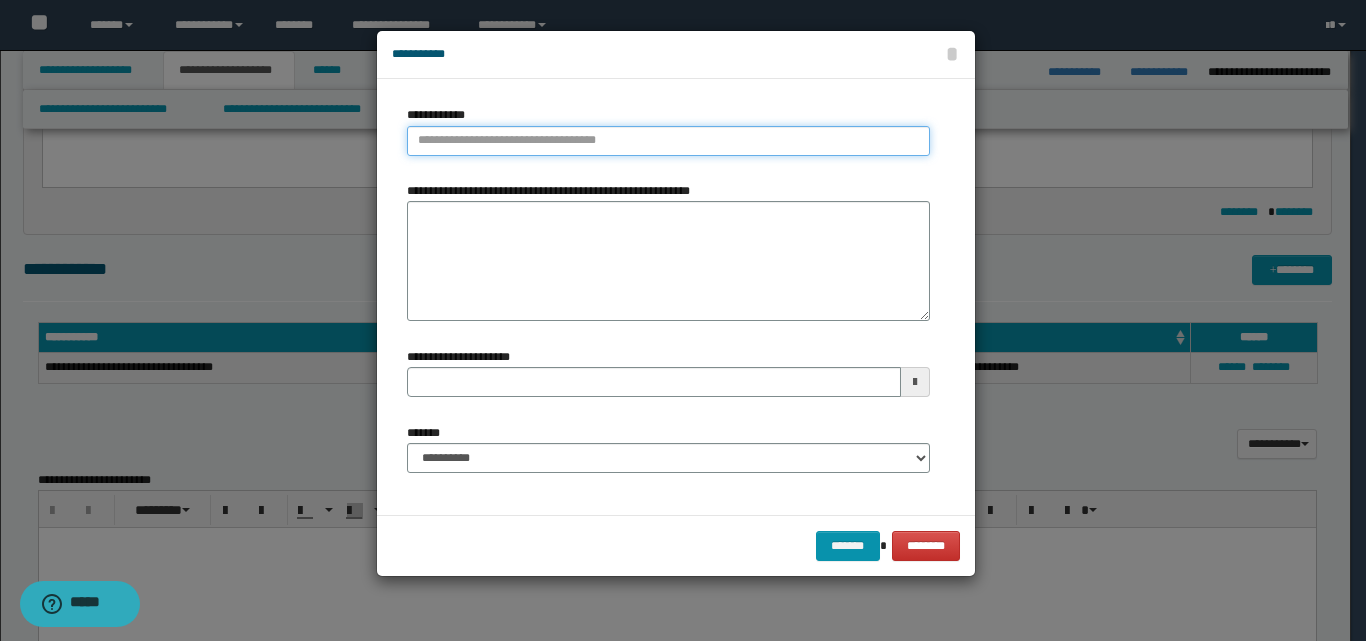 type on "**********" 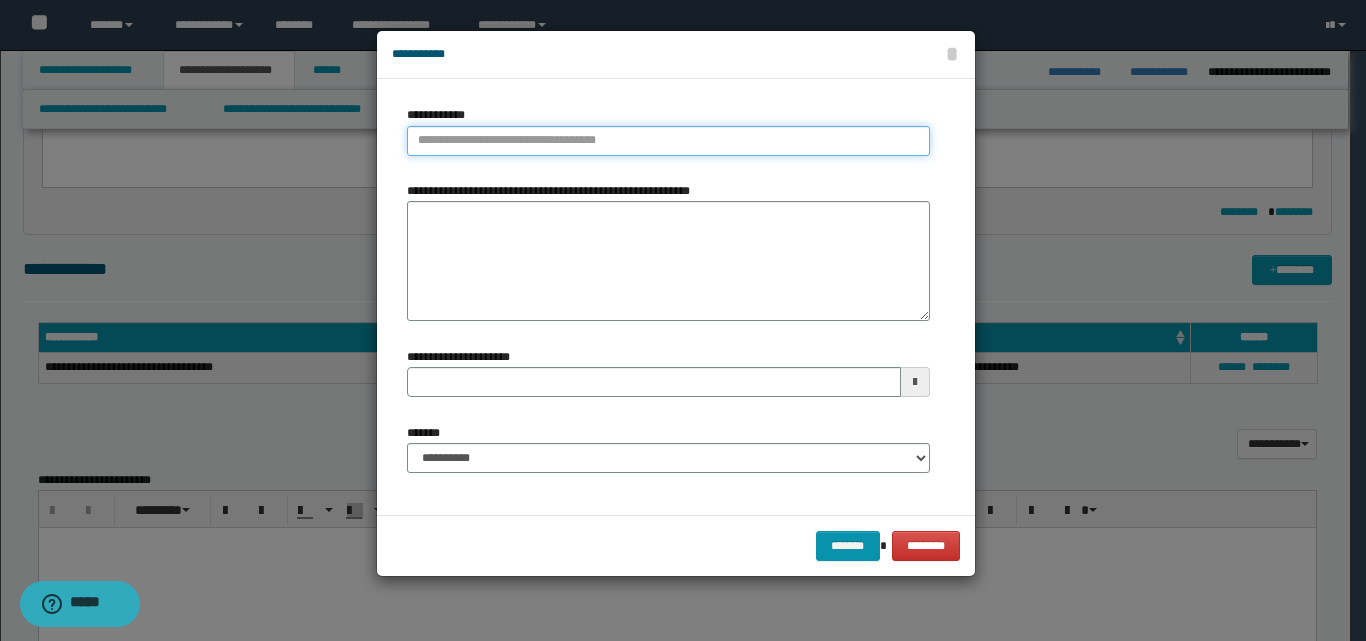 click on "**********" at bounding box center [668, 141] 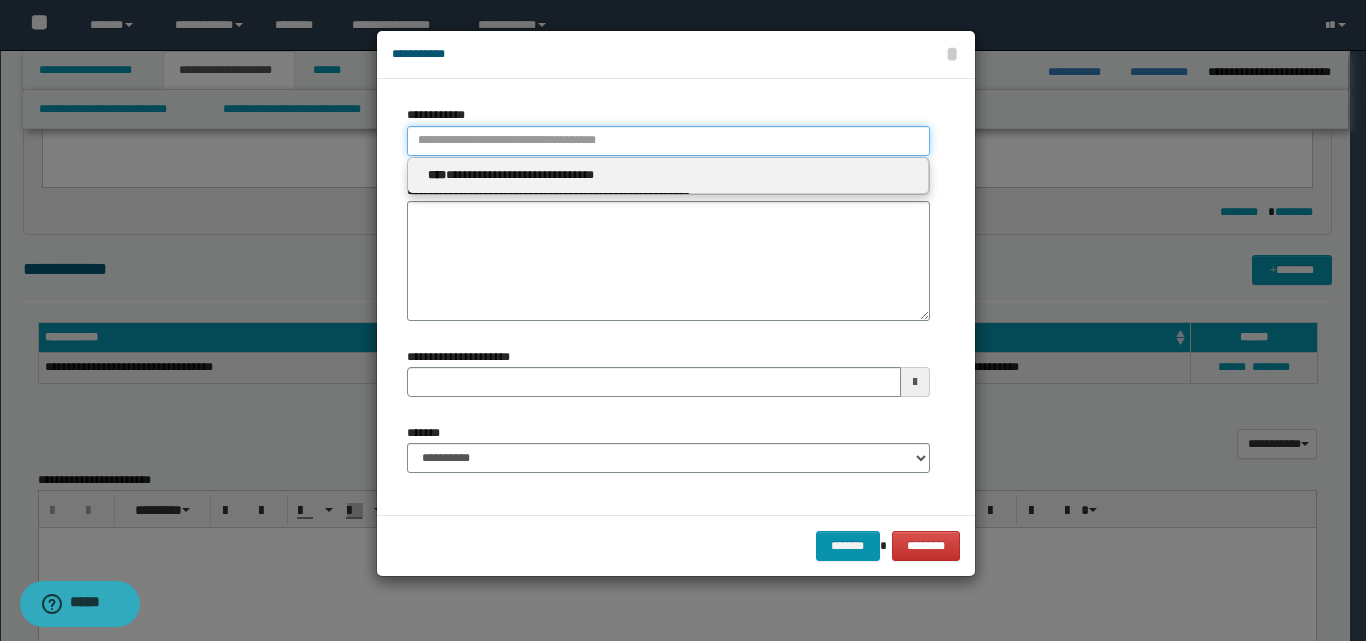 type 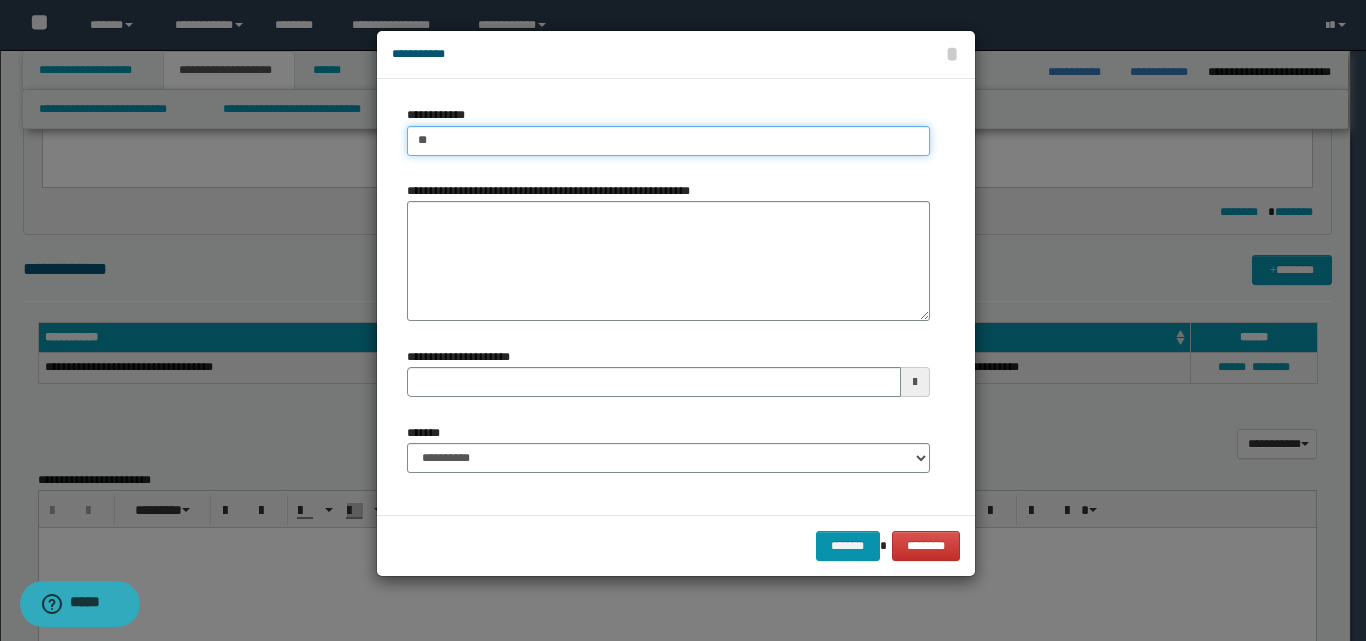 type on "***" 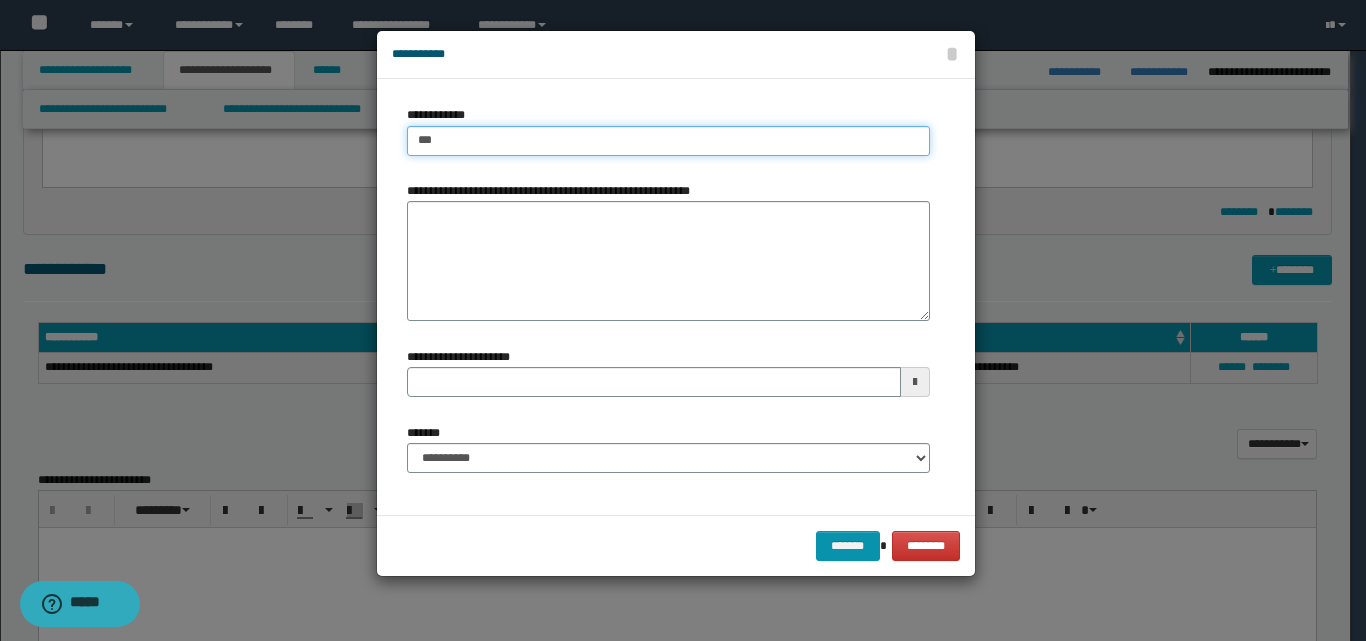 type 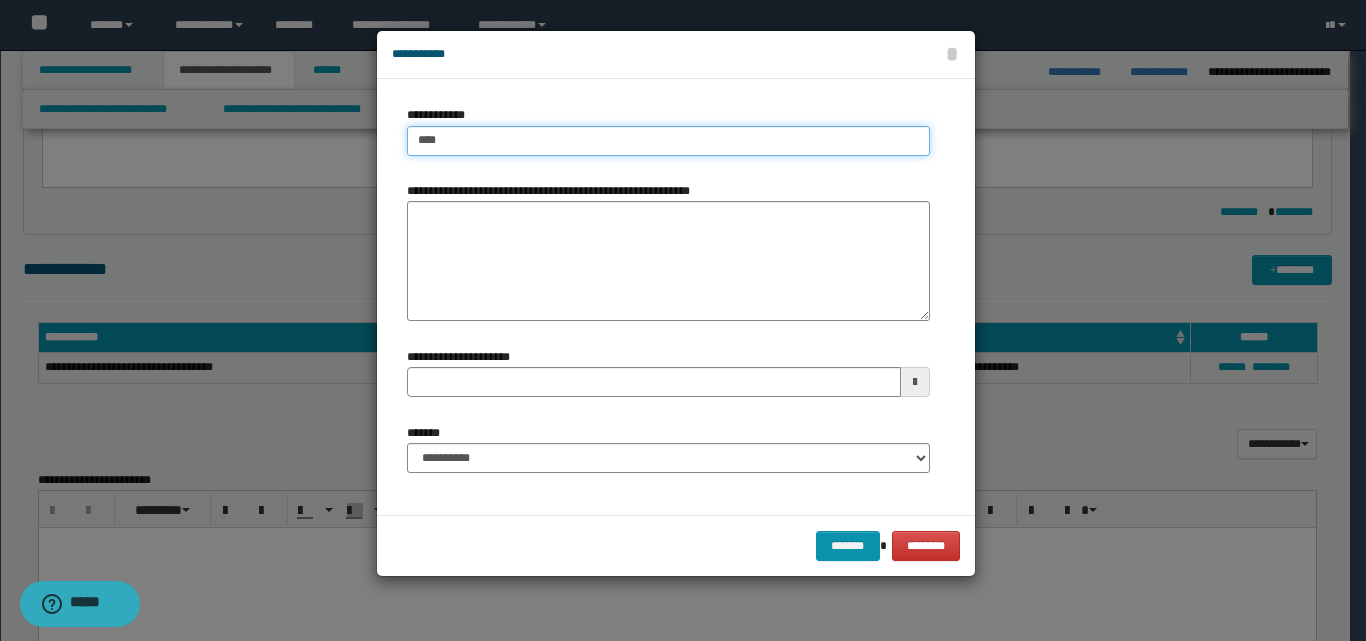 type on "****" 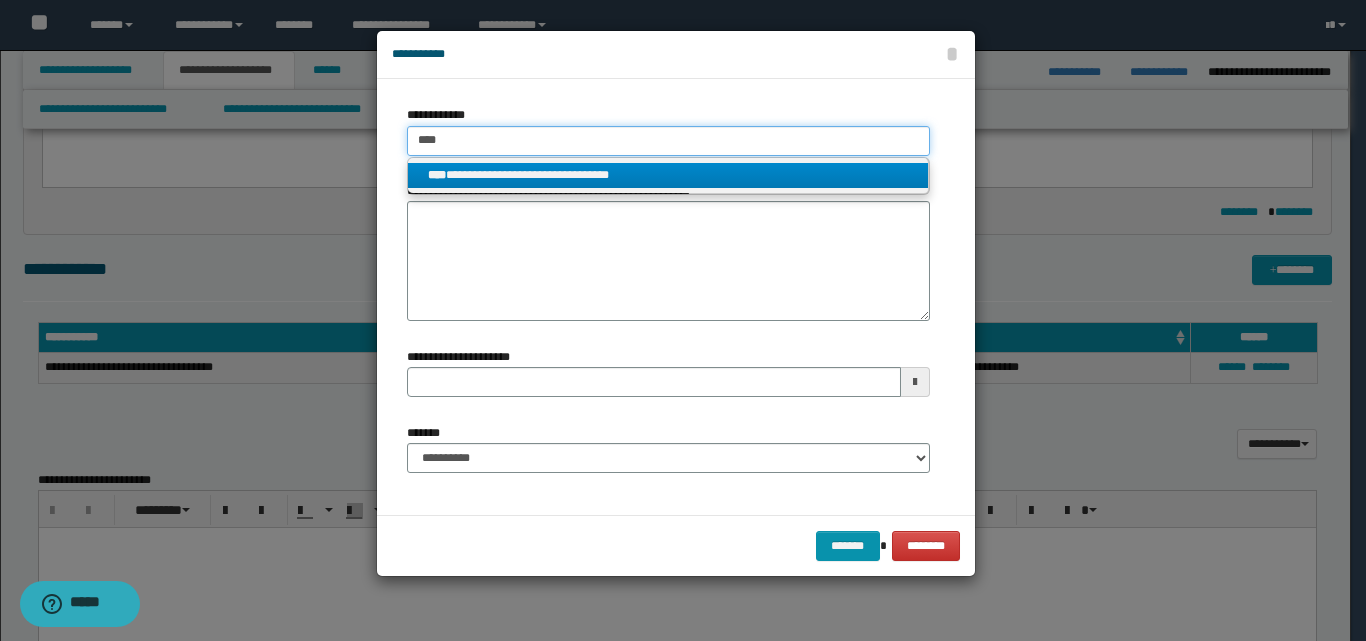 type on "****" 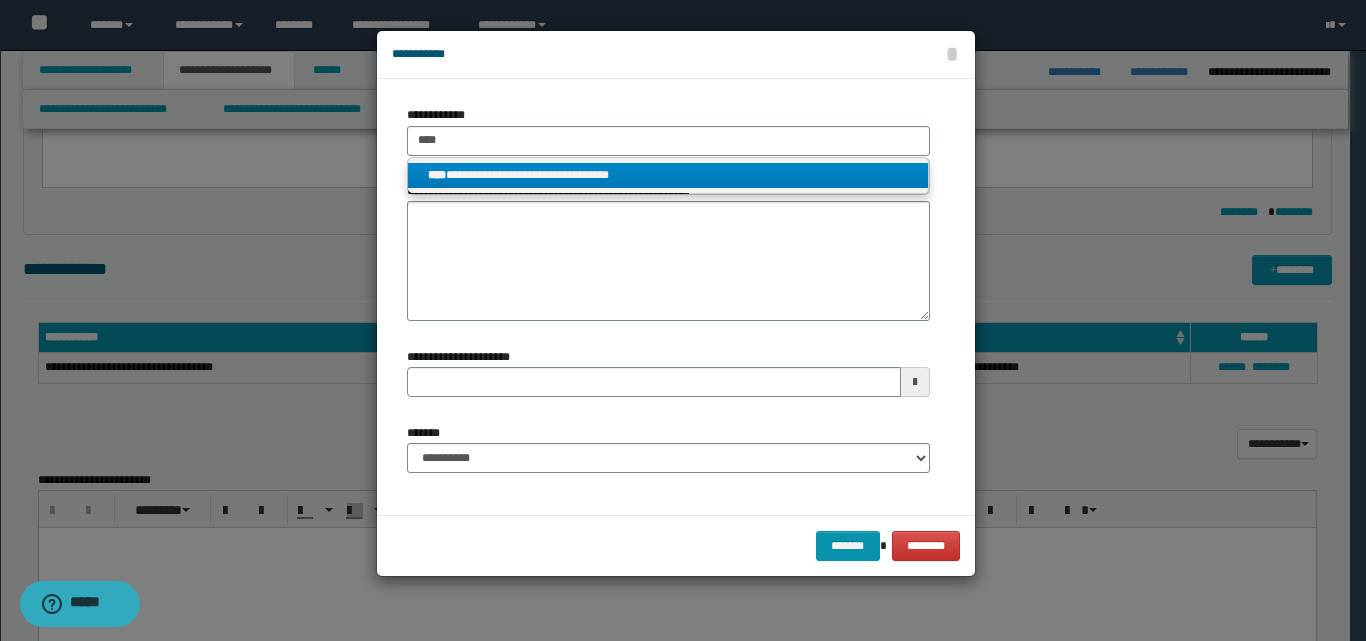 click on "**********" at bounding box center [668, 175] 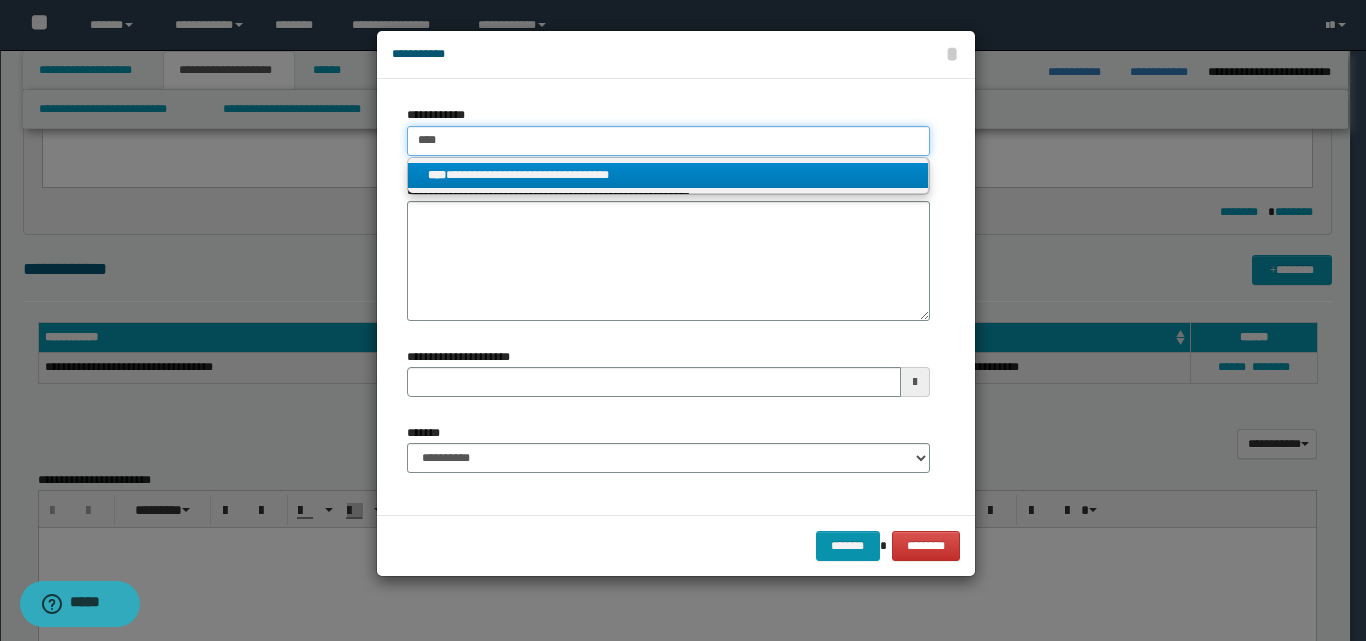 type 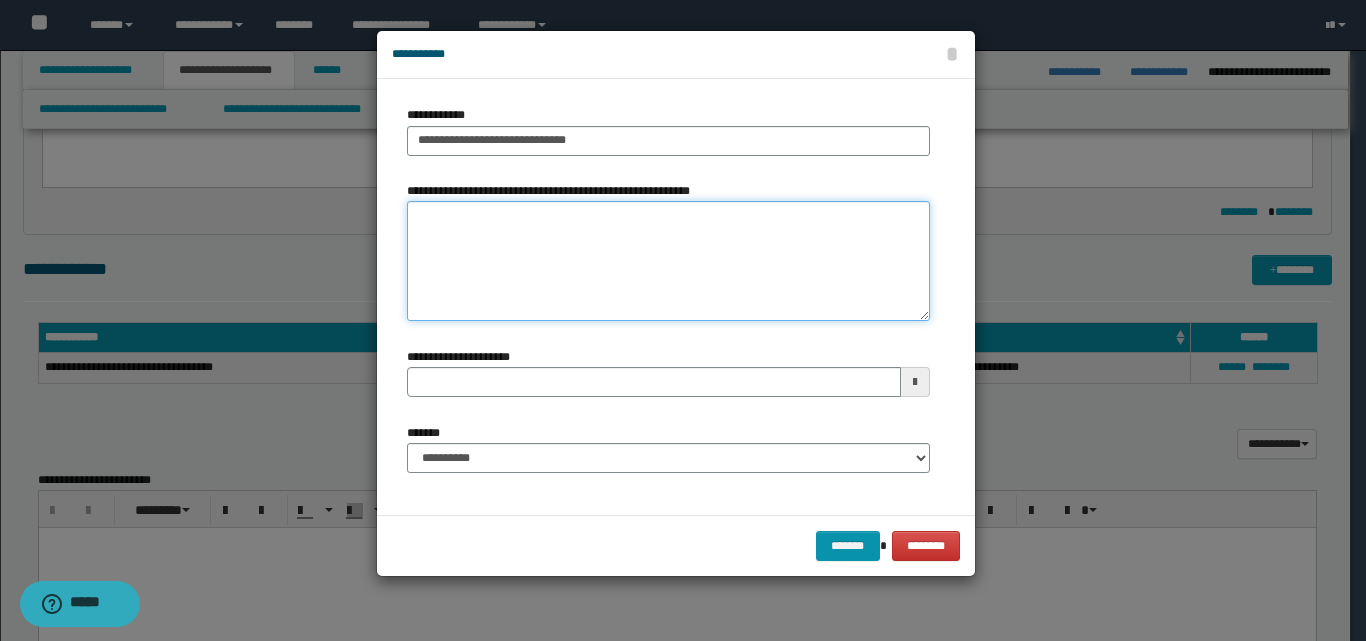 click on "**********" at bounding box center [668, 261] 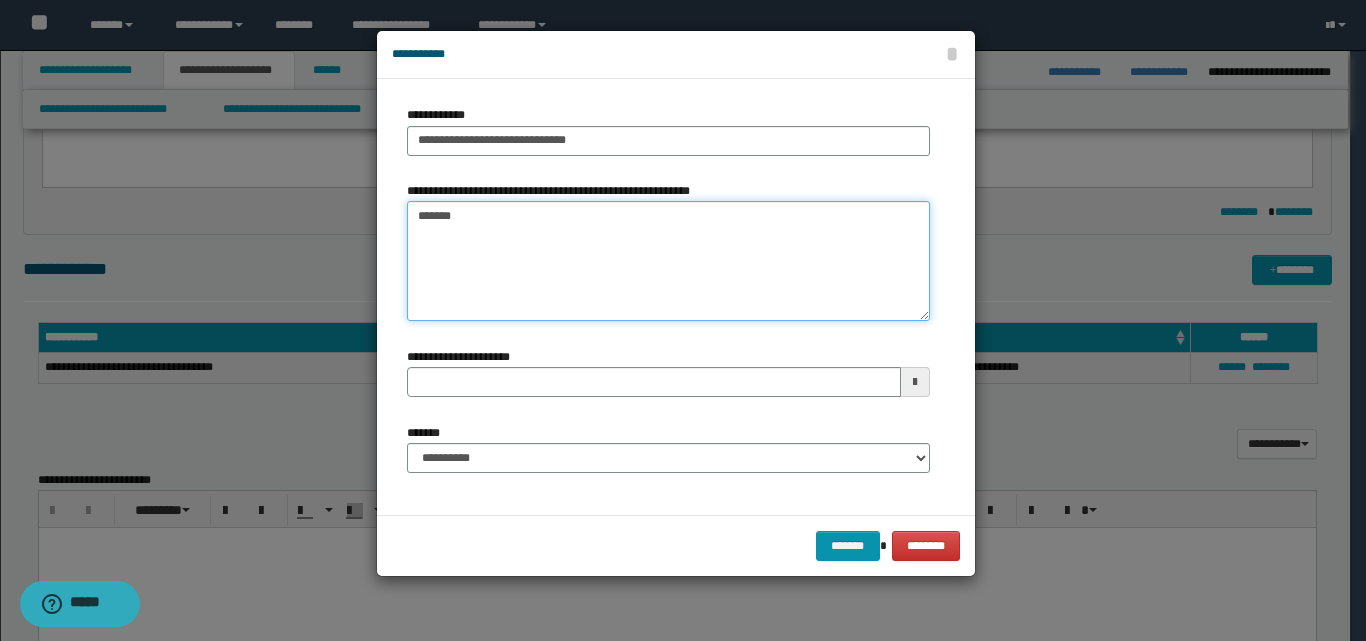 type on "*******" 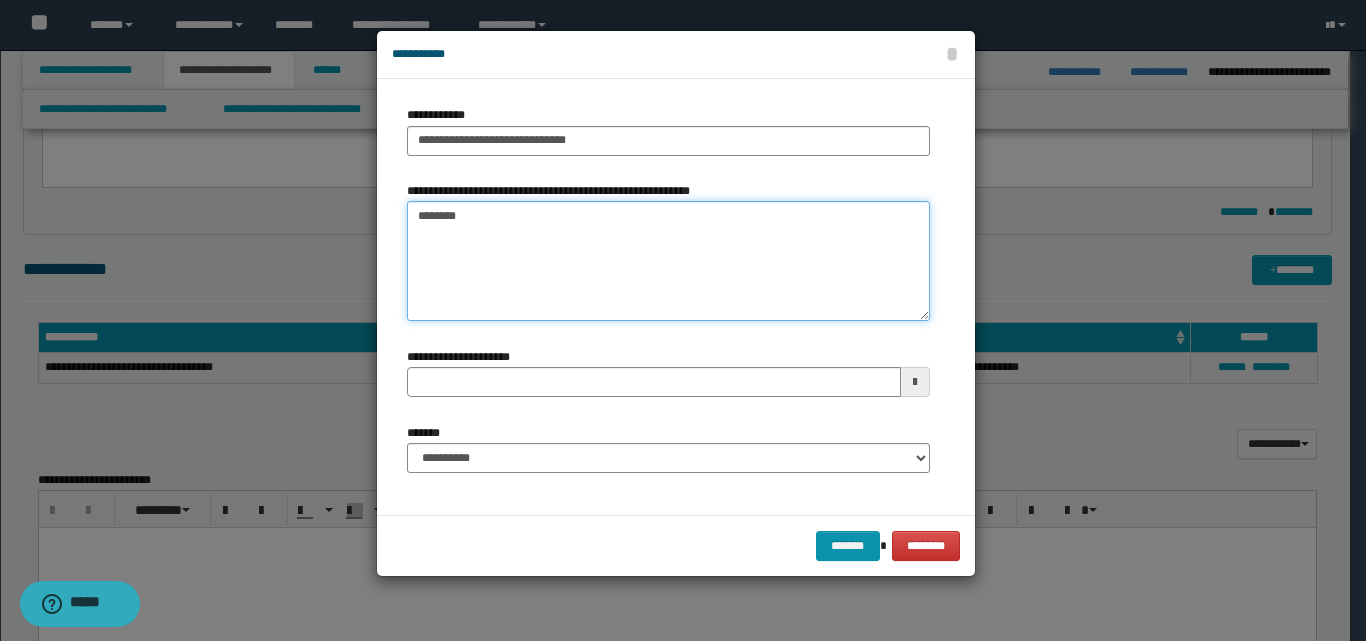 type 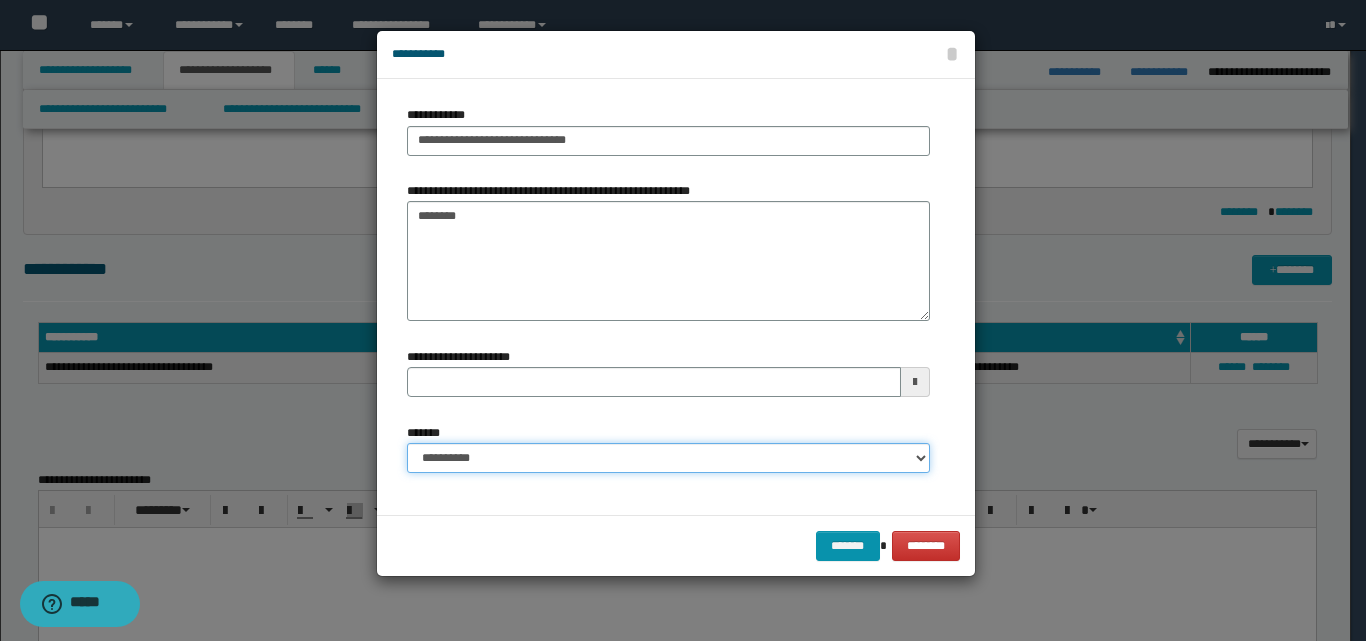 click on "**********" at bounding box center (668, 458) 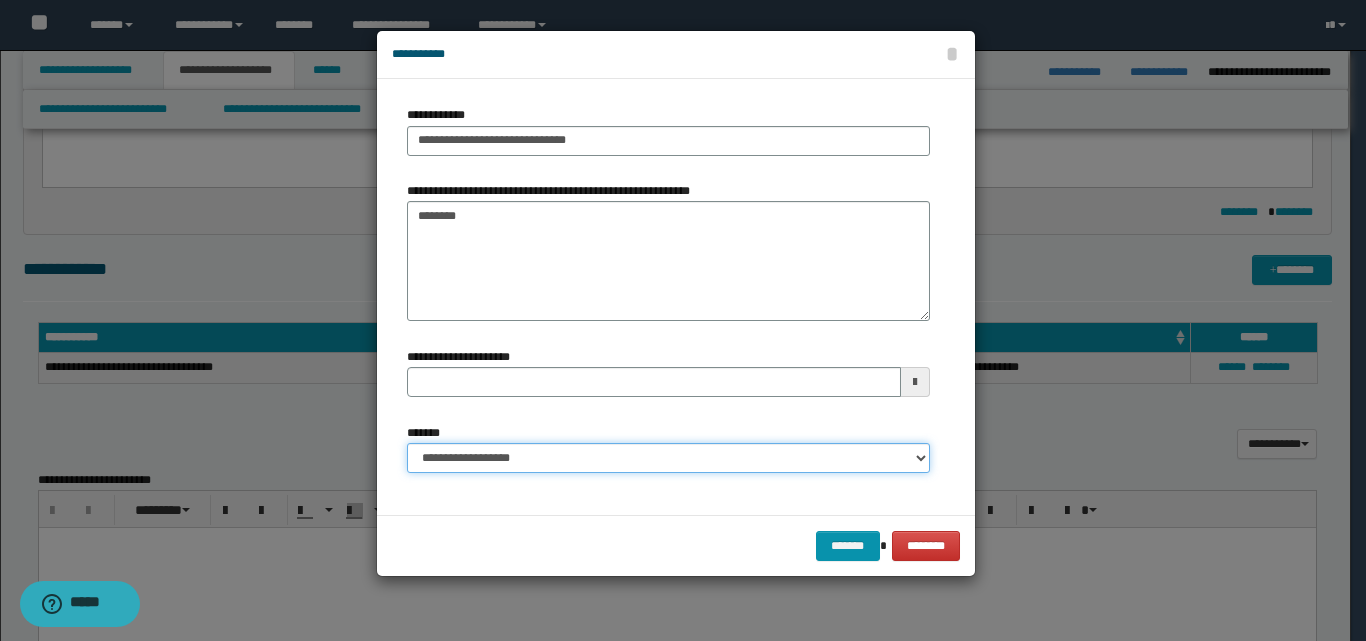 click on "**********" at bounding box center (668, 458) 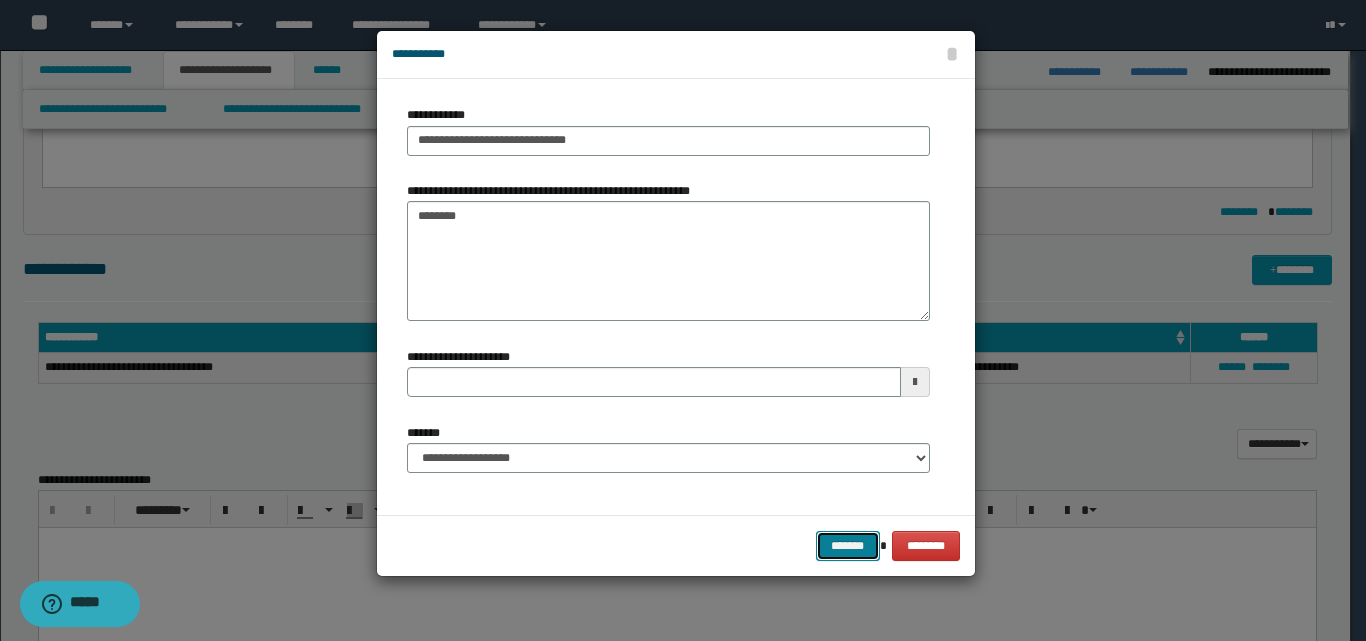 click on "*******" at bounding box center (848, 546) 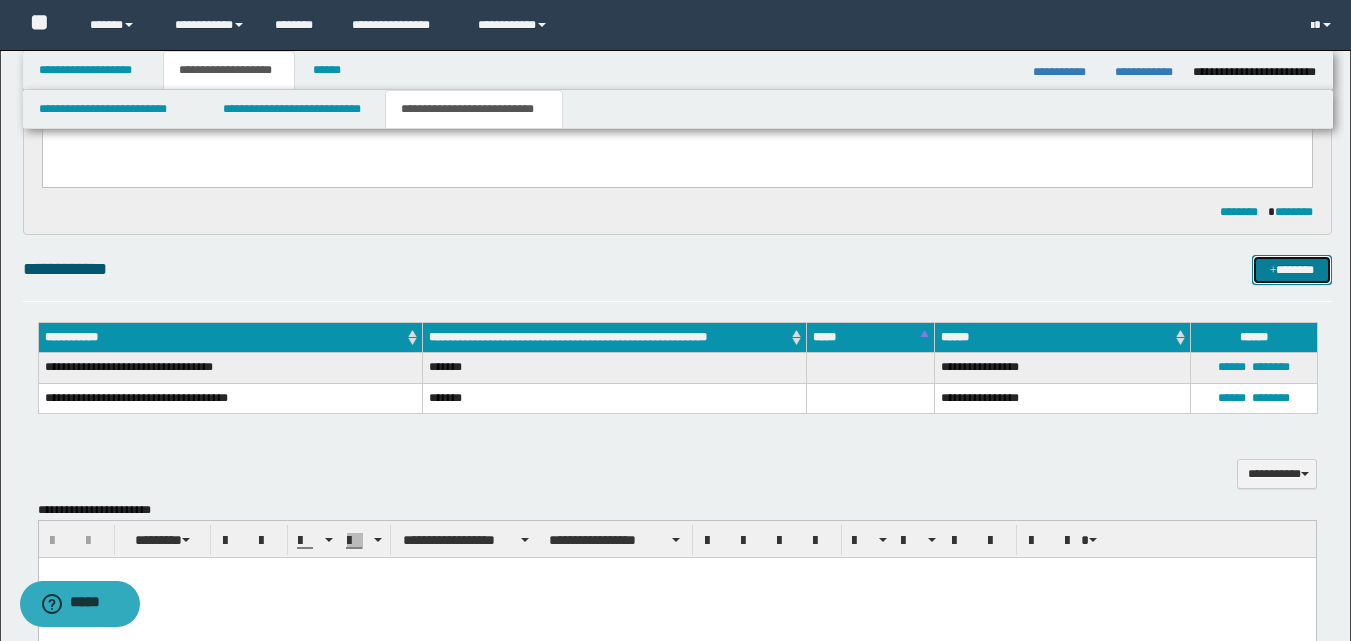 click on "*******" at bounding box center (1292, 270) 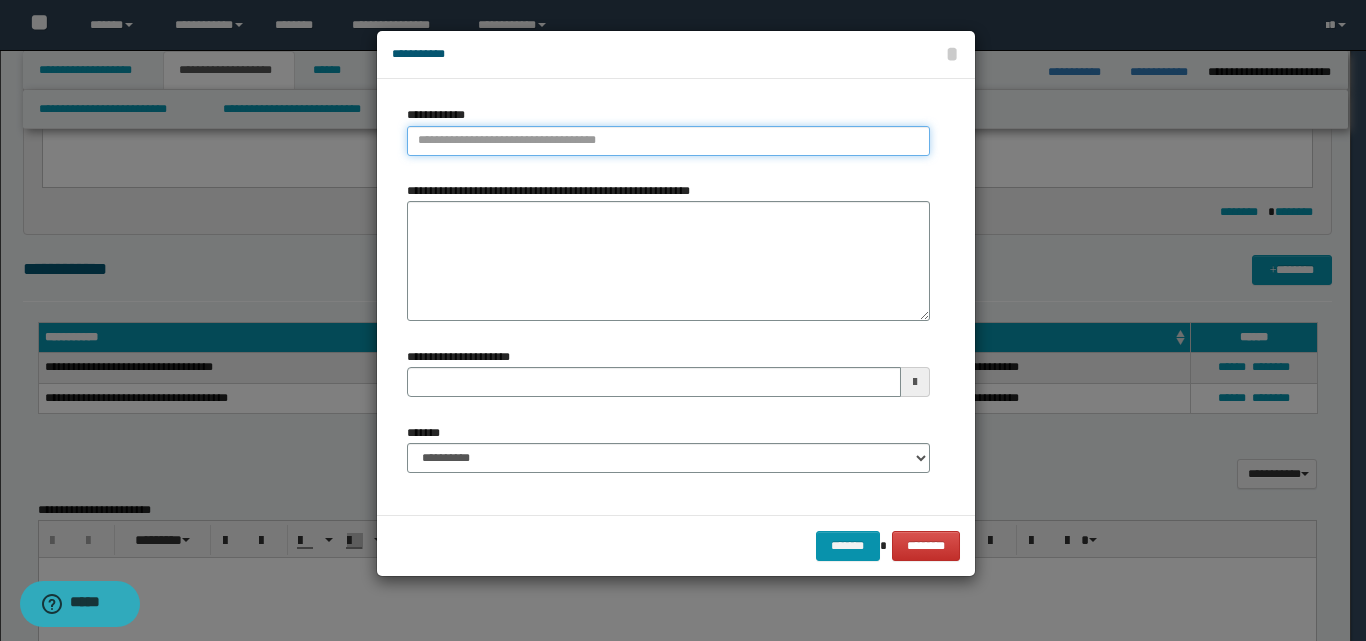 type on "**********" 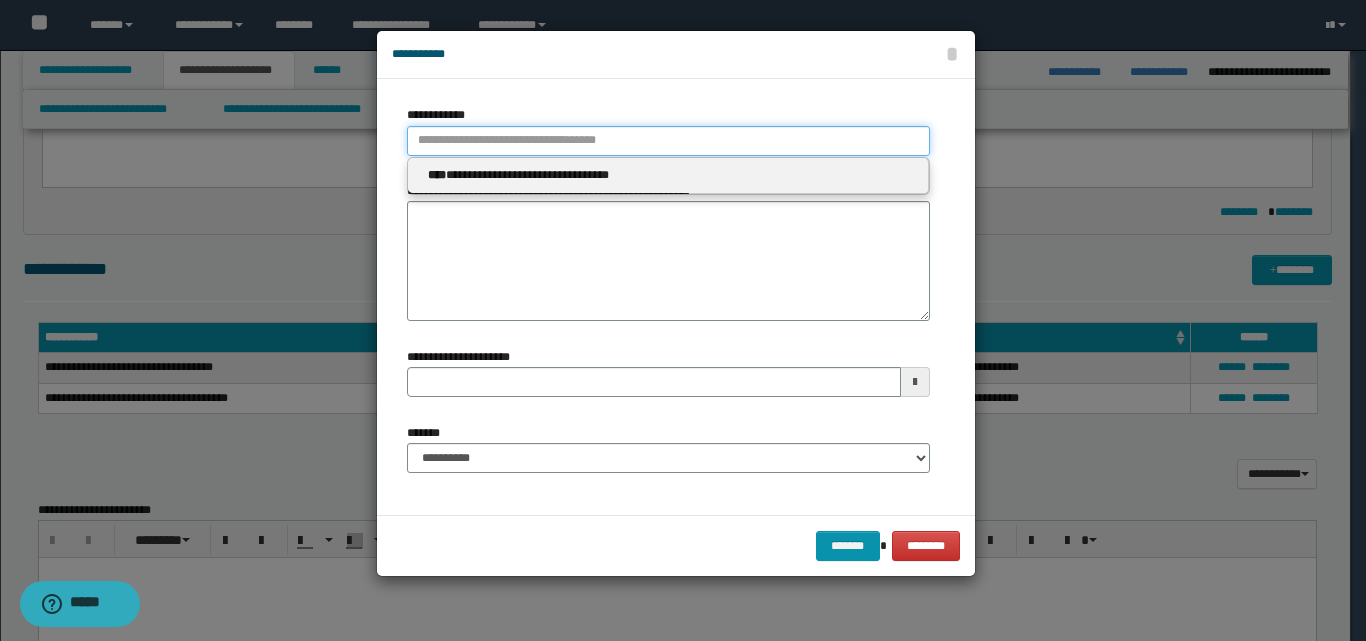 click on "**********" at bounding box center [668, 141] 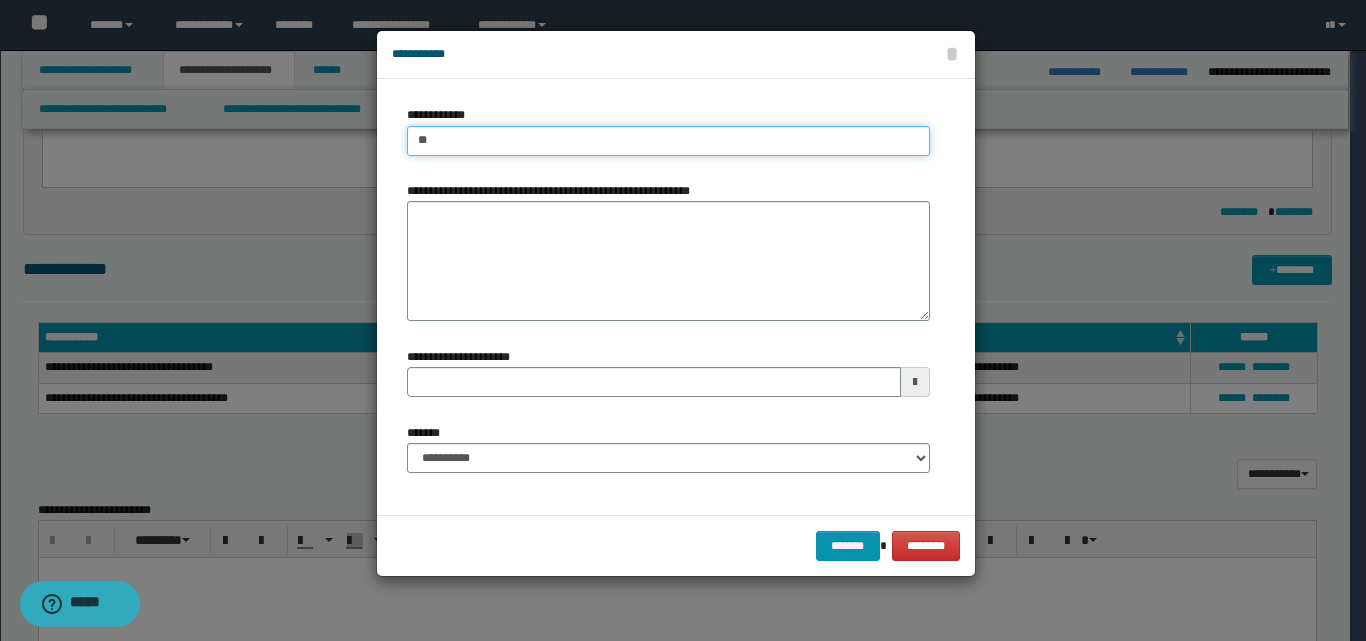 type on "***" 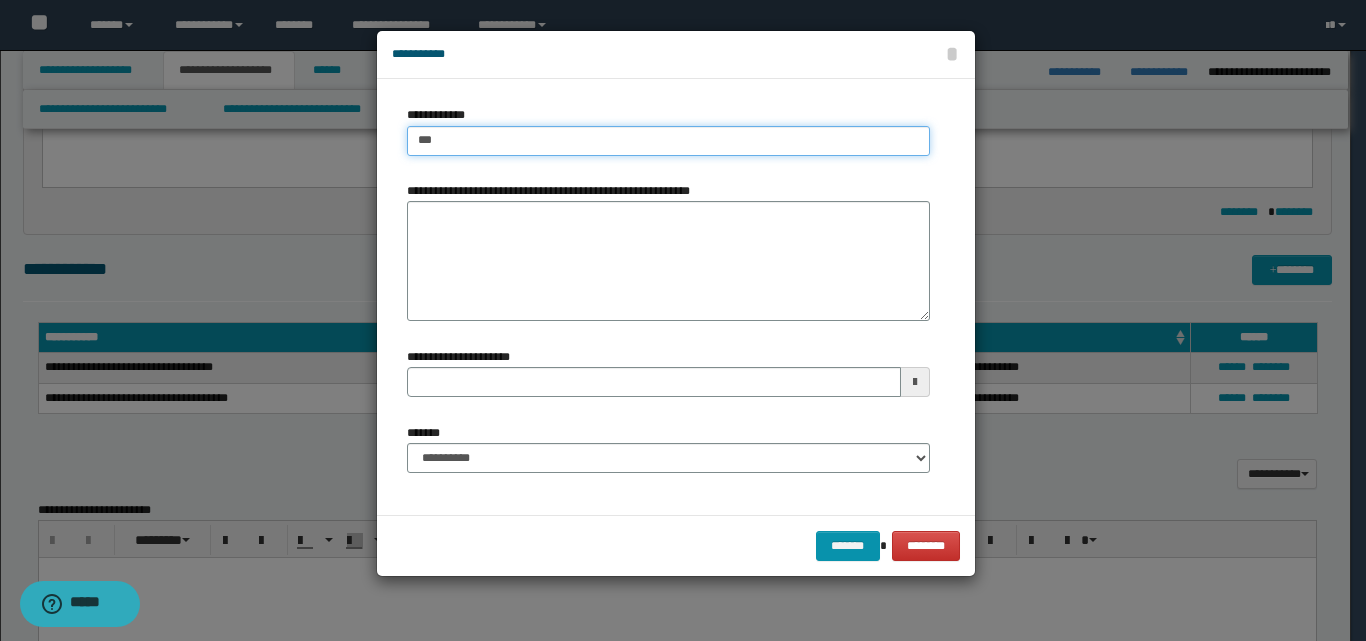 type on "***" 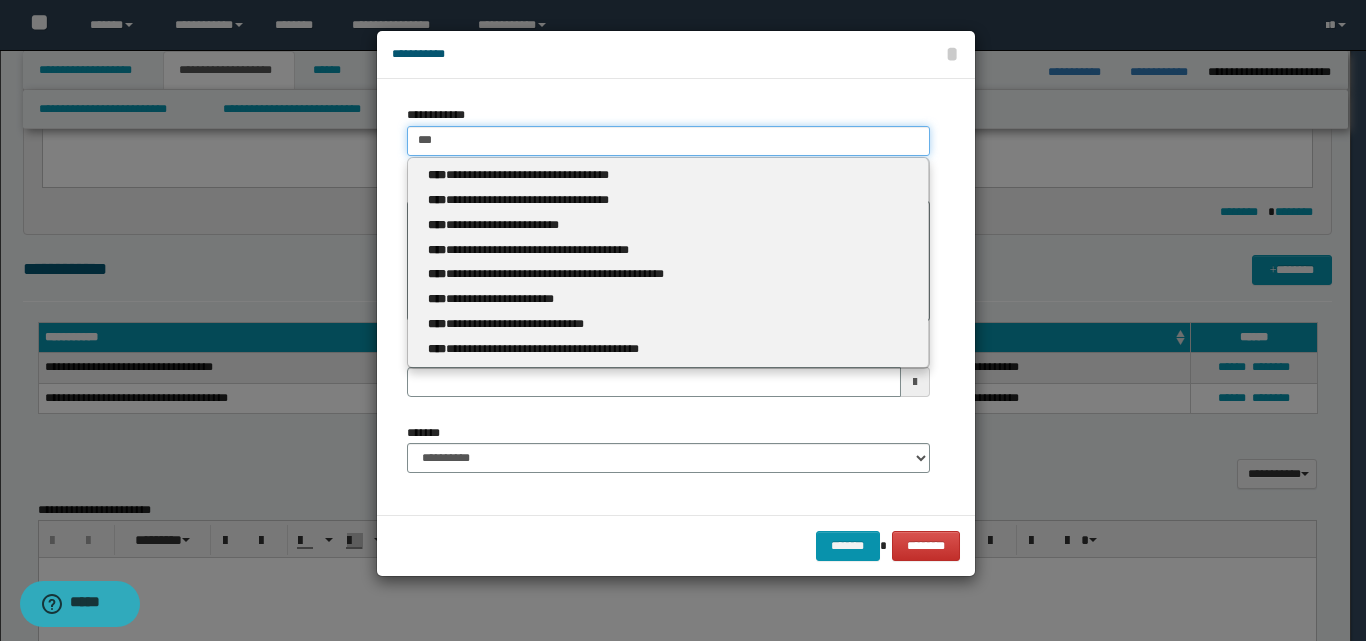 type 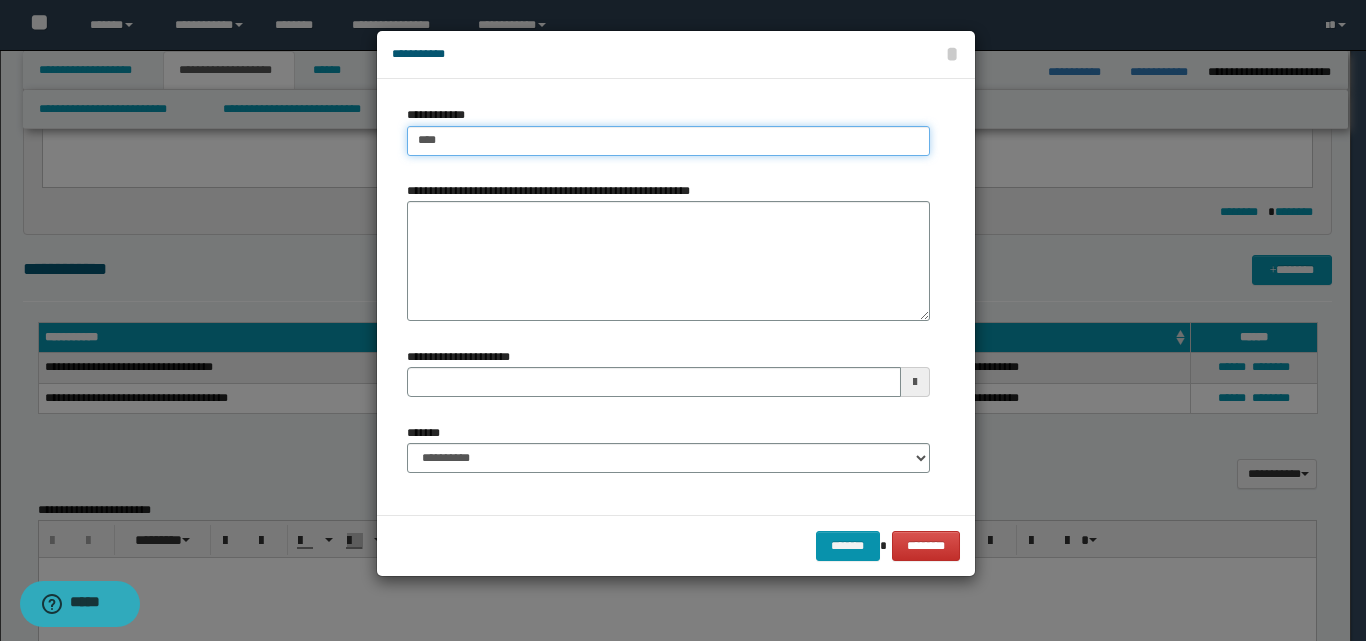 type on "****" 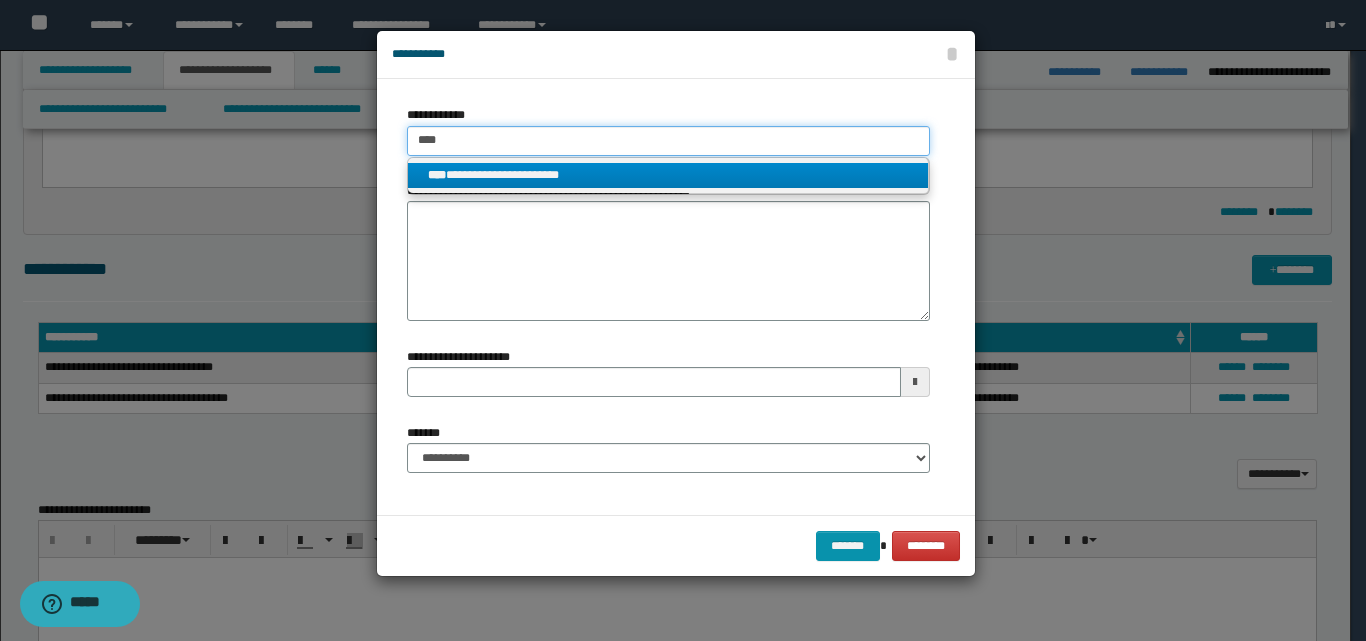 type on "****" 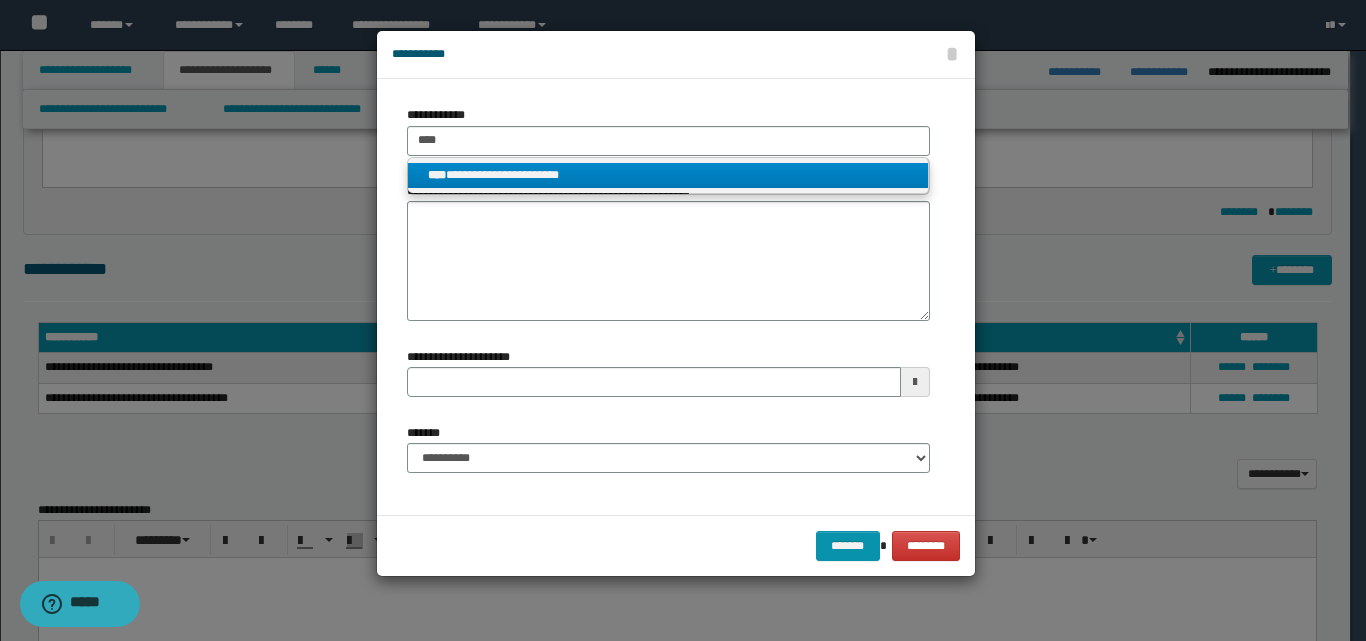 click on "**********" at bounding box center (668, 175) 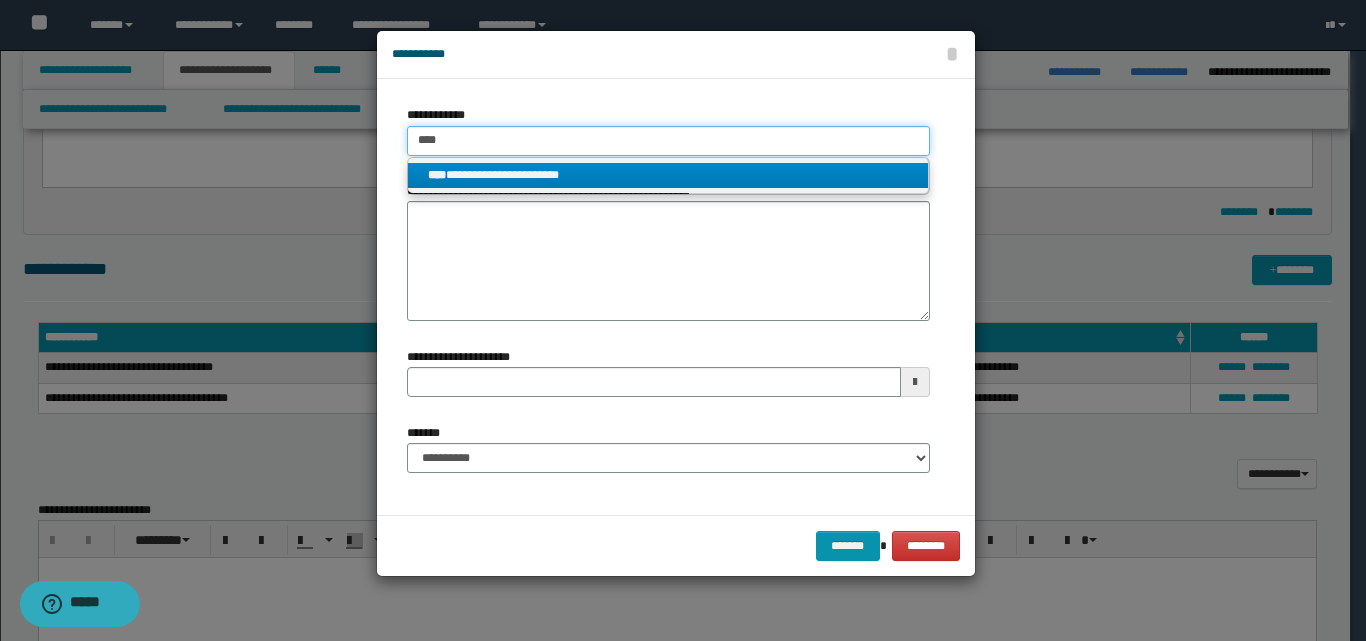 type 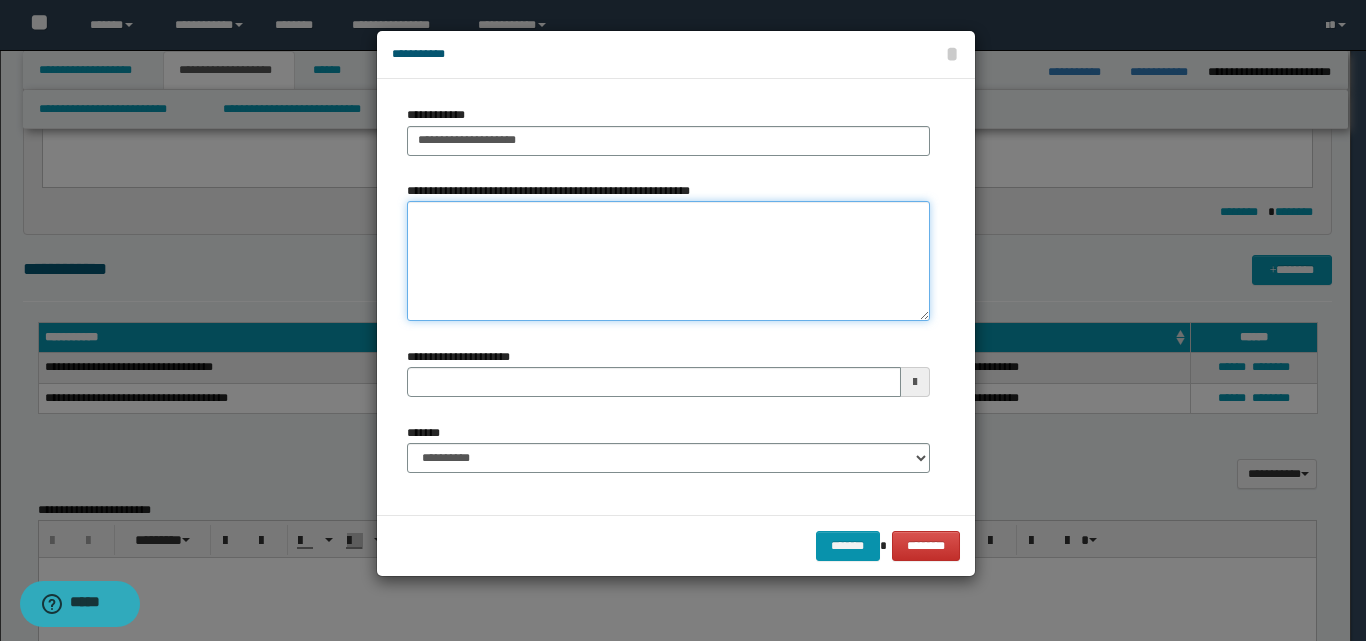 click on "**********" at bounding box center [668, 261] 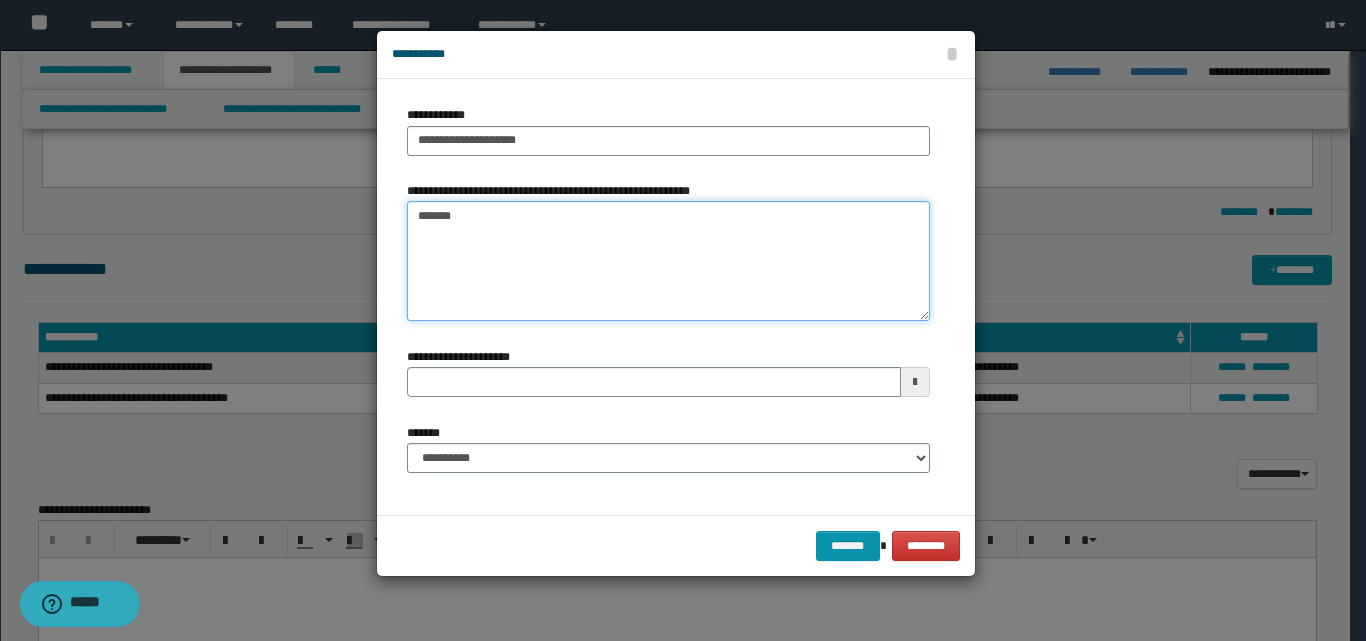 type on "*******" 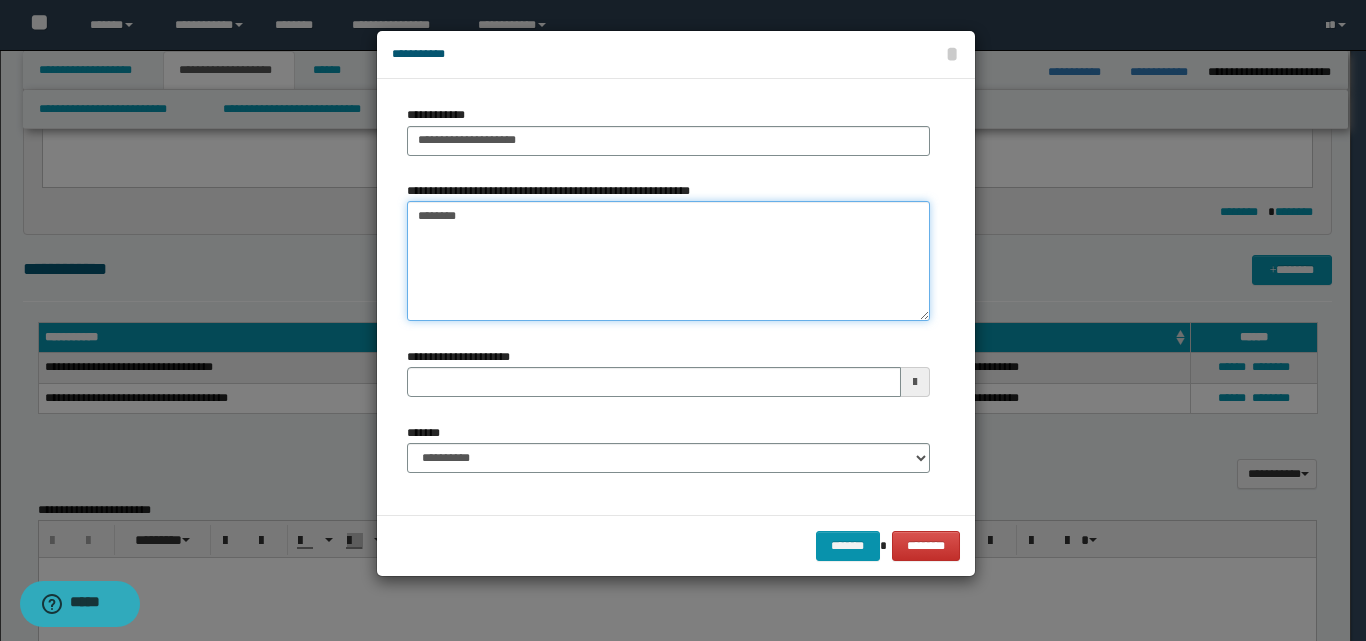 type 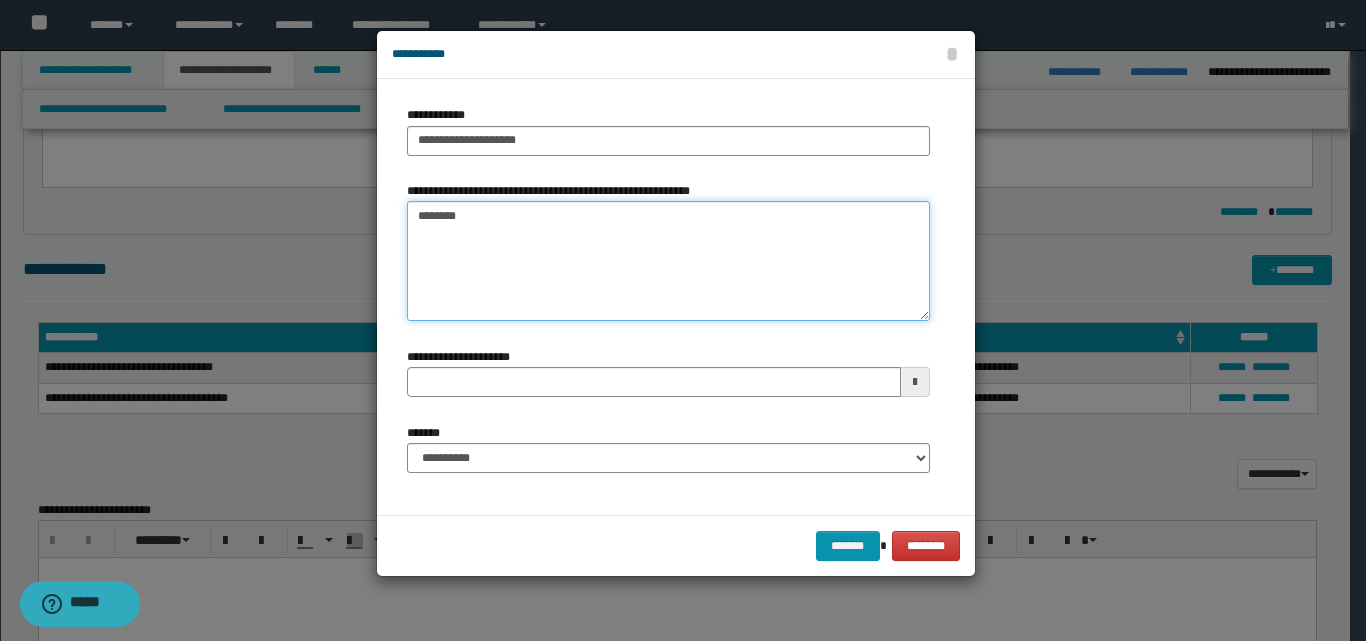 type on "*******" 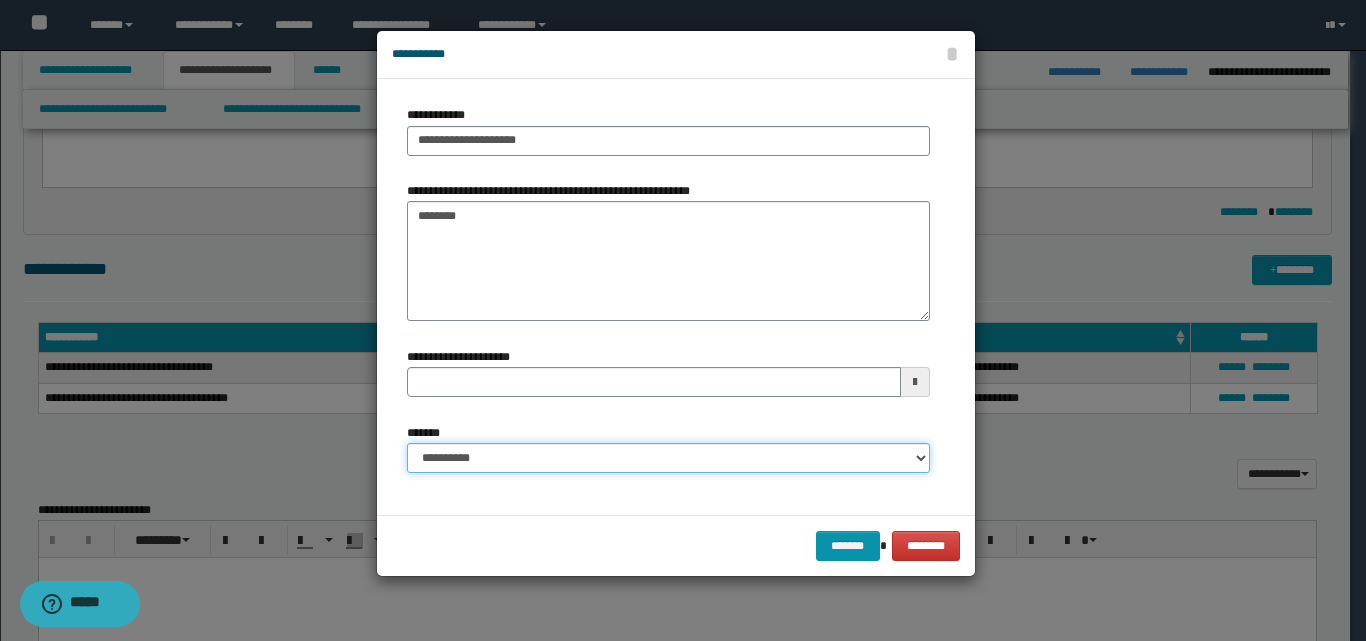 click on "**********" at bounding box center [668, 458] 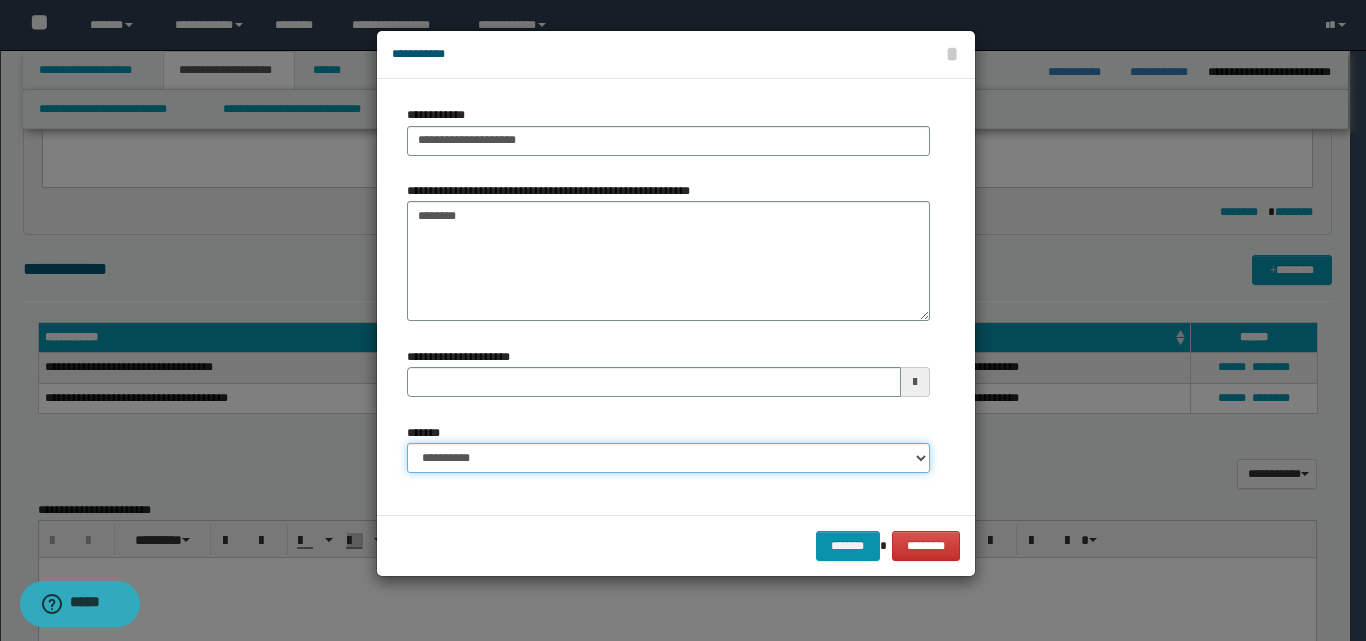 select on "*" 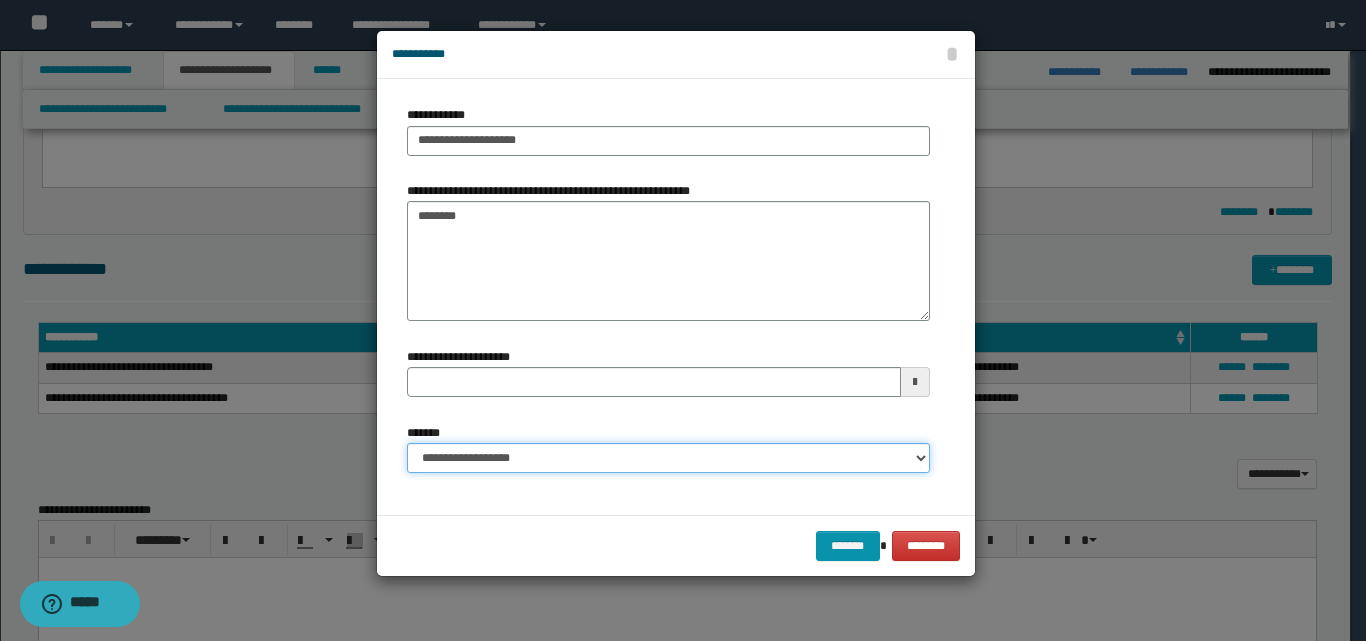 click on "**********" at bounding box center [668, 458] 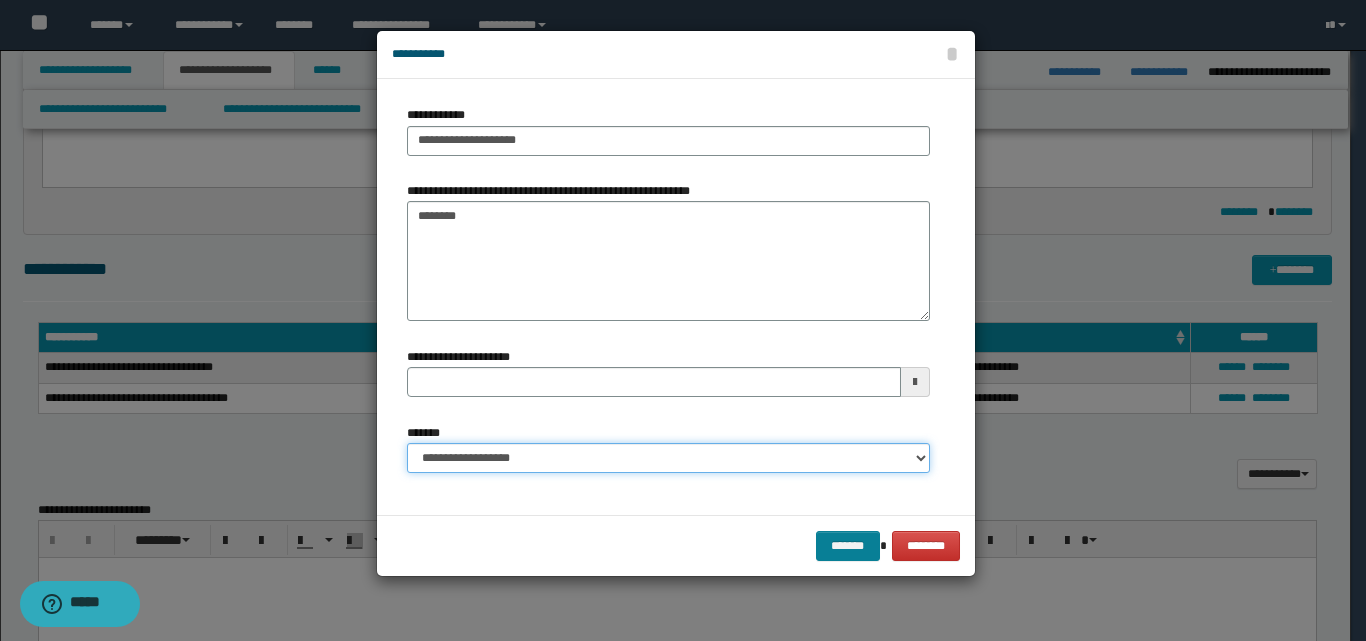 type 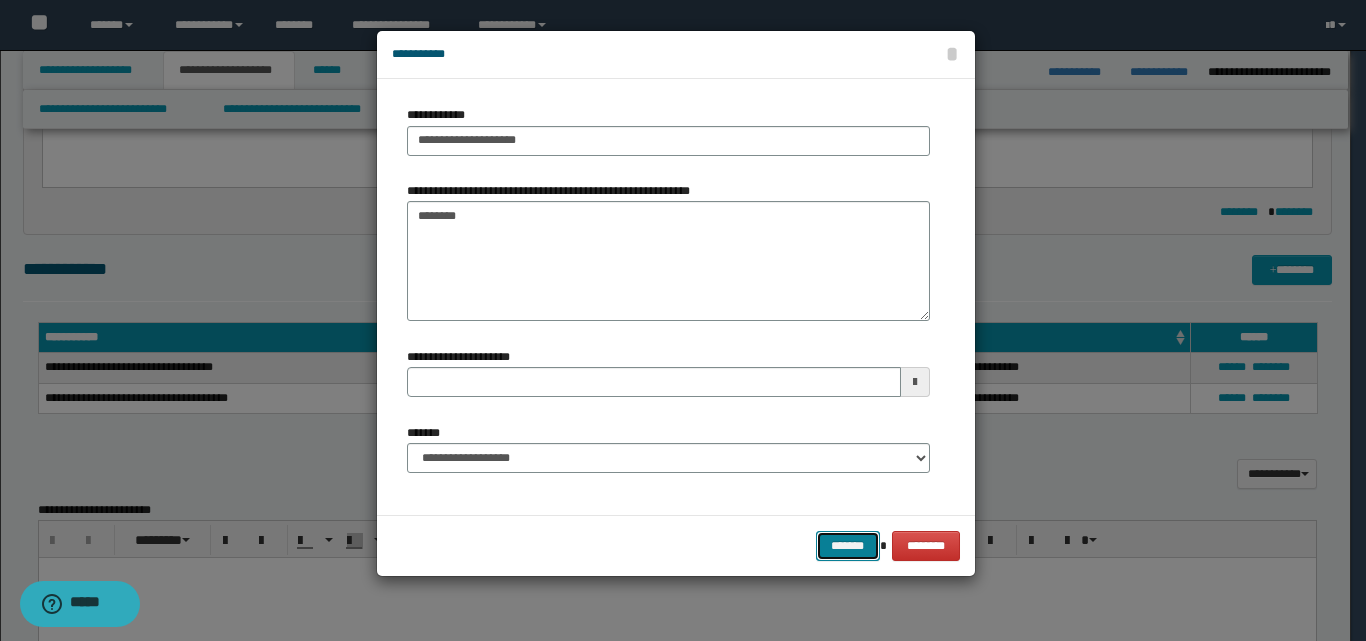 drag, startPoint x: 849, startPoint y: 551, endPoint x: 857, endPoint y: 541, distance: 12.806249 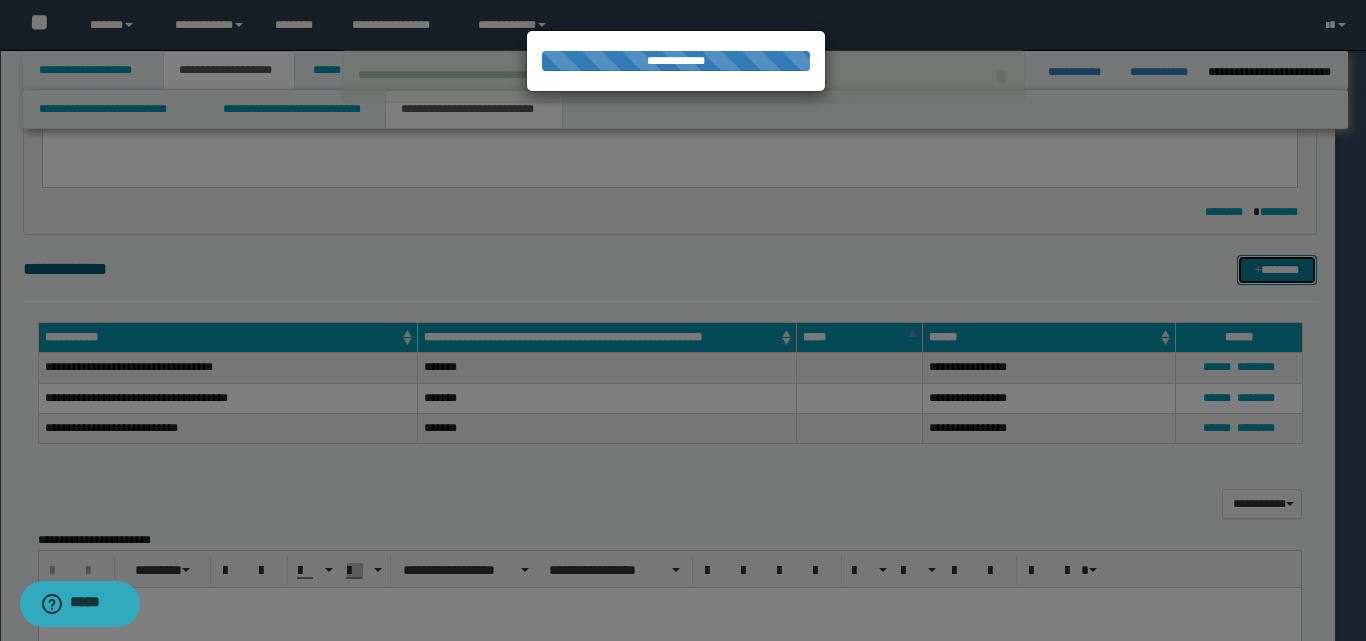 type 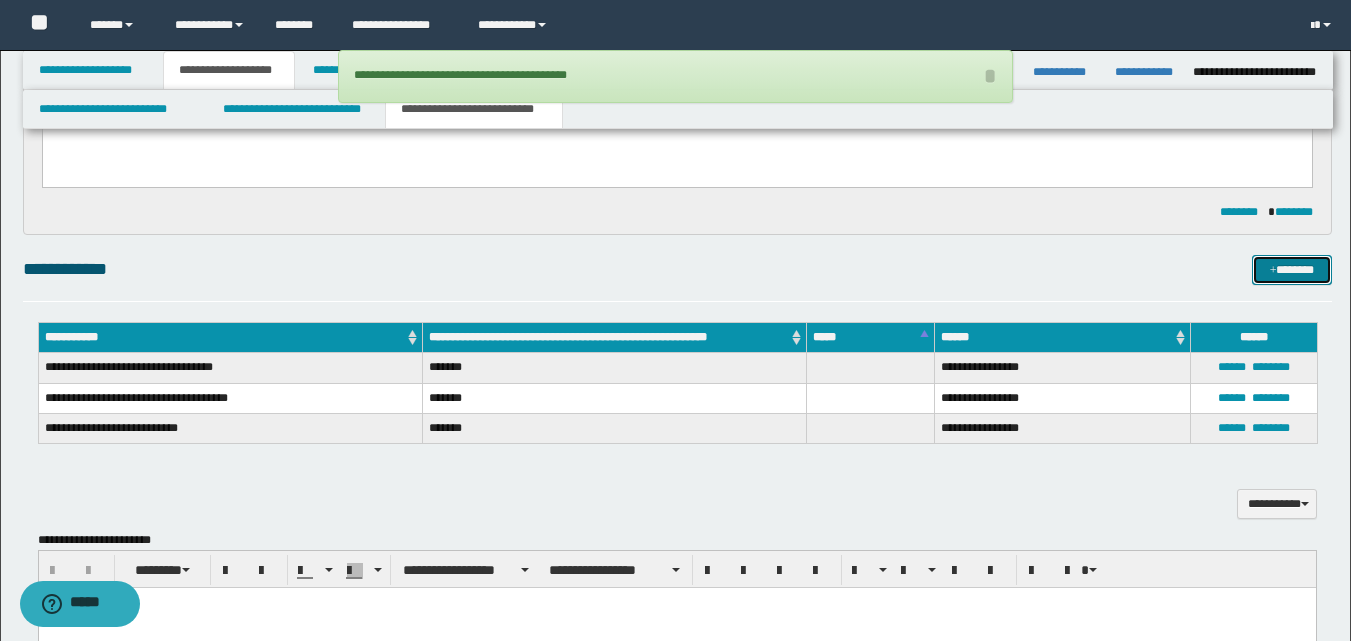 click on "*******" at bounding box center (1292, 270) 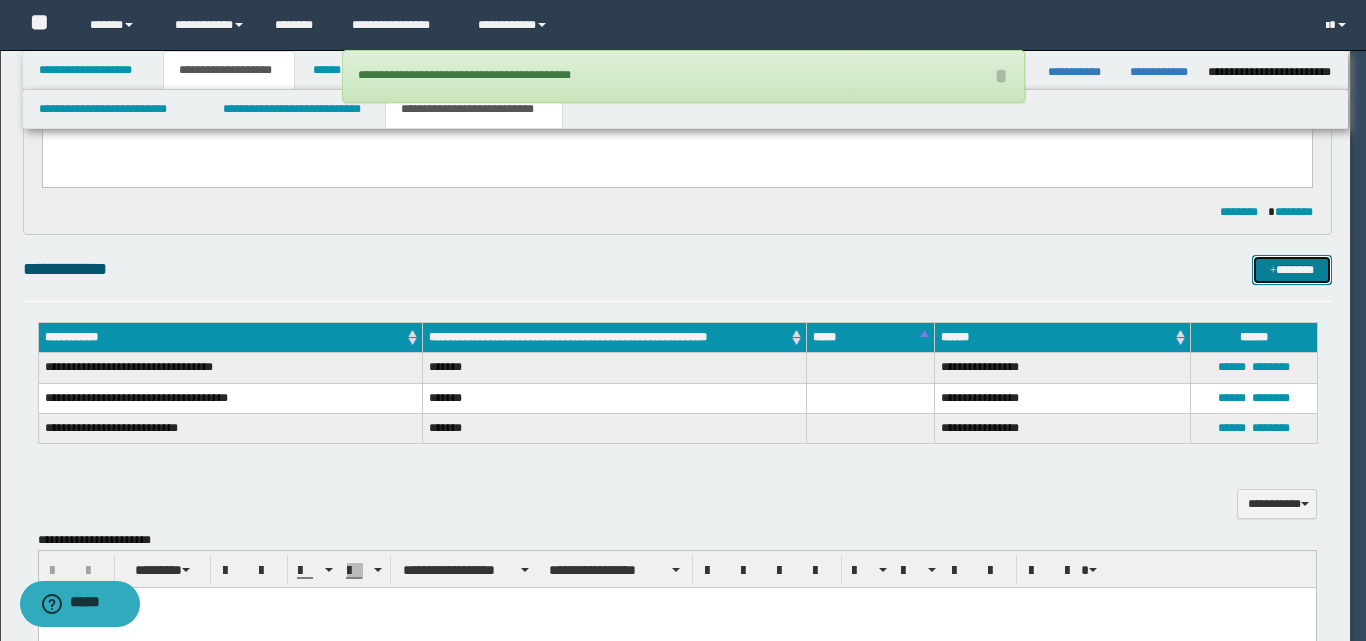type 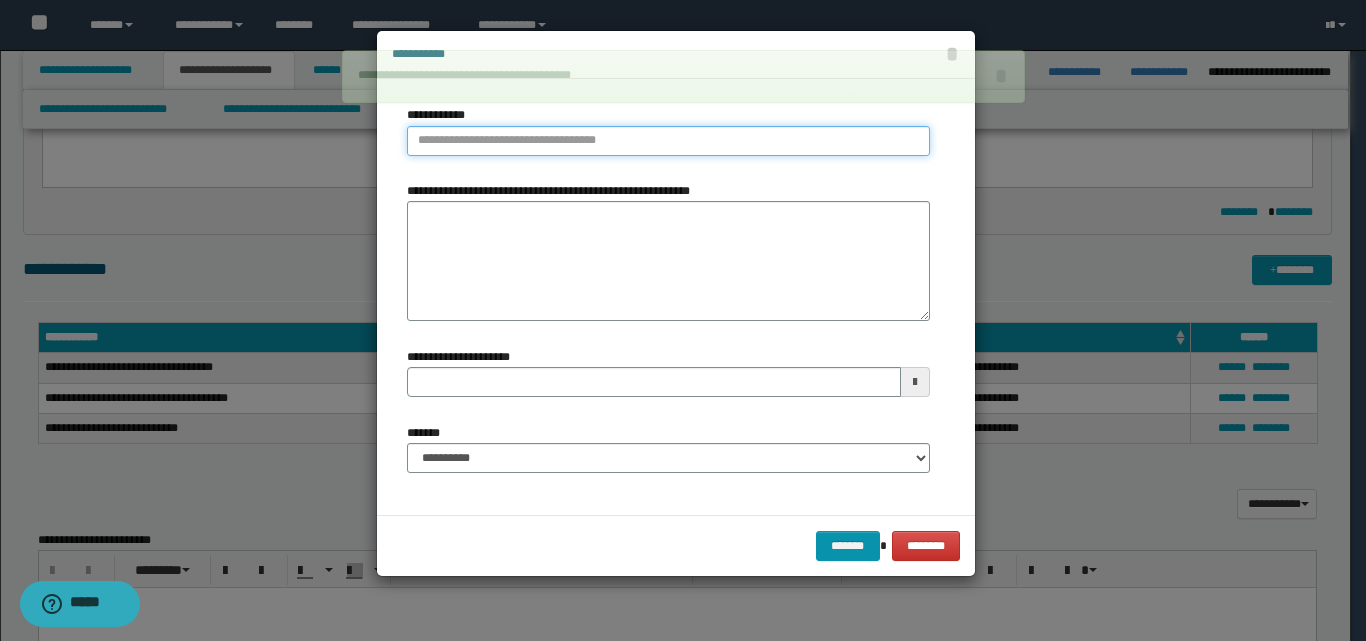 type on "**********" 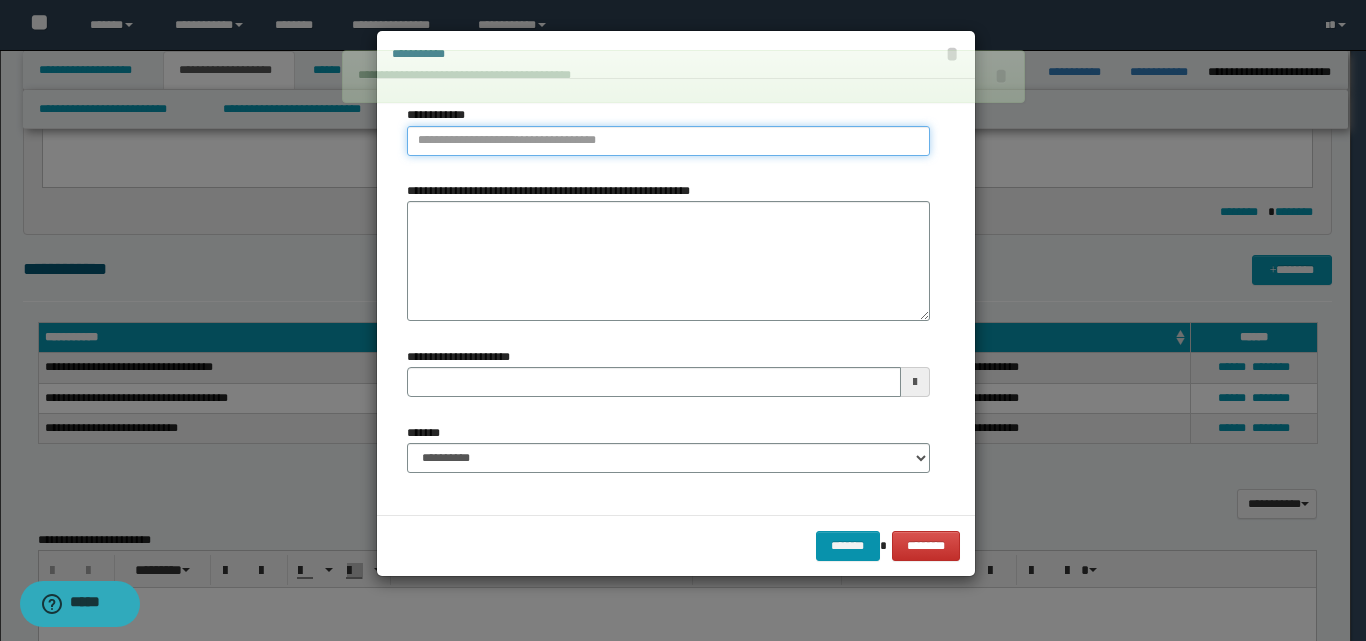 click on "**********" at bounding box center (668, 141) 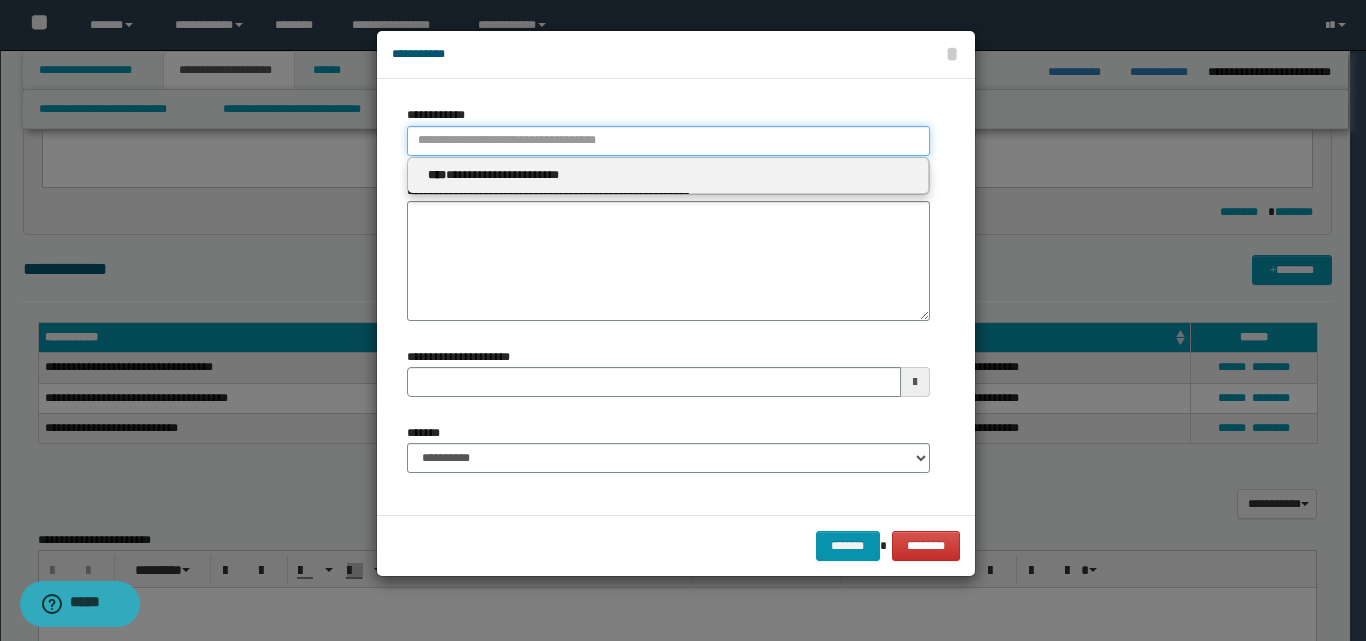 type 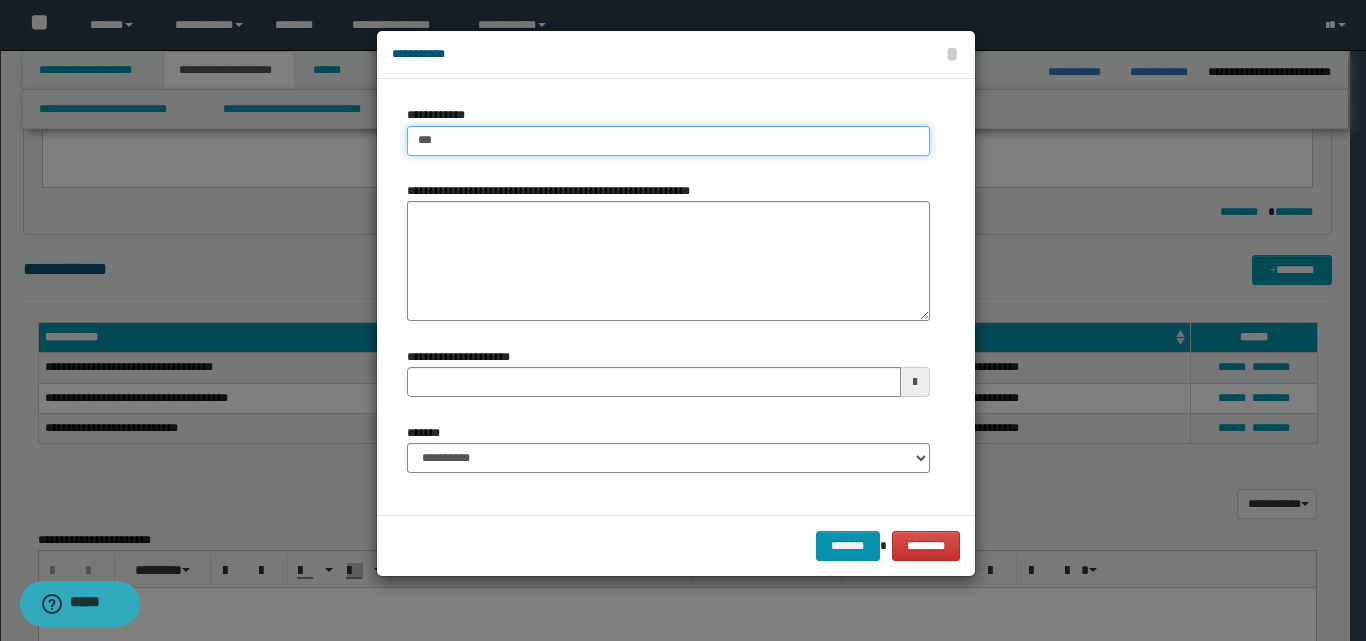 type on "****" 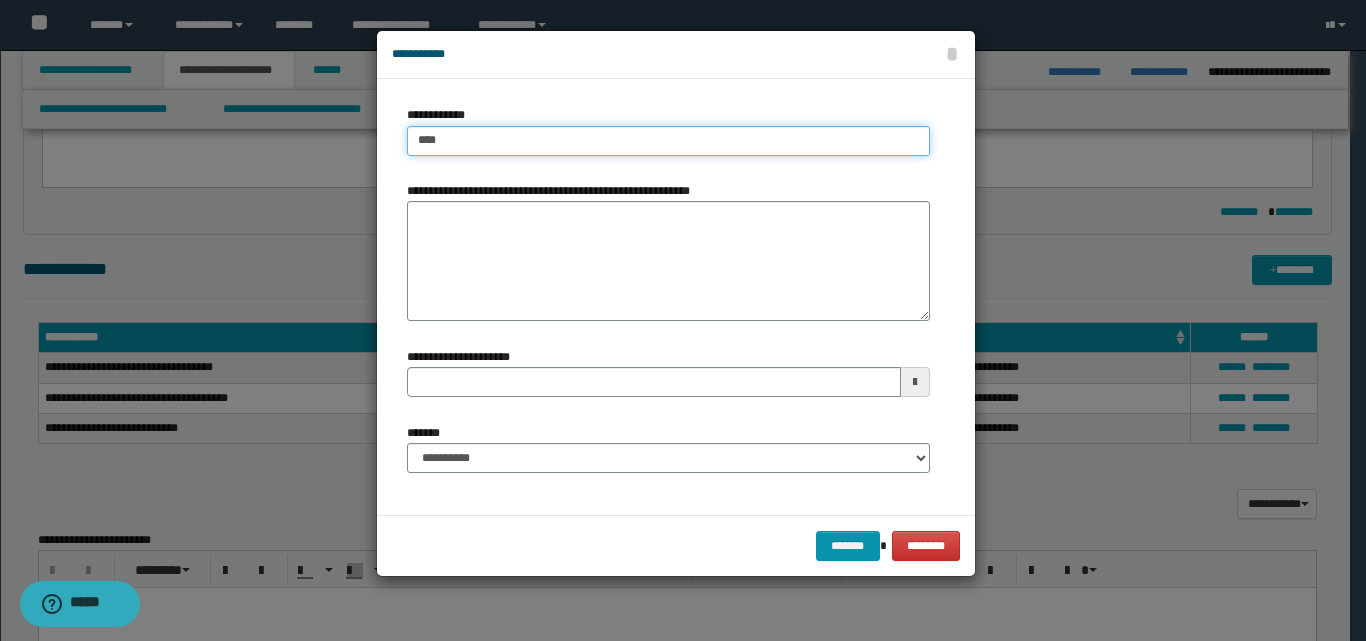 type on "****" 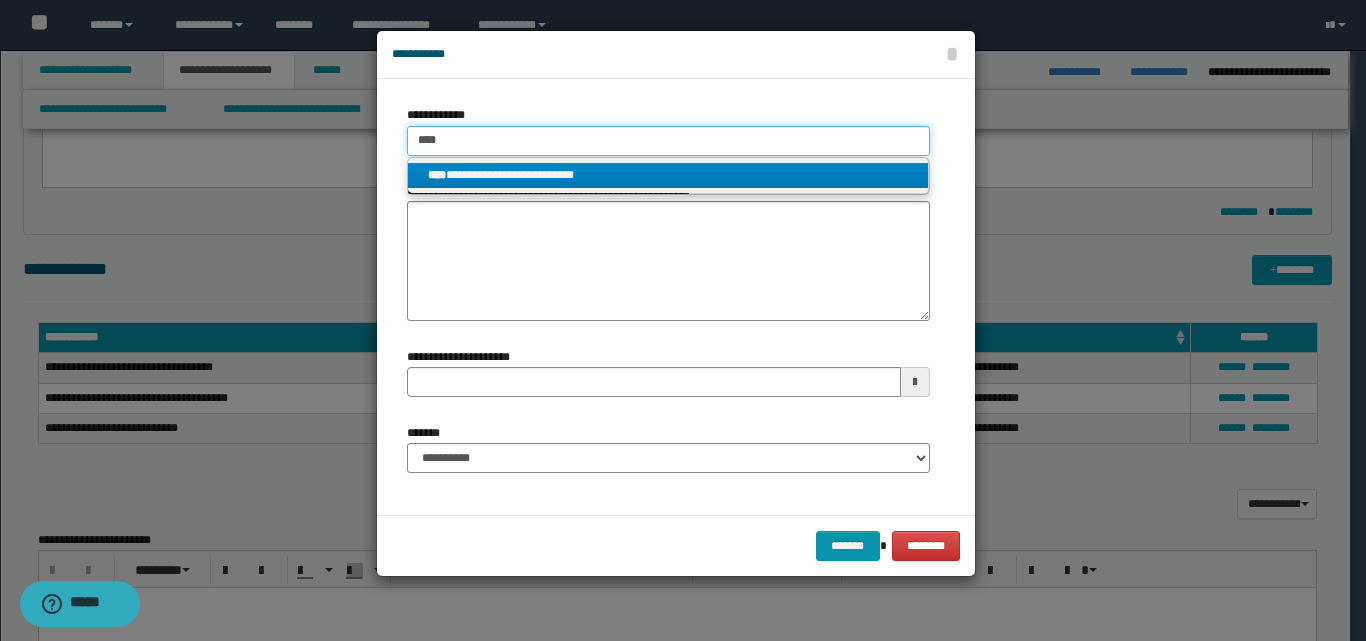 type on "****" 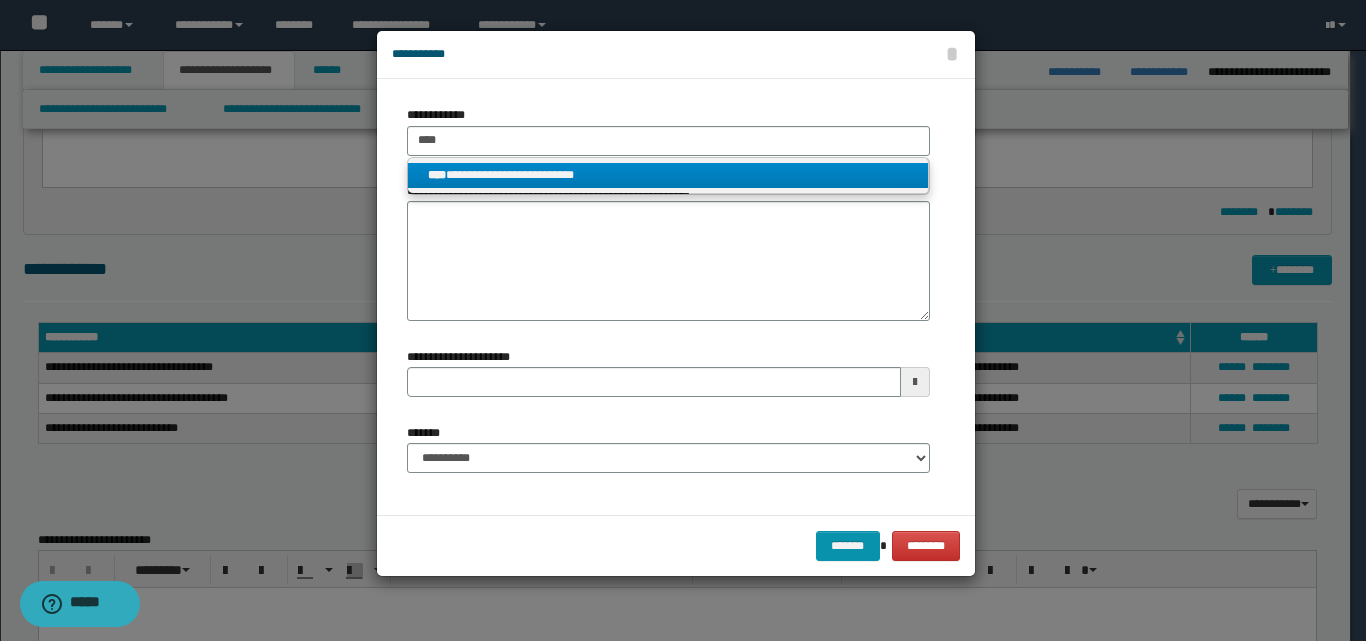 click on "**********" at bounding box center [668, 175] 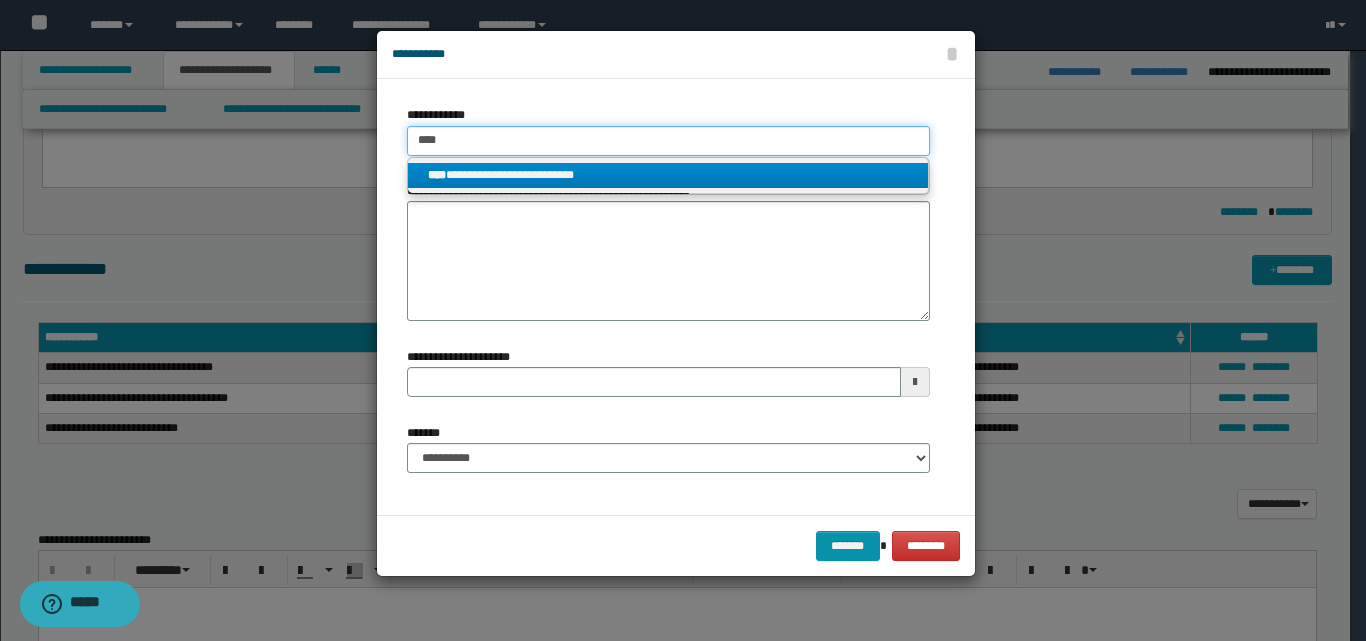 type 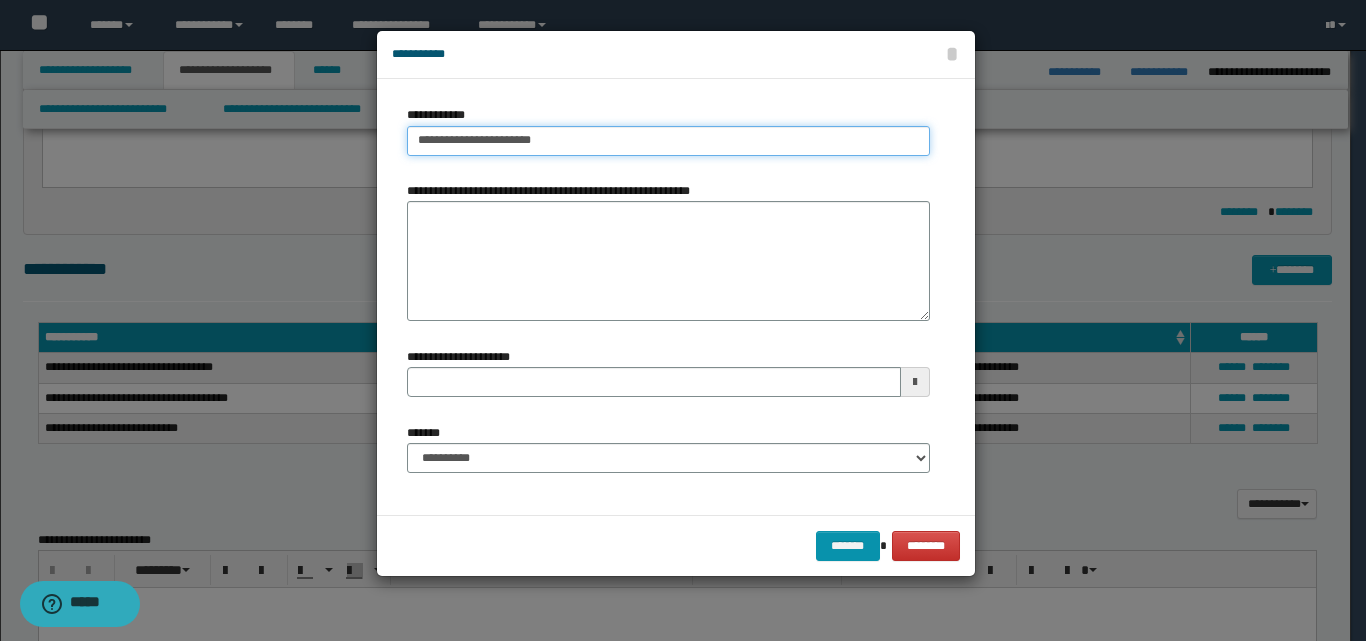 type 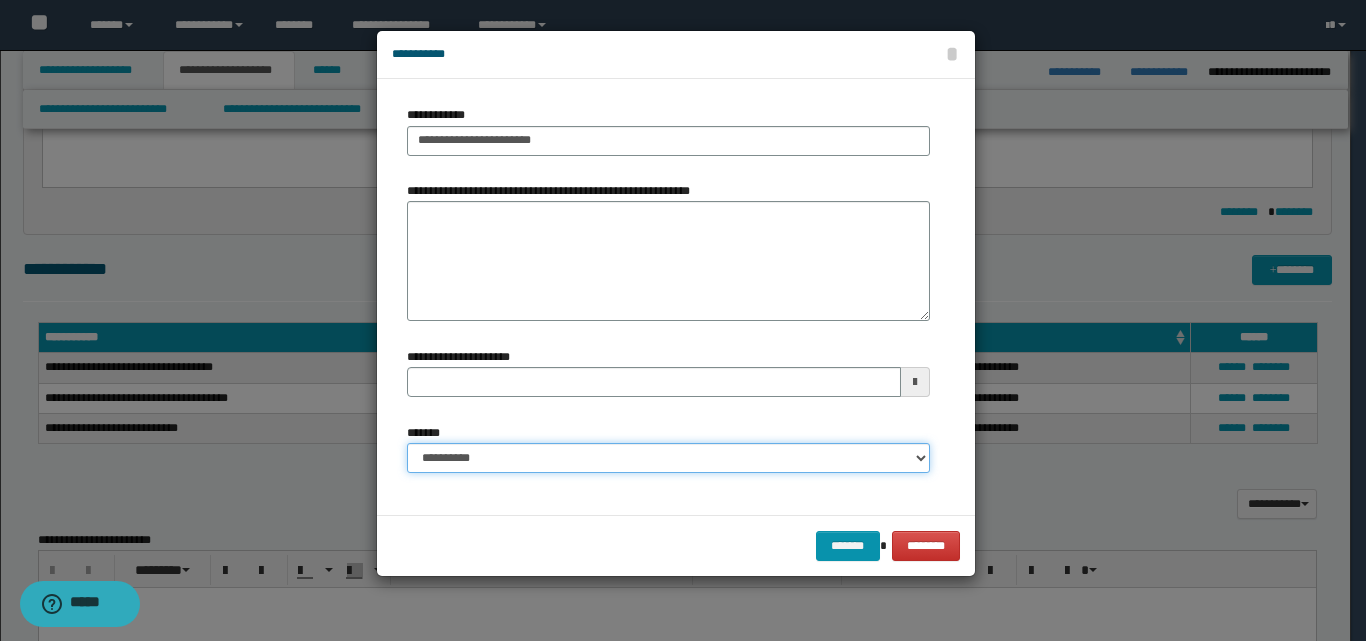 click on "**********" at bounding box center (668, 458) 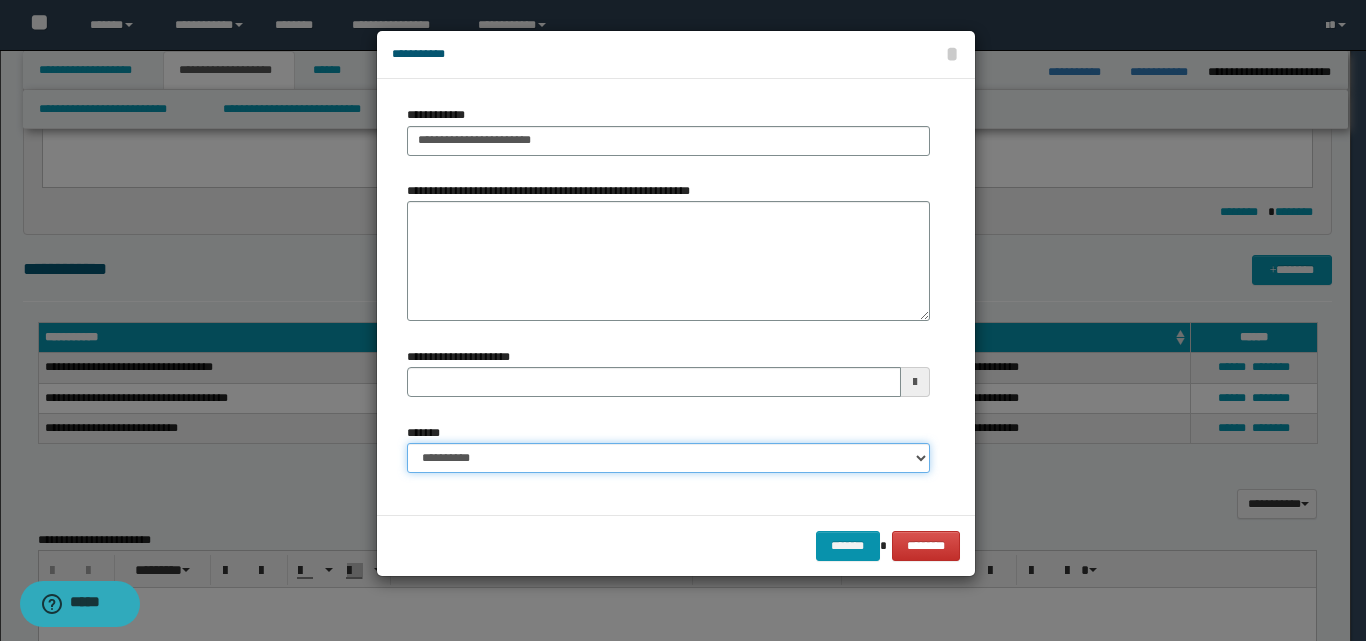 select on "*" 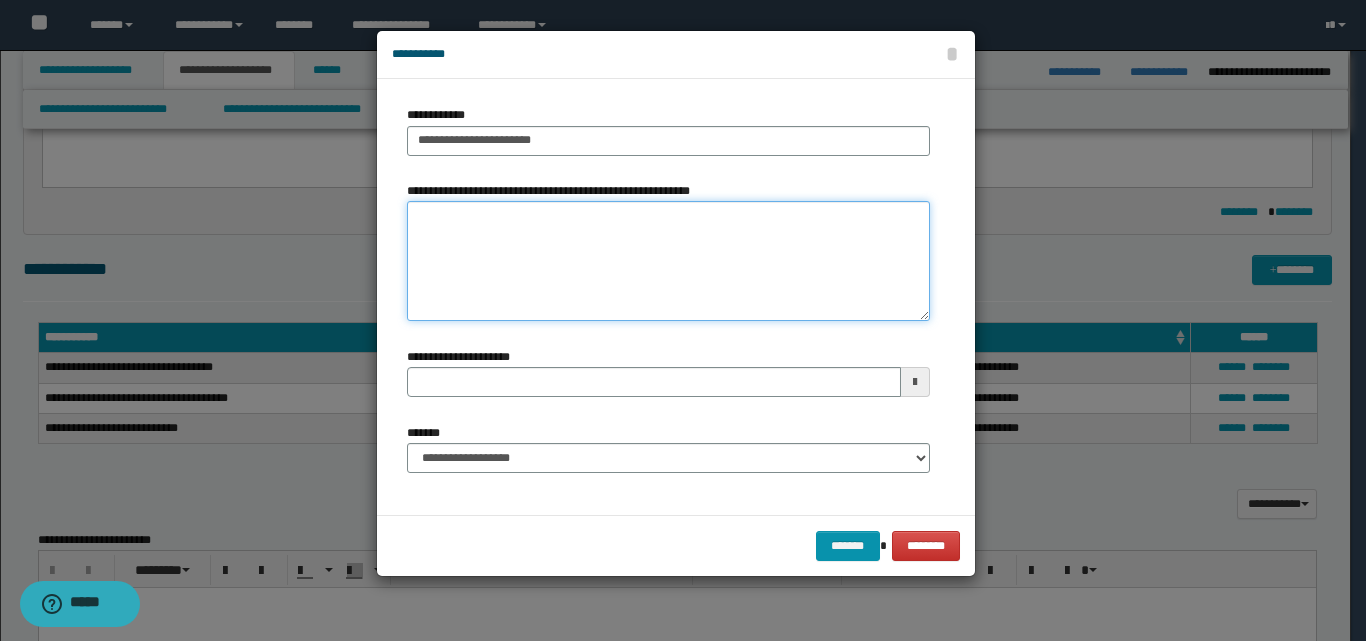 click on "**********" at bounding box center (668, 261) 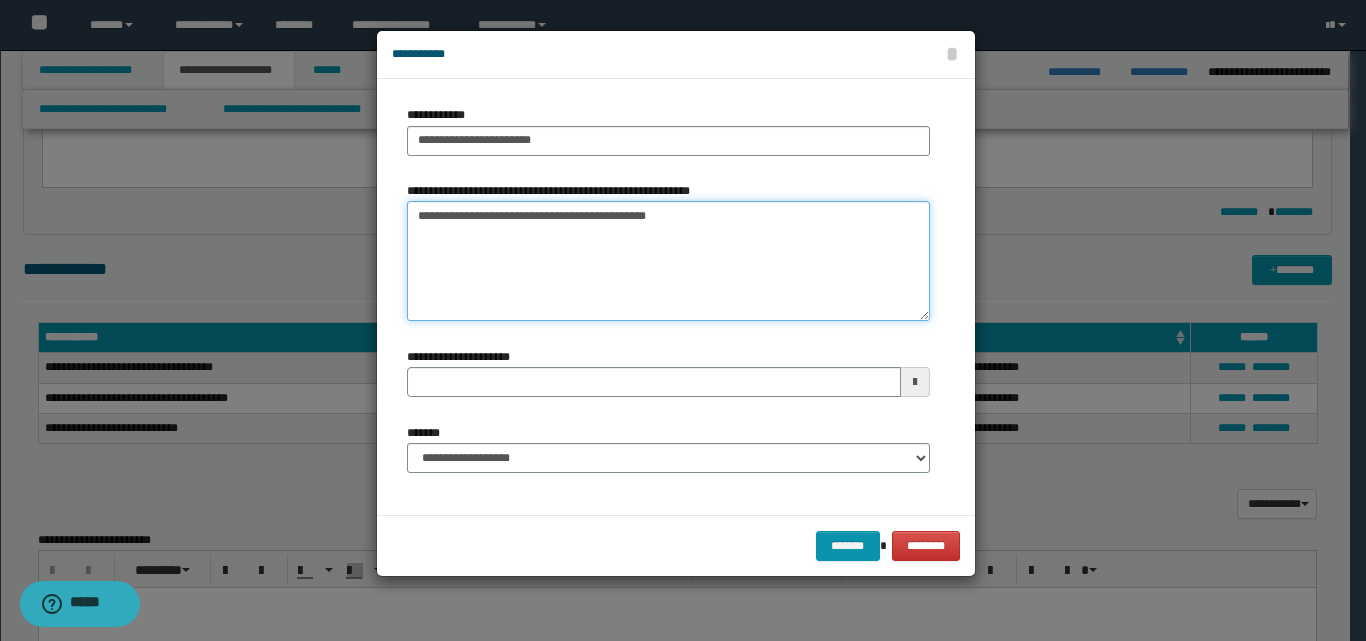 type on "**********" 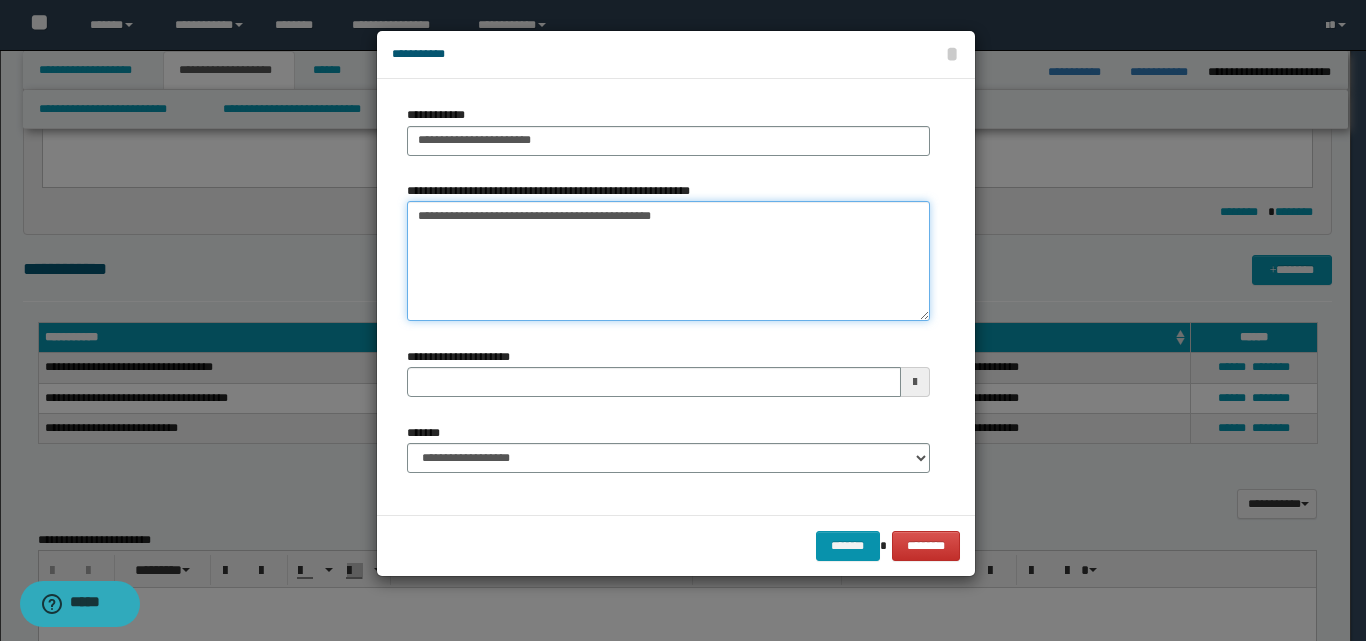type 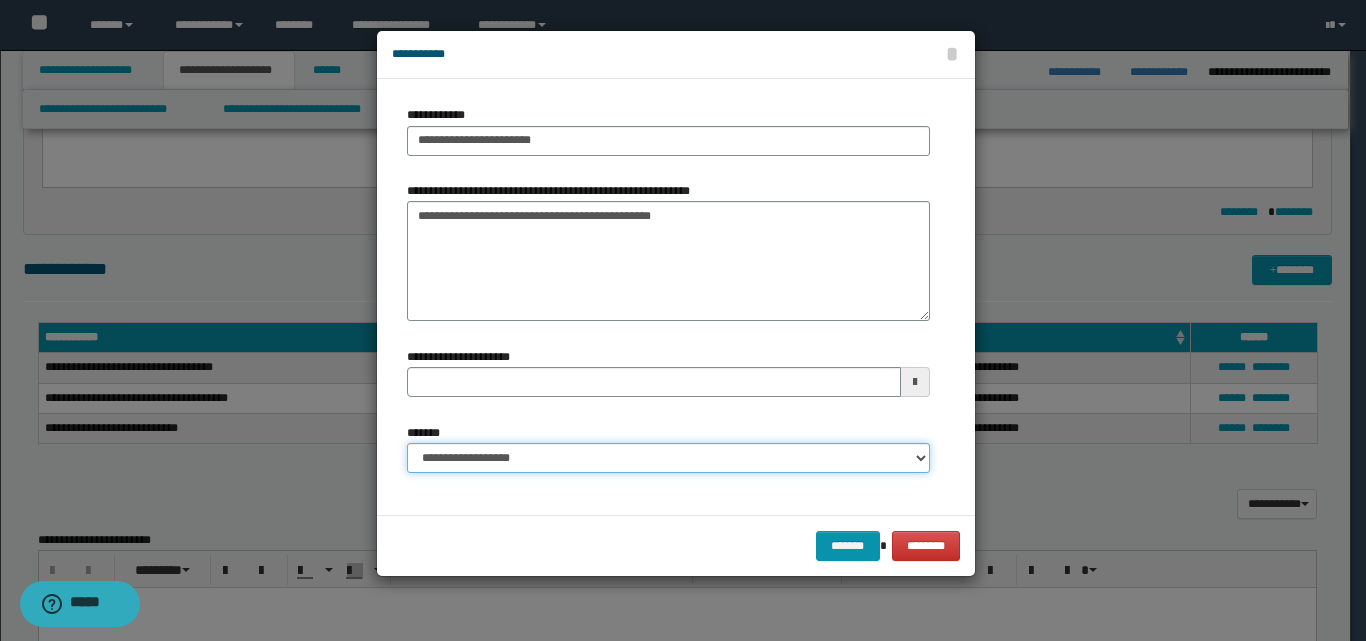 click on "**********" at bounding box center [668, 458] 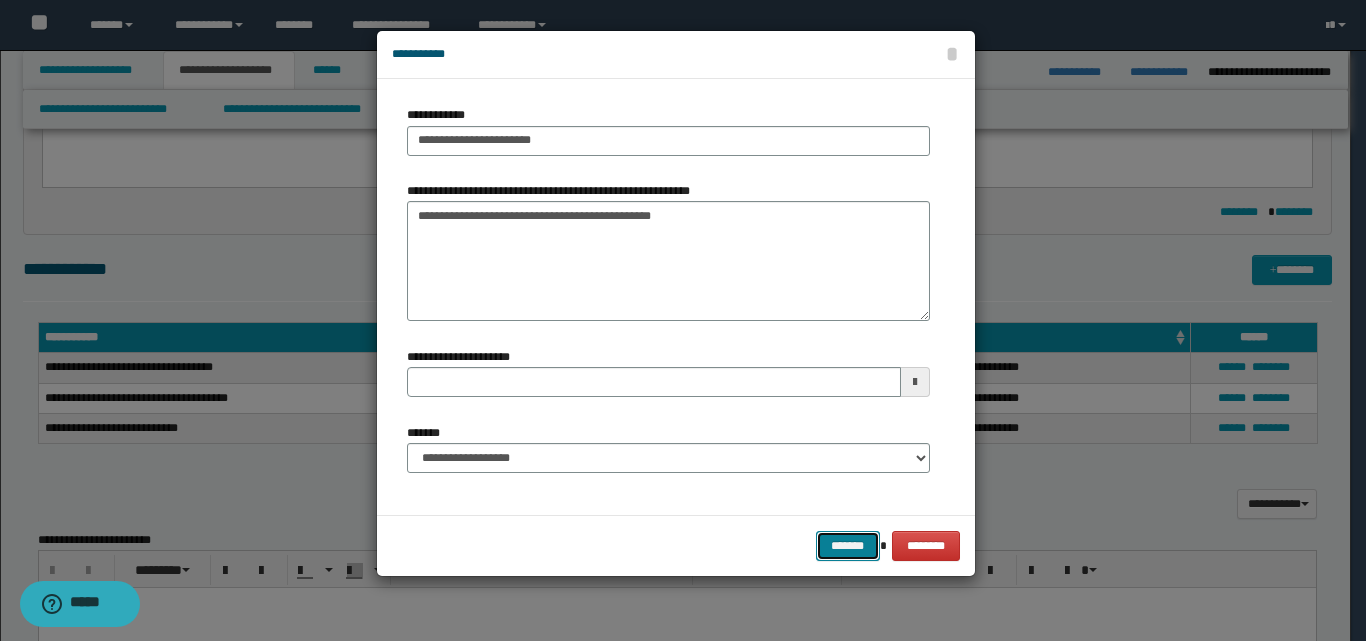 click on "*******" at bounding box center [848, 546] 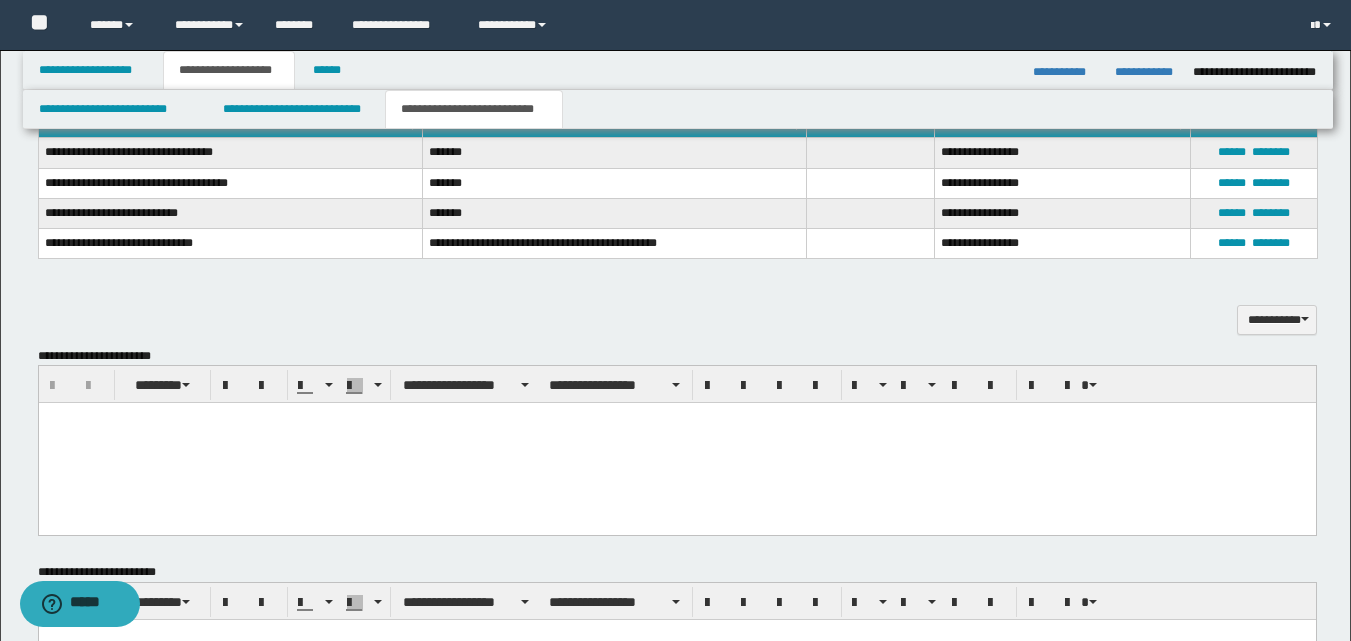 scroll, scrollTop: 600, scrollLeft: 0, axis: vertical 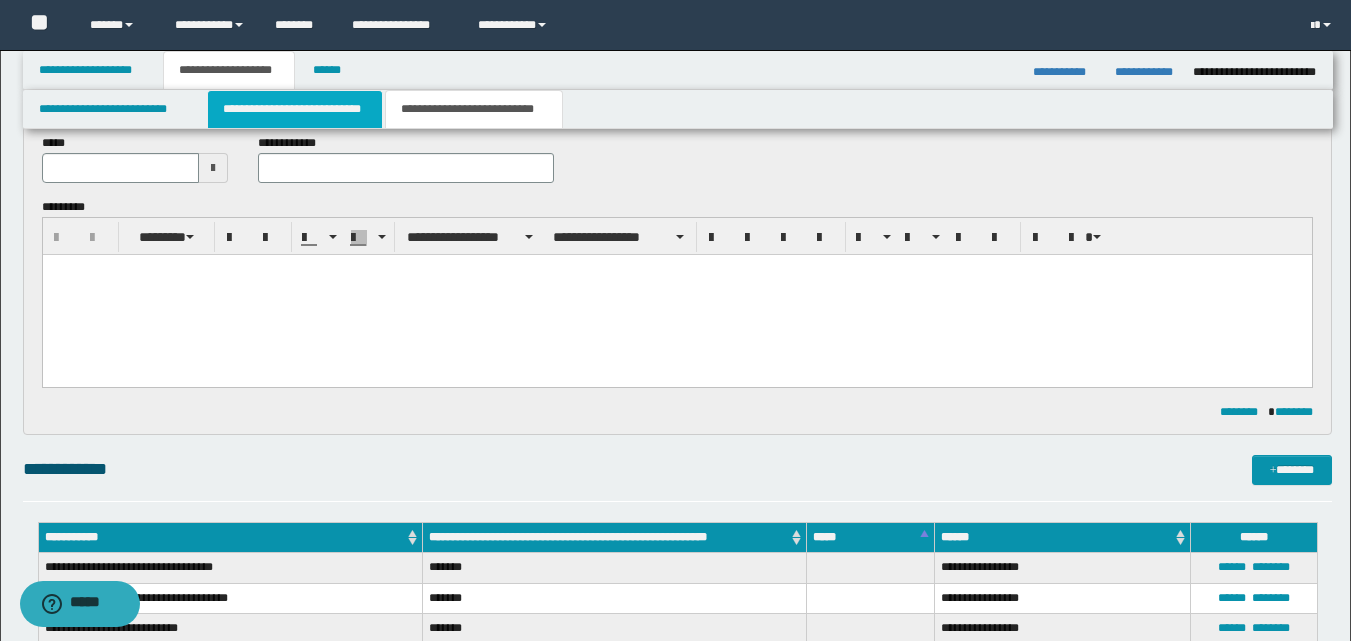 click on "**********" at bounding box center [295, 109] 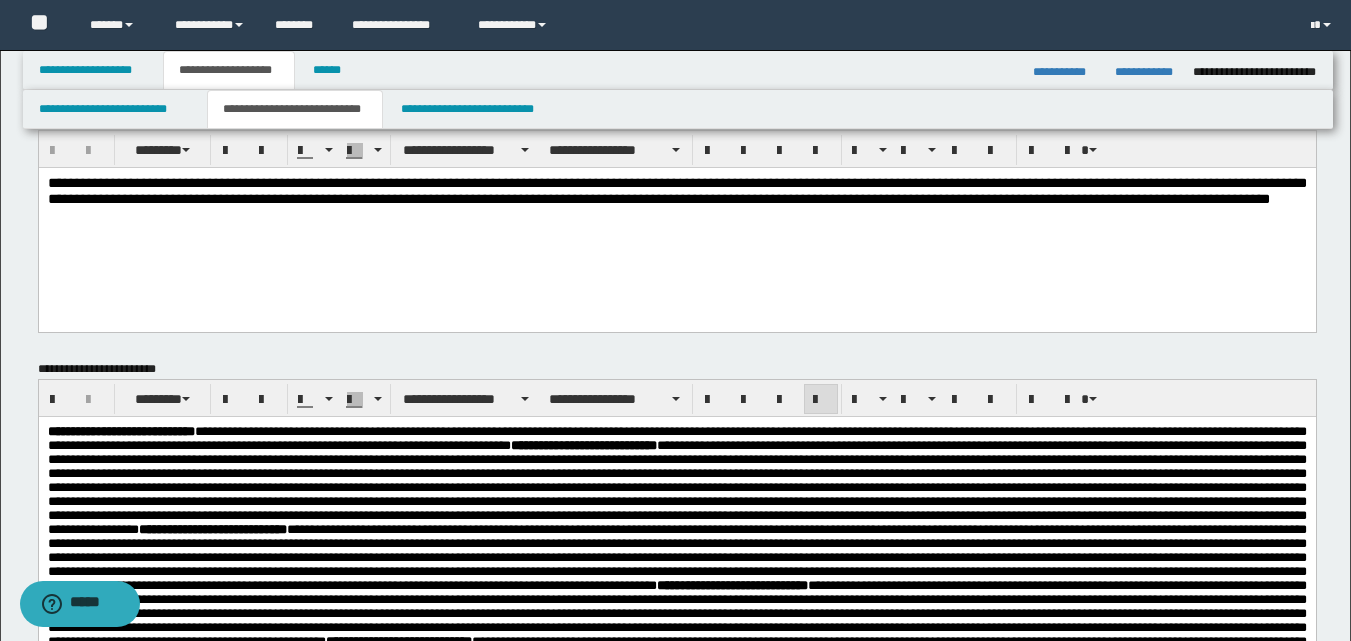 scroll, scrollTop: 0, scrollLeft: 0, axis: both 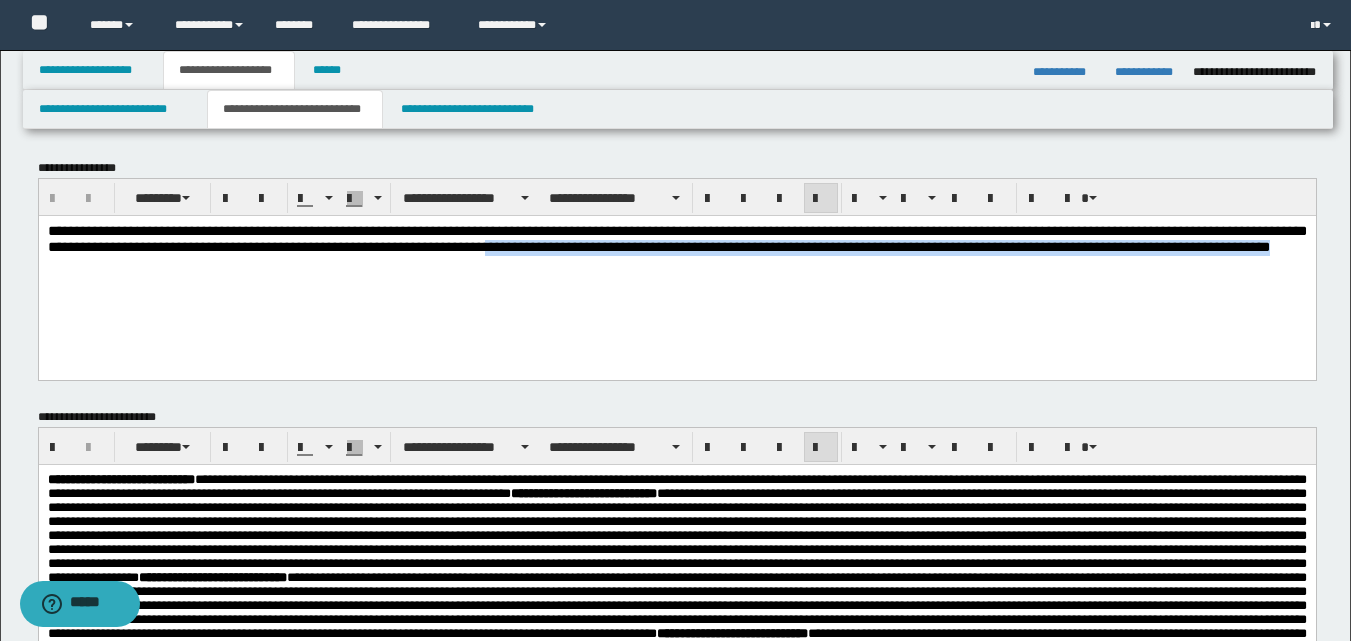 drag, startPoint x: 865, startPoint y: 245, endPoint x: 900, endPoint y: 263, distance: 39.357338 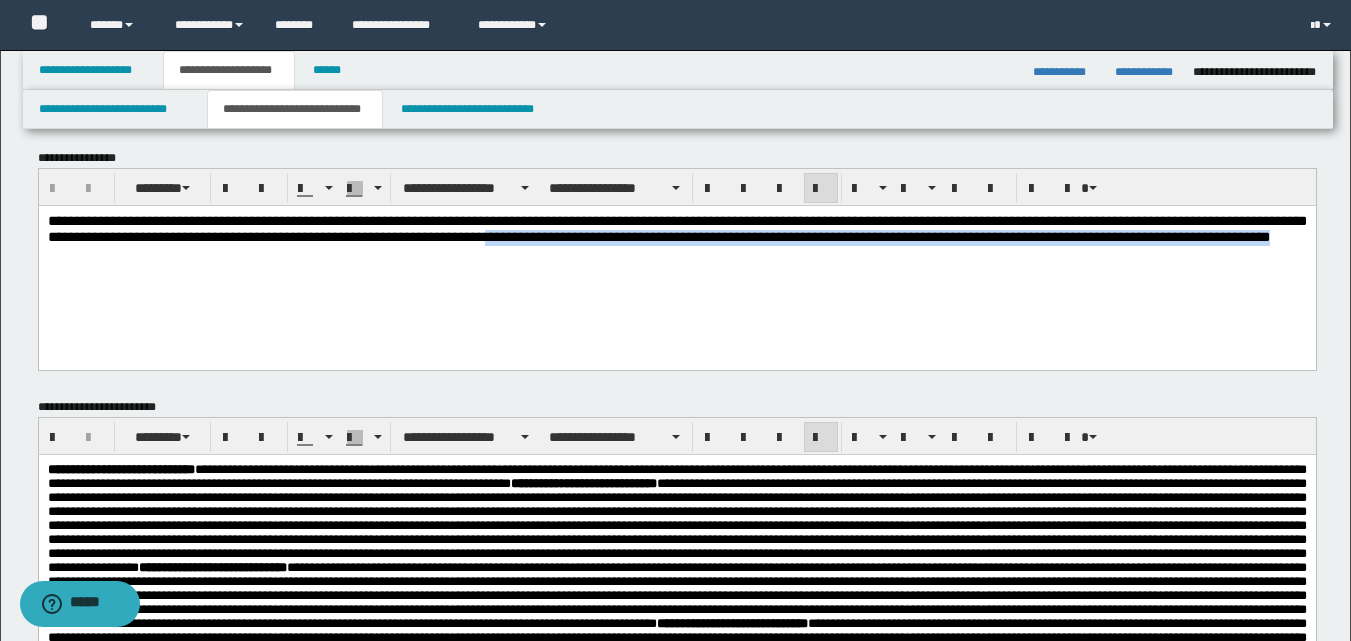scroll, scrollTop: 0, scrollLeft: 0, axis: both 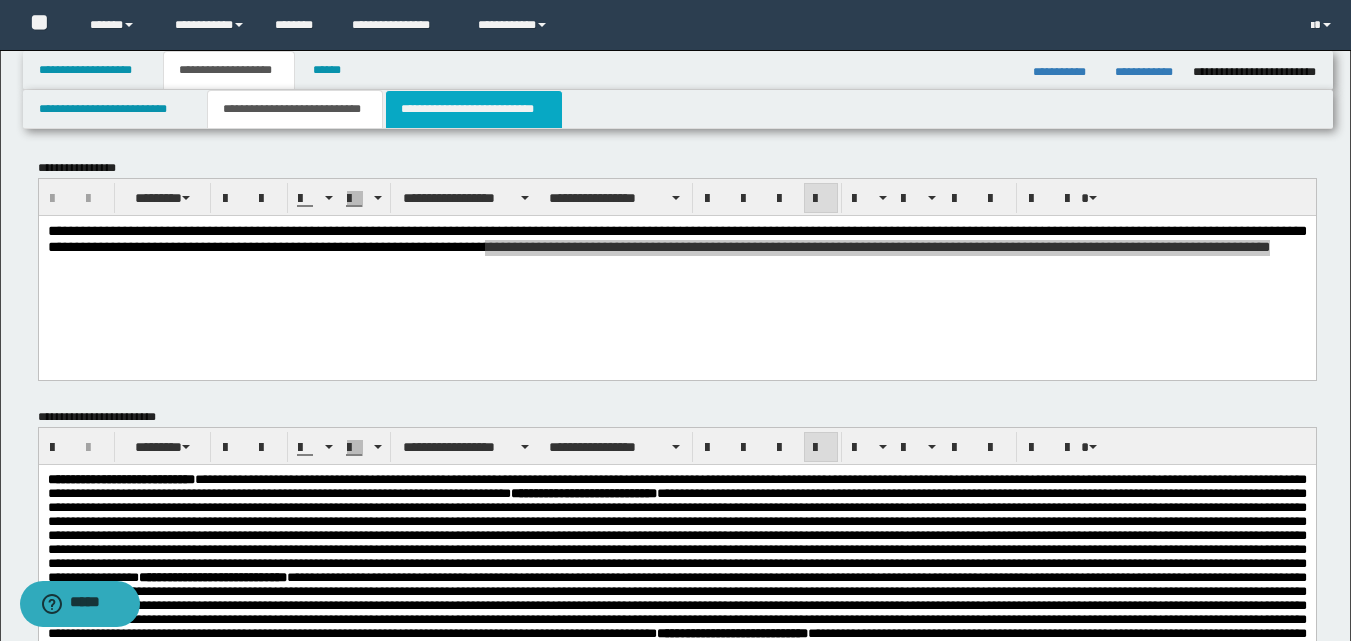 click on "**********" at bounding box center [474, 109] 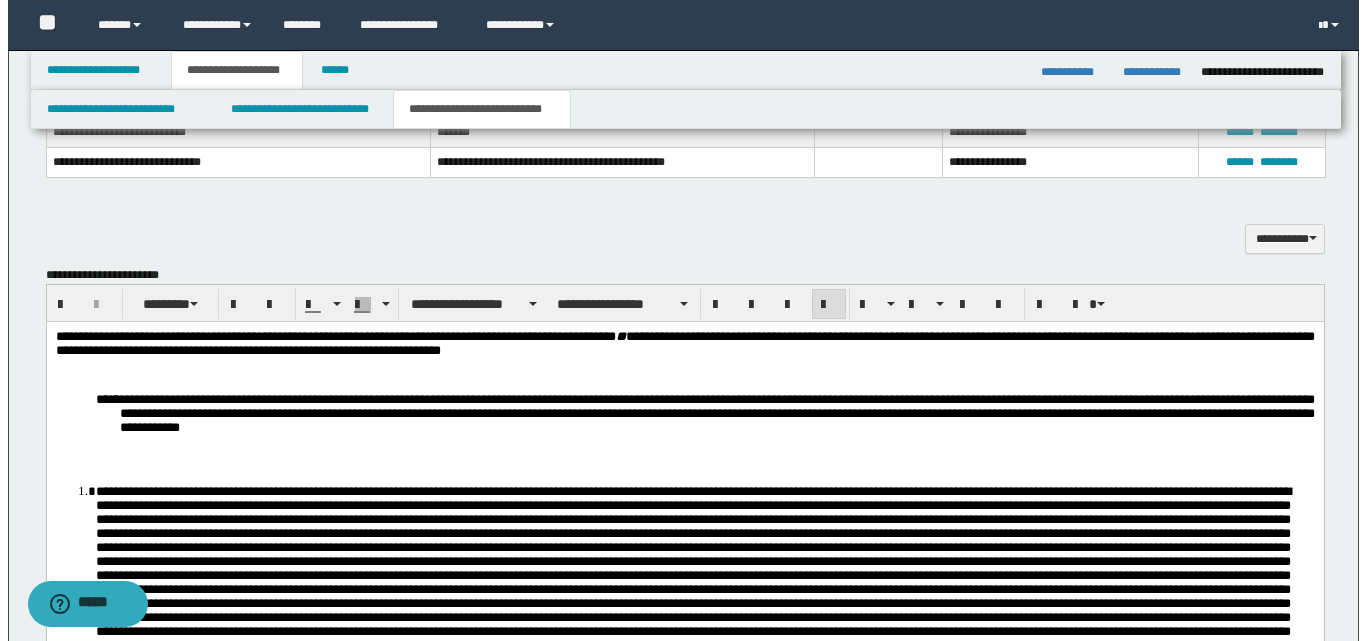 scroll, scrollTop: 600, scrollLeft: 0, axis: vertical 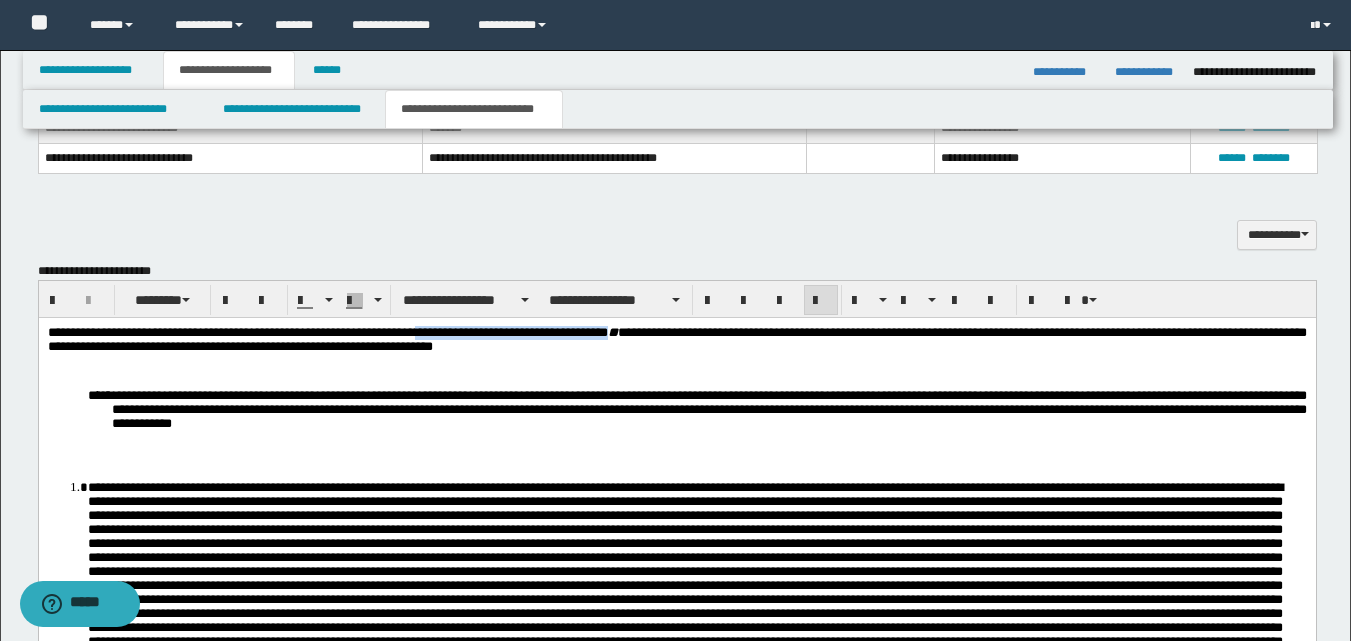 drag, startPoint x: 430, startPoint y: 329, endPoint x: 726, endPoint y: 334, distance: 296.04224 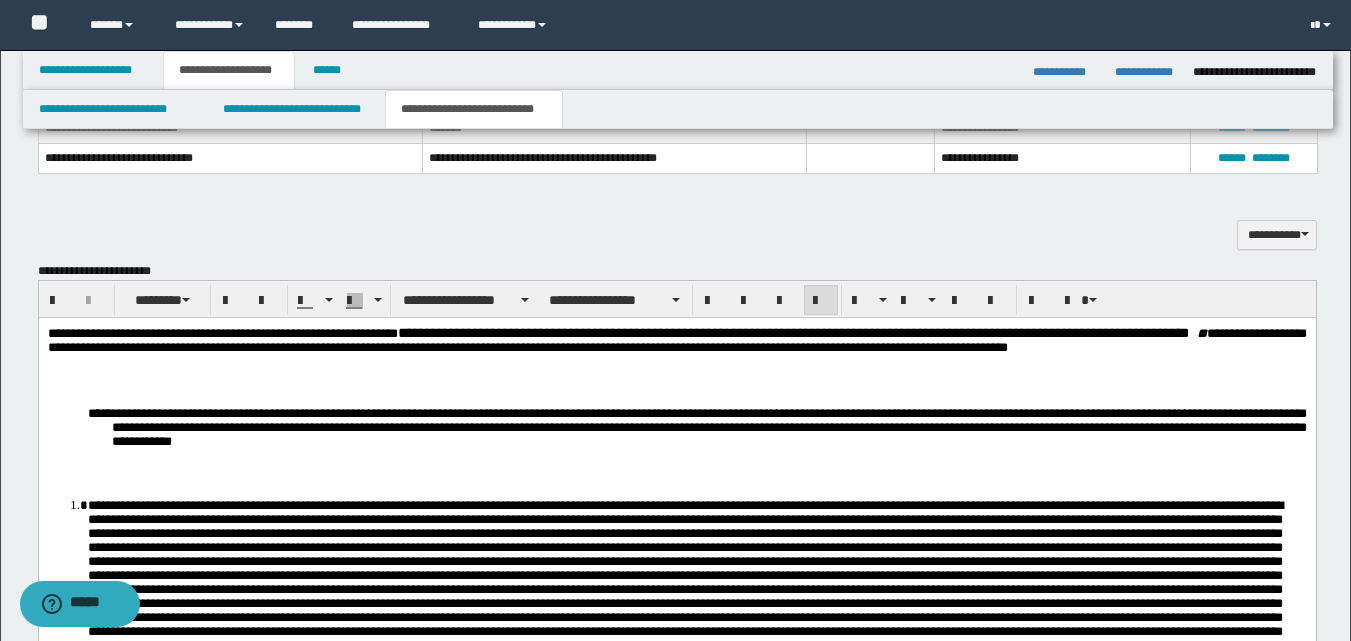 click on "**********" at bounding box center [676, 351] 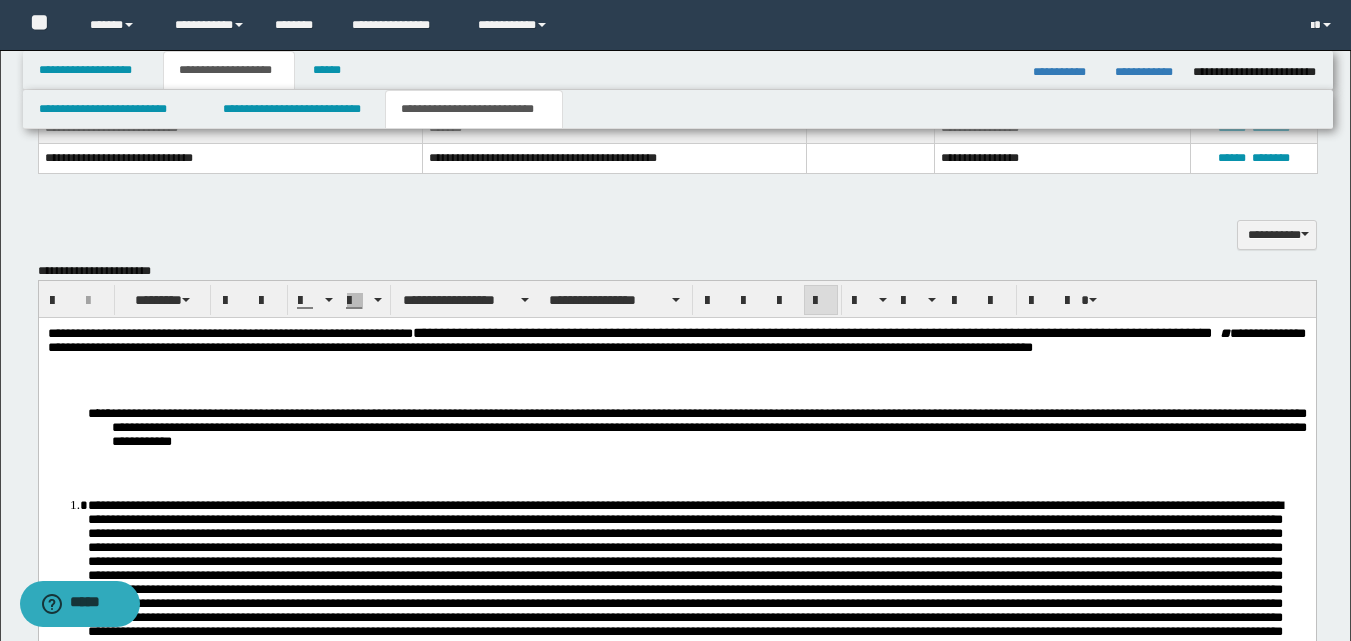 click on "**********" at bounding box center [676, 351] 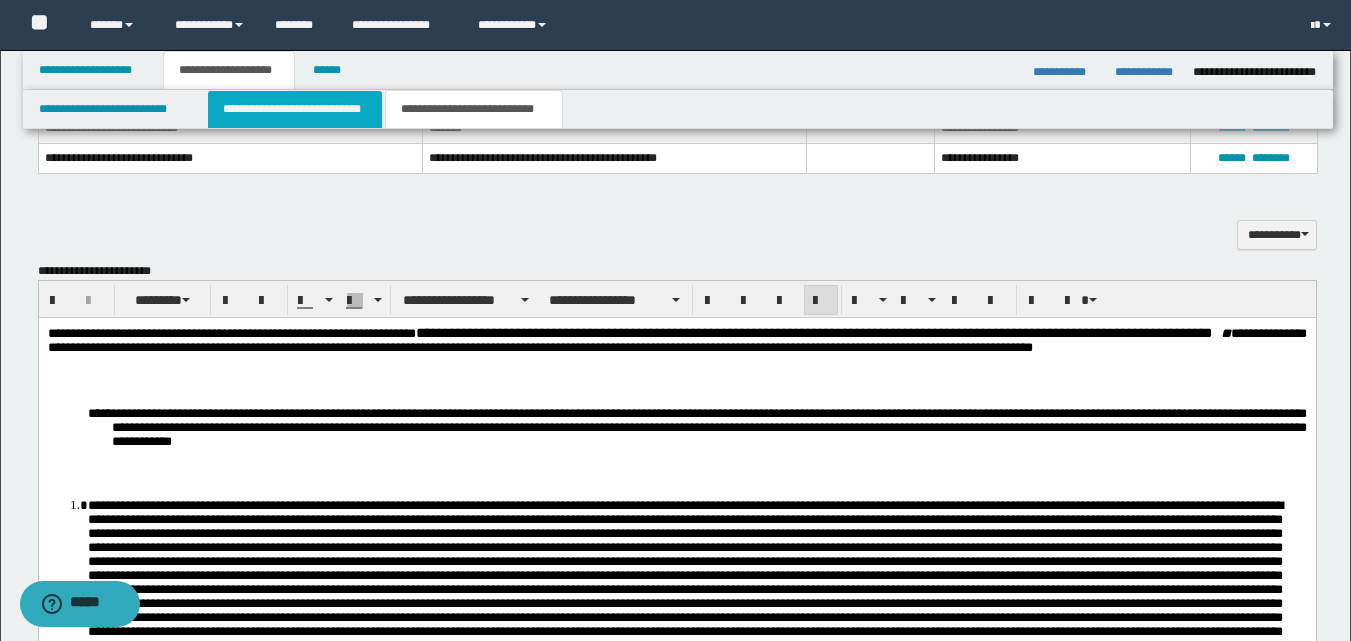 click on "**********" at bounding box center (295, 109) 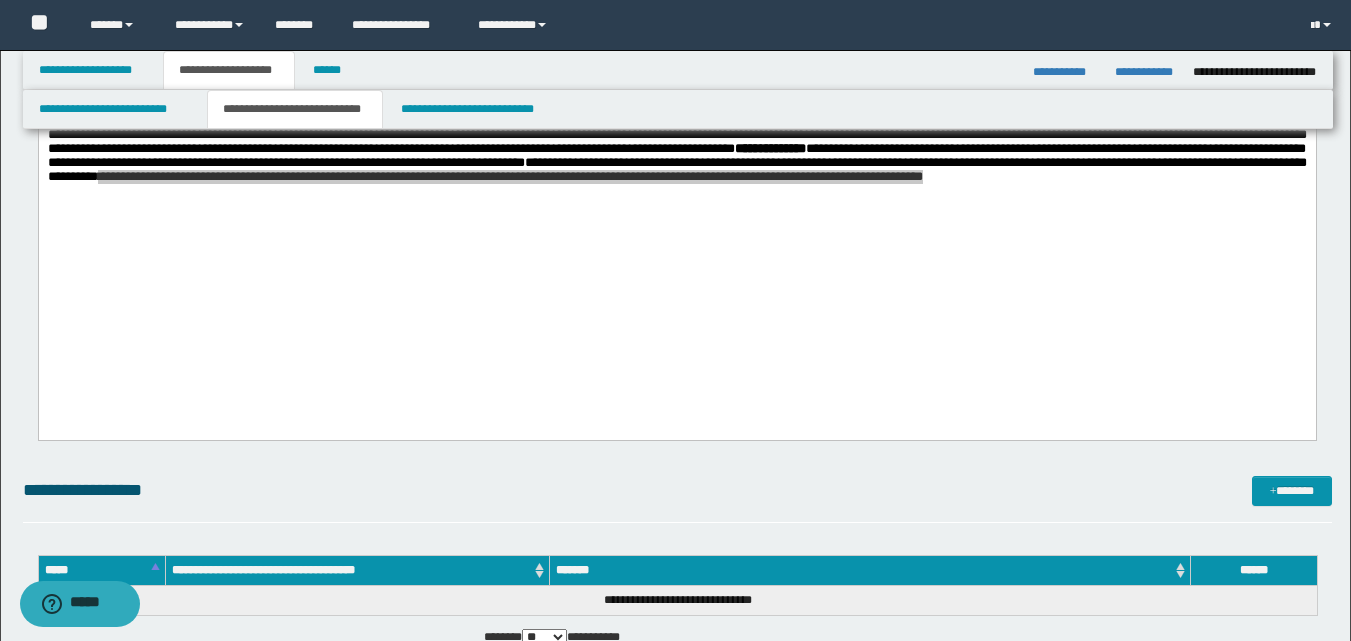 scroll, scrollTop: 700, scrollLeft: 0, axis: vertical 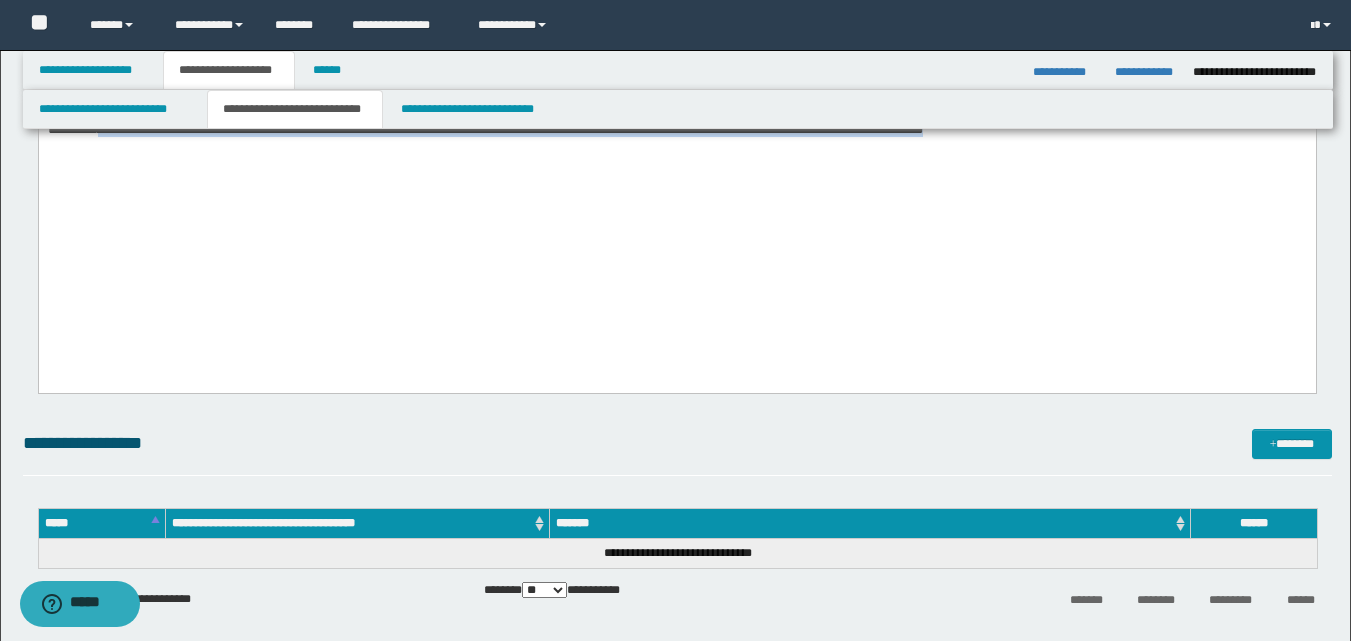 click on "**********" at bounding box center (676, -20) 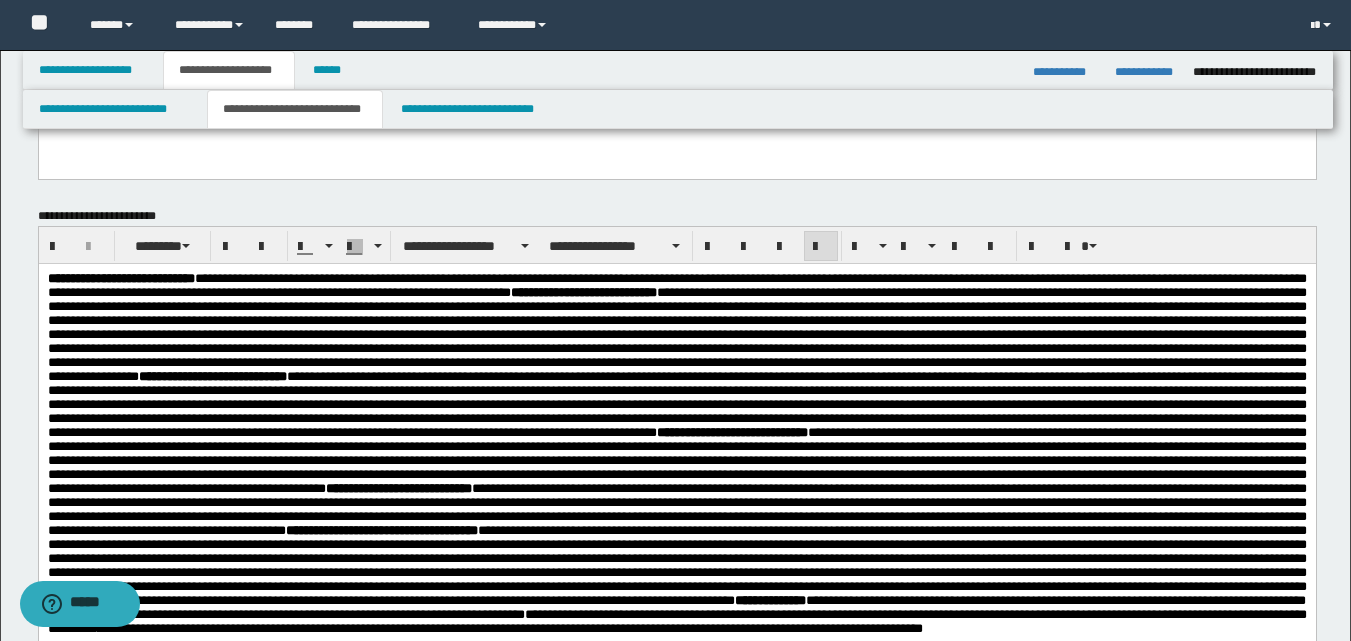 scroll, scrollTop: 200, scrollLeft: 0, axis: vertical 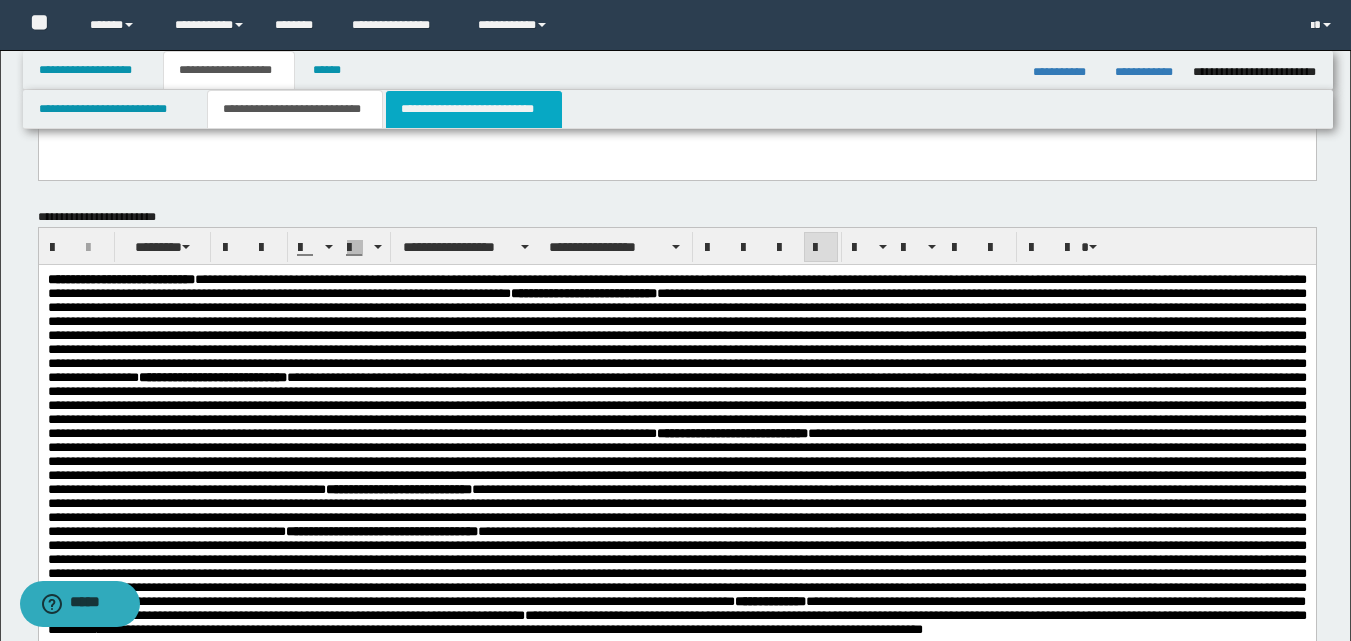 click on "**********" at bounding box center [474, 109] 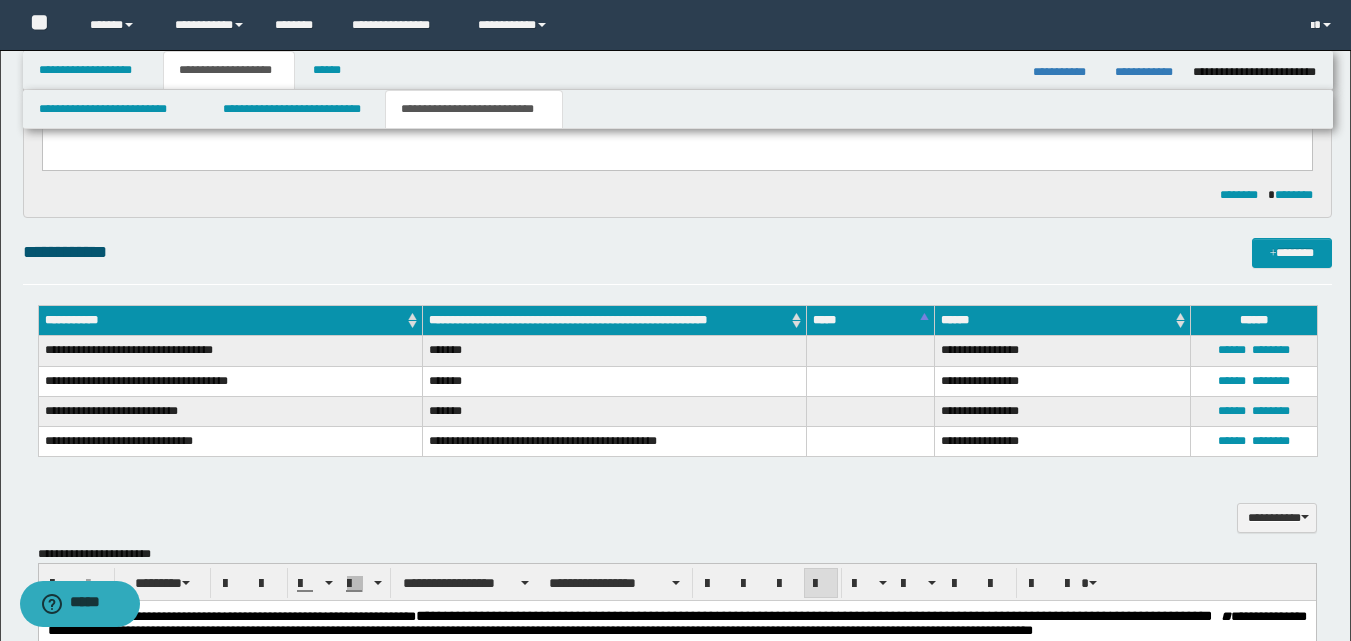 scroll, scrollTop: 300, scrollLeft: 0, axis: vertical 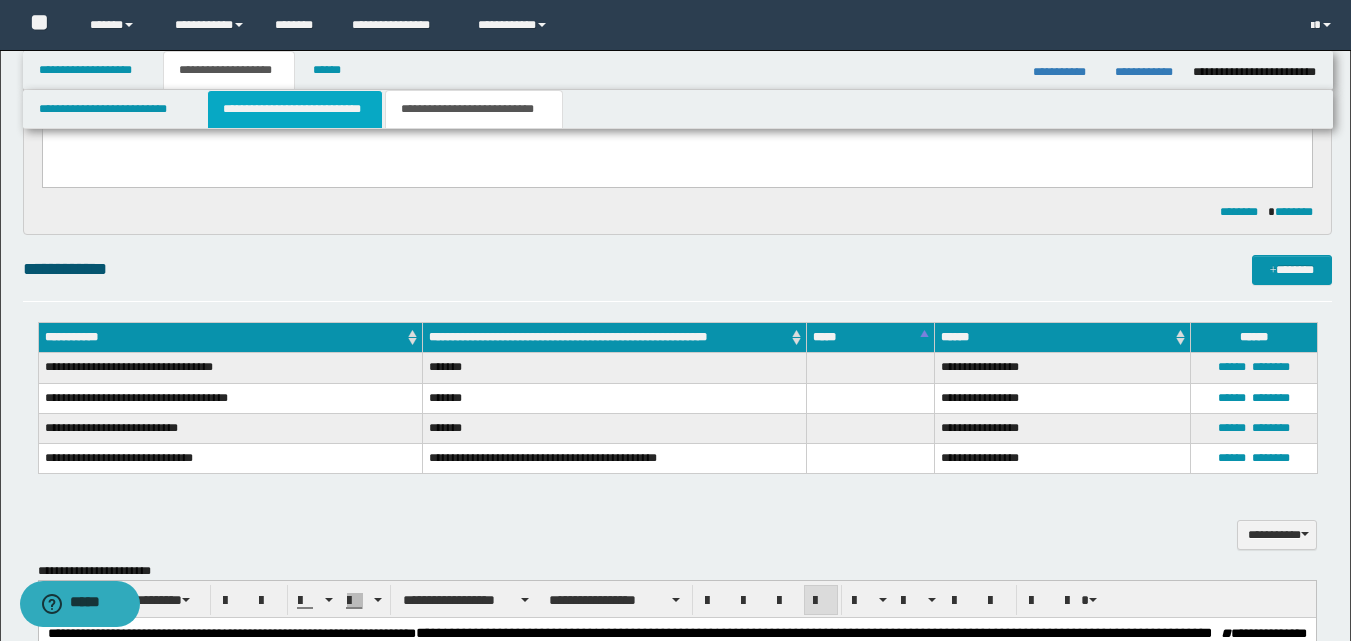 click on "**********" at bounding box center (295, 109) 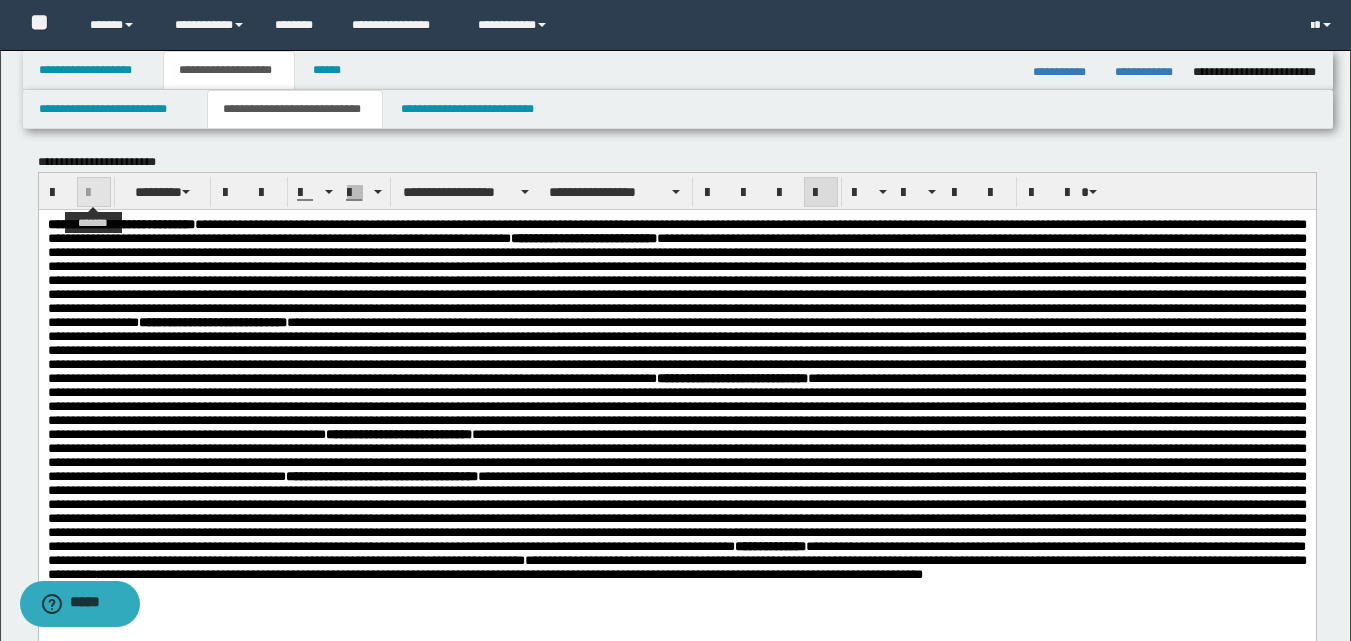 scroll, scrollTop: 300, scrollLeft: 0, axis: vertical 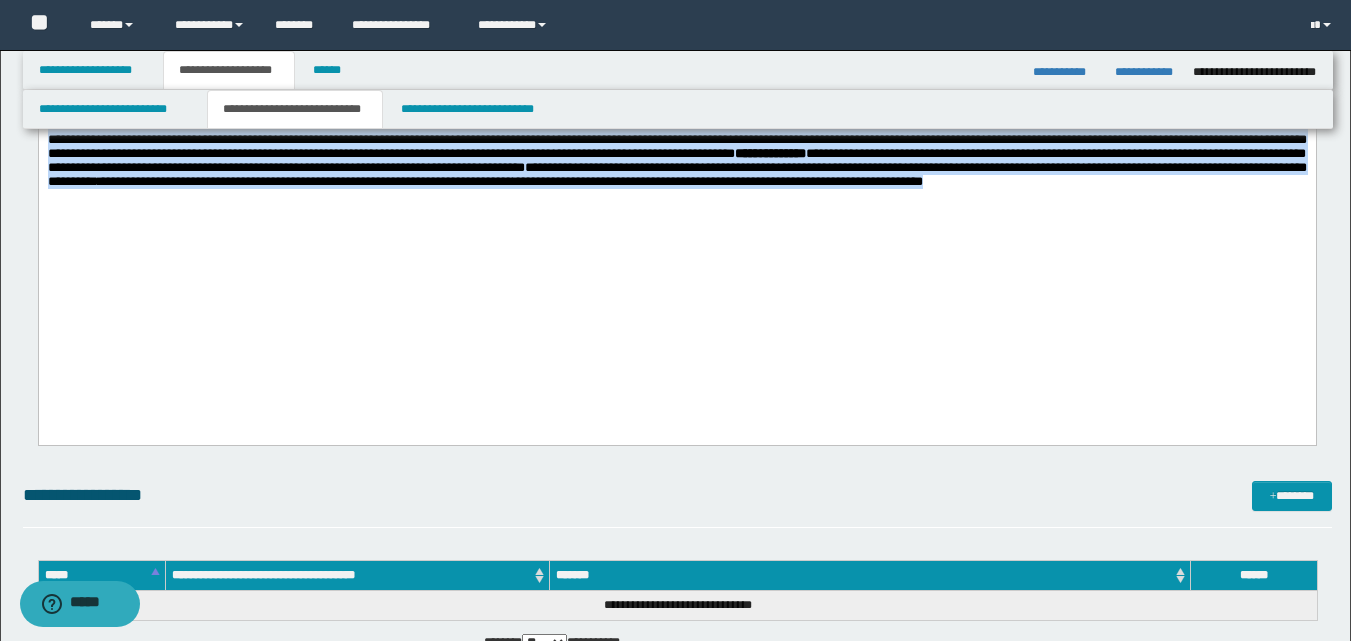 drag, startPoint x: 47, startPoint y: -168, endPoint x: 817, endPoint y: 531, distance: 1039.9524 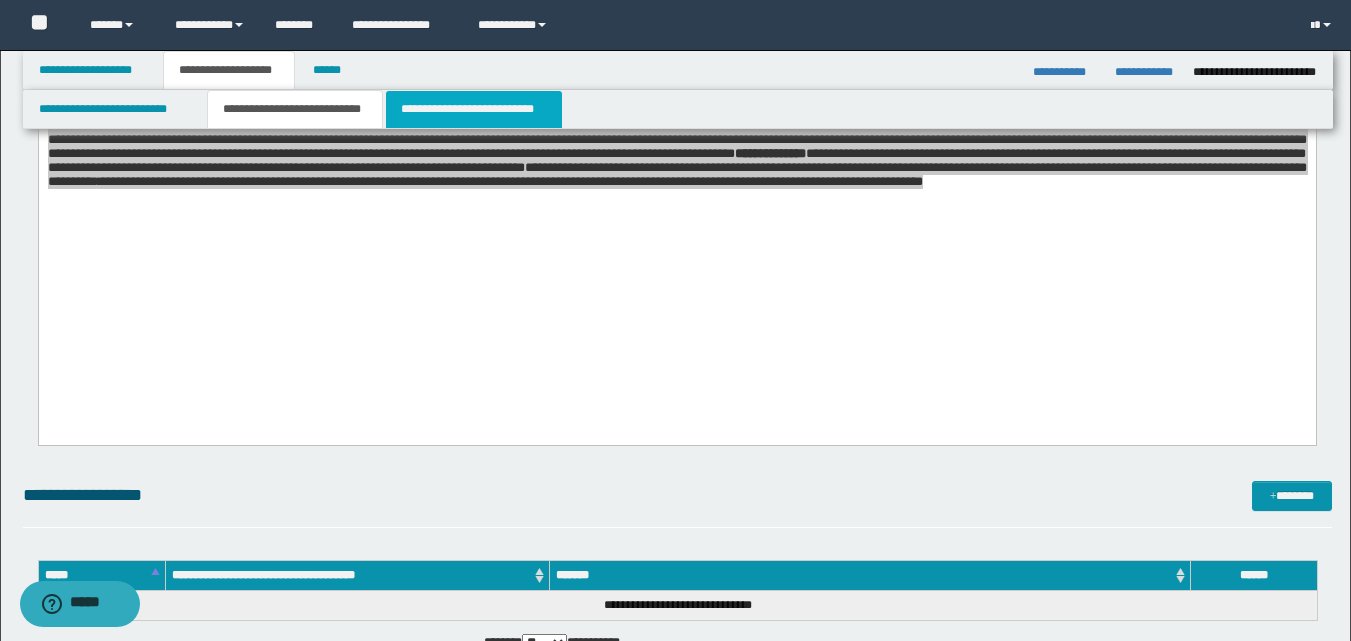 click on "**********" at bounding box center (474, 109) 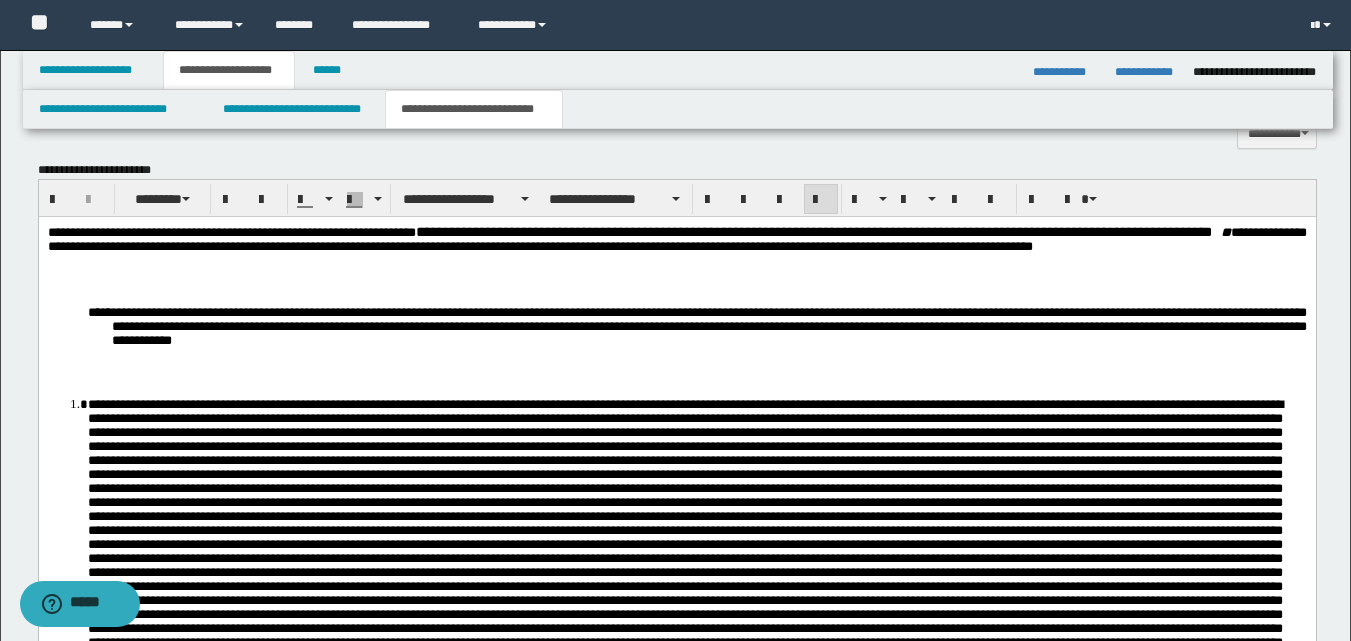 scroll, scrollTop: 748, scrollLeft: 0, axis: vertical 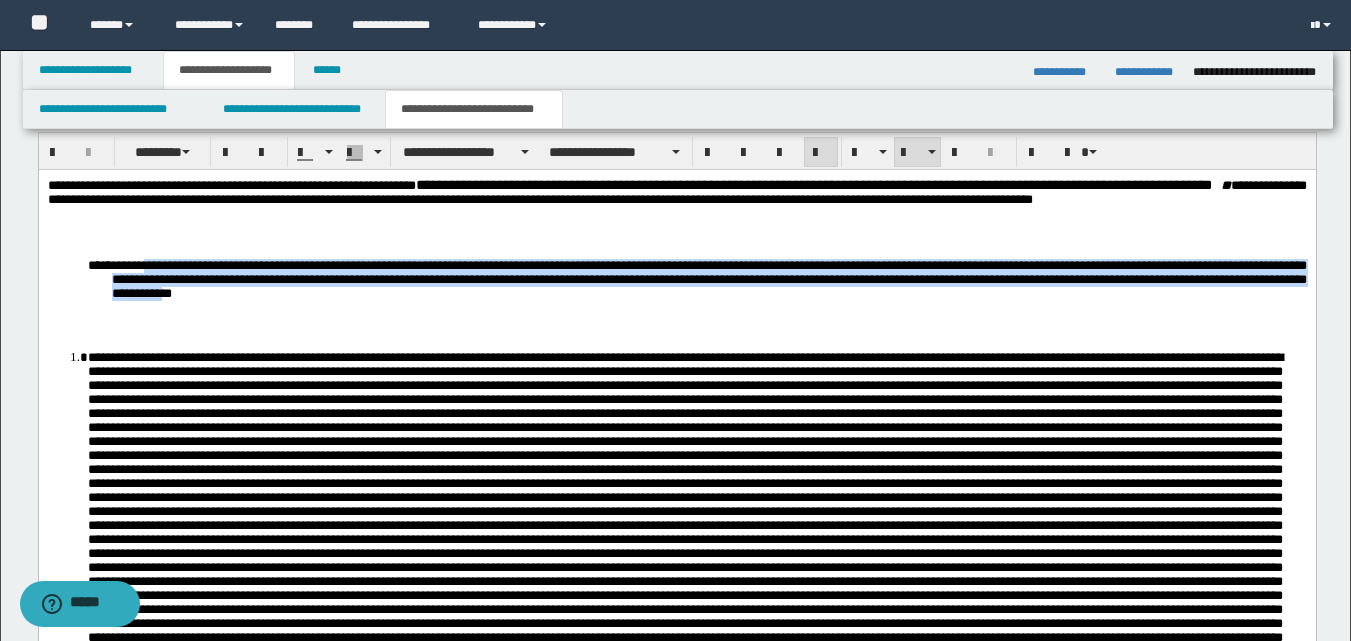 drag, startPoint x: 159, startPoint y: 264, endPoint x: 493, endPoint y: 293, distance: 335.25662 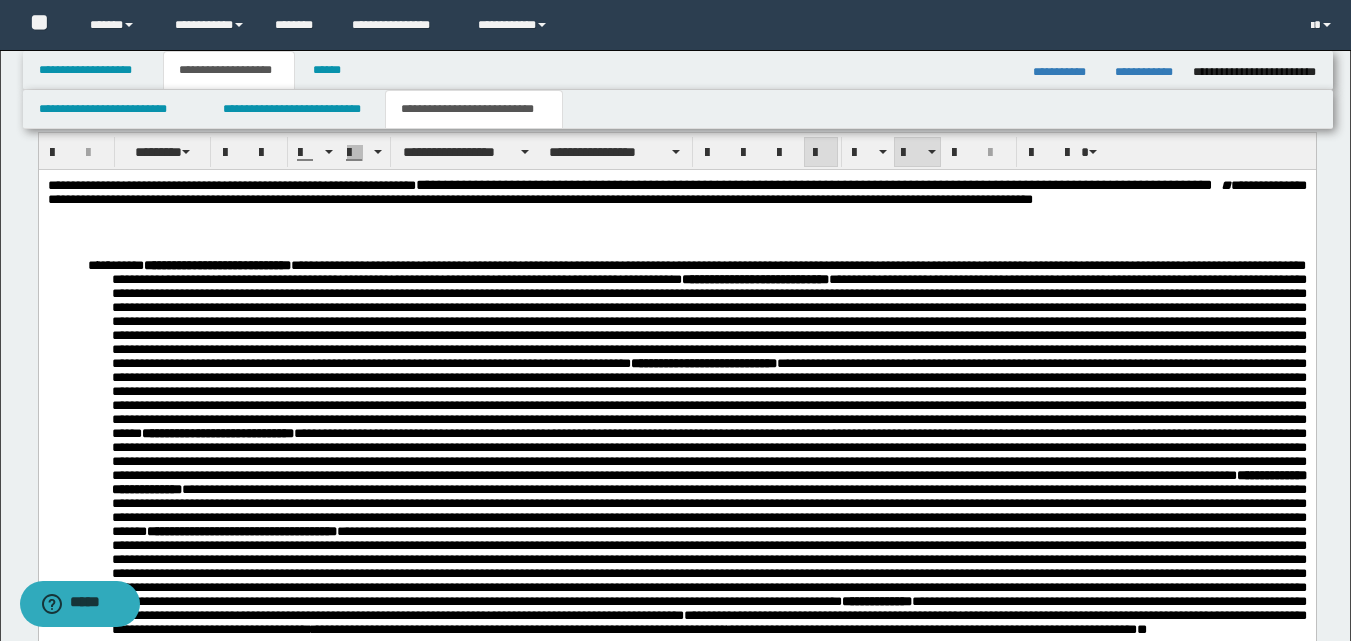 click on "**********" at bounding box center (676, 521) 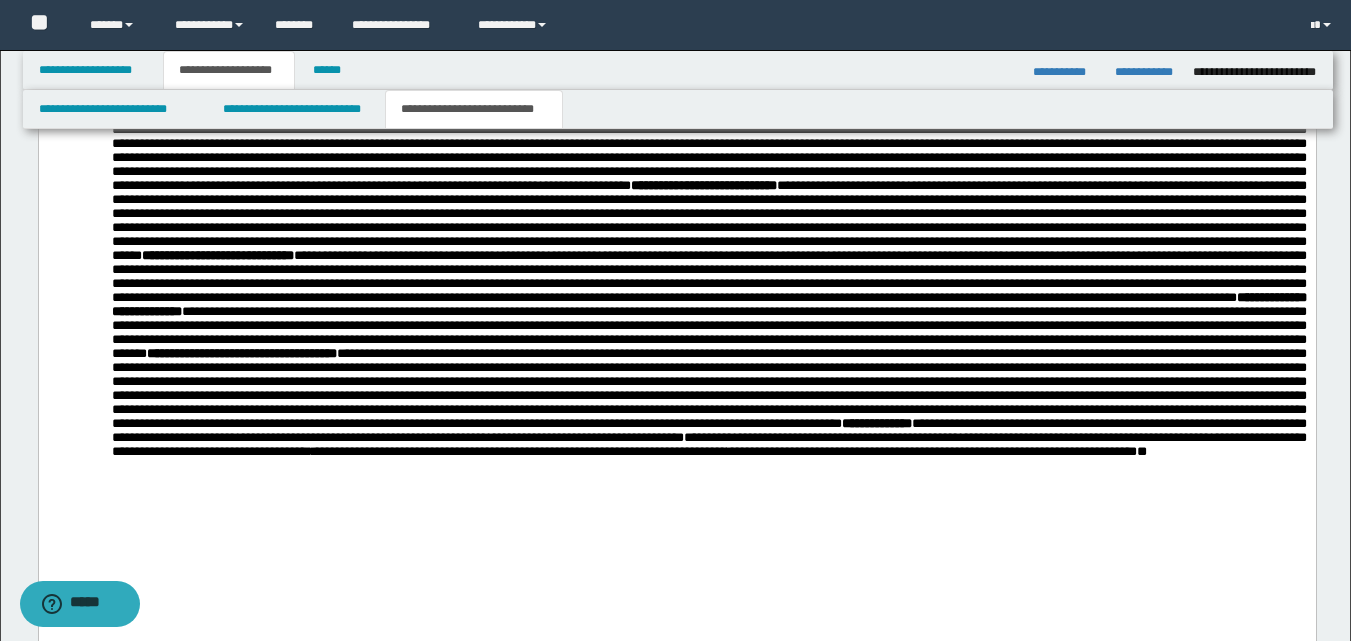 scroll, scrollTop: 848, scrollLeft: 0, axis: vertical 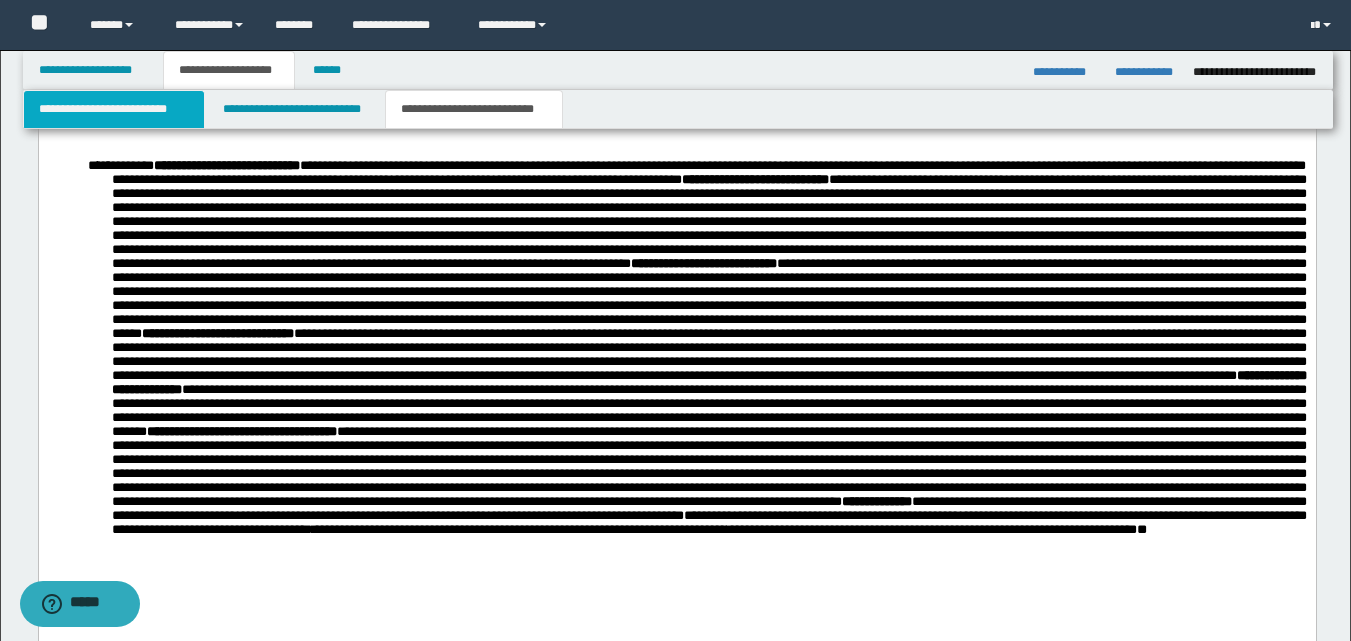 click on "**********" at bounding box center (114, 109) 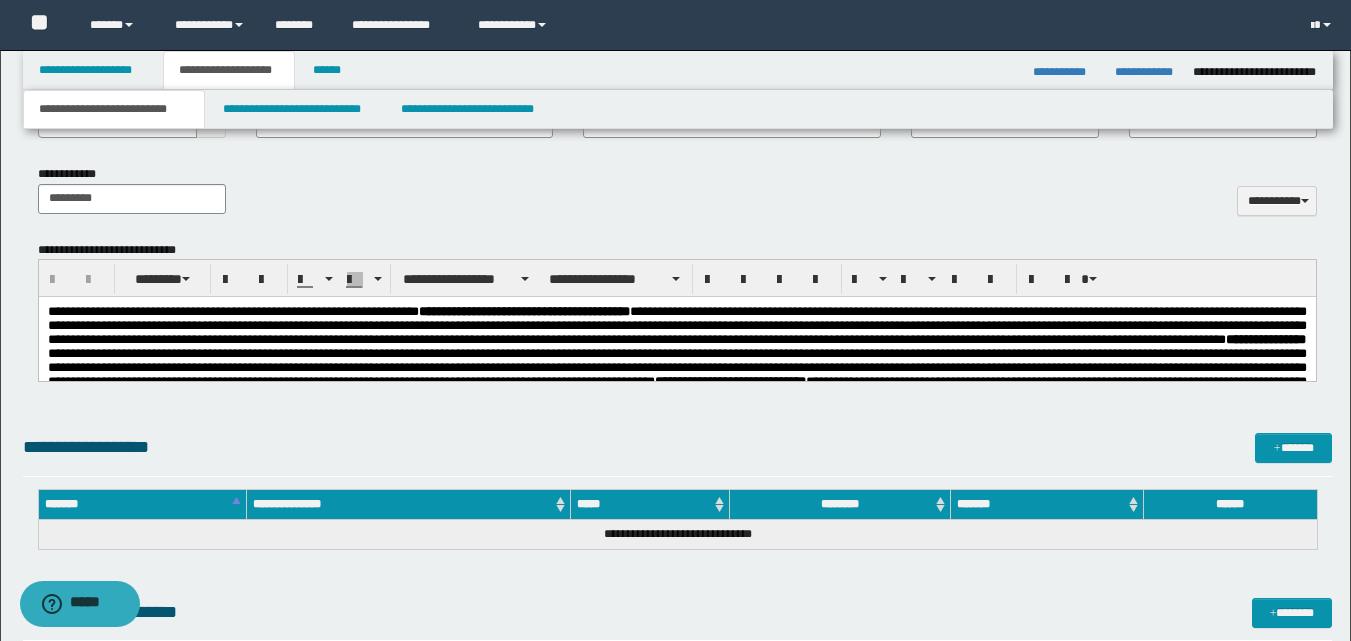 click on "**********" at bounding box center (676, 568) 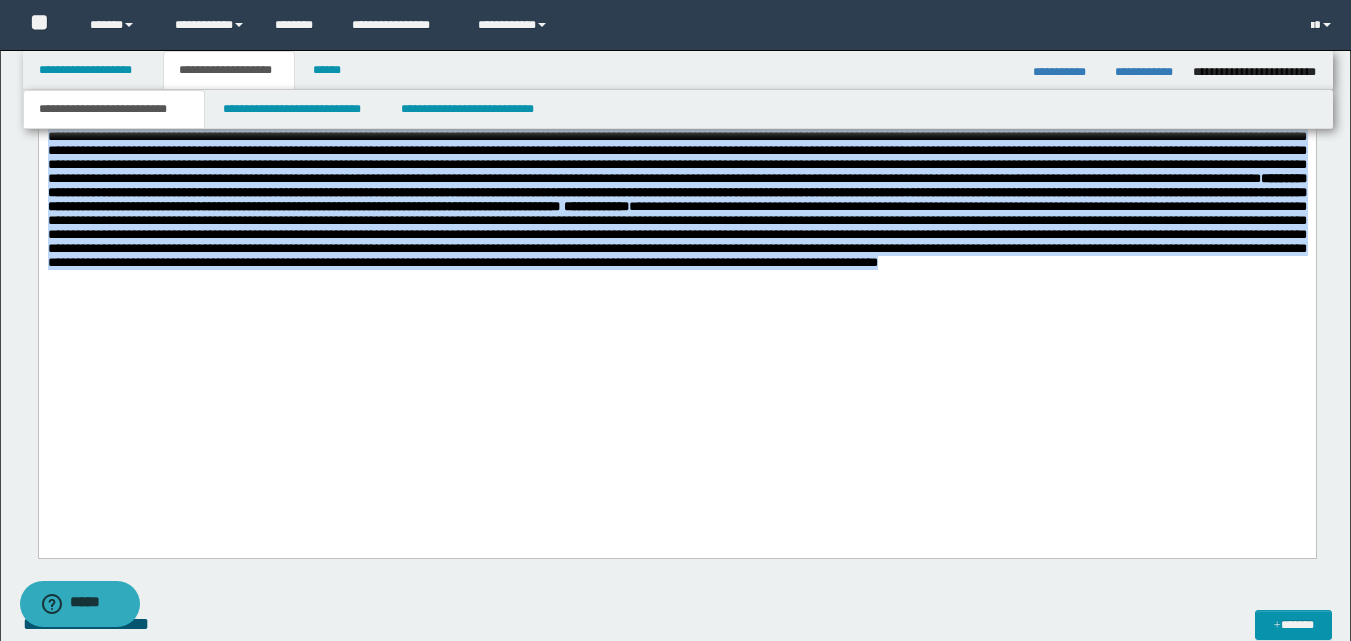 scroll, scrollTop: 1395, scrollLeft: 0, axis: vertical 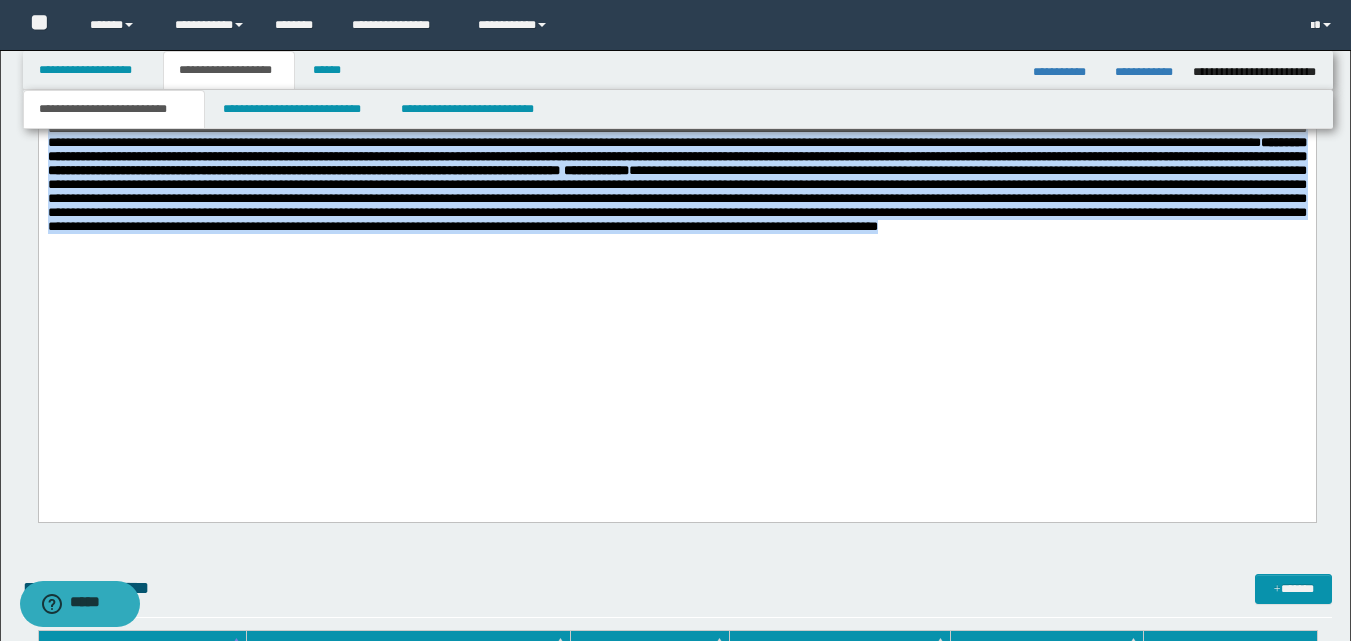 drag, startPoint x: 47, startPoint y: -237, endPoint x: 765, endPoint y: 586, distance: 1092.1781 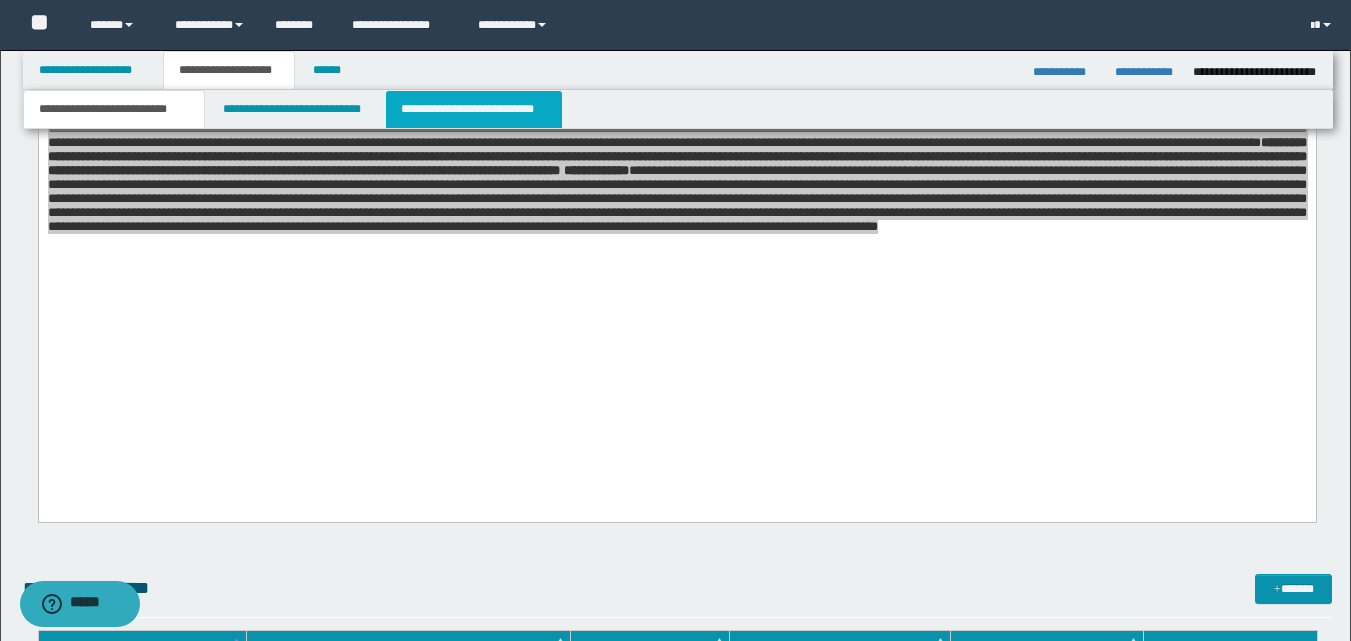 click on "**********" at bounding box center (474, 109) 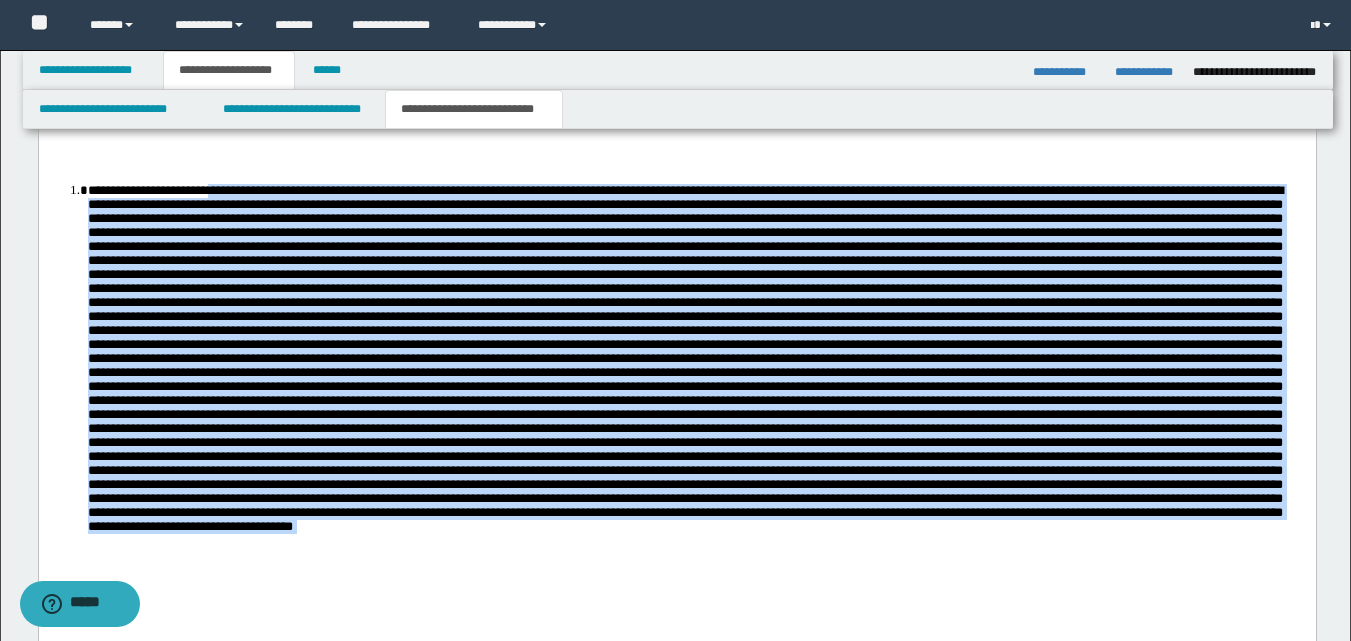 drag, startPoint x: 273, startPoint y: 190, endPoint x: 1187, endPoint y: 588, distance: 996.8952 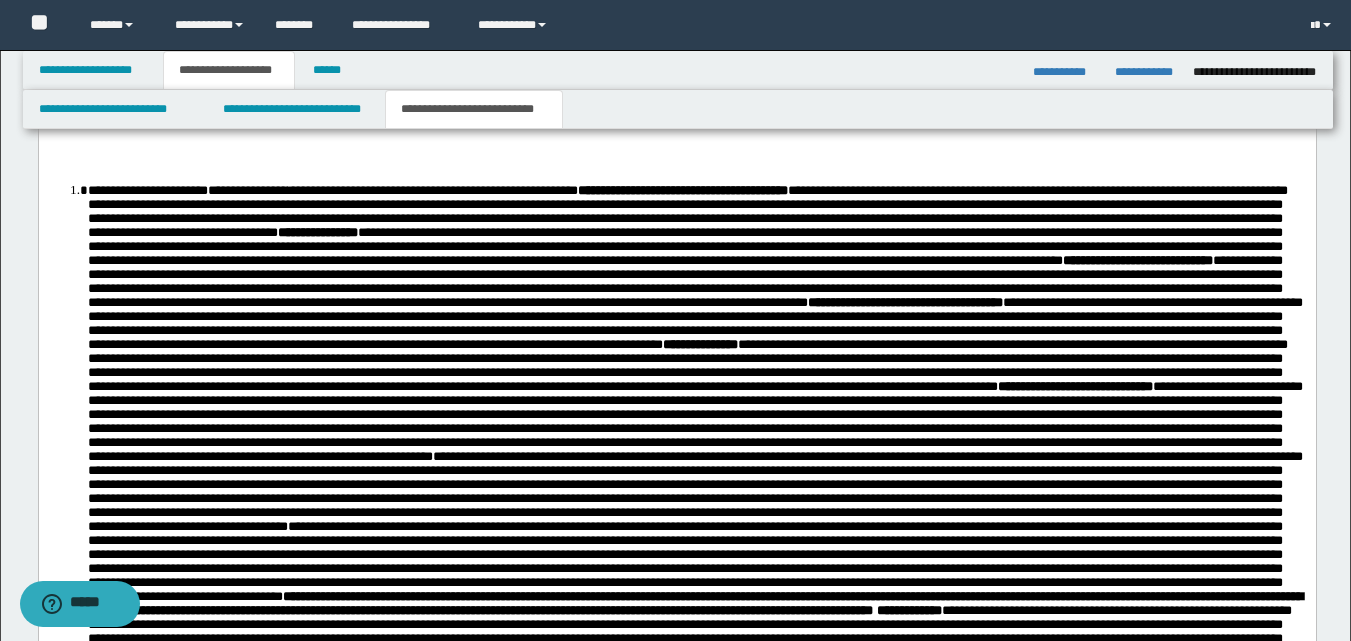 click on "**********" at bounding box center [696, 527] 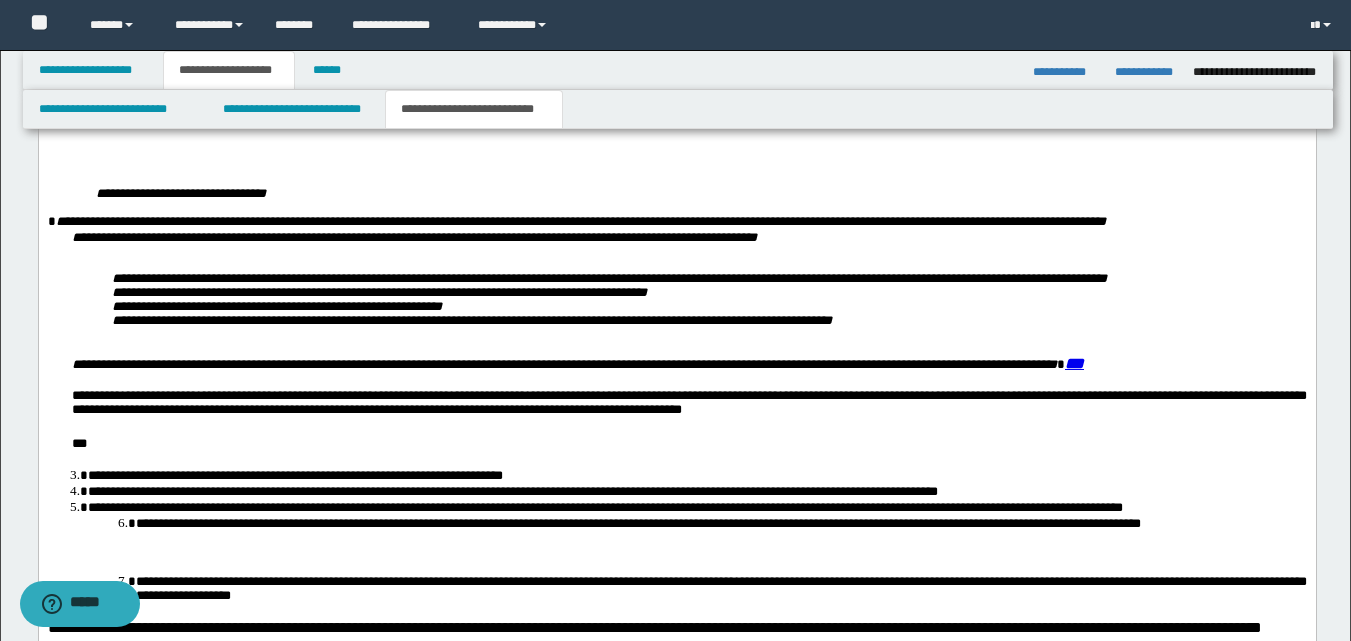 scroll, scrollTop: 2095, scrollLeft: 0, axis: vertical 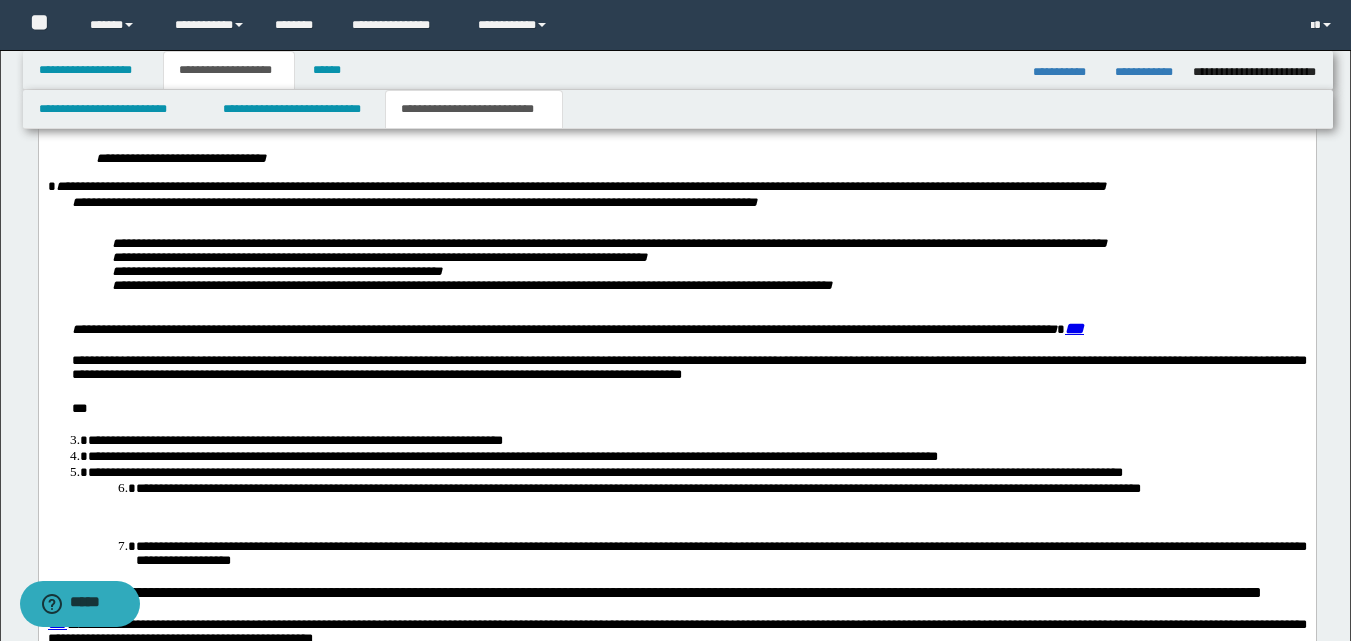 click on "**********" at bounding box center [688, 371] 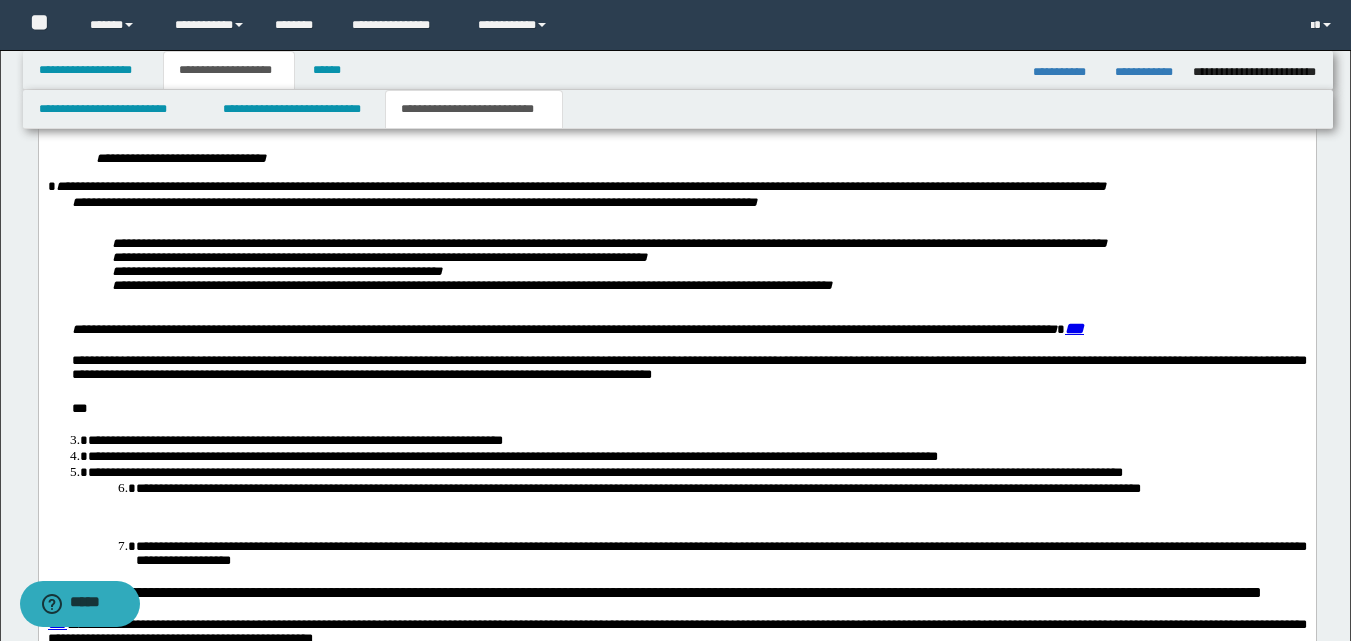 click on "**********" at bounding box center [688, 371] 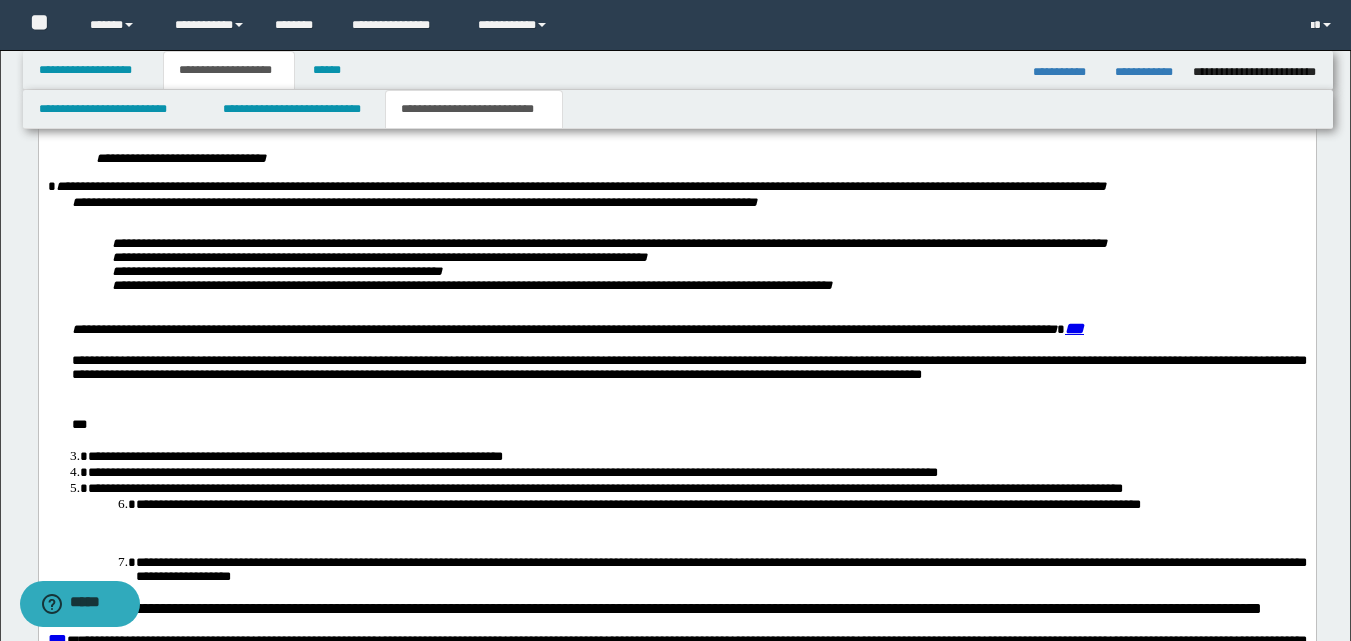 click on "**********" at bounding box center (688, 379) 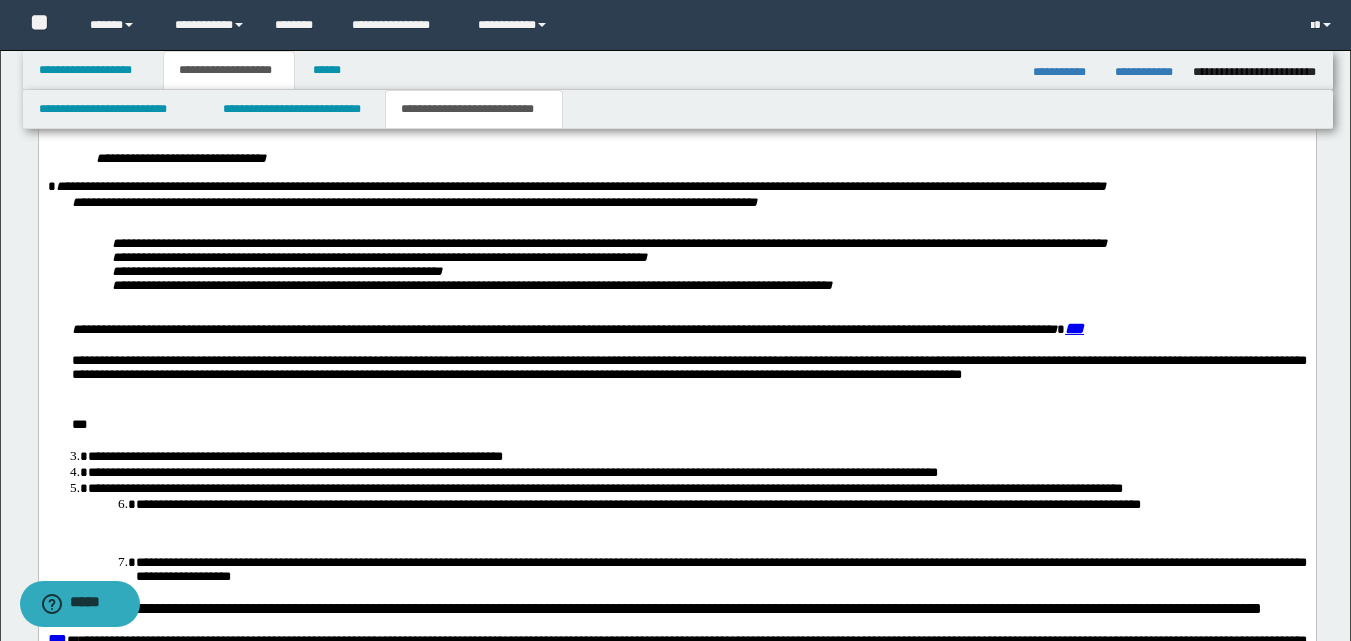 click on "**********" at bounding box center (688, 379) 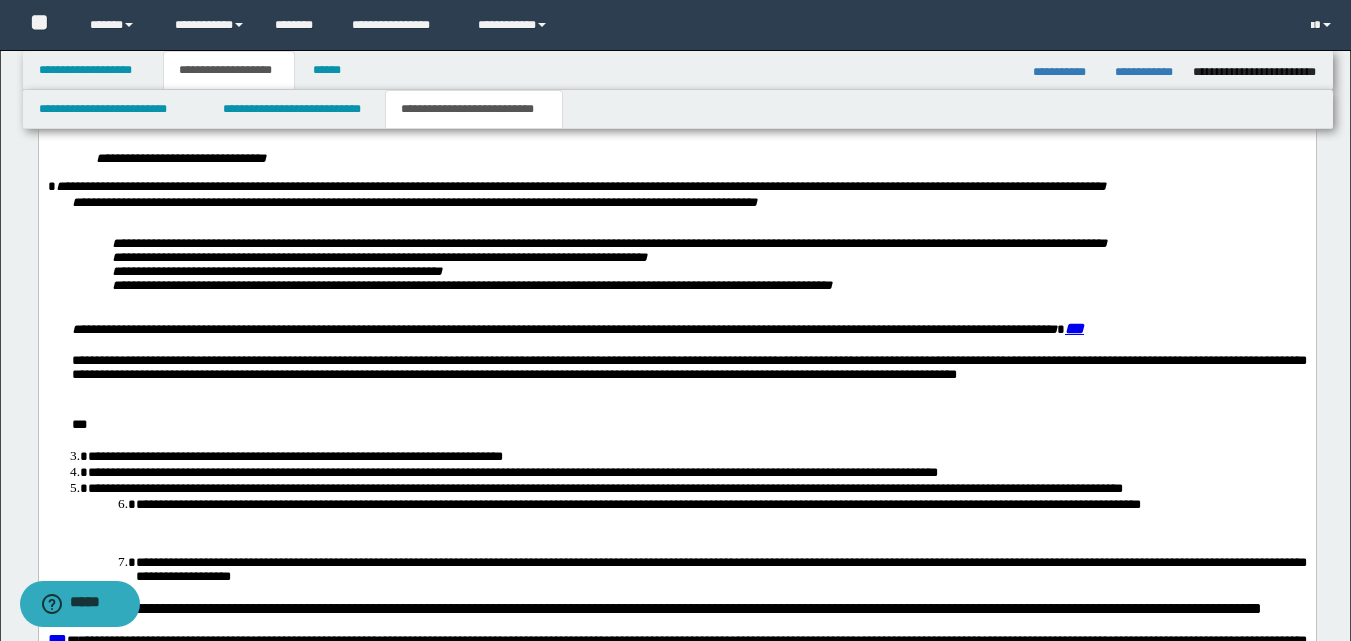click on "**********" at bounding box center (688, 379) 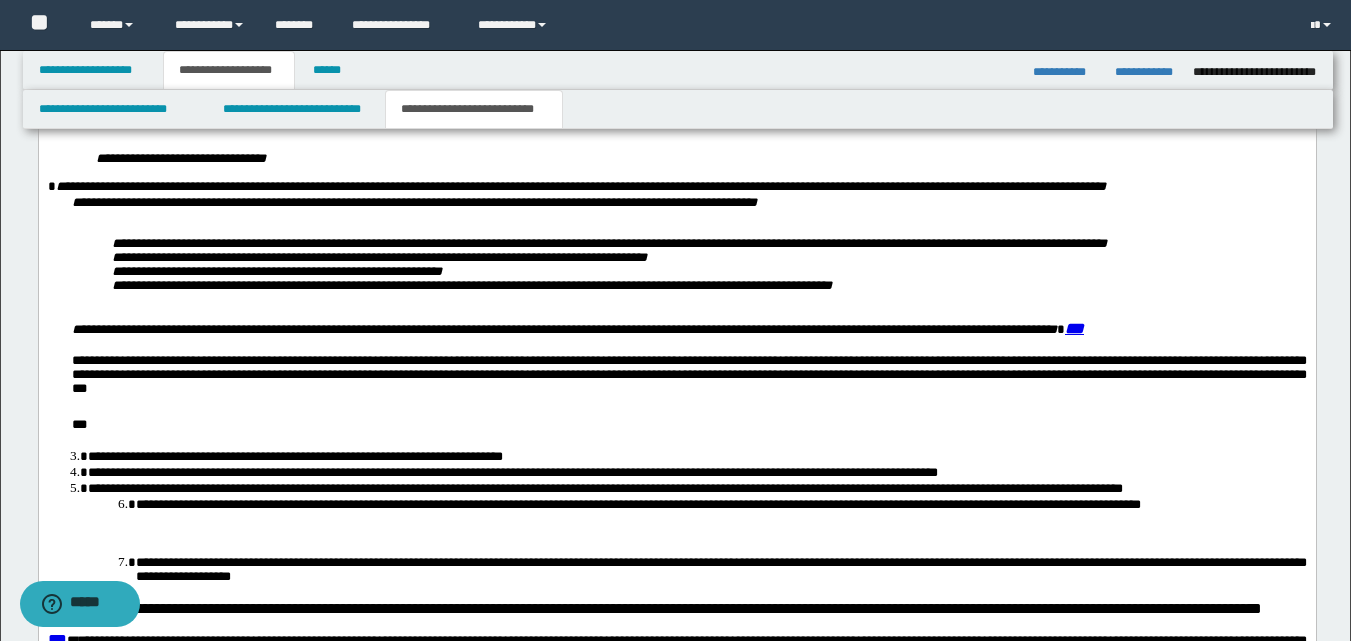 click on "***" at bounding box center (688, 427) 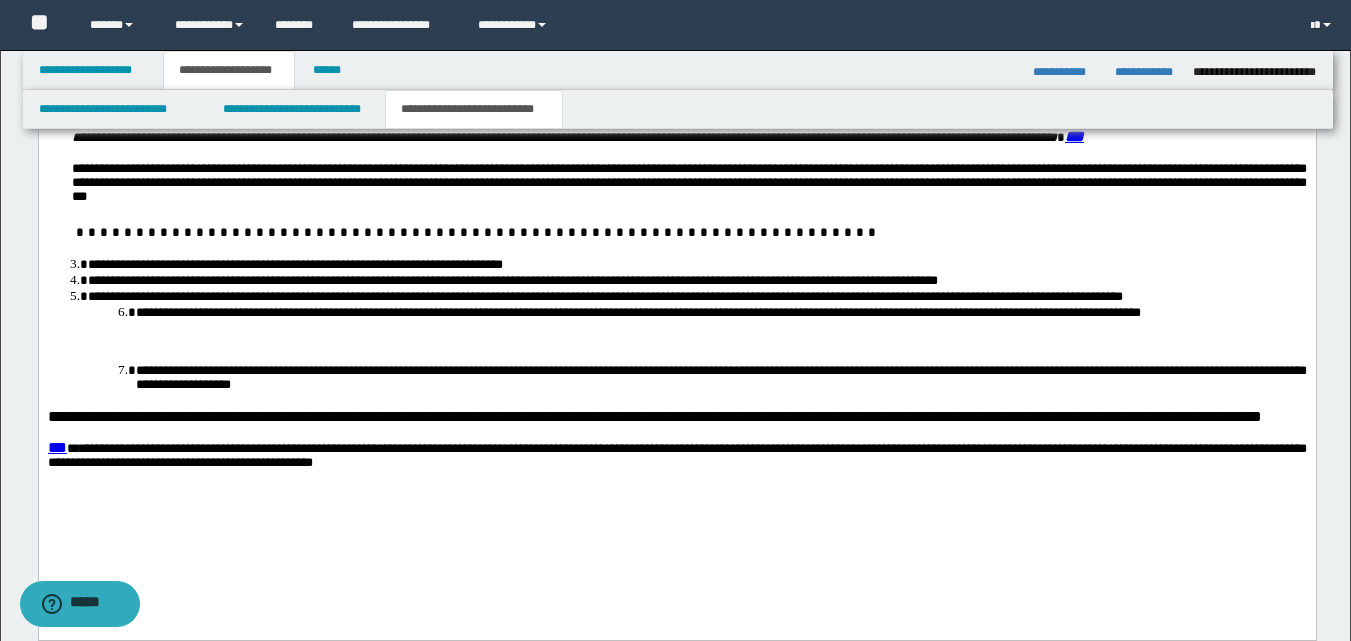 scroll, scrollTop: 2295, scrollLeft: 0, axis: vertical 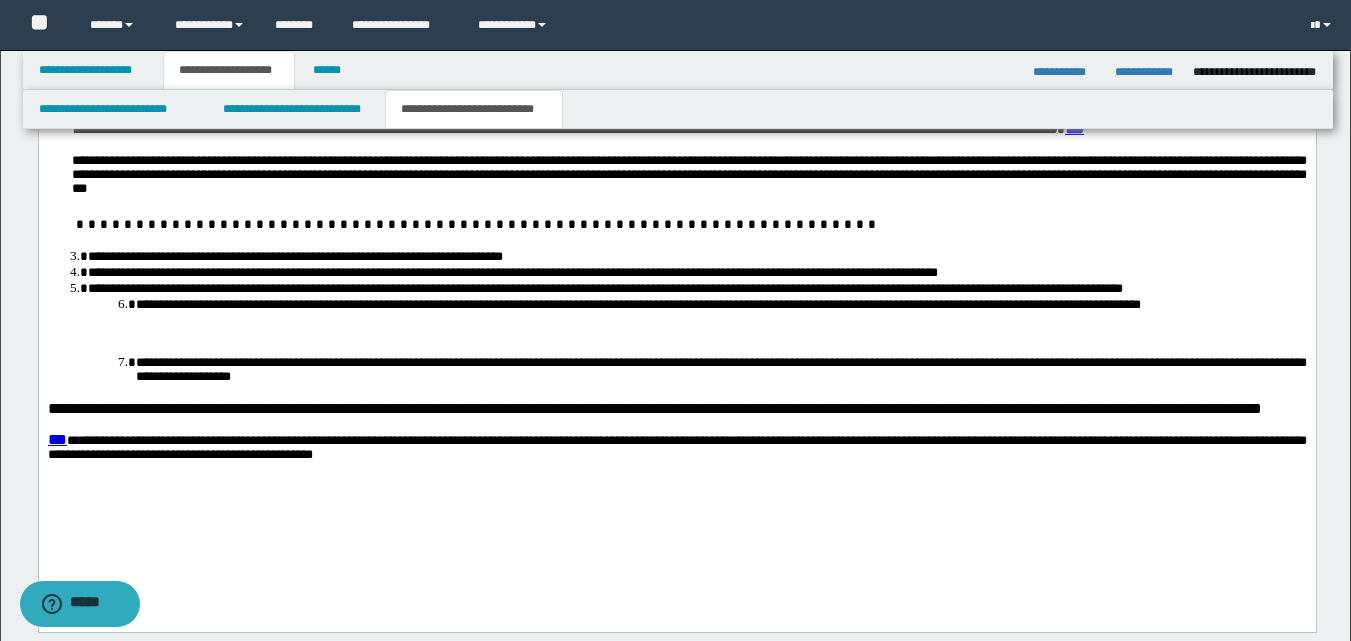 click on "**********" at bounding box center [696, 257] 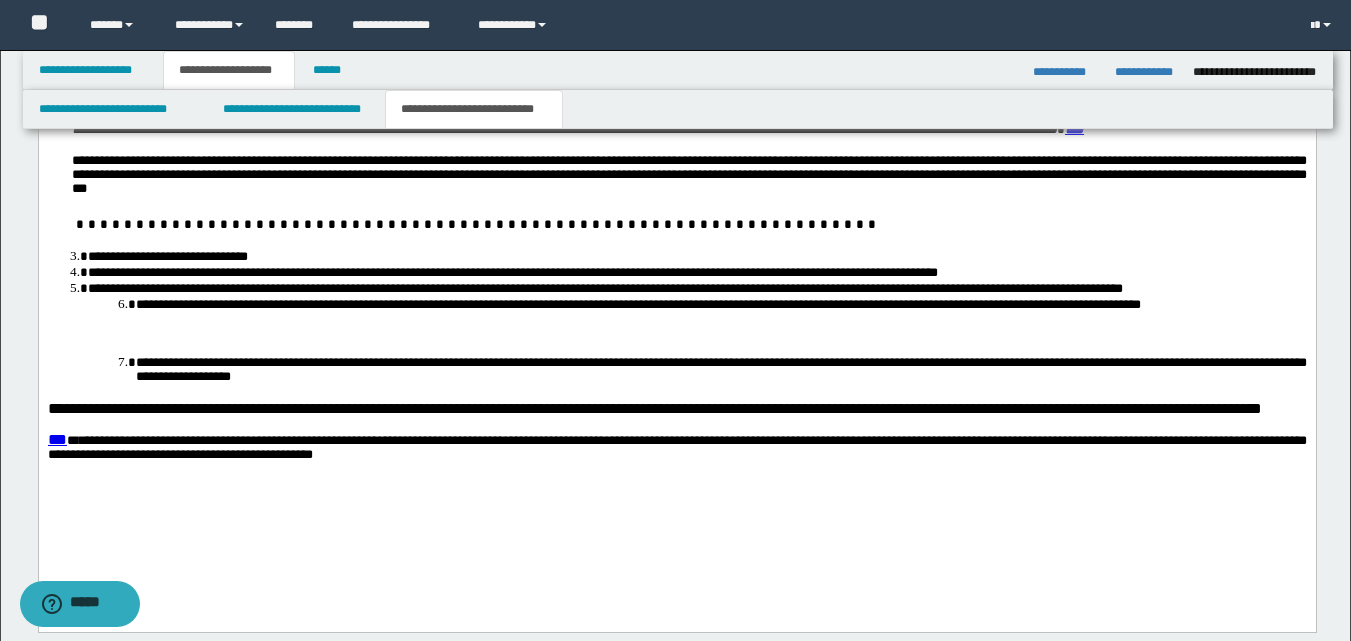 click on "**********" at bounding box center [696, 273] 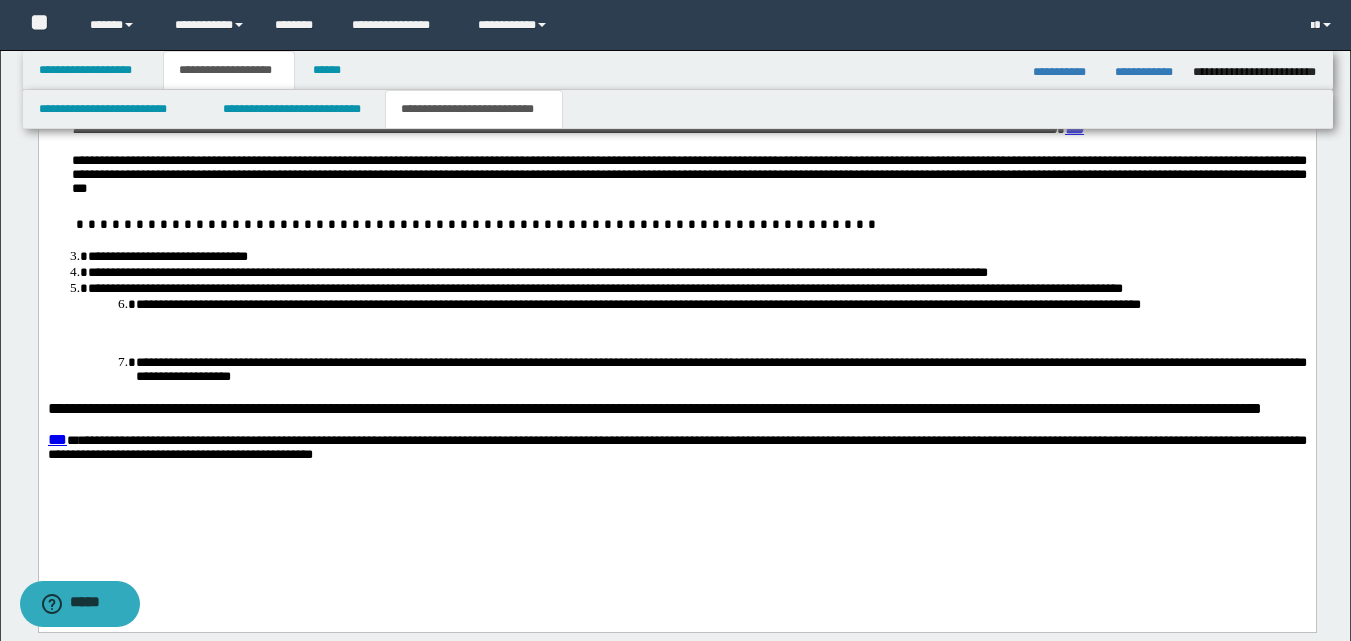 click on "**********" at bounding box center (696, 273) 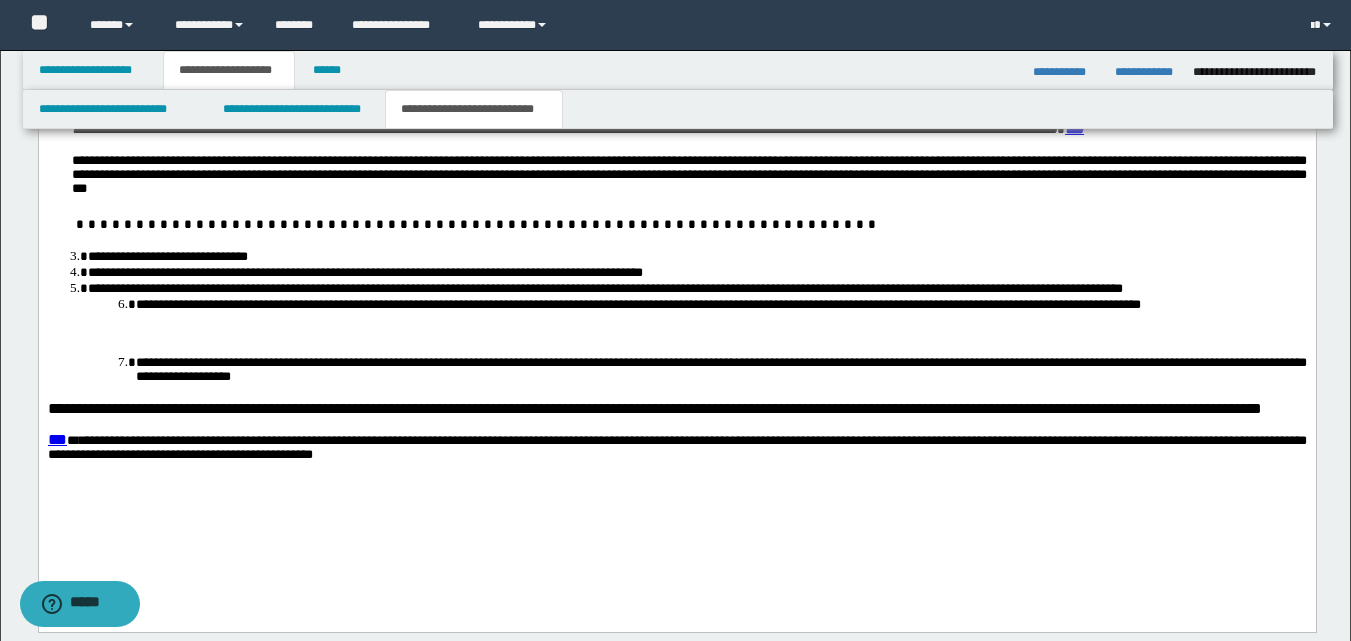 click on "**********" at bounding box center [696, 289] 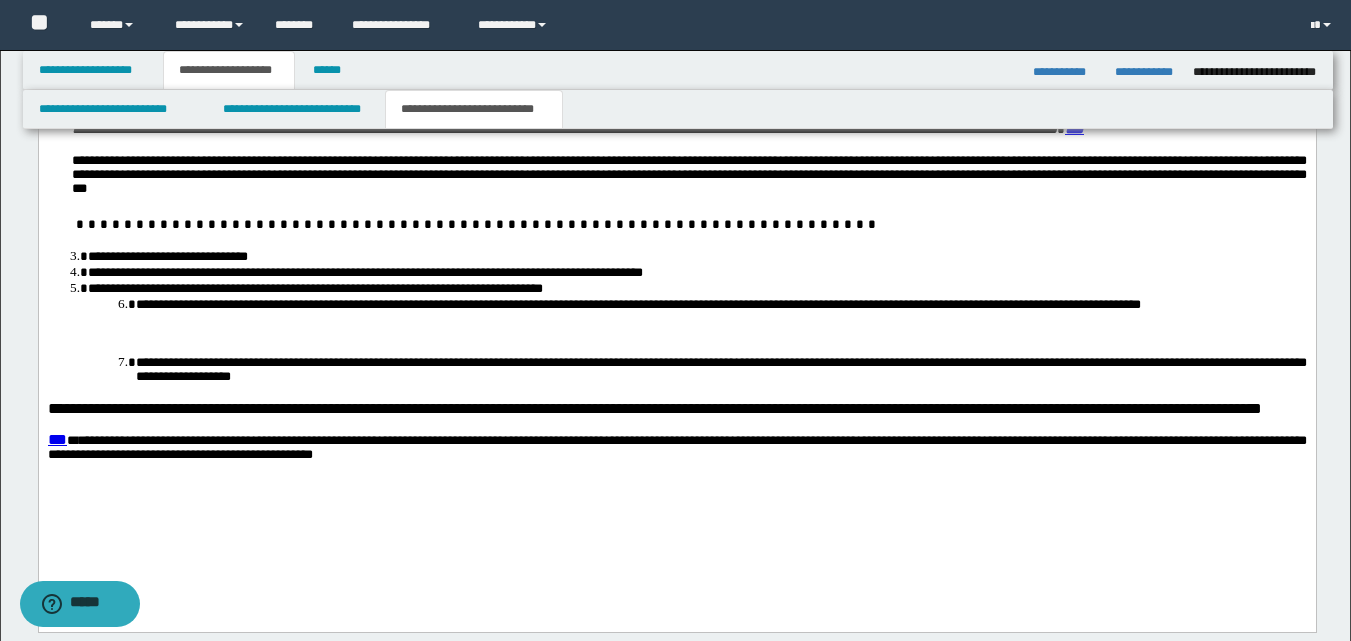 click on "**********" at bounding box center [696, 289] 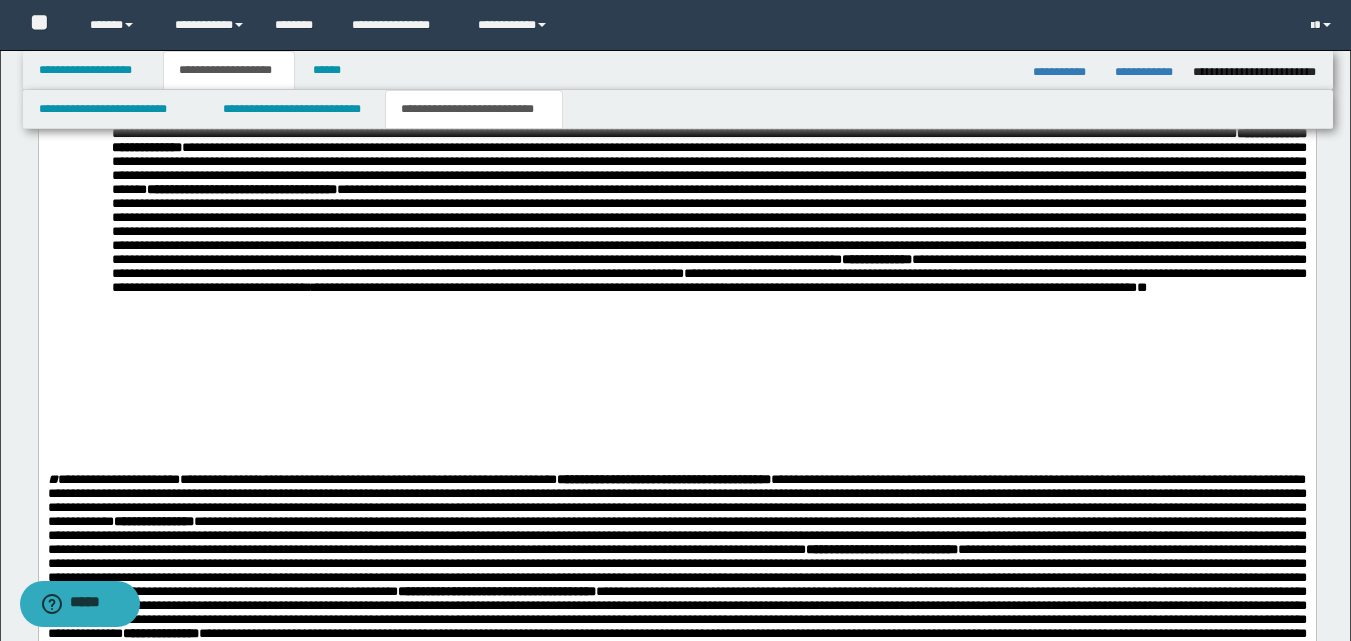 scroll, scrollTop: 1095, scrollLeft: 0, axis: vertical 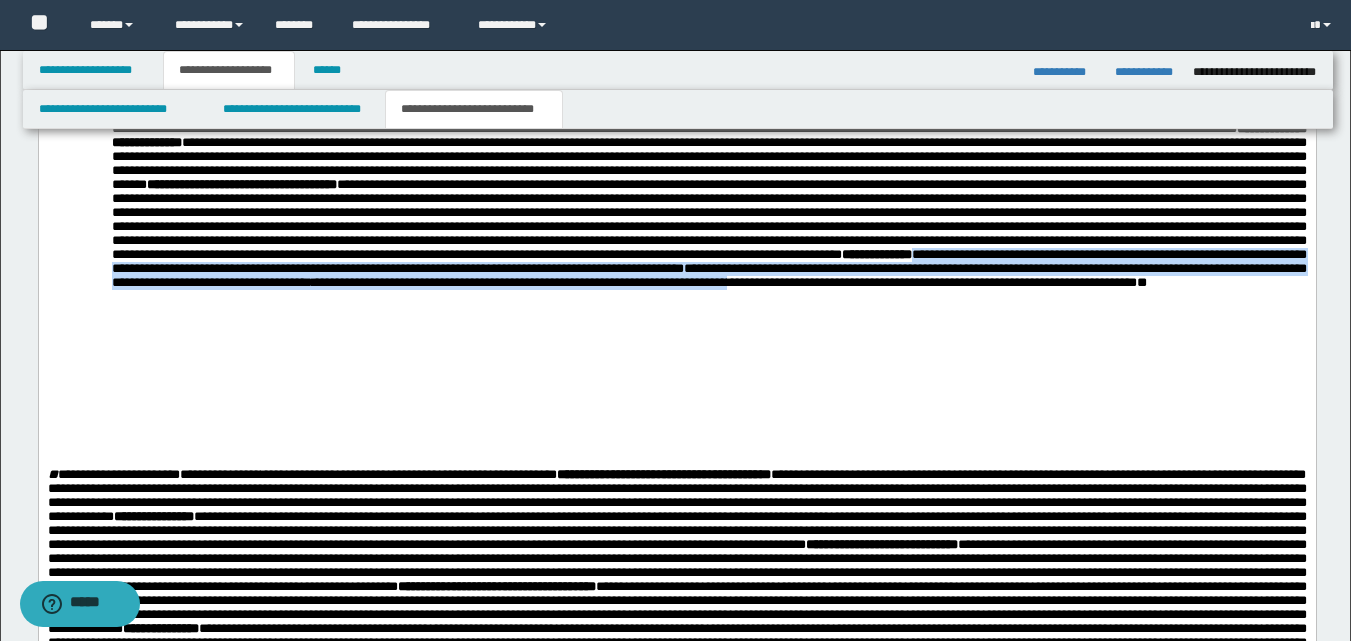 drag, startPoint x: 293, startPoint y: 398, endPoint x: 666, endPoint y: 428, distance: 374.2045 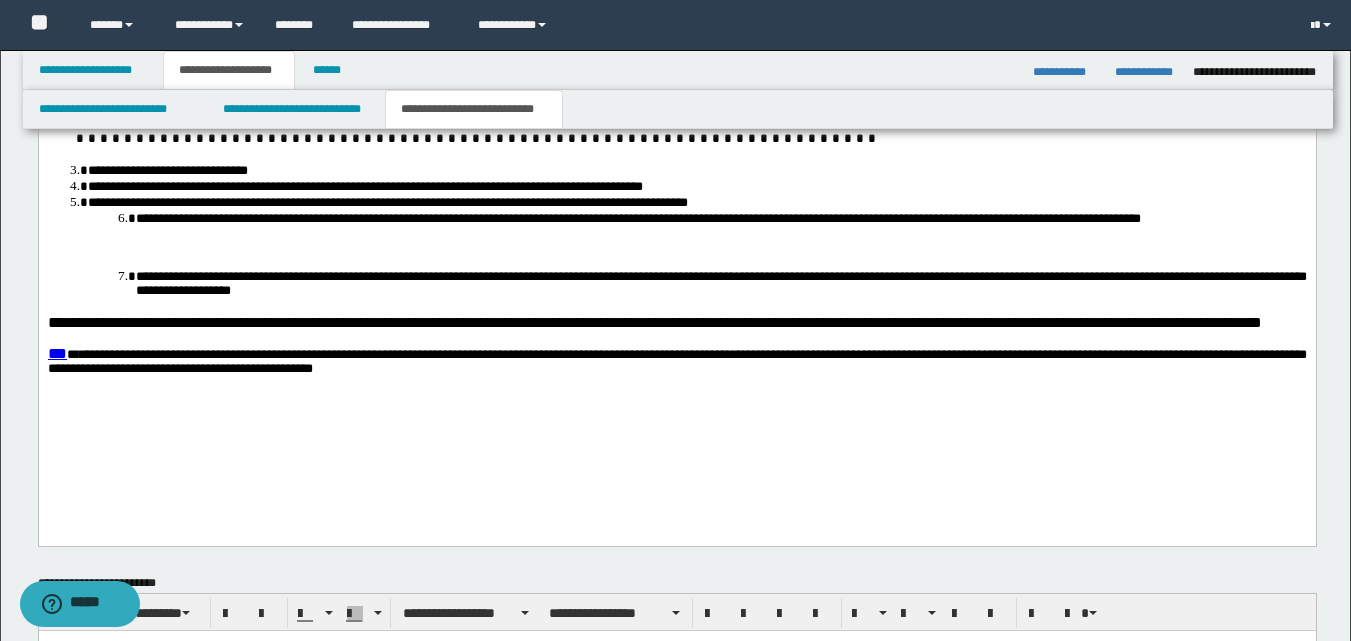 scroll, scrollTop: 2395, scrollLeft: 0, axis: vertical 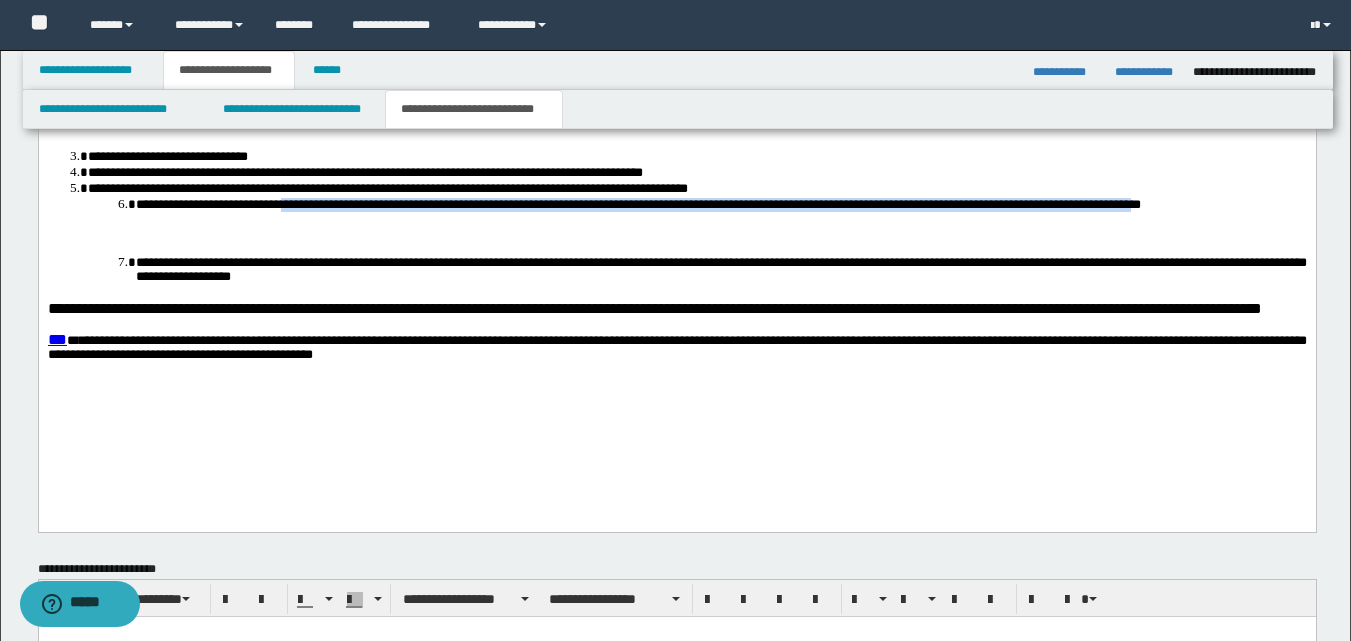 drag, startPoint x: 364, startPoint y: 230, endPoint x: 1245, endPoint y: 228, distance: 881.00226 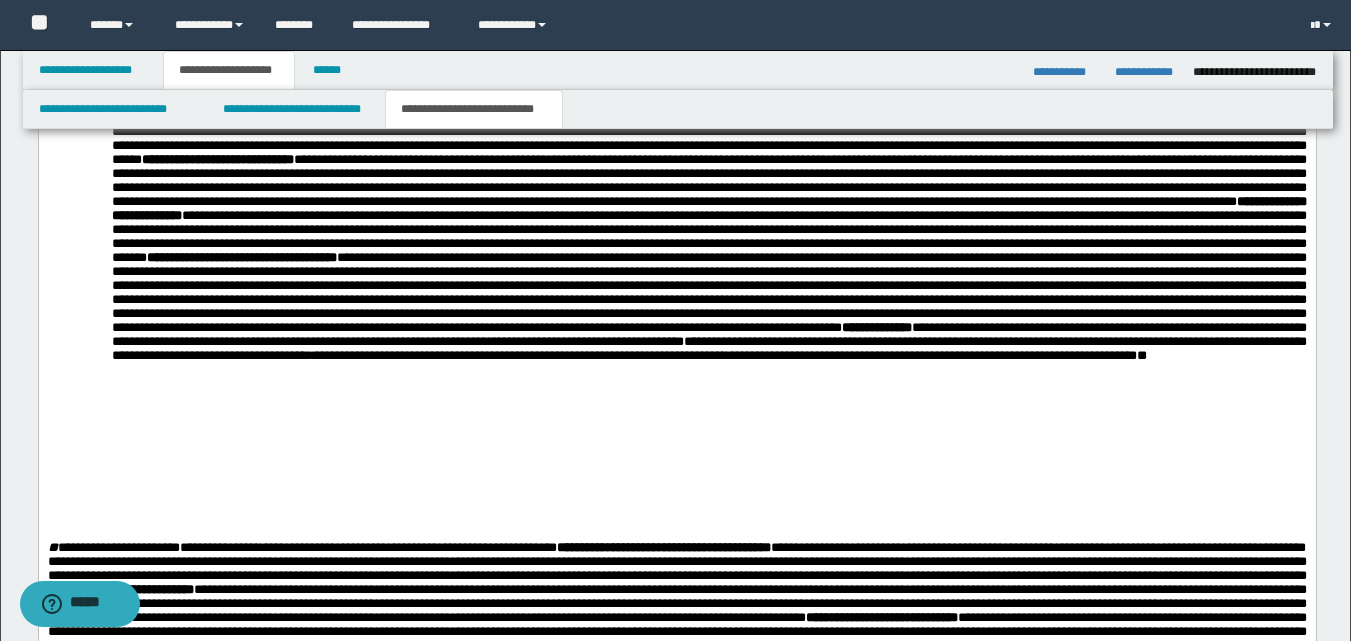 scroll, scrollTop: 1295, scrollLeft: 0, axis: vertical 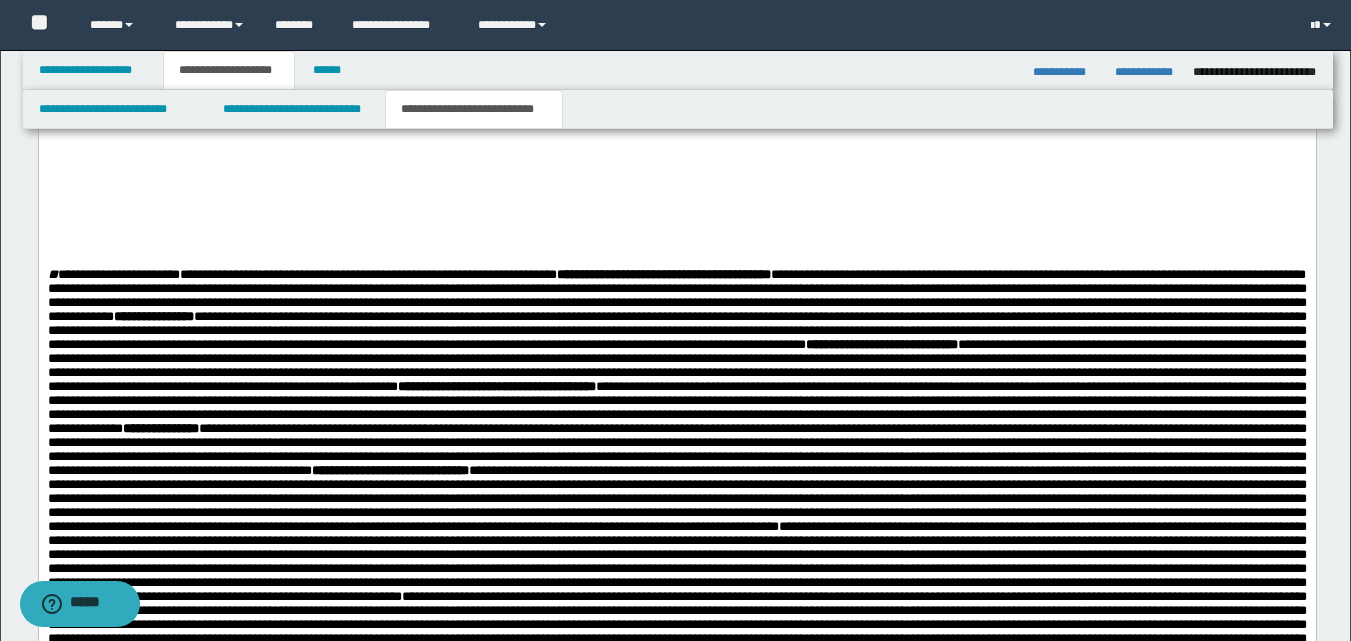click on "**********" at bounding box center [708, -25] 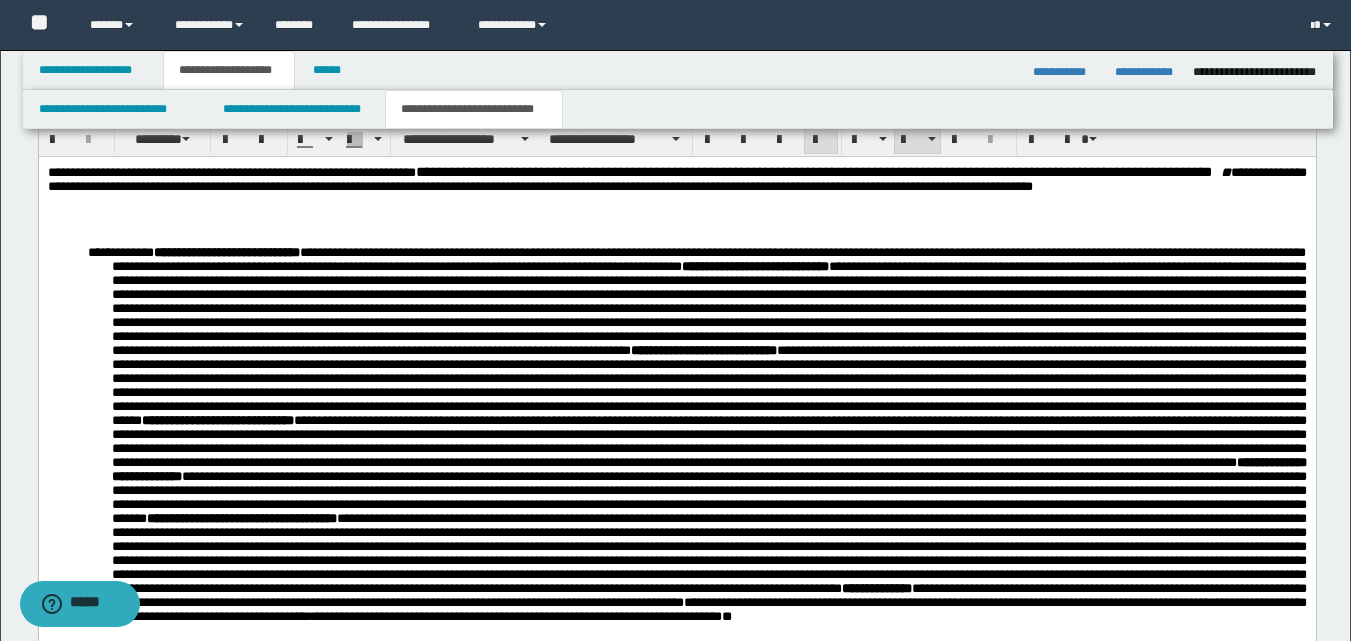 scroll, scrollTop: 495, scrollLeft: 0, axis: vertical 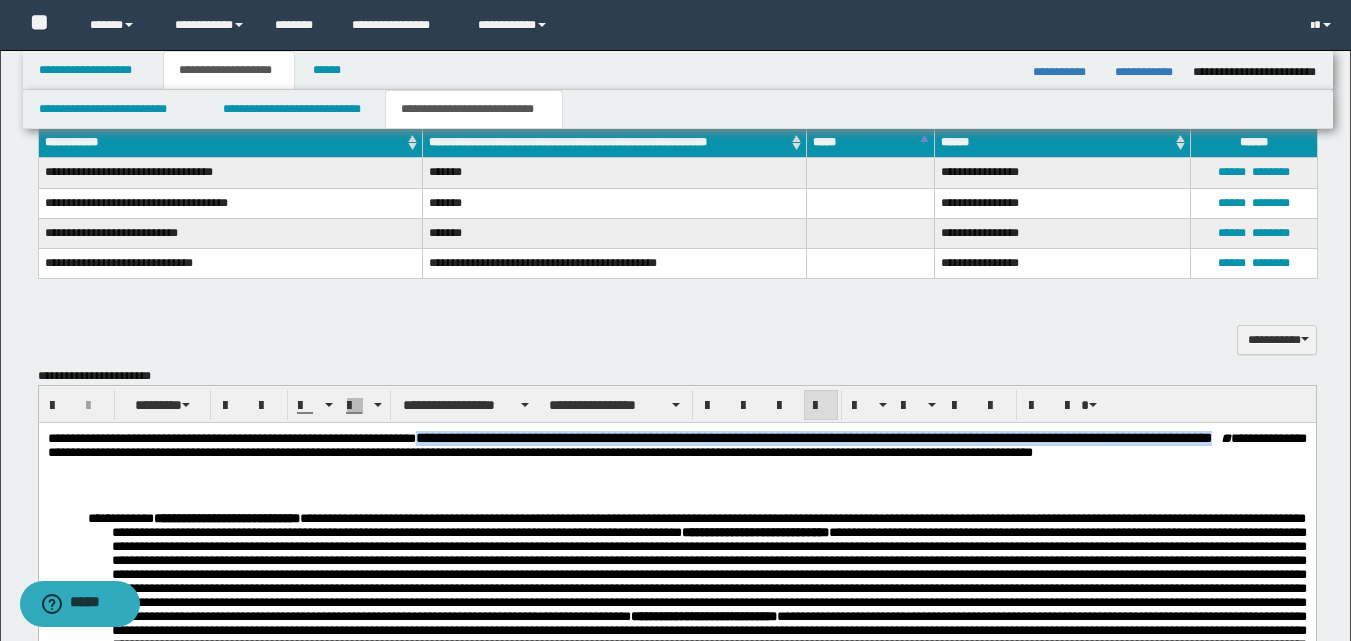 drag, startPoint x: 442, startPoint y: 438, endPoint x: 357, endPoint y: 457, distance: 87.09765 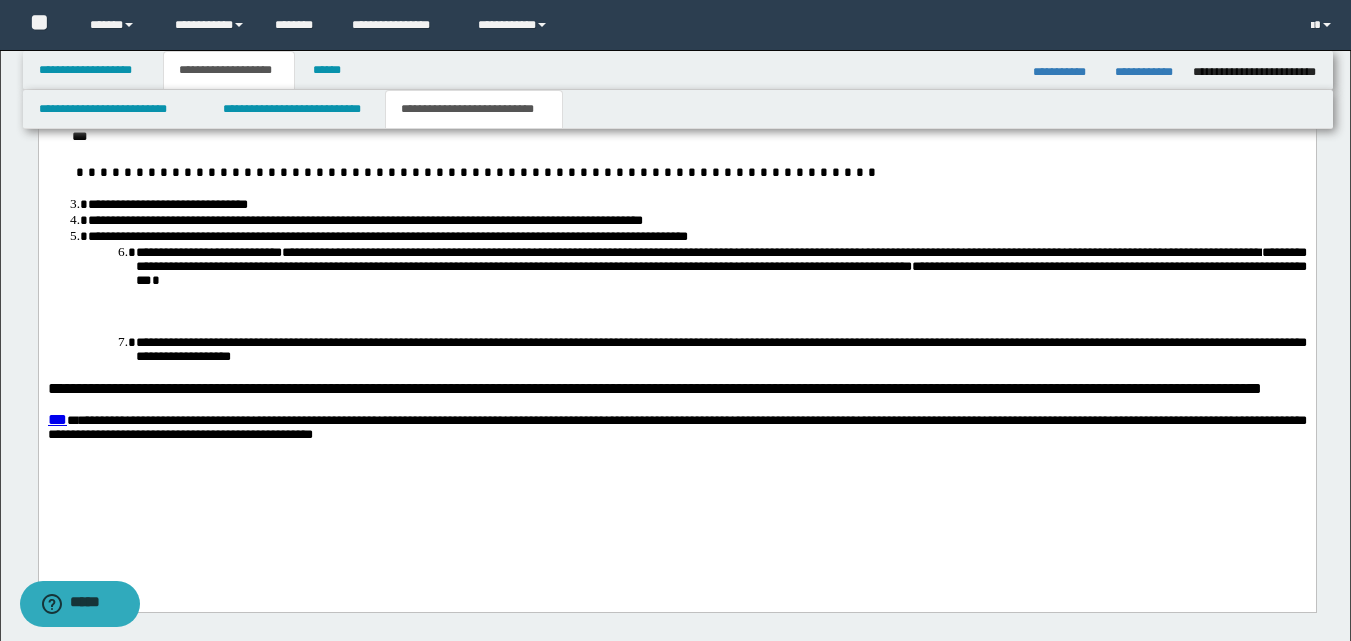 scroll, scrollTop: 2395, scrollLeft: 0, axis: vertical 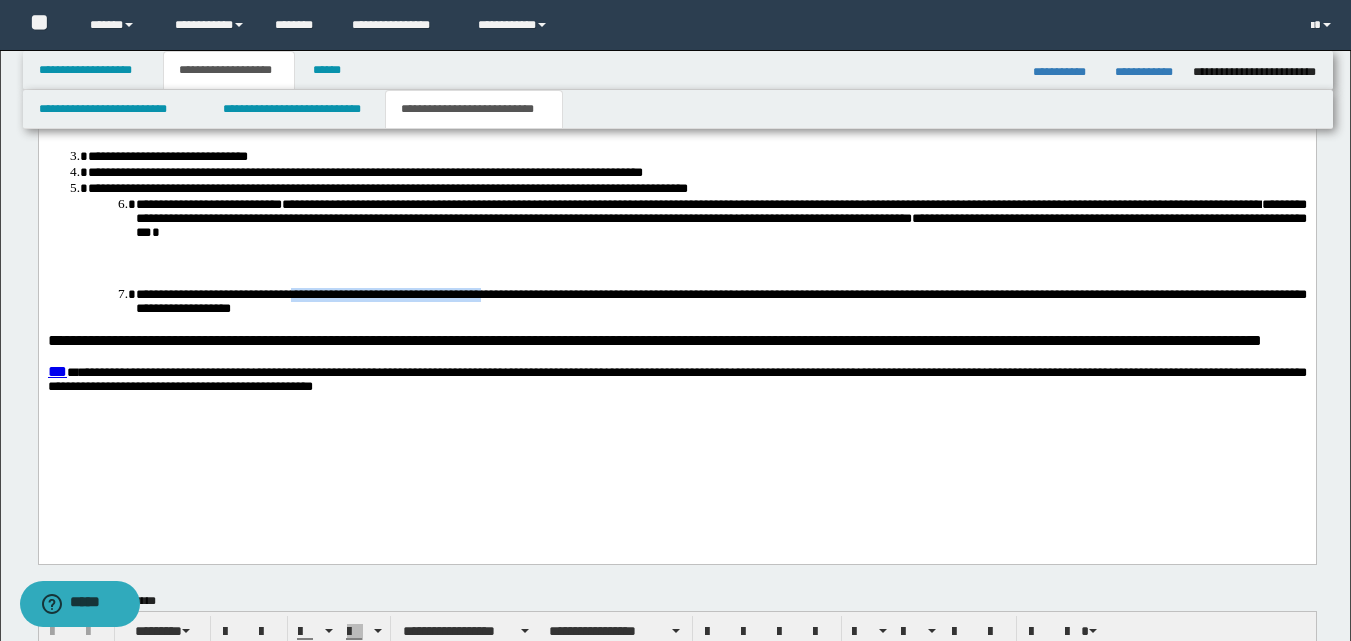 drag, startPoint x: 385, startPoint y: 313, endPoint x: 680, endPoint y: 316, distance: 295.01526 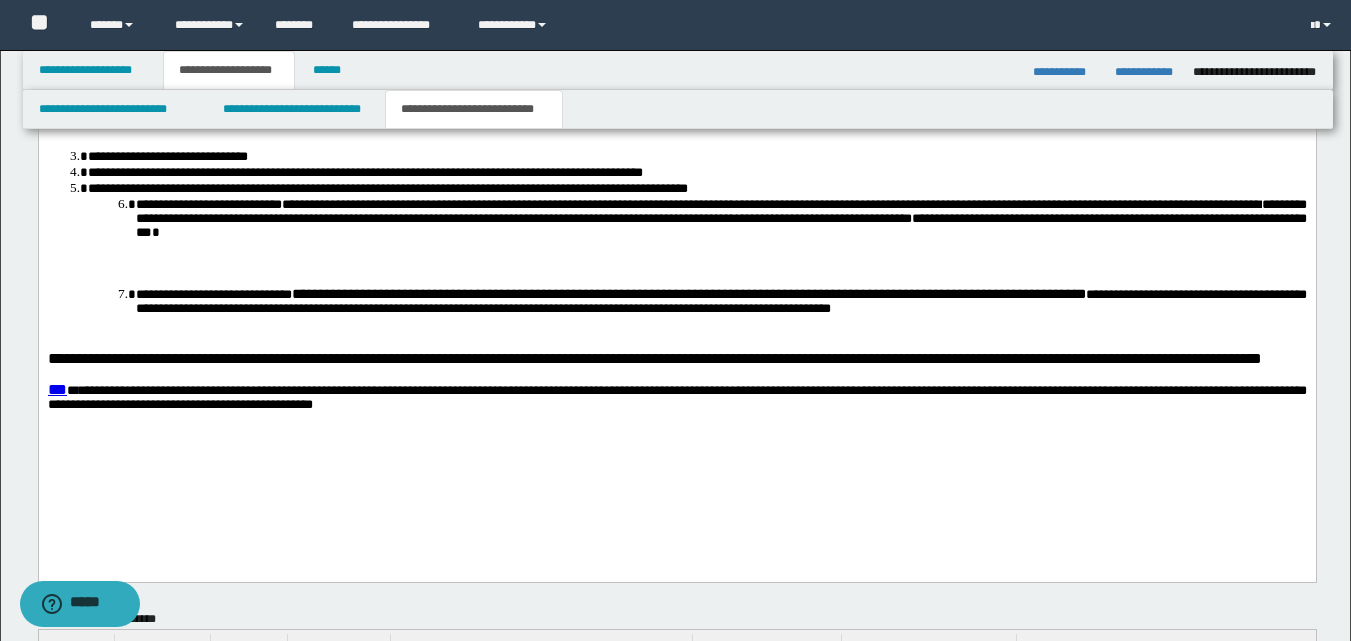 click on "**********" at bounding box center (720, 312) 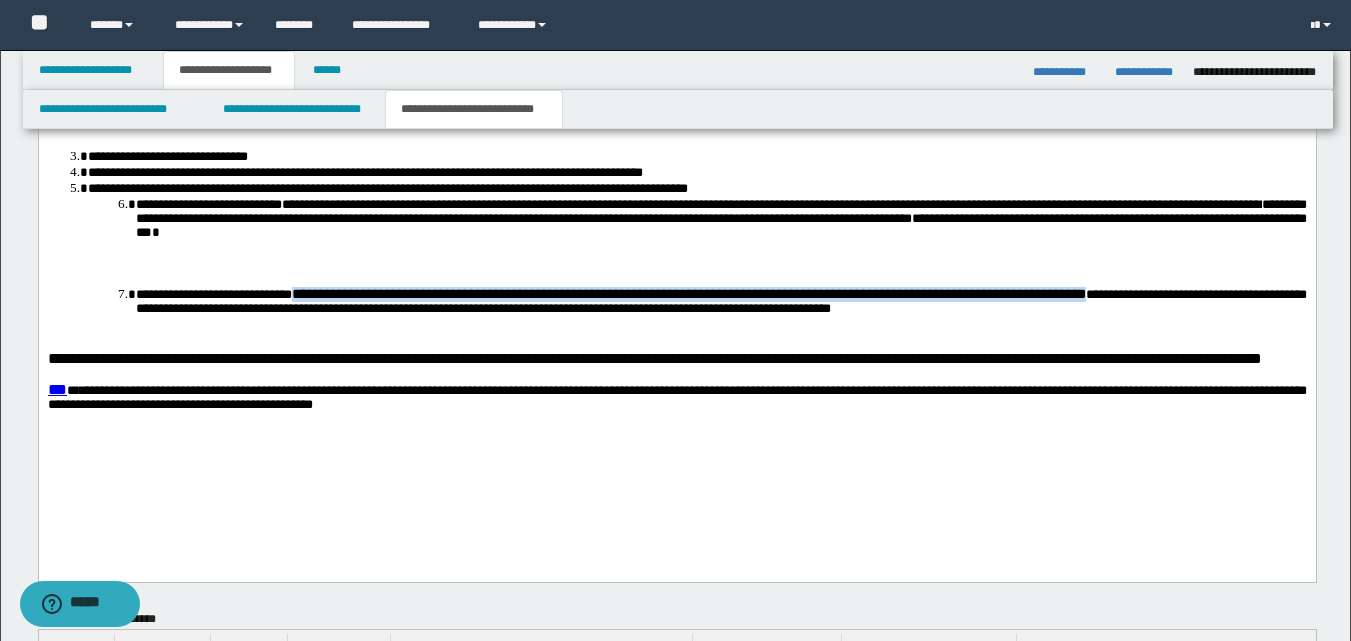 drag, startPoint x: 400, startPoint y: 312, endPoint x: 436, endPoint y: 340, distance: 45.607018 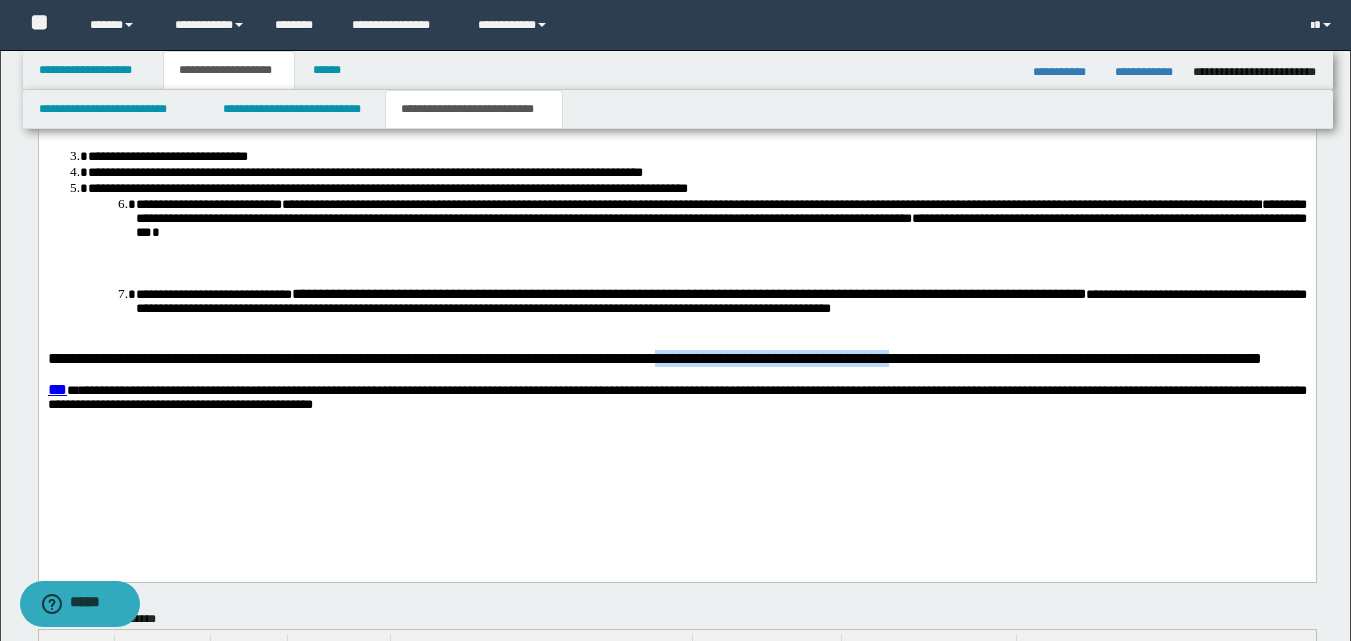 drag, startPoint x: 741, startPoint y: 380, endPoint x: 1095, endPoint y: 390, distance: 354.1412 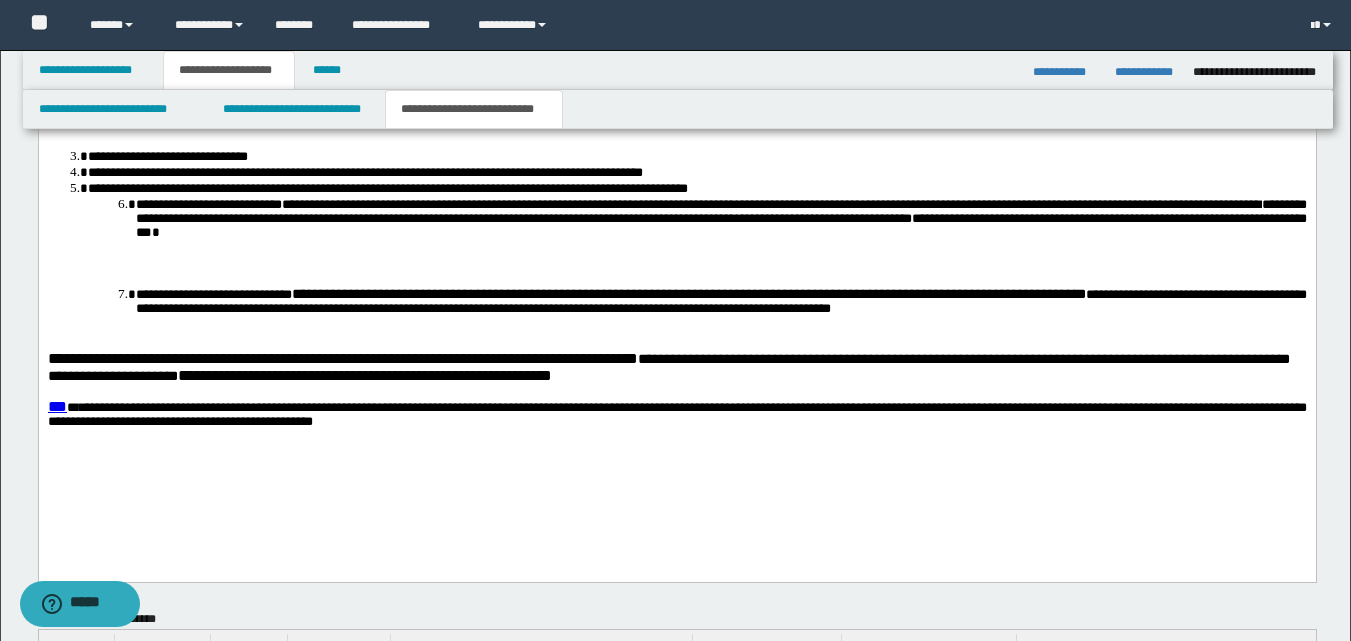 click on "**********" at bounding box center (668, 368) 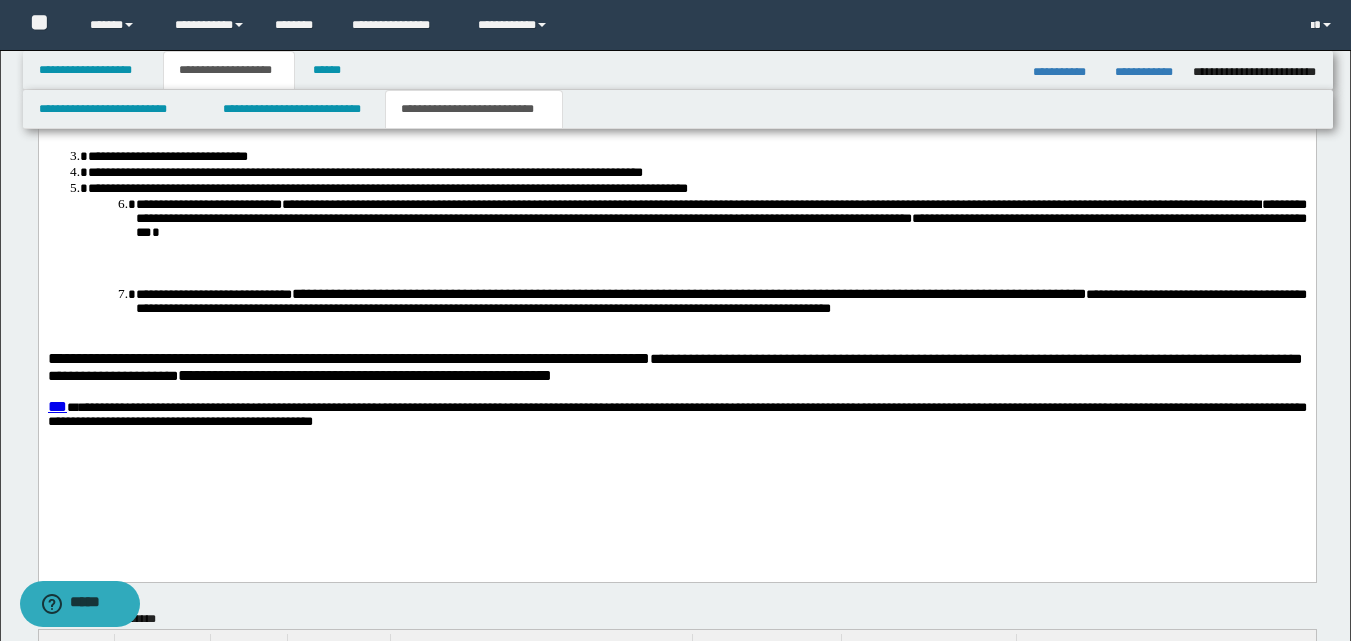 click on "**********" at bounding box center [674, 368] 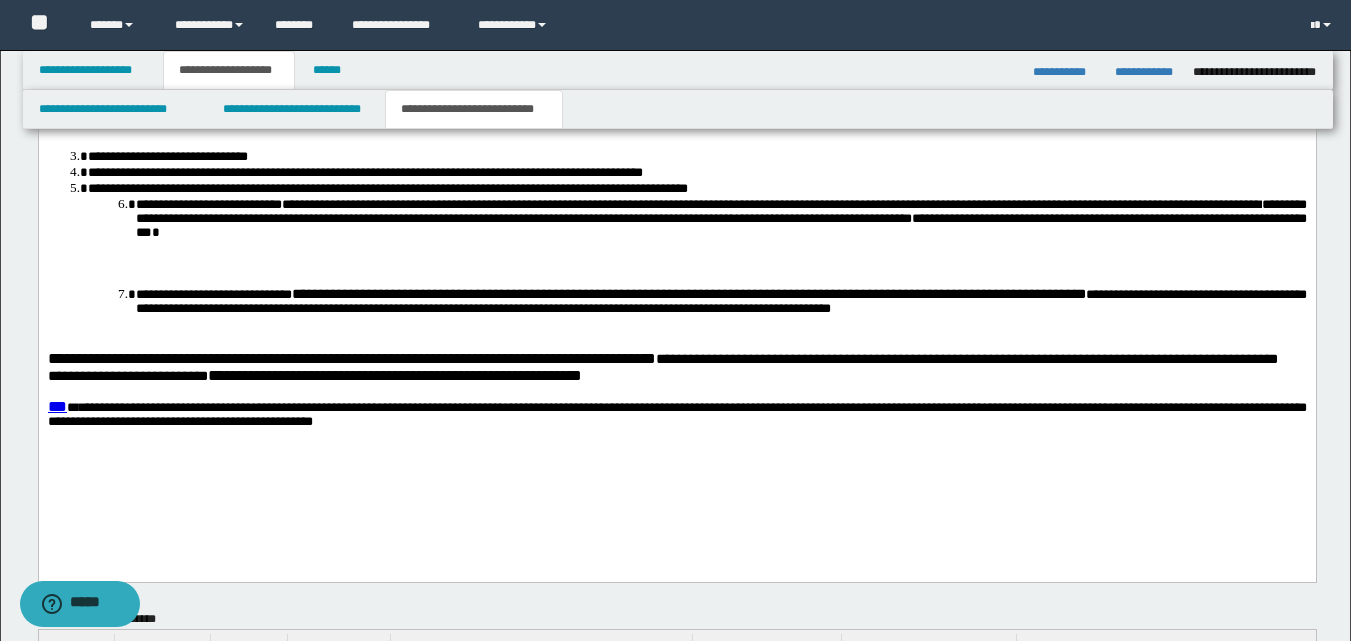 click on "**********" at bounding box center [662, 368] 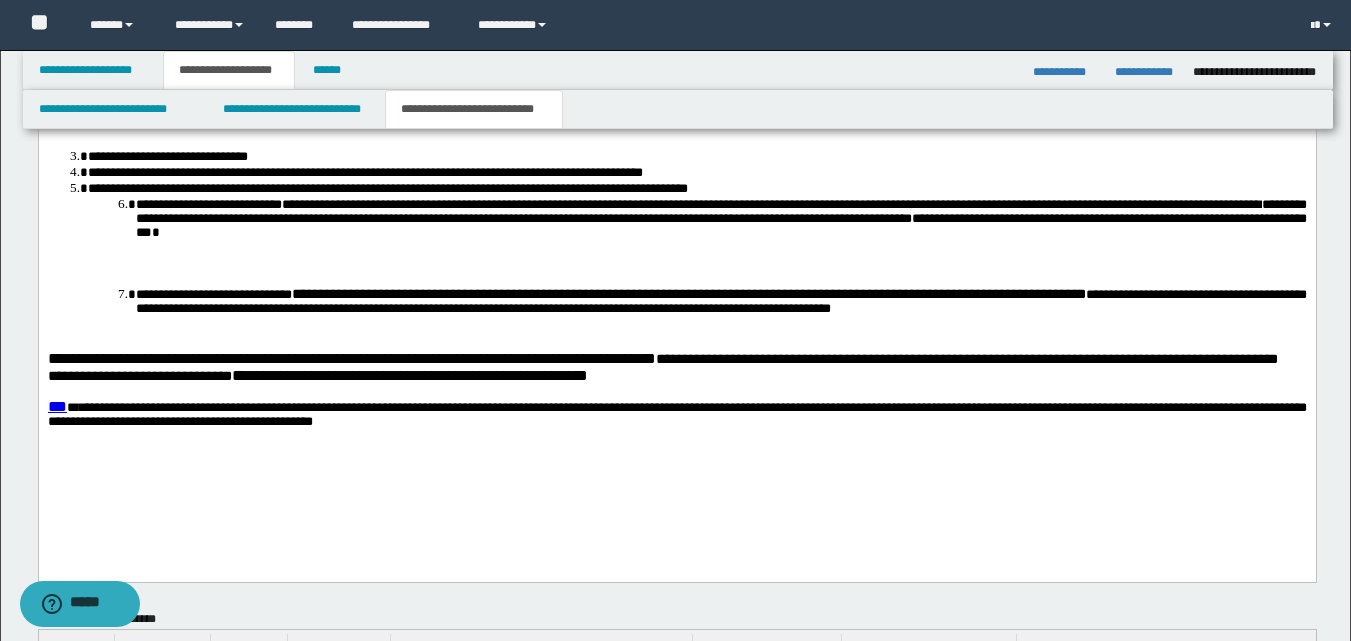 click on "**********" at bounding box center (676, 368) 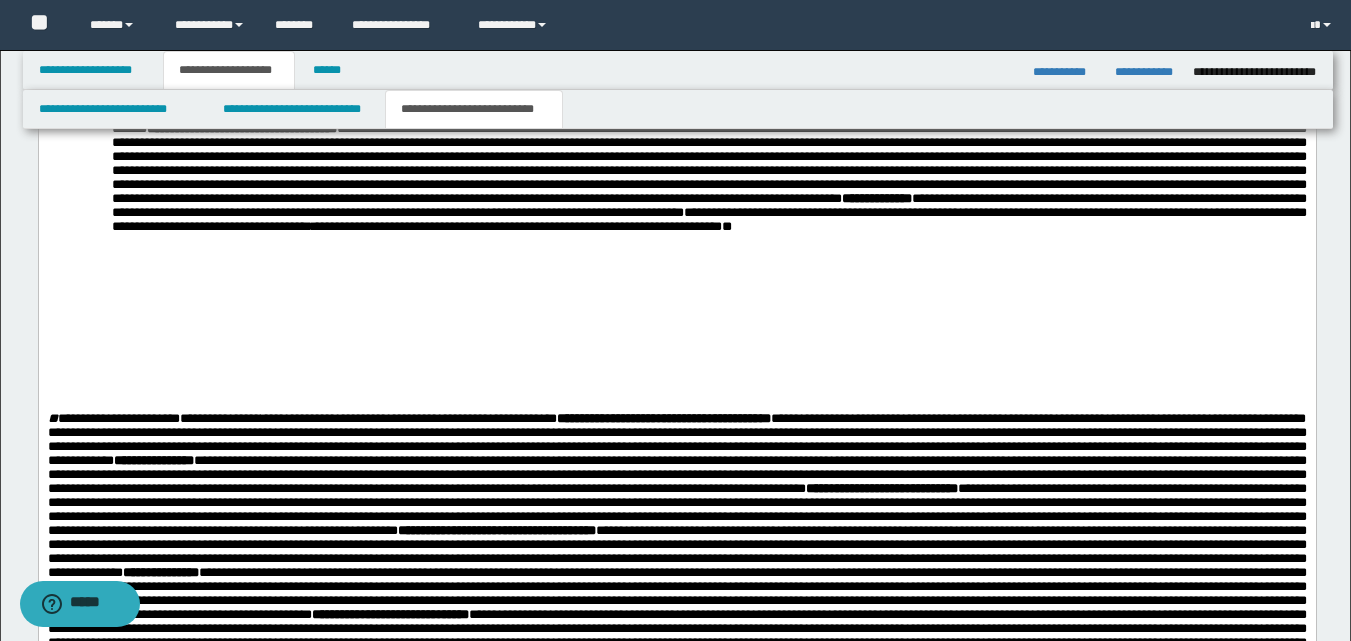 scroll, scrollTop: 1195, scrollLeft: 0, axis: vertical 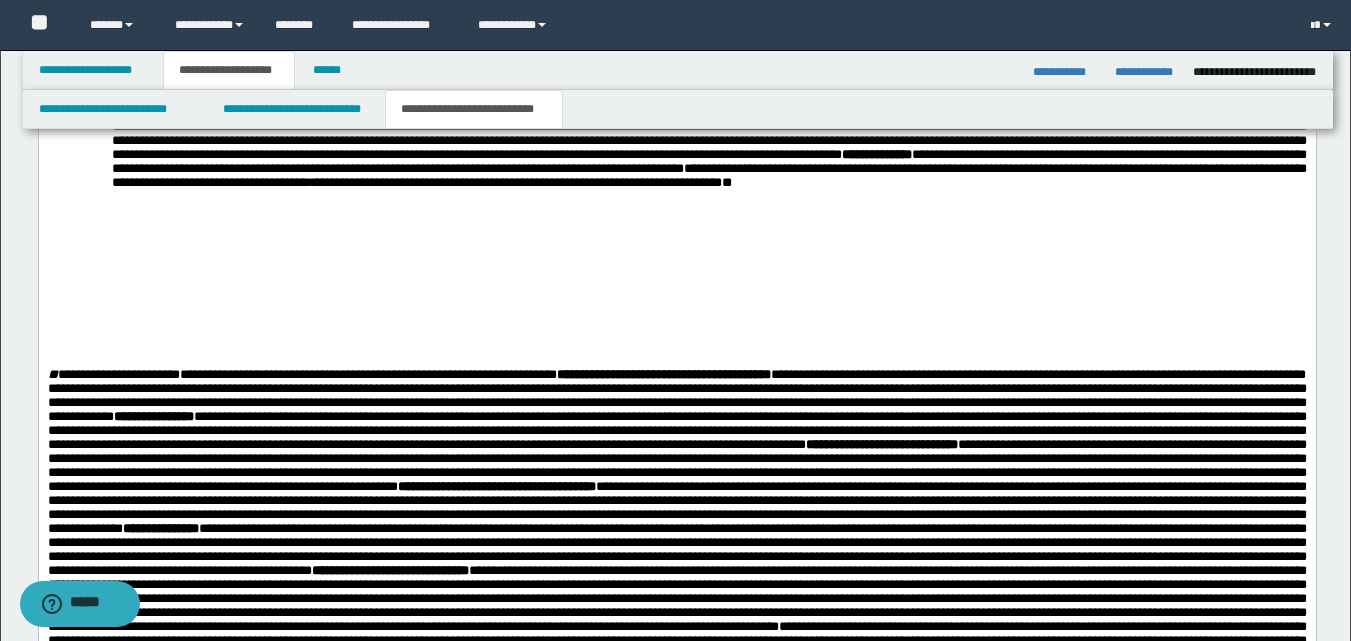 drag, startPoint x: 410, startPoint y: 328, endPoint x: 420, endPoint y: 355, distance: 28.79236 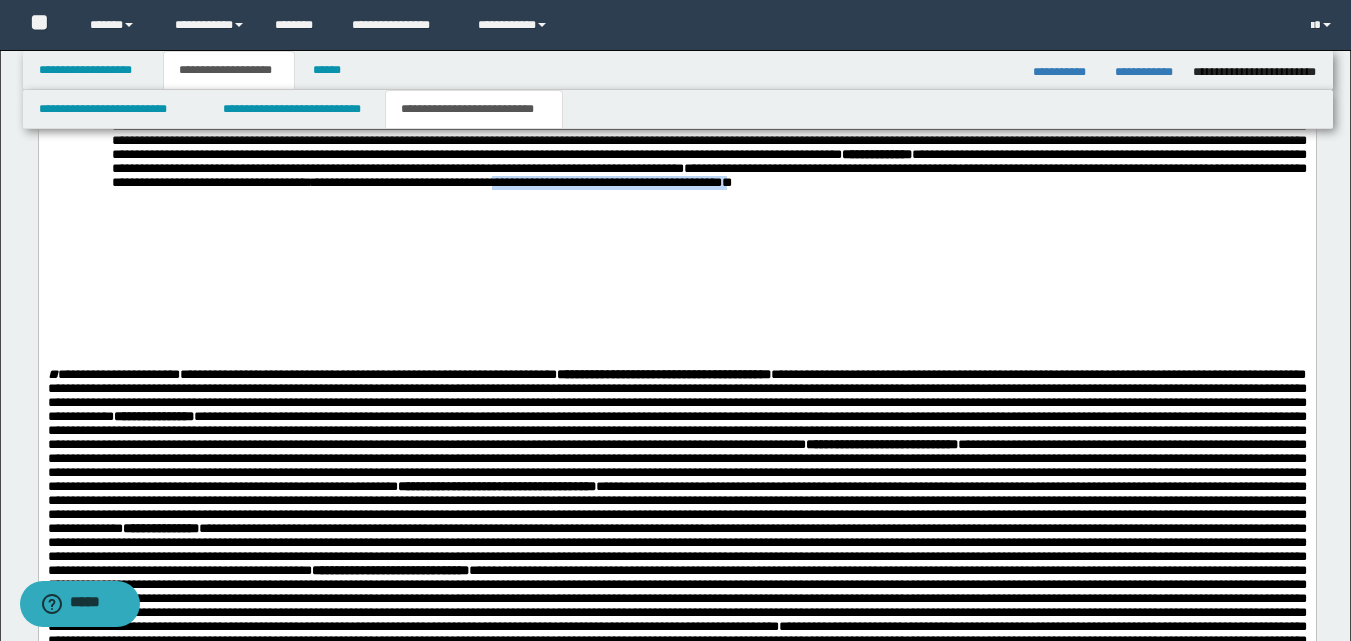 drag, startPoint x: 407, startPoint y: 329, endPoint x: 663, endPoint y: 338, distance: 256.15814 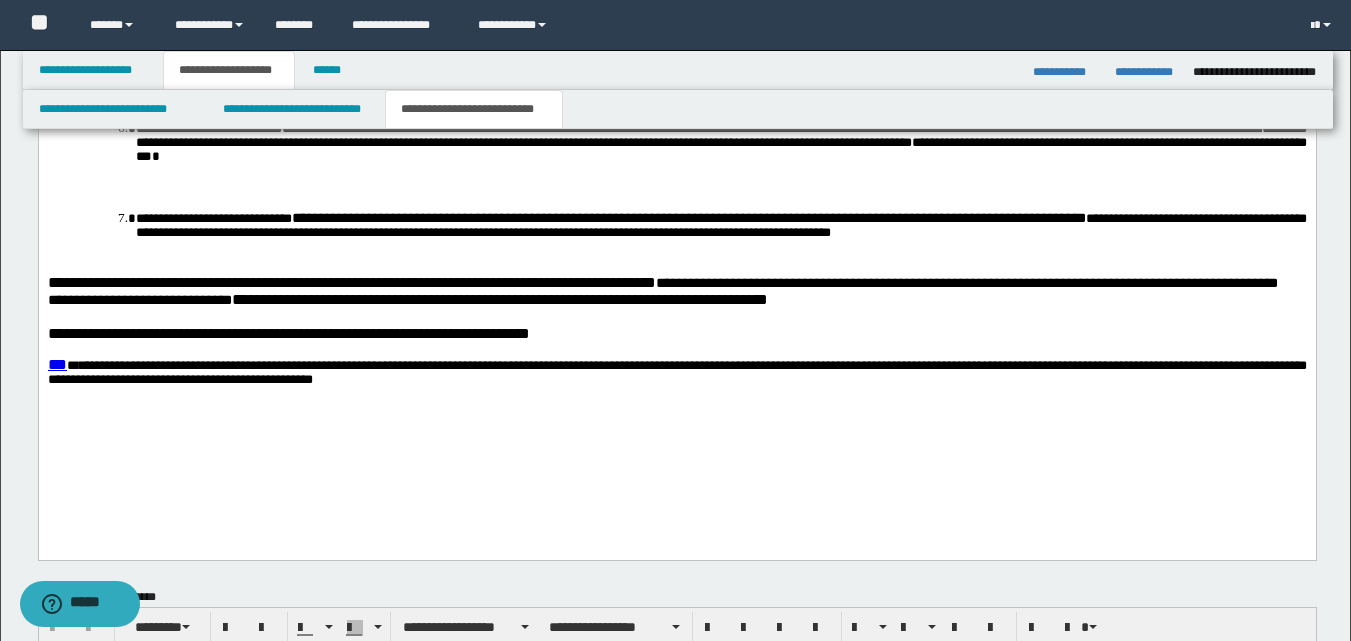 scroll, scrollTop: 2495, scrollLeft: 0, axis: vertical 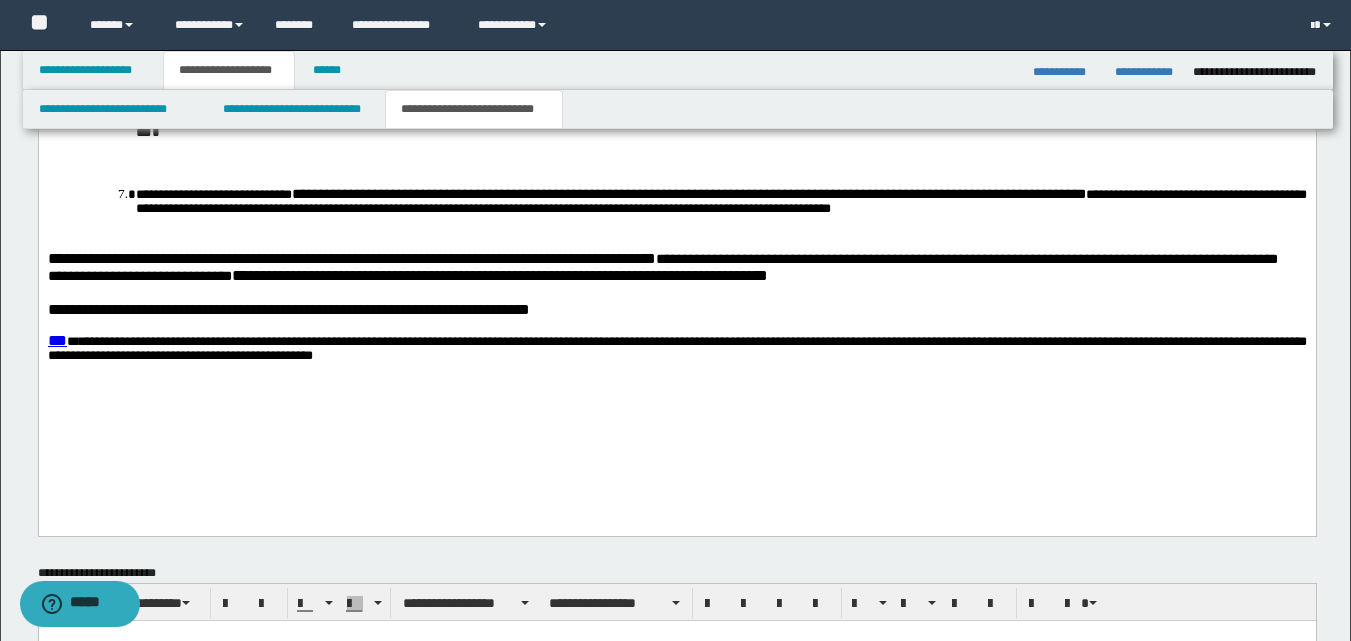 click on "**********" at bounding box center [676, 310] 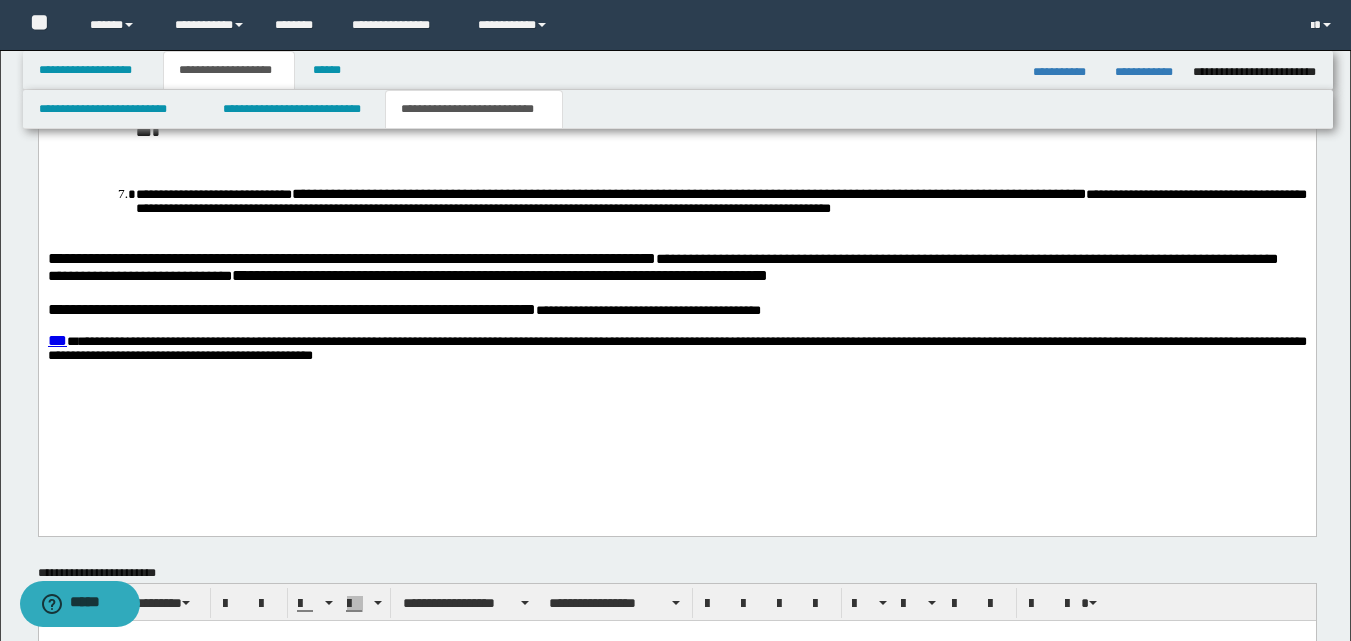 click on "**********" at bounding box center [647, 311] 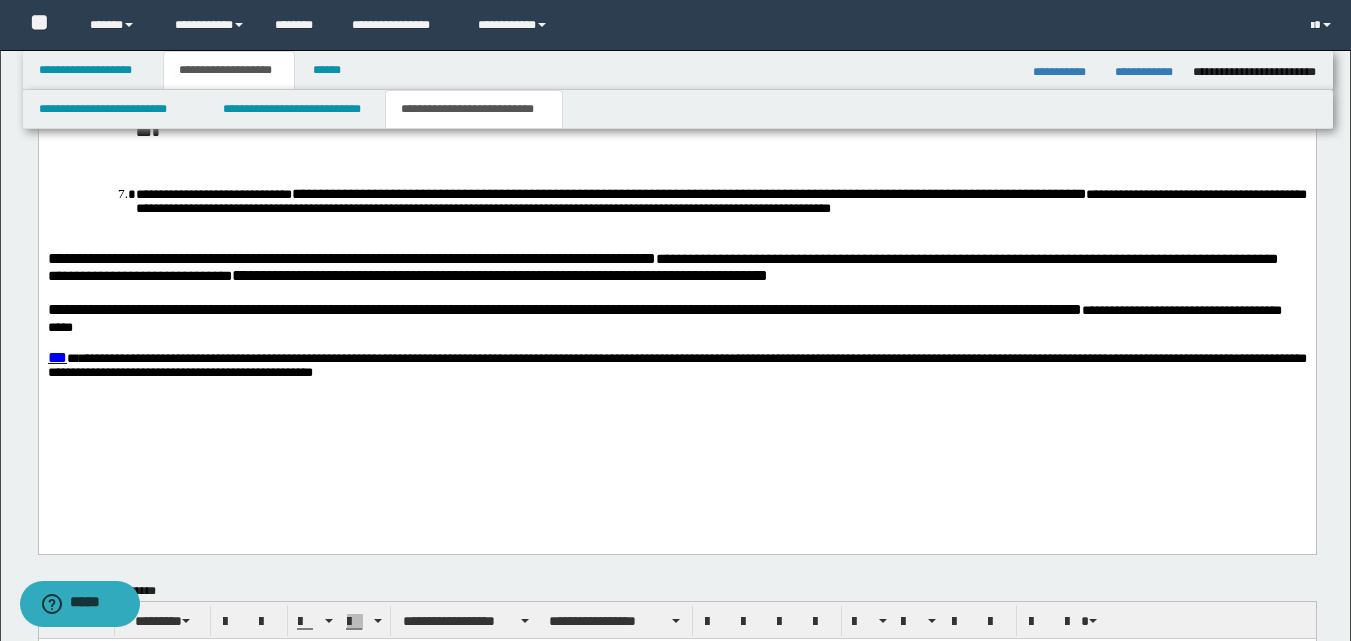click on "**********" at bounding box center (676, 319) 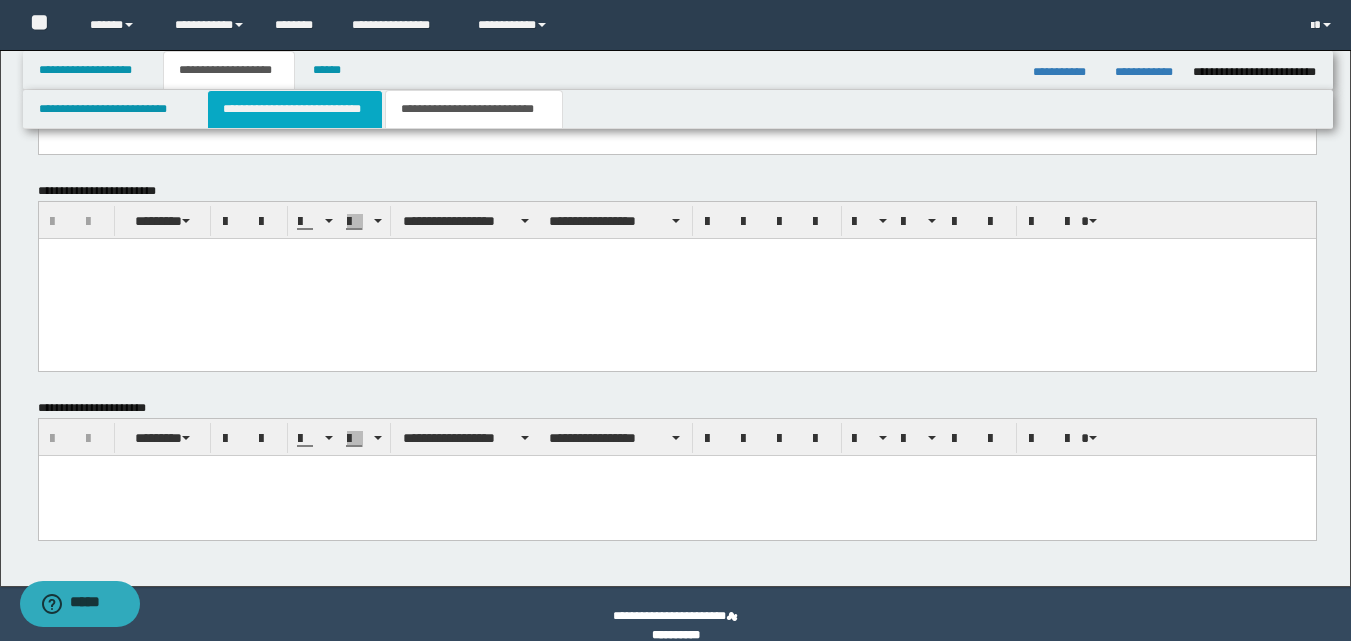 scroll, scrollTop: 2795, scrollLeft: 0, axis: vertical 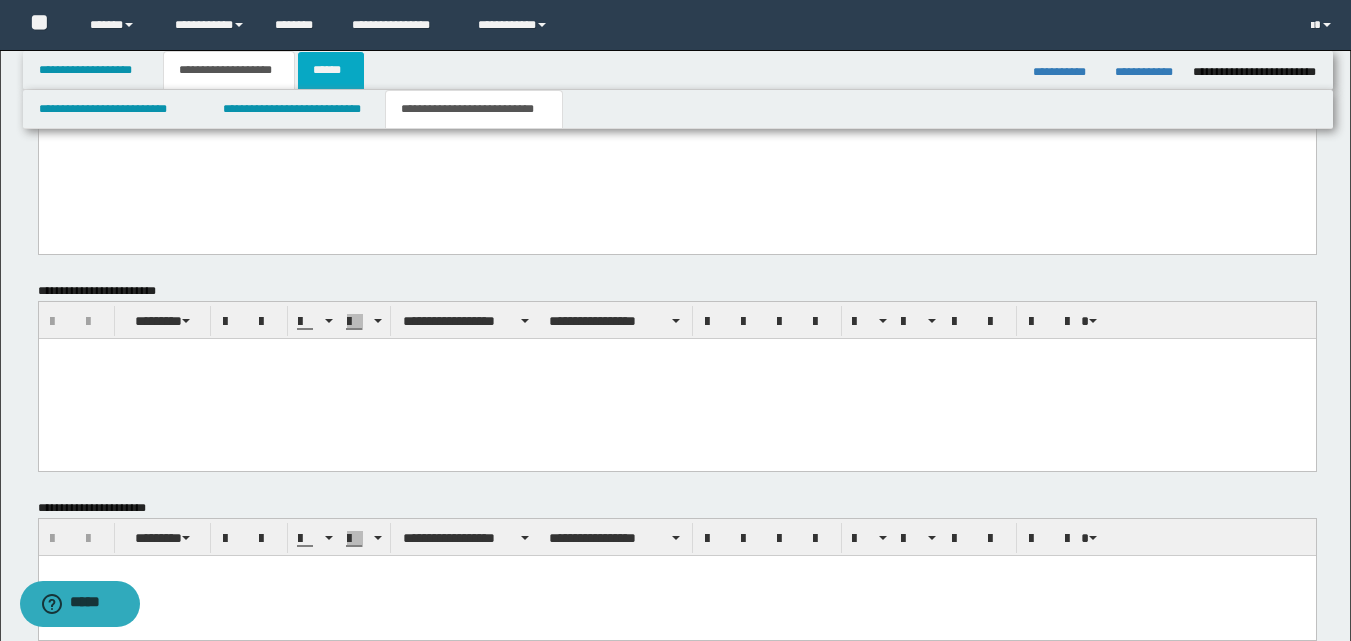 click on "******" at bounding box center [331, 70] 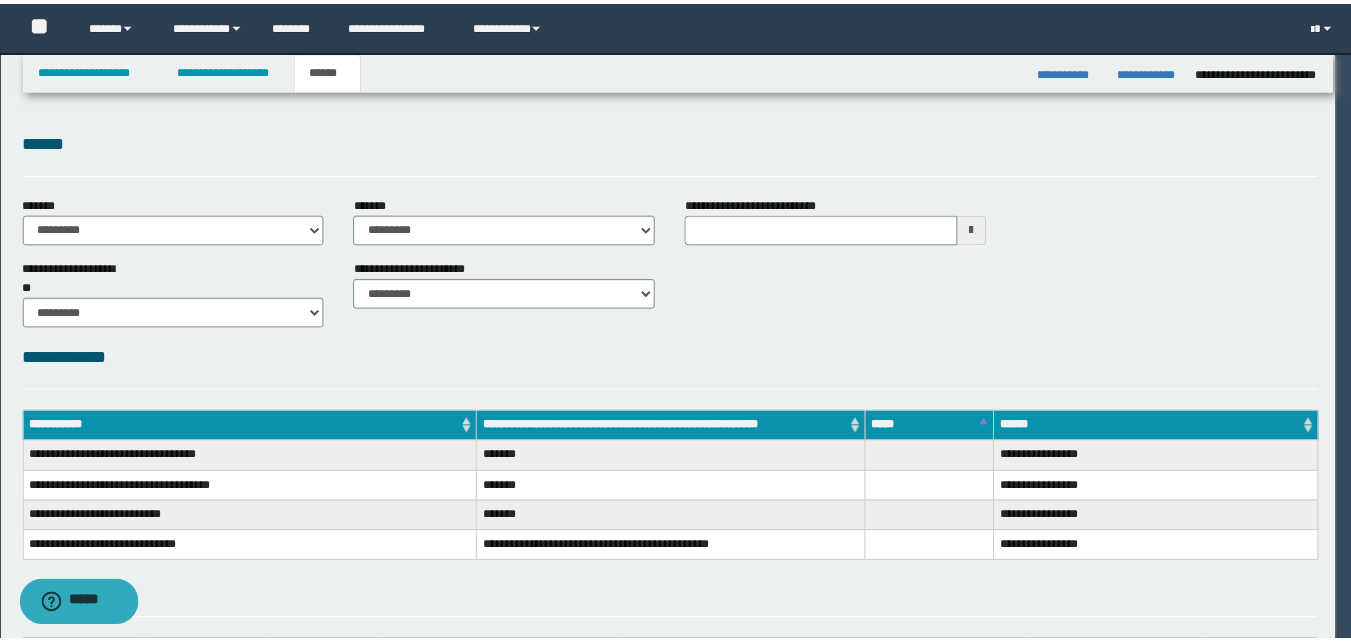 scroll, scrollTop: 0, scrollLeft: 0, axis: both 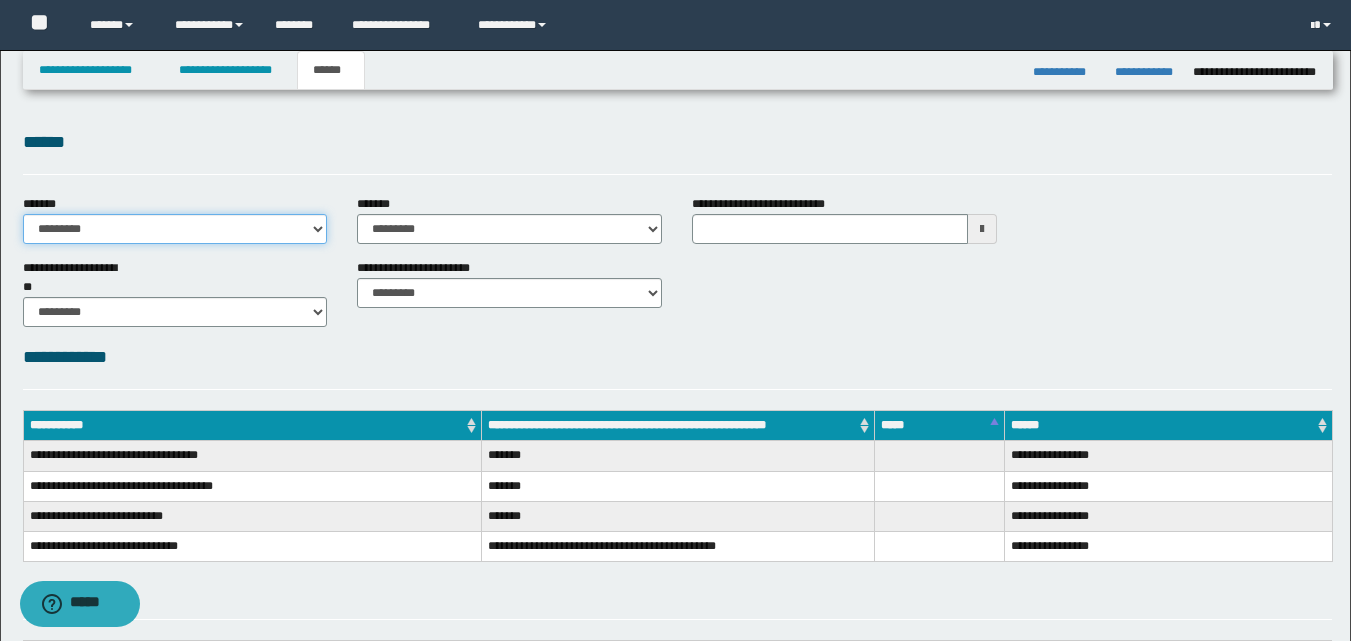 click on "**********" at bounding box center [175, 229] 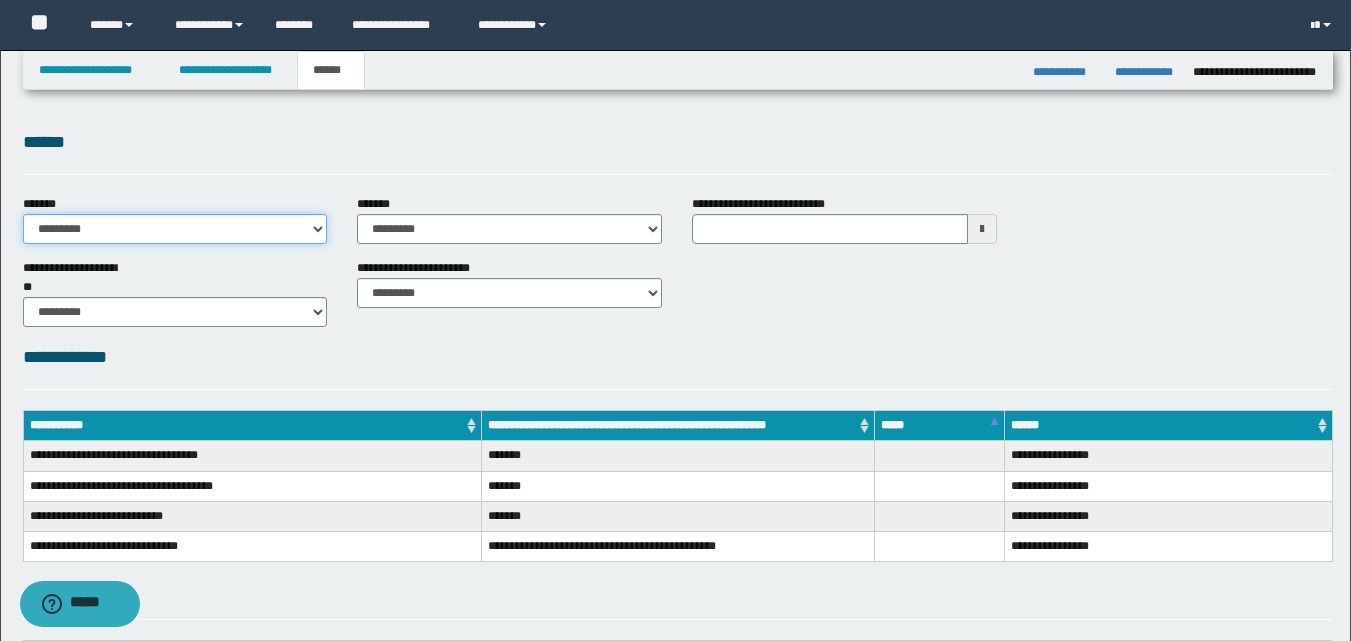 select on "*" 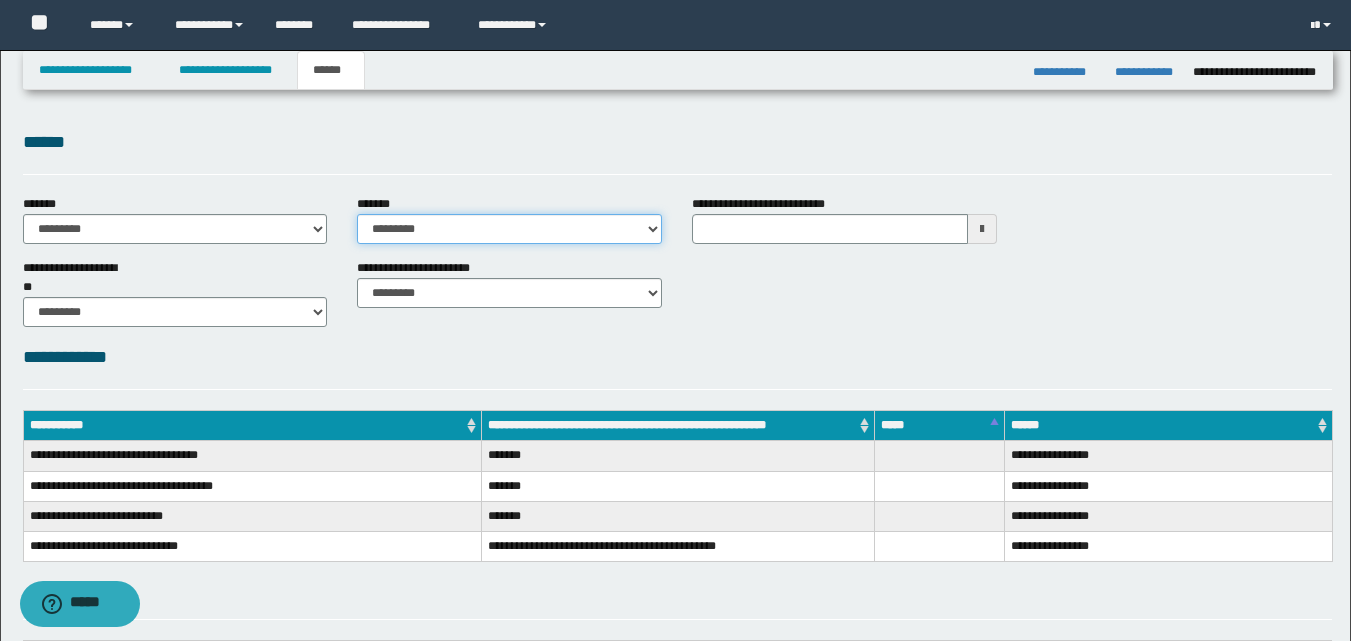 click on "**********" at bounding box center [509, 229] 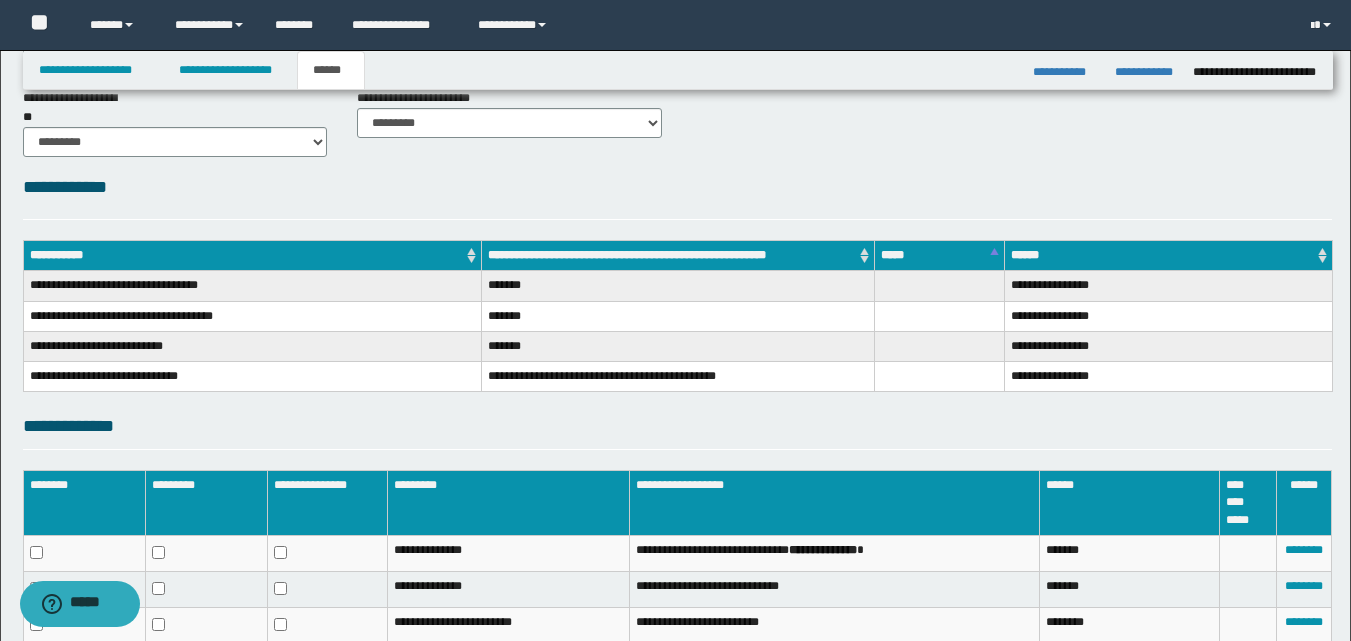 scroll, scrollTop: 297, scrollLeft: 0, axis: vertical 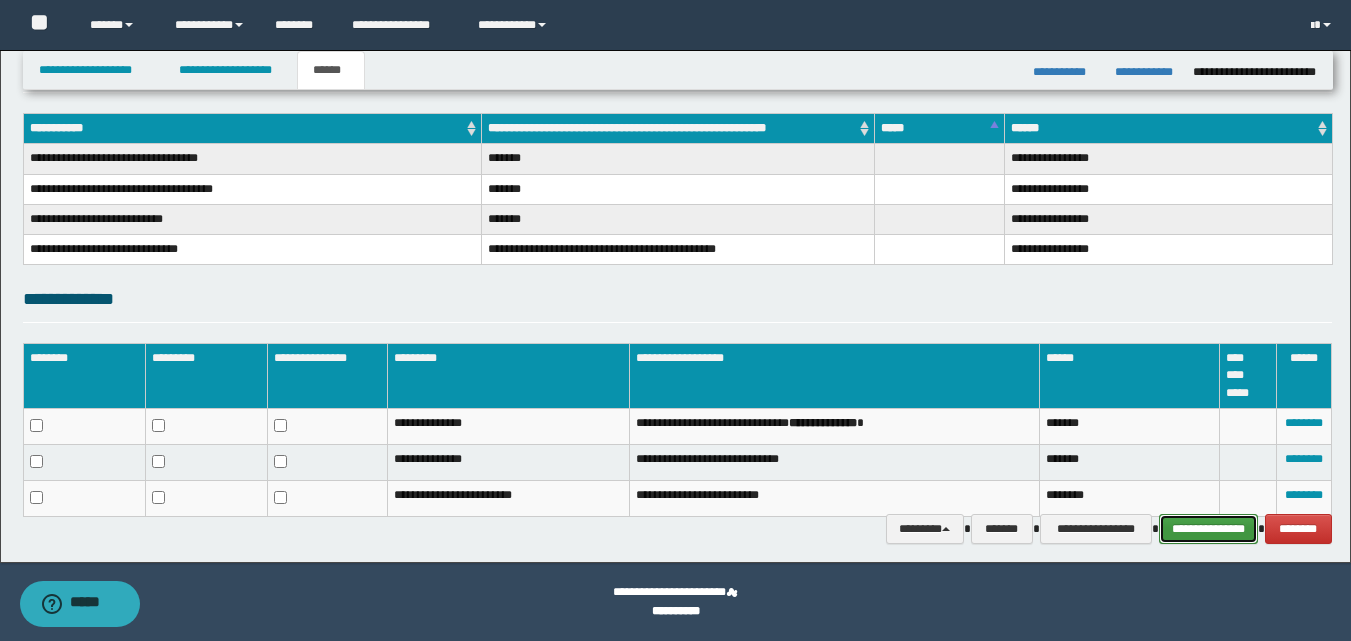 click on "**********" at bounding box center (1208, 529) 